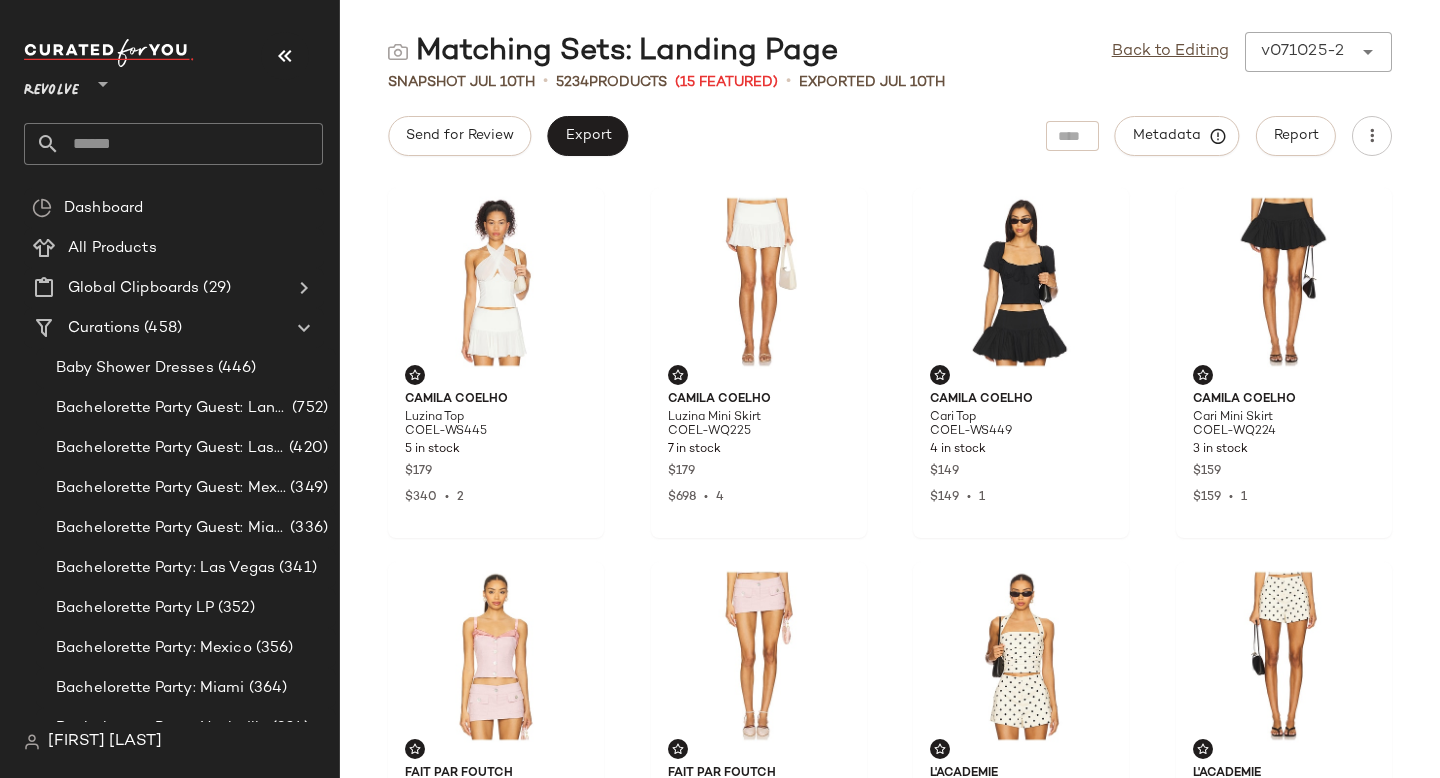scroll, scrollTop: 0, scrollLeft: 0, axis: both 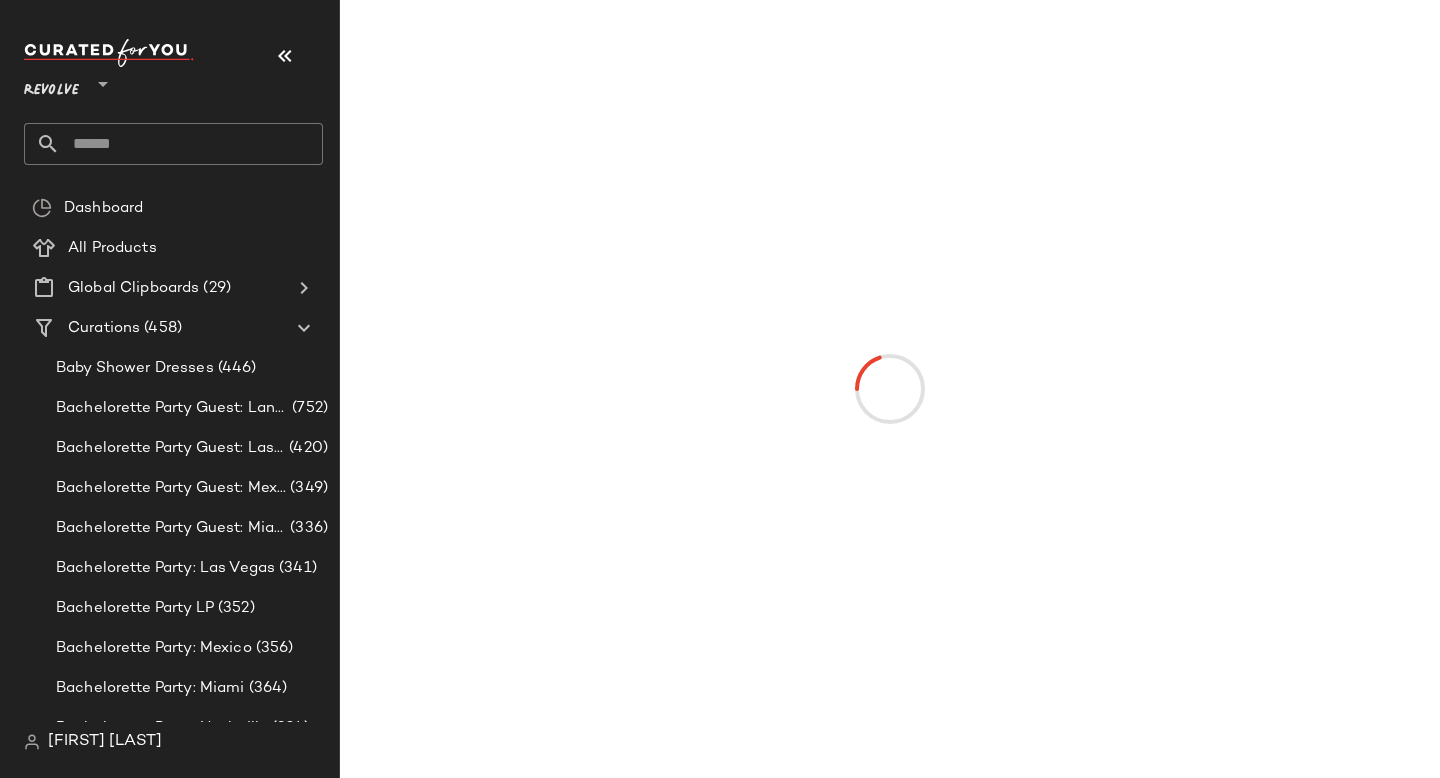 click 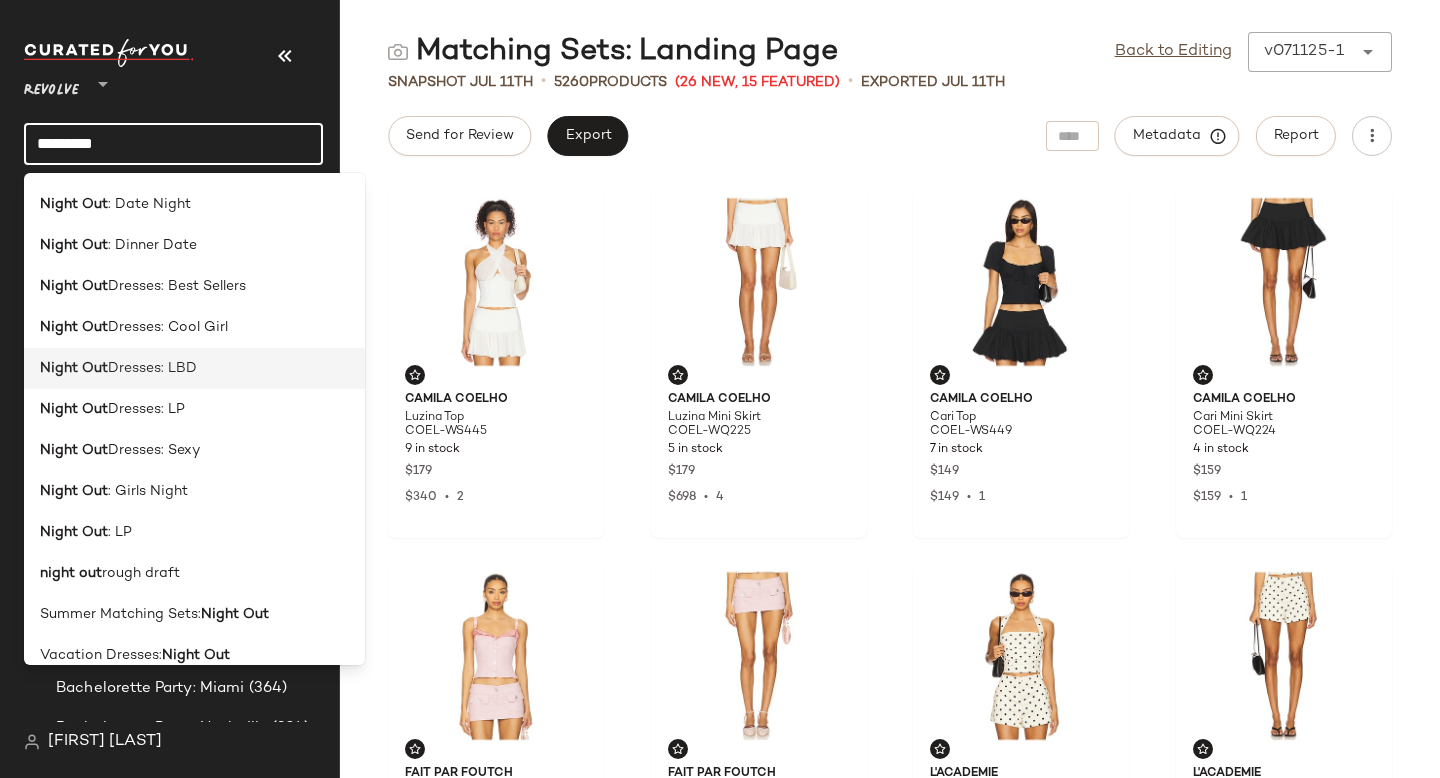 scroll, scrollTop: 406, scrollLeft: 0, axis: vertical 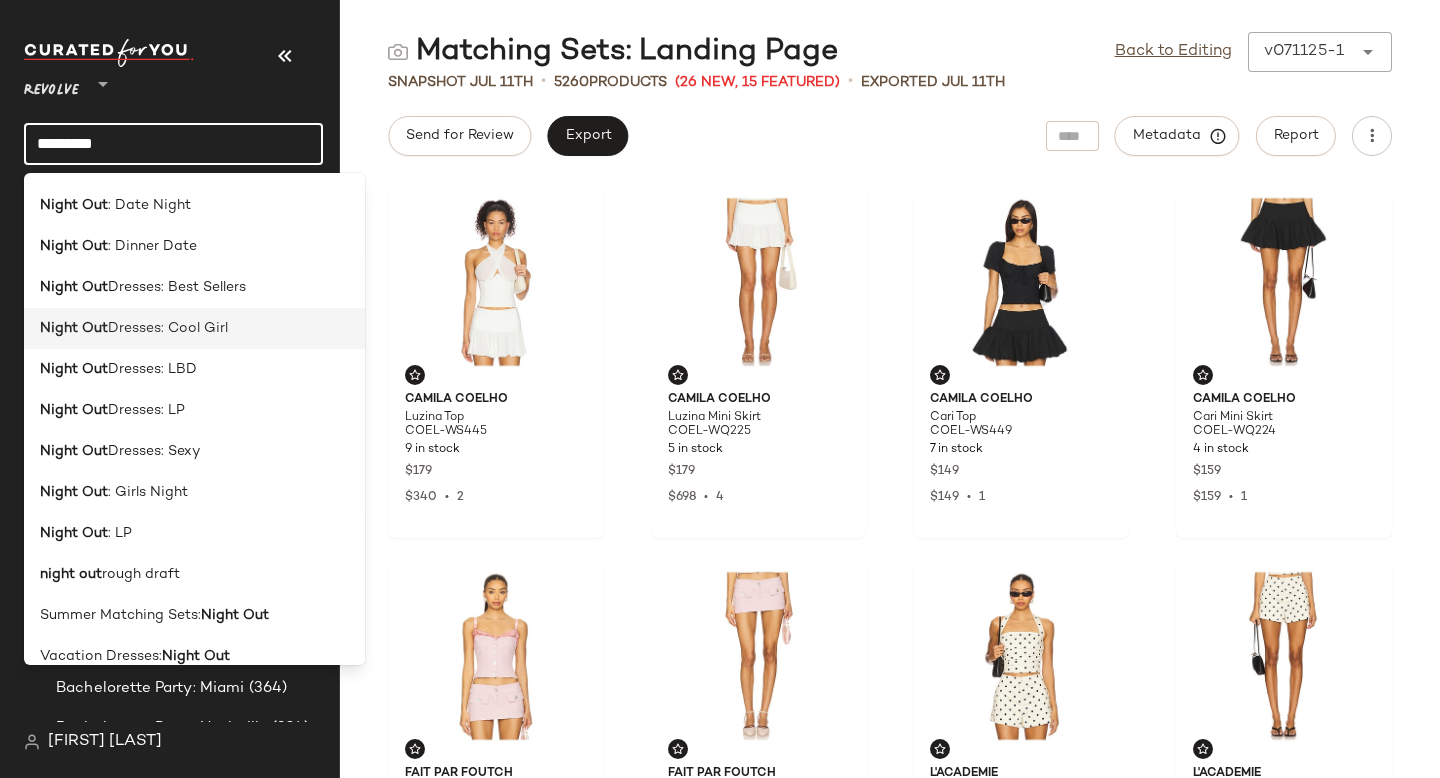 type on "*********" 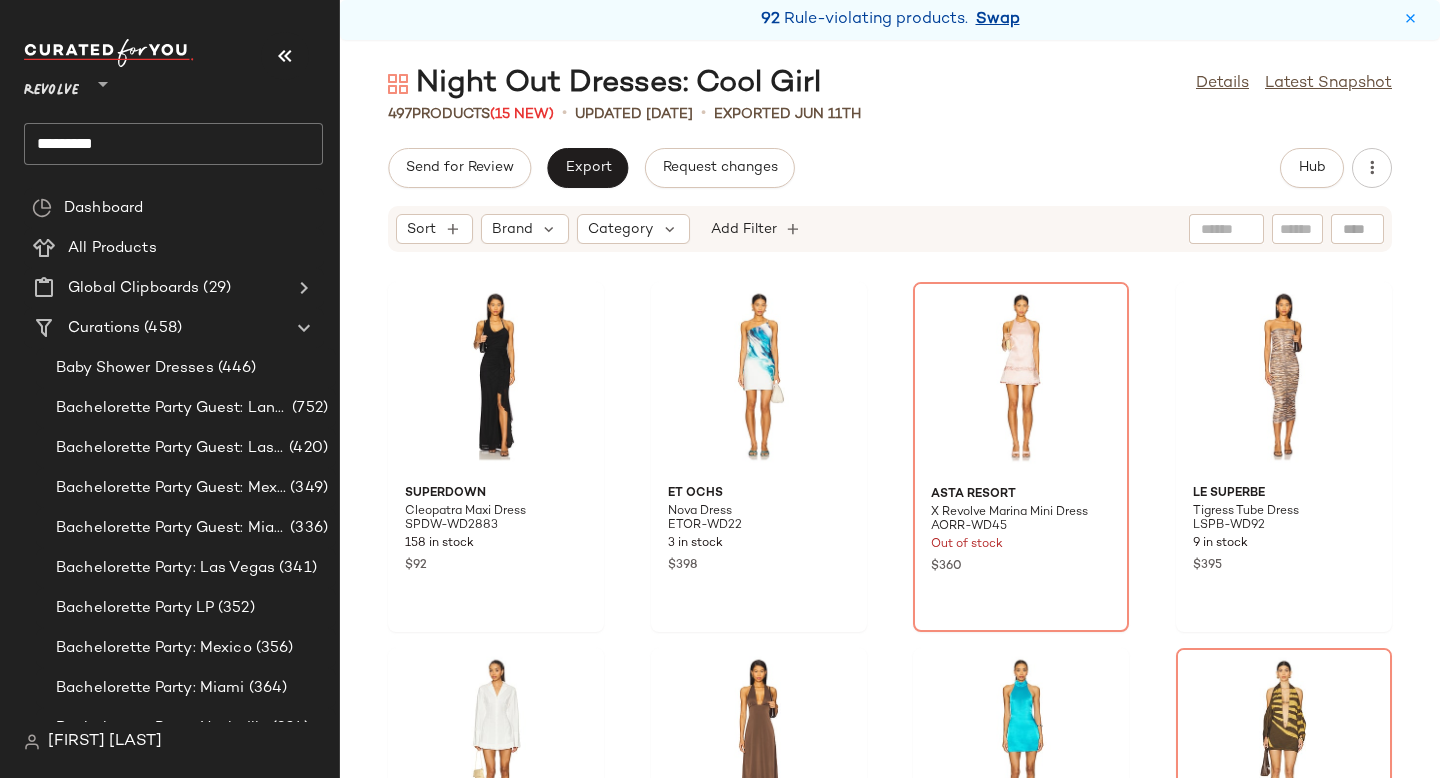 click on "Swap" at bounding box center (998, 20) 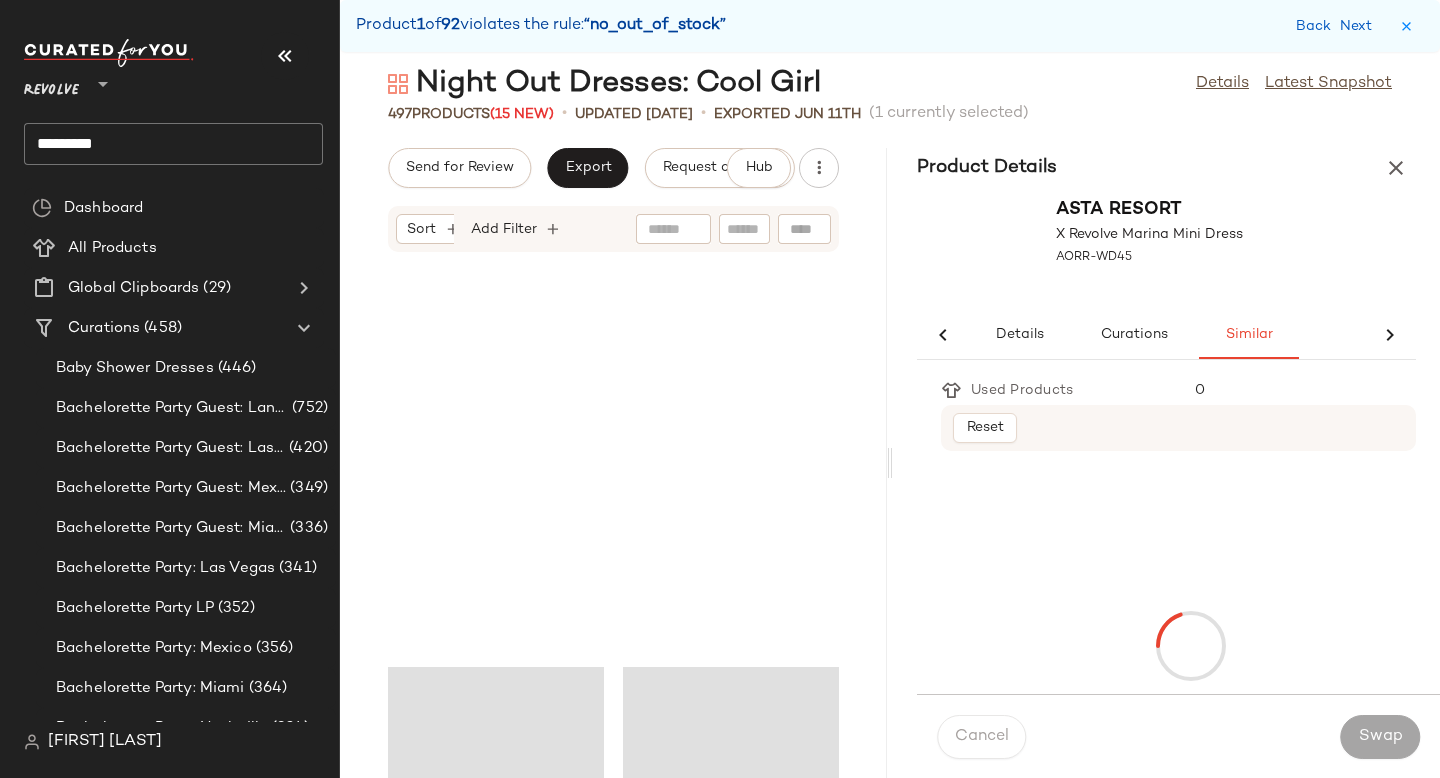 scroll, scrollTop: 748, scrollLeft: 0, axis: vertical 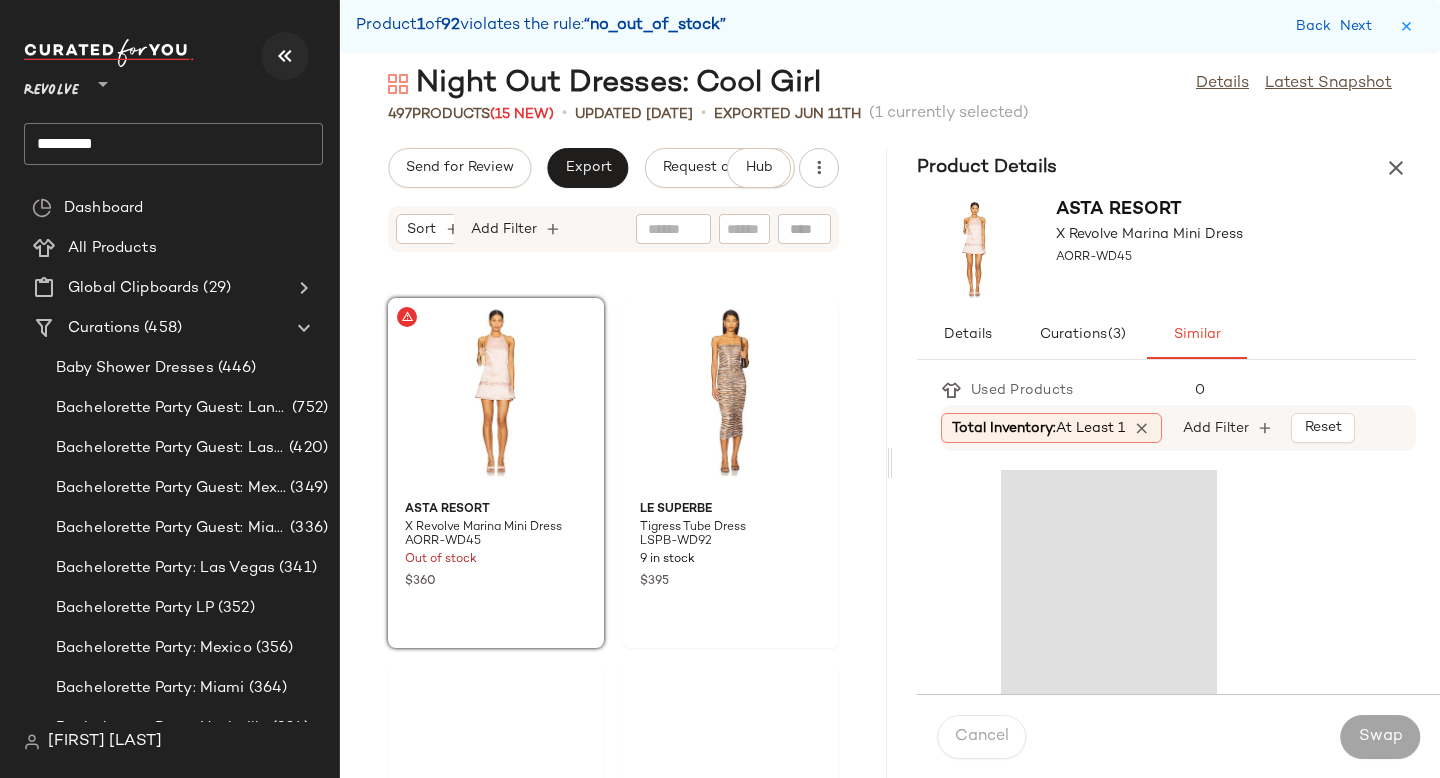 click at bounding box center [285, 56] 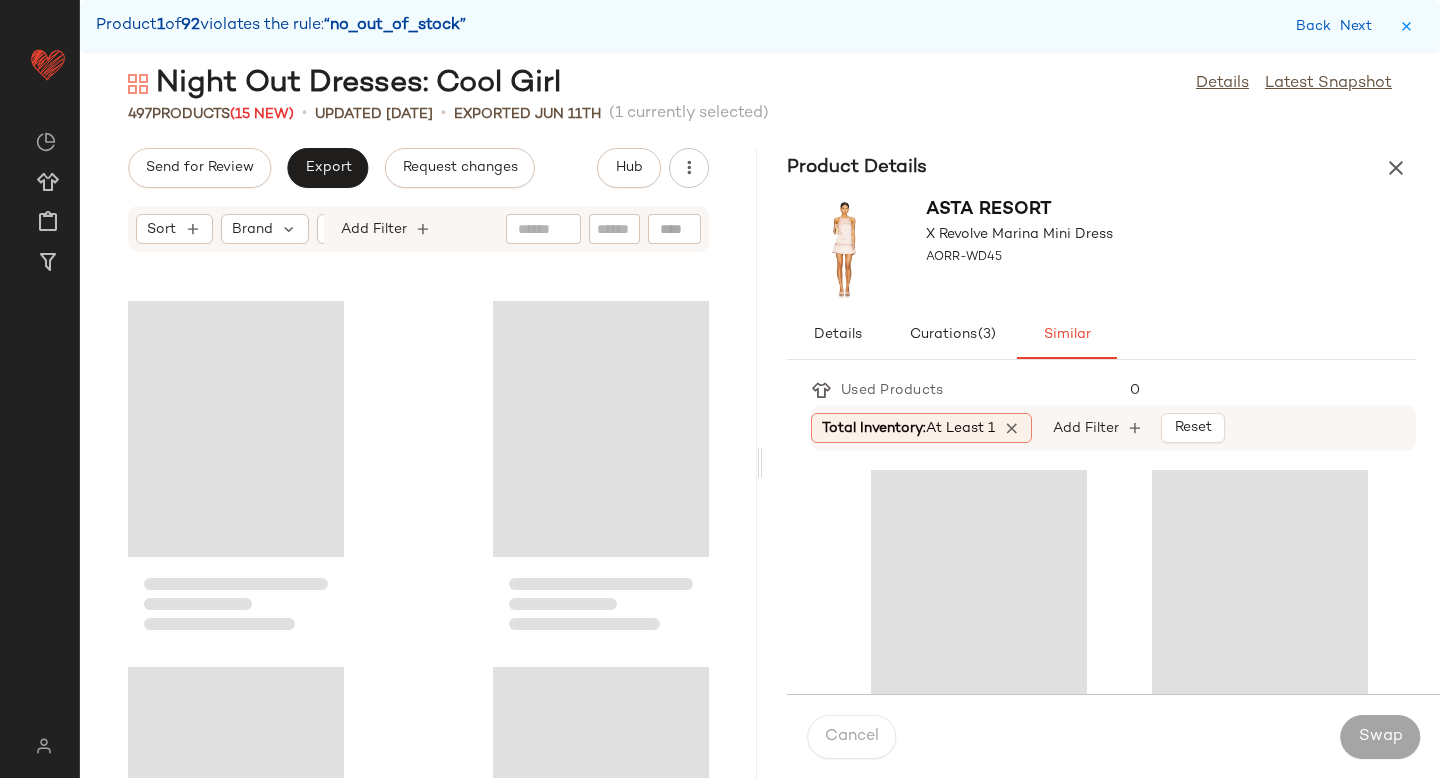 scroll, scrollTop: 382, scrollLeft: 0, axis: vertical 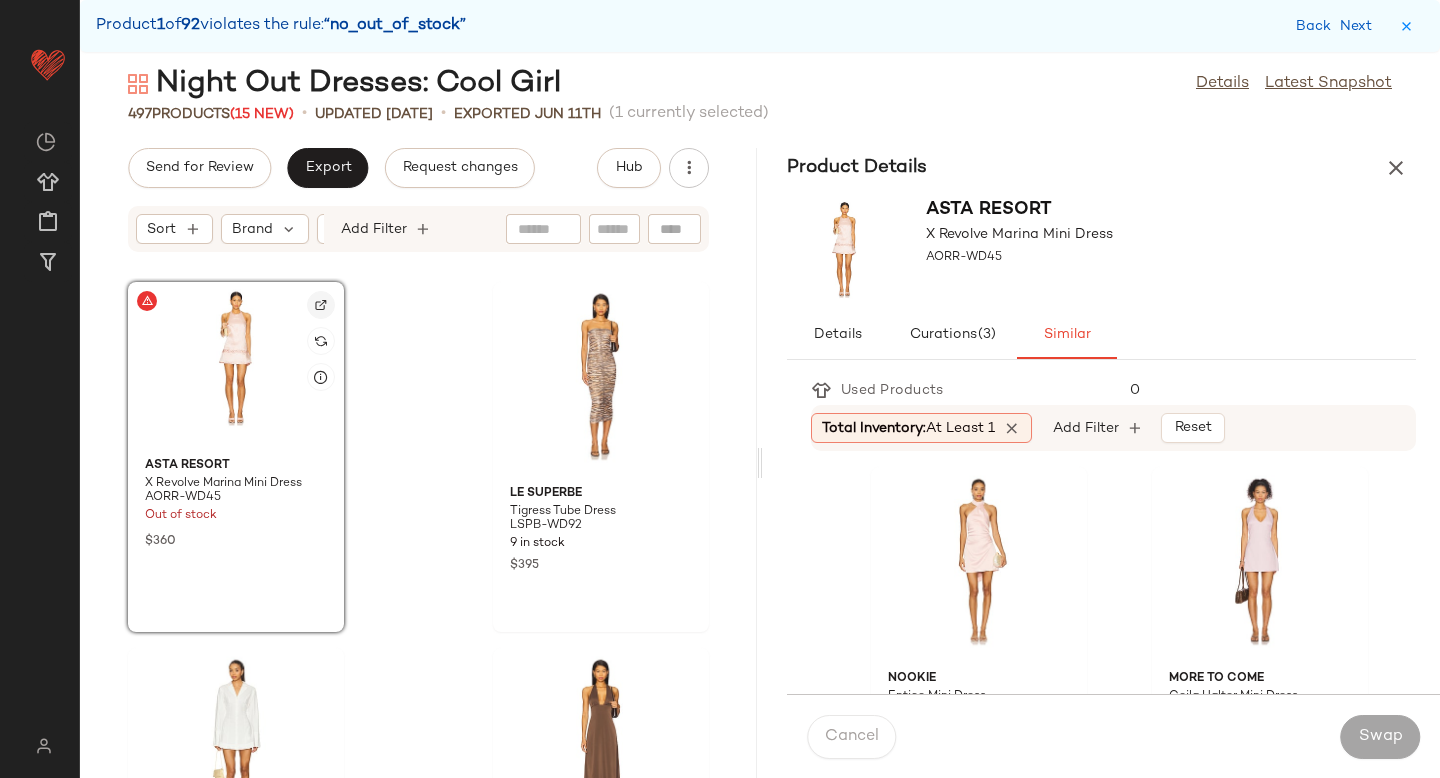 click 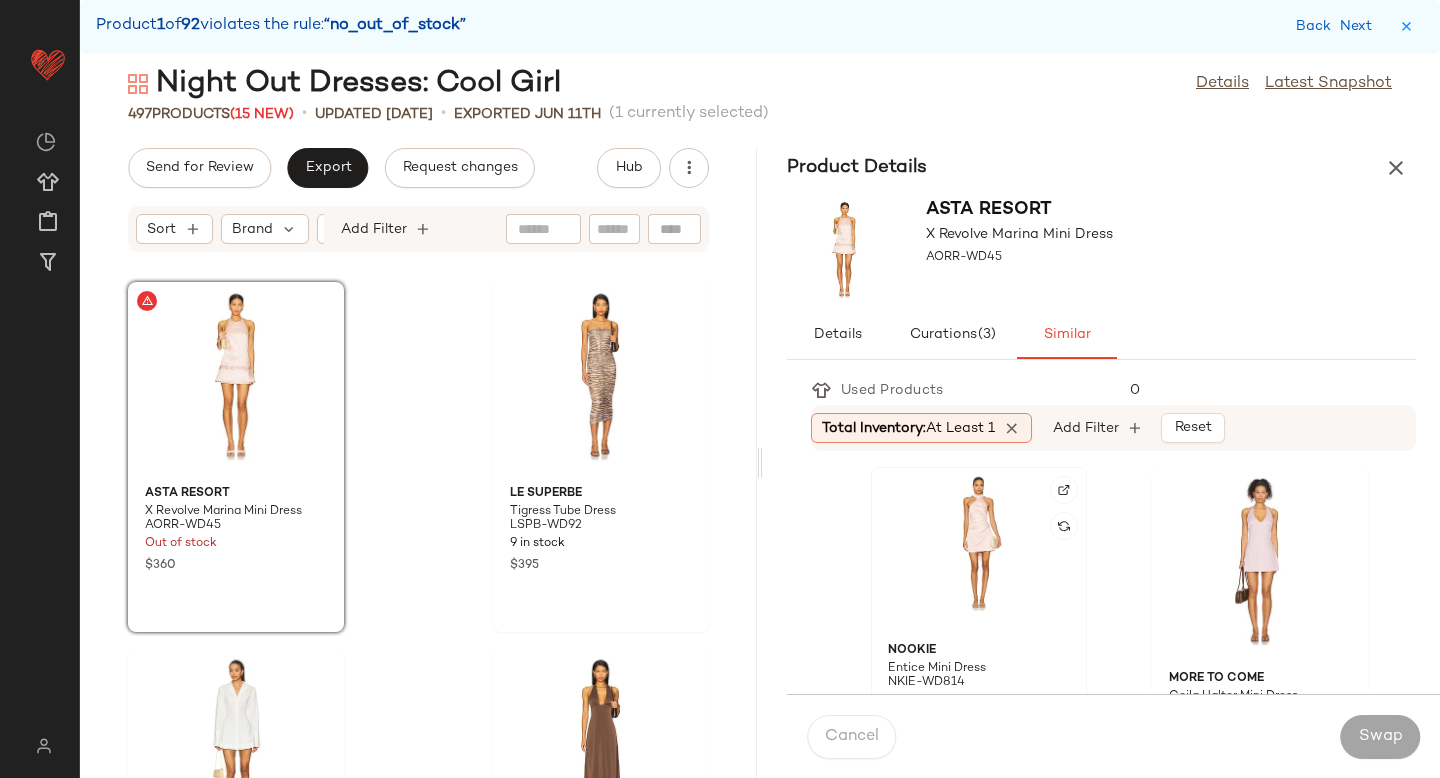 click 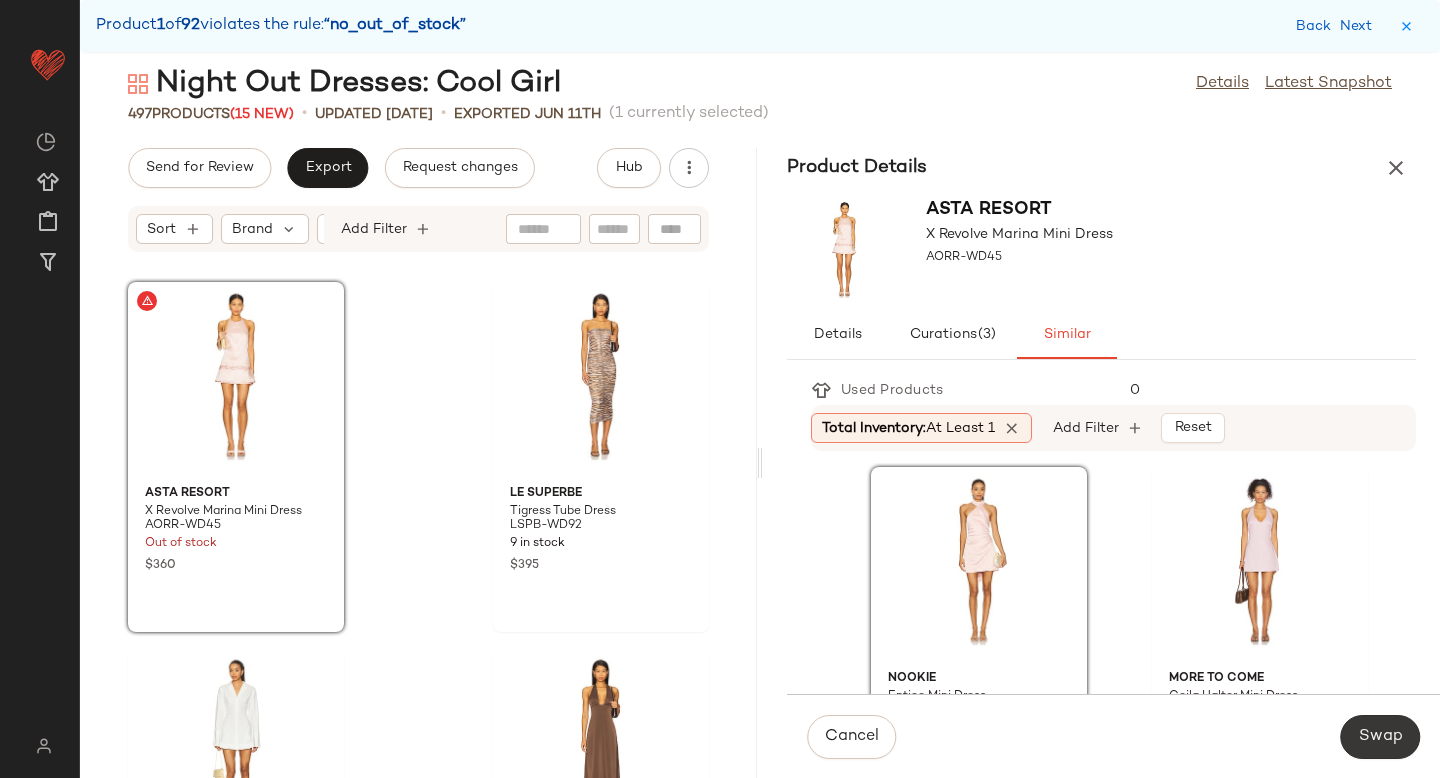 click on "Swap" at bounding box center [1380, 737] 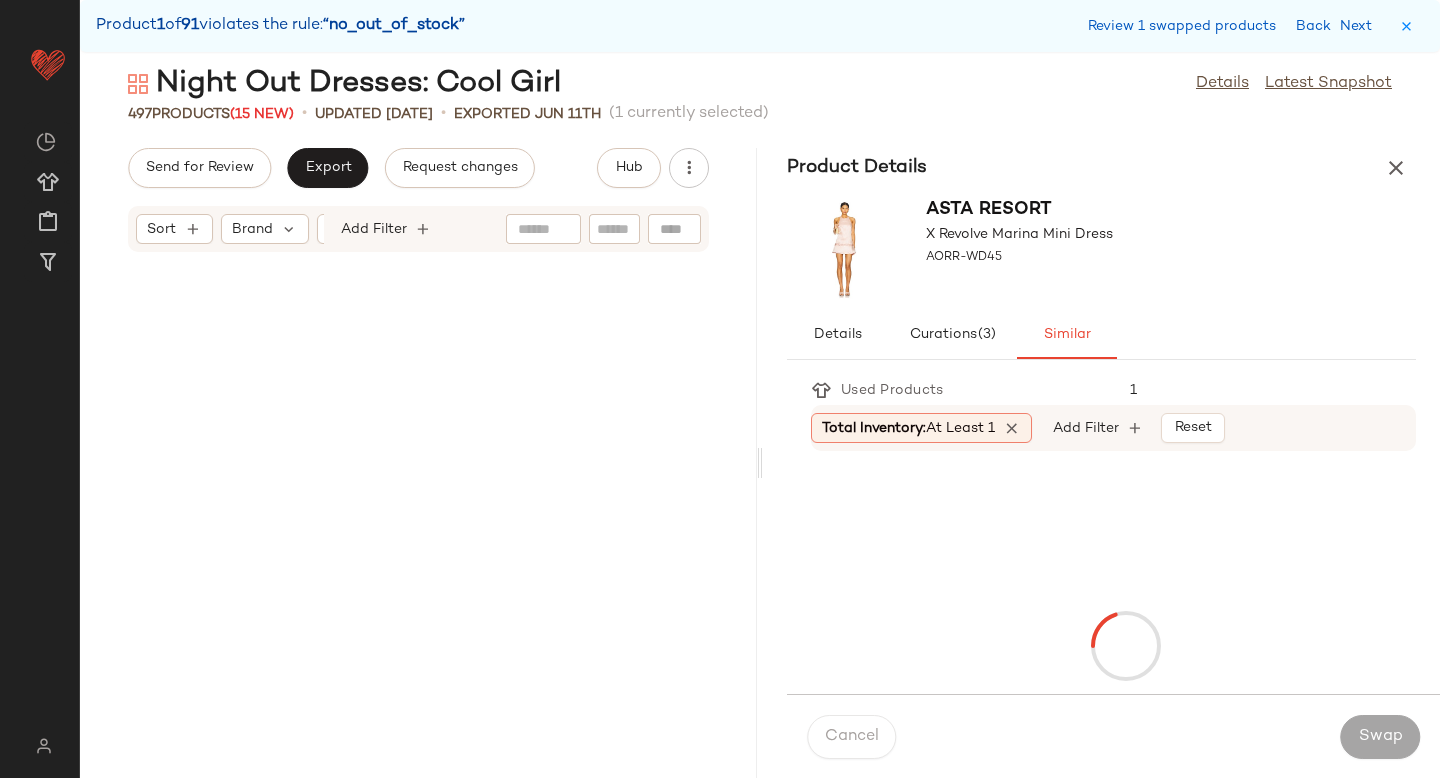 scroll, scrollTop: 1098, scrollLeft: 0, axis: vertical 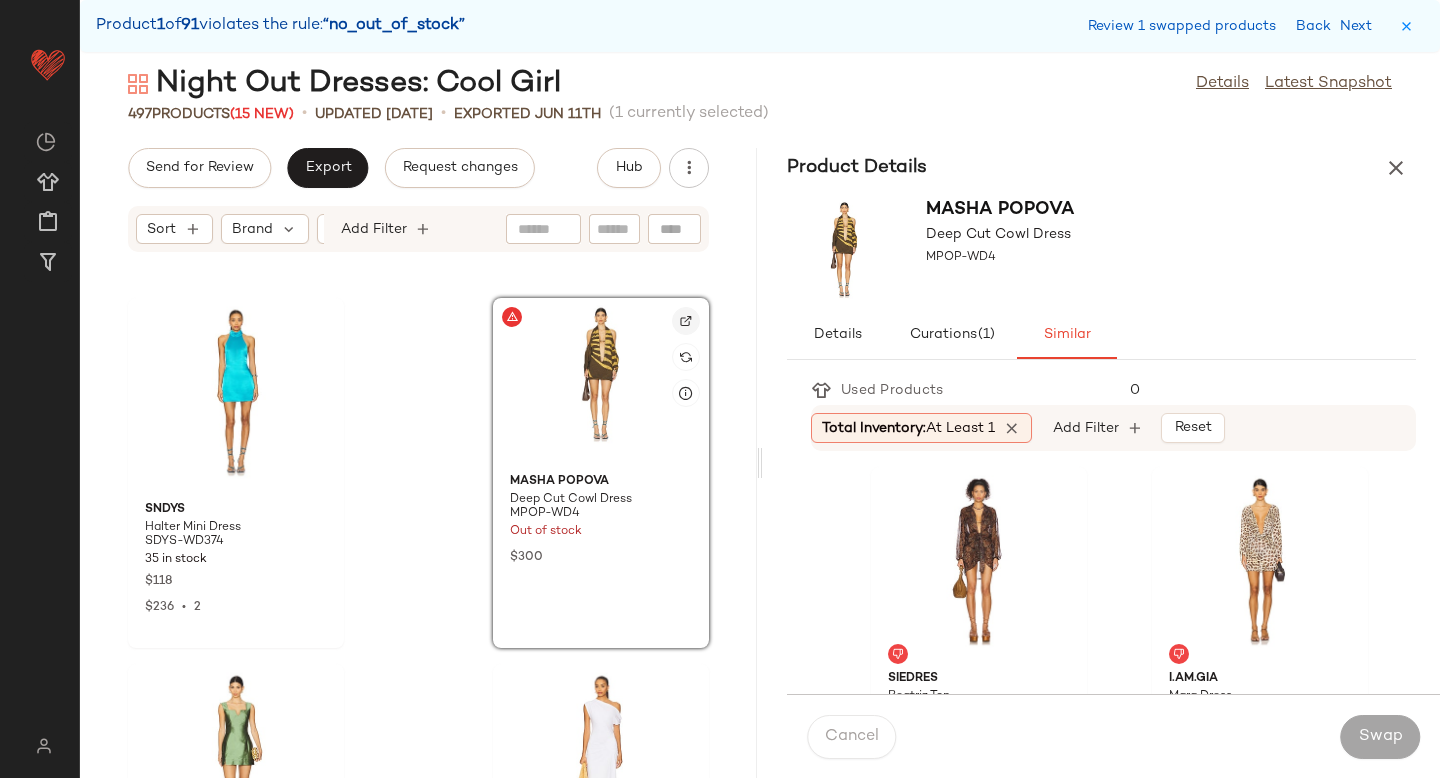 click 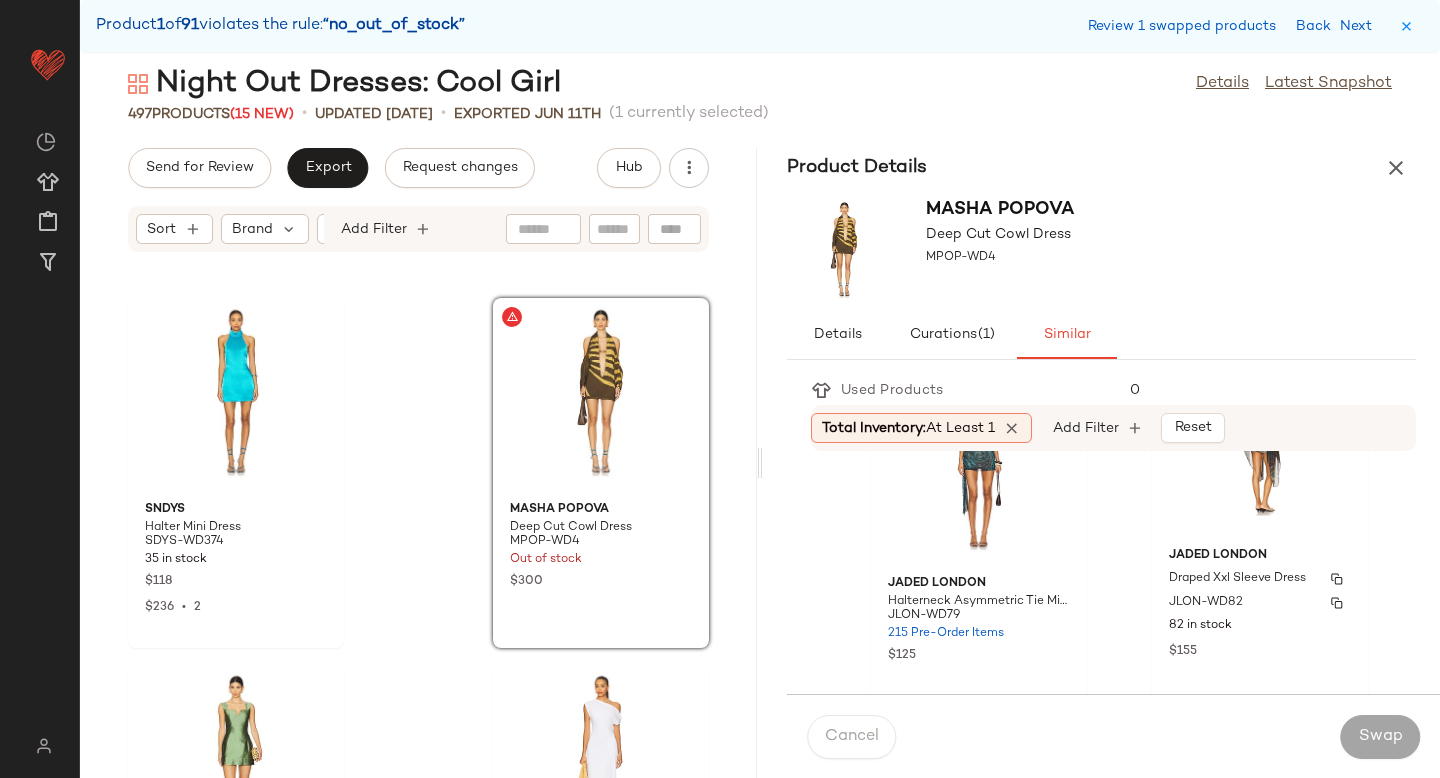 scroll, scrollTop: 444, scrollLeft: 0, axis: vertical 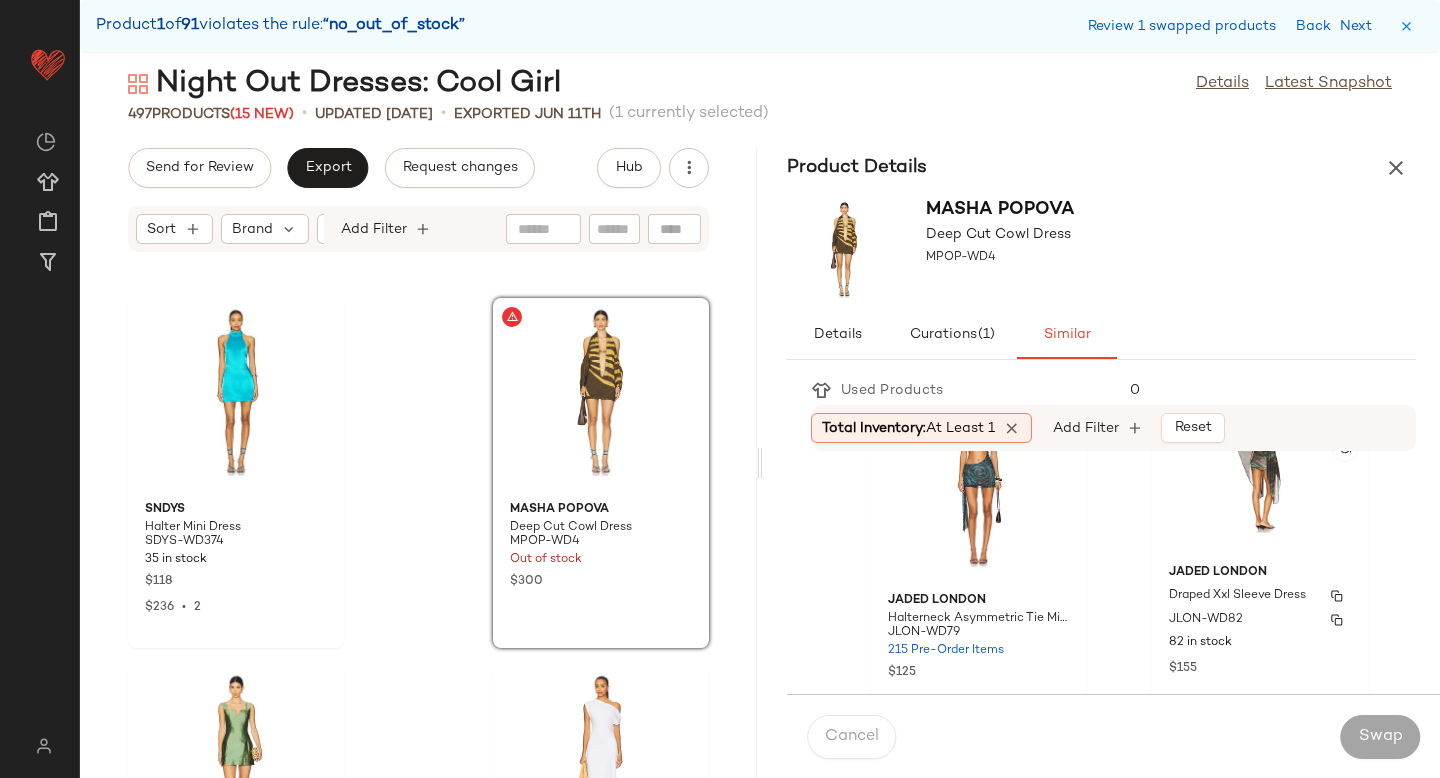 click on "Jaded London" at bounding box center [1260, 573] 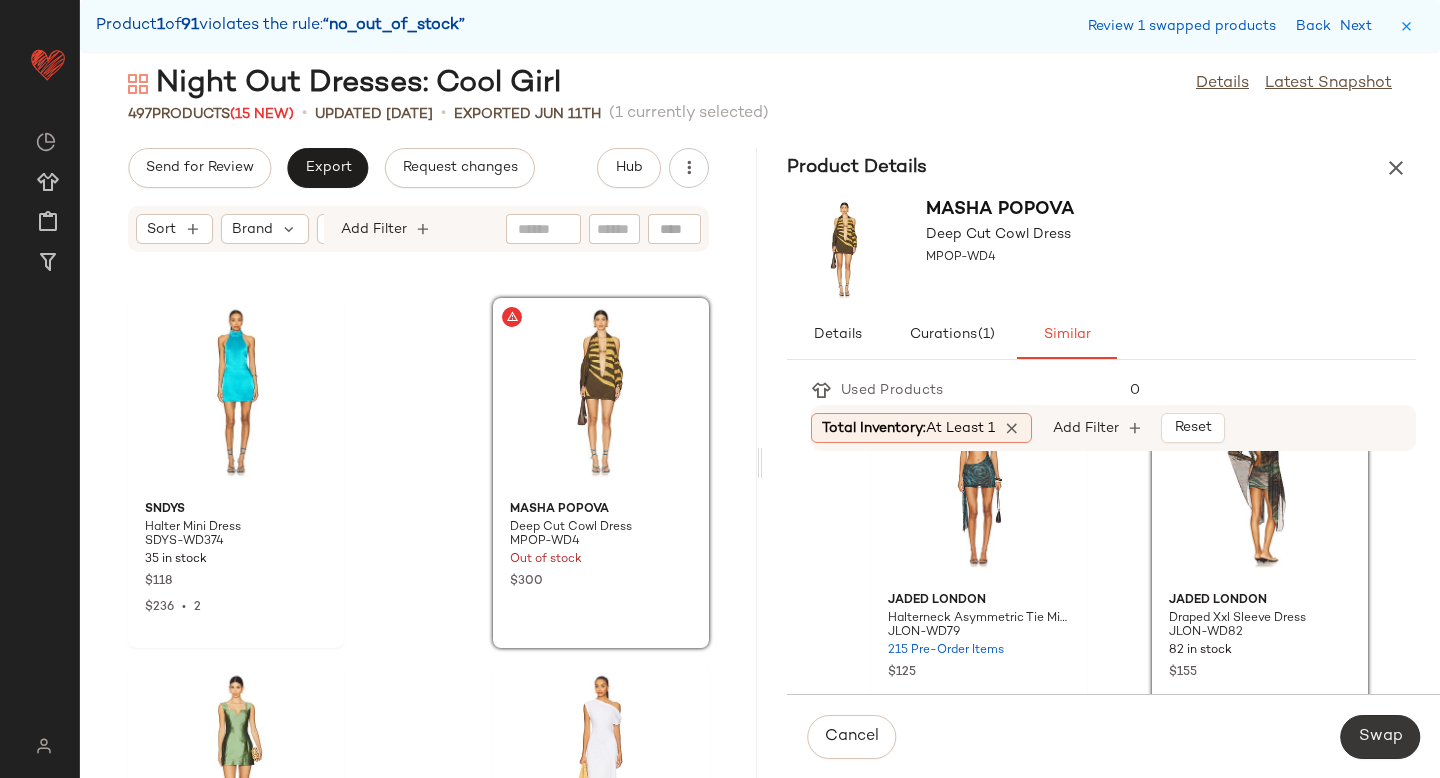 click on "Swap" 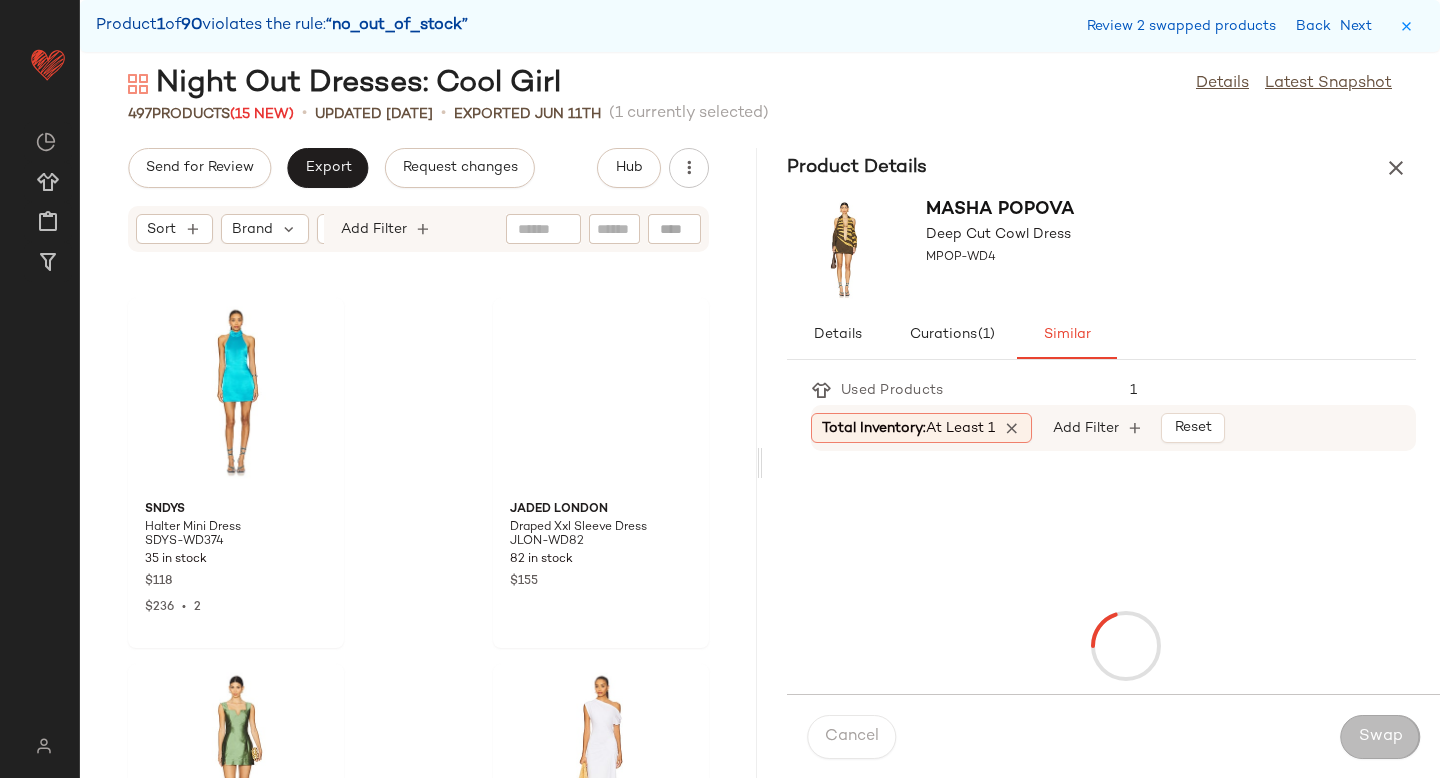 scroll, scrollTop: 2562, scrollLeft: 0, axis: vertical 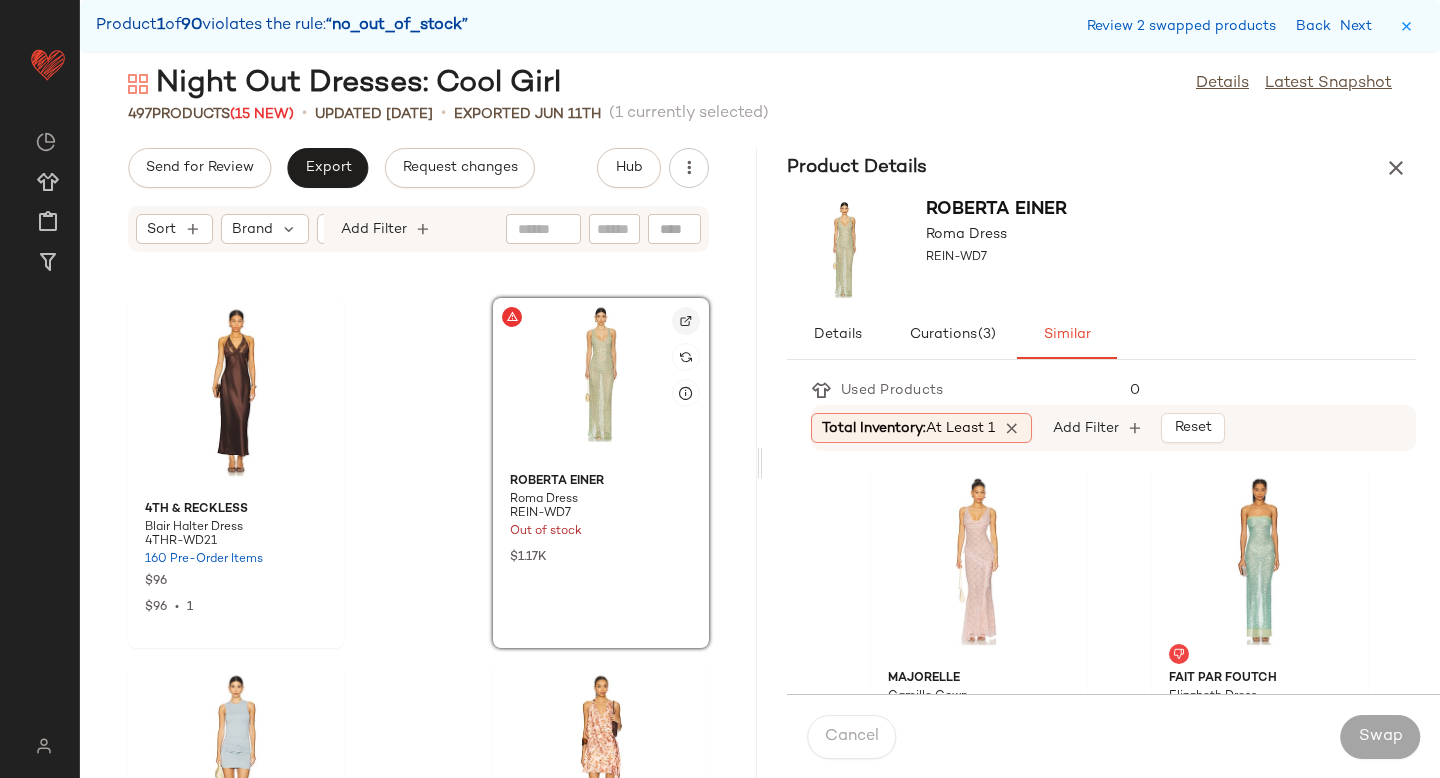 click at bounding box center [686, 321] 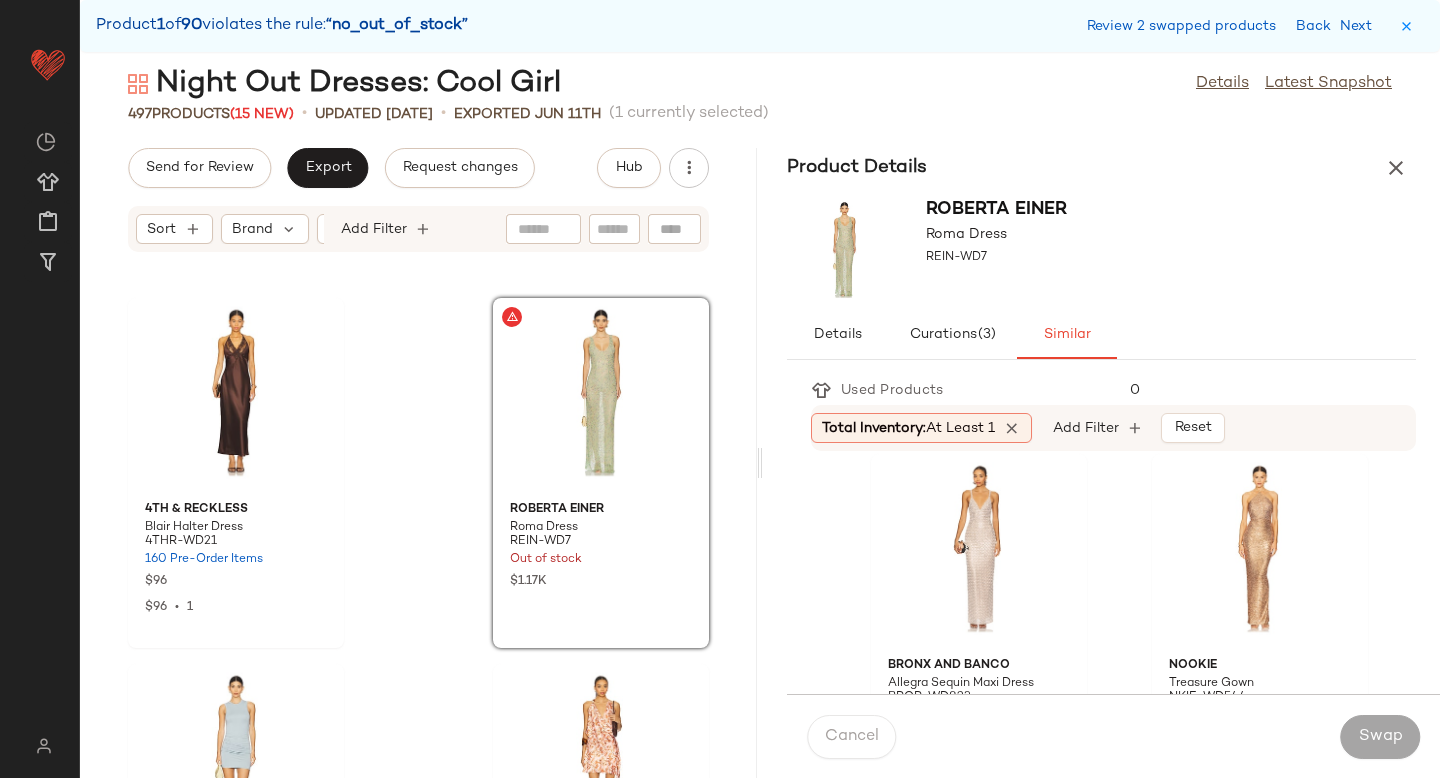 scroll, scrollTop: 384, scrollLeft: 0, axis: vertical 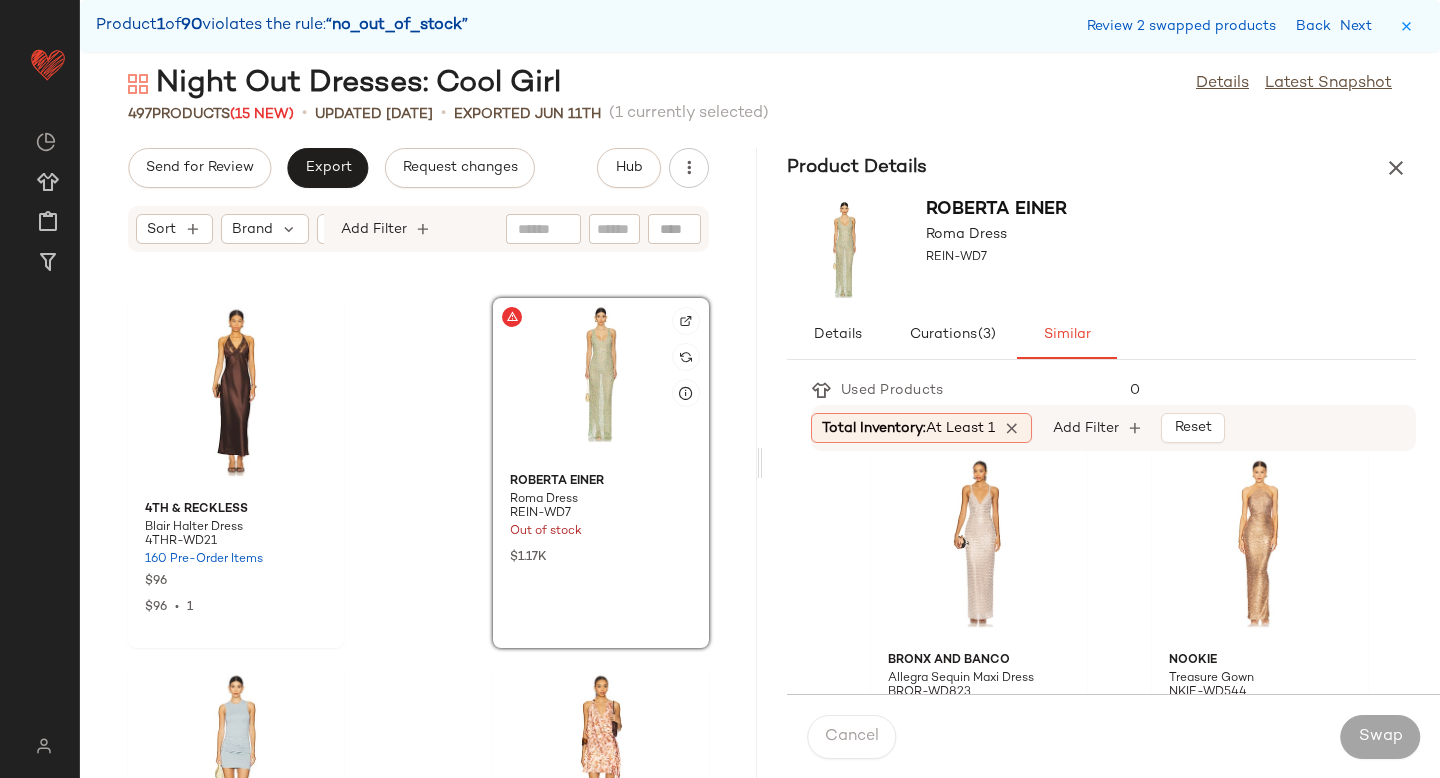 click 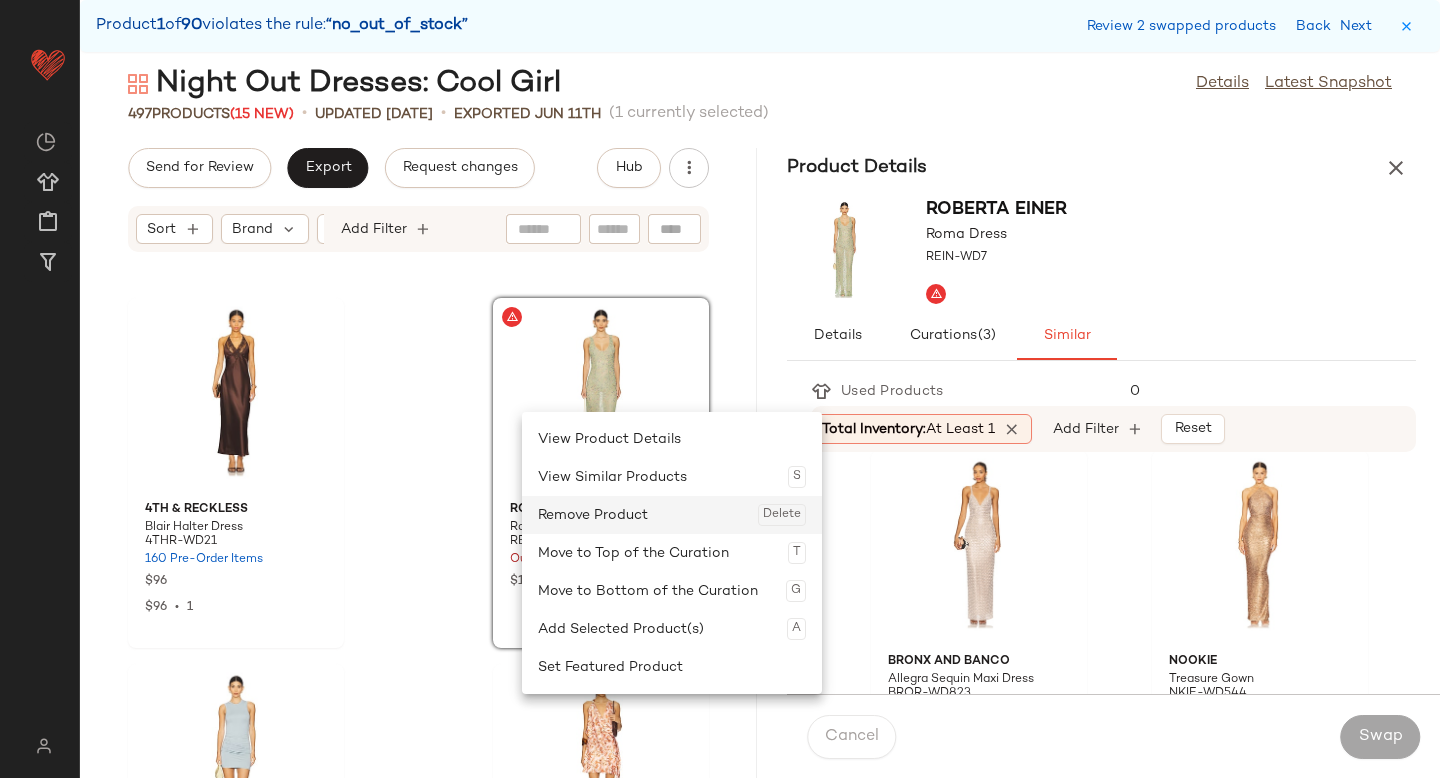 click on "Remove Product  Delete" 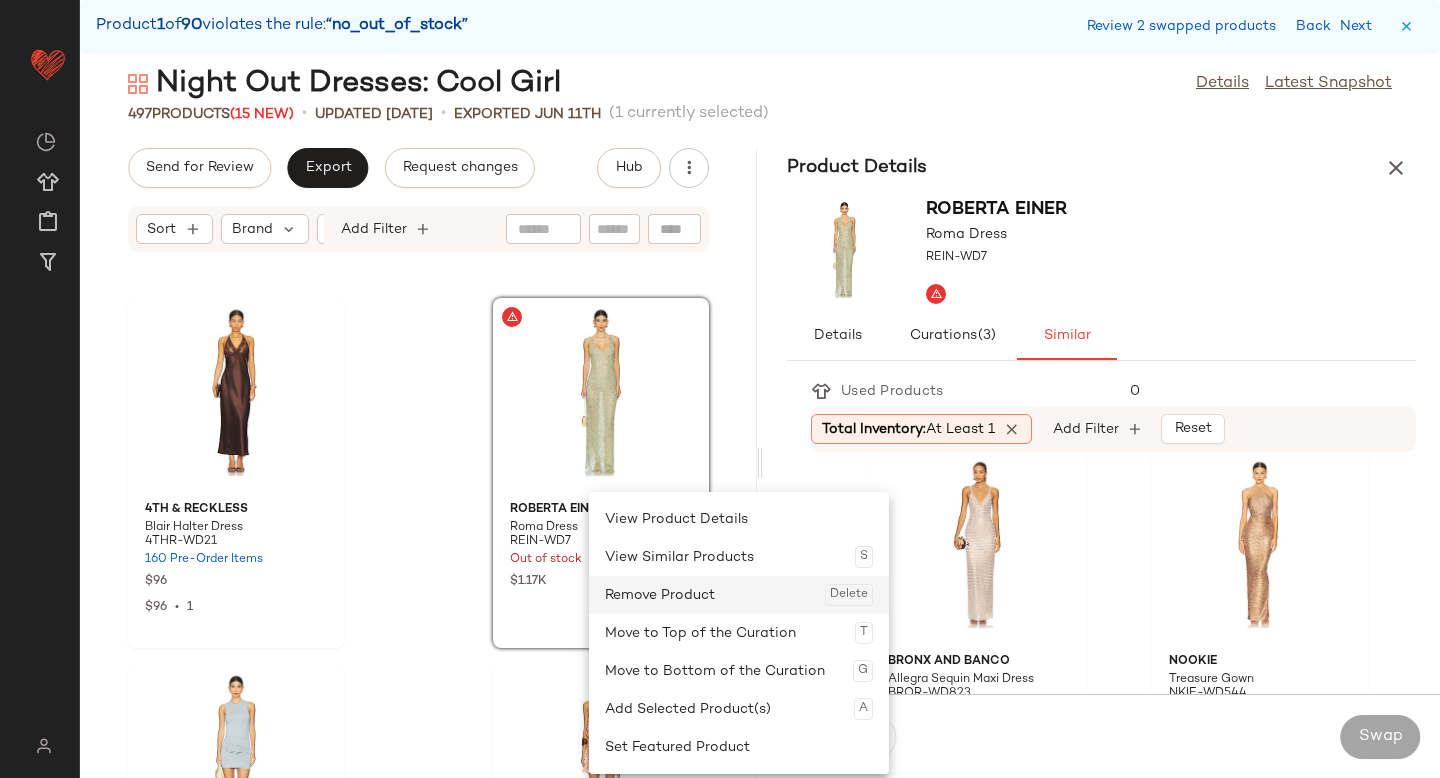 click on "Remove Product  Delete" 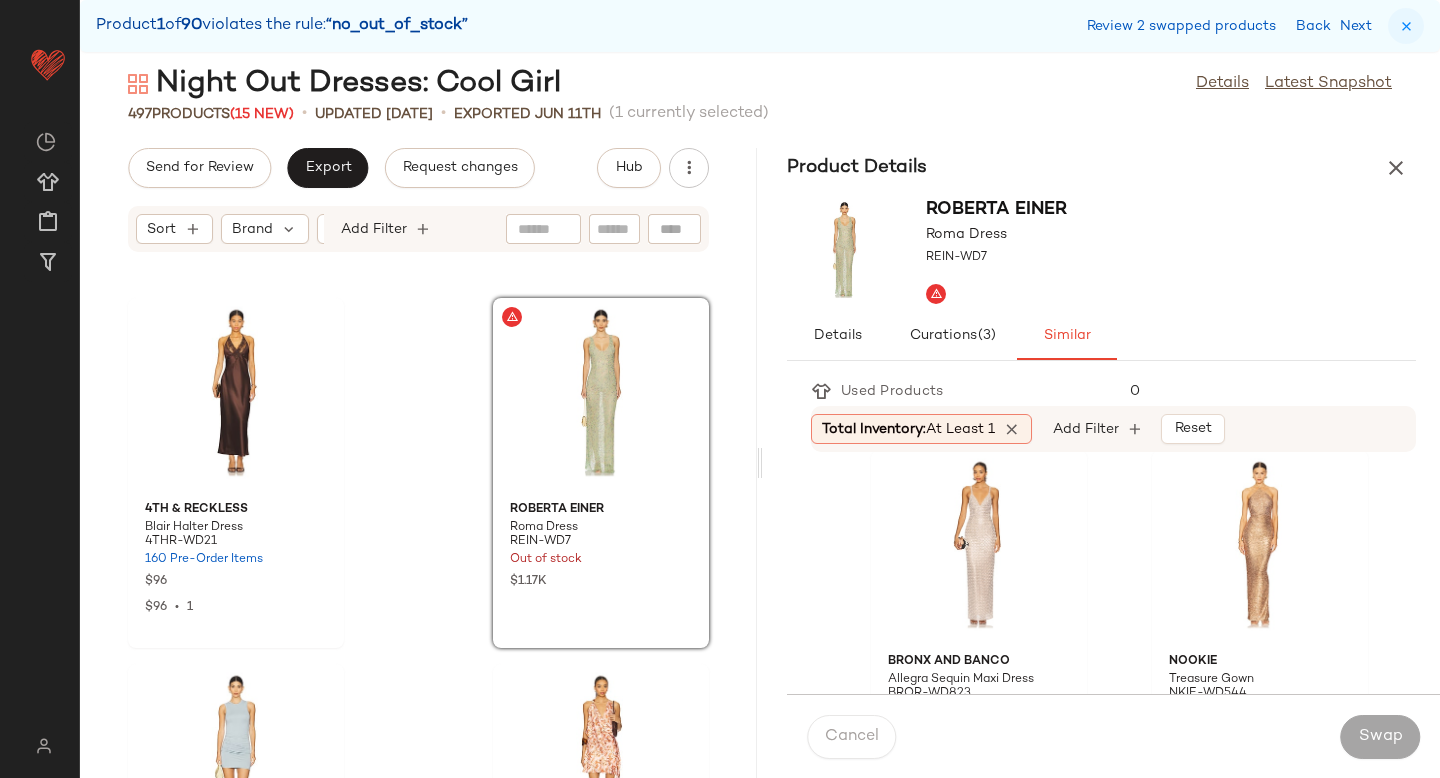 click at bounding box center (1406, 26) 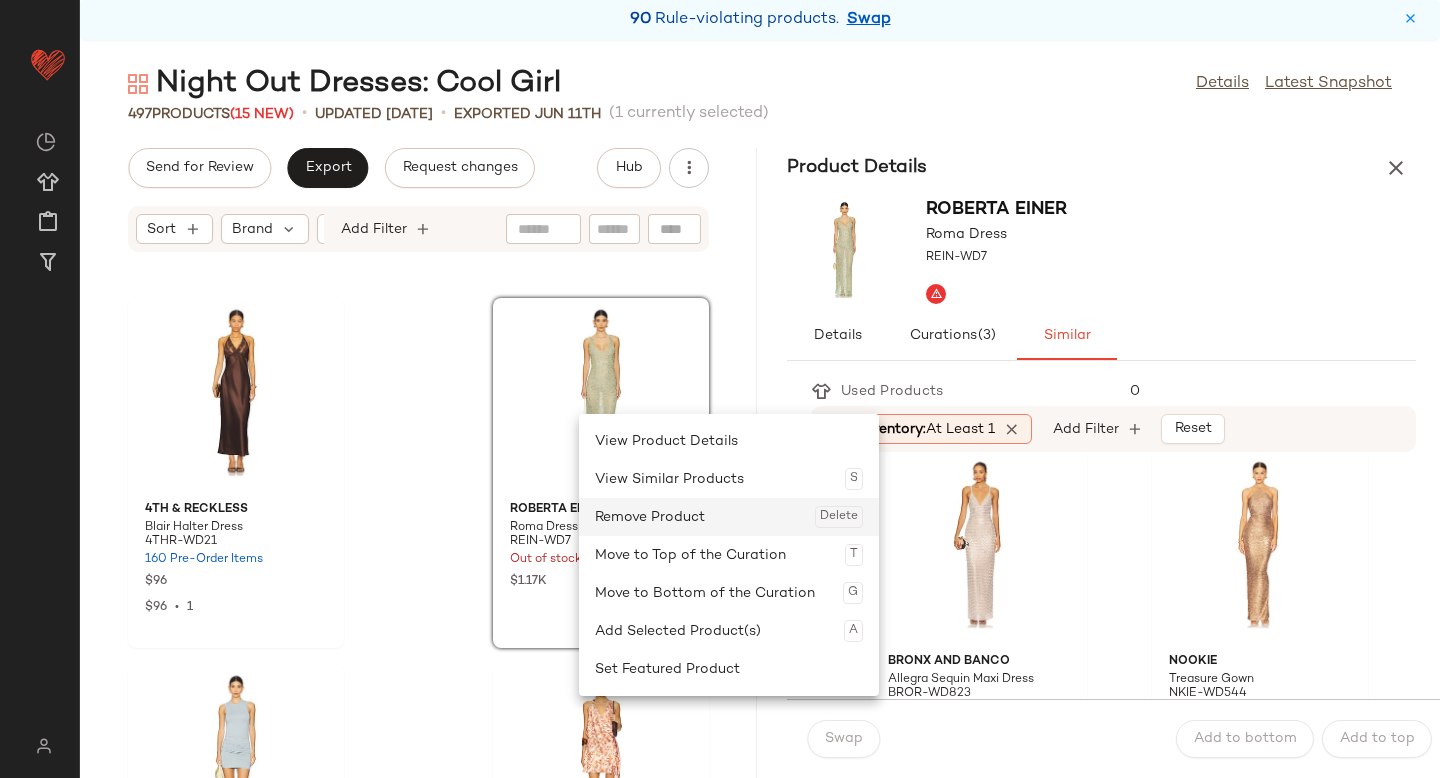 click on "Remove Product  Delete" 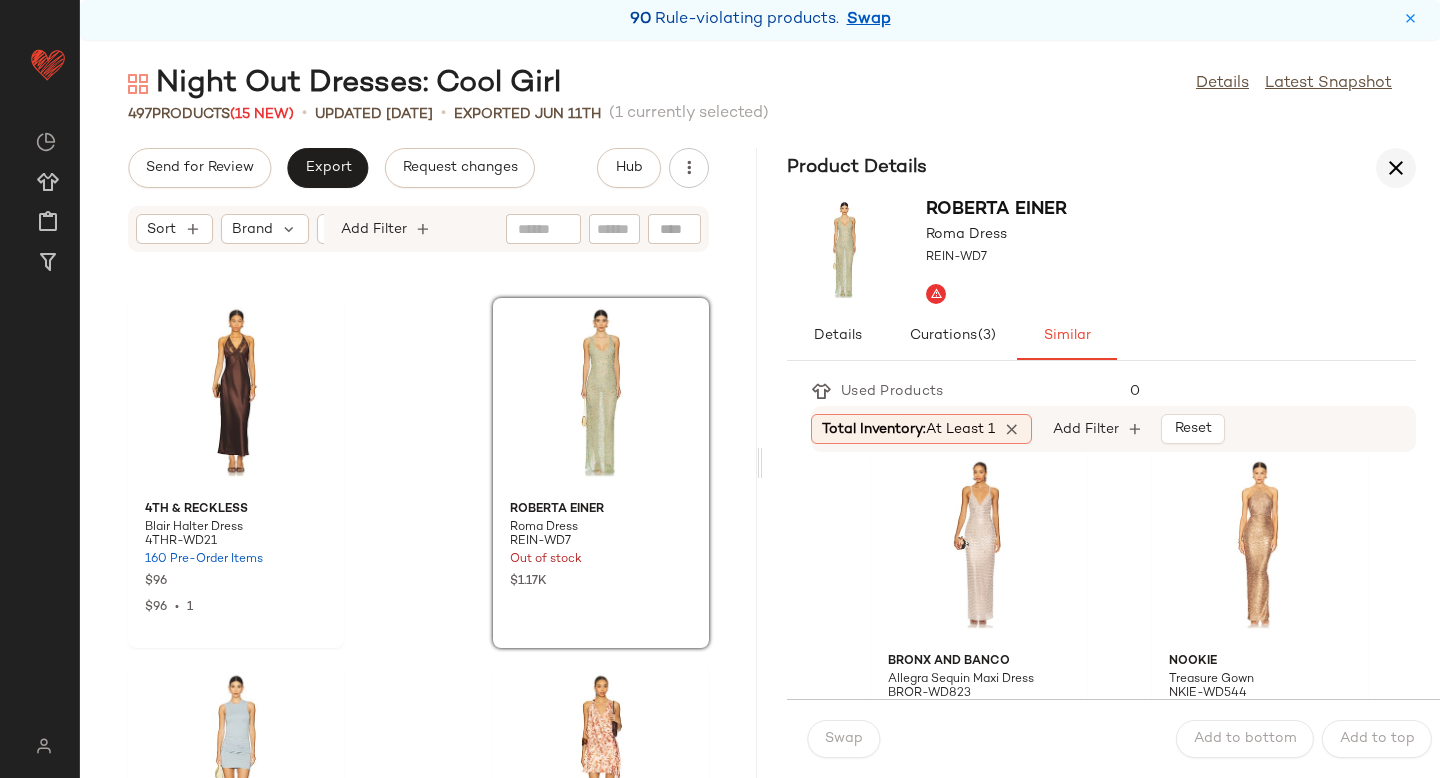 click at bounding box center (1396, 168) 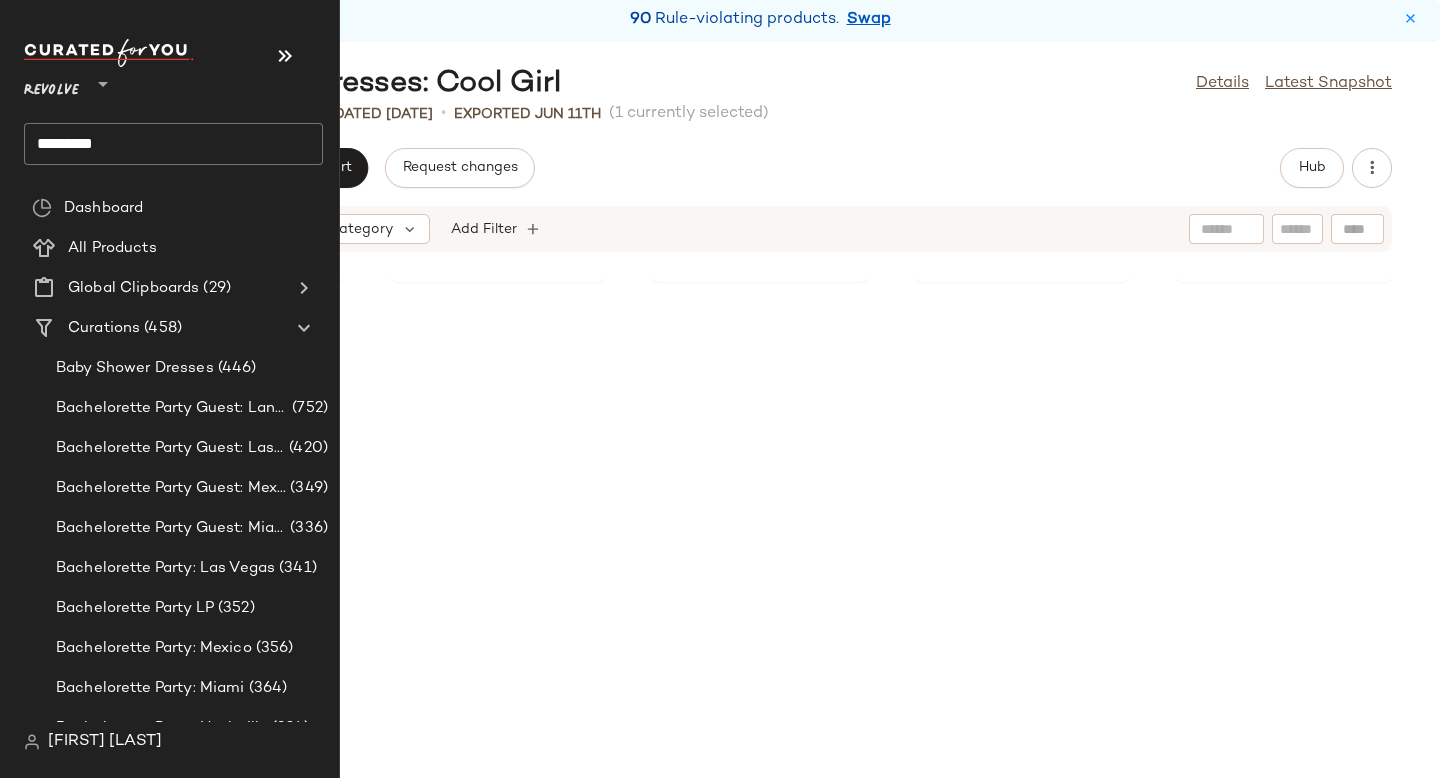 scroll, scrollTop: 748, scrollLeft: 0, axis: vertical 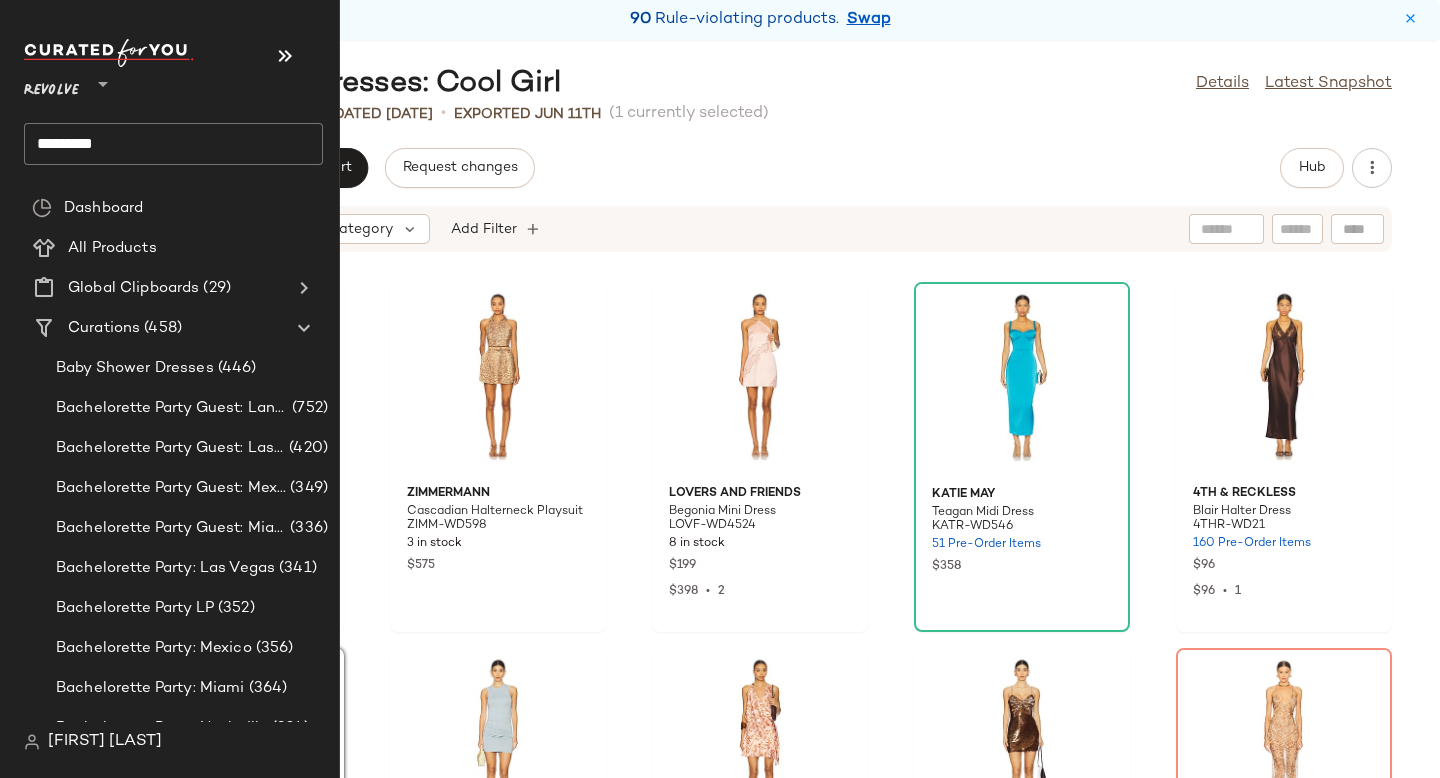 click on "[FIRST] [LAST]" at bounding box center (105, 742) 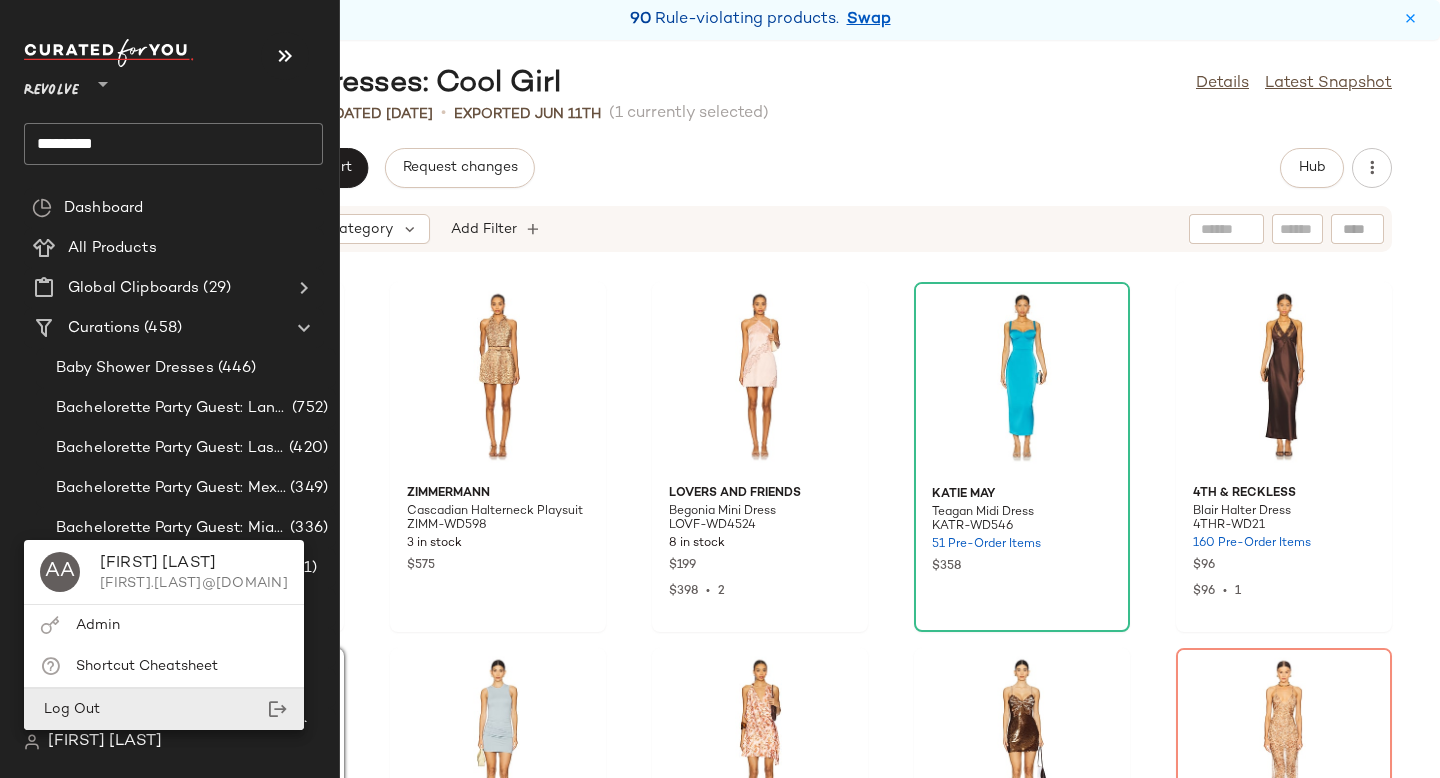 click on "Log Out" 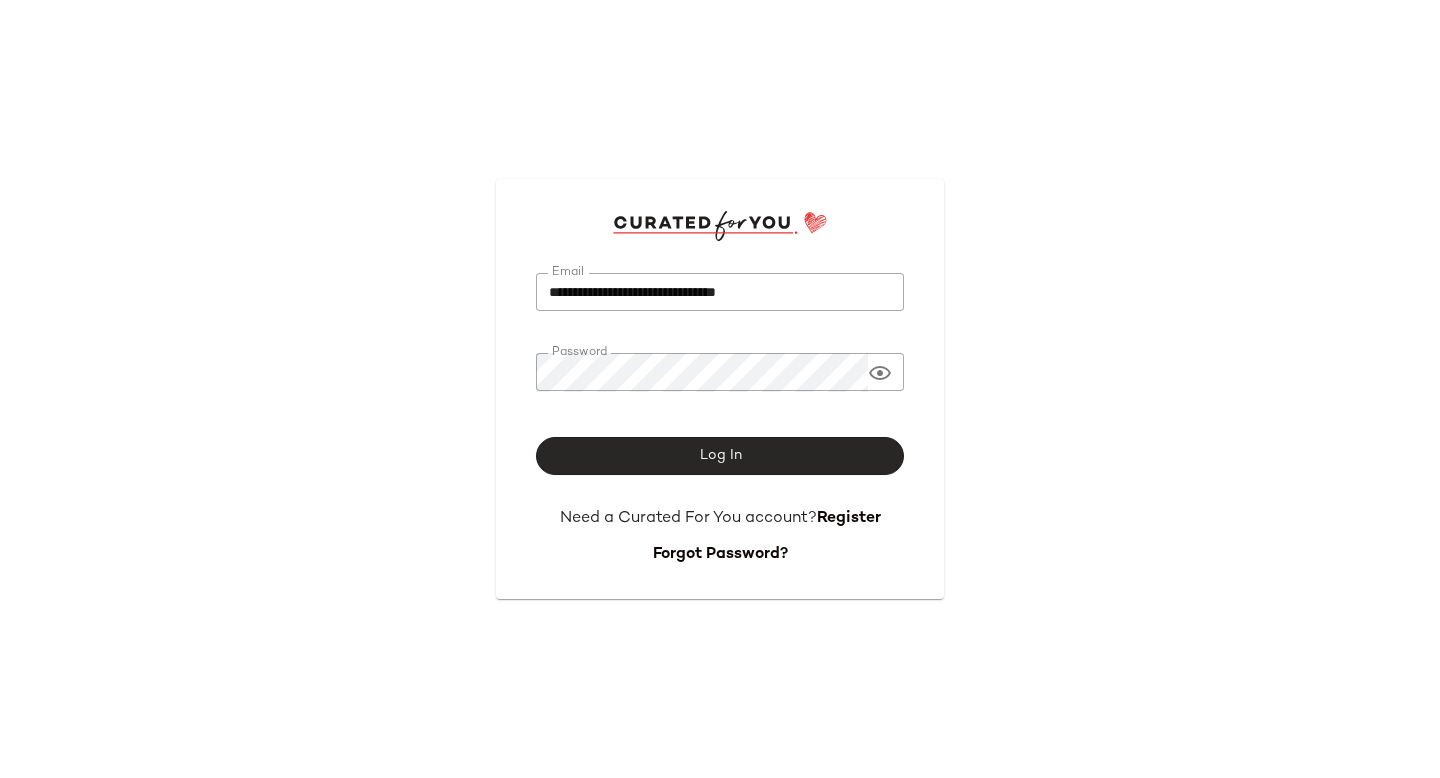 click on "Log In" at bounding box center [720, 456] 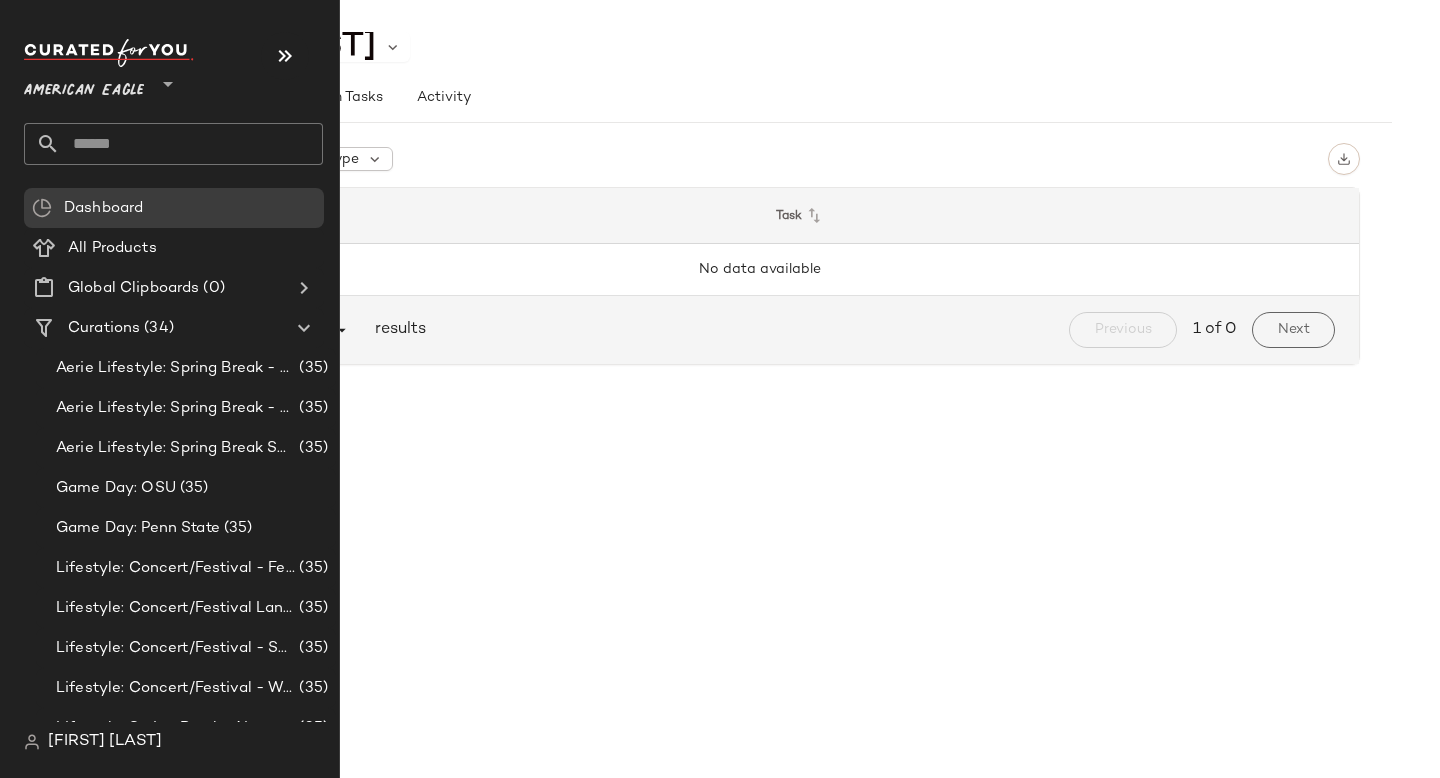 click on "American Eagle" at bounding box center [84, 86] 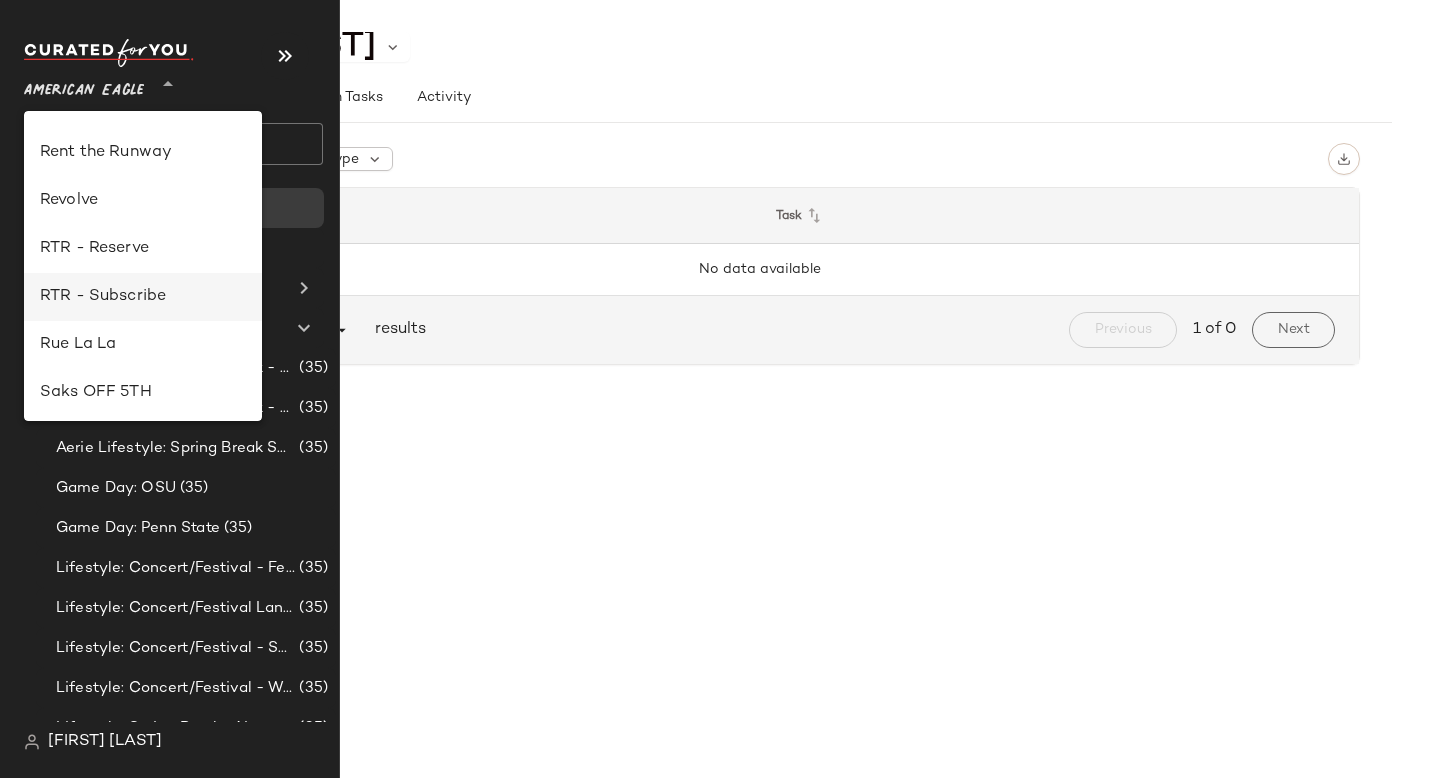 scroll, scrollTop: 890, scrollLeft: 0, axis: vertical 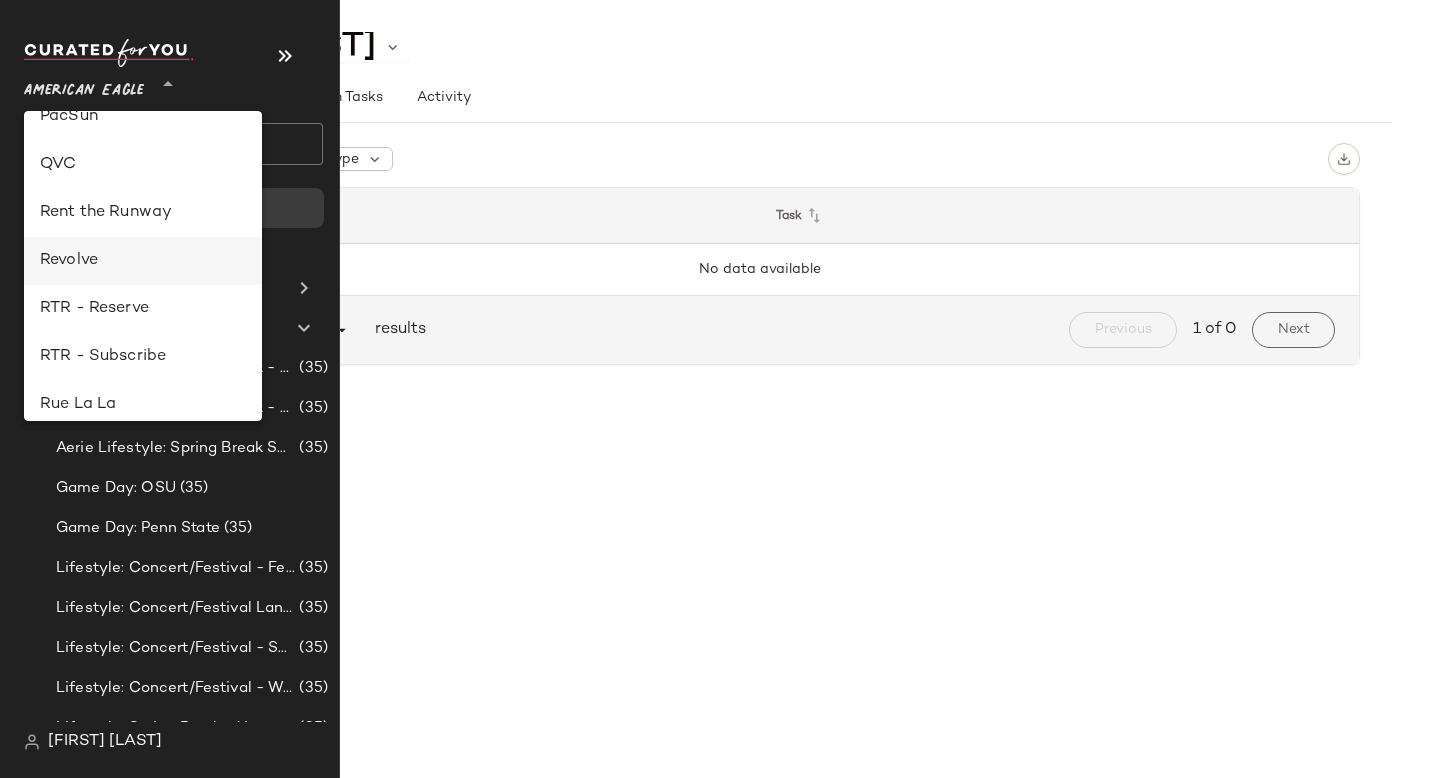 click on "Revolve" at bounding box center [143, 261] 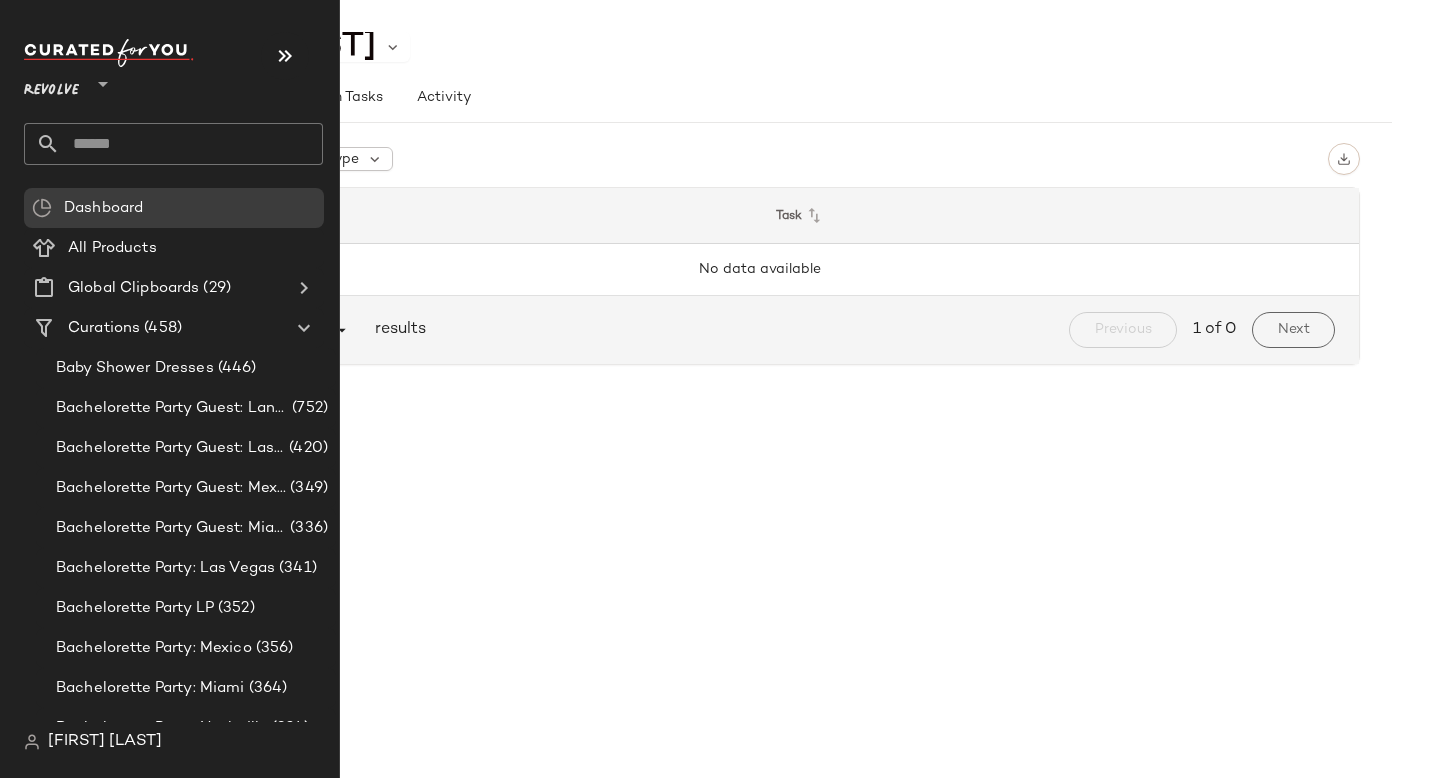 click 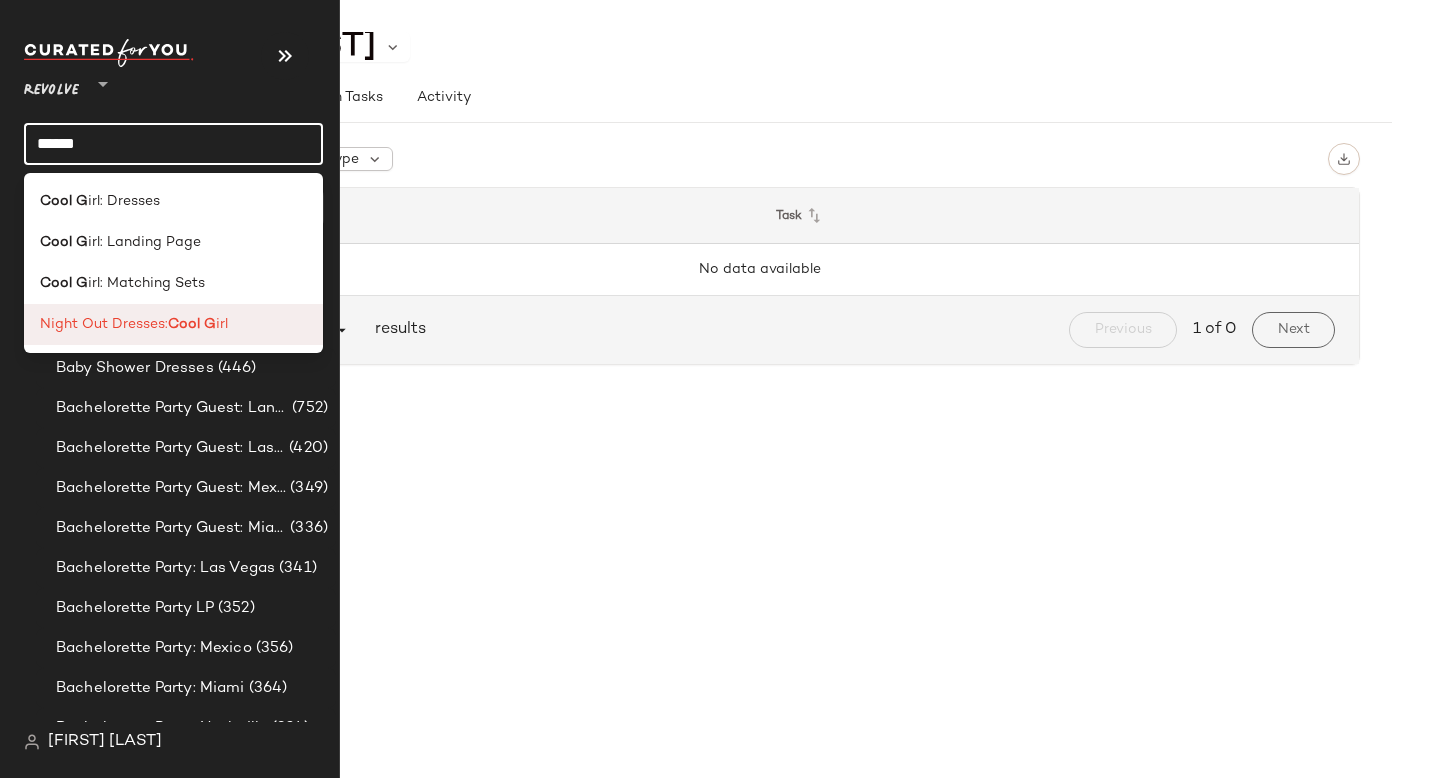 type on "******" 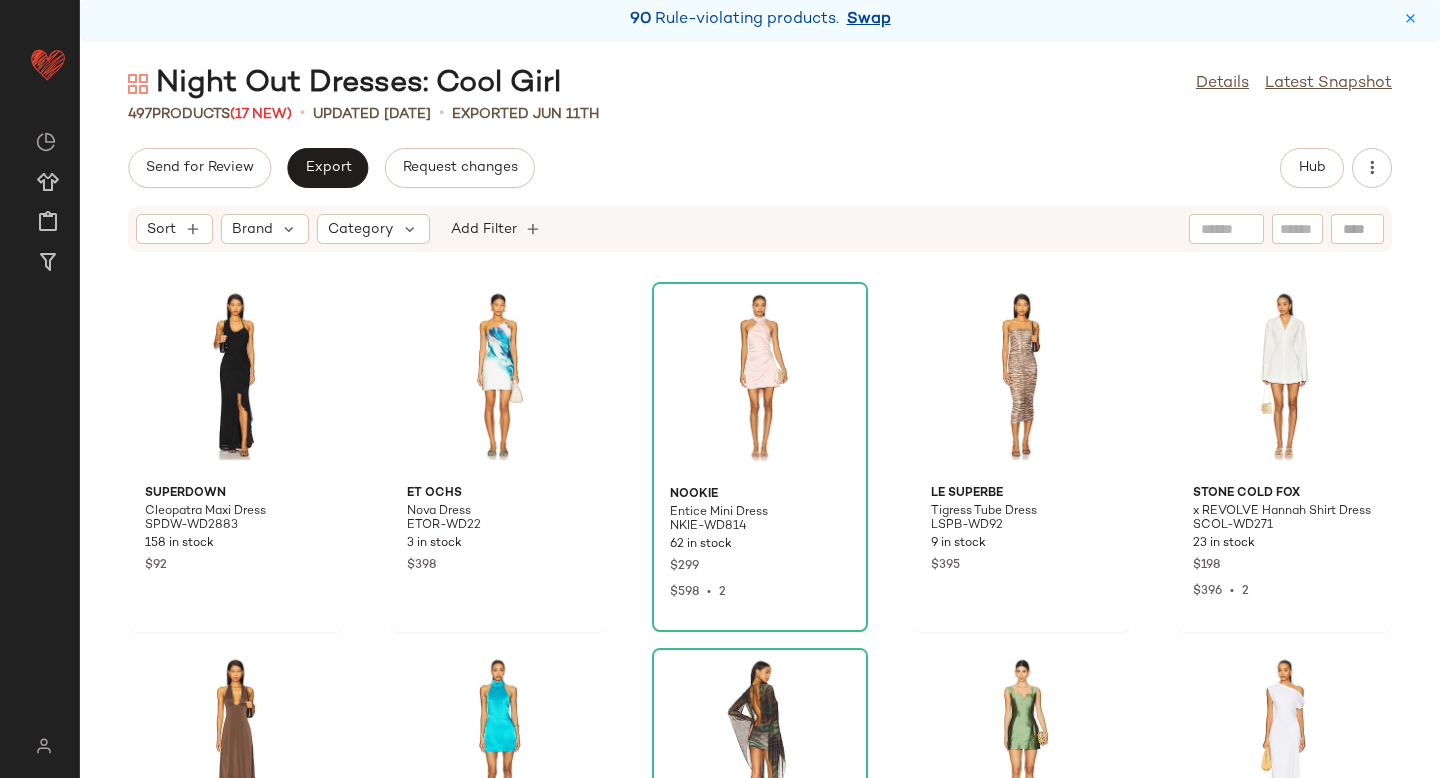 click on "Swap" at bounding box center [869, 20] 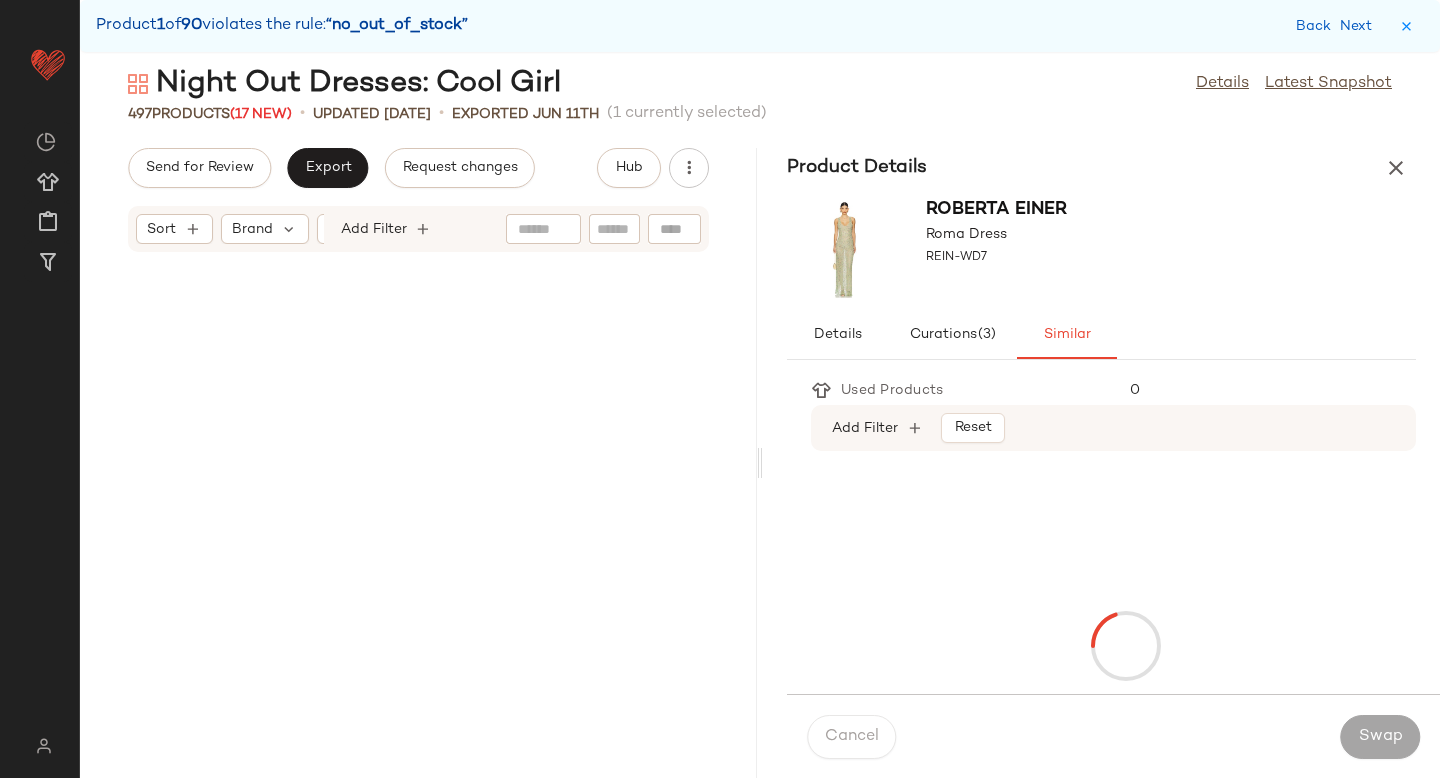 scroll, scrollTop: 2562, scrollLeft: 0, axis: vertical 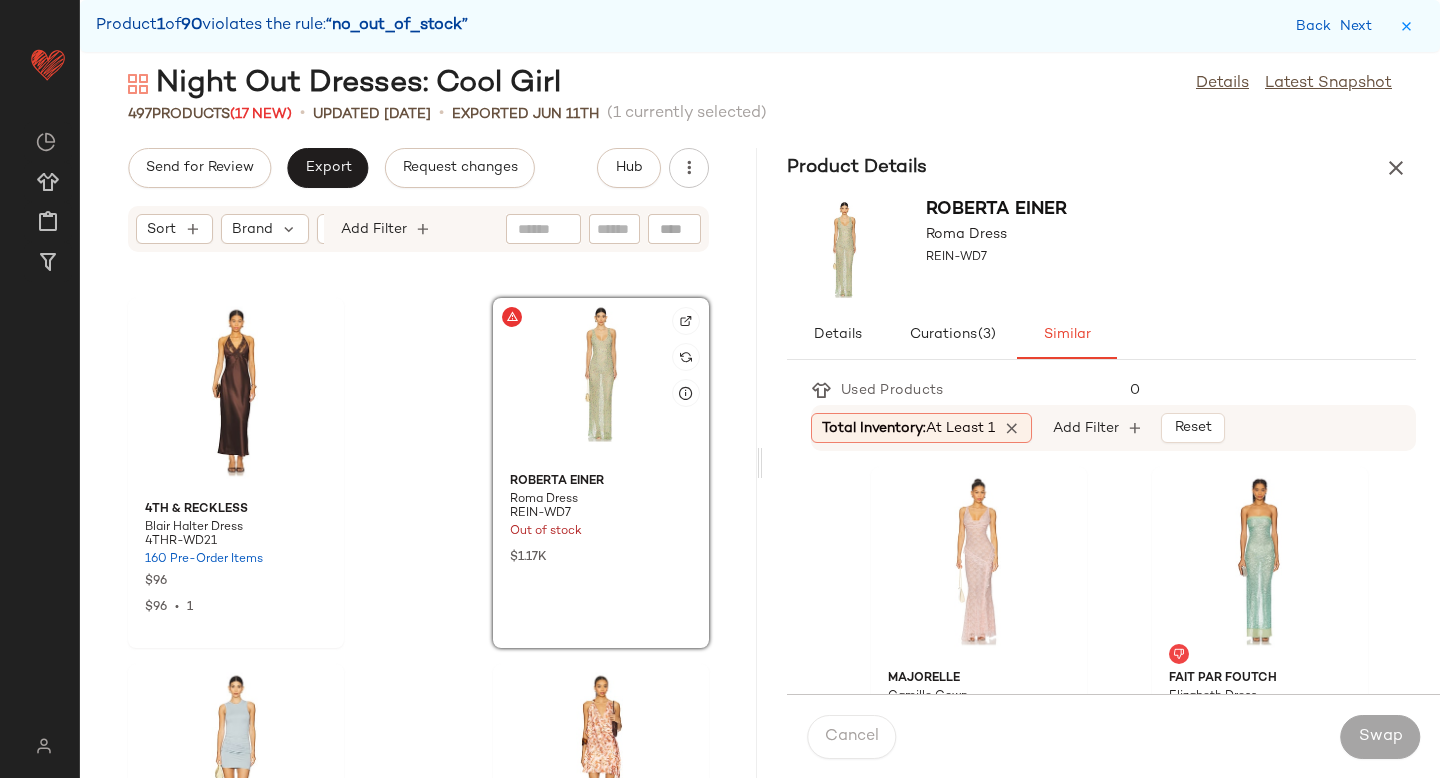 click 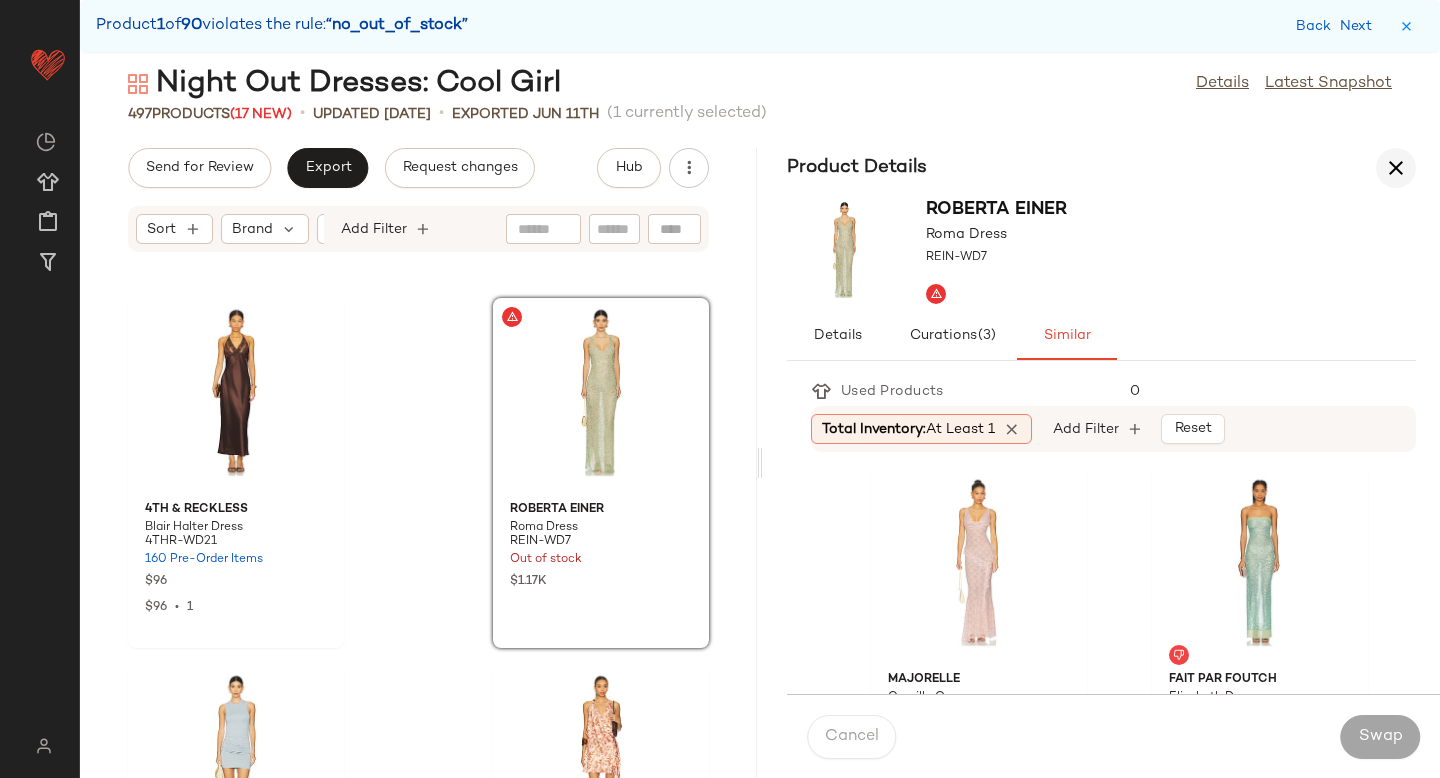 click at bounding box center [1396, 168] 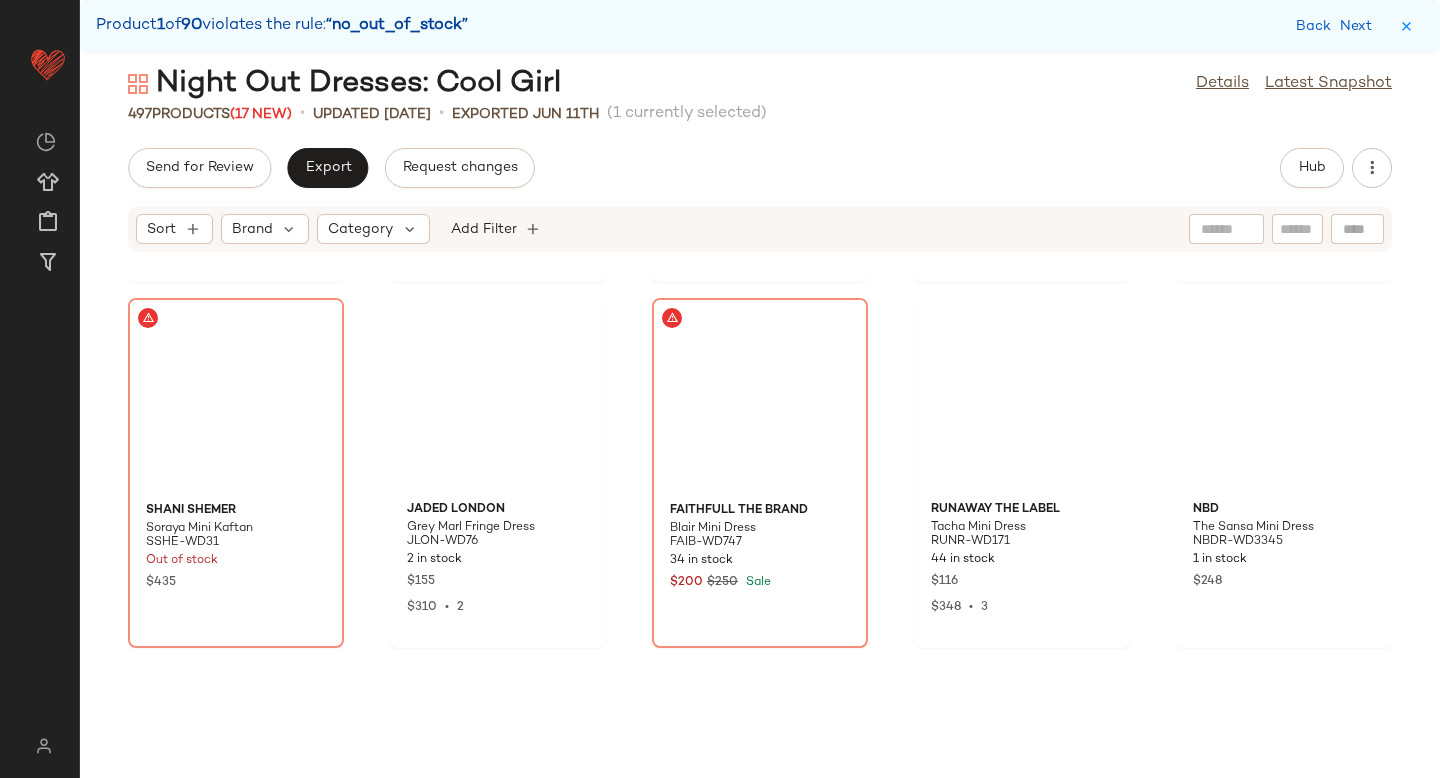 scroll, scrollTop: 1114, scrollLeft: 0, axis: vertical 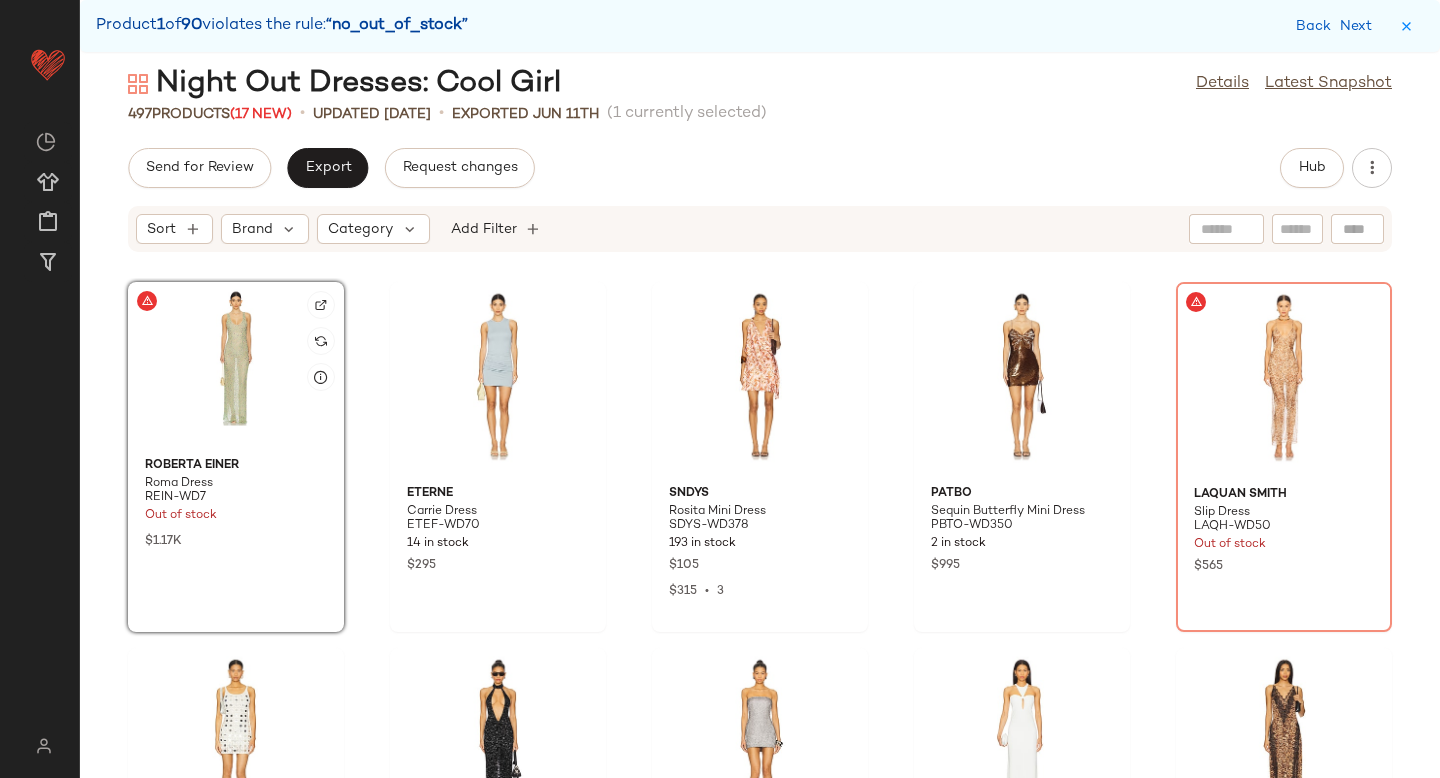 click 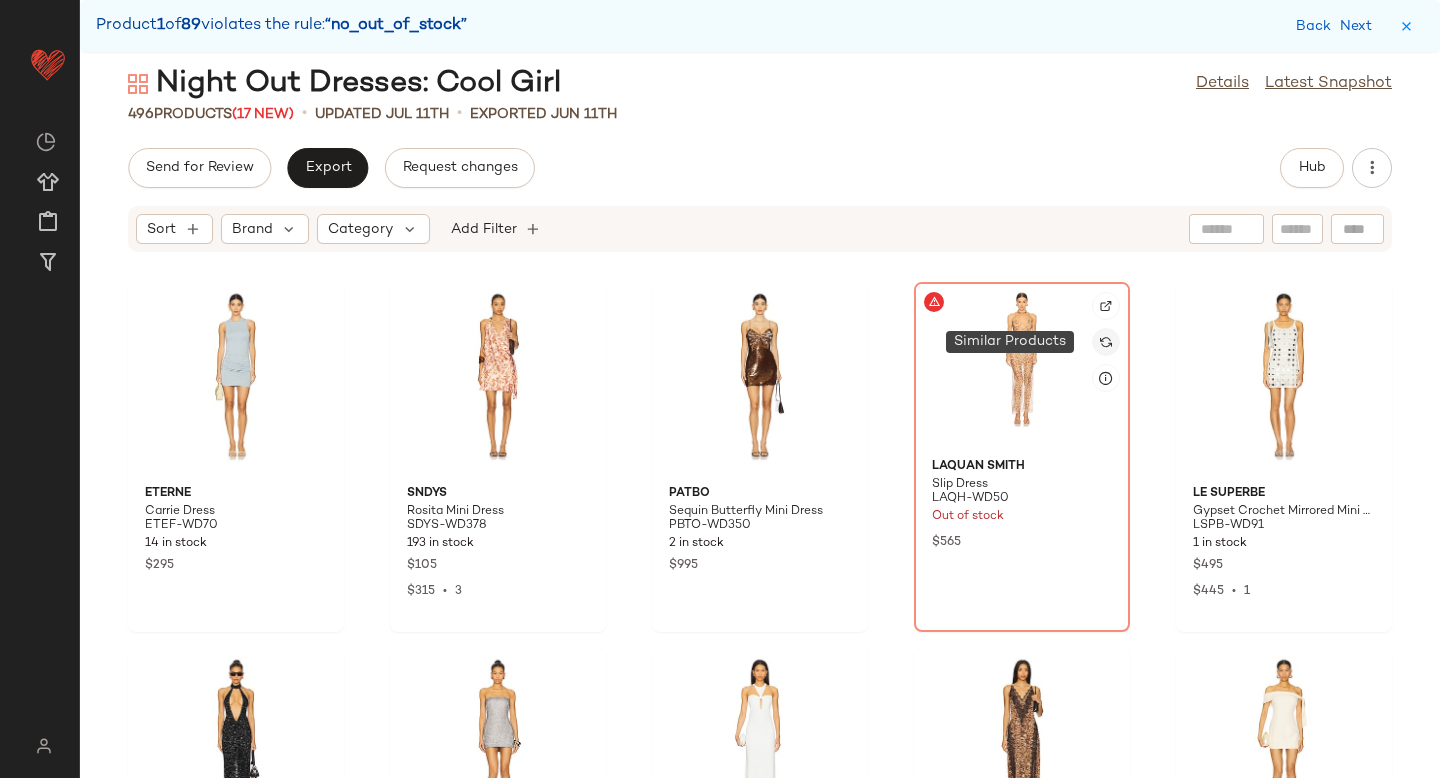 click 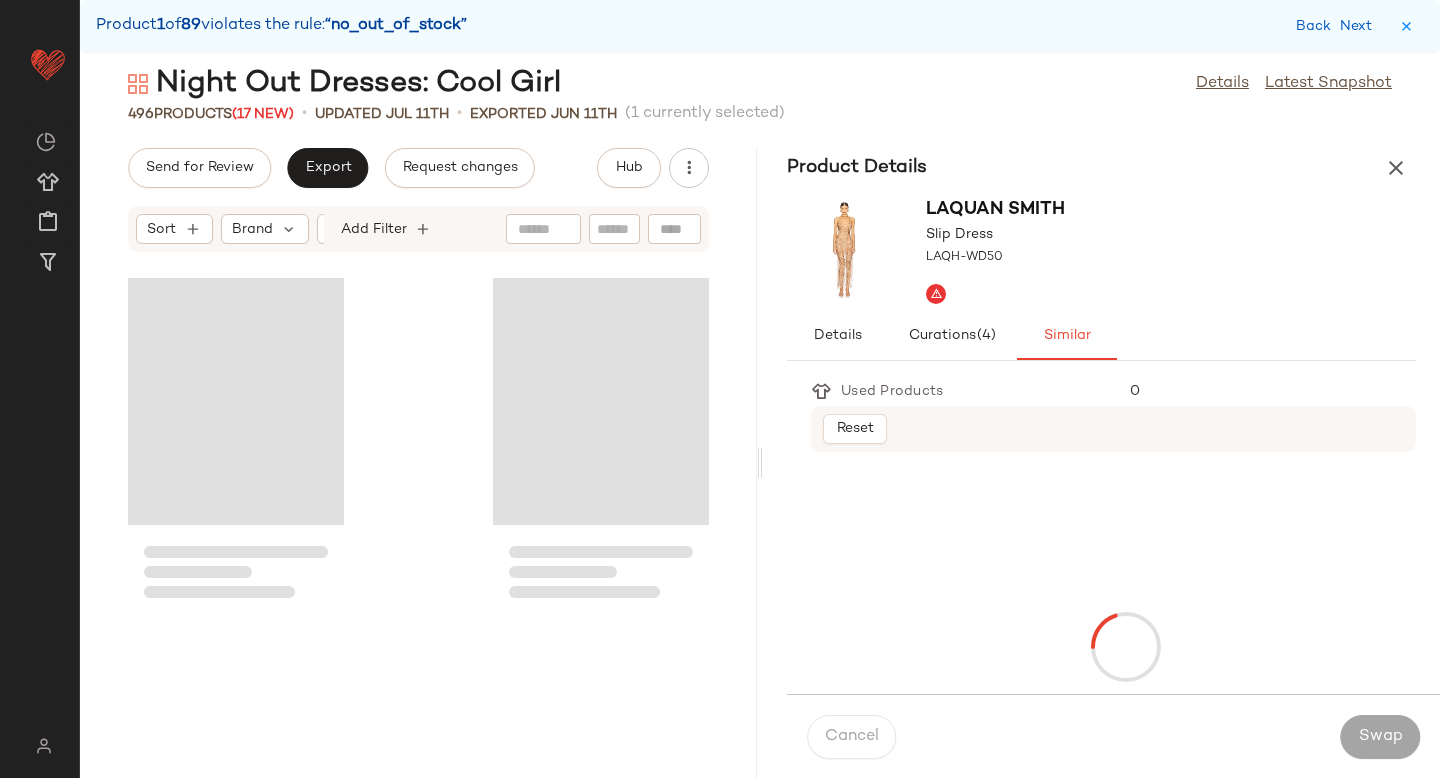 scroll, scrollTop: 3294, scrollLeft: 0, axis: vertical 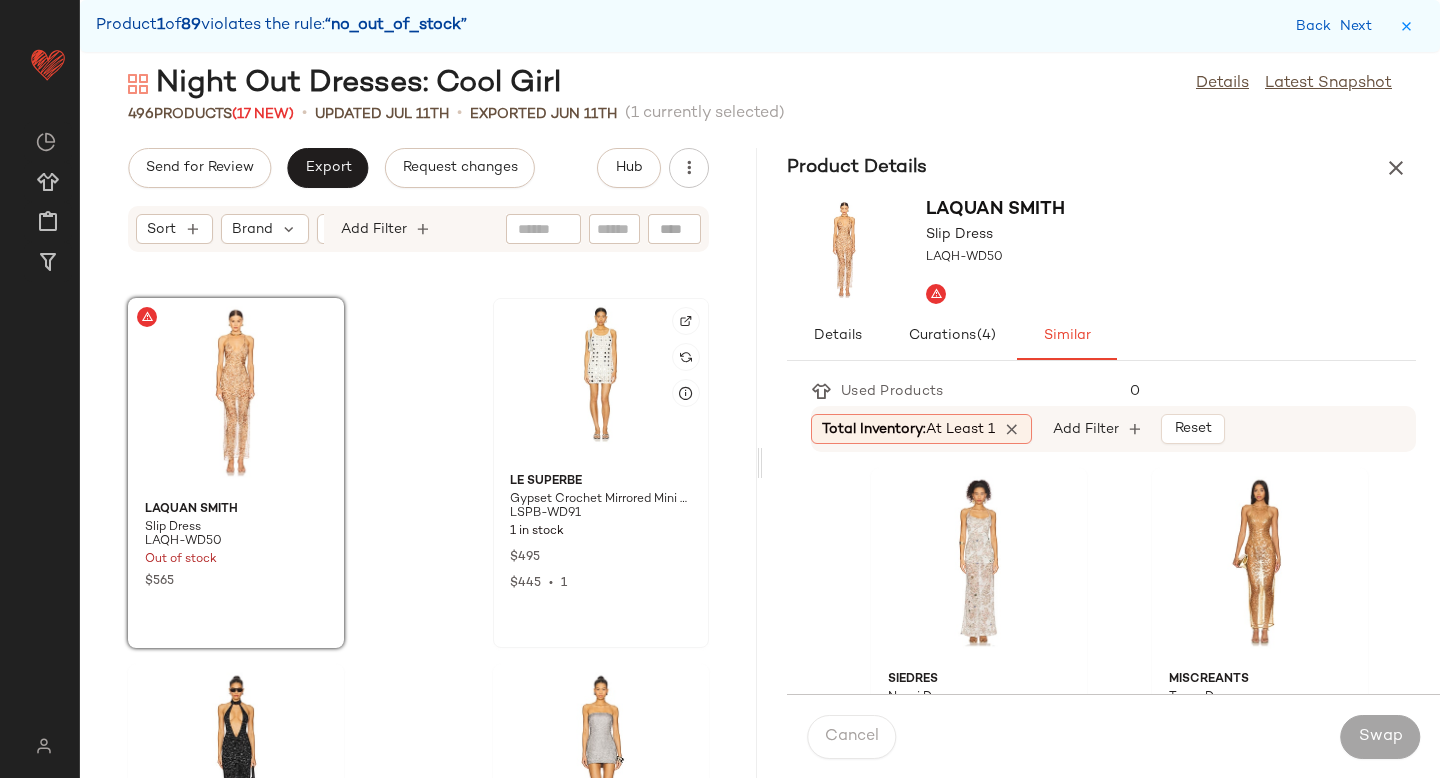 click 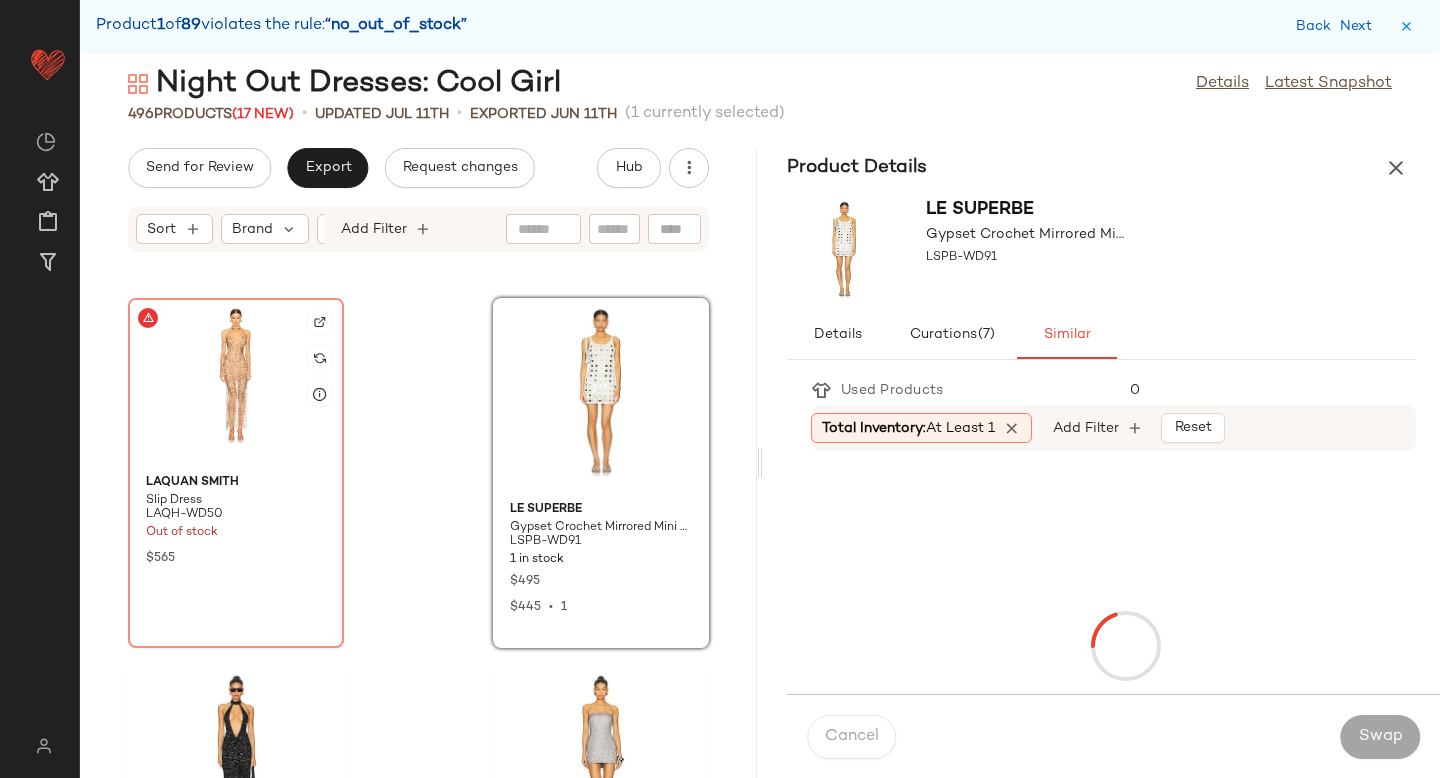 click 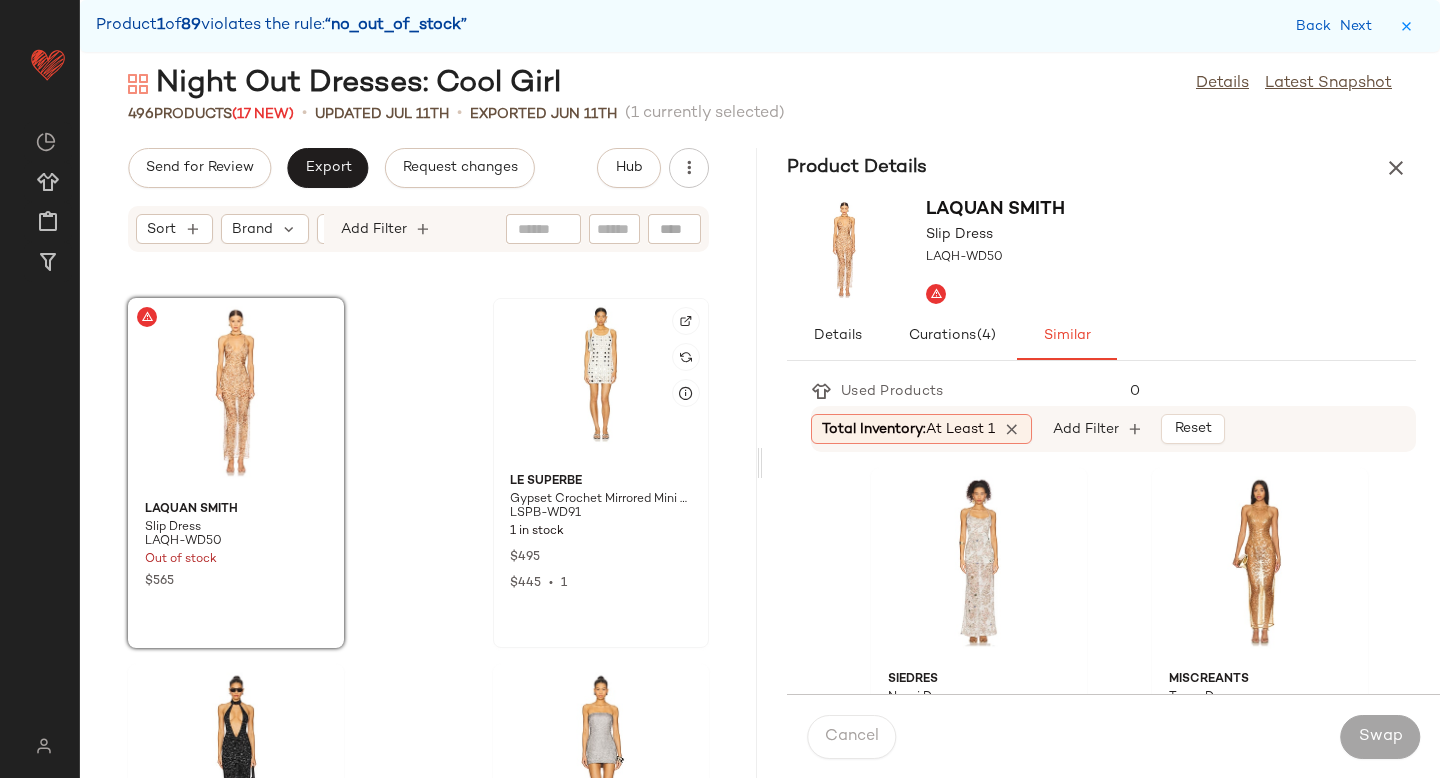click 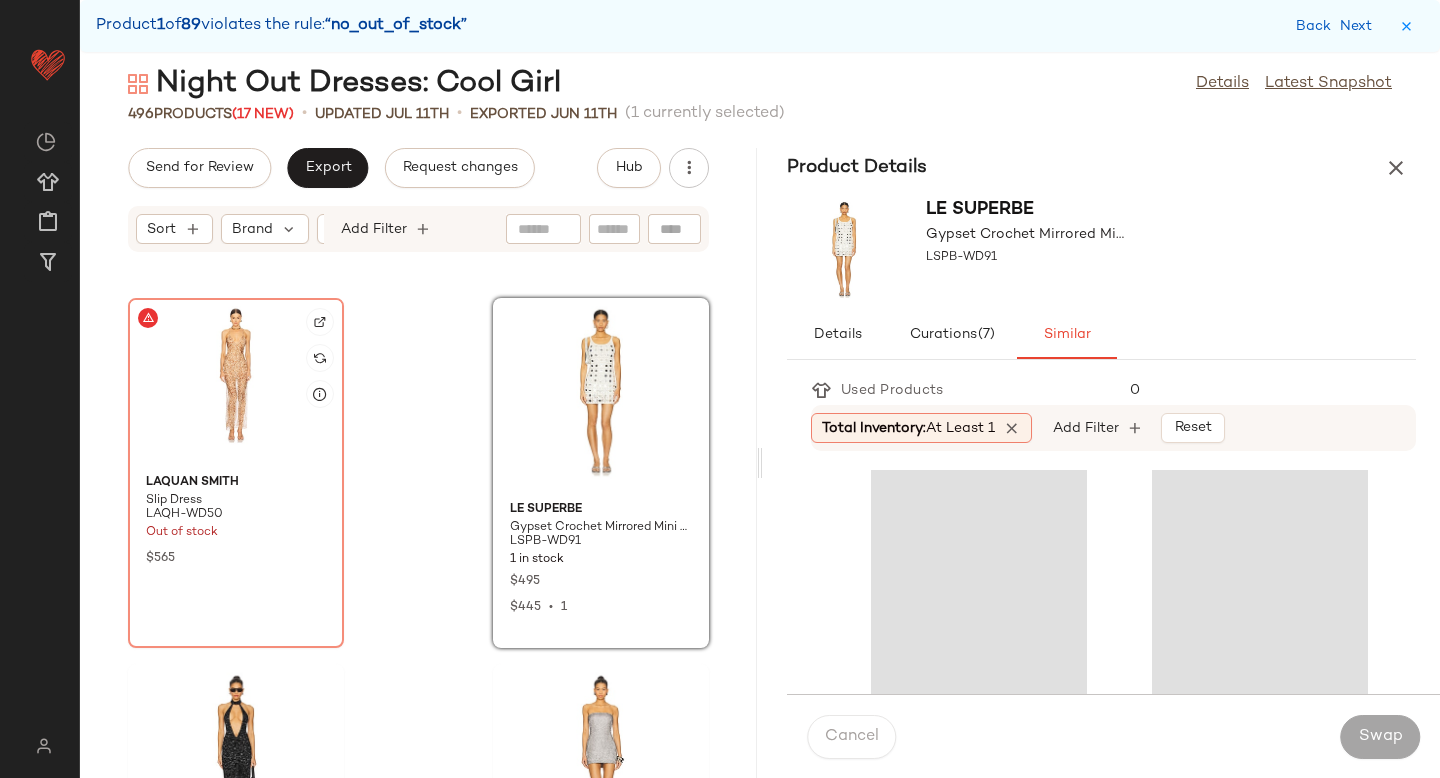 click 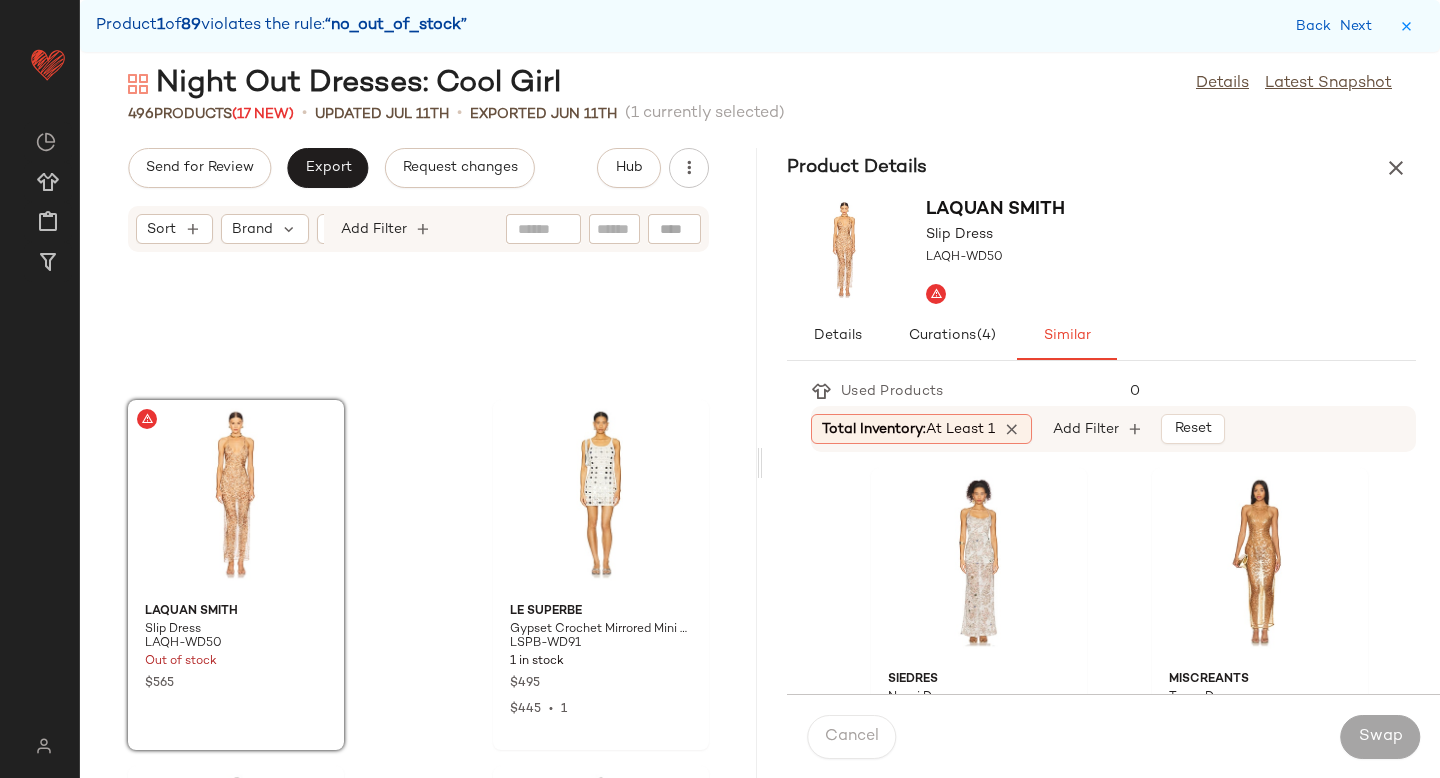 scroll, scrollTop: 3178, scrollLeft: 0, axis: vertical 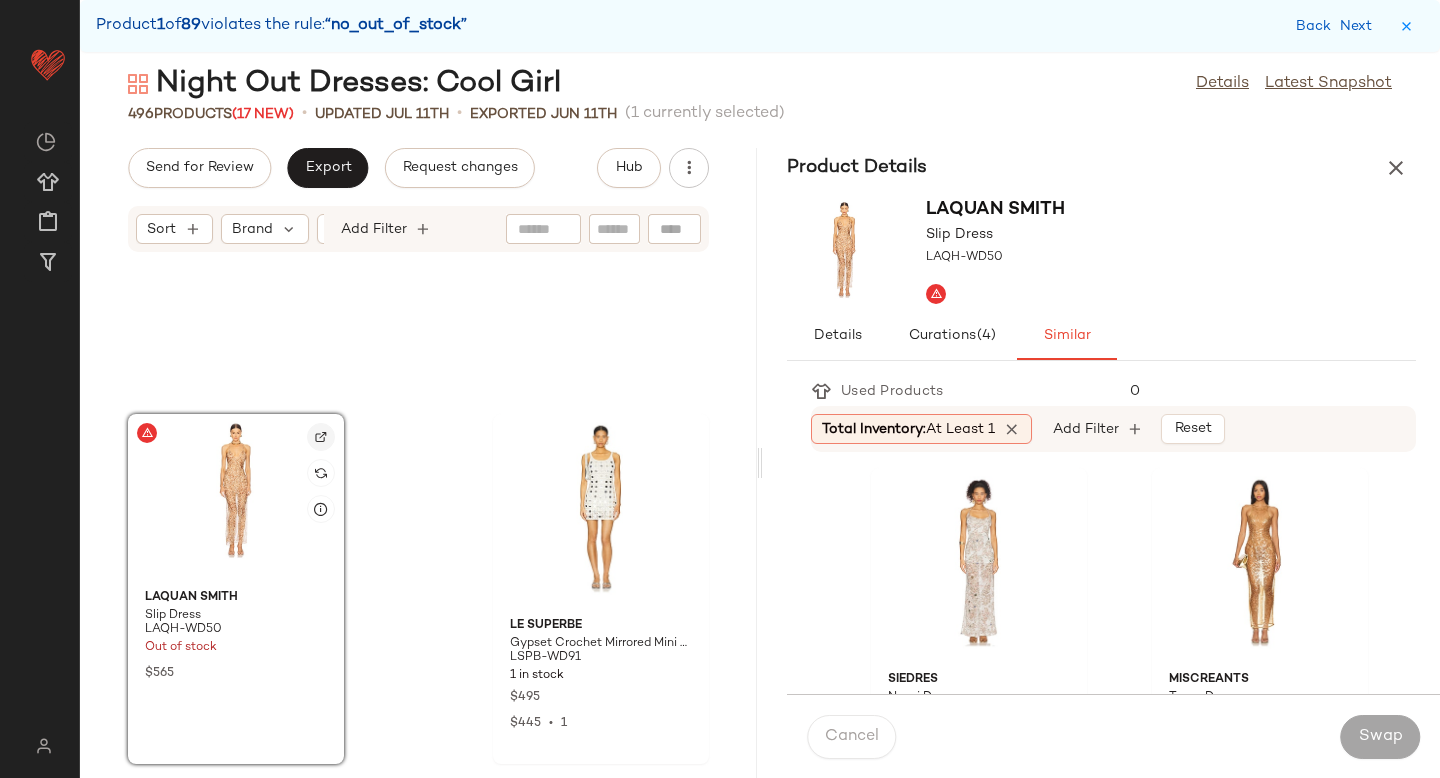 click at bounding box center [321, 437] 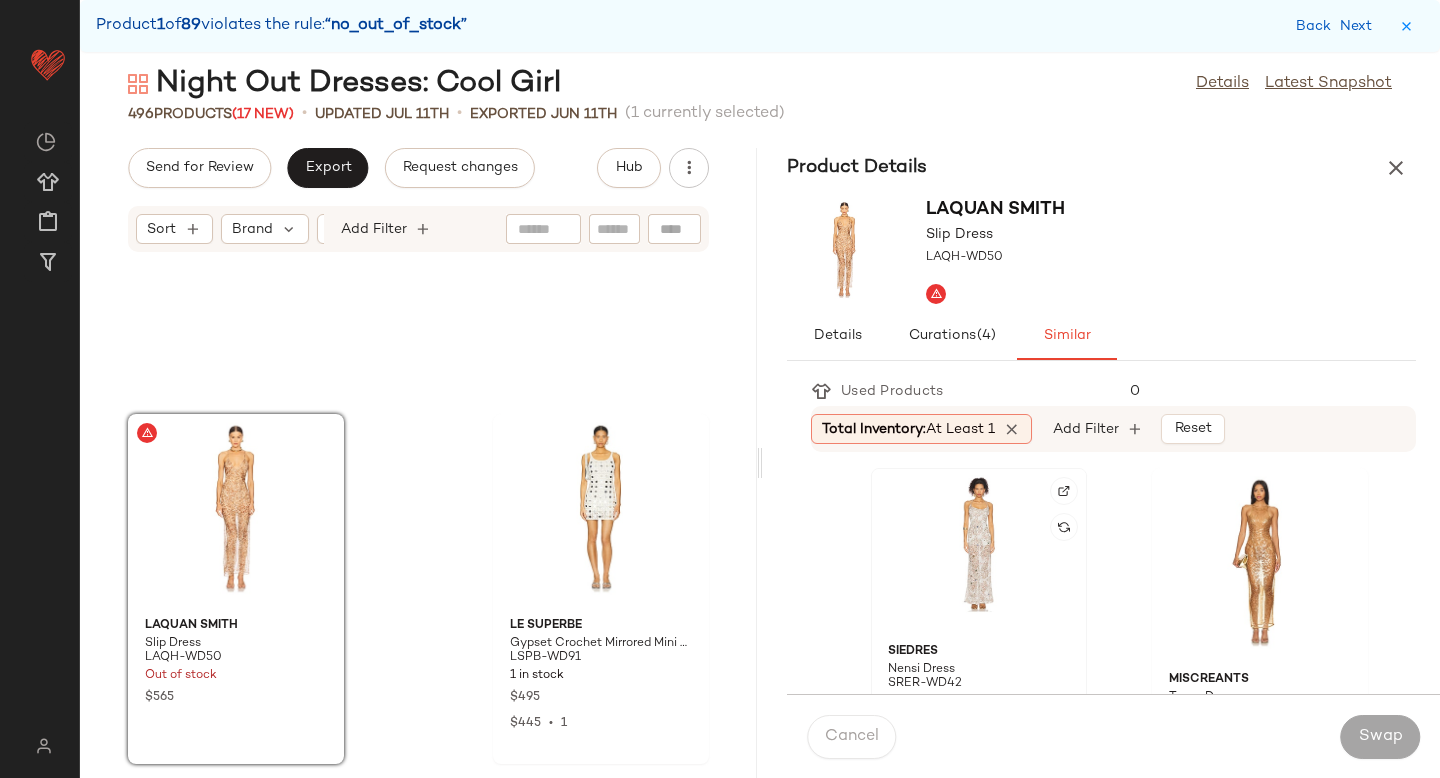 click 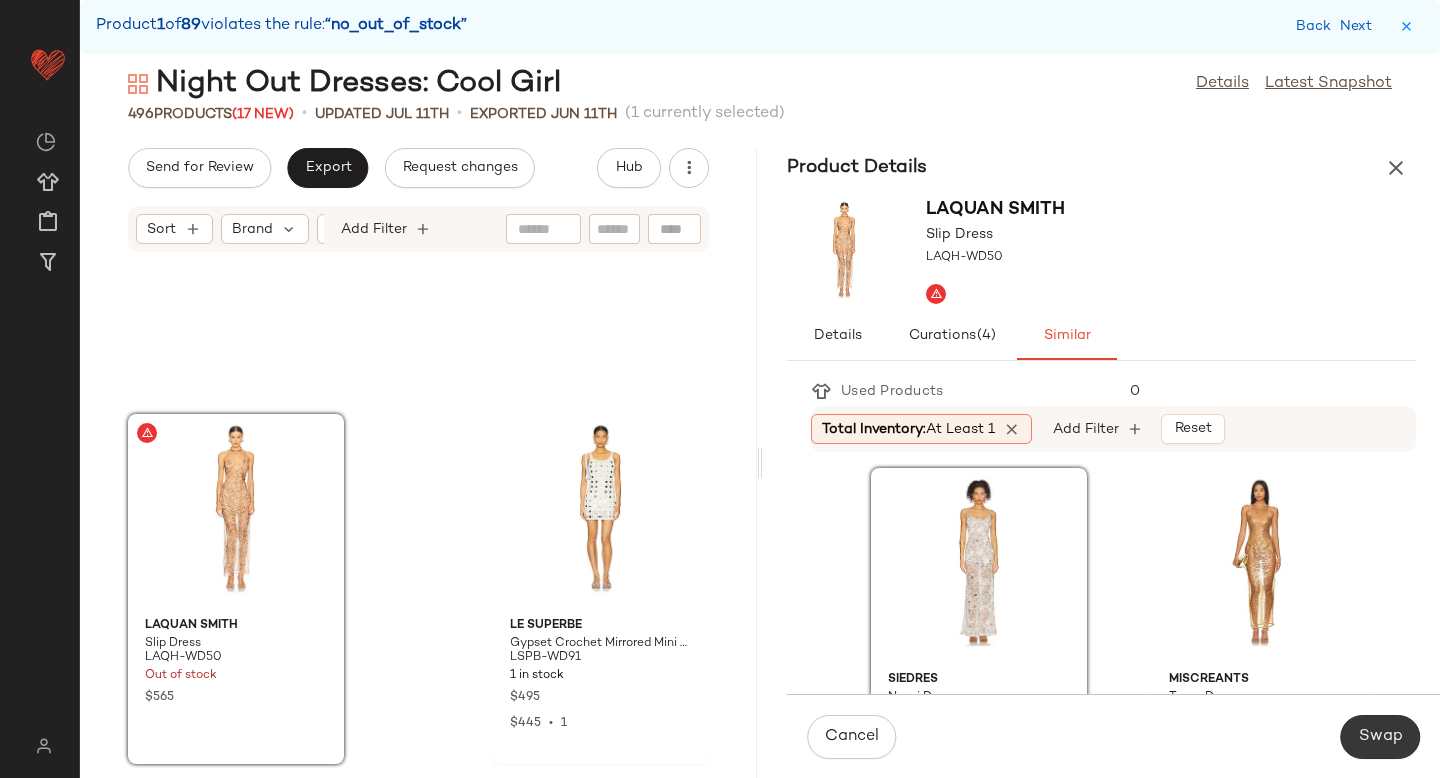 click on "Swap" at bounding box center [1380, 737] 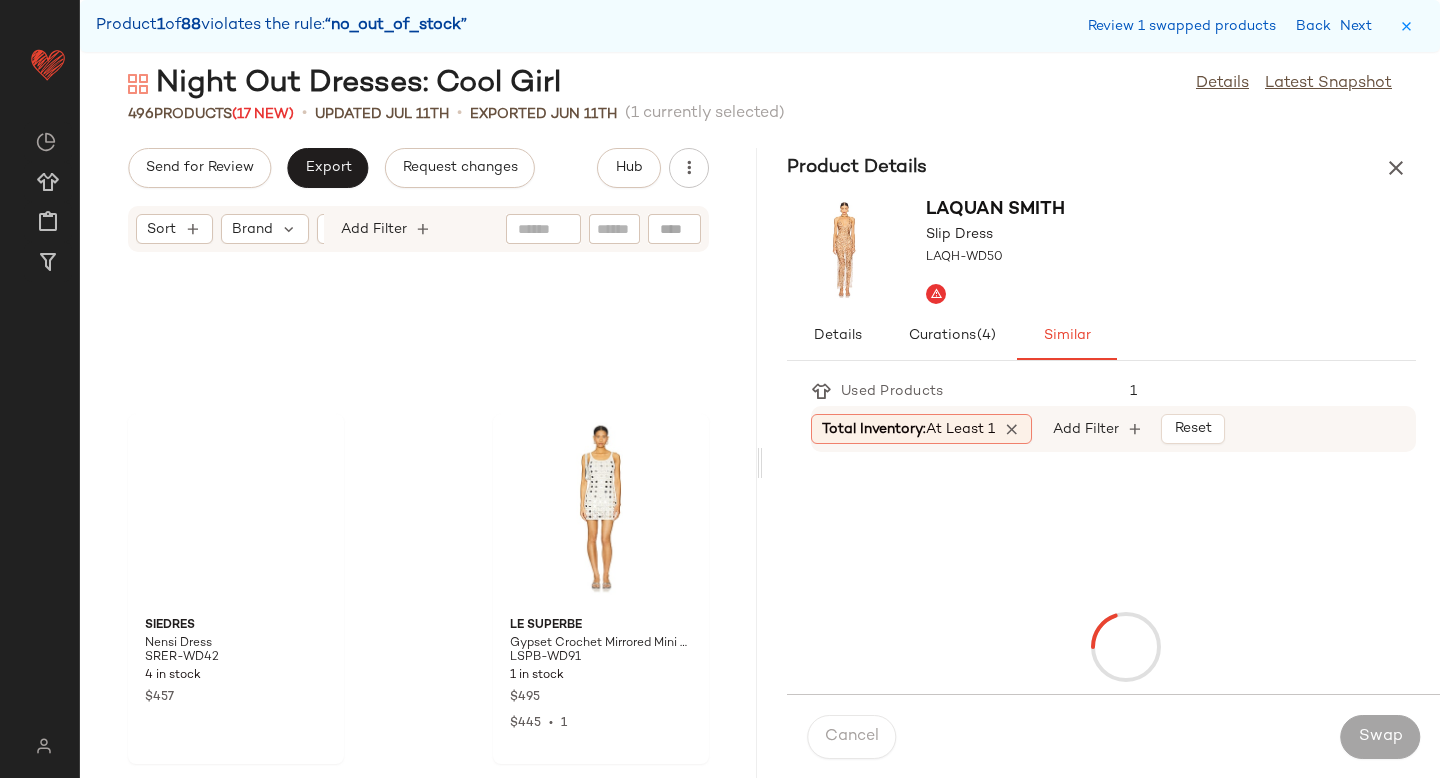 scroll, scrollTop: 5124, scrollLeft: 0, axis: vertical 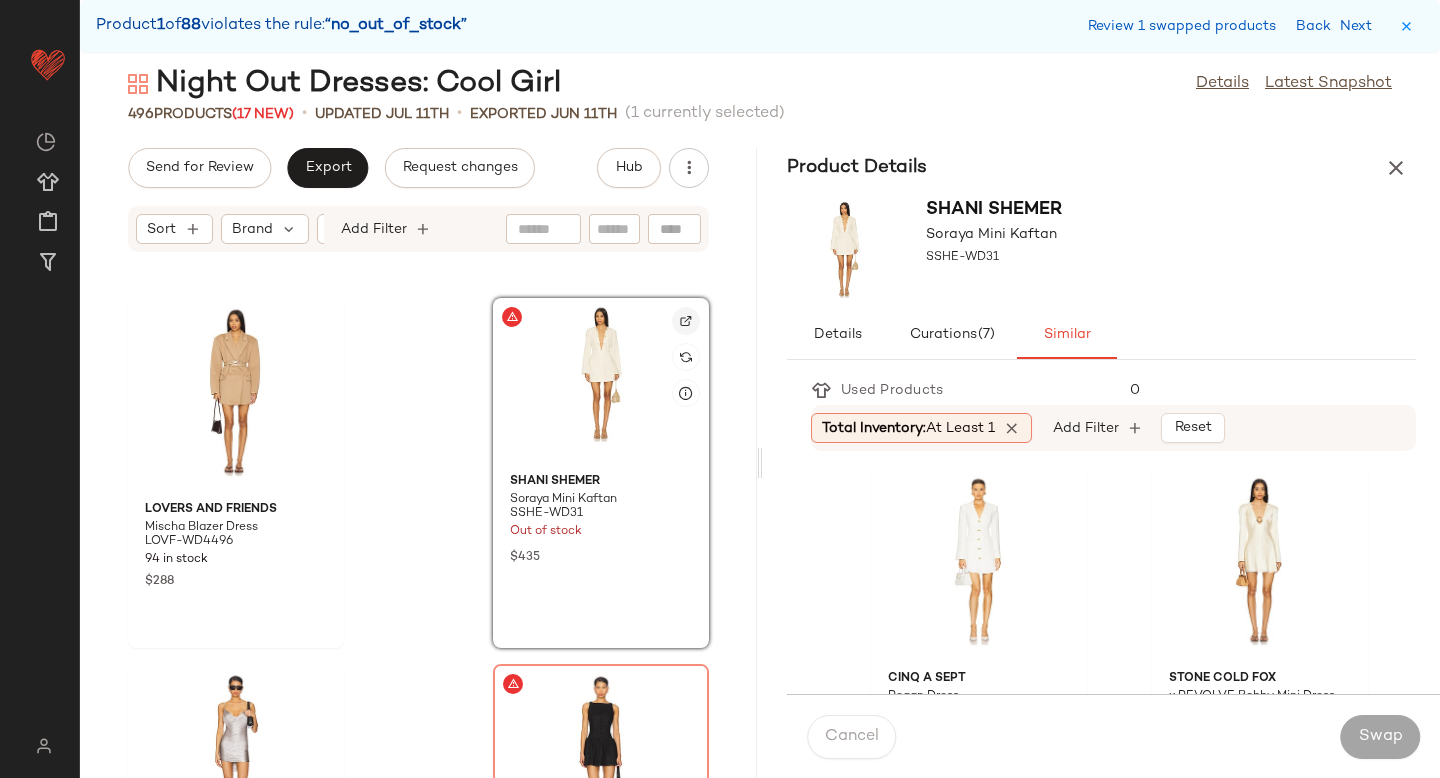 click at bounding box center [686, 321] 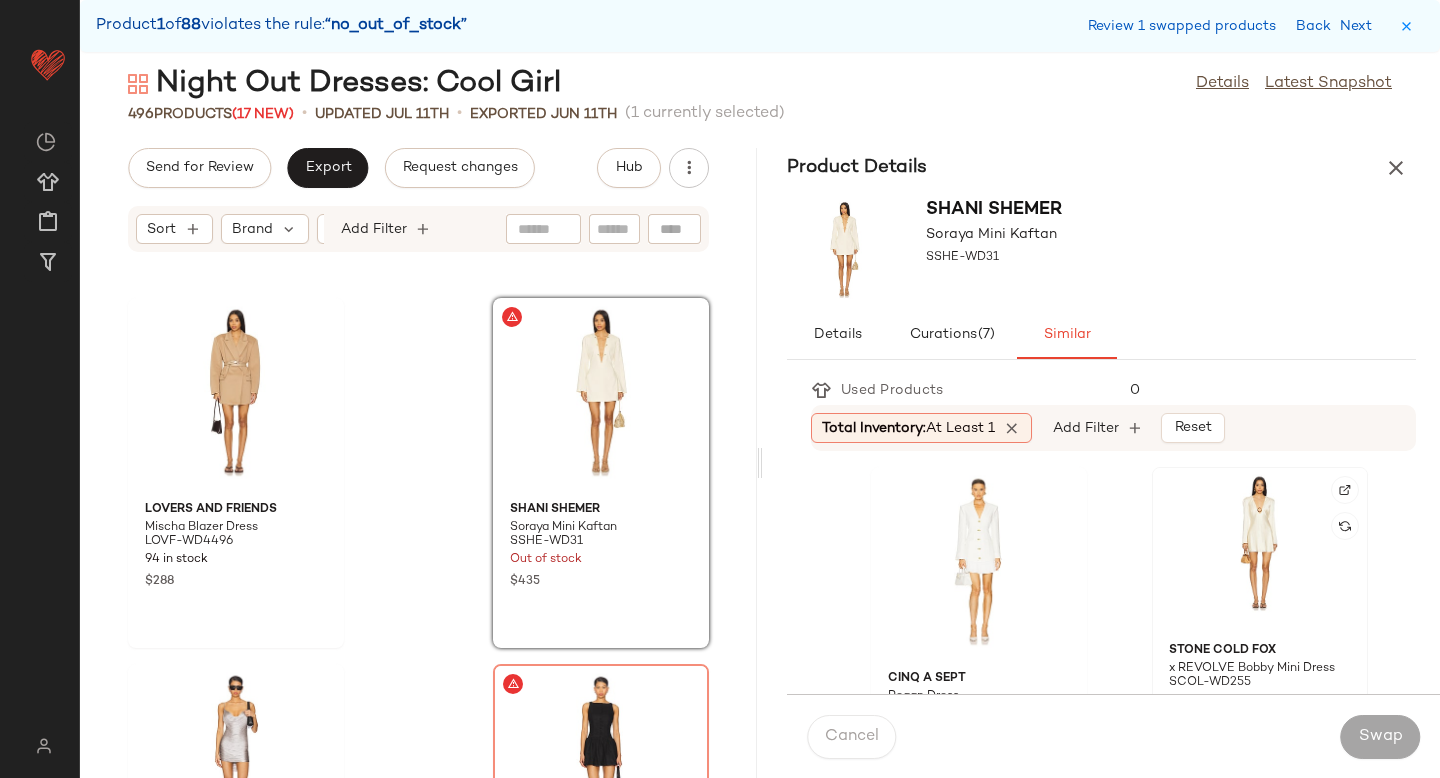 click 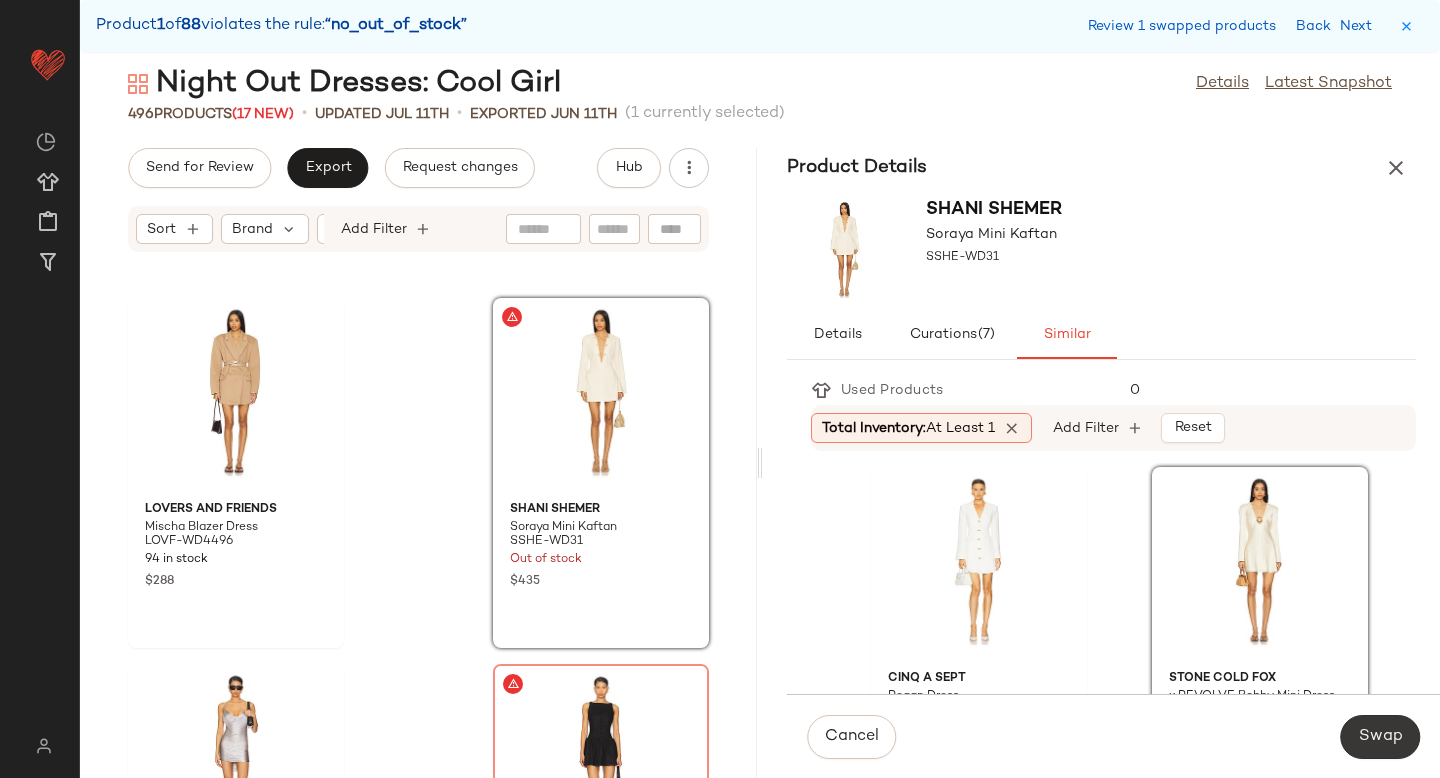 click on "Swap" at bounding box center (1380, 737) 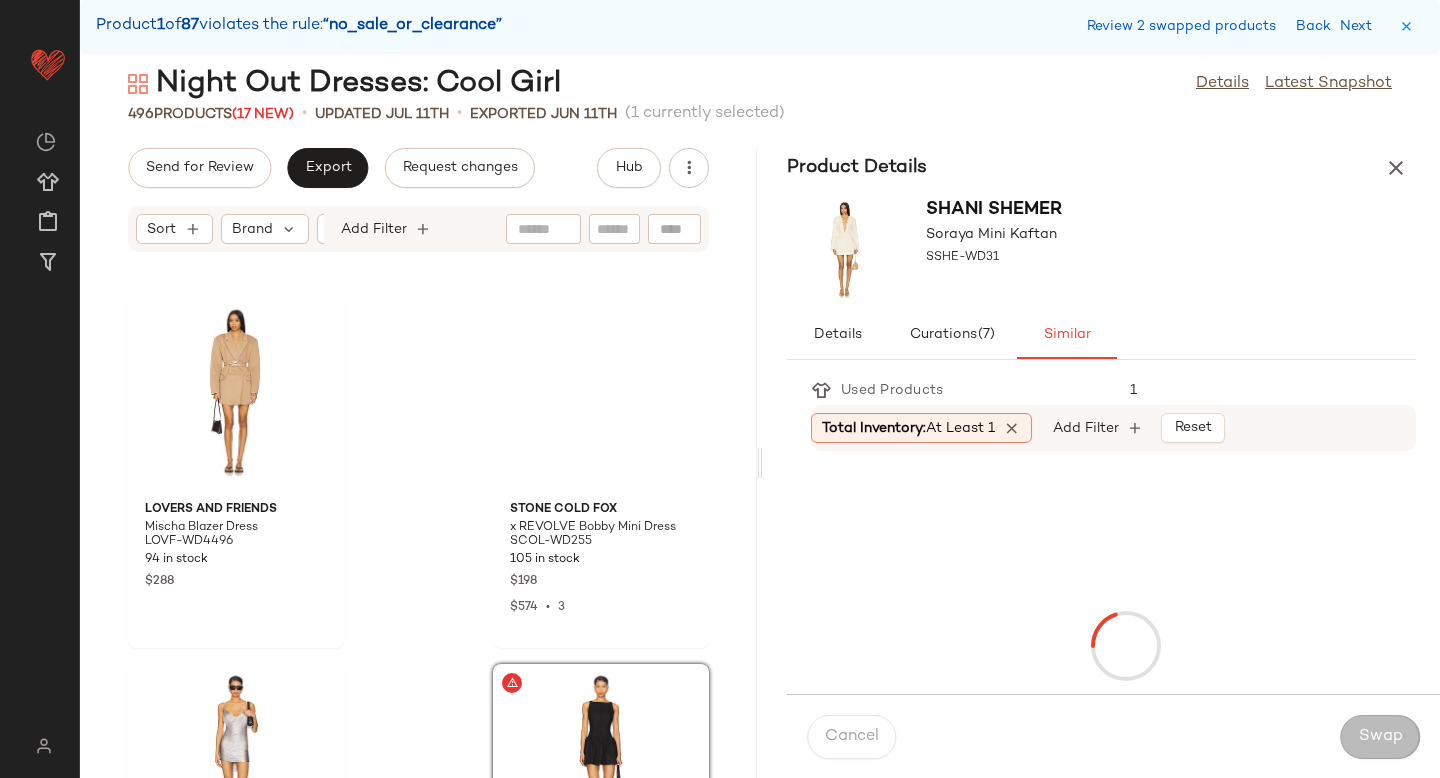 scroll, scrollTop: 5490, scrollLeft: 0, axis: vertical 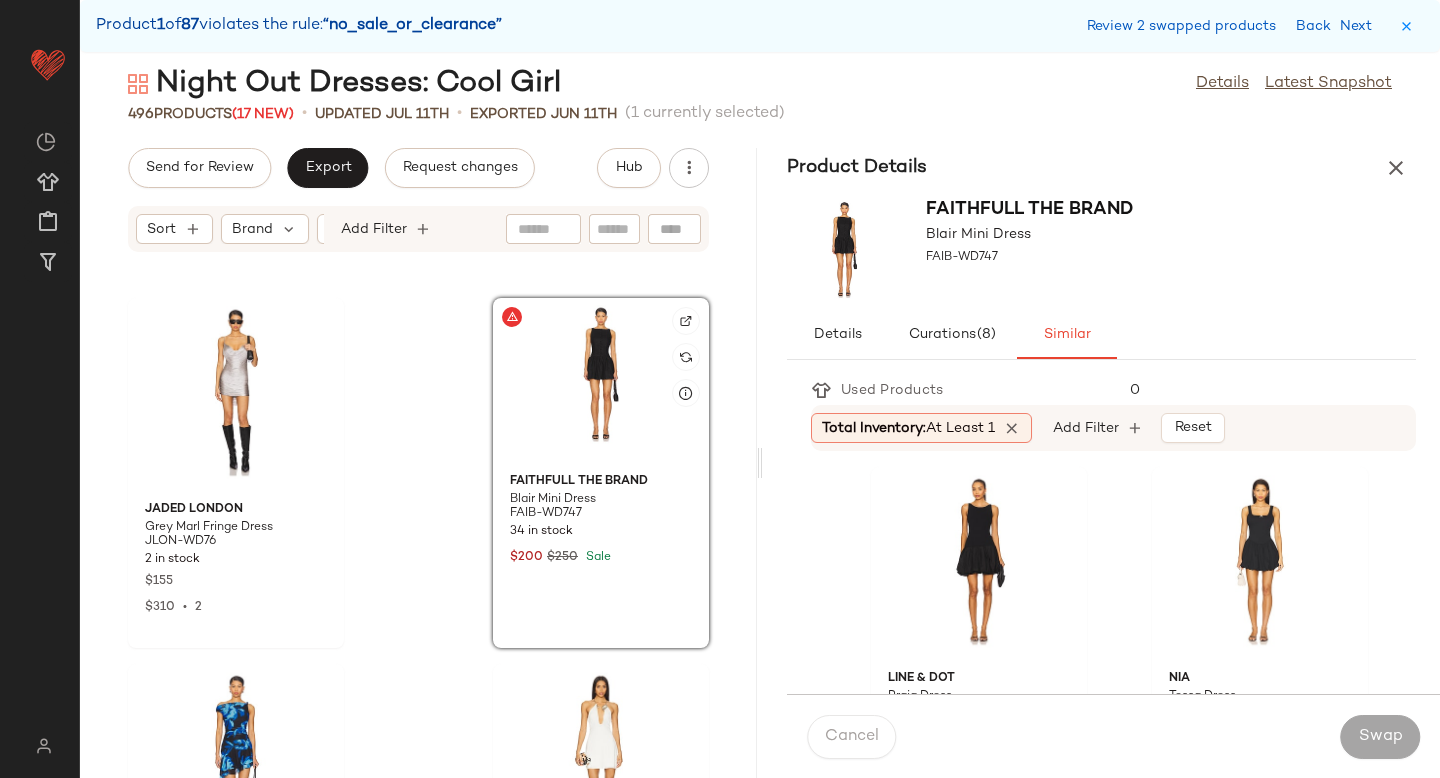 click 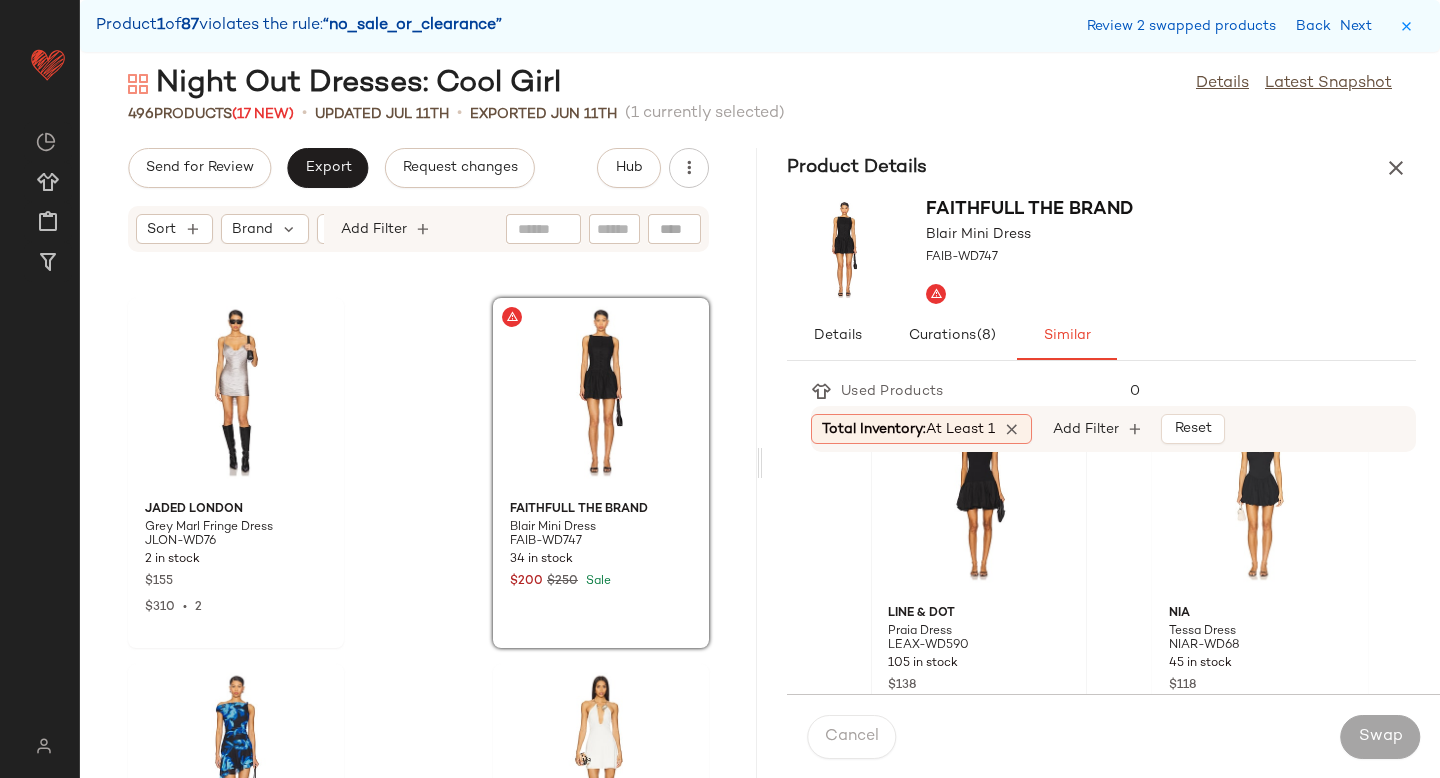 scroll, scrollTop: 0, scrollLeft: 0, axis: both 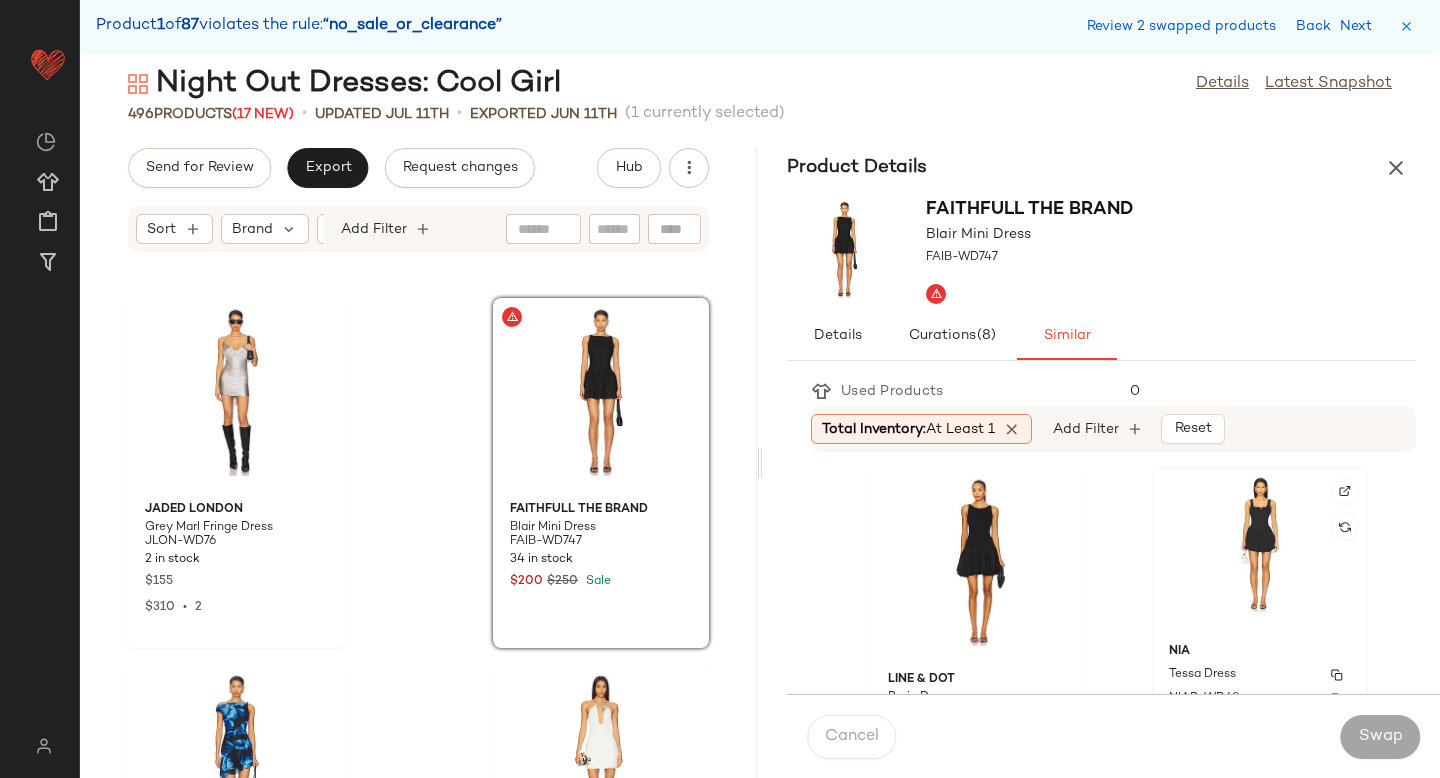 click on "NIA Tessa Dress NIAR-WD68 45 in stock $118" 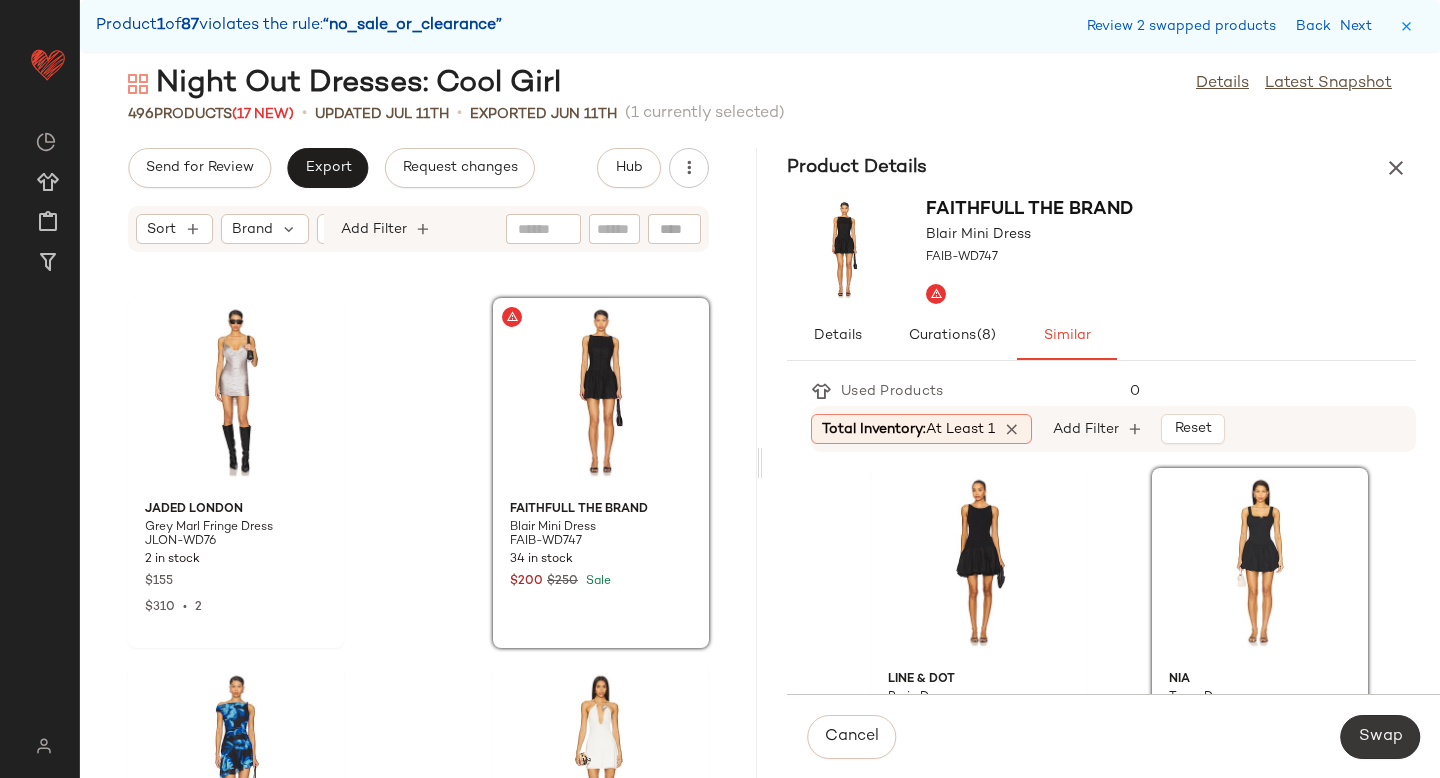 click on "Swap" 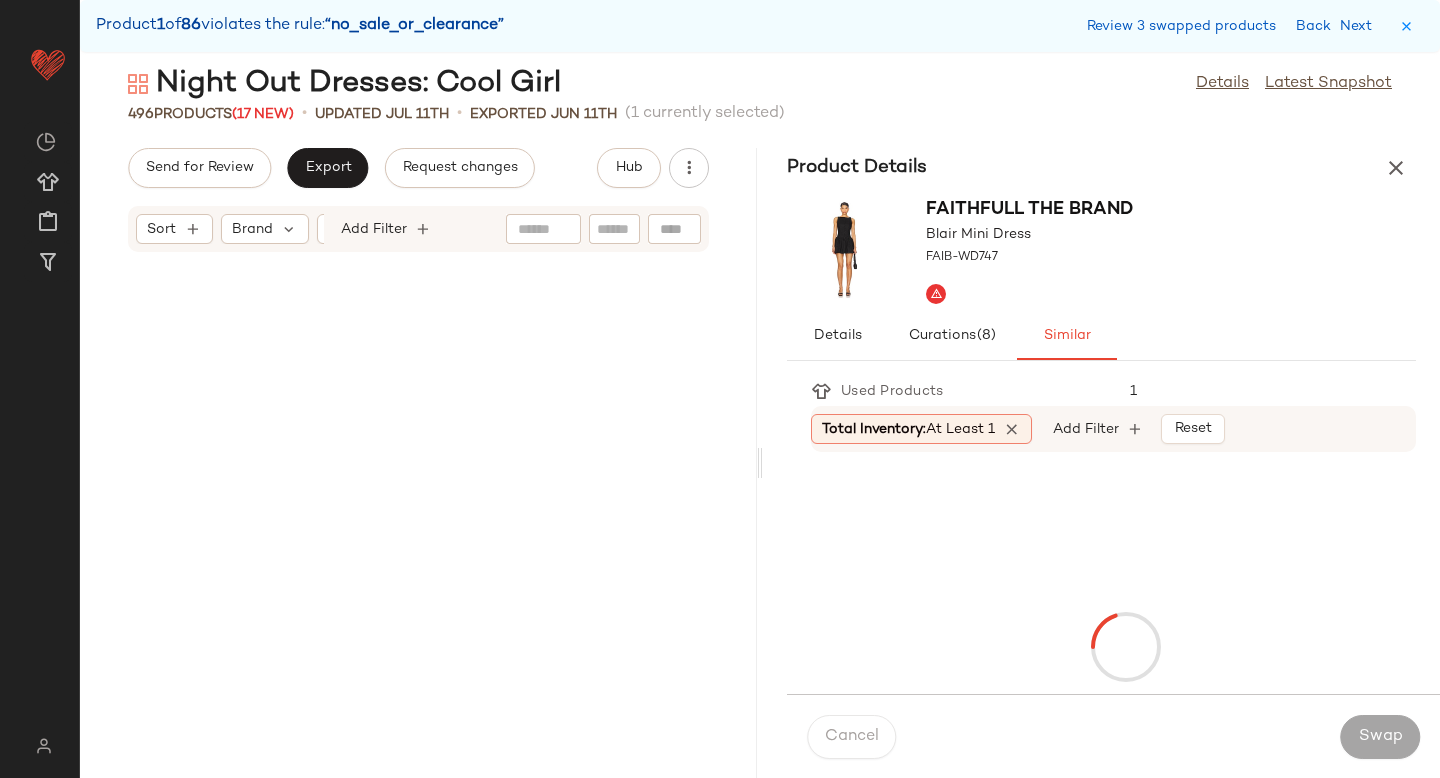 scroll, scrollTop: 6588, scrollLeft: 0, axis: vertical 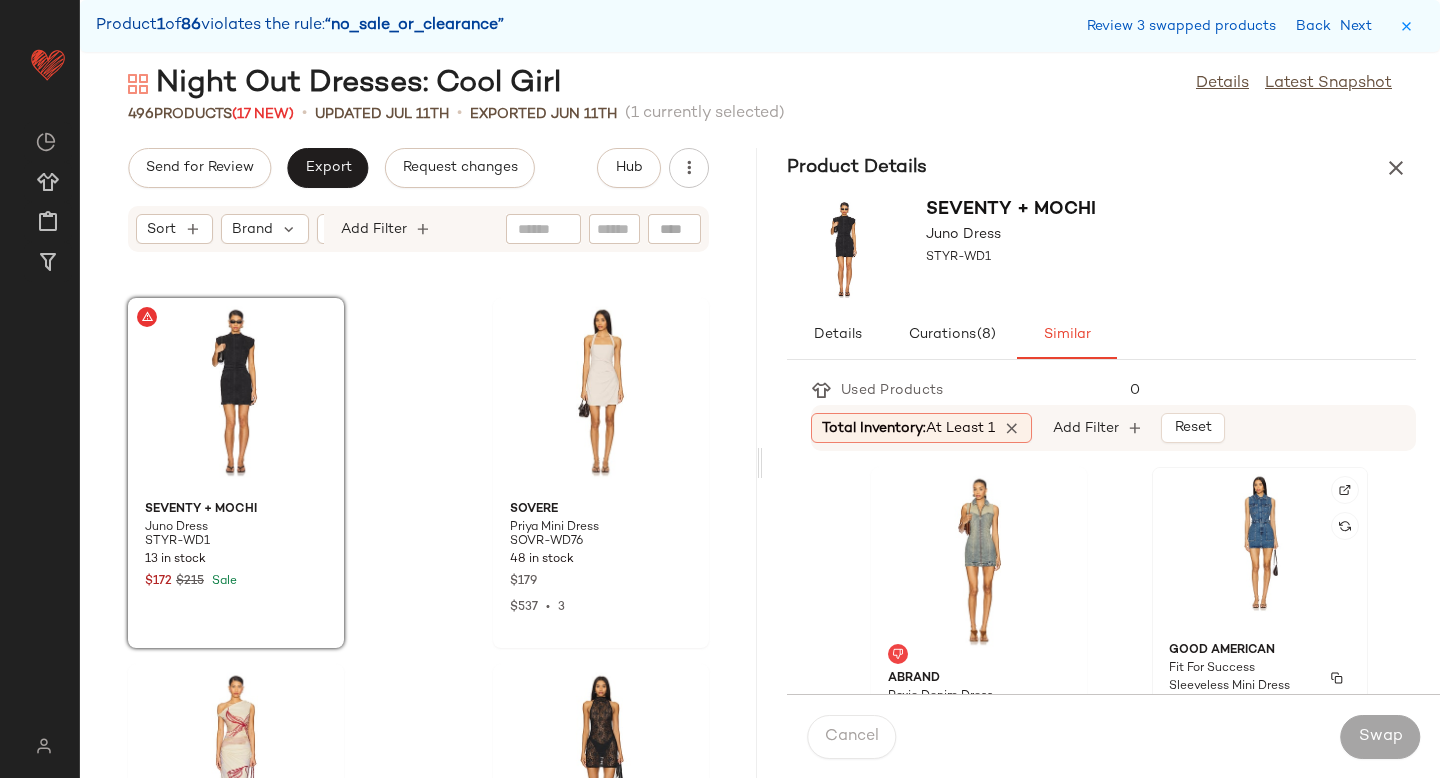 click on "Good American Fit For Success Sleeveless Mini Dress GAME-WD75 31 in stock $159 $143  •  1" 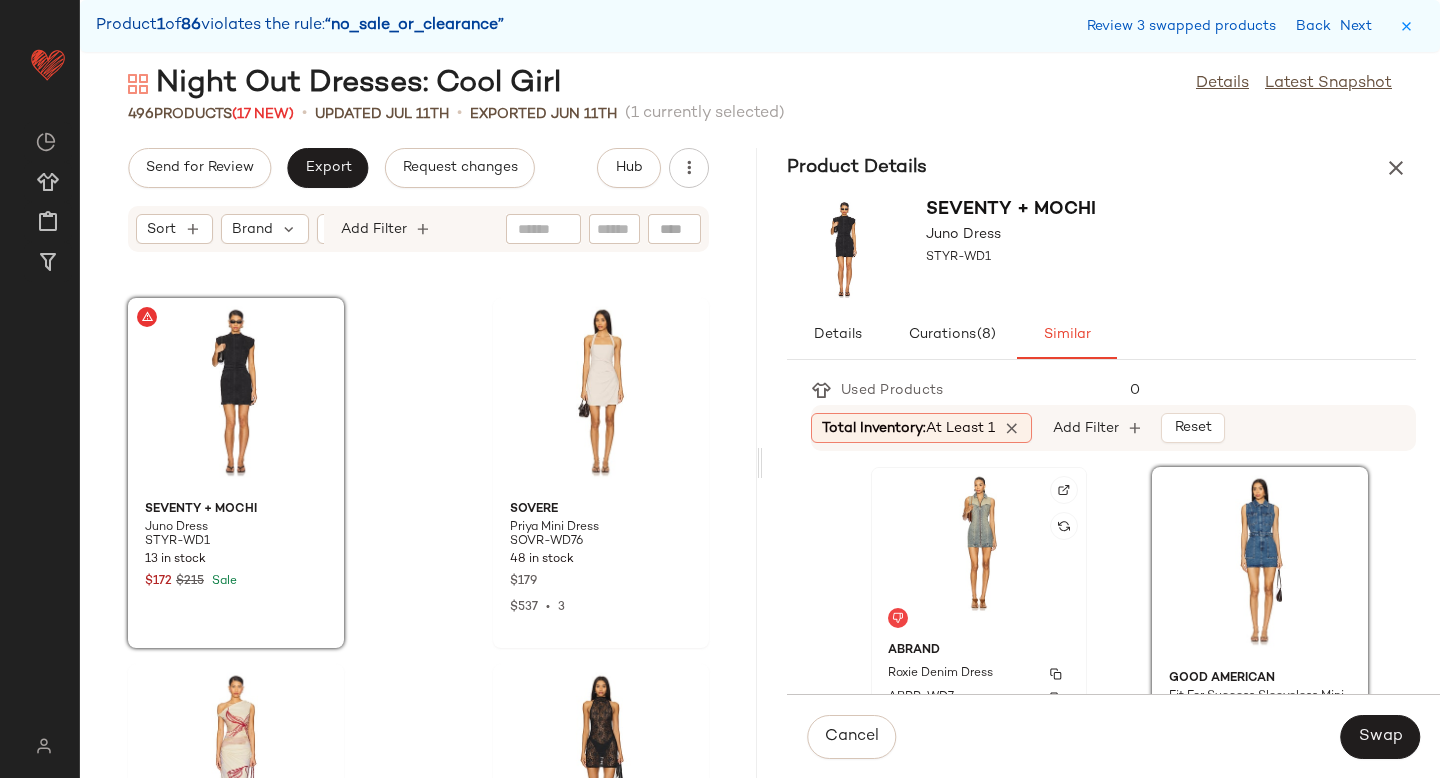 click on "Abrand Roxie Denim Dress ABRR-WD7 55 in stock $158" 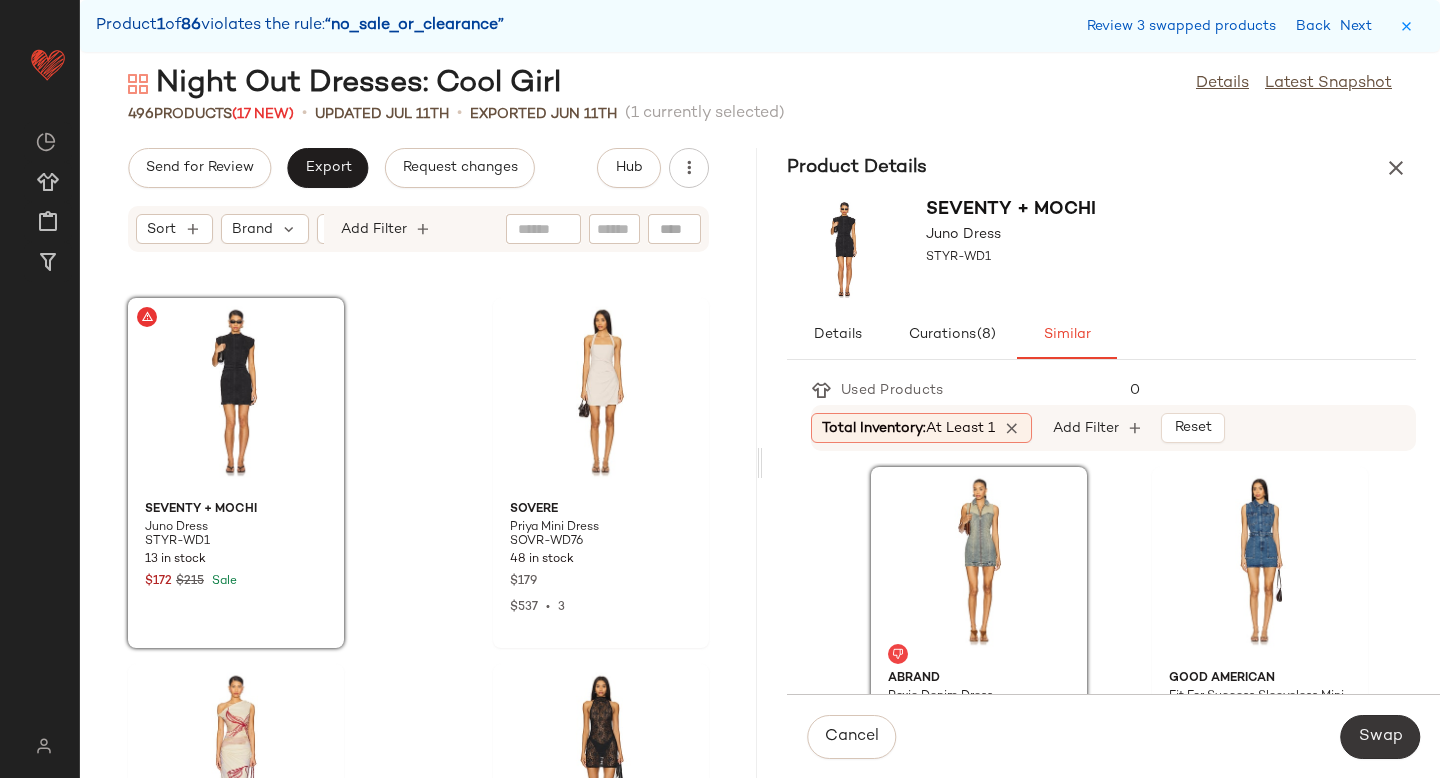 click on "Swap" 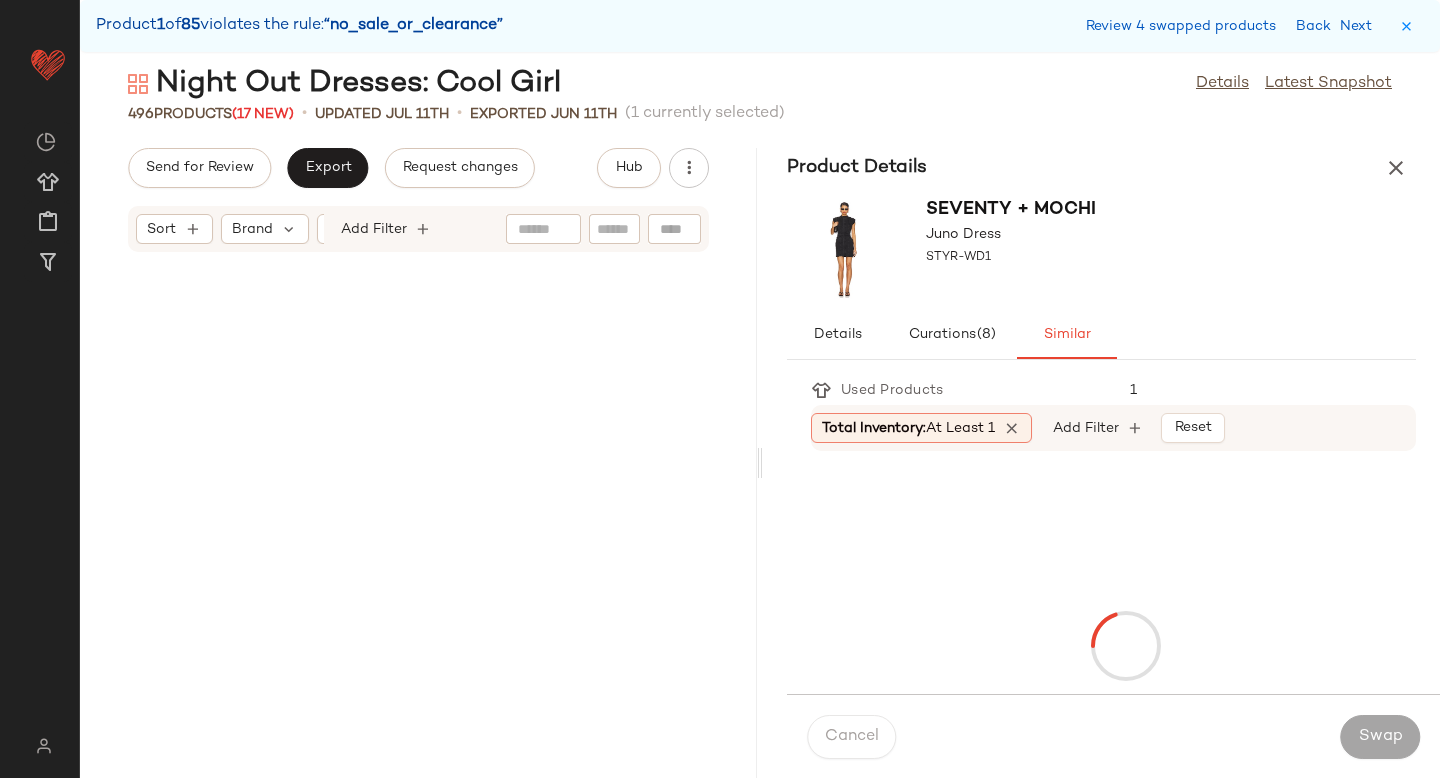 scroll, scrollTop: 8418, scrollLeft: 0, axis: vertical 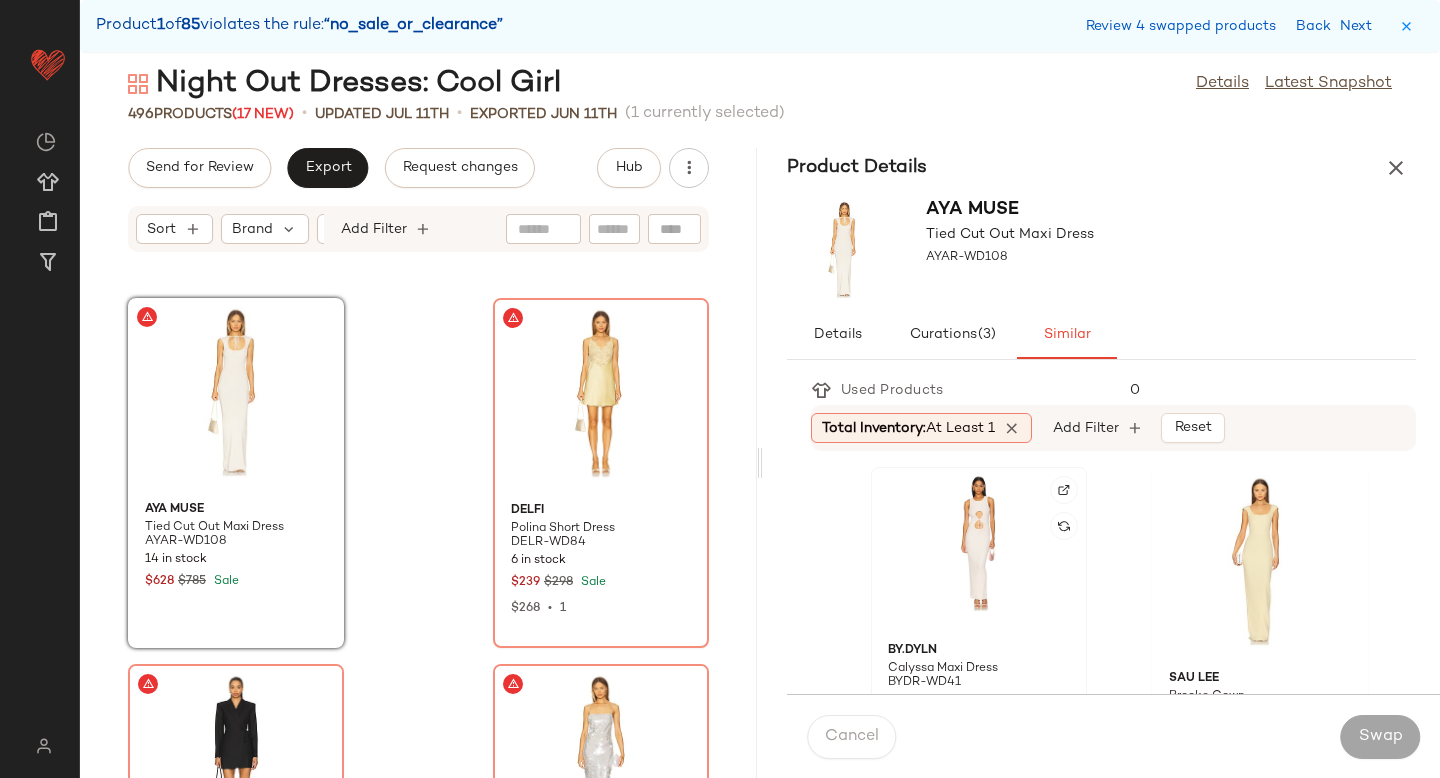 click 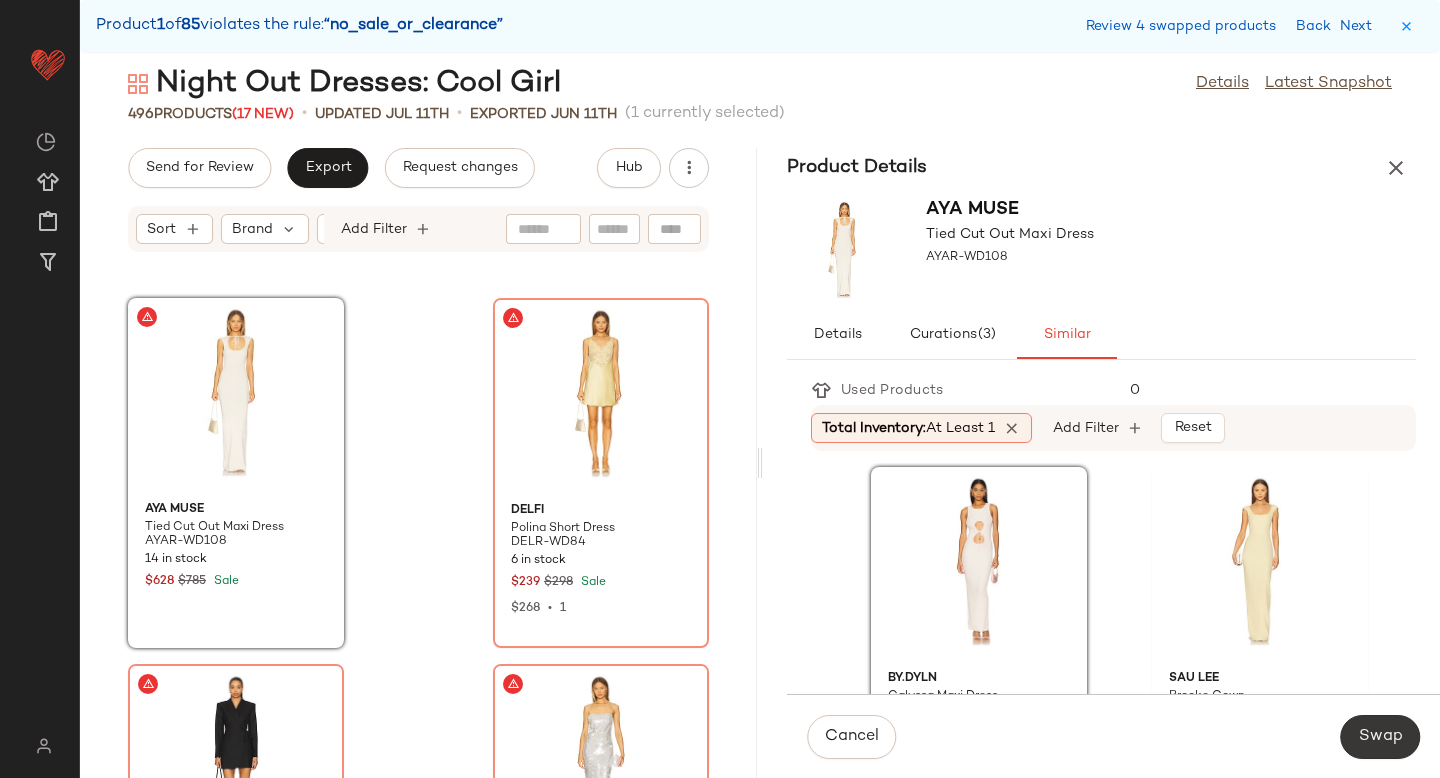 click on "Swap" at bounding box center [1380, 737] 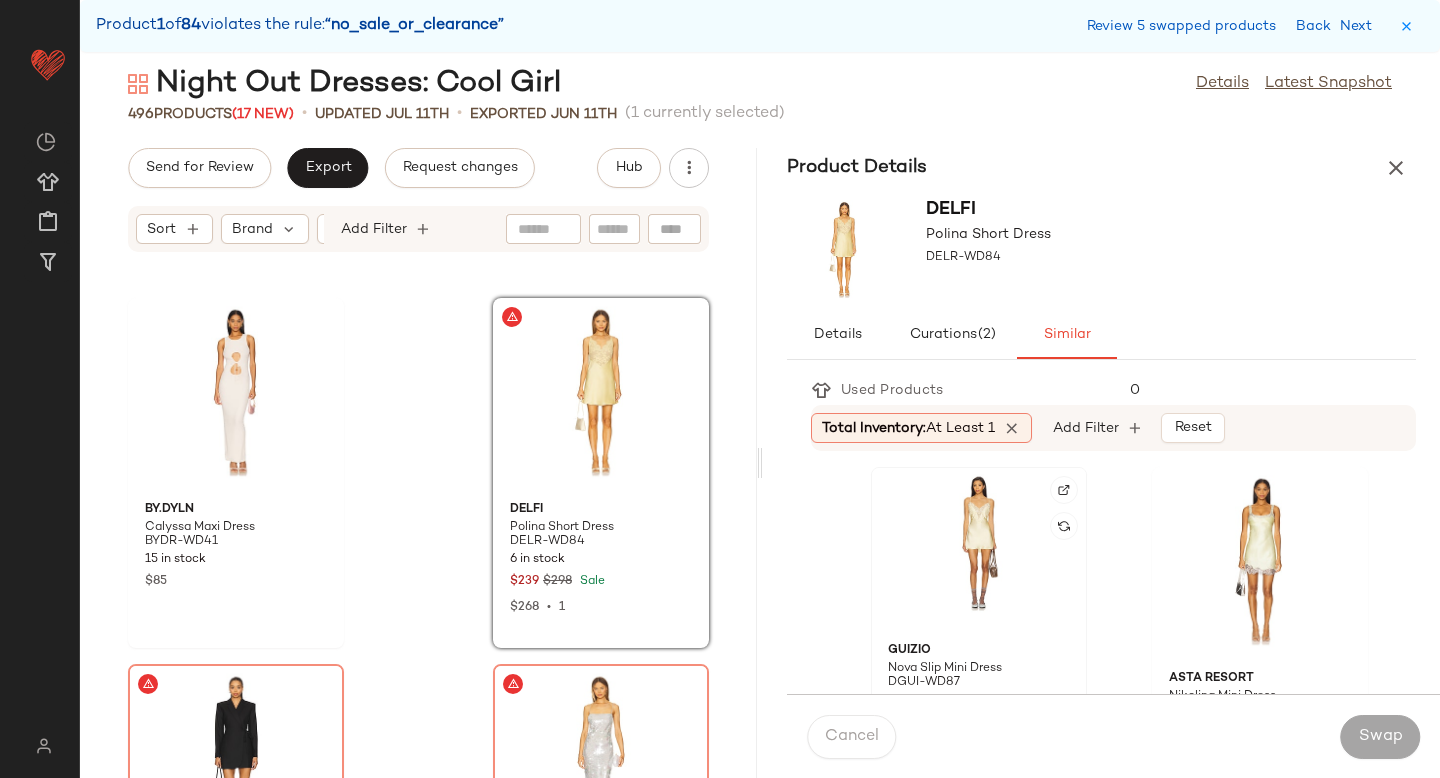click 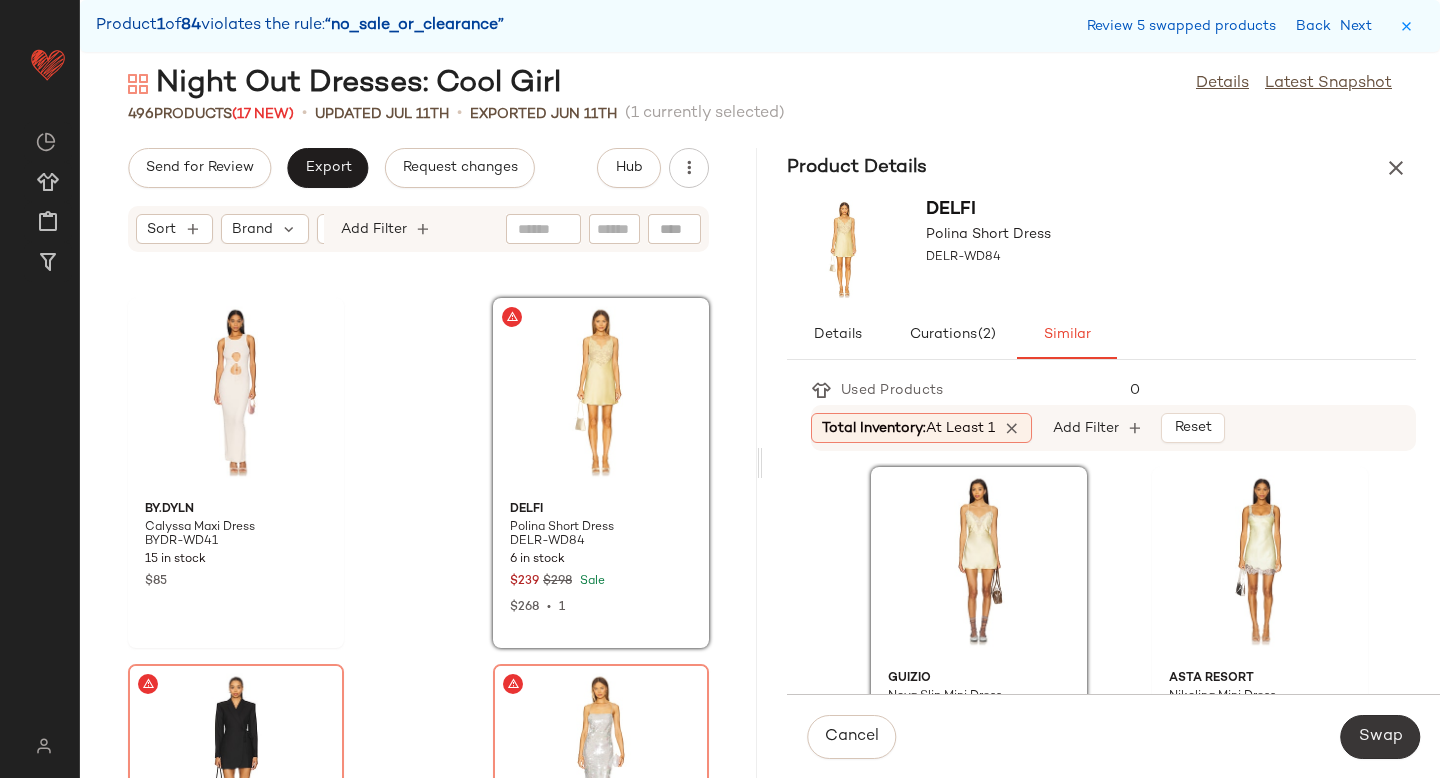 click on "Swap" at bounding box center [1380, 737] 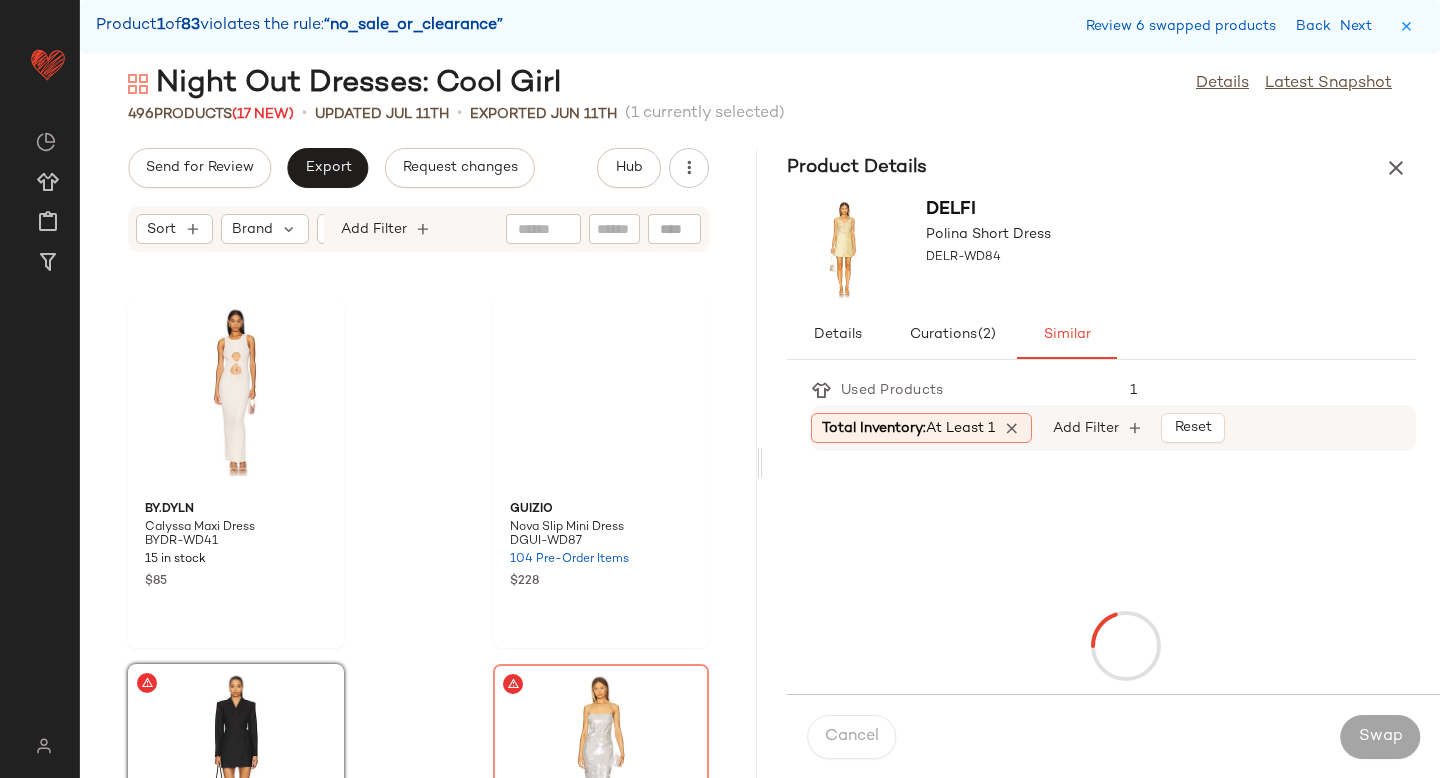 scroll, scrollTop: 8784, scrollLeft: 0, axis: vertical 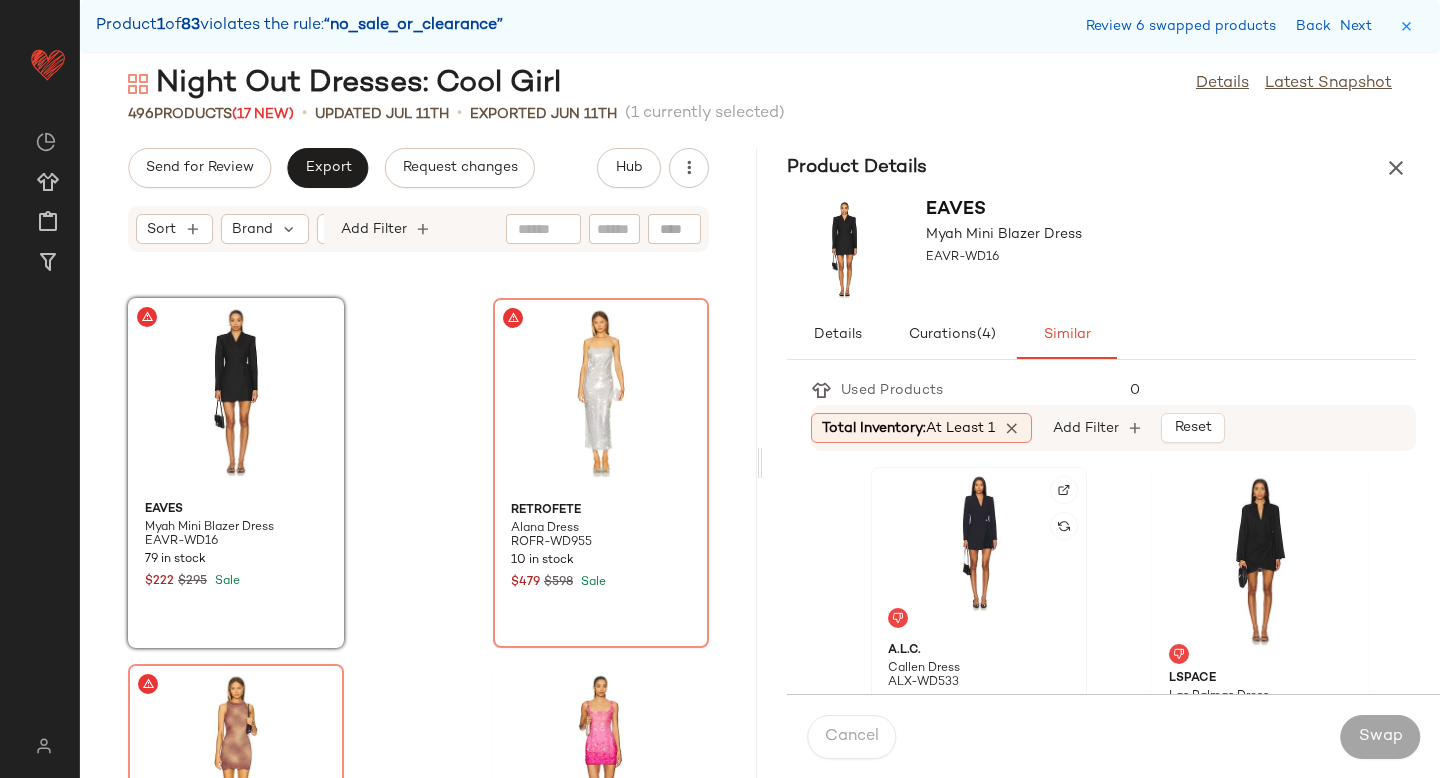 click 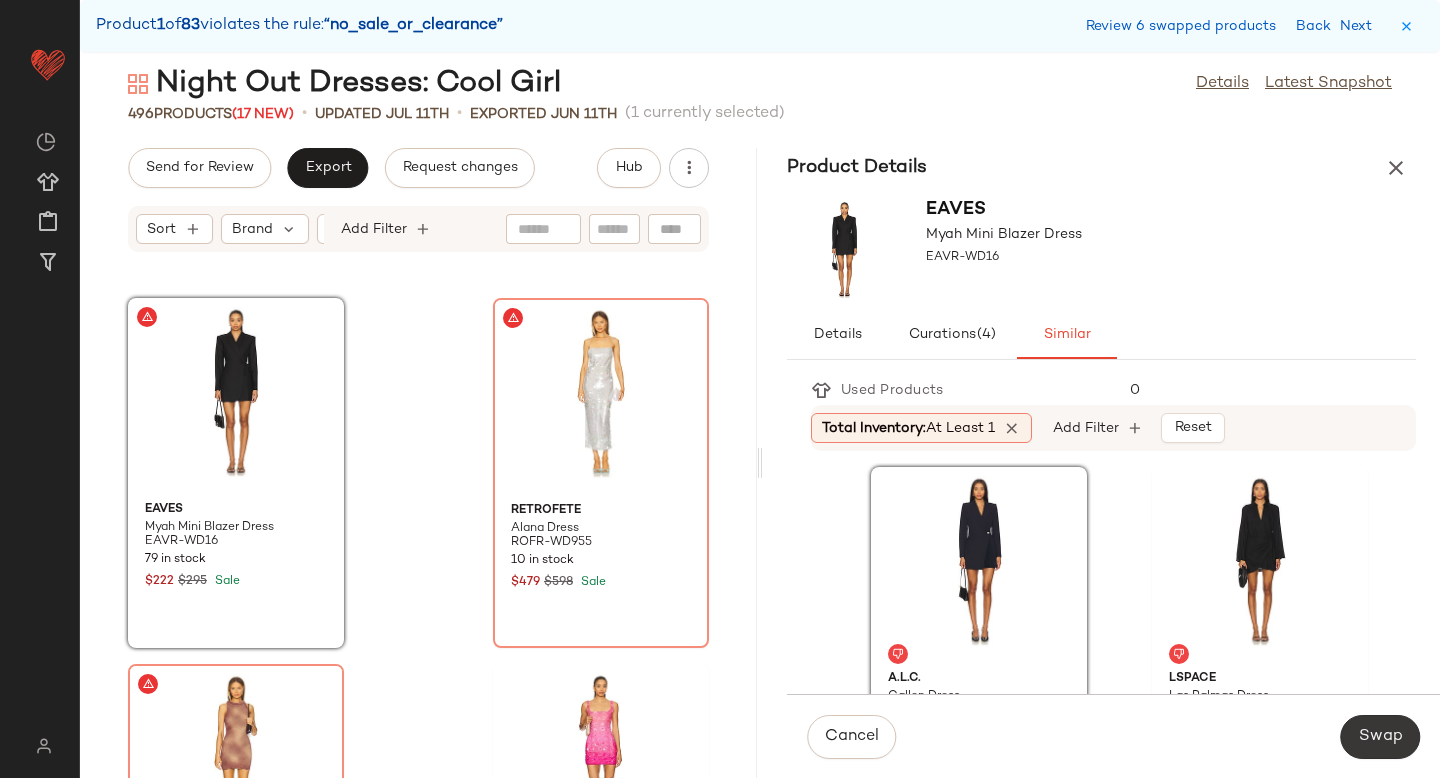click on "Swap" 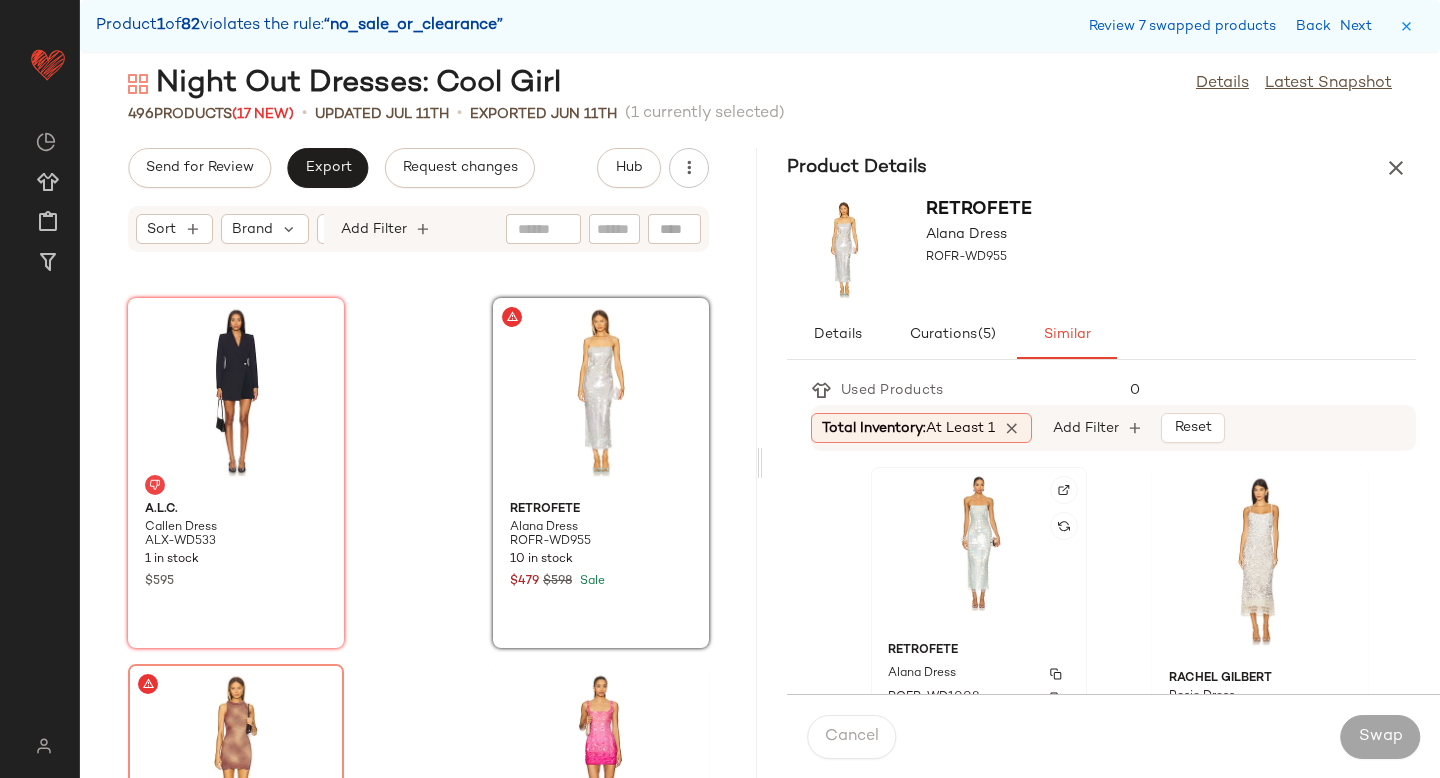 click on "retrofete Alana Dress ROFR-WD1008 2 in stock $698 $698  •  1" 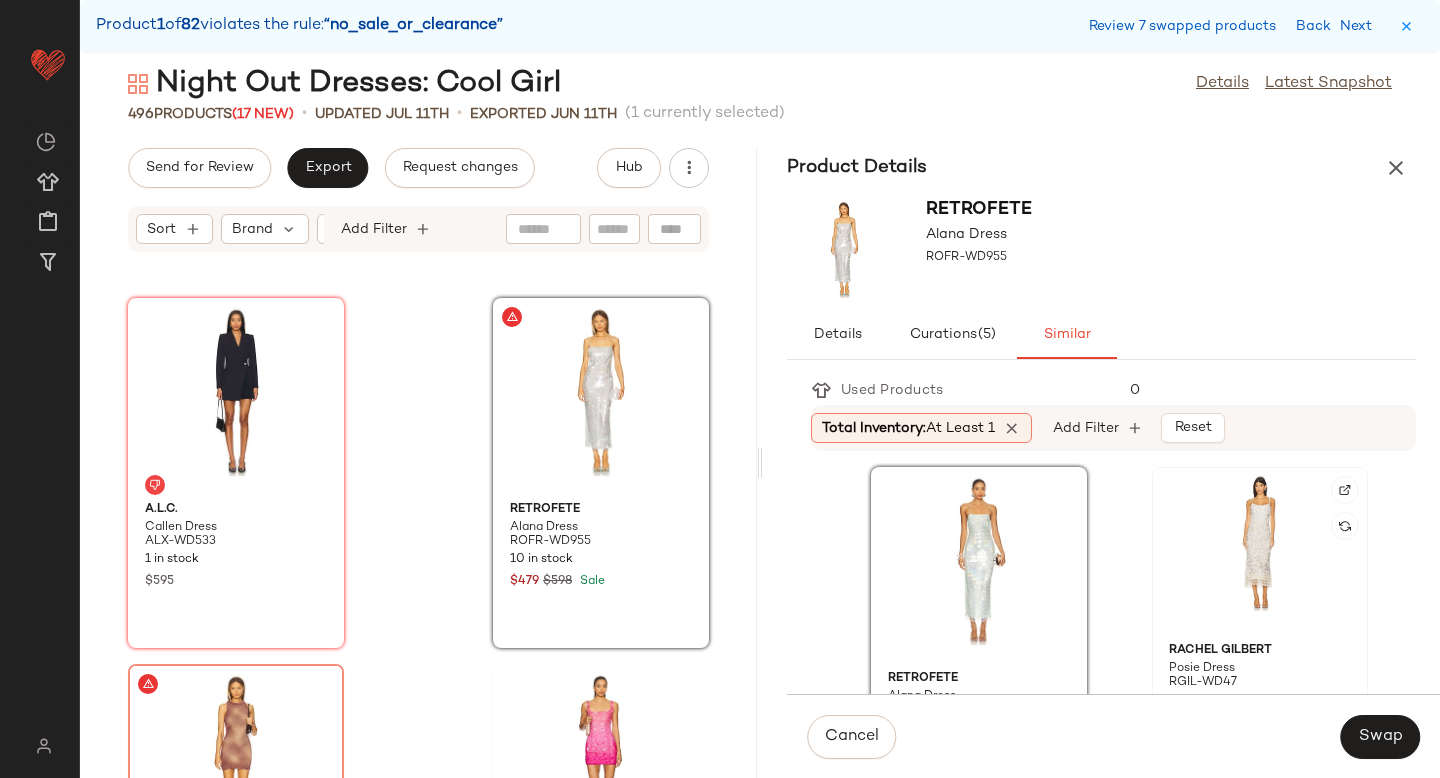 click 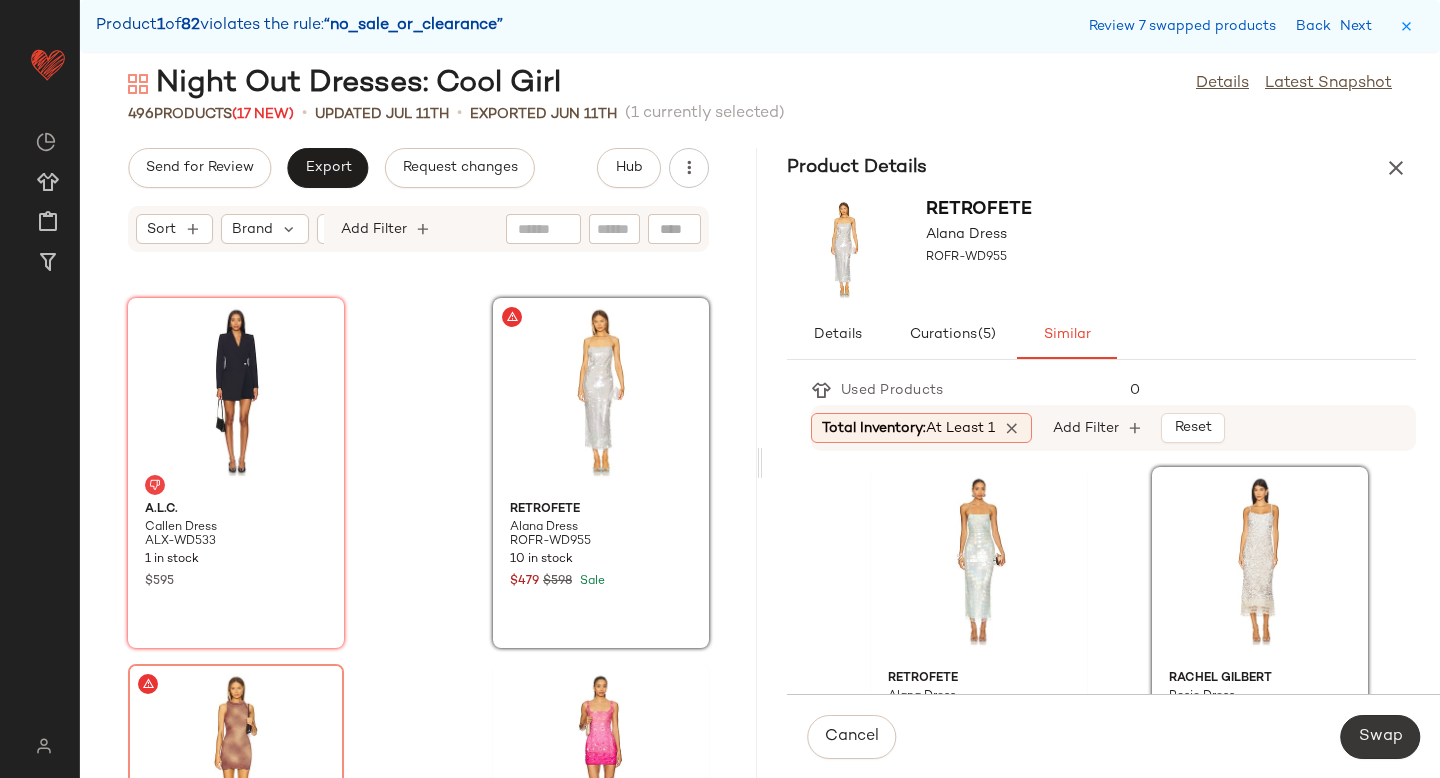 click on "Swap" 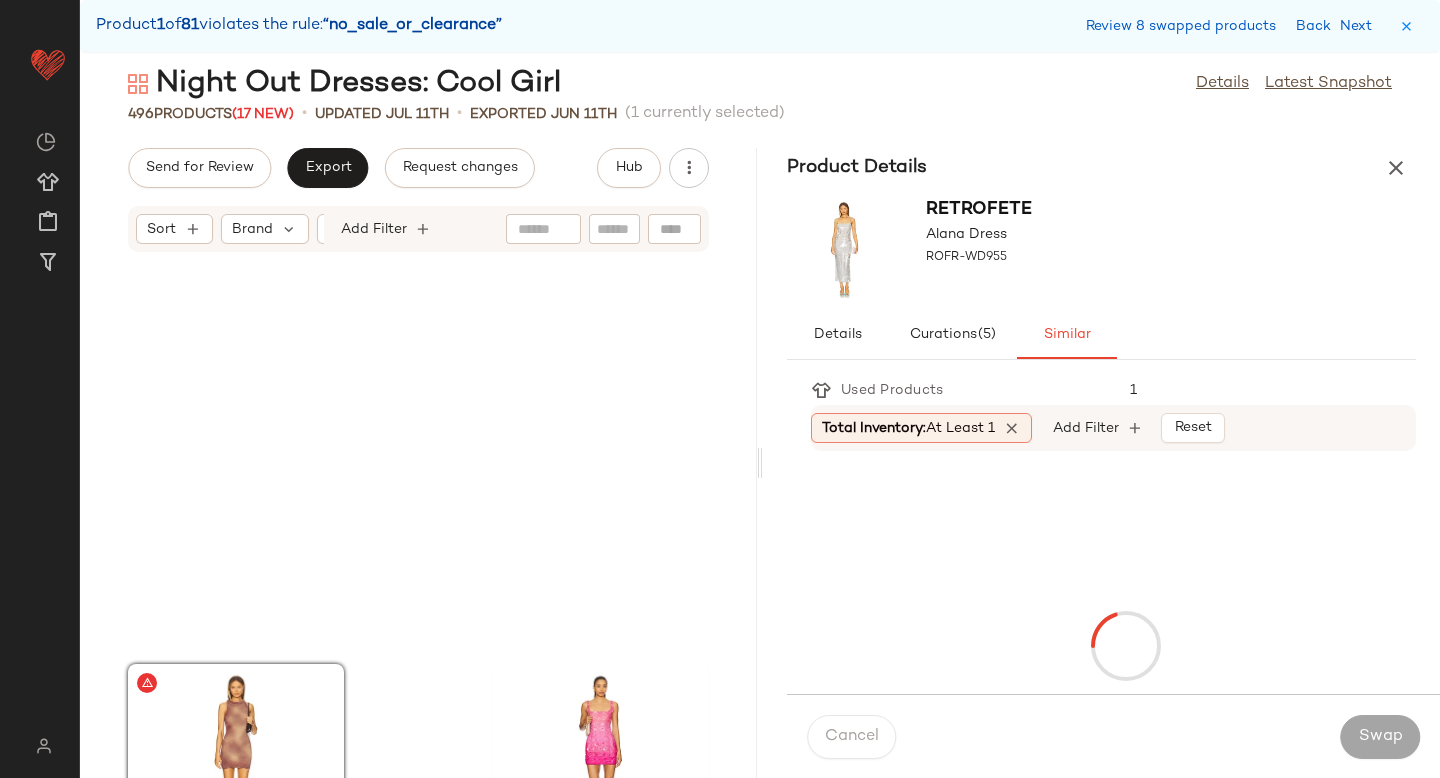 scroll, scrollTop: 9150, scrollLeft: 0, axis: vertical 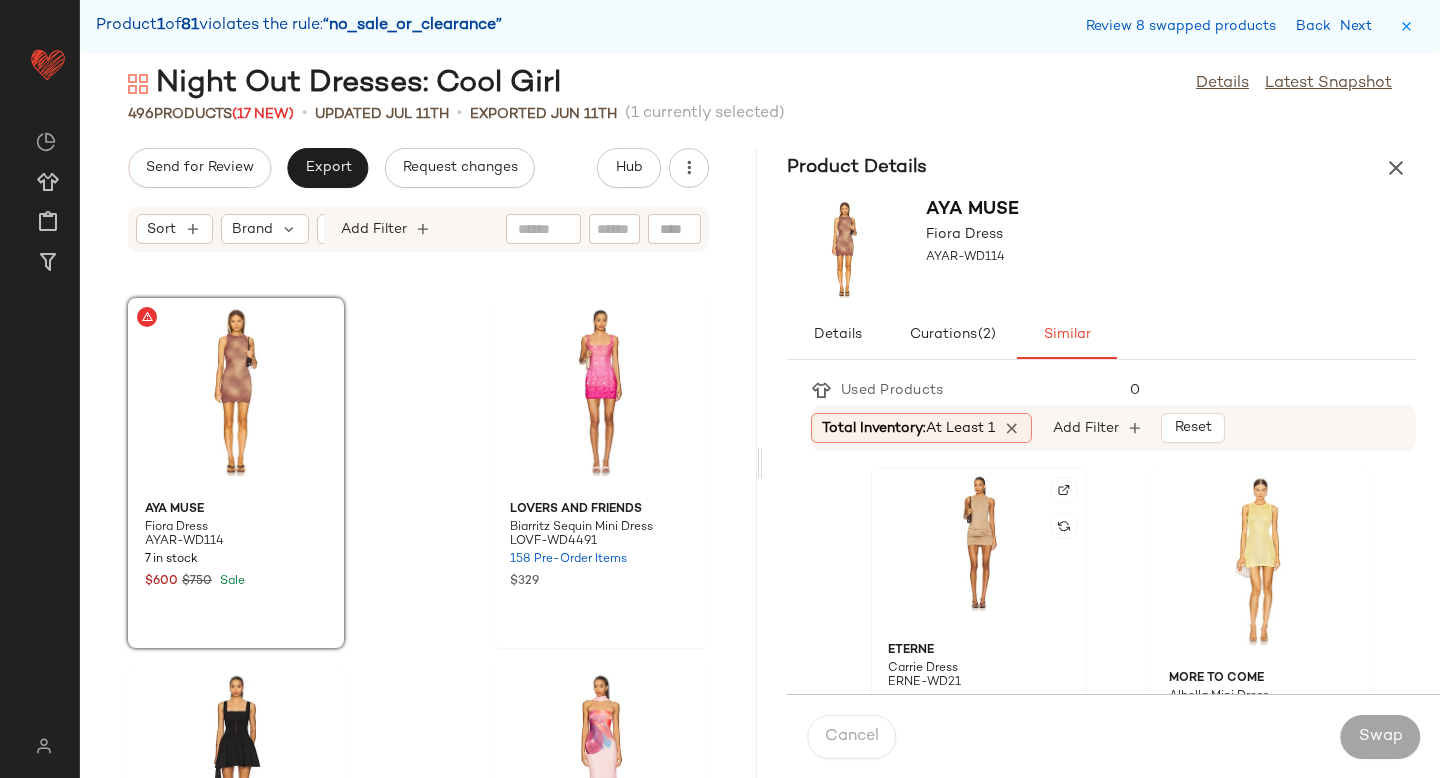 click 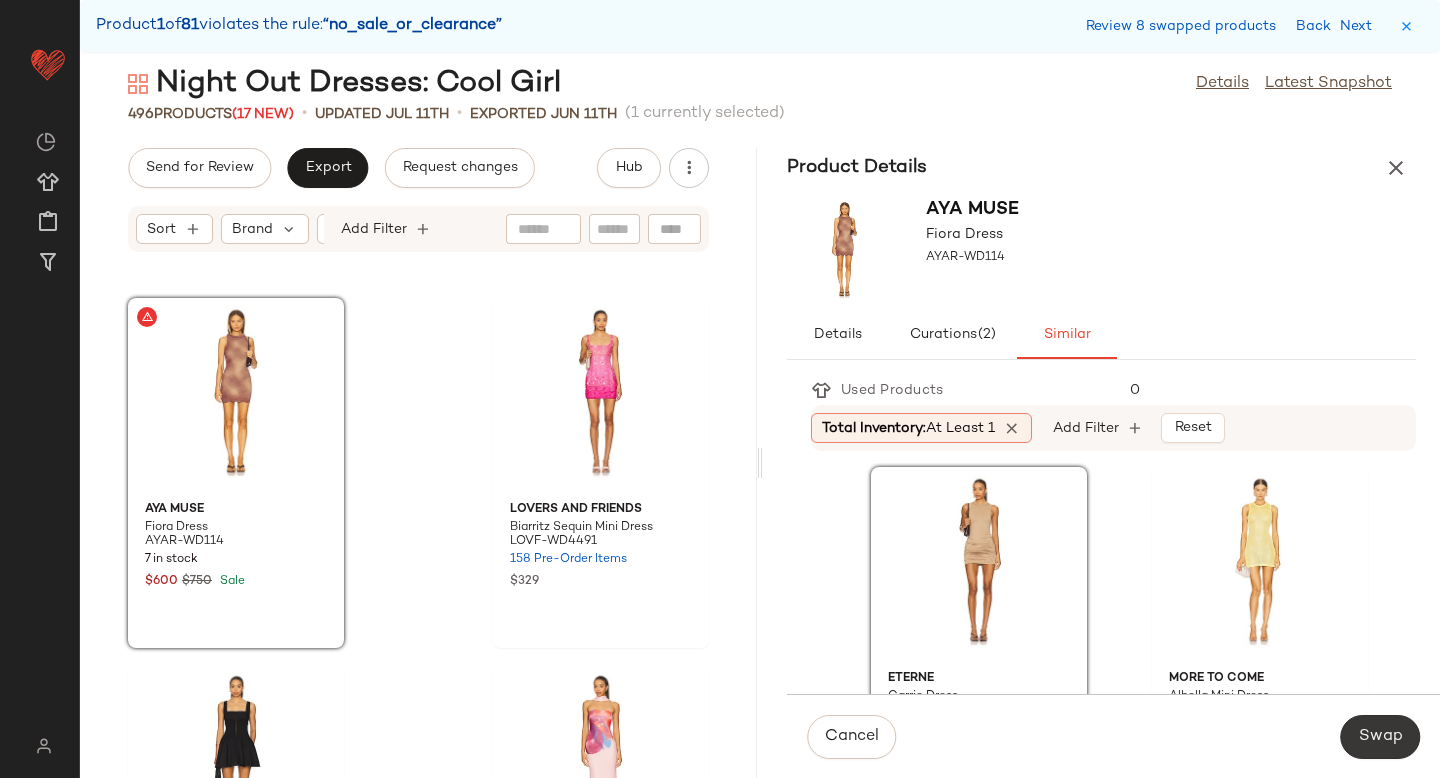 click on "Swap" at bounding box center [1380, 737] 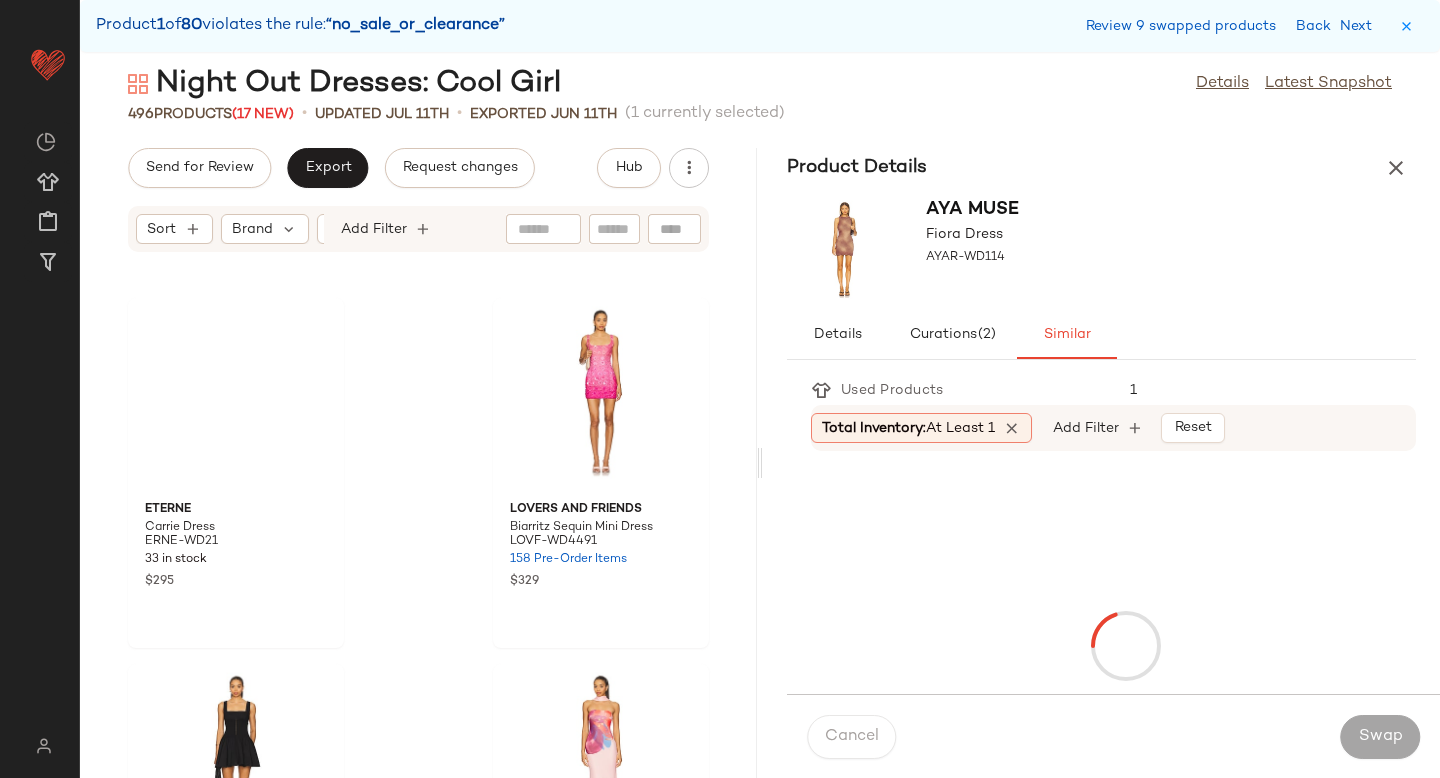 scroll, scrollTop: 10980, scrollLeft: 0, axis: vertical 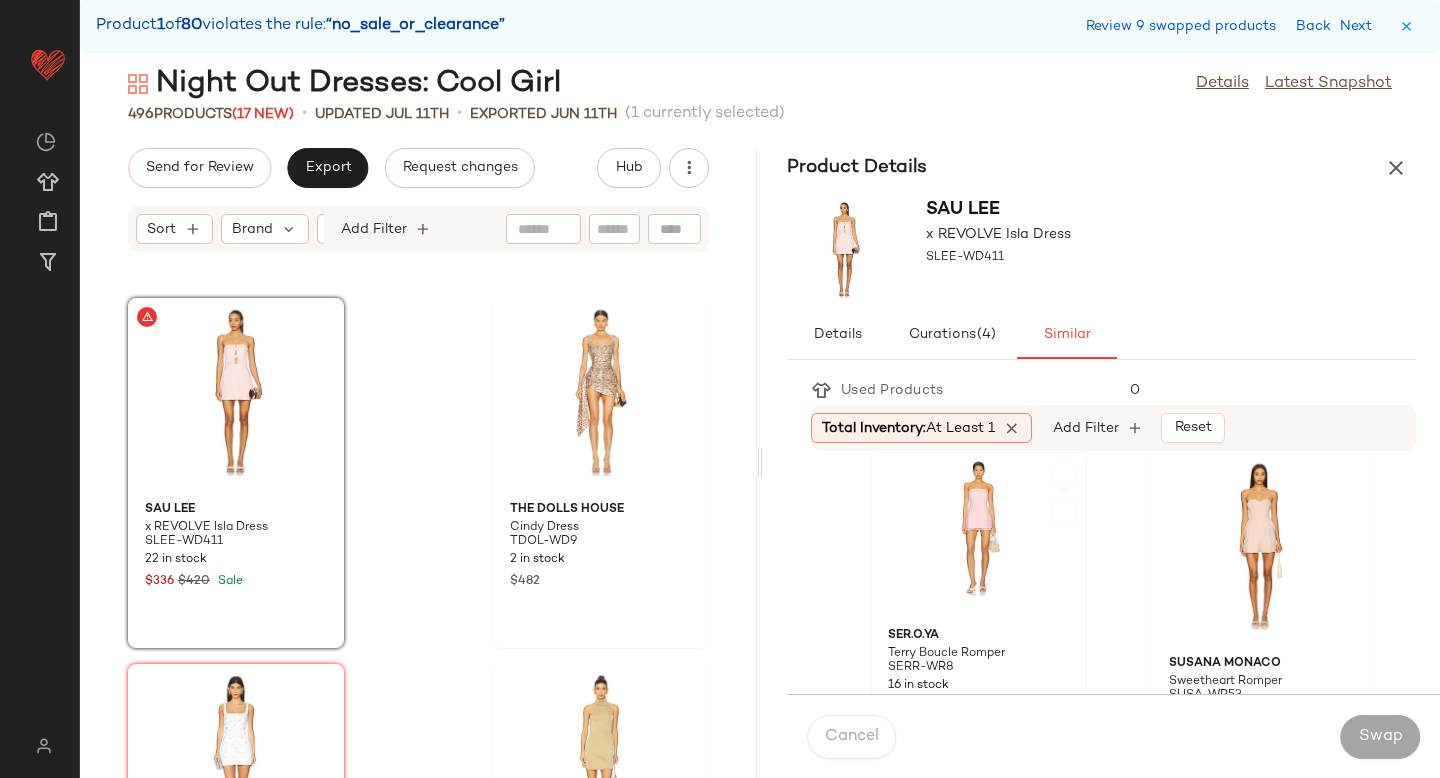 click 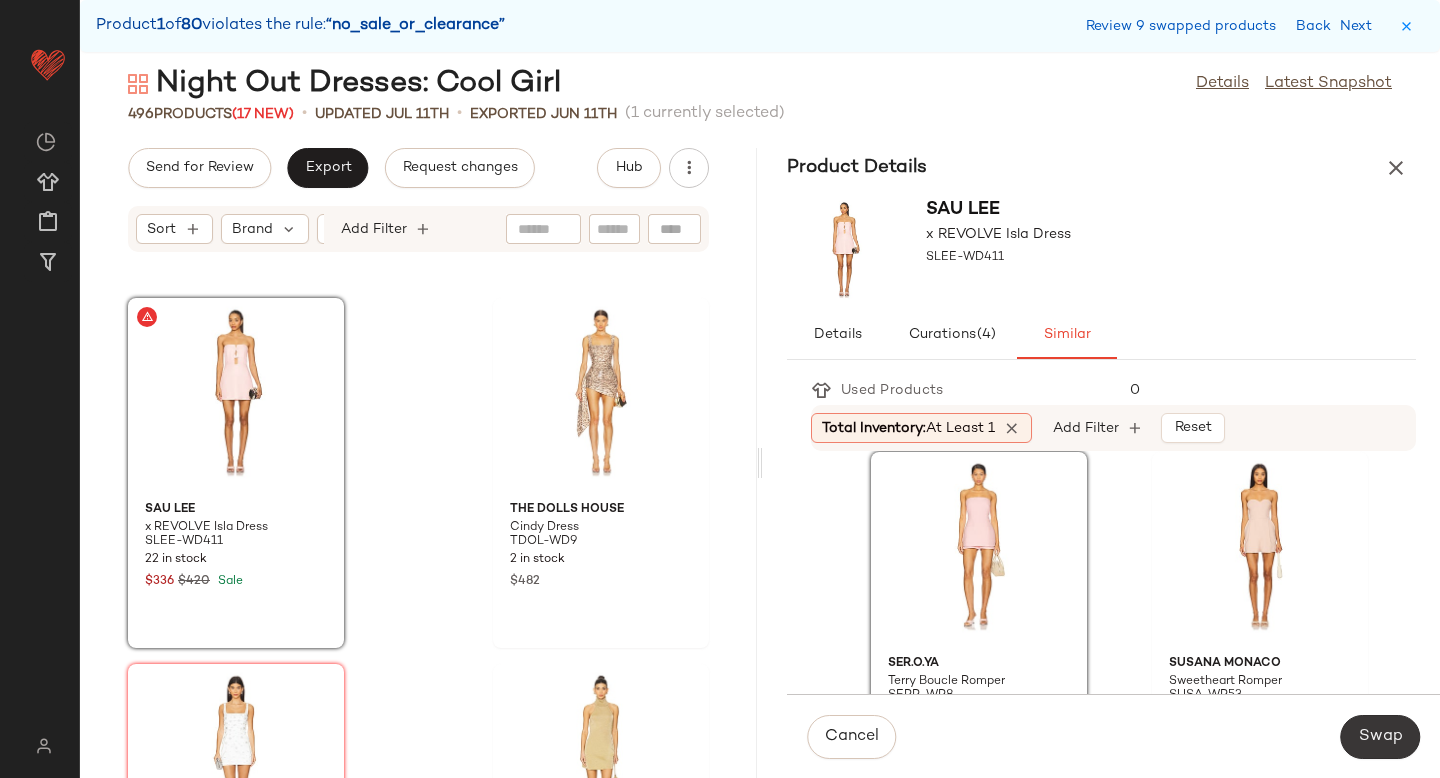 click on "Swap" 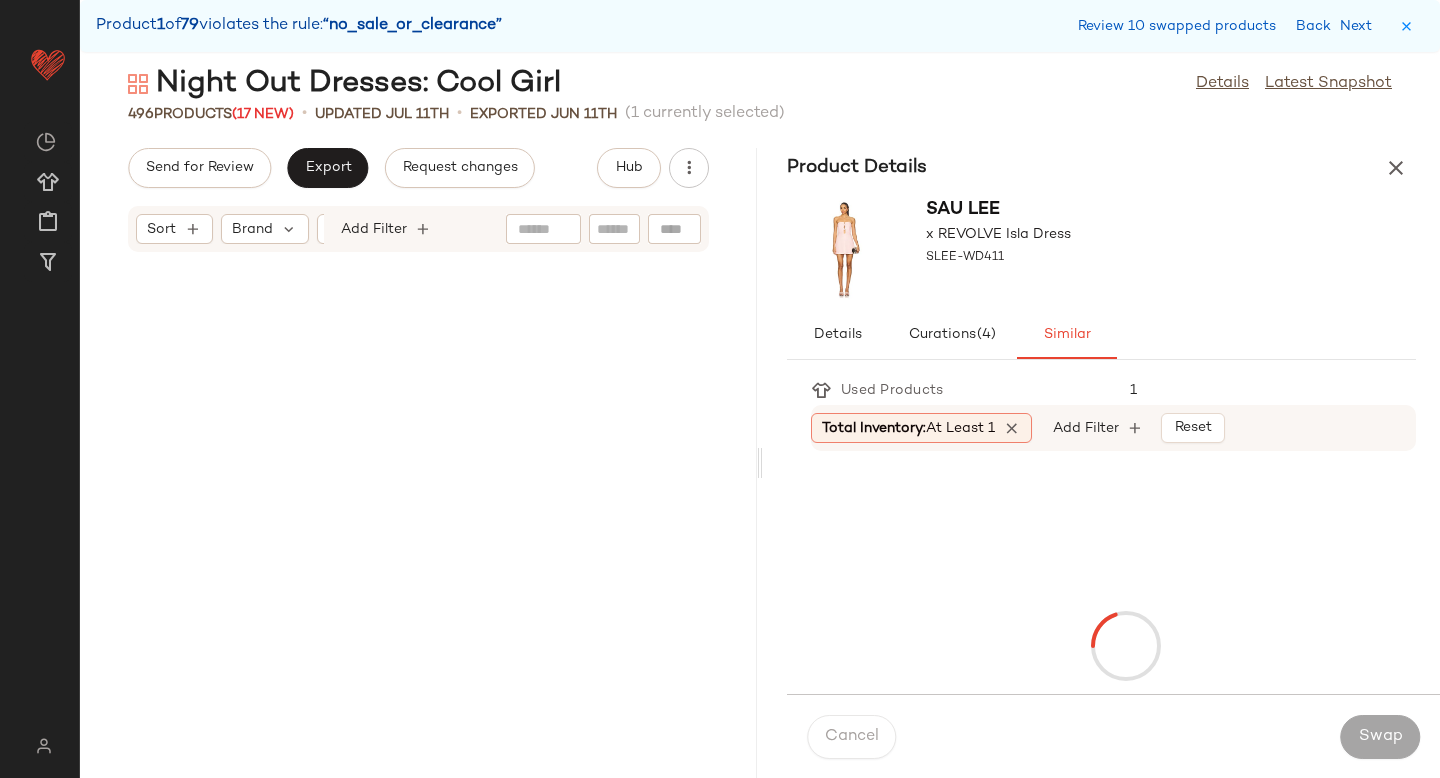 scroll, scrollTop: 12078, scrollLeft: 0, axis: vertical 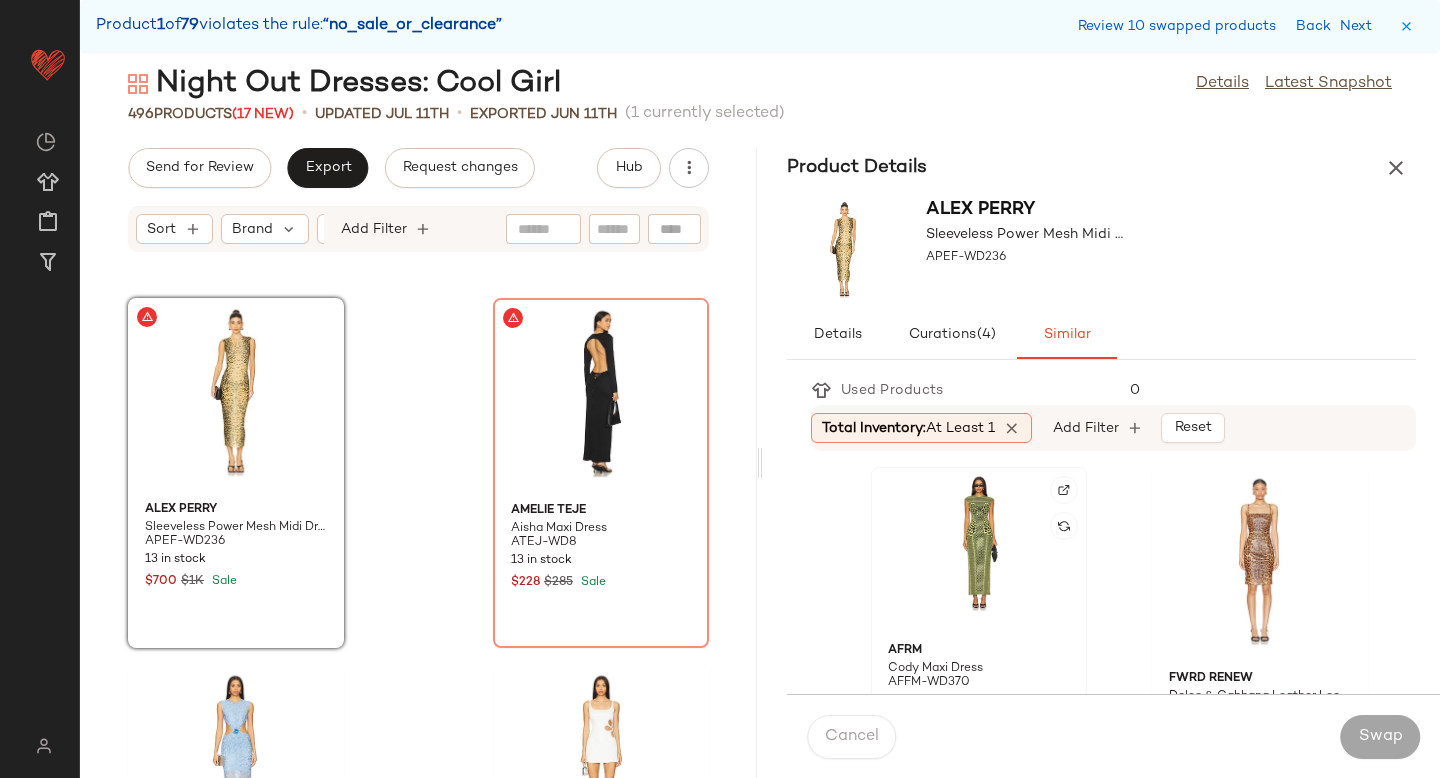 click 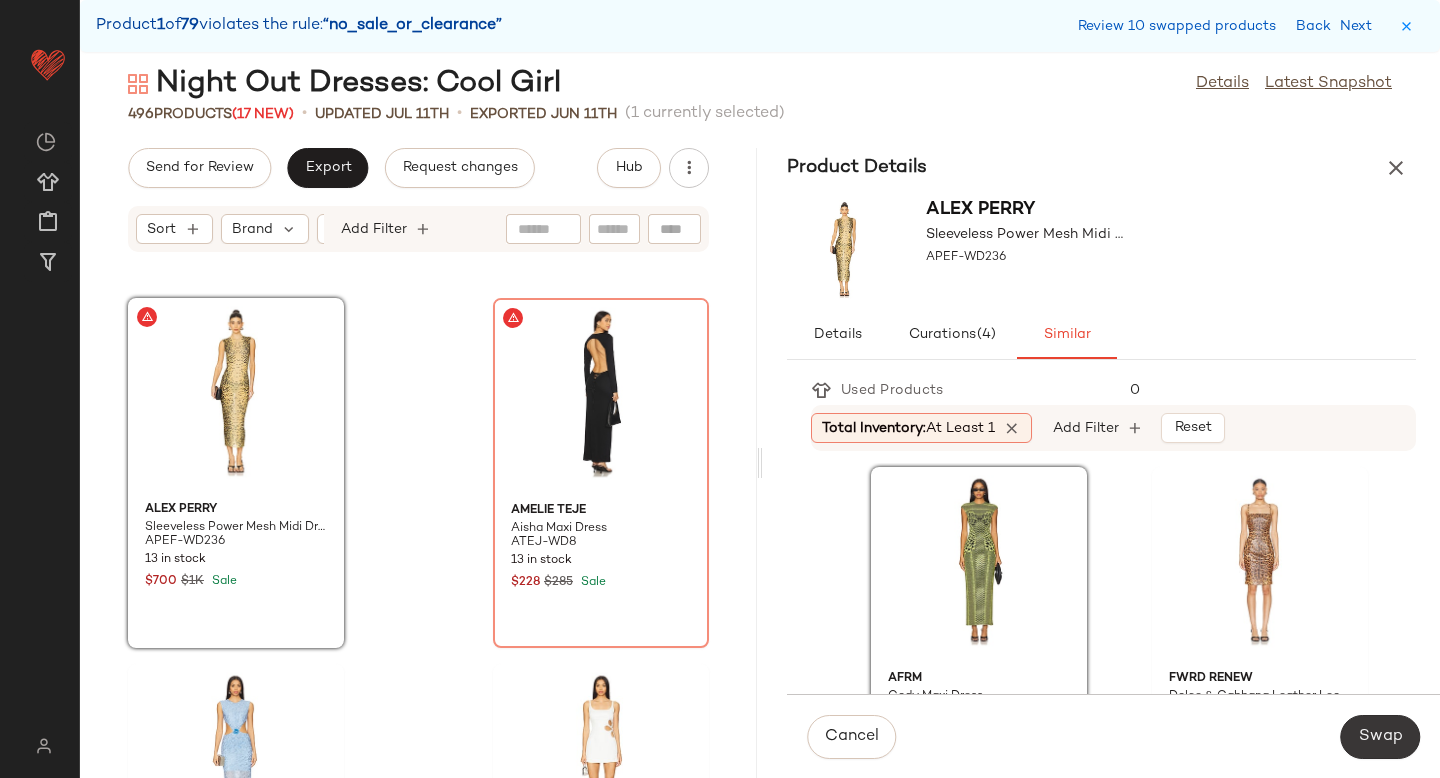 click on "Swap" 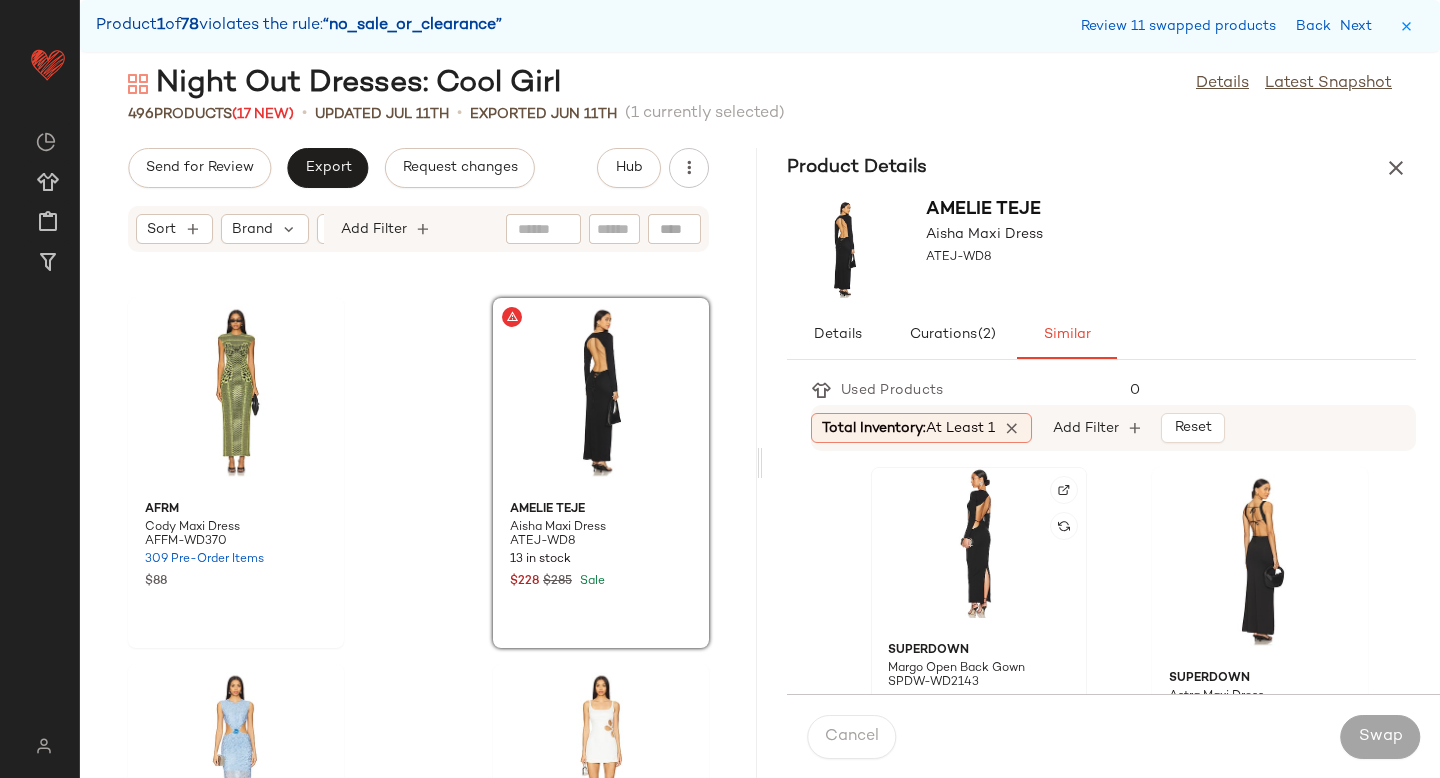 click 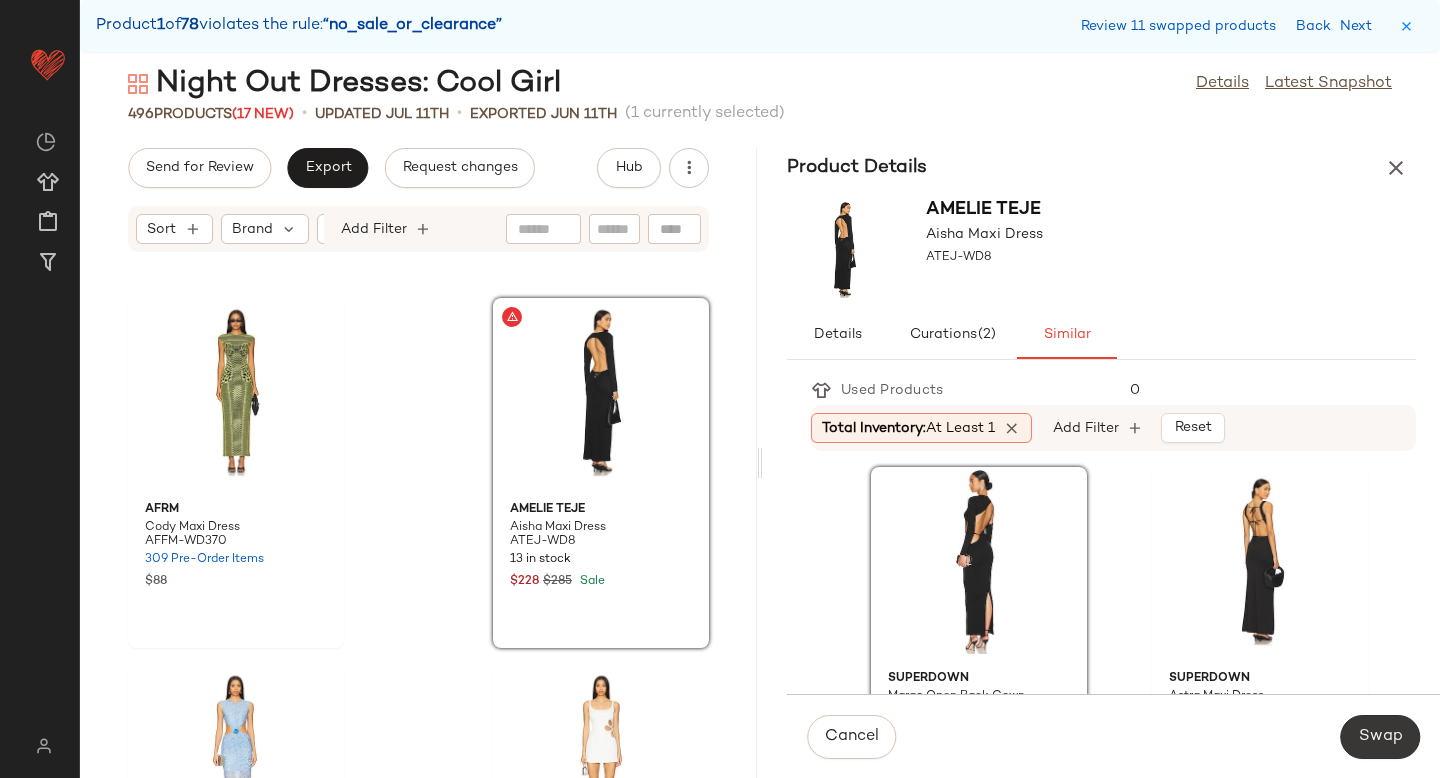 click on "Swap" at bounding box center (1380, 737) 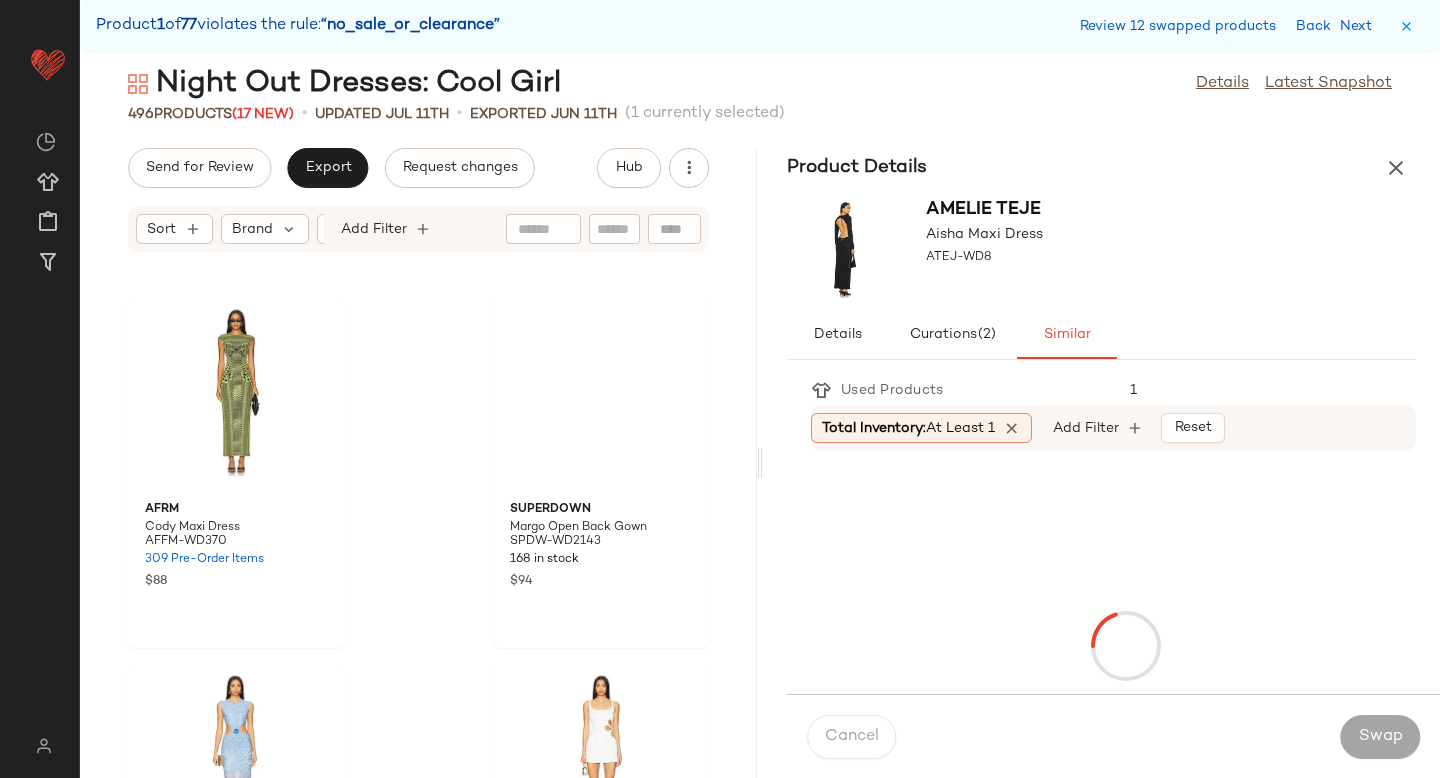 scroll, scrollTop: 13176, scrollLeft: 0, axis: vertical 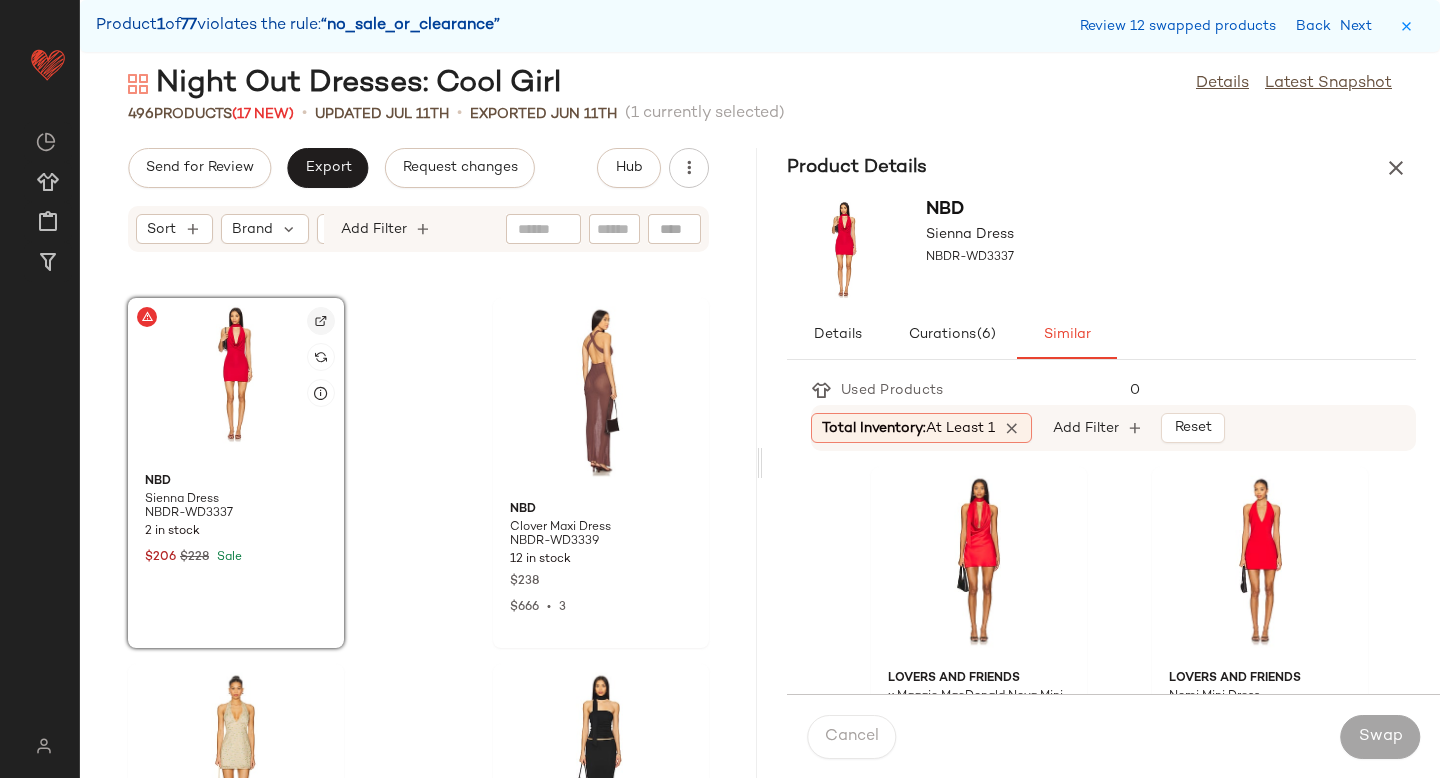 click at bounding box center [321, 321] 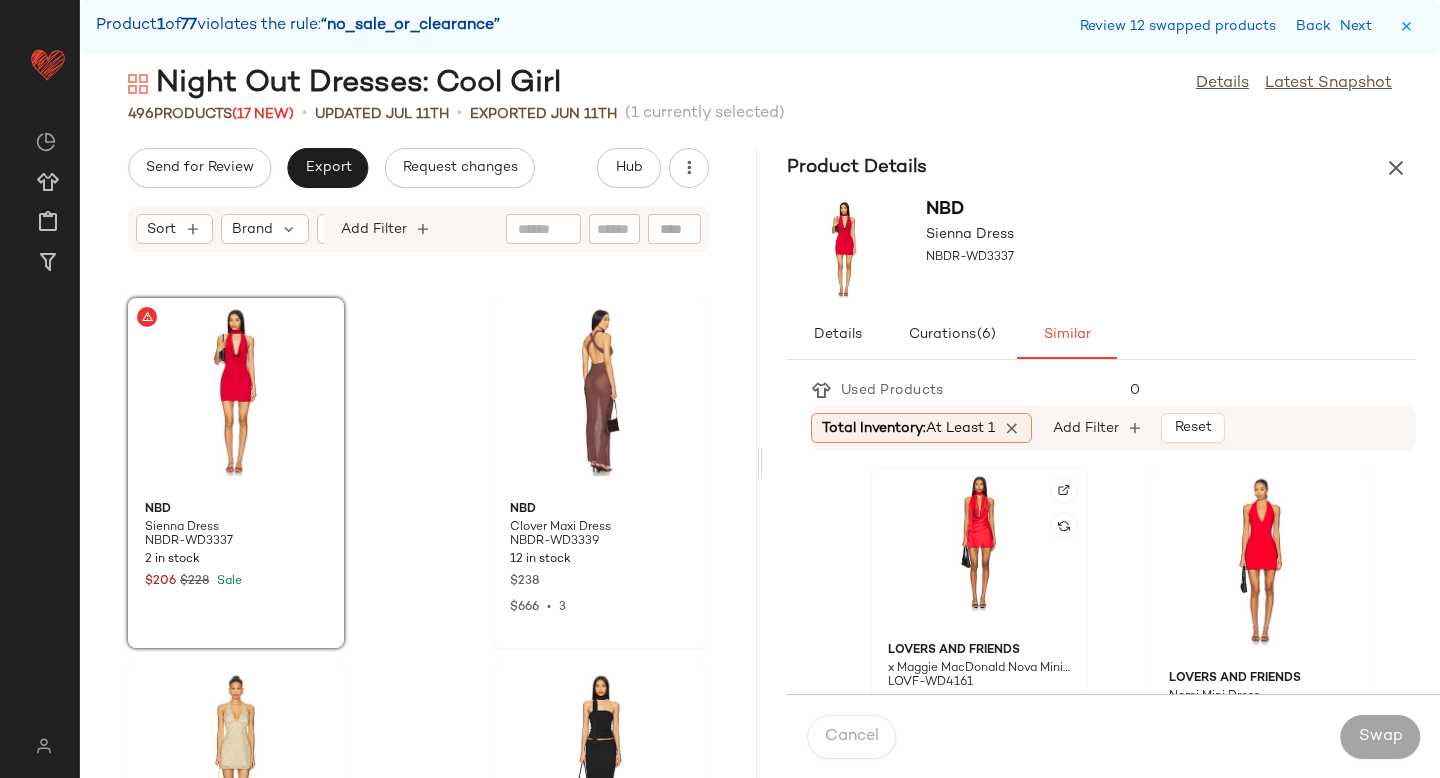 click 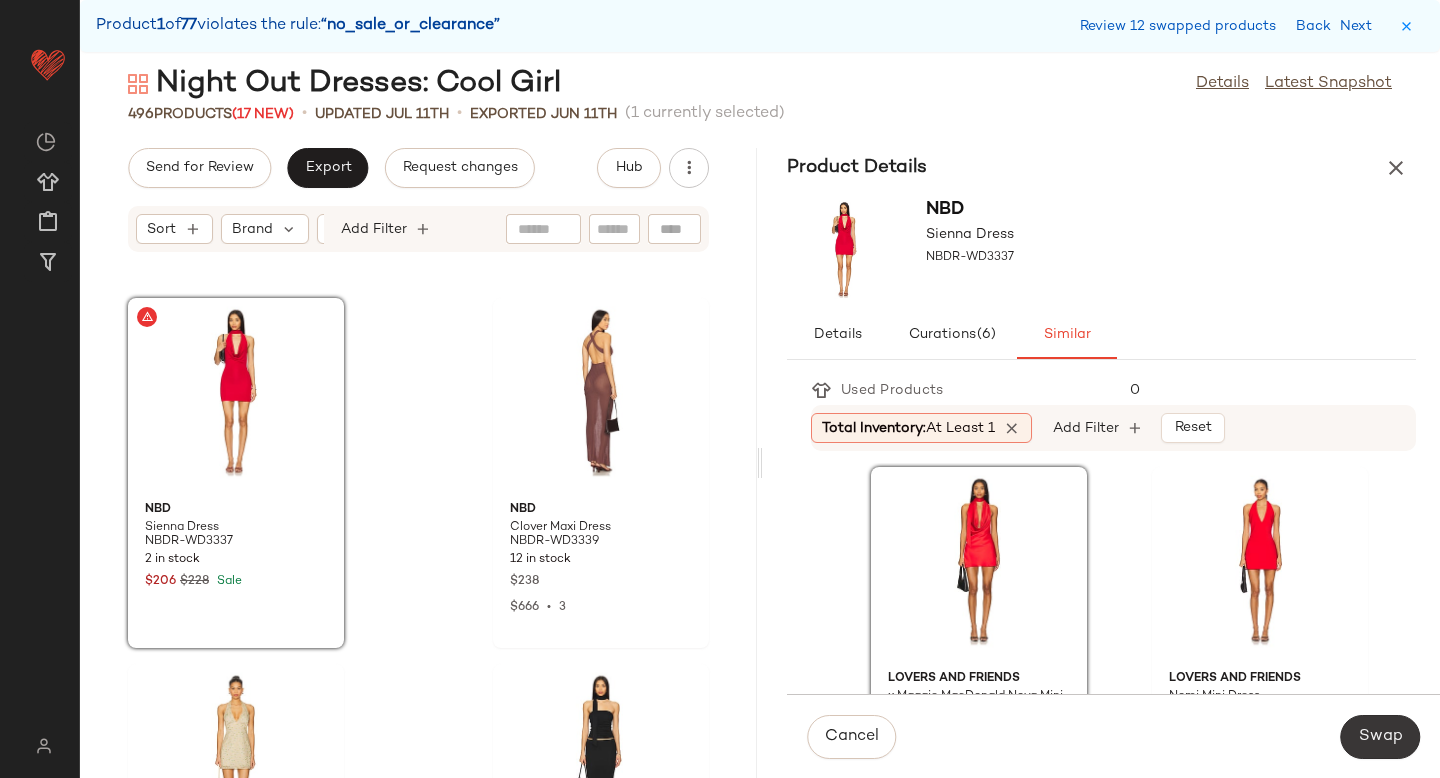 click on "Swap" at bounding box center [1380, 737] 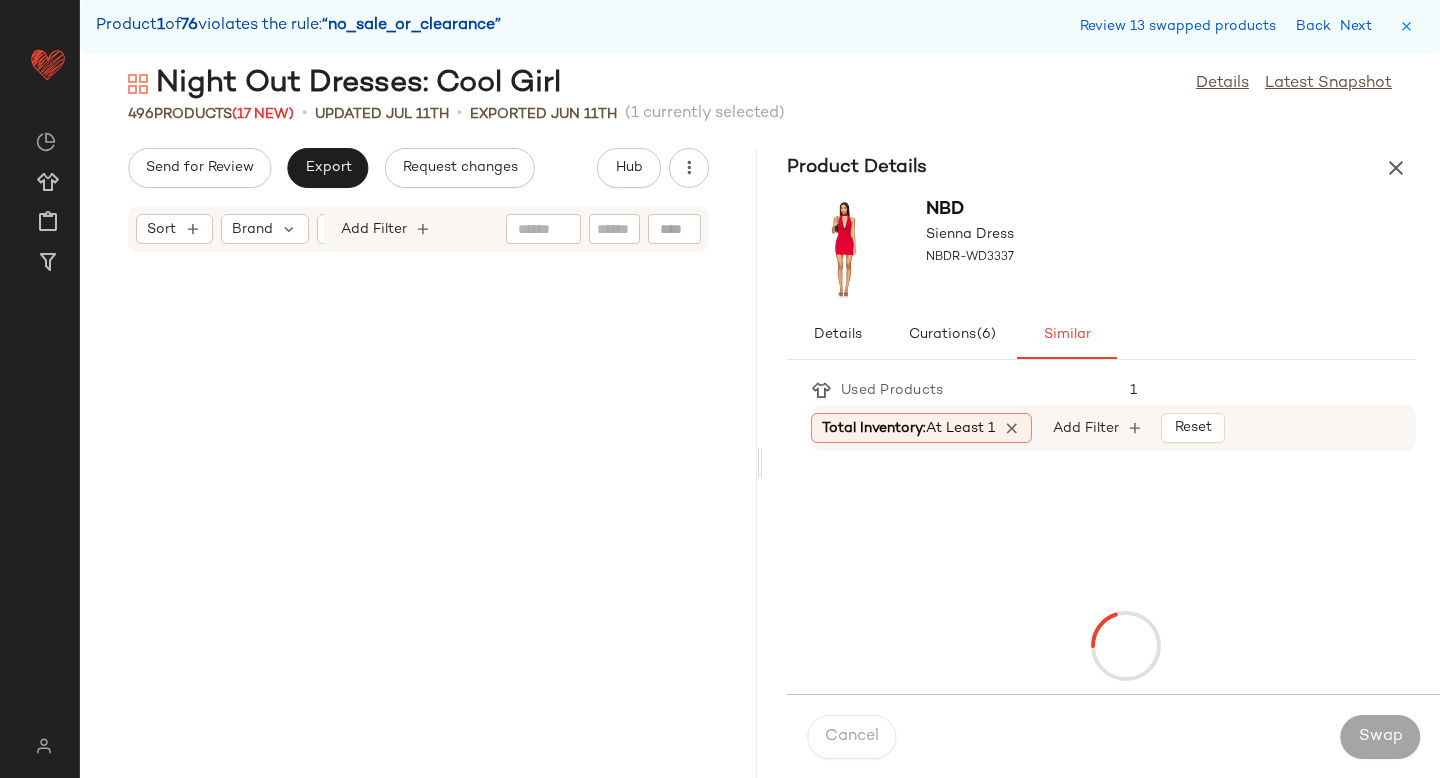 scroll, scrollTop: 14274, scrollLeft: 0, axis: vertical 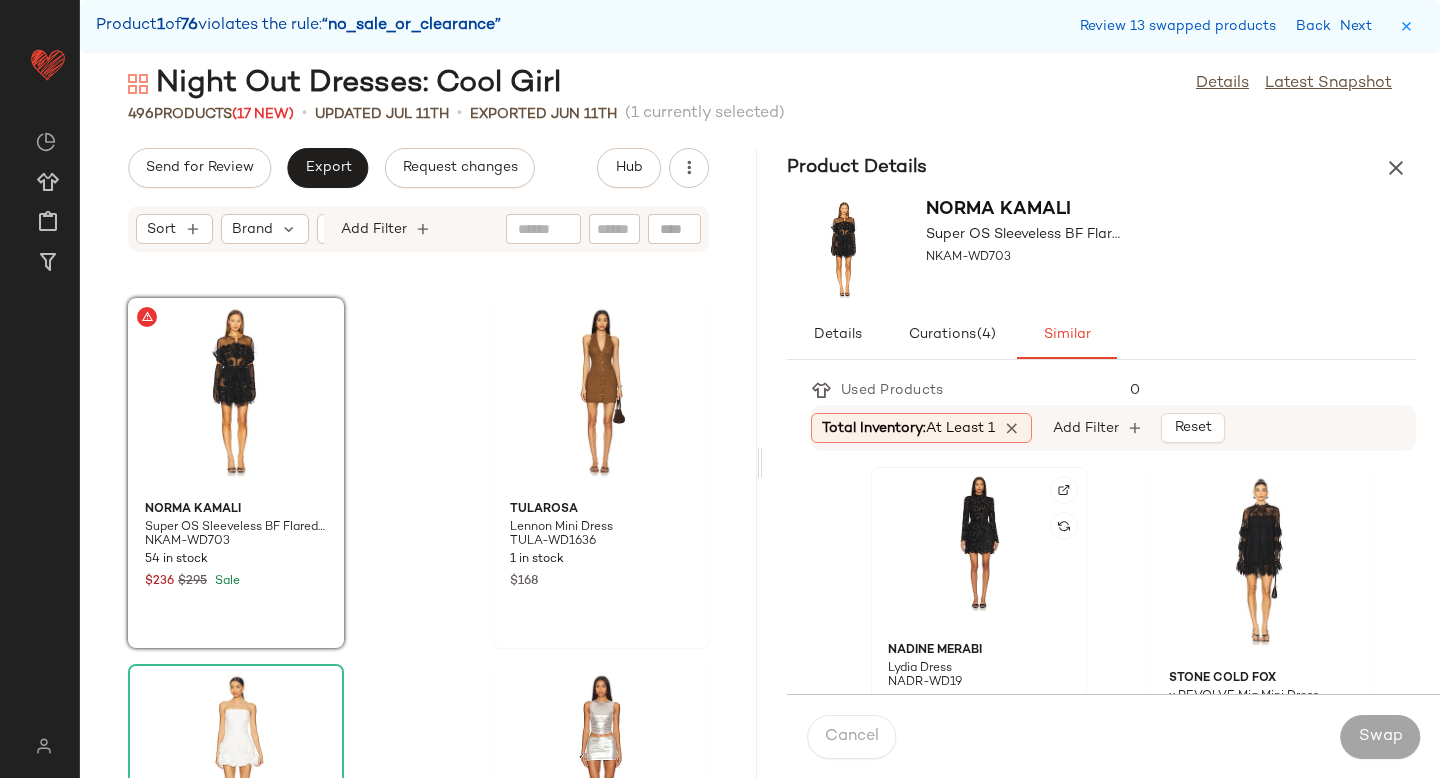 click 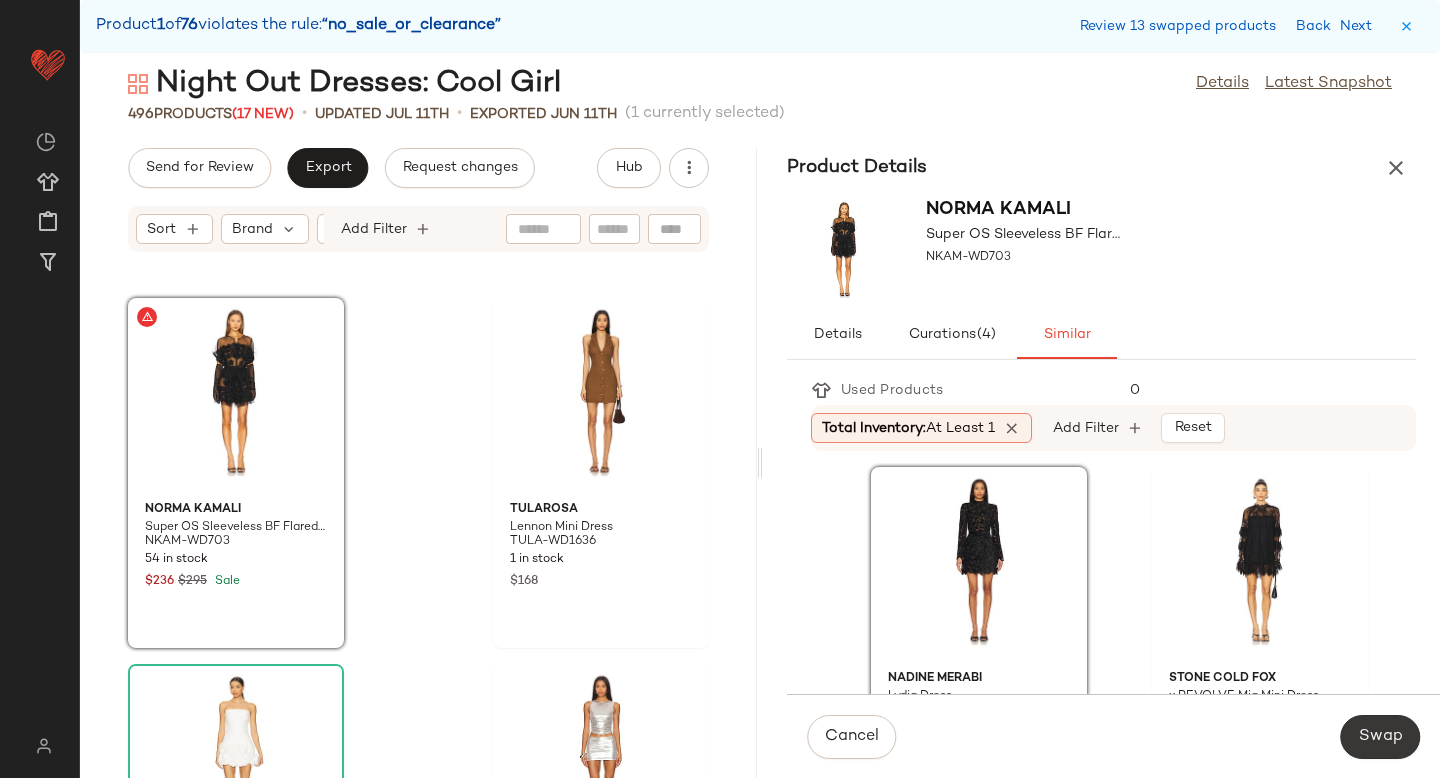 click on "Swap" 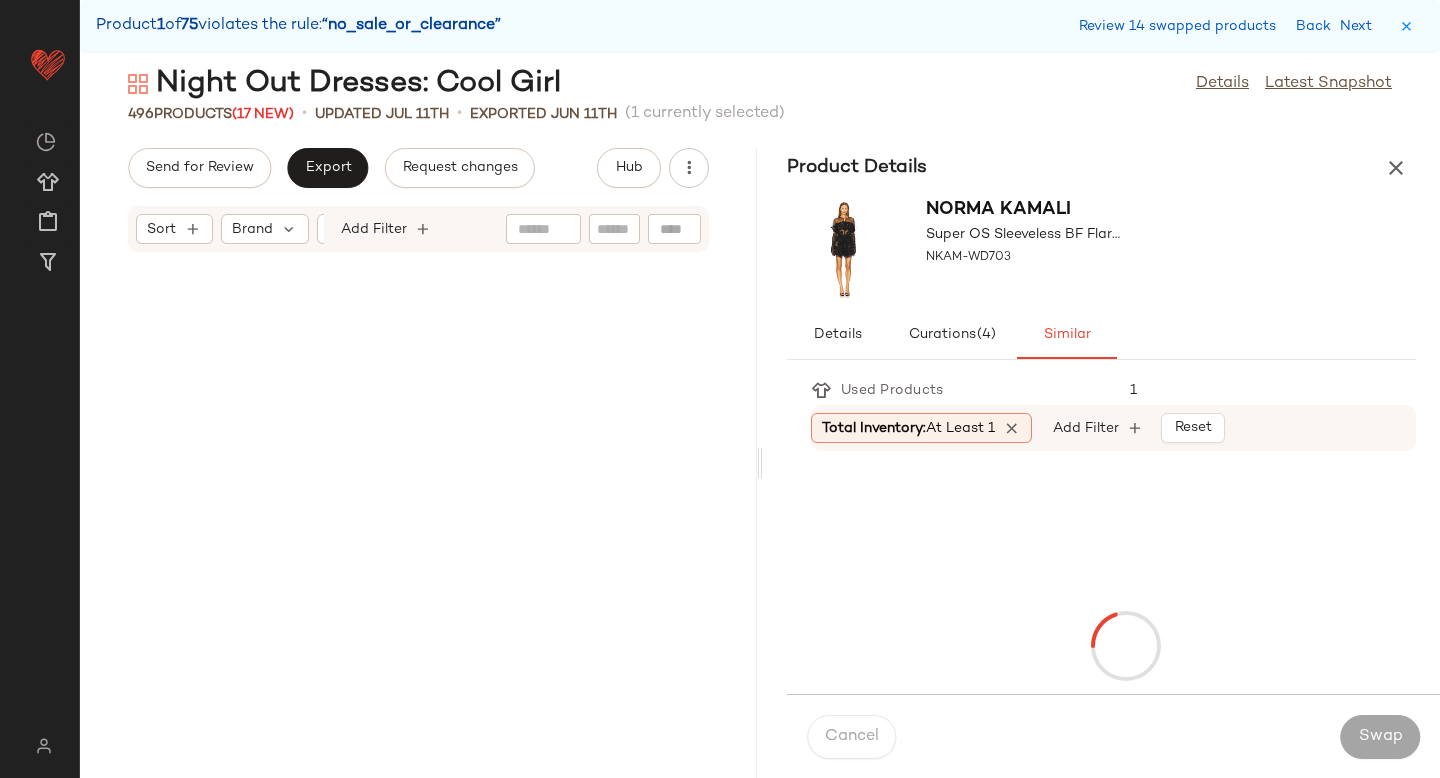 scroll, scrollTop: 15372, scrollLeft: 0, axis: vertical 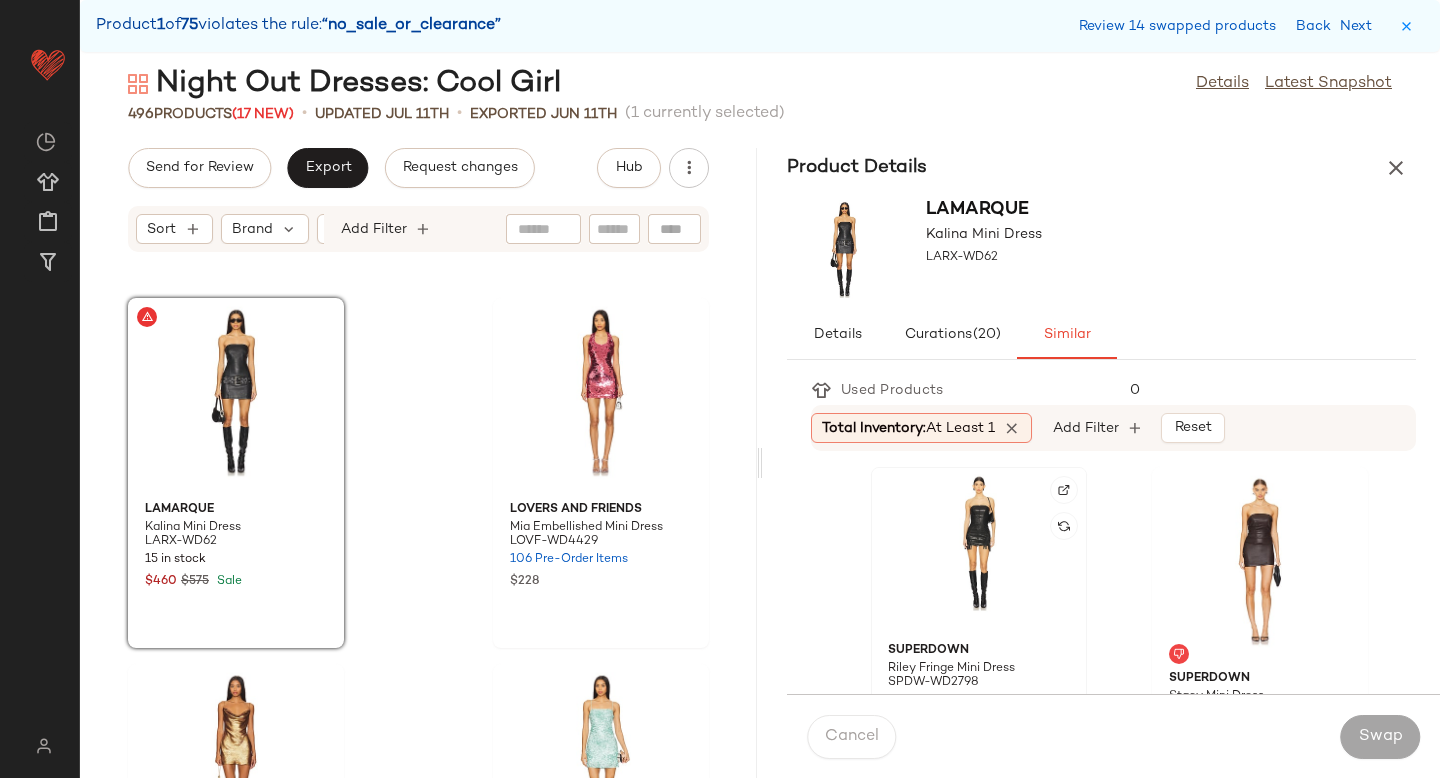 click 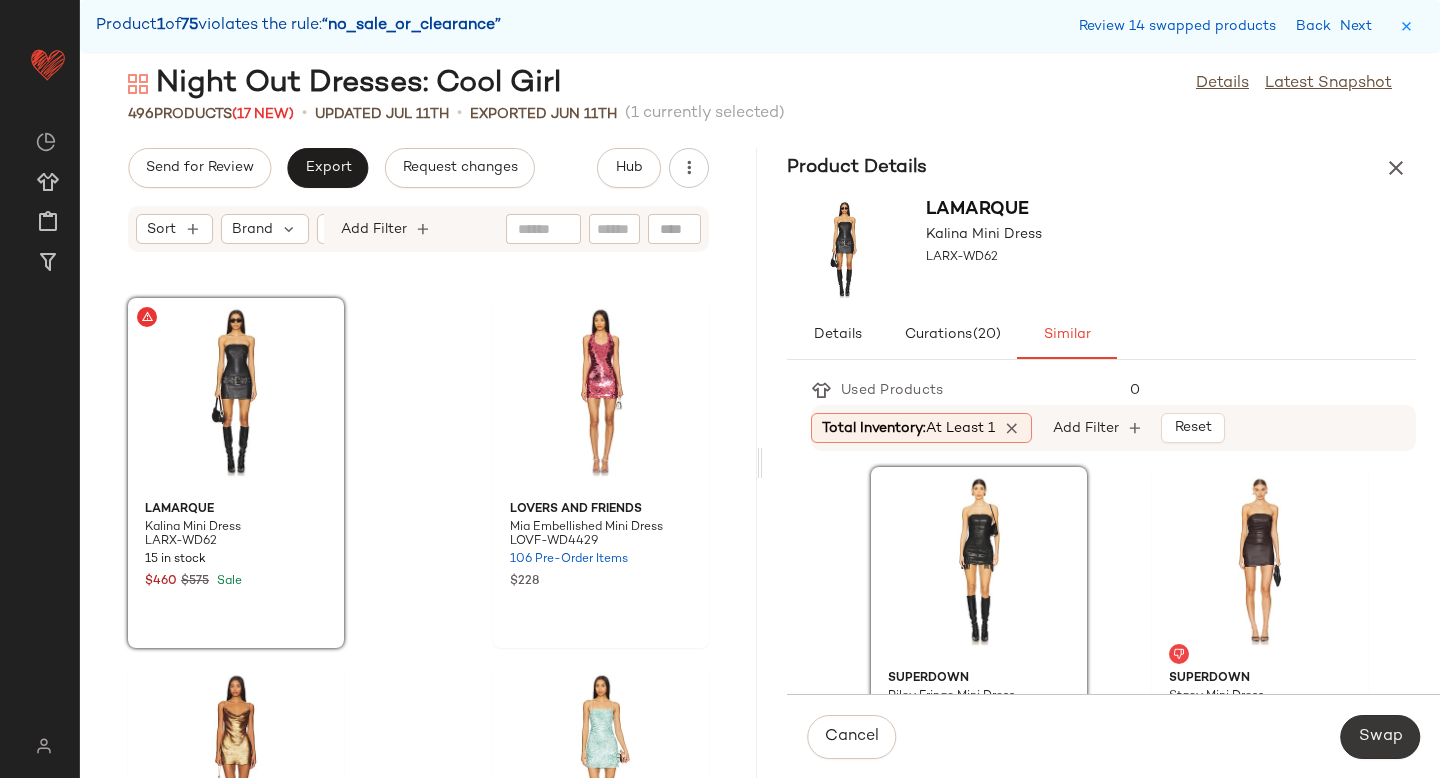 click on "Swap" at bounding box center [1380, 737] 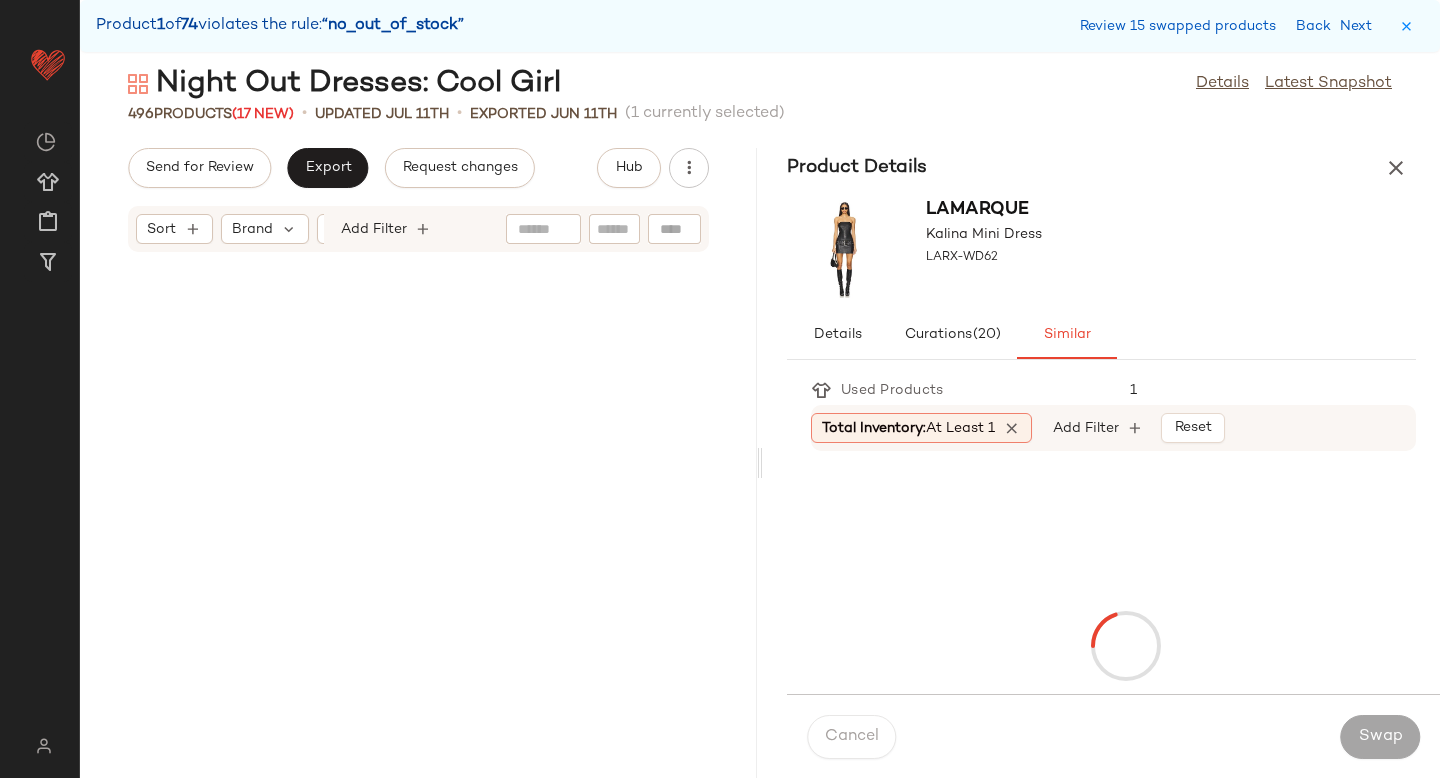 scroll, scrollTop: 16836, scrollLeft: 0, axis: vertical 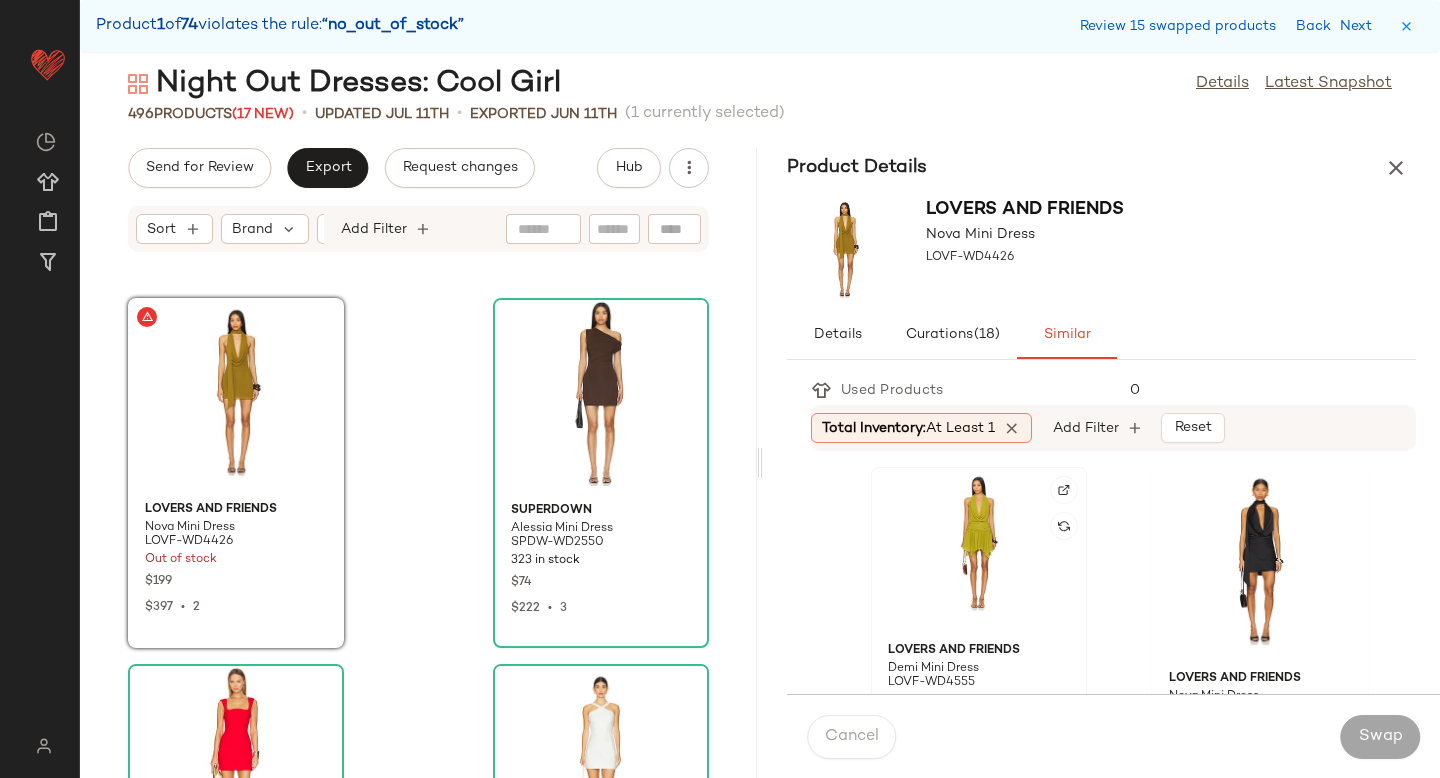 click 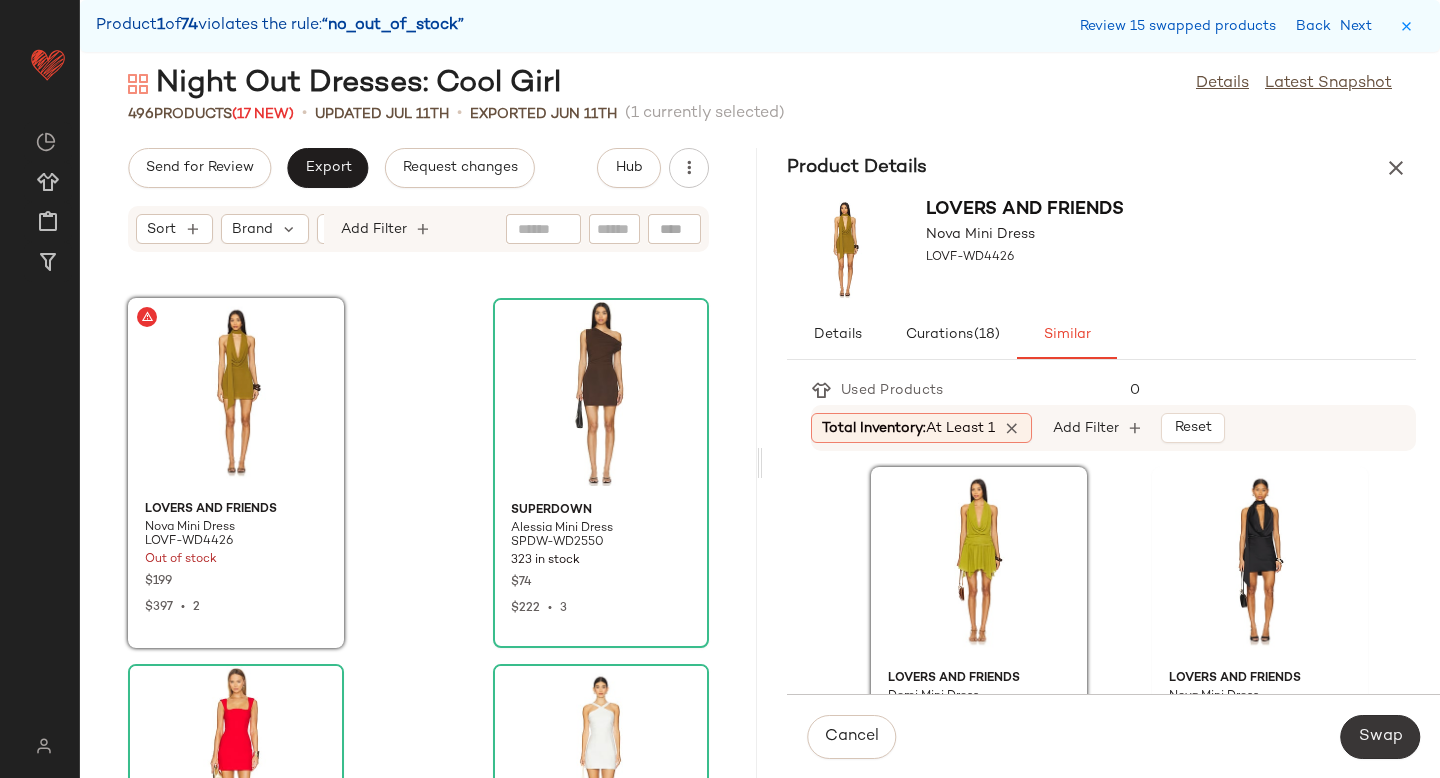 click on "Swap" 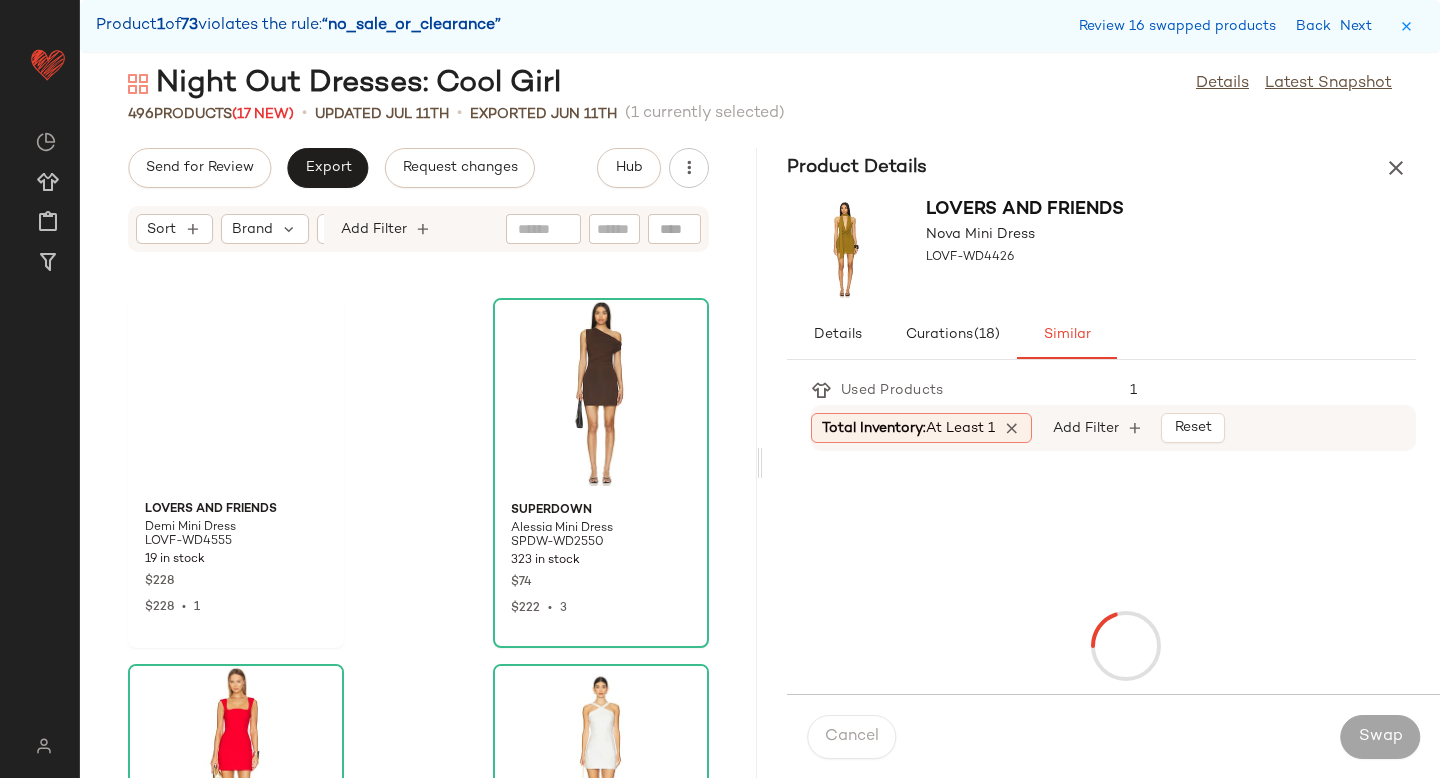 scroll, scrollTop: 18300, scrollLeft: 0, axis: vertical 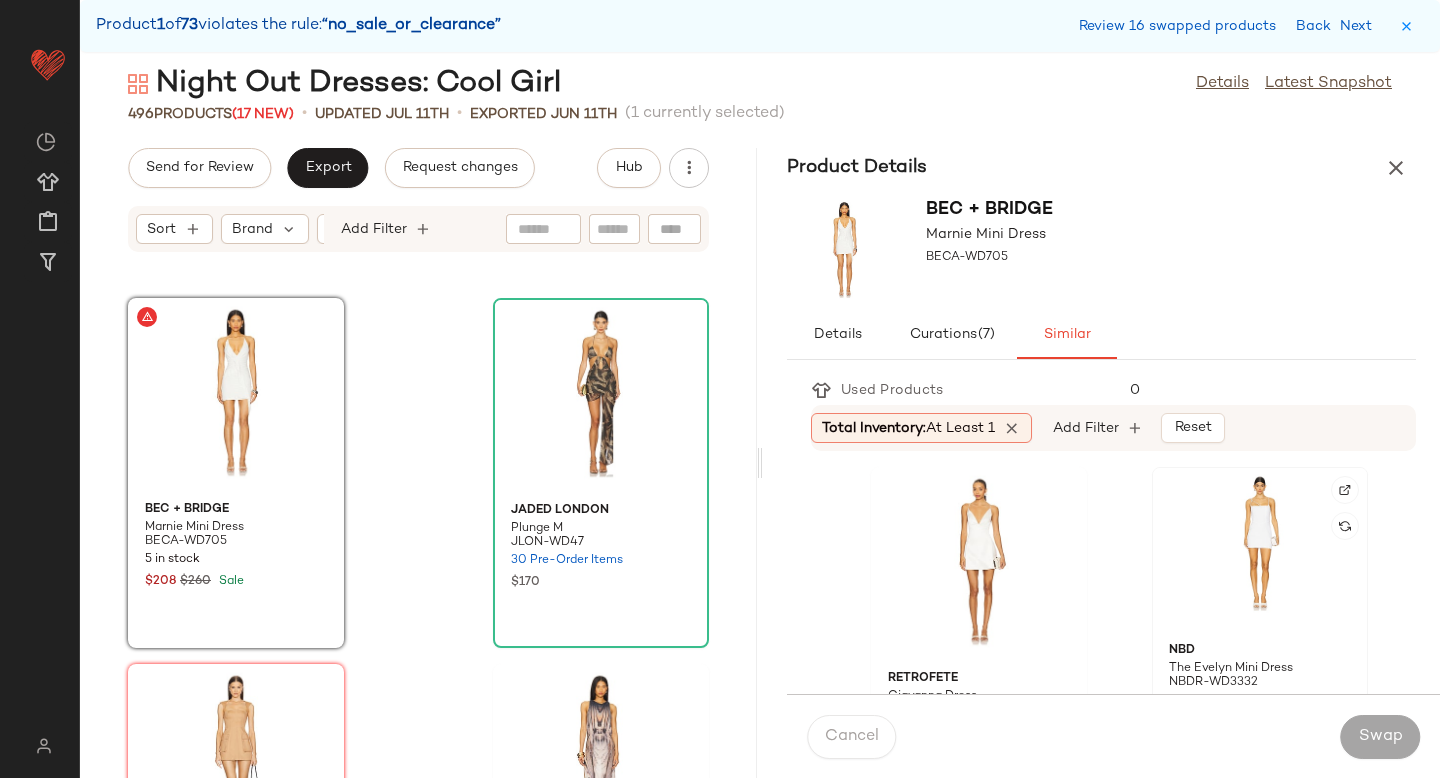 click 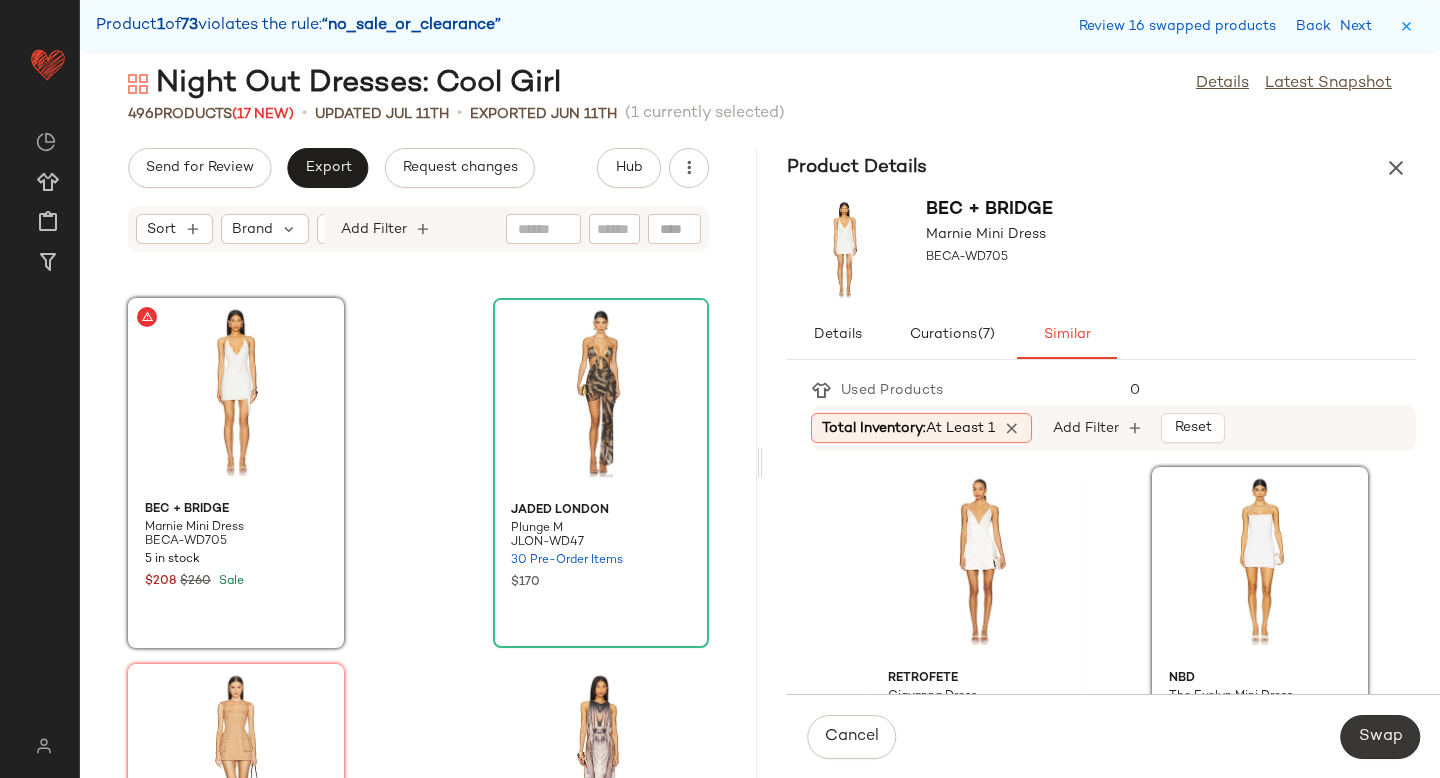 click on "Swap" 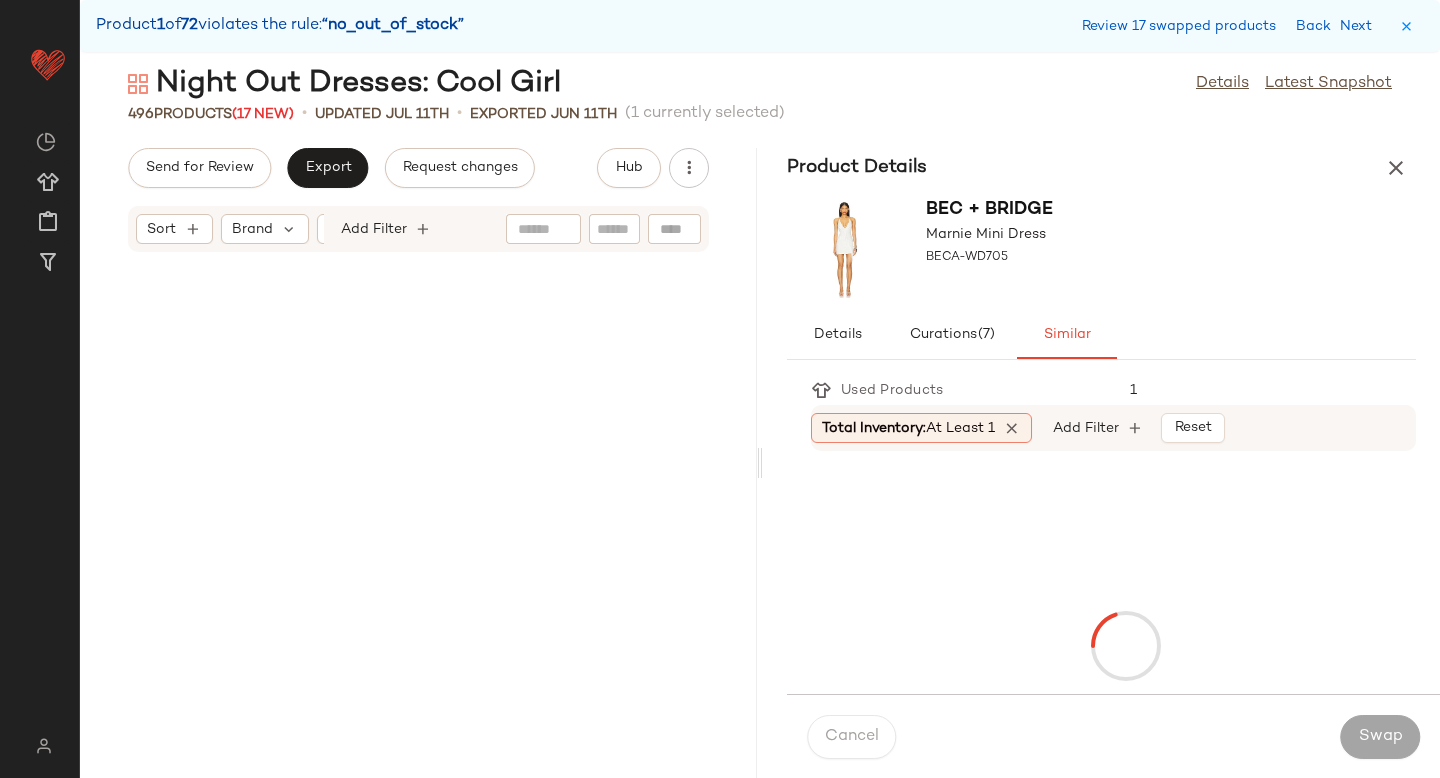 scroll, scrollTop: 19032, scrollLeft: 0, axis: vertical 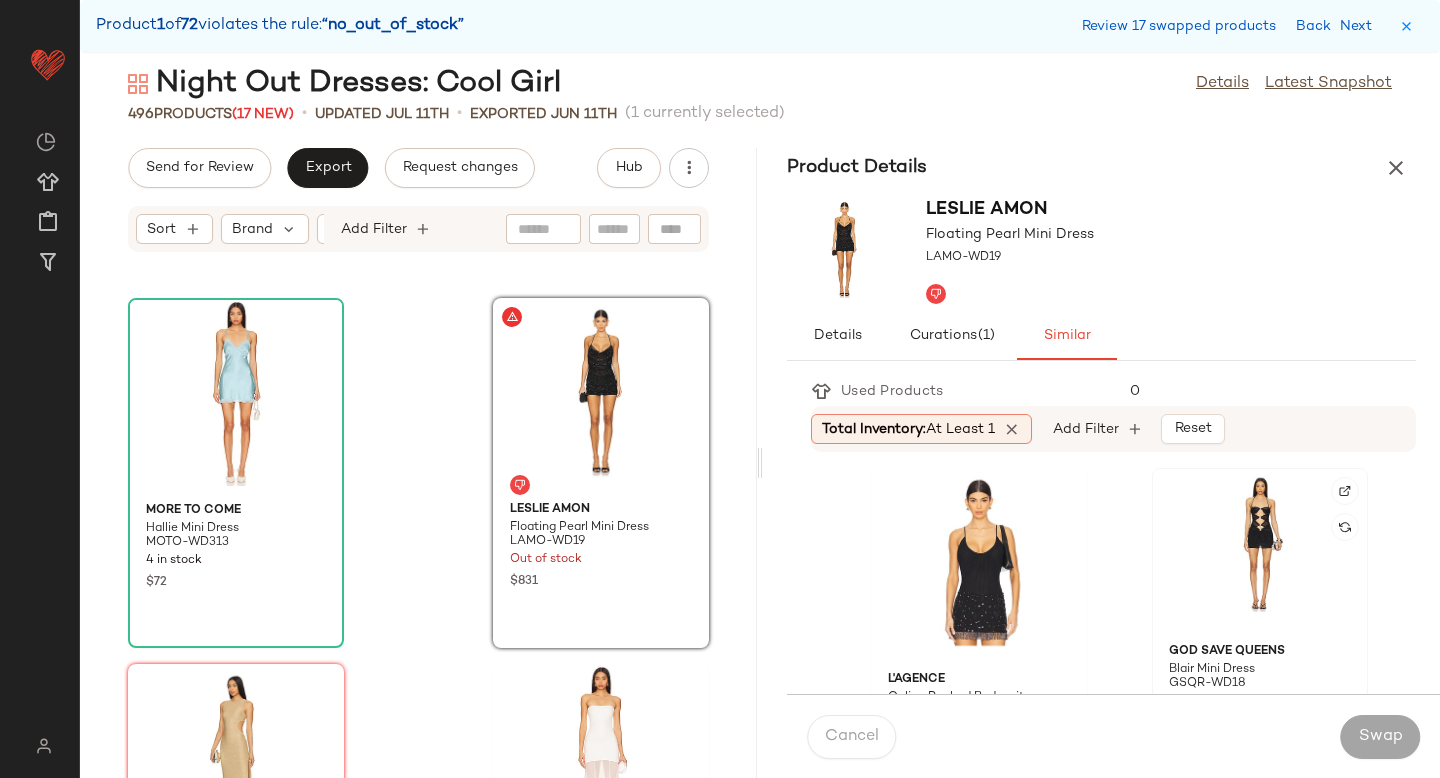 click 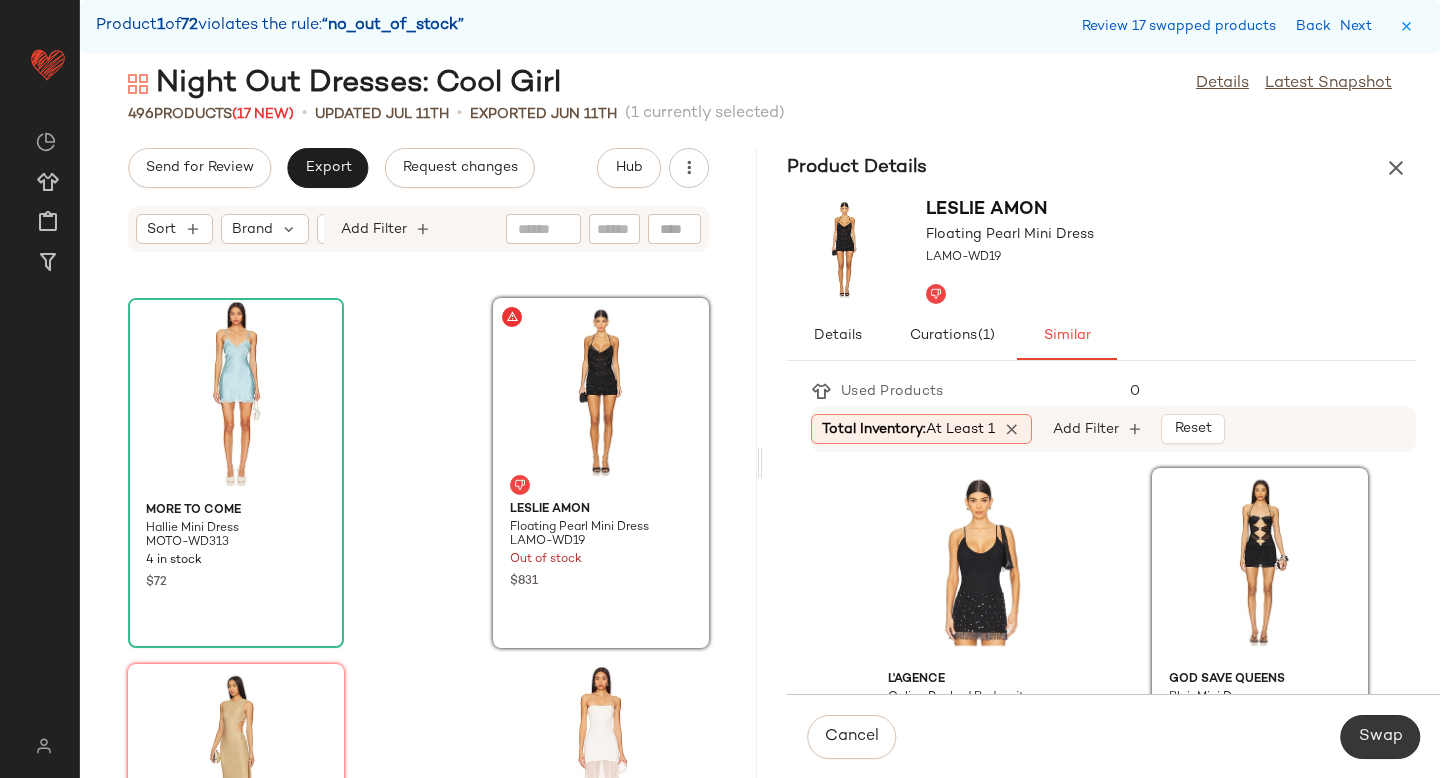 click on "Swap" 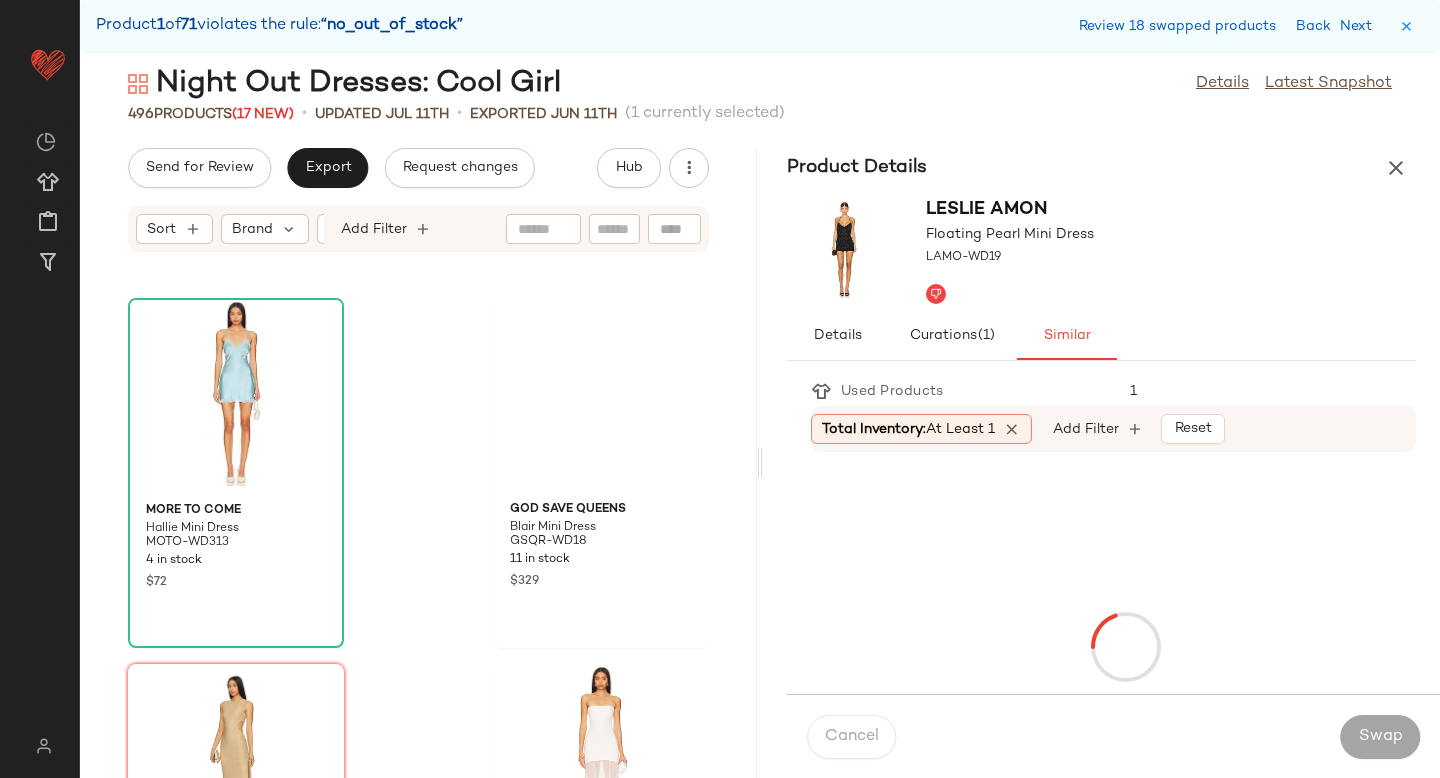 scroll, scrollTop: 19764, scrollLeft: 0, axis: vertical 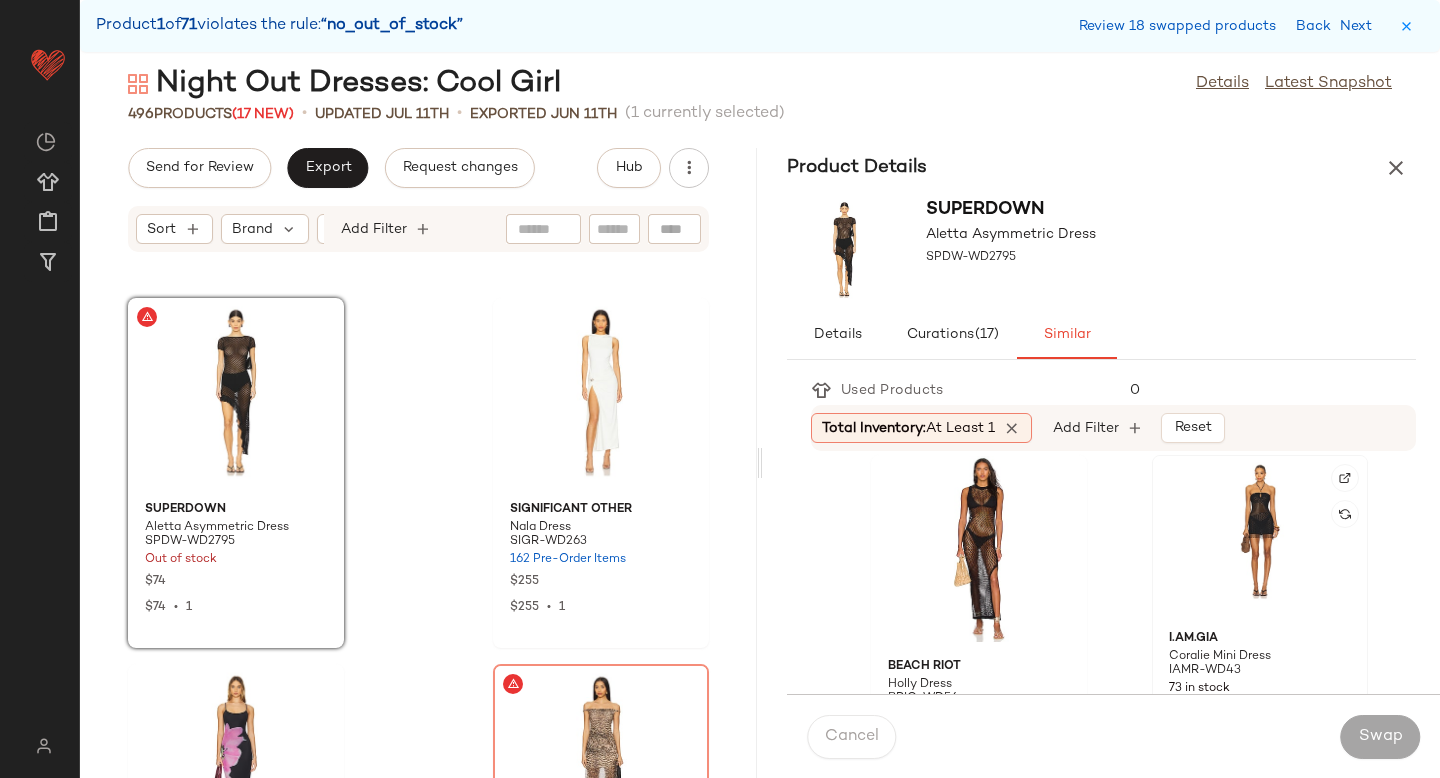 click 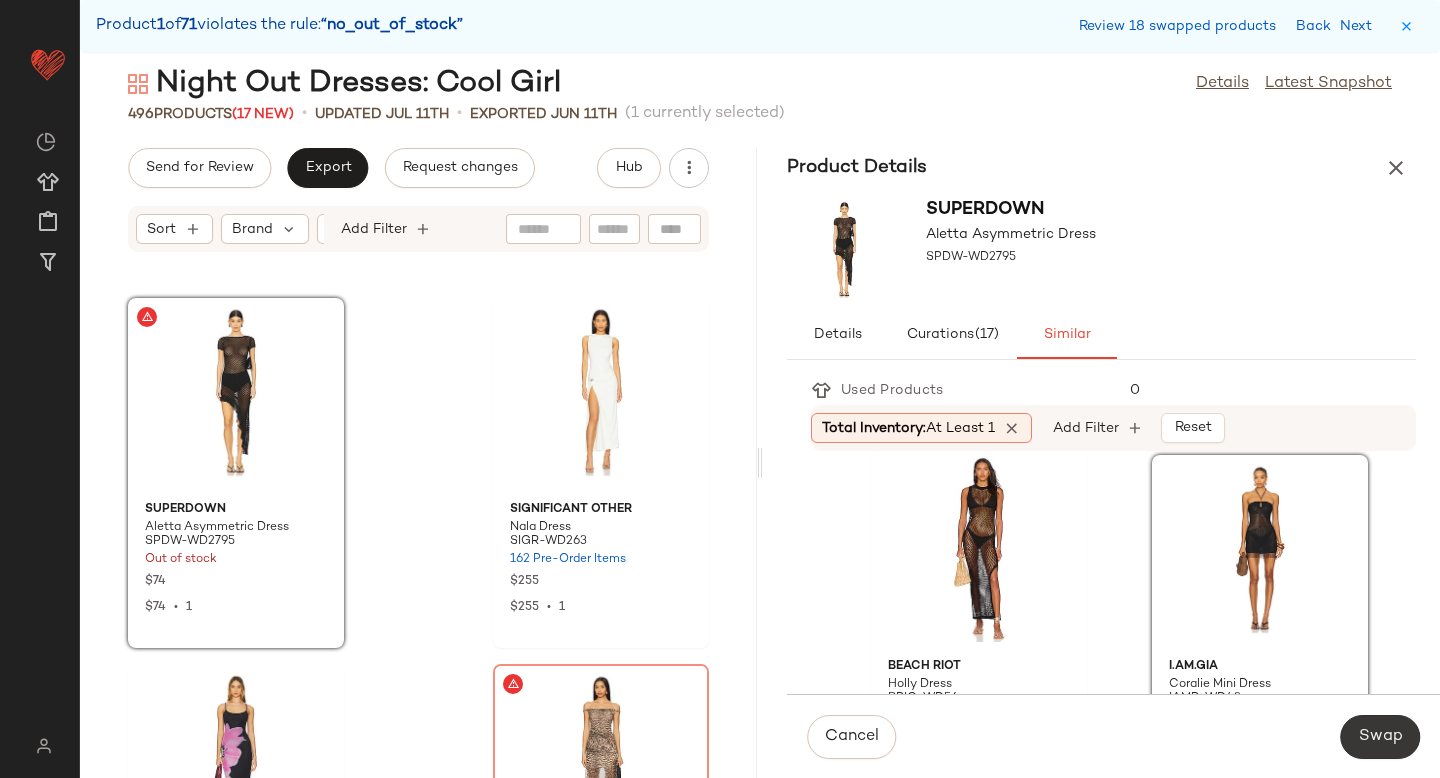 click on "Swap" 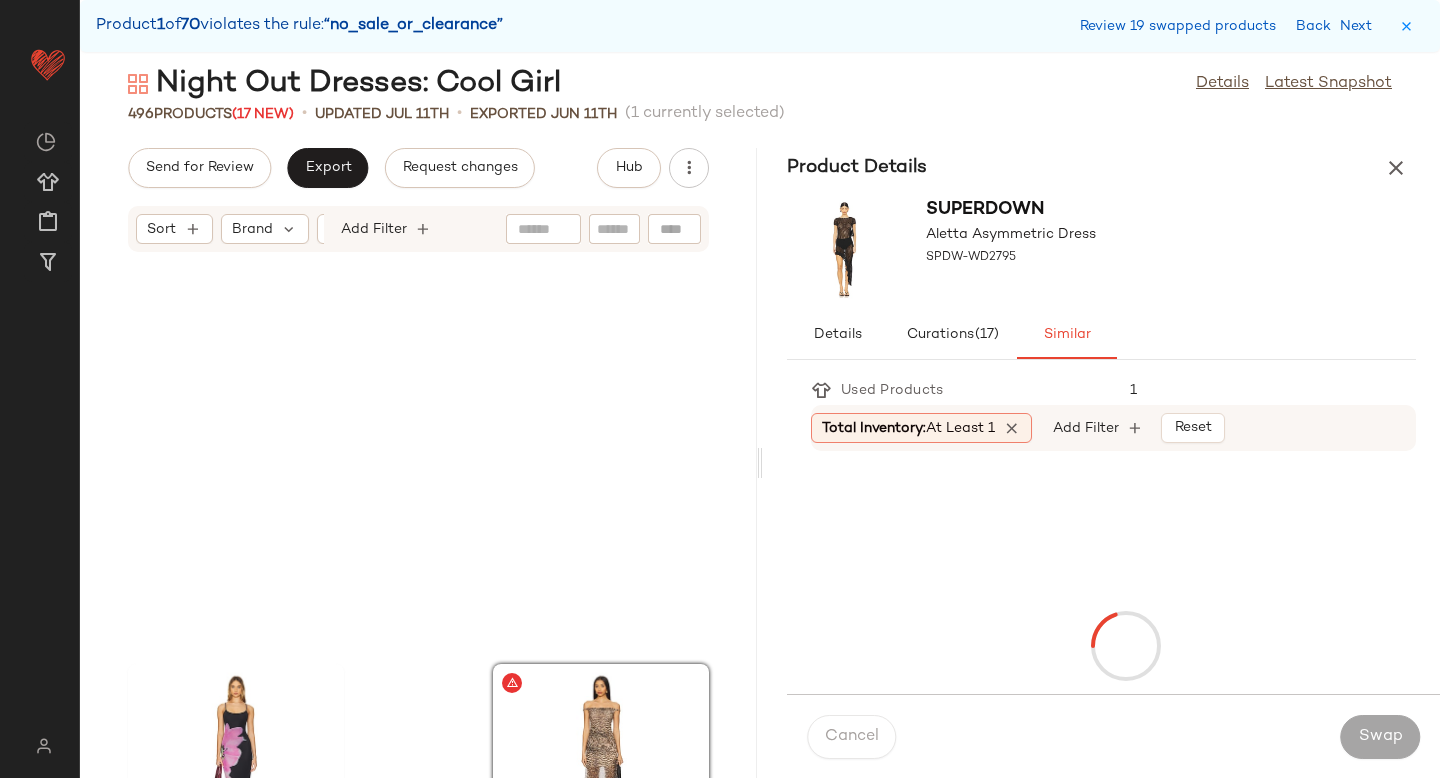 scroll, scrollTop: 20130, scrollLeft: 0, axis: vertical 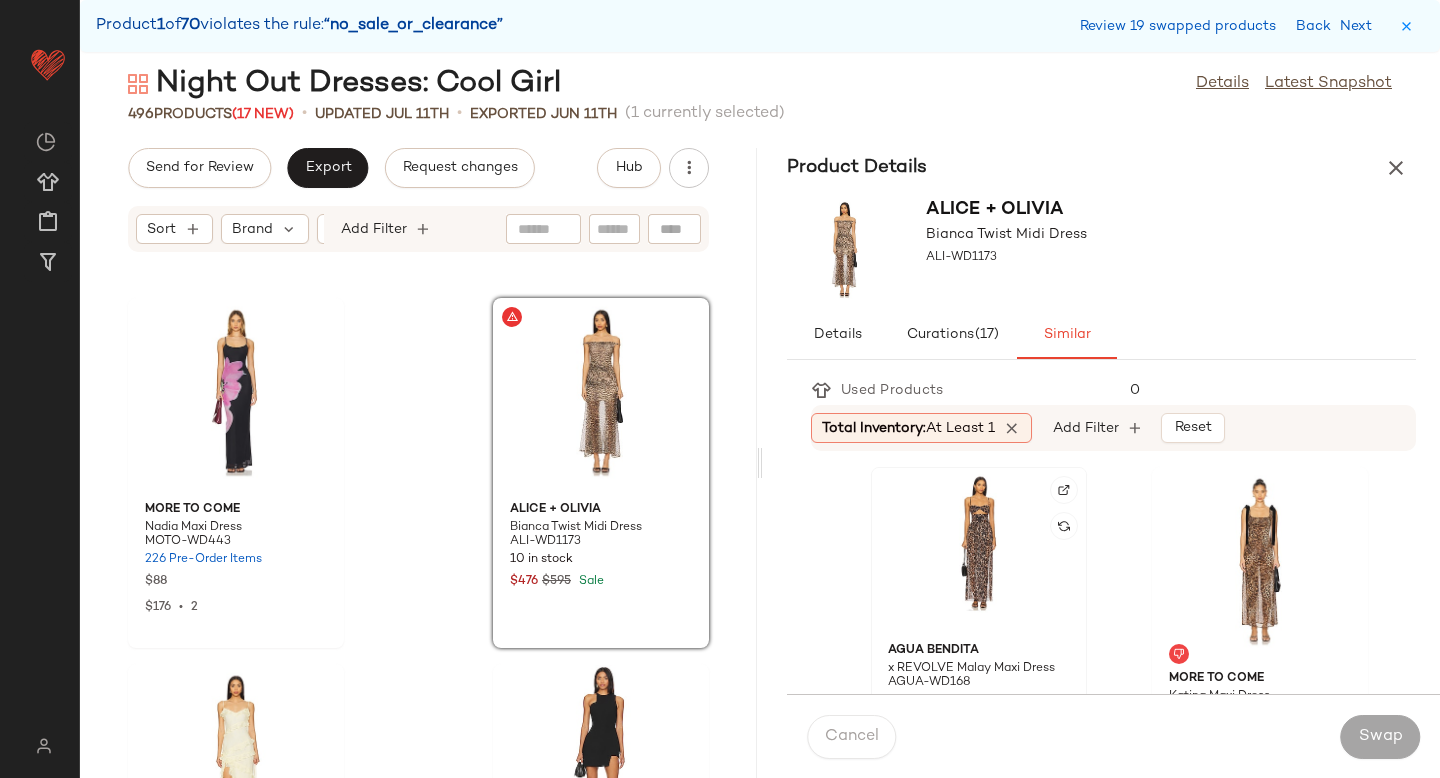 click 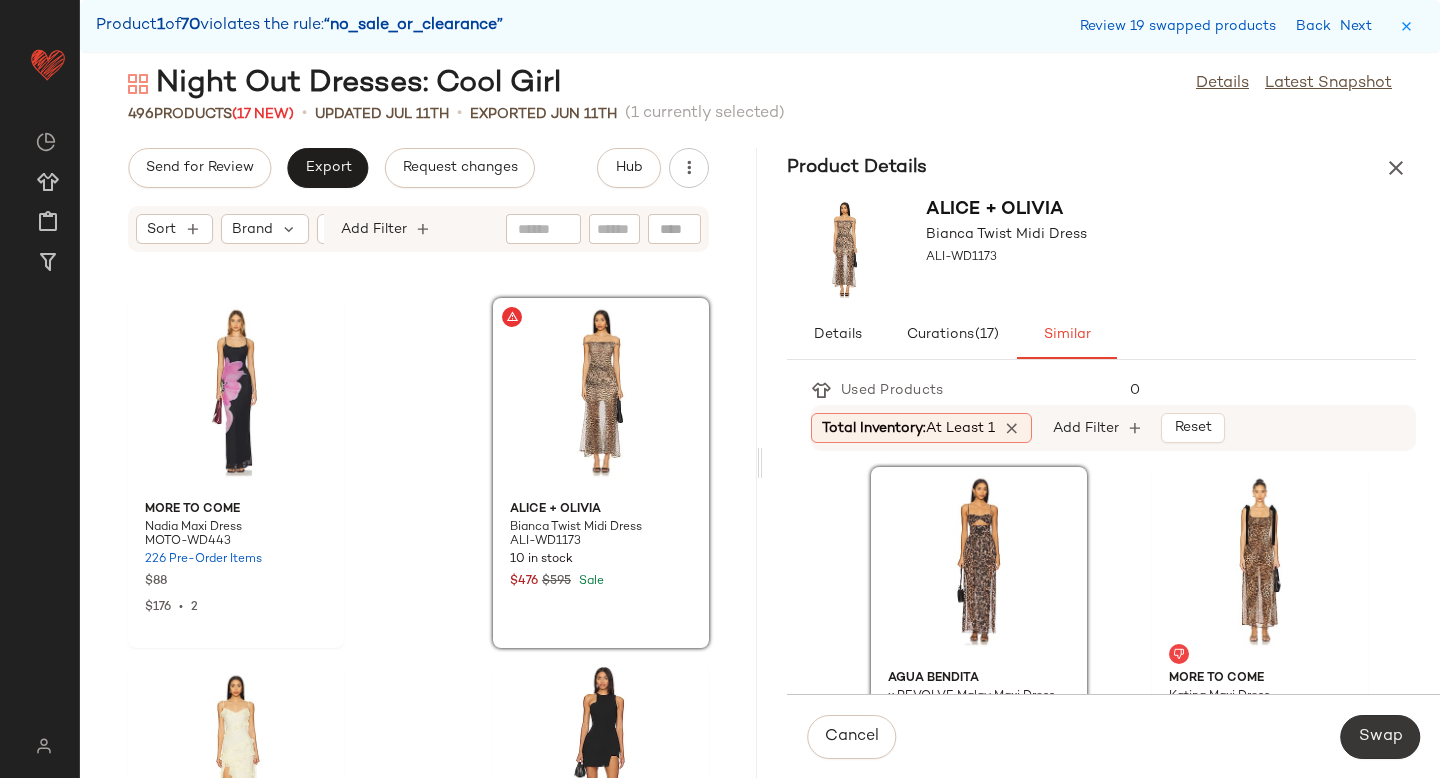 click on "Swap" at bounding box center (1380, 737) 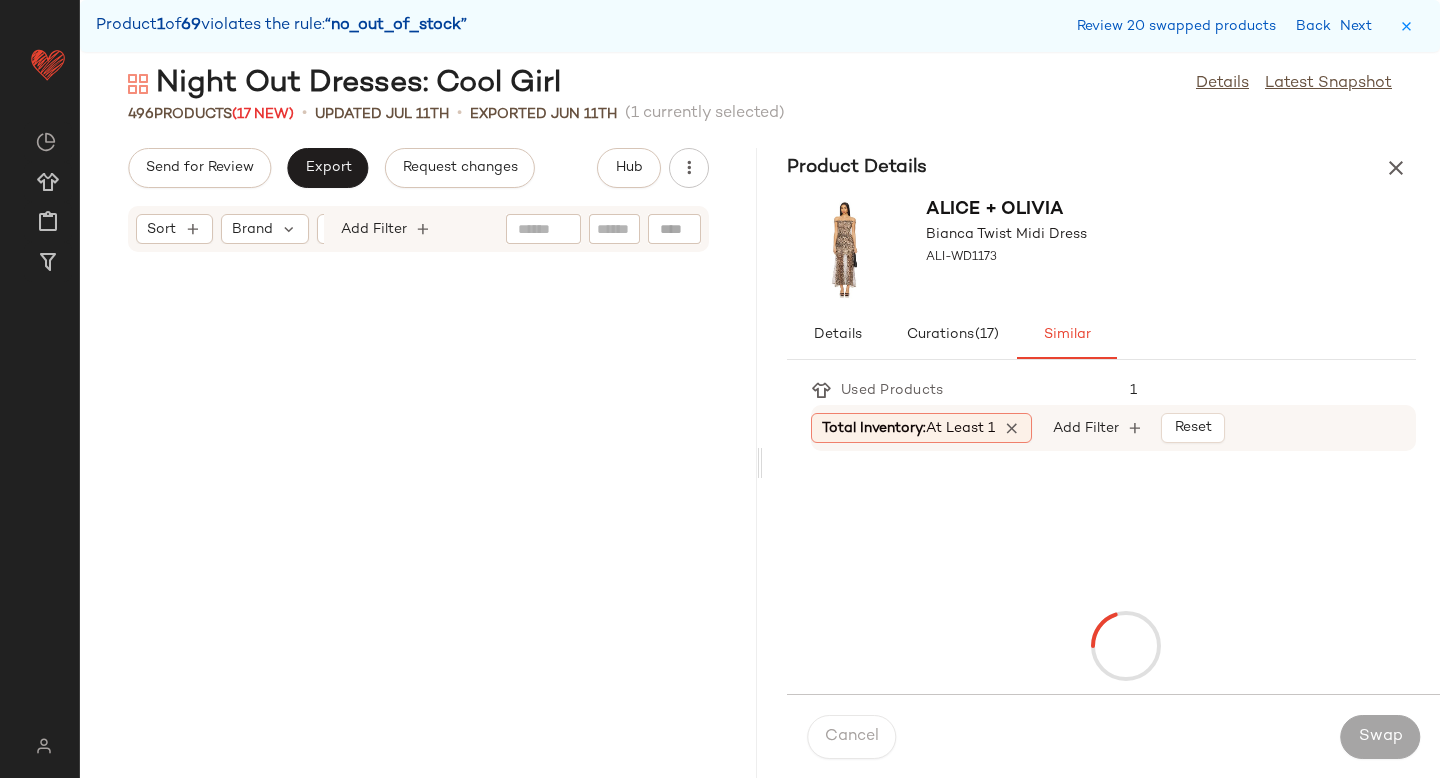 scroll, scrollTop: 24156, scrollLeft: 0, axis: vertical 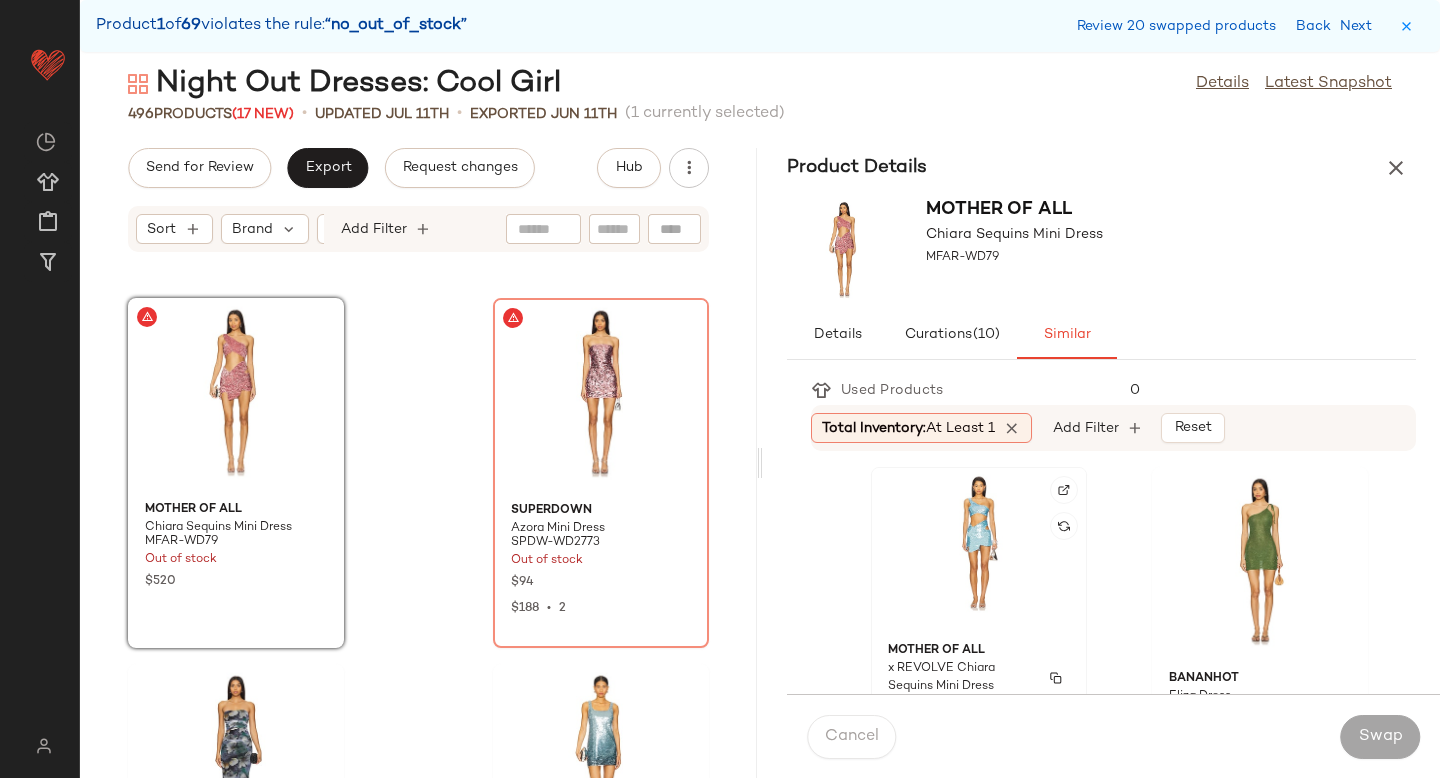 click on "Mother of All x REVOLVE Chiara Sequins Mini Dress MFAR-WD97 7 in stock $520" 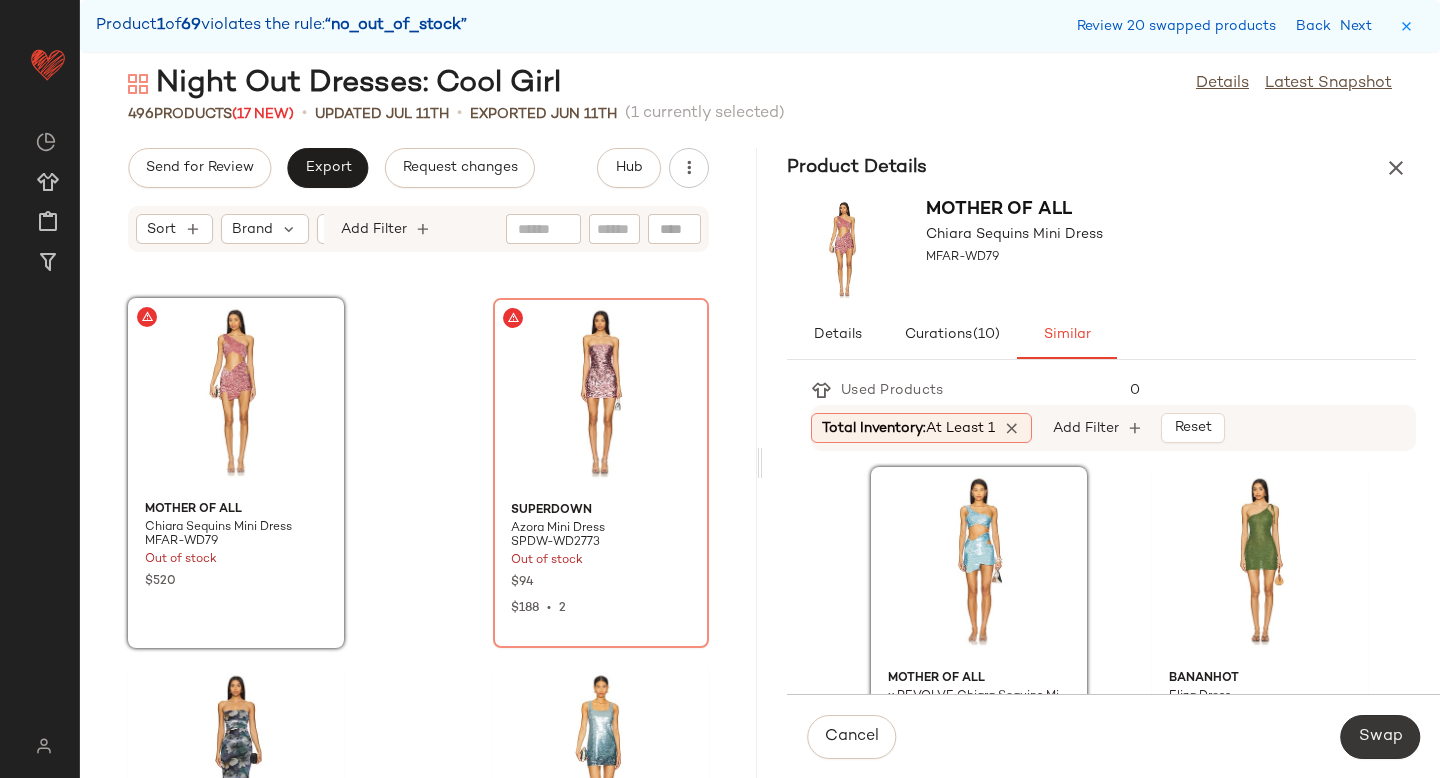 click on "Swap" 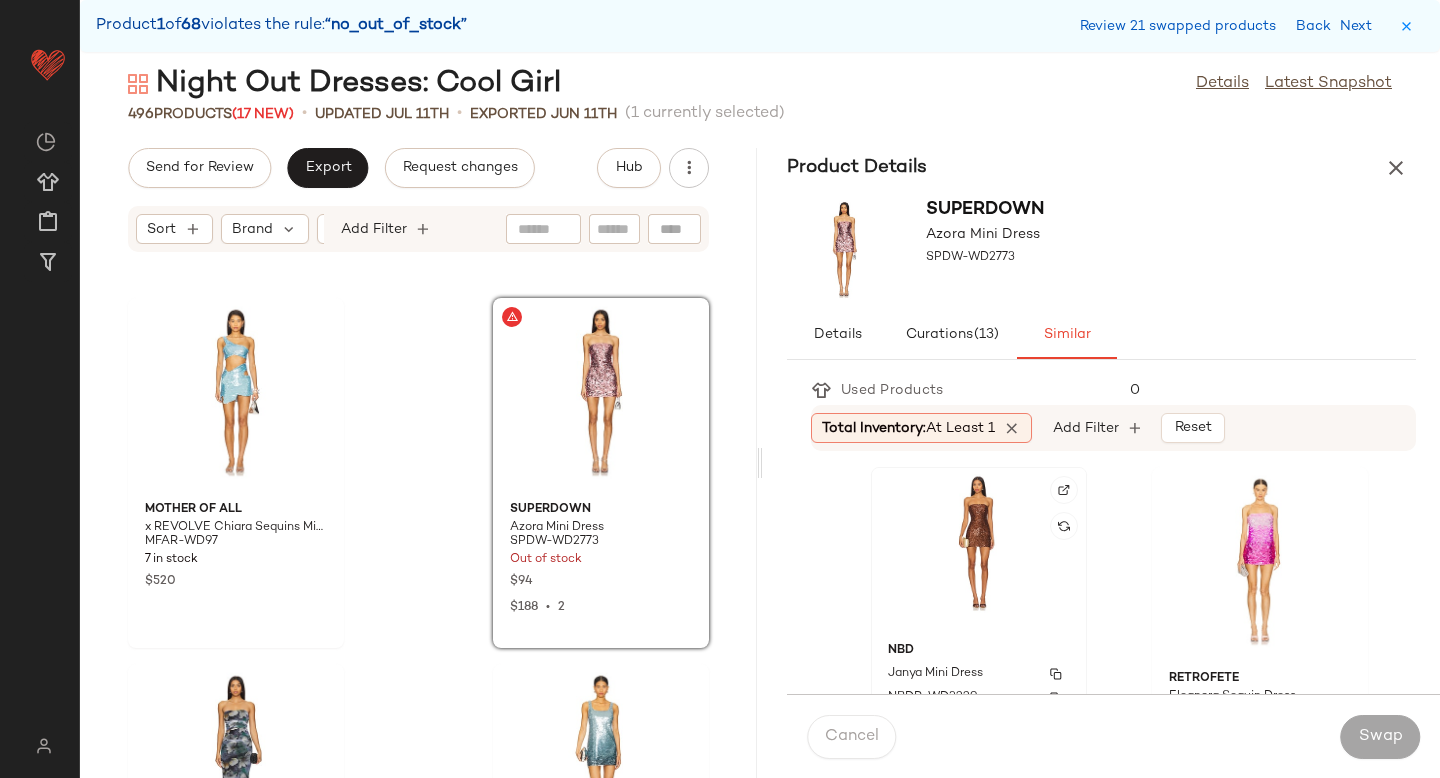 click on "NBD Janya Mini Dress NBDR-WD3229 57 in stock $178" 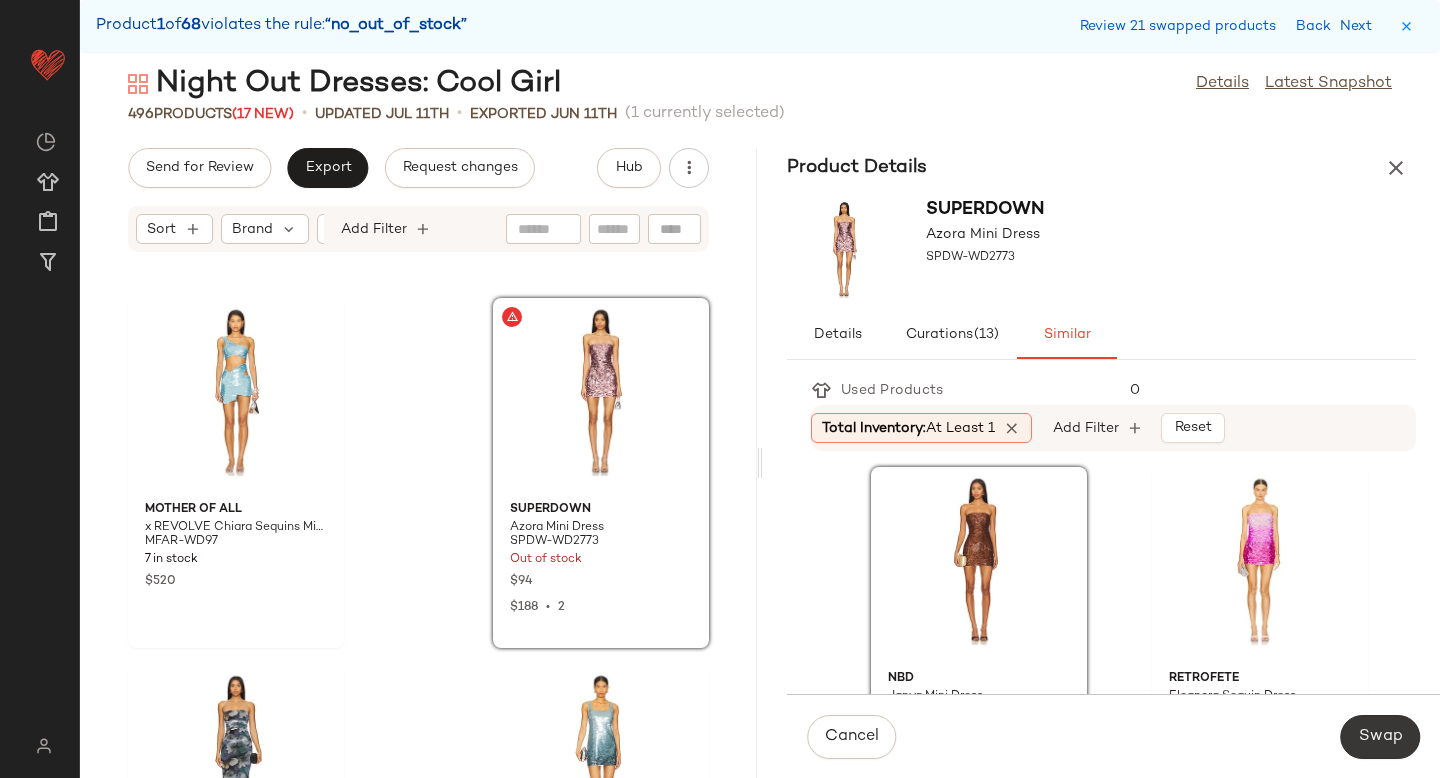 click on "Swap" at bounding box center [1380, 737] 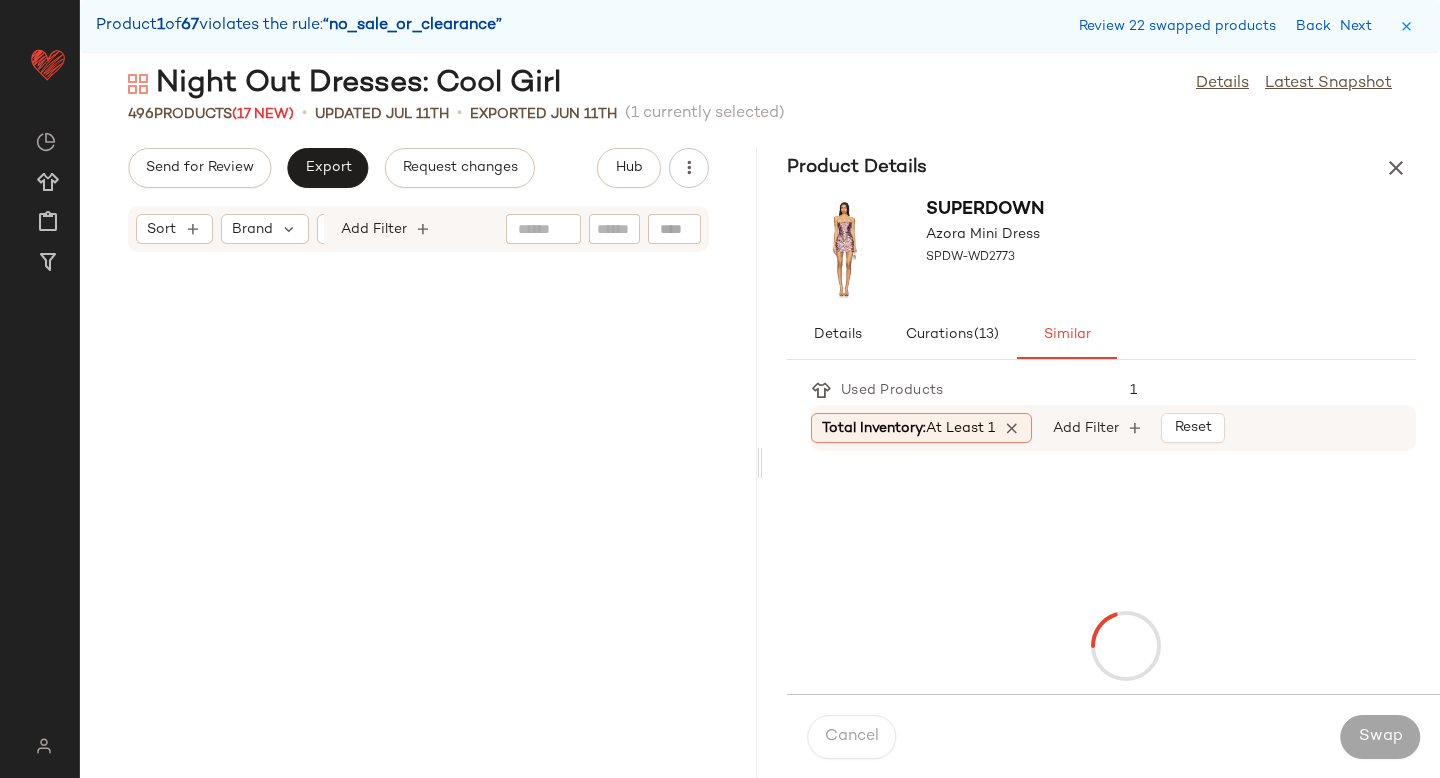 scroll, scrollTop: 25254, scrollLeft: 0, axis: vertical 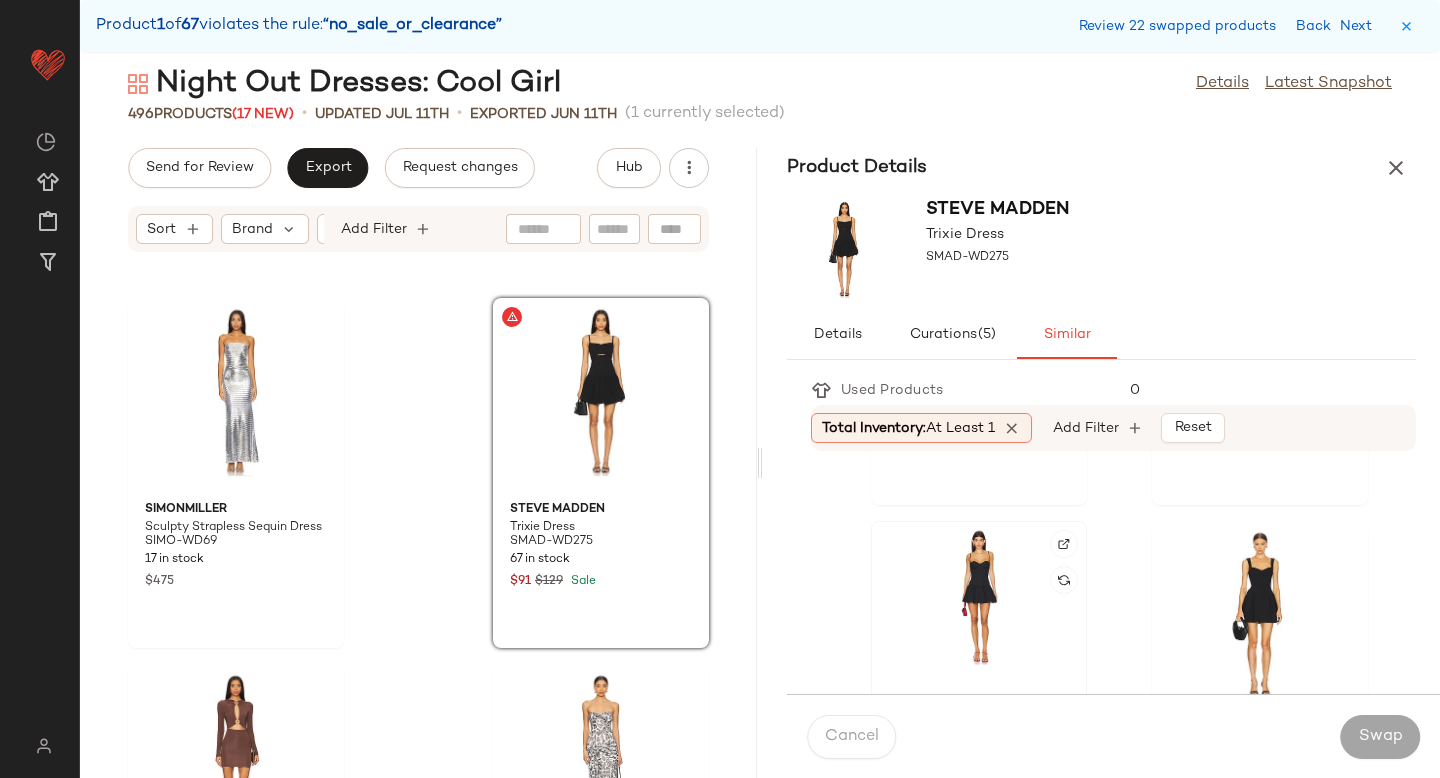 click 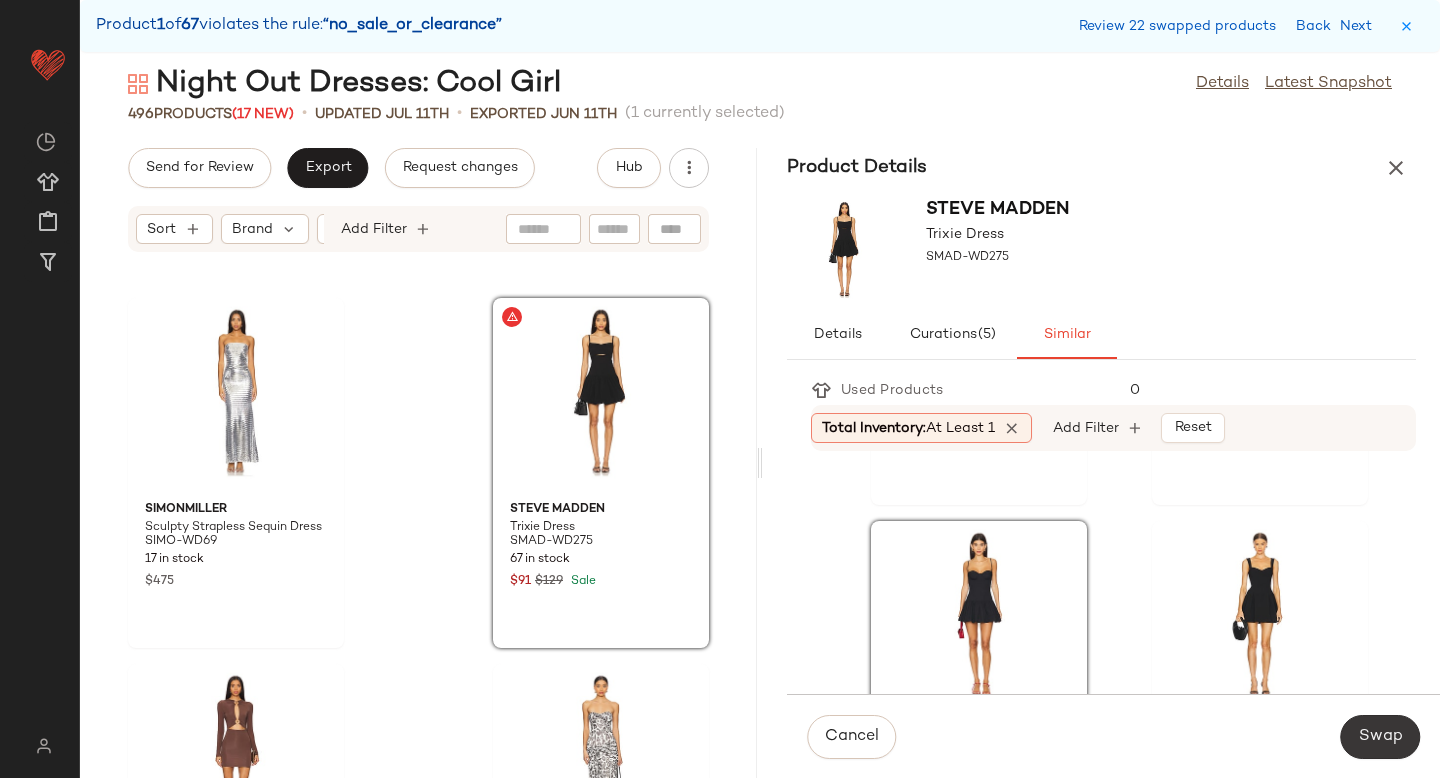 click on "Swap" at bounding box center (1380, 737) 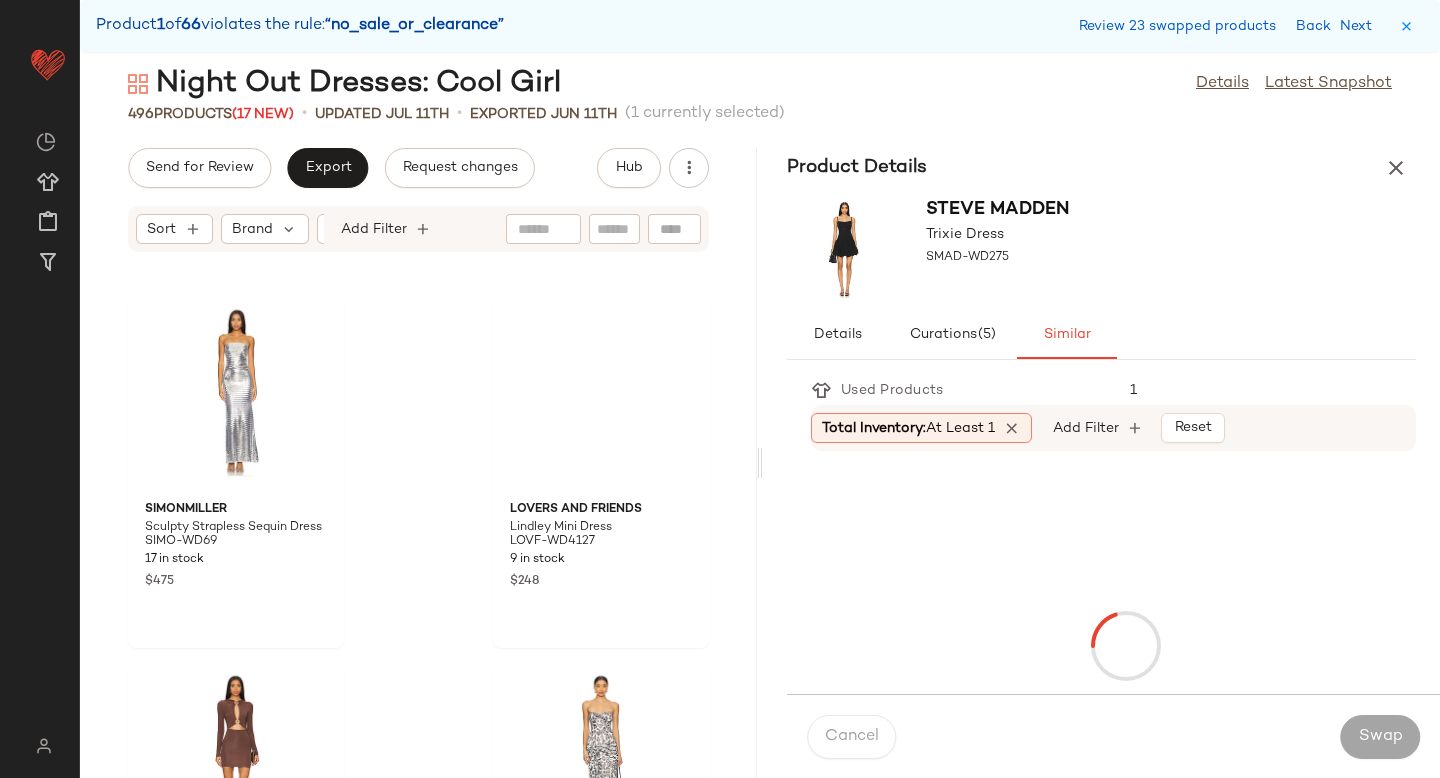 scroll, scrollTop: 26352, scrollLeft: 0, axis: vertical 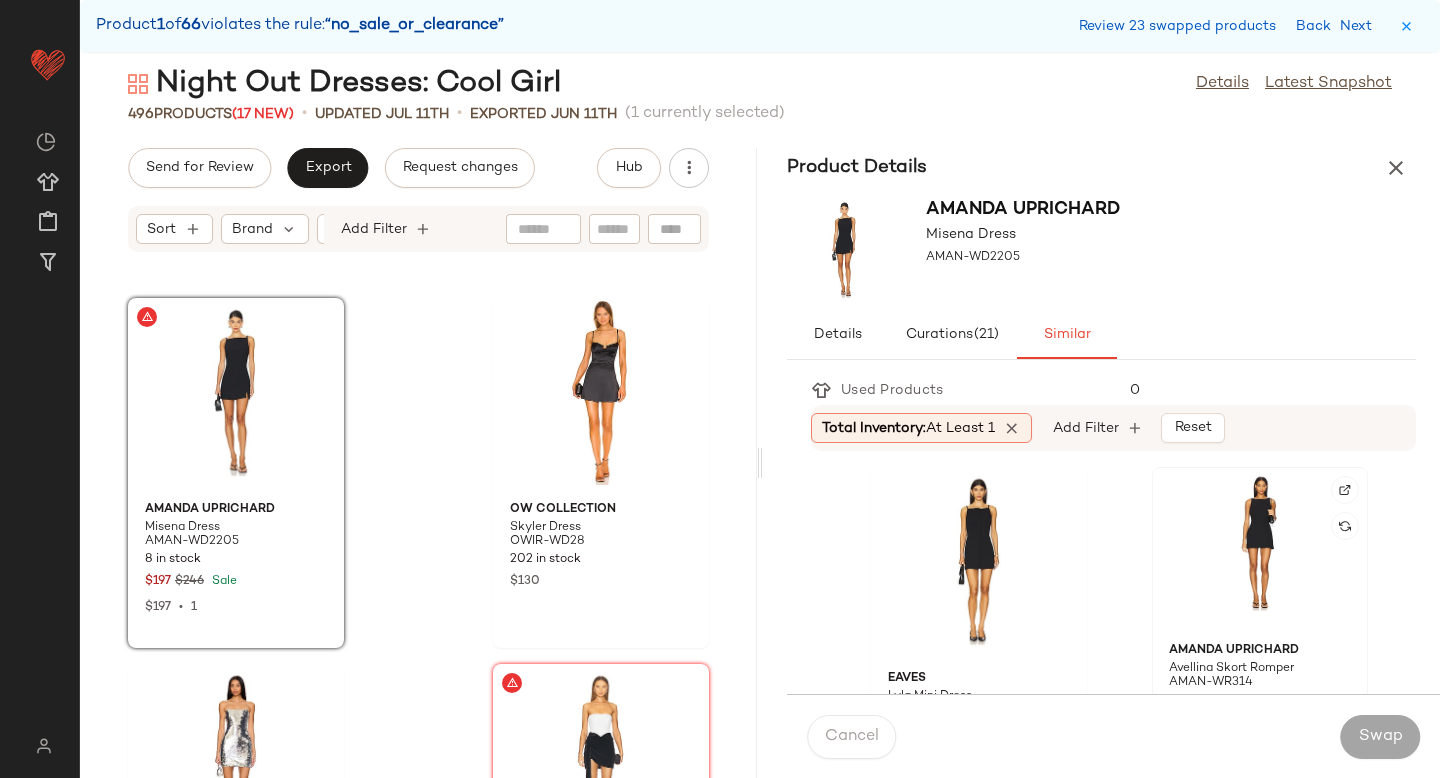 click 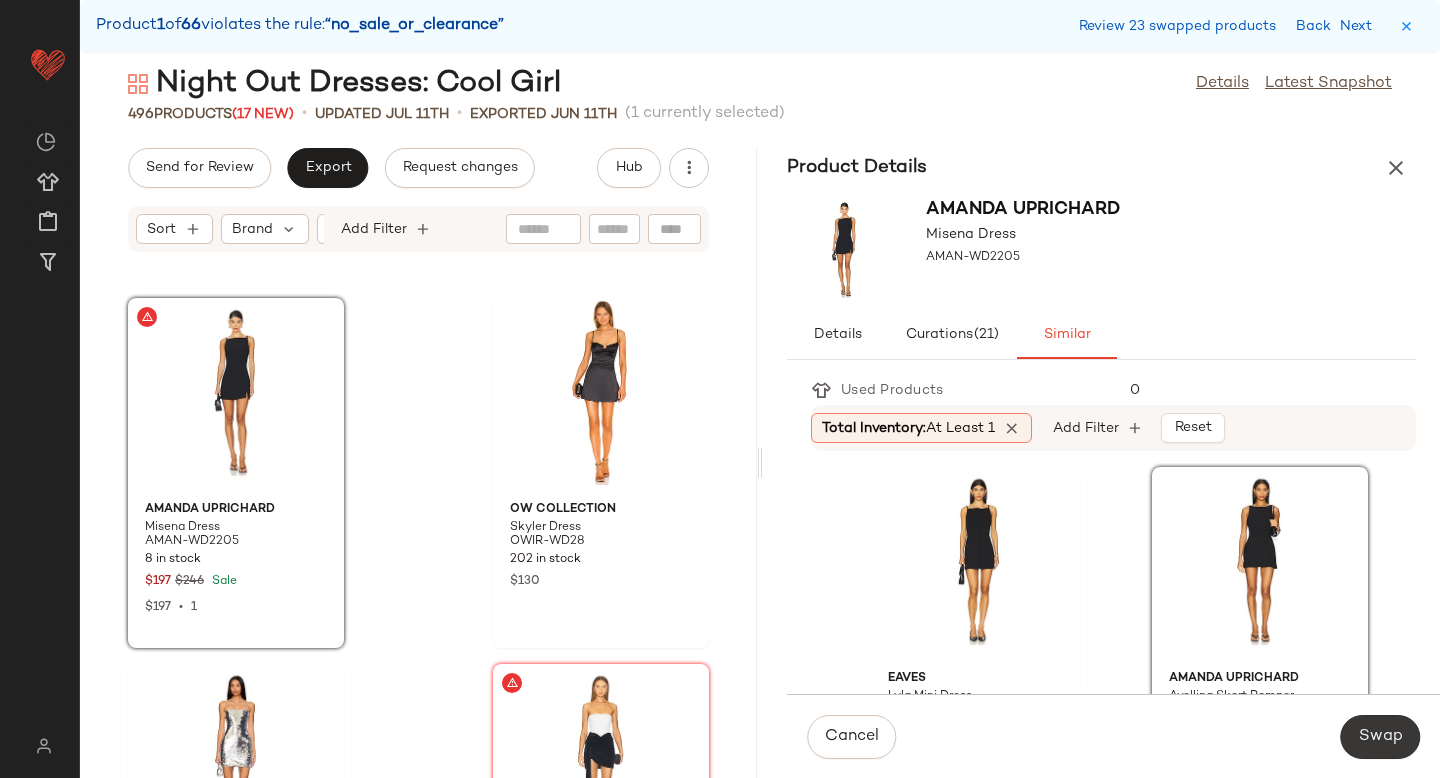 click on "Swap" 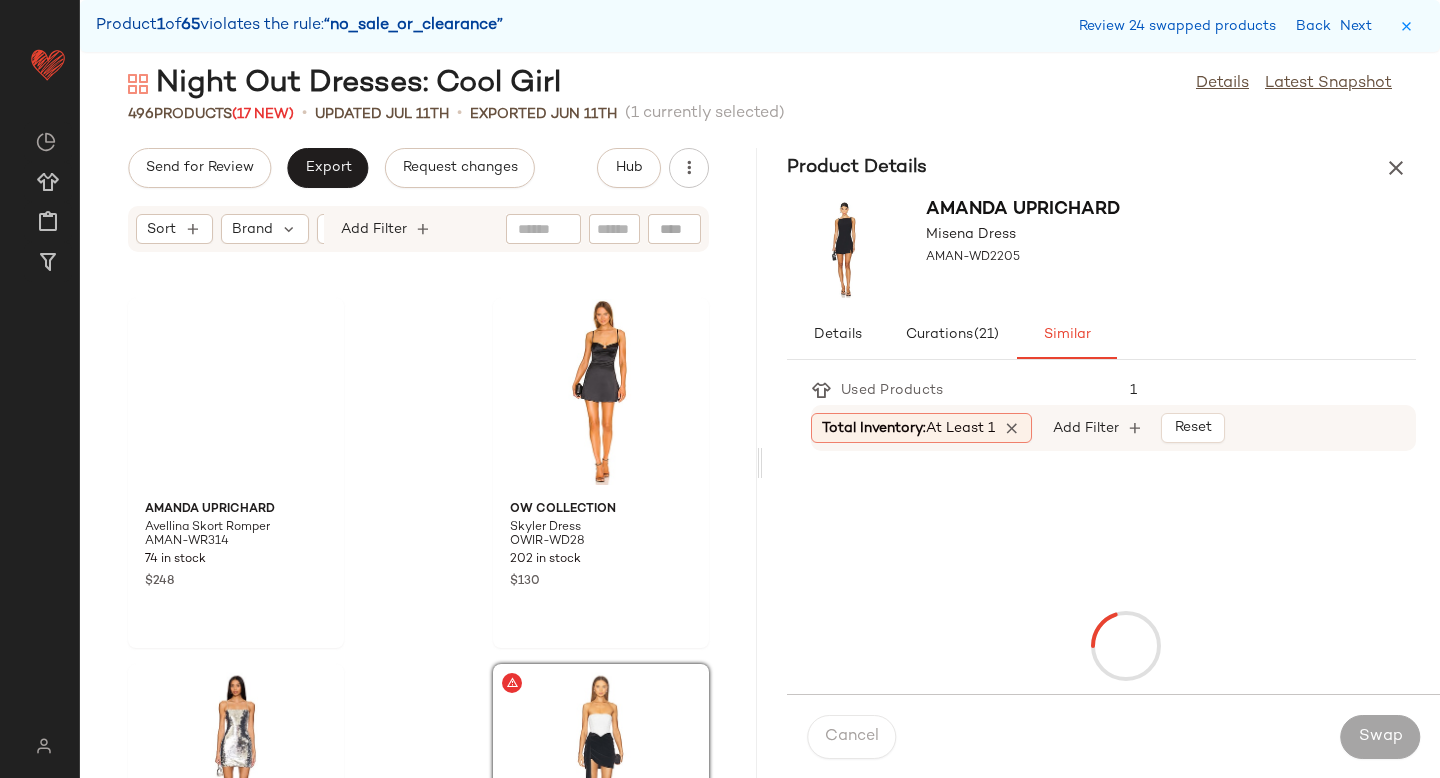 scroll, scrollTop: 26718, scrollLeft: 0, axis: vertical 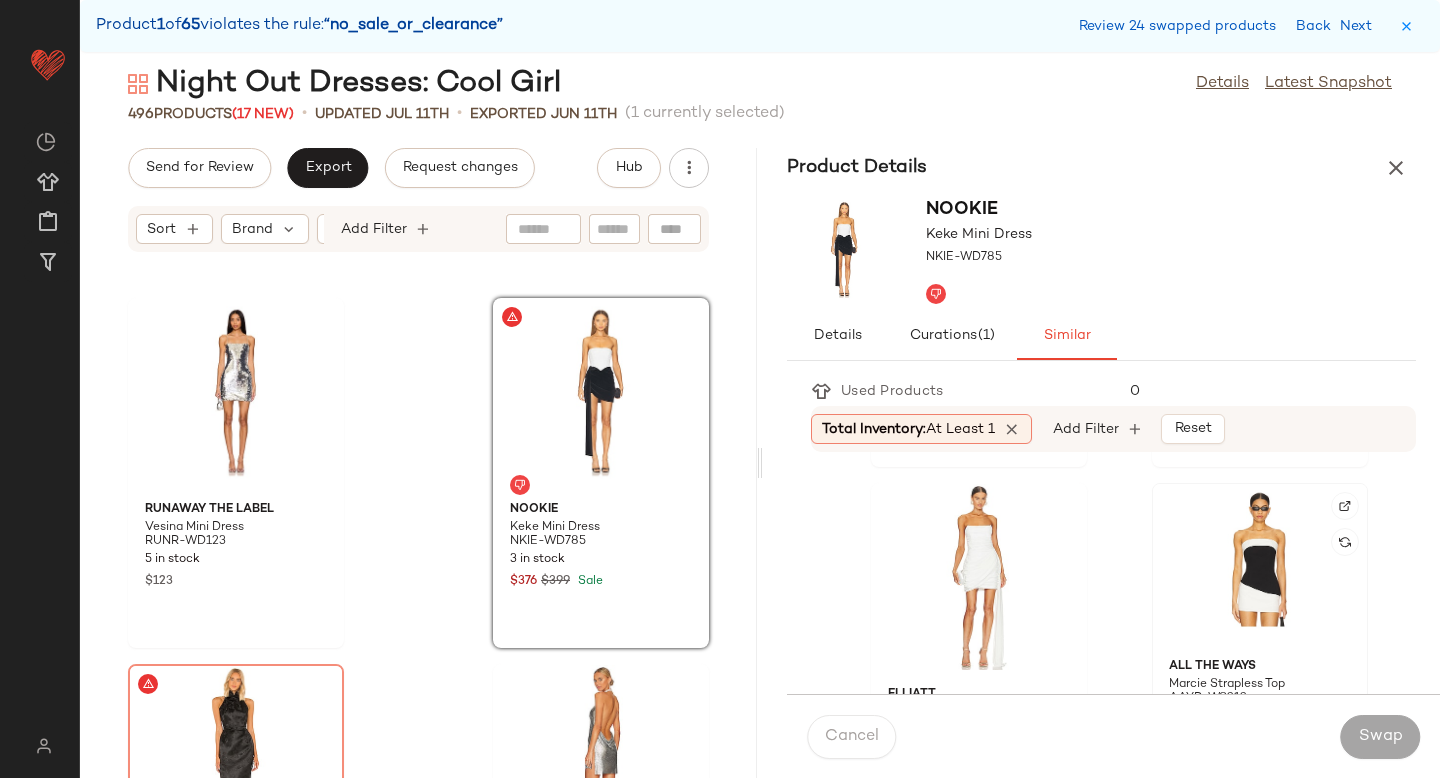 click 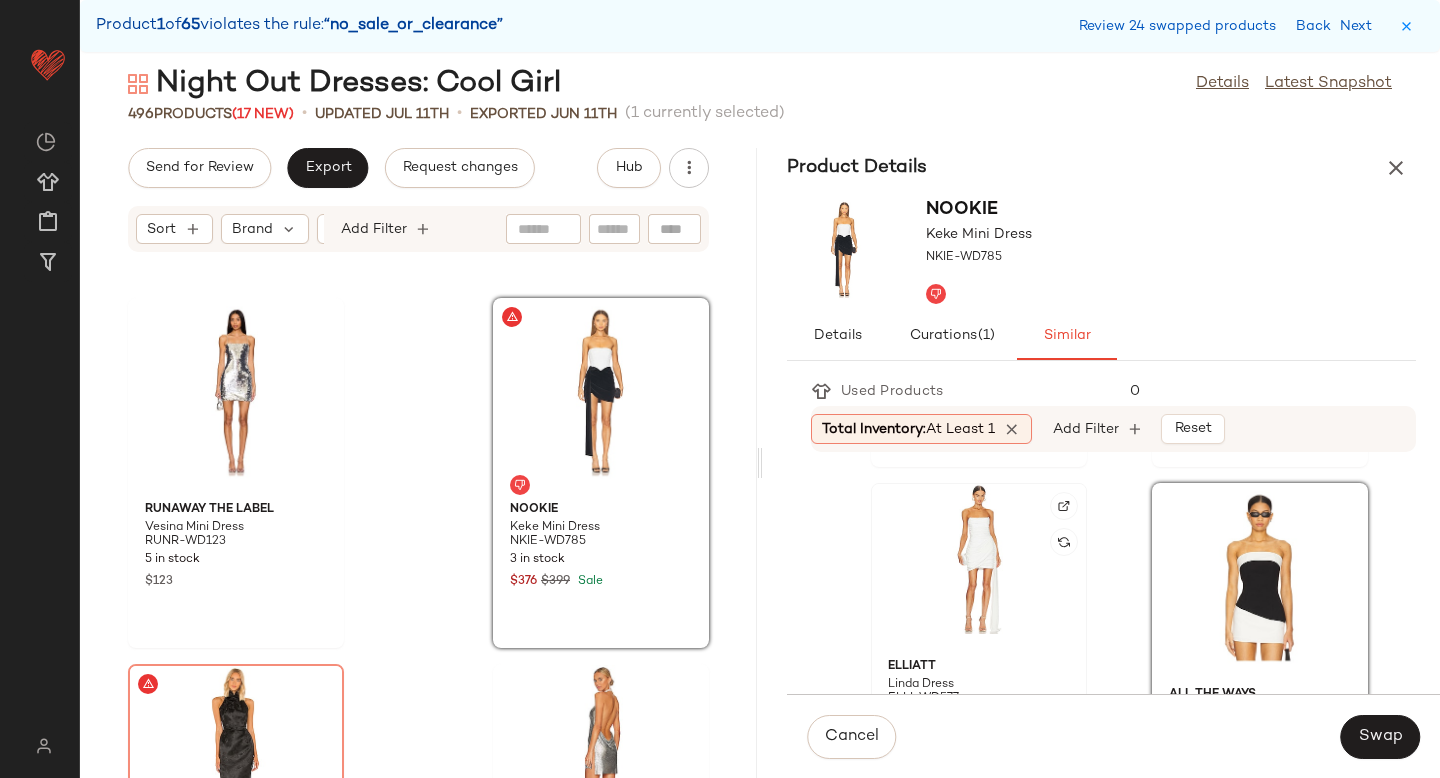 click 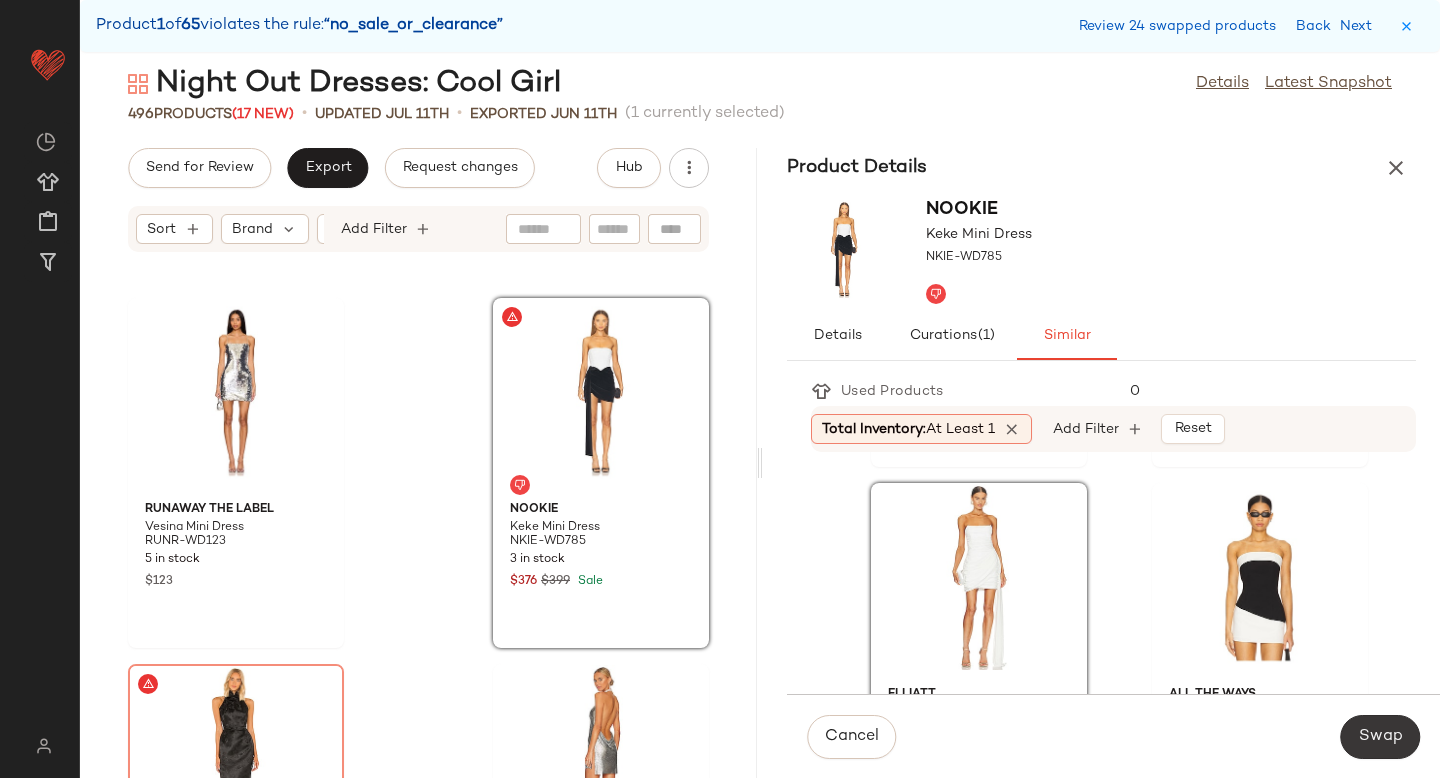 click on "Swap" 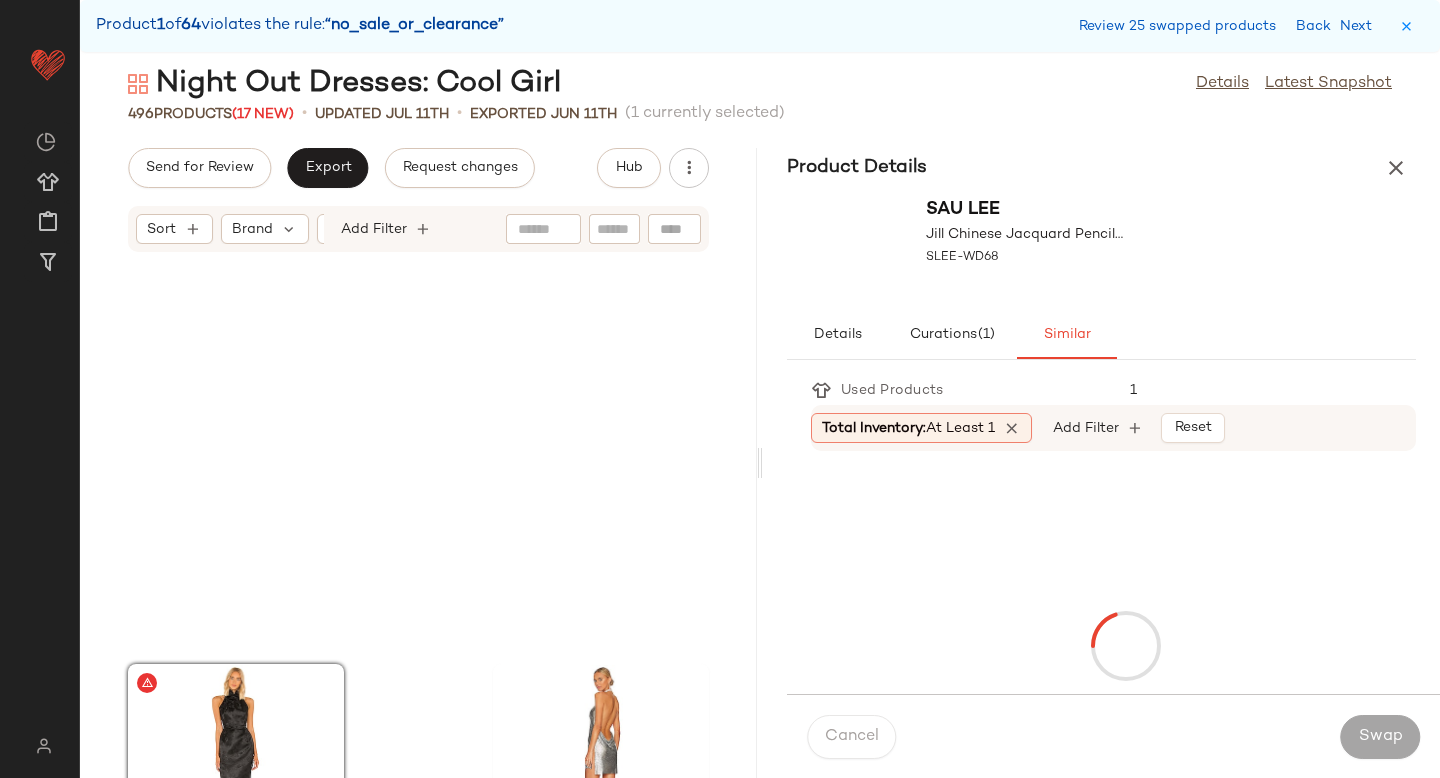 scroll, scrollTop: 27084, scrollLeft: 0, axis: vertical 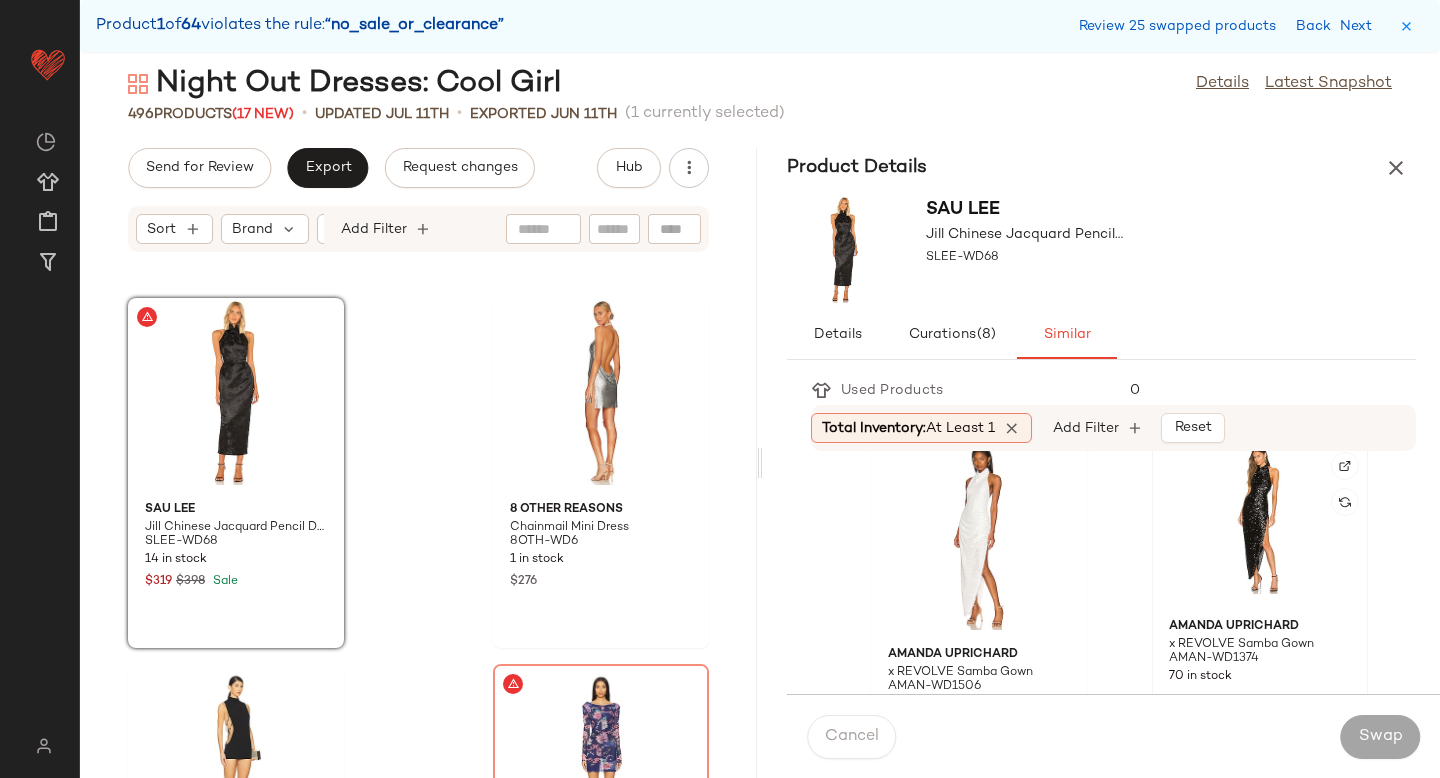 click 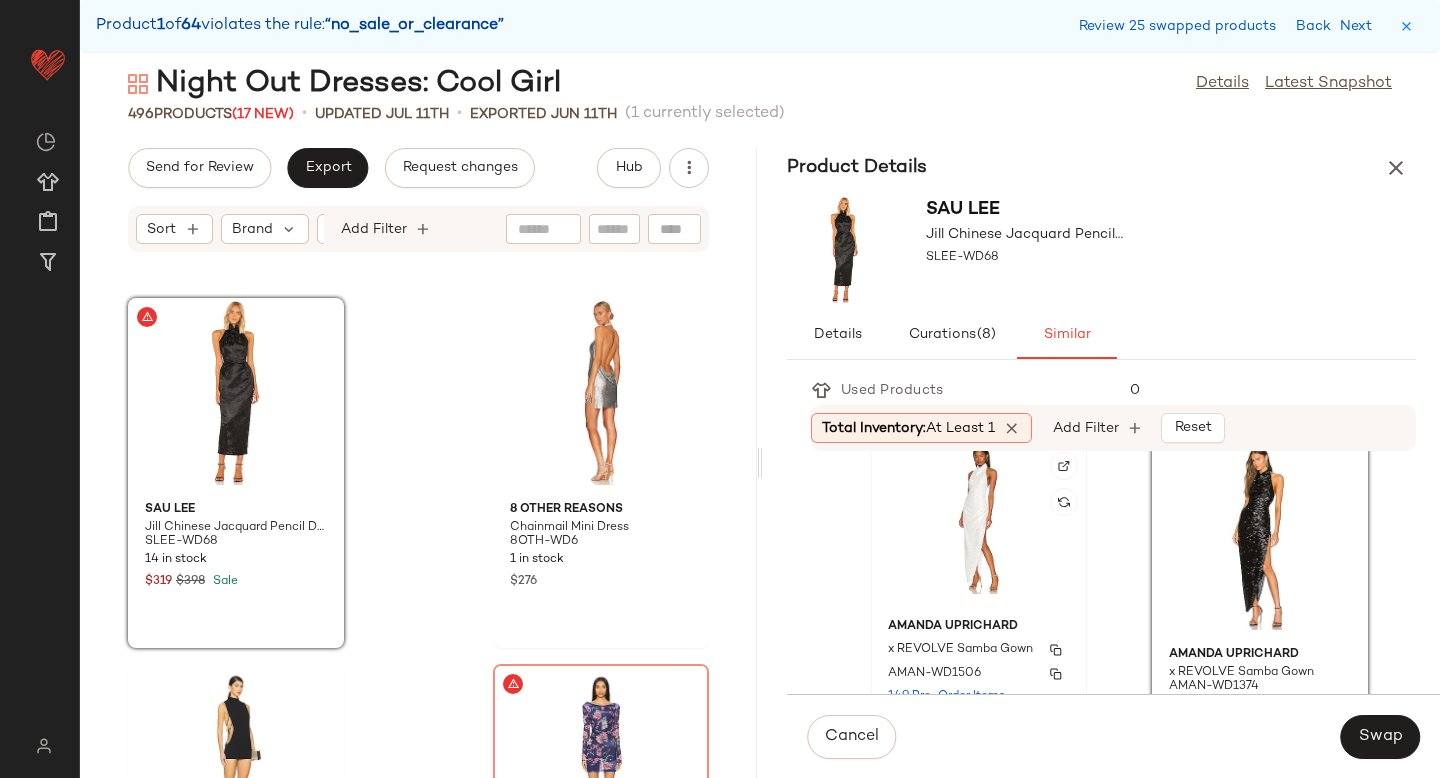 click on "Amanda Uprichard x REVOLVE Samba Gown AMAN-WD1506 149 Pre-Order Items $290 $580  •  2" 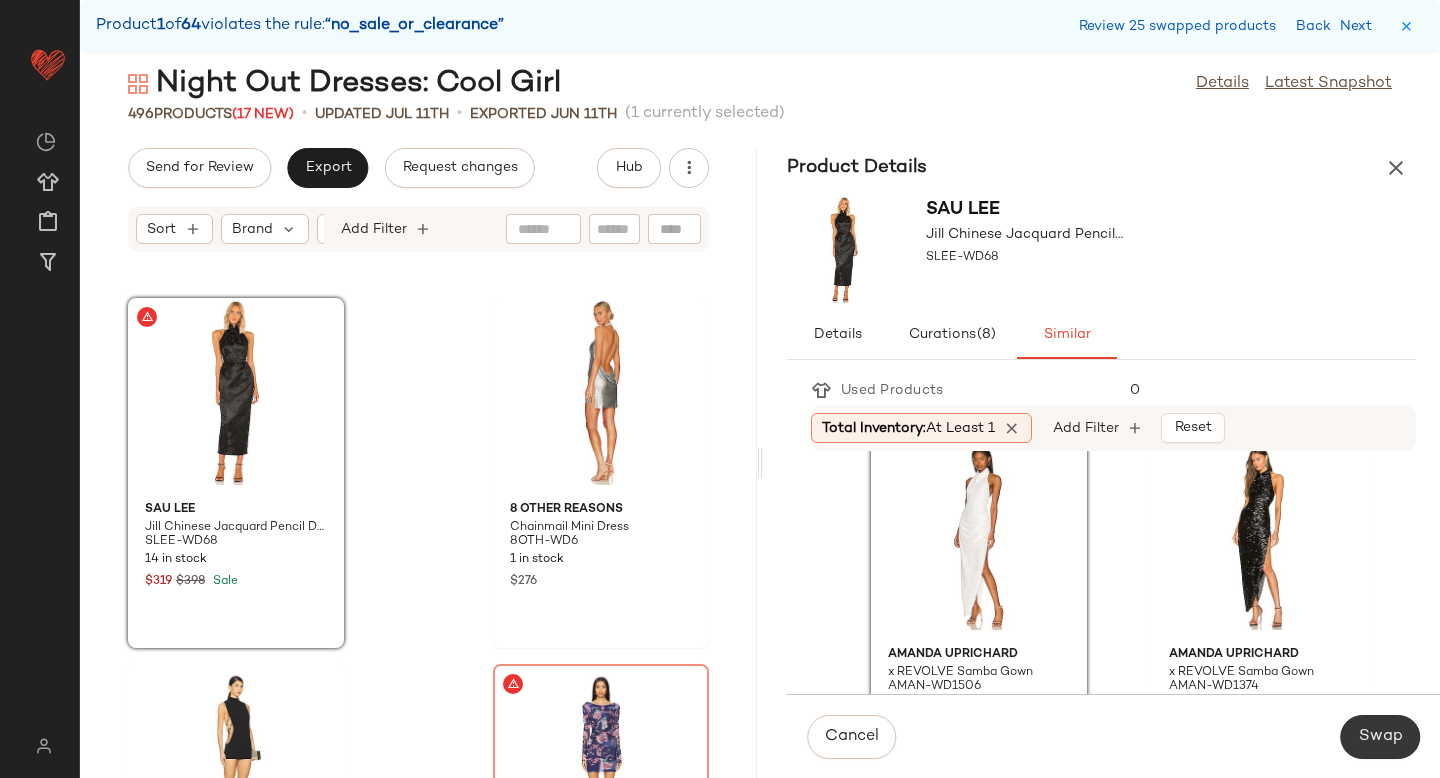 click on "Swap" 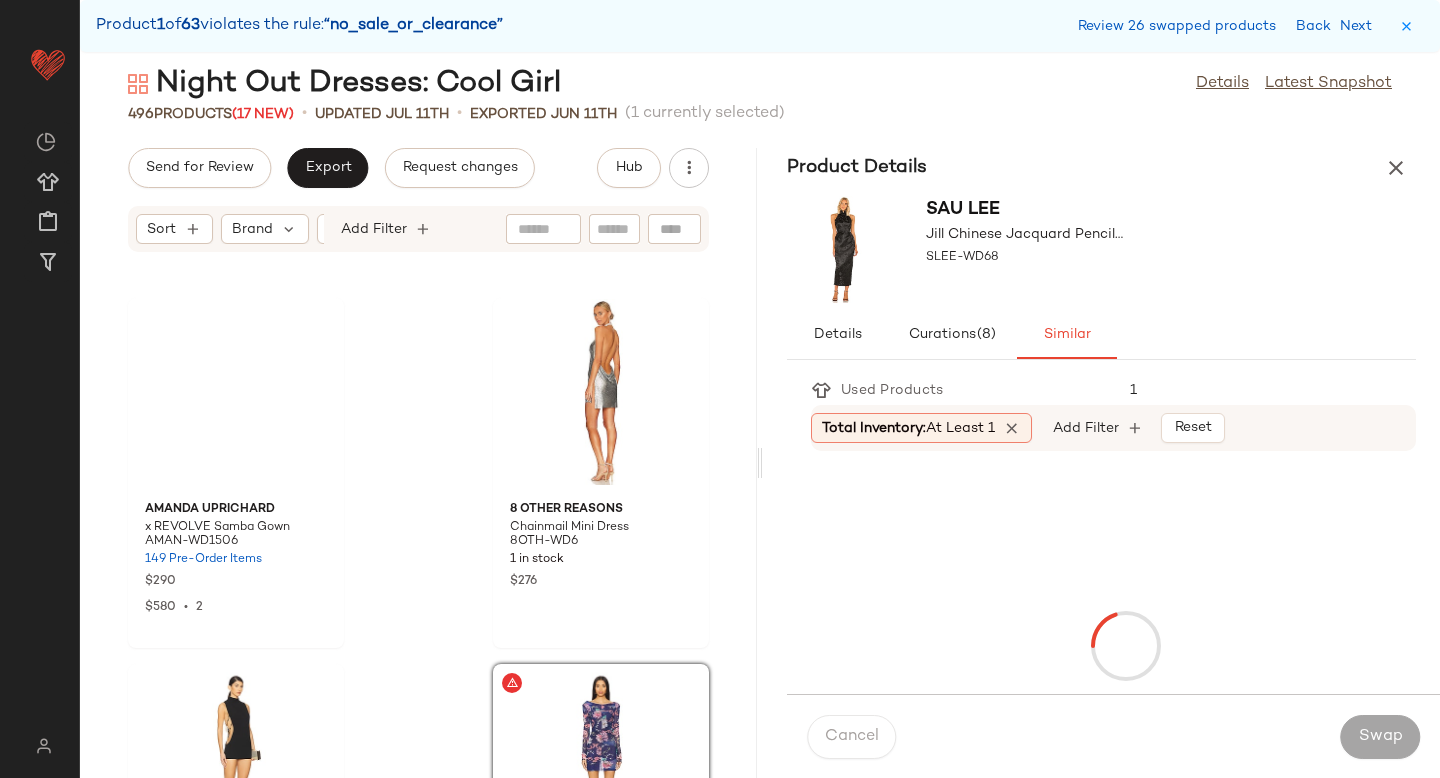 scroll, scrollTop: 27450, scrollLeft: 0, axis: vertical 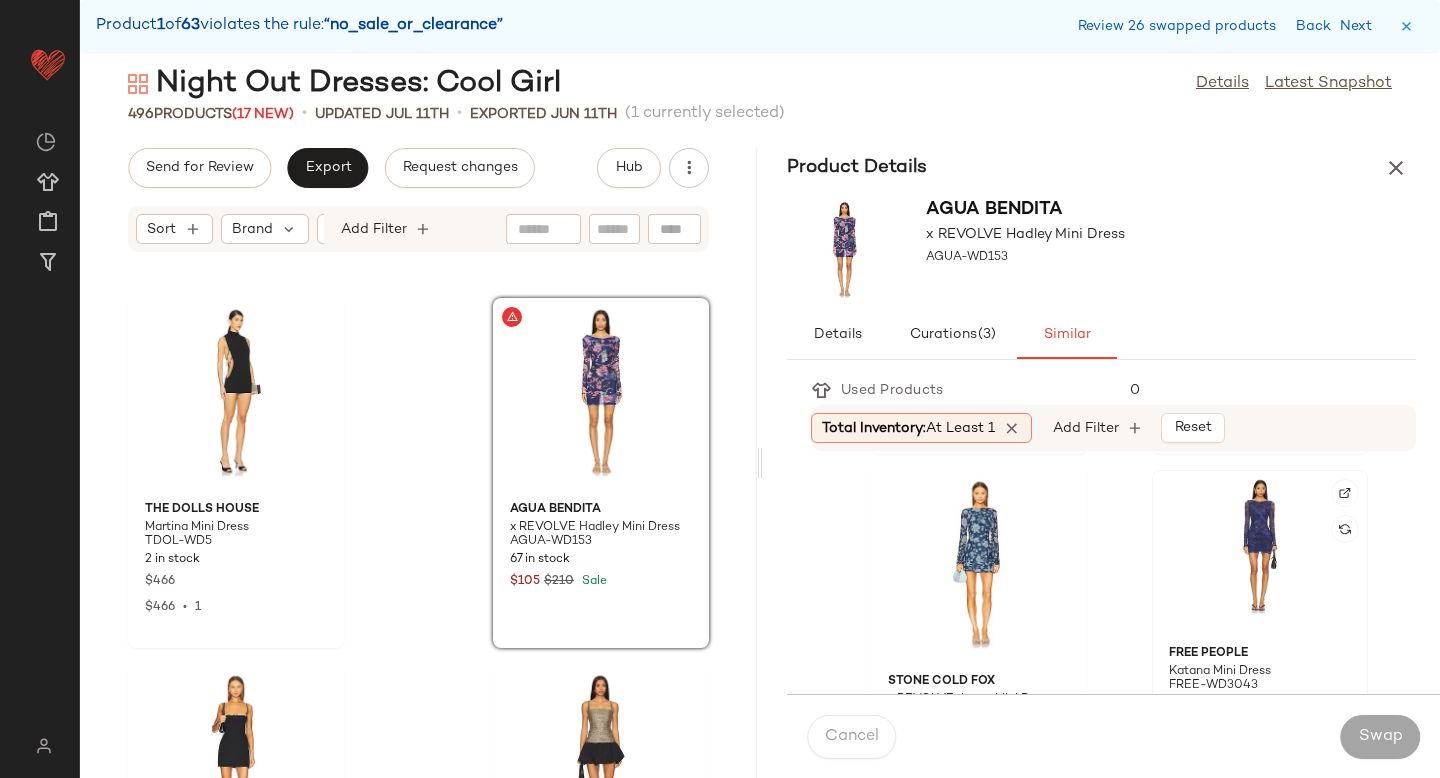 click 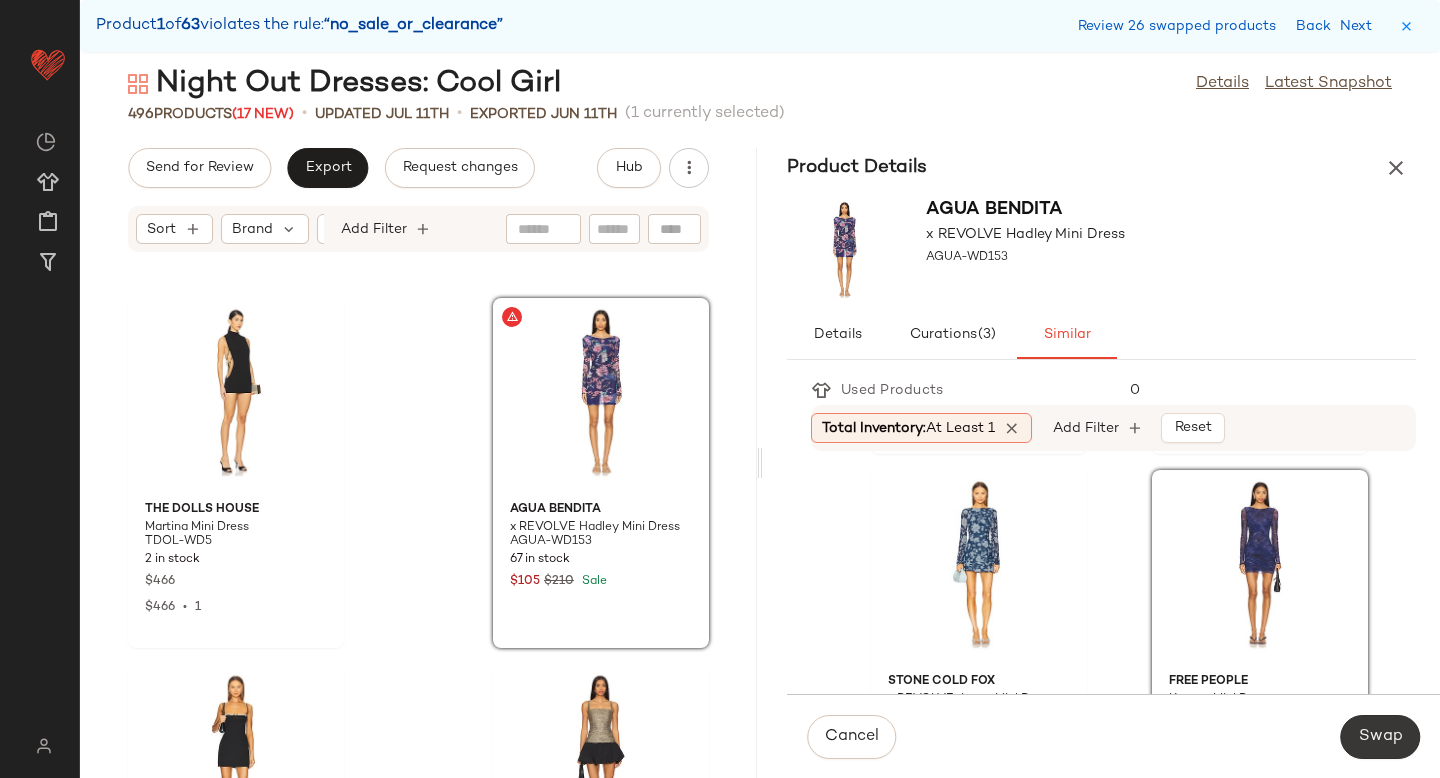 click on "Swap" 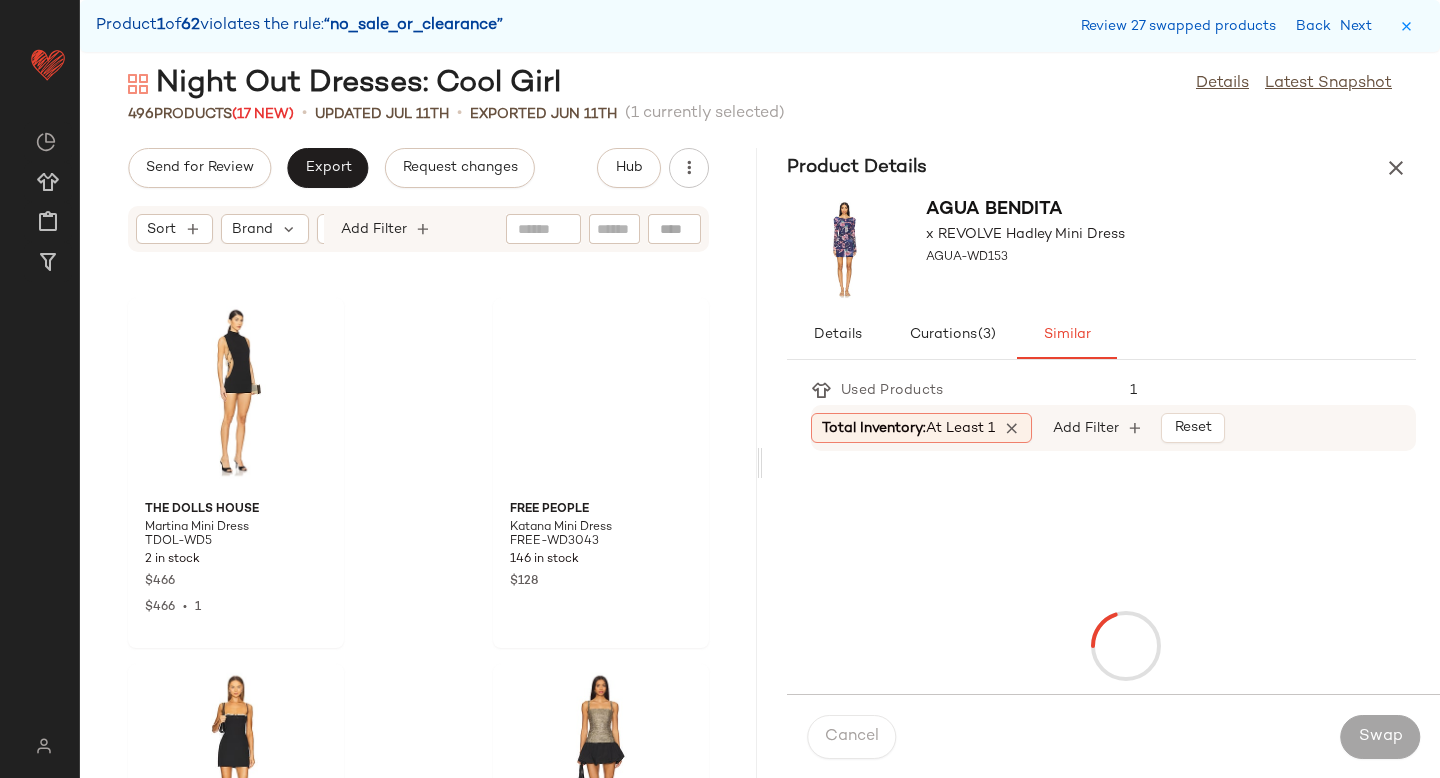 scroll, scrollTop: 28182, scrollLeft: 0, axis: vertical 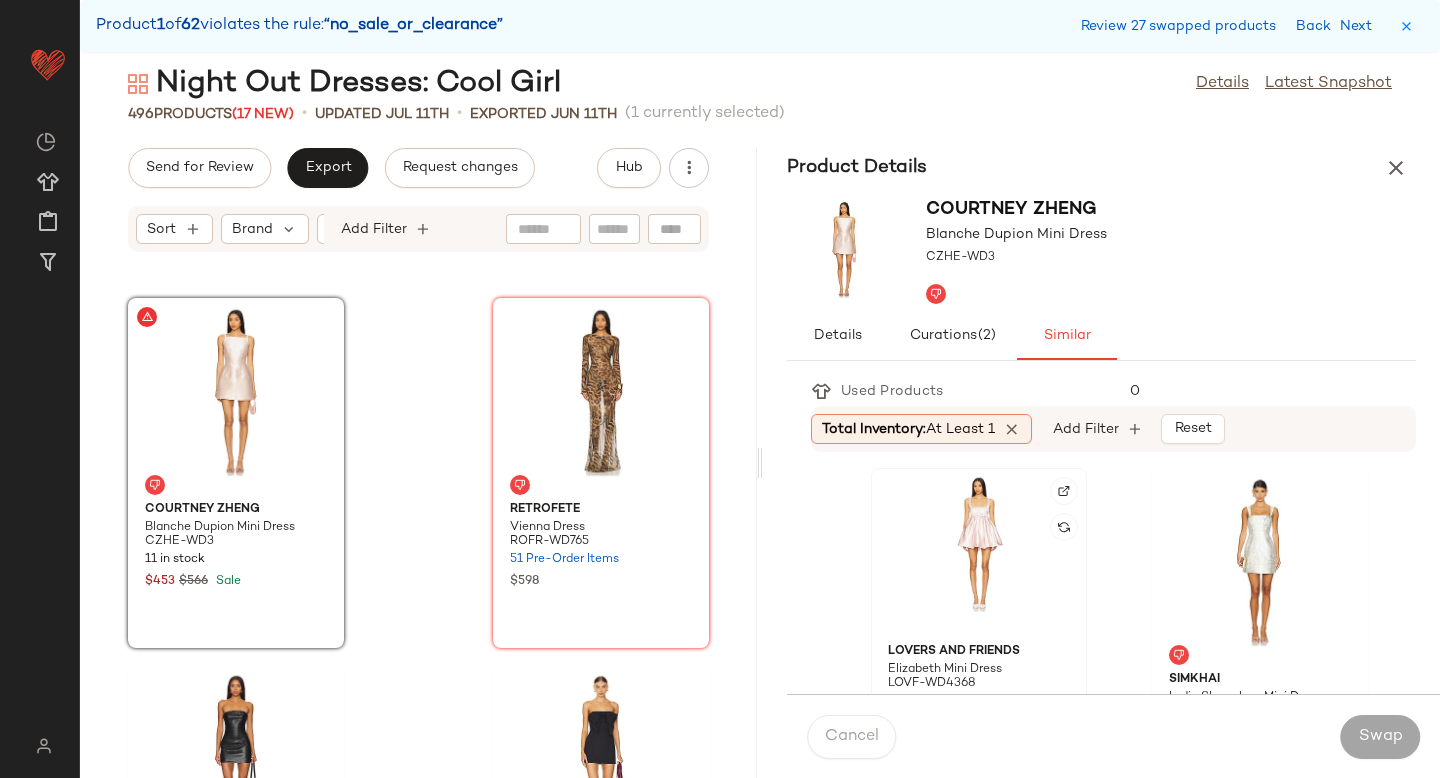 click 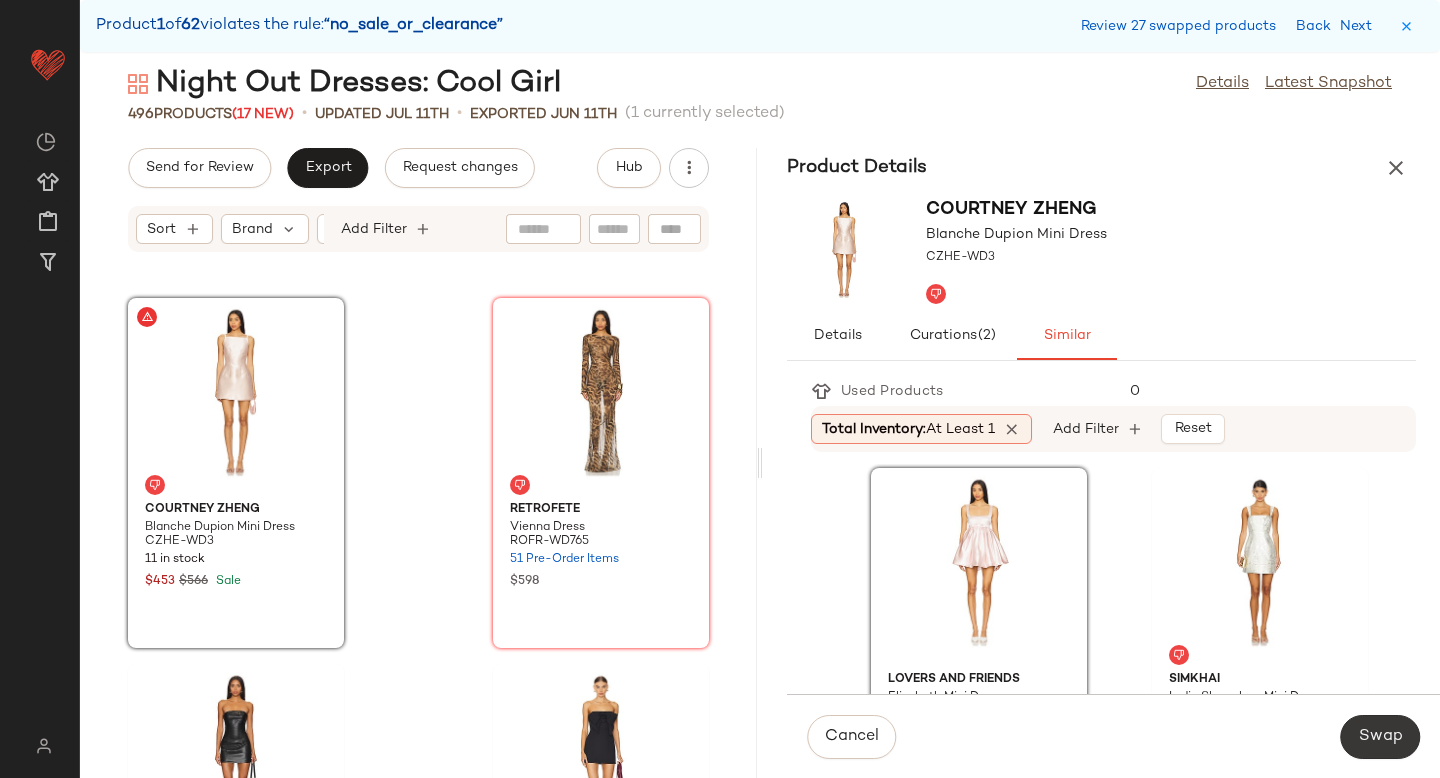 click on "Swap" 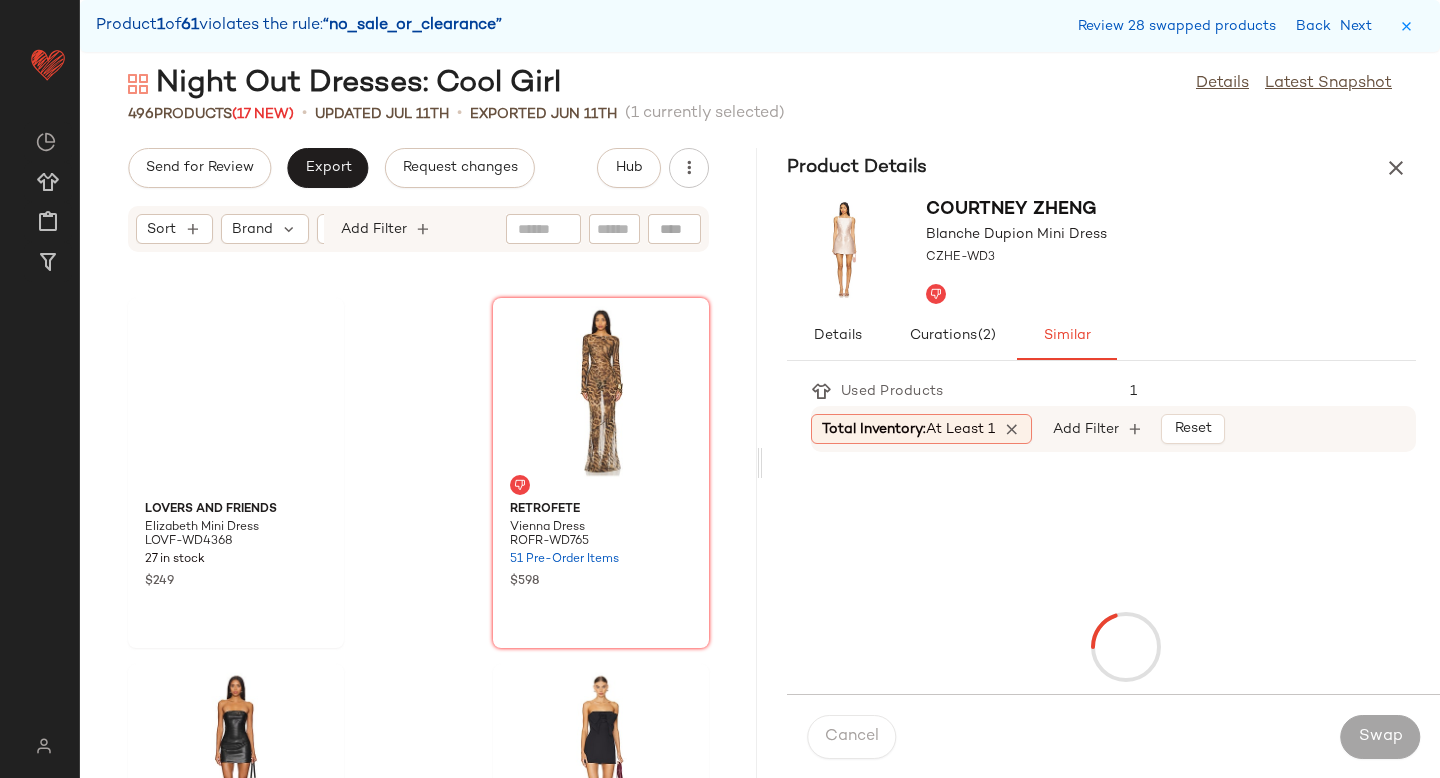 scroll, scrollTop: 28914, scrollLeft: 0, axis: vertical 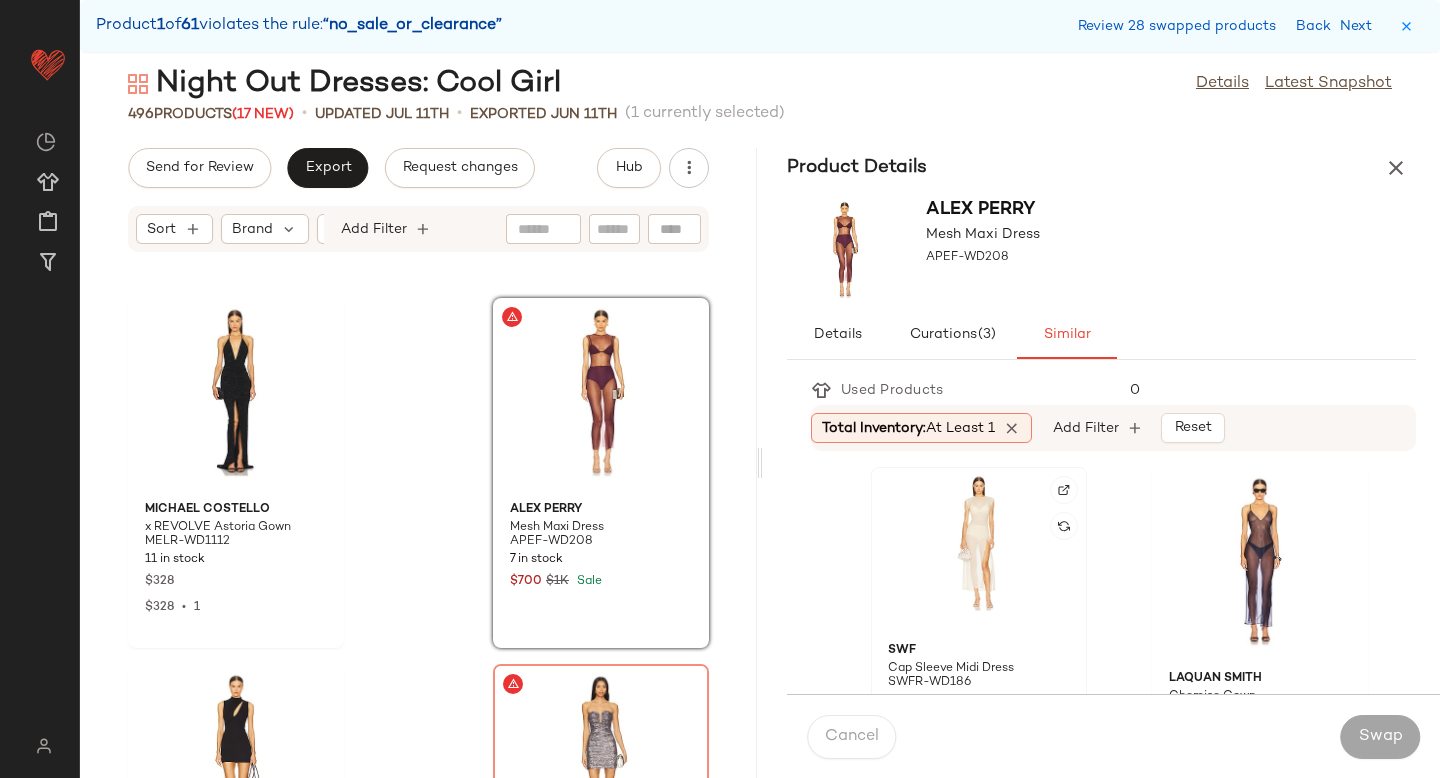 click 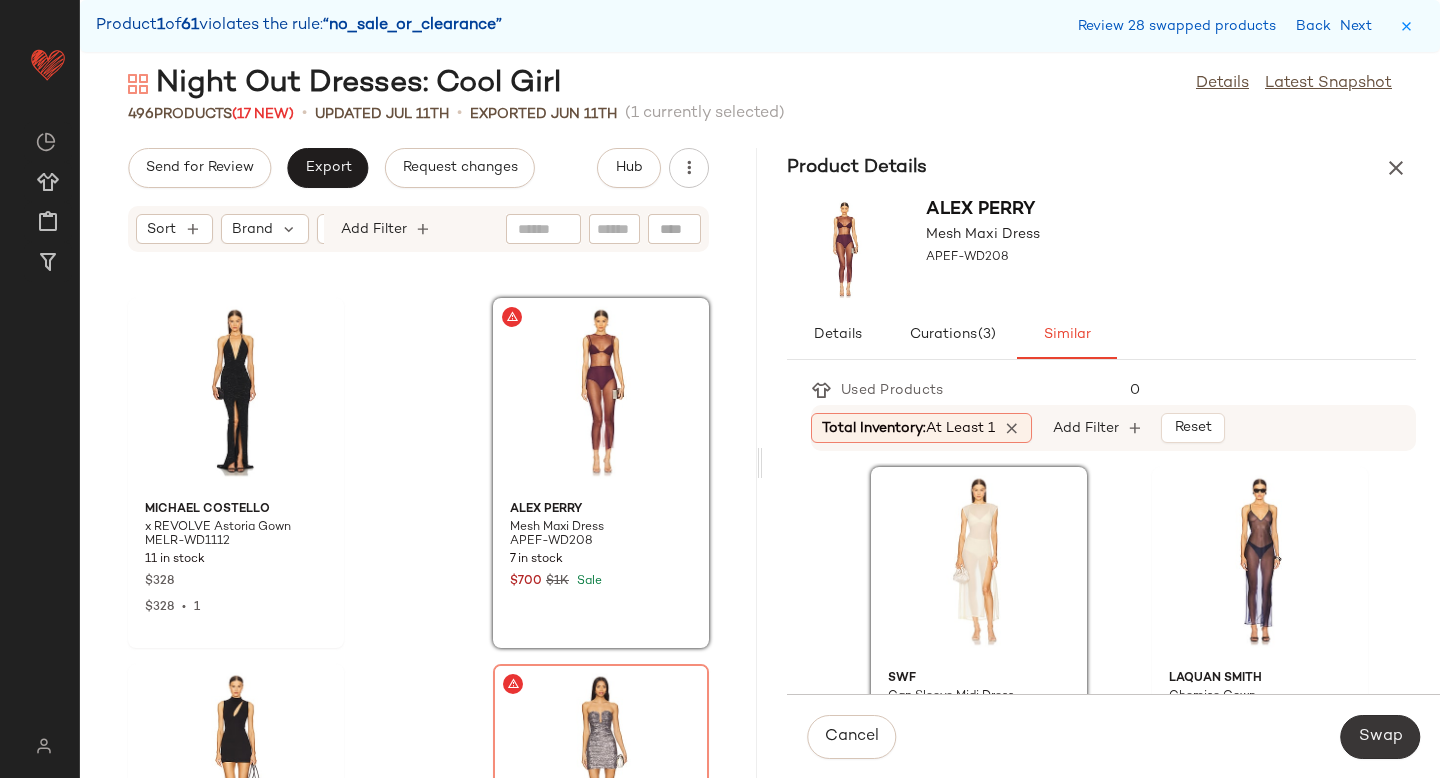 click on "Swap" 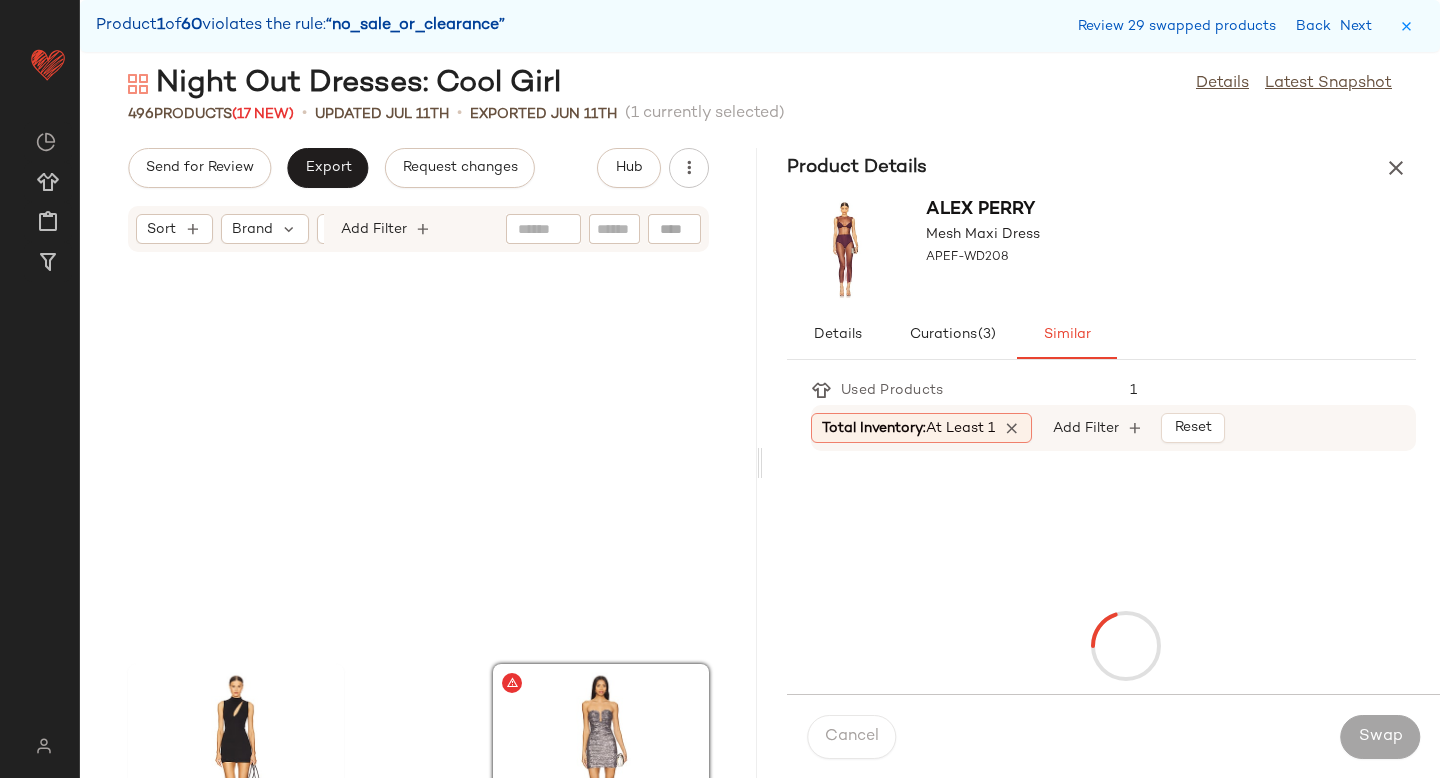 scroll, scrollTop: 29280, scrollLeft: 0, axis: vertical 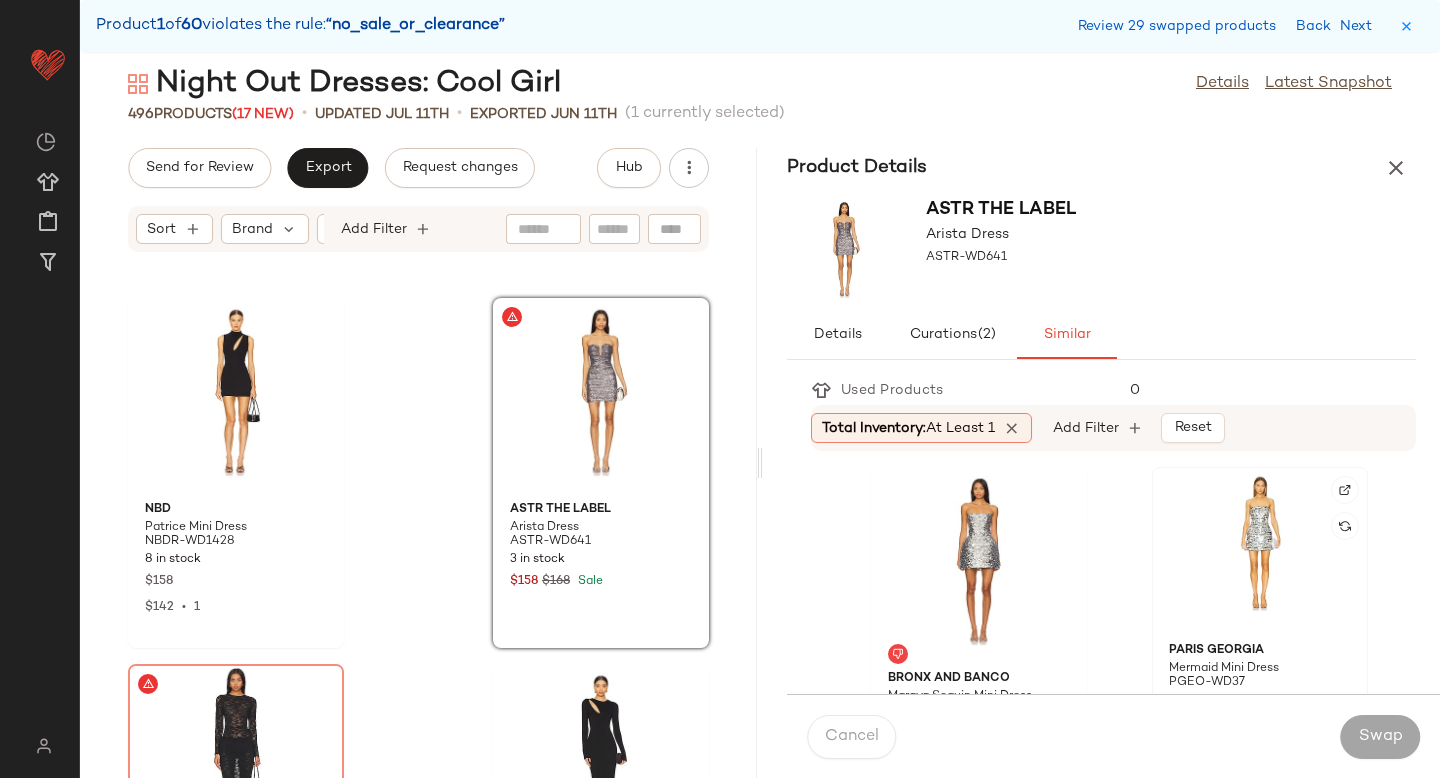 click 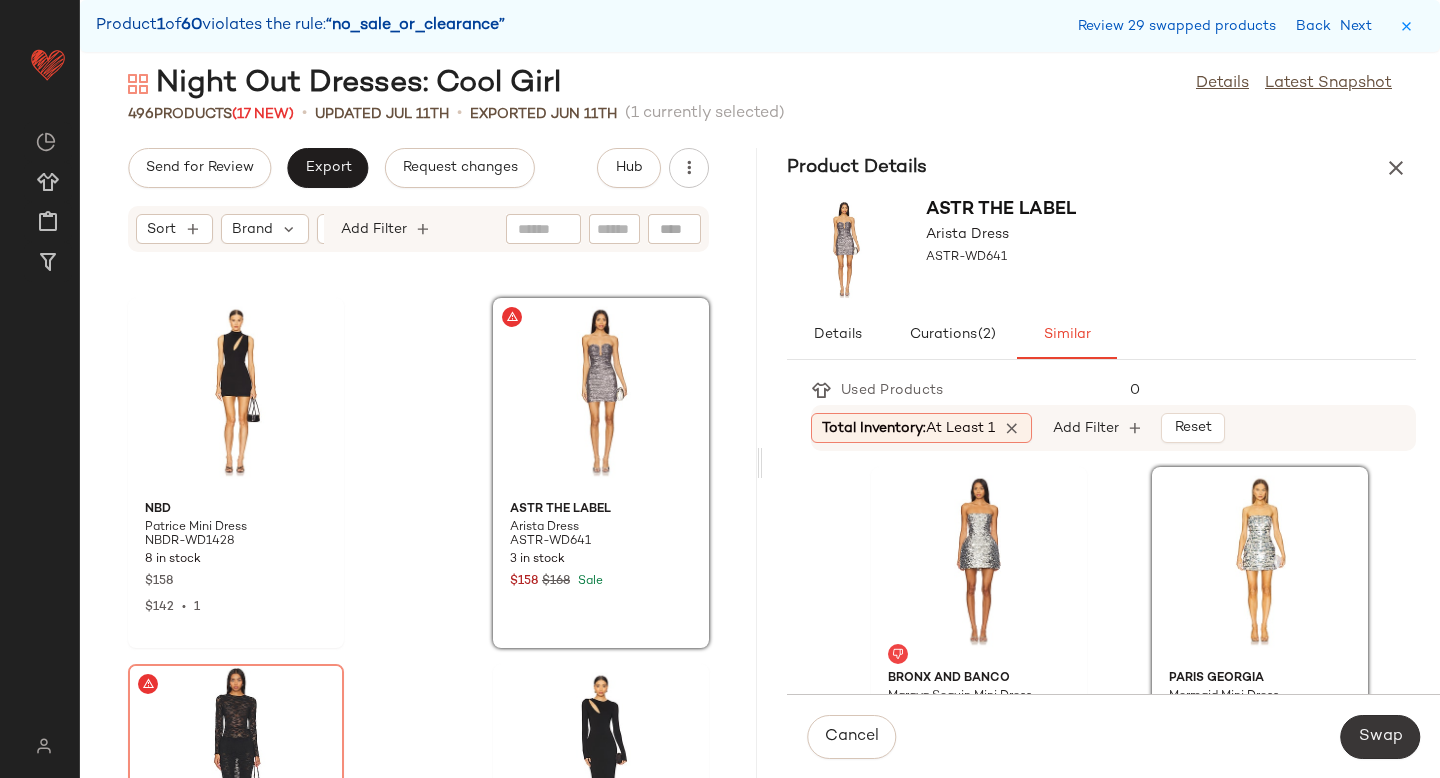 click on "Swap" 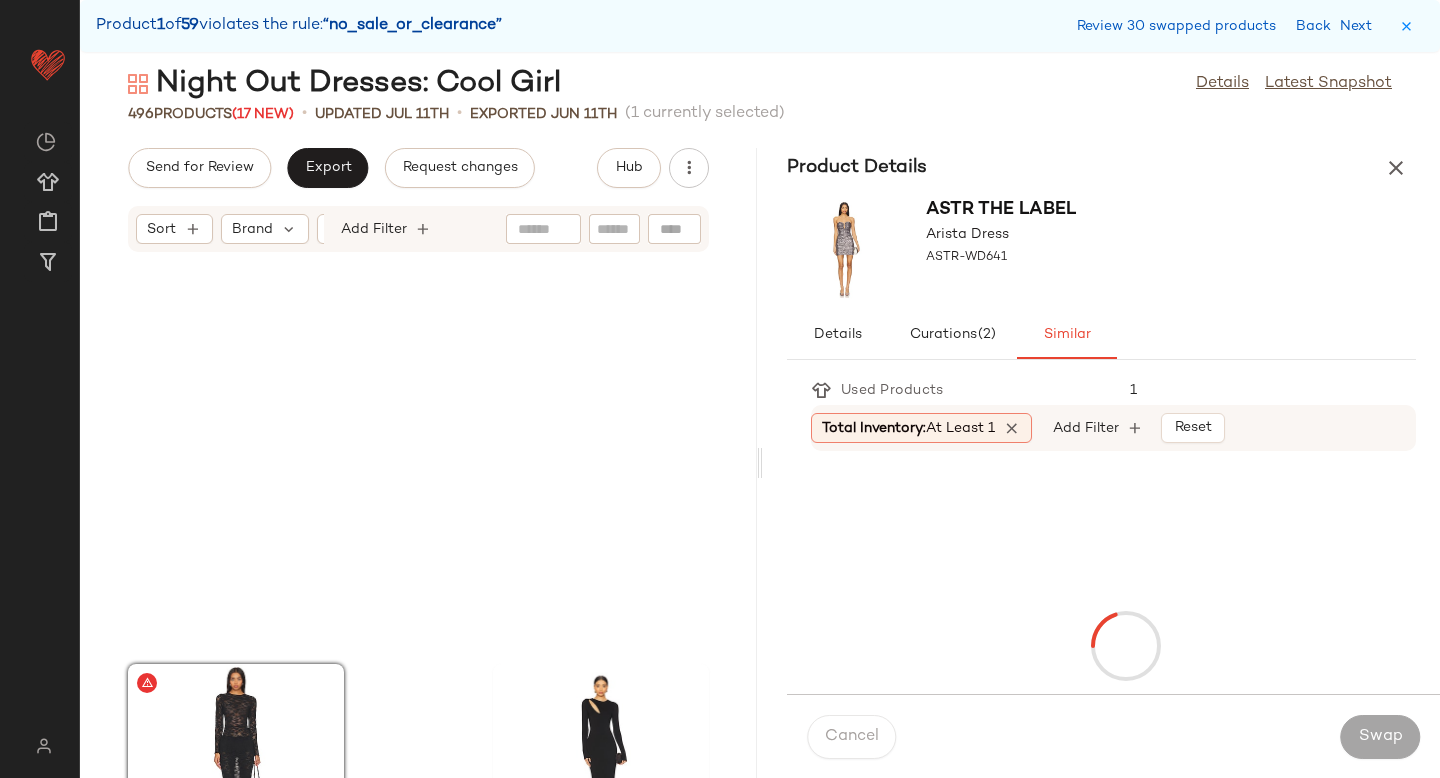 scroll, scrollTop: 29646, scrollLeft: 0, axis: vertical 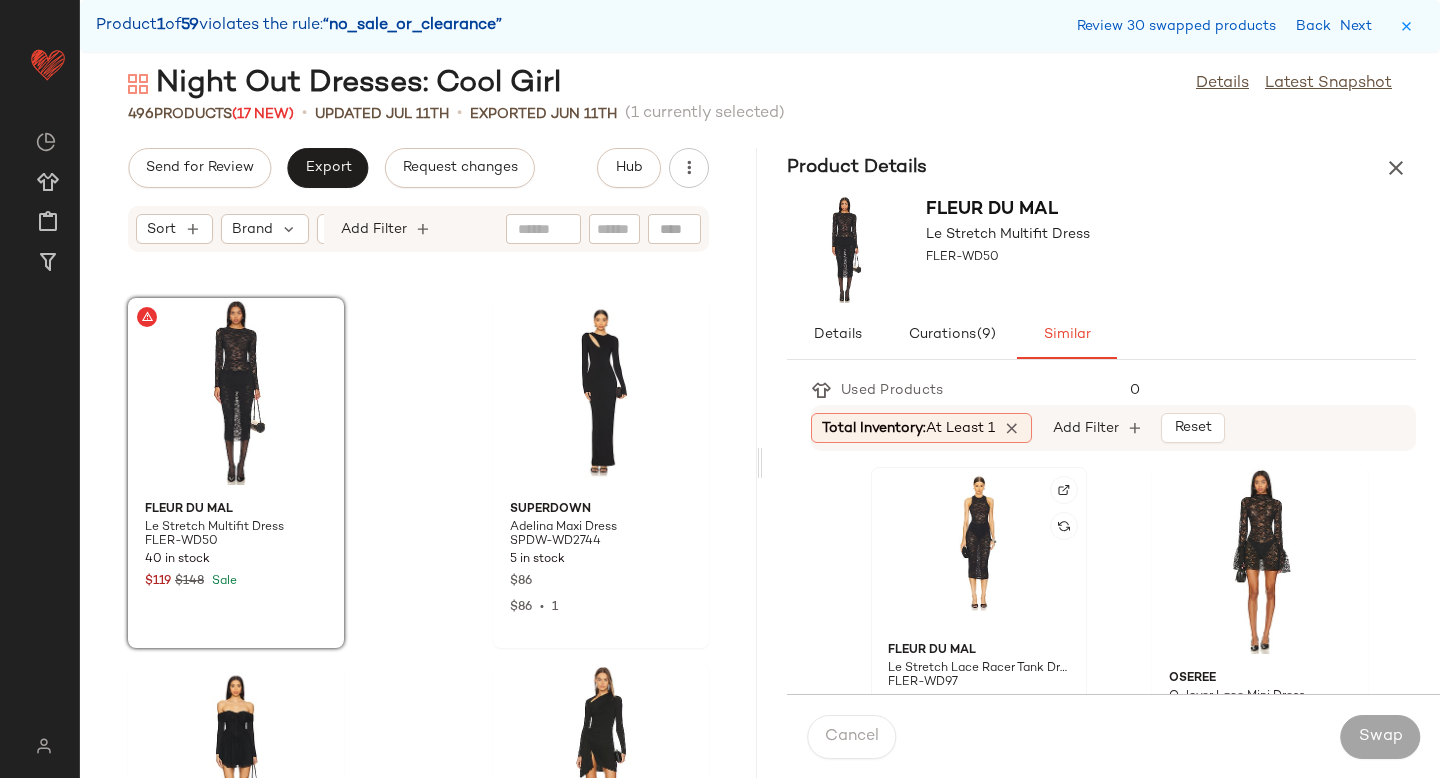click 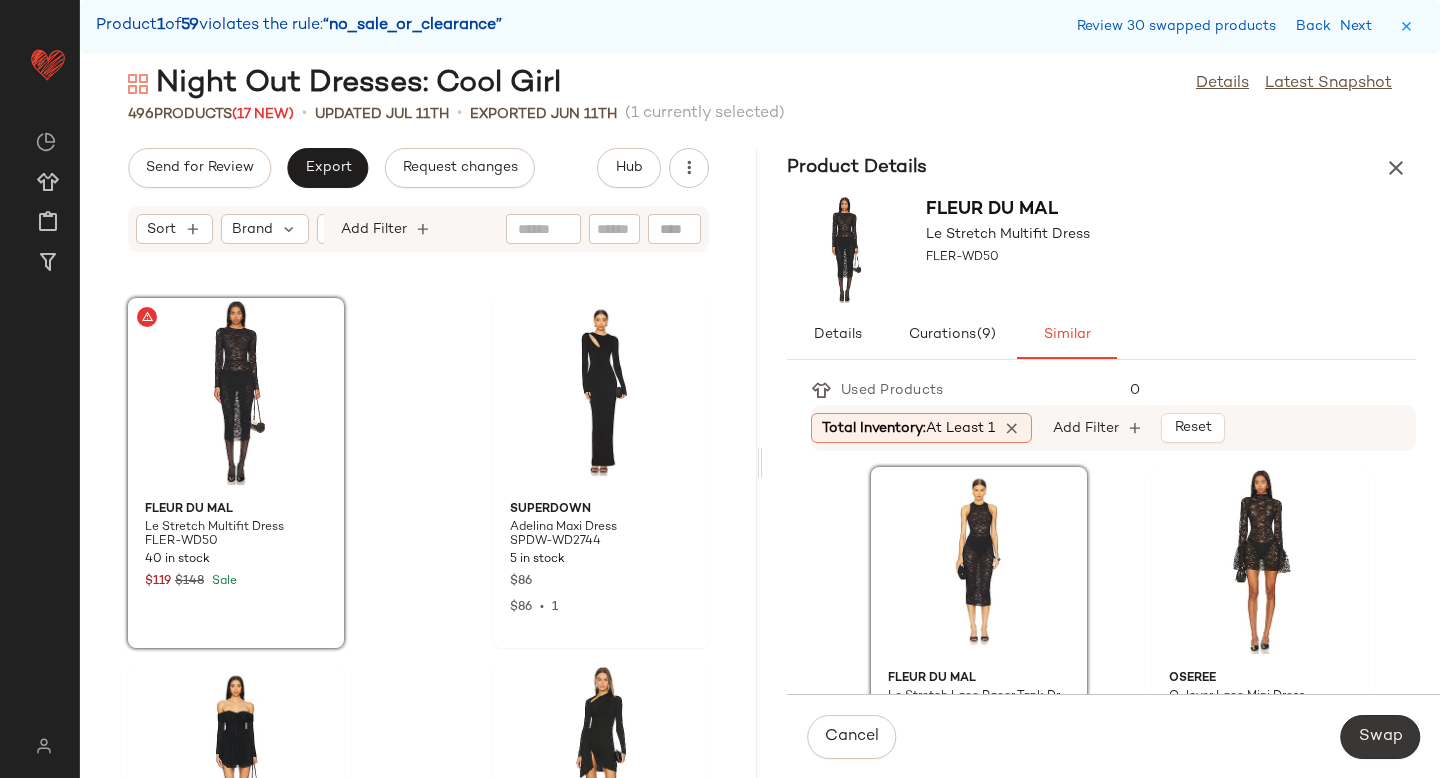 click on "Swap" at bounding box center [1380, 737] 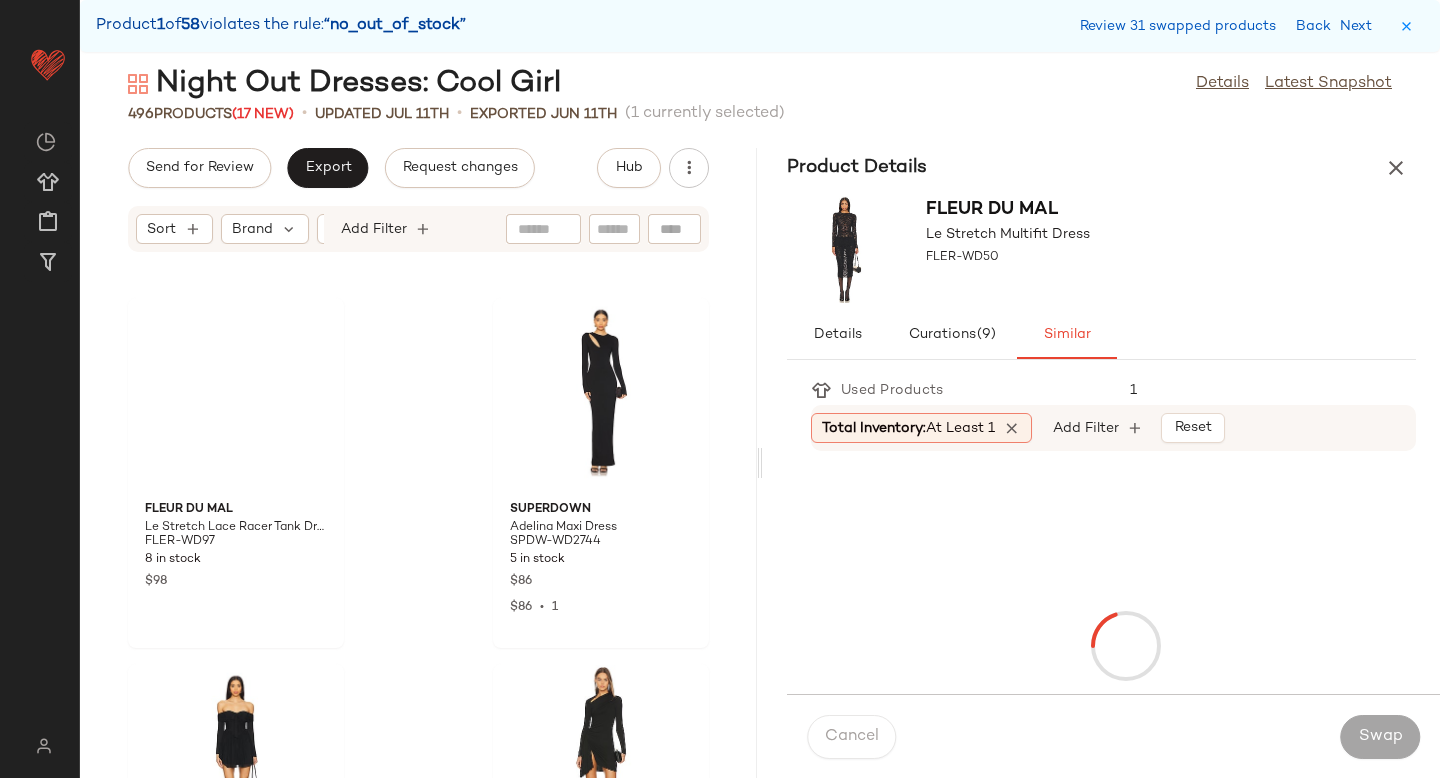 scroll, scrollTop: 30378, scrollLeft: 0, axis: vertical 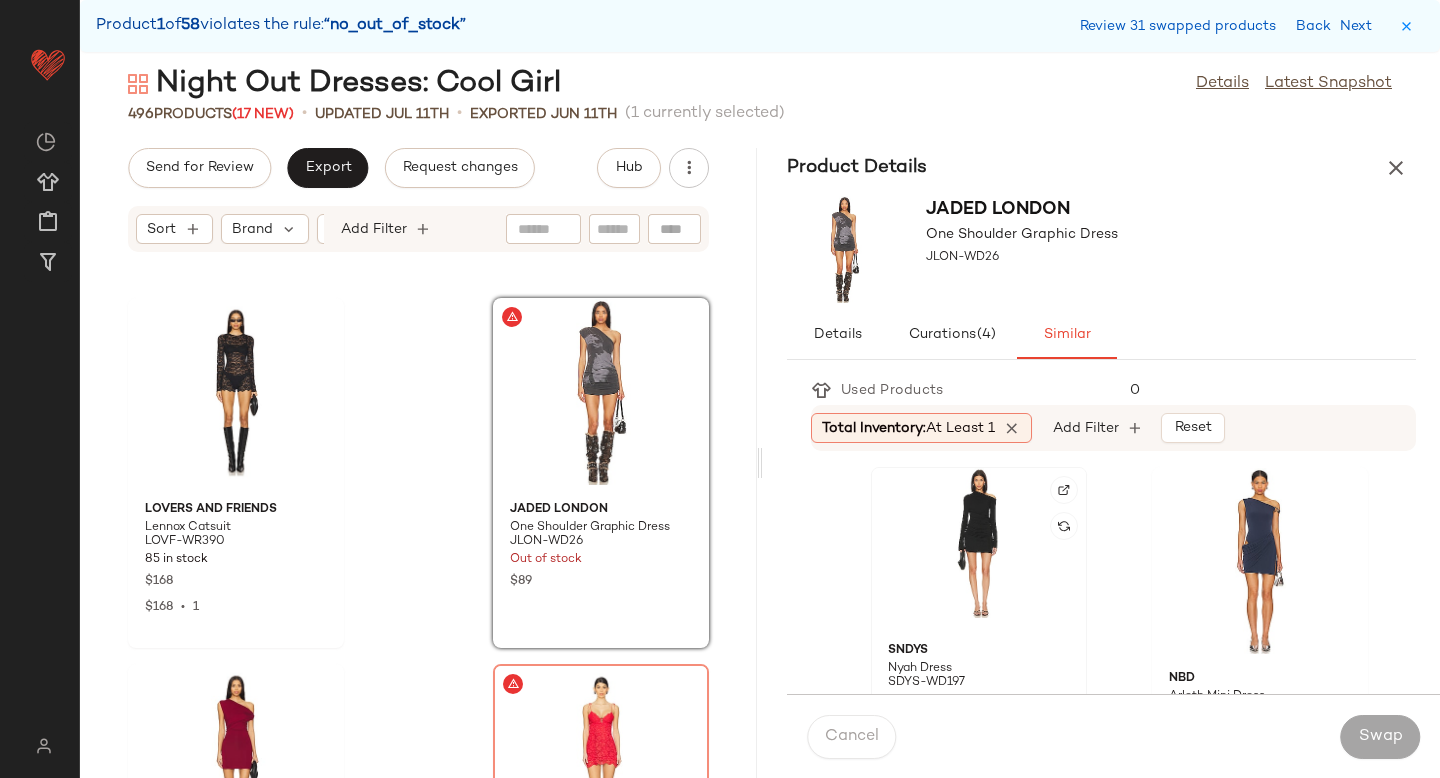 click 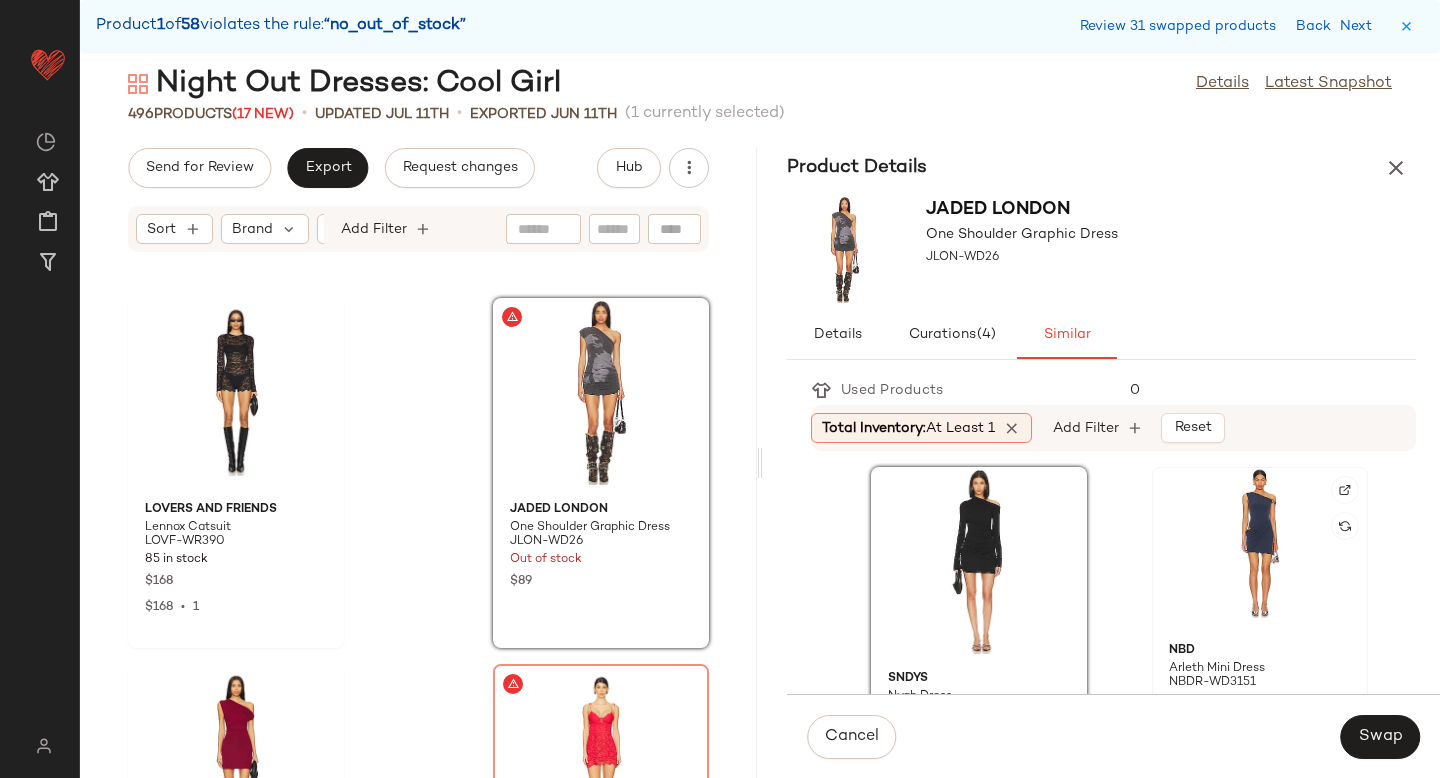click 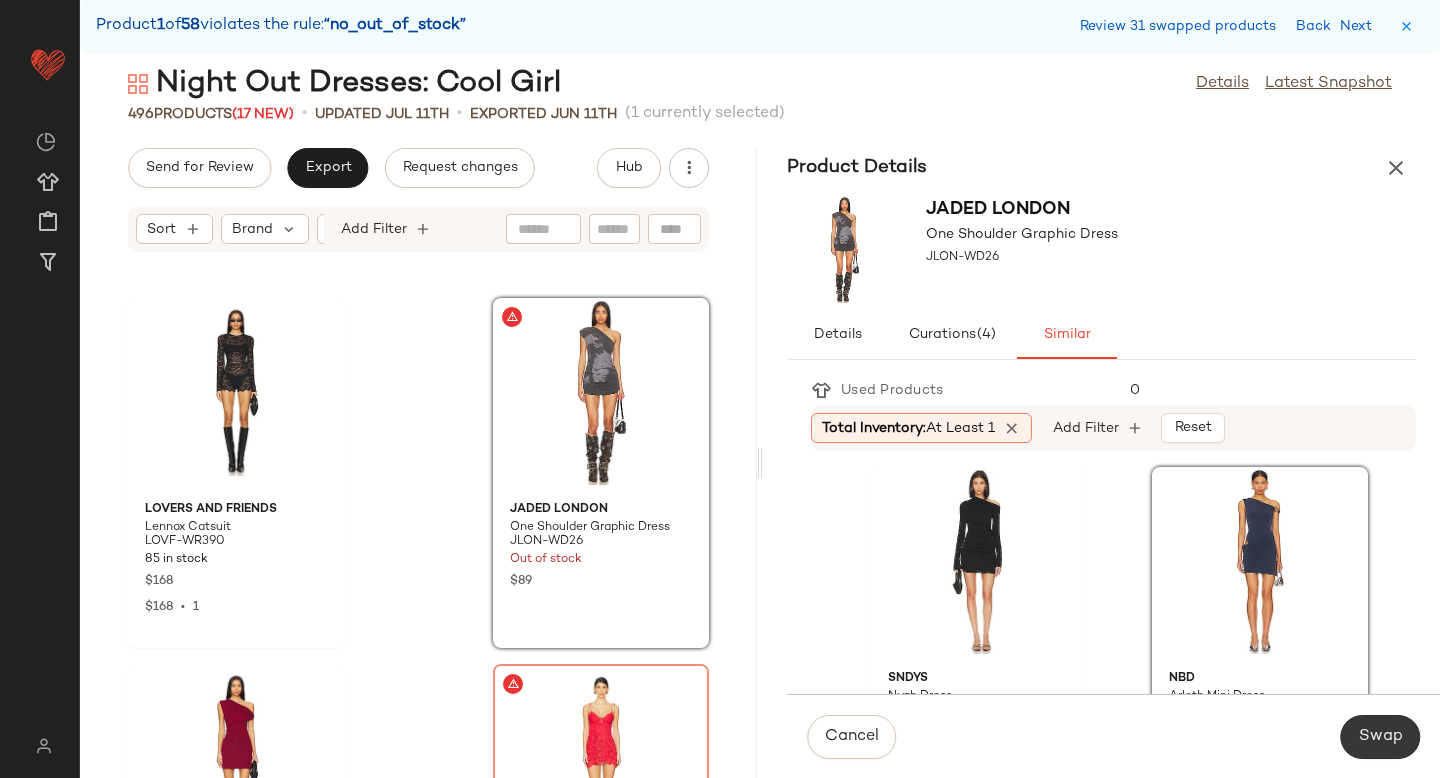 click on "Swap" at bounding box center [1380, 737] 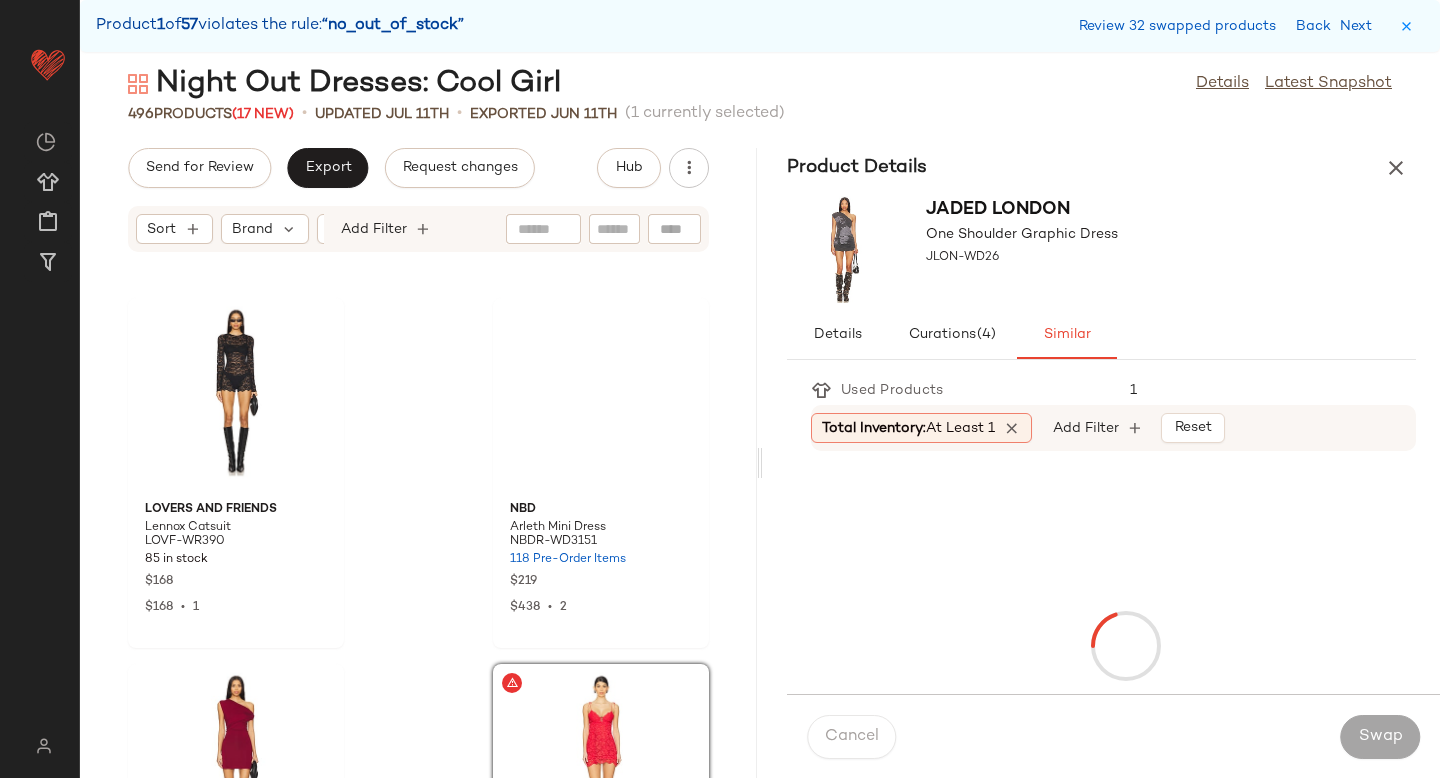 scroll, scrollTop: 30744, scrollLeft: 0, axis: vertical 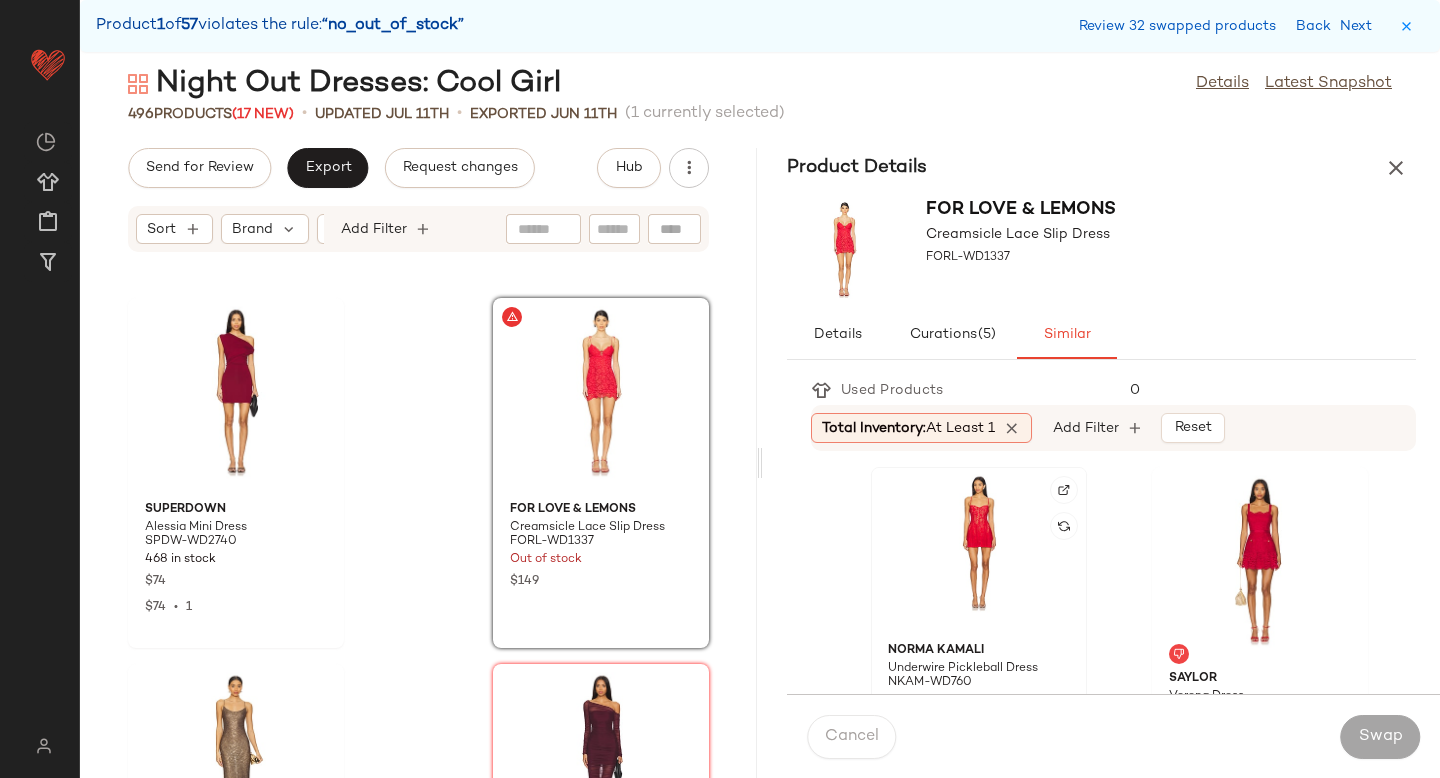 click 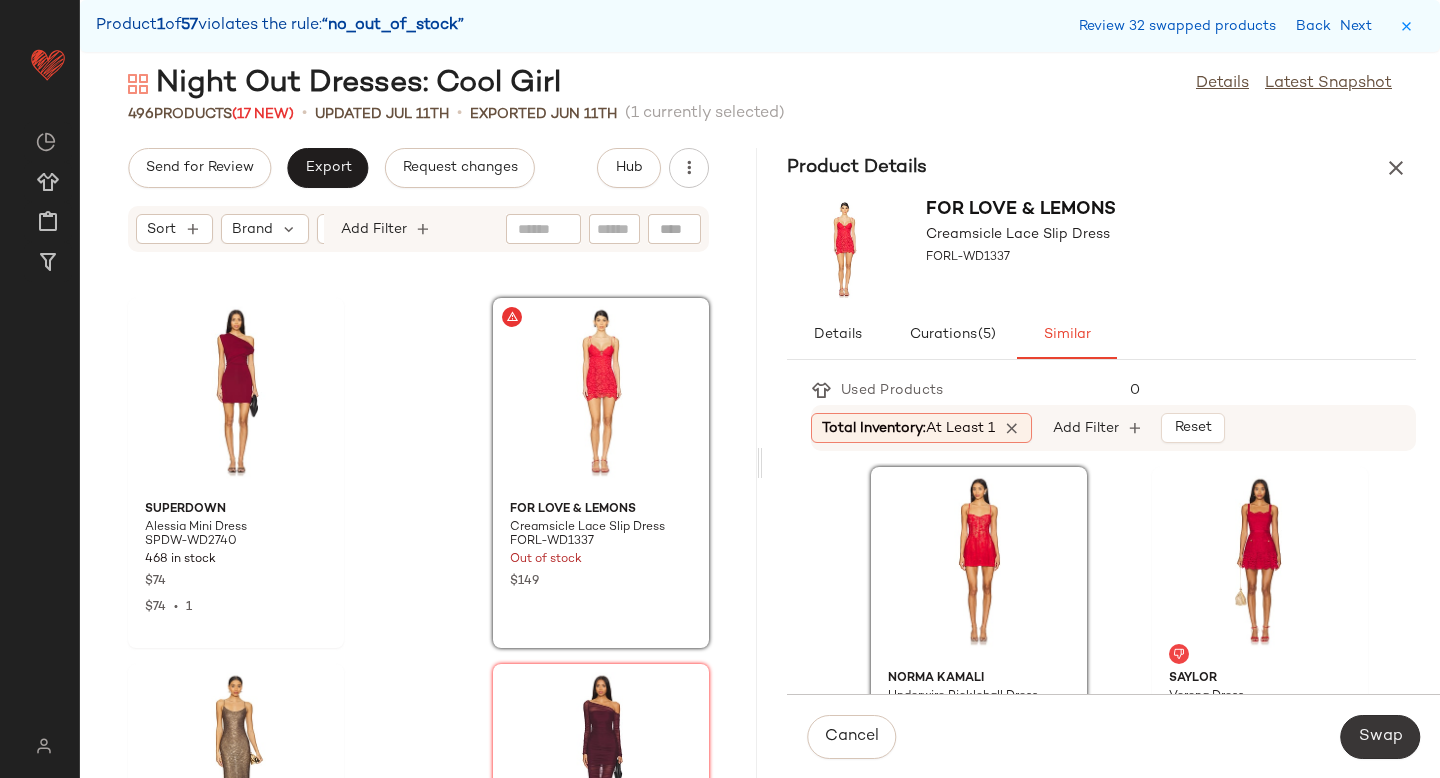 click on "Swap" at bounding box center (1380, 737) 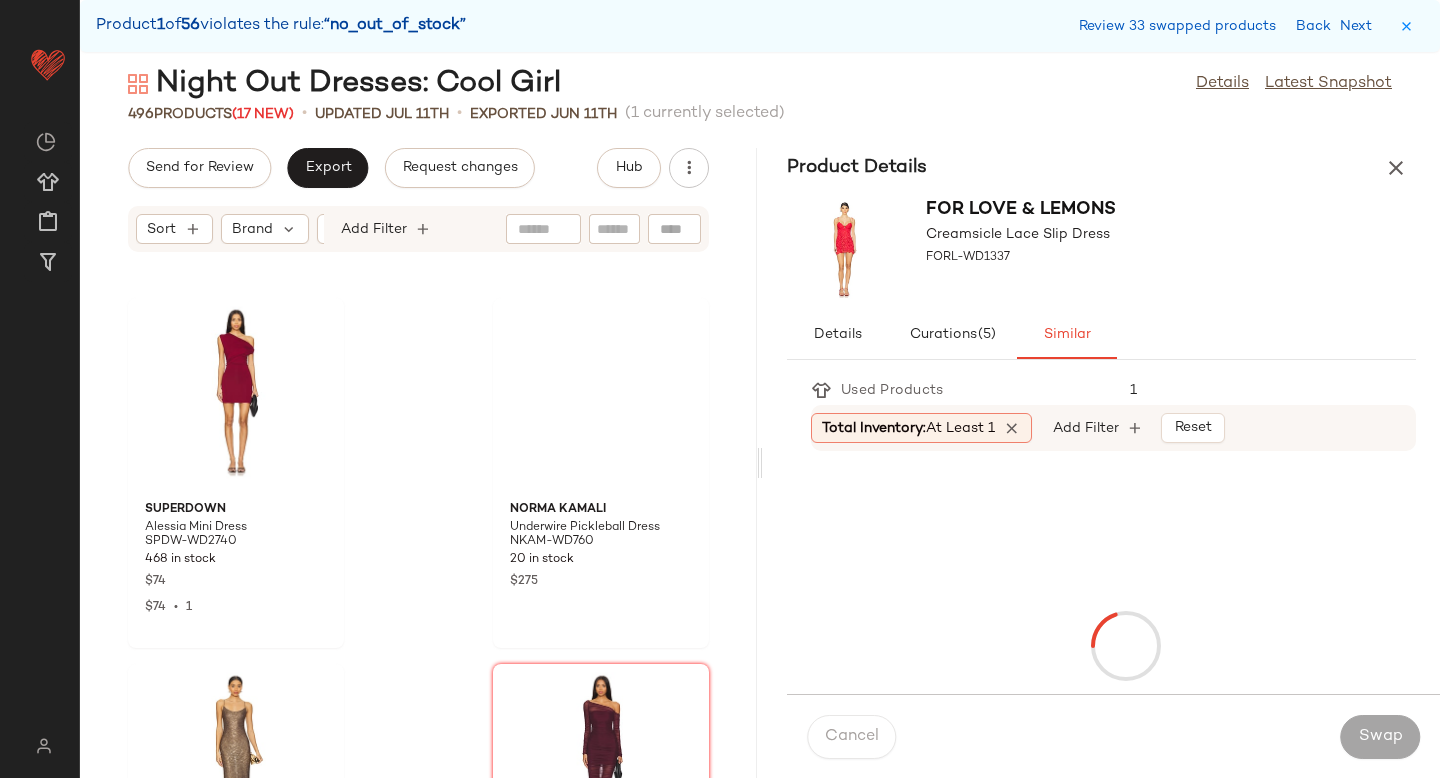 scroll, scrollTop: 31476, scrollLeft: 0, axis: vertical 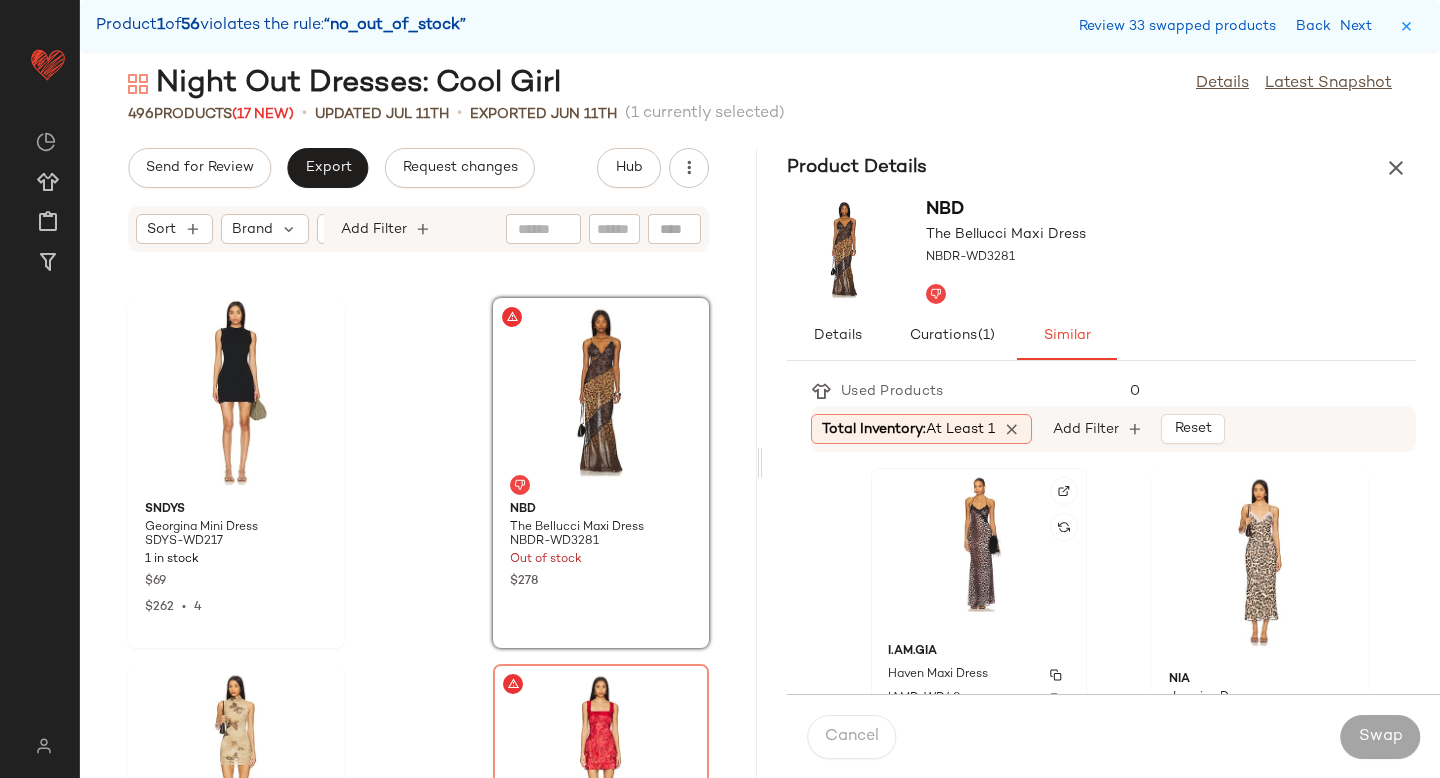 click on "I.AM.GIA" at bounding box center (979, 652) 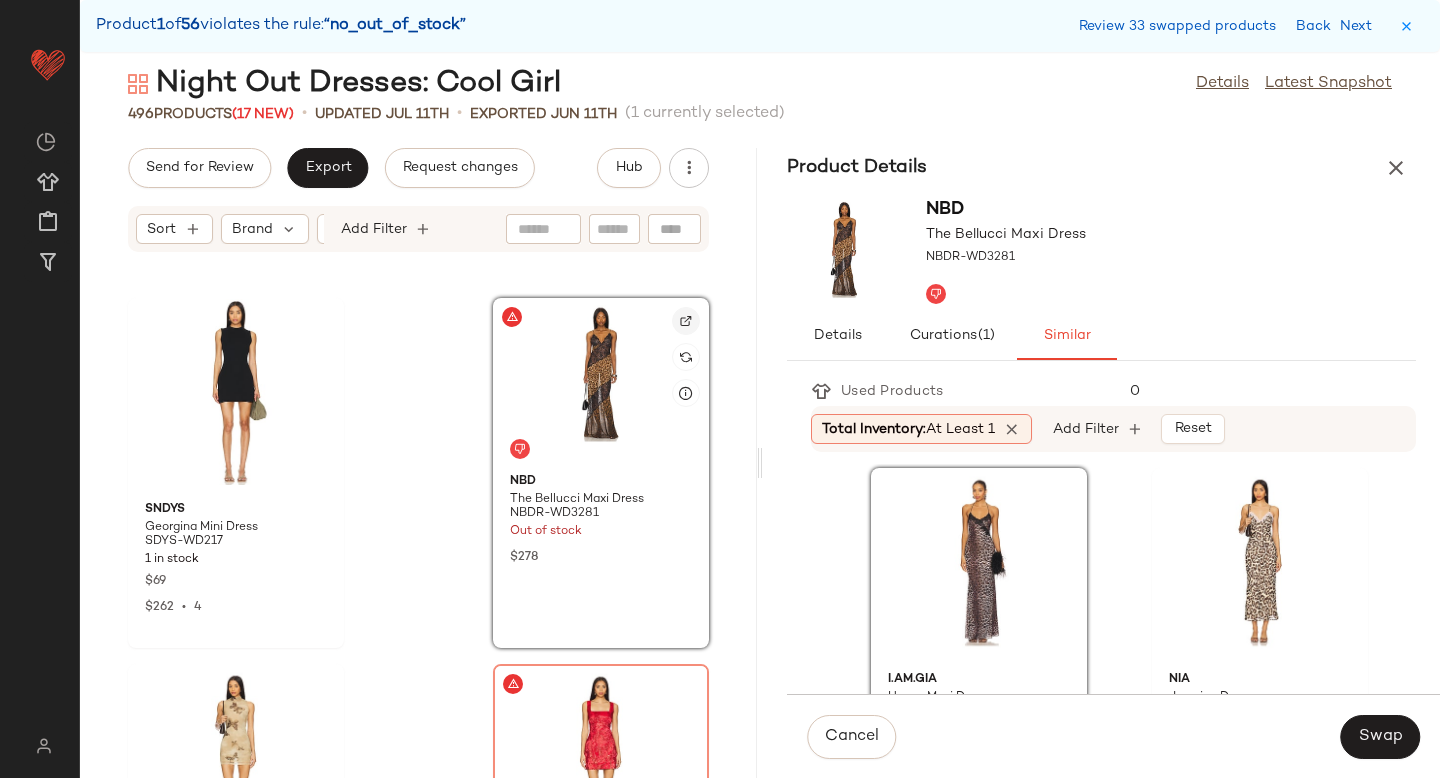 click at bounding box center (686, 321) 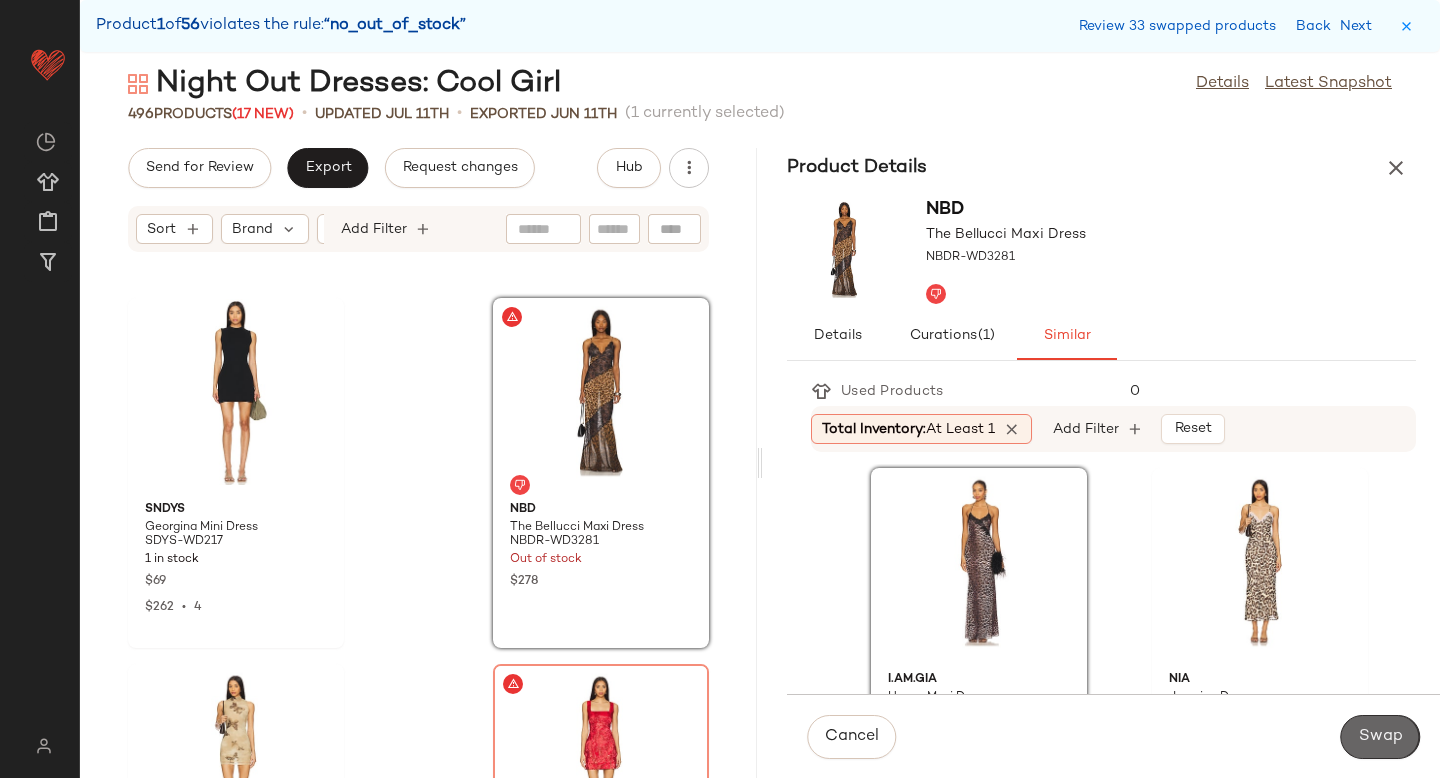 click on "Swap" at bounding box center [1380, 737] 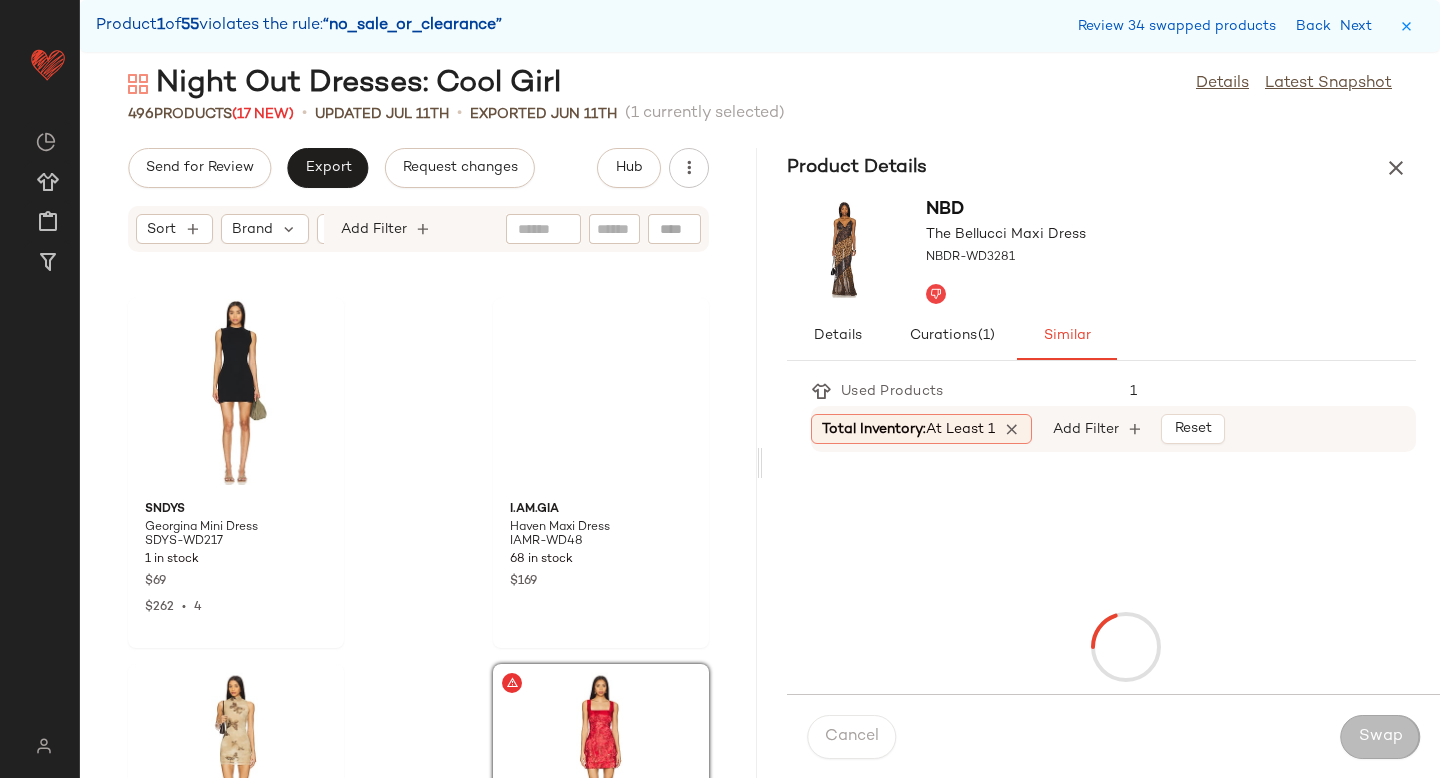 scroll, scrollTop: 31842, scrollLeft: 0, axis: vertical 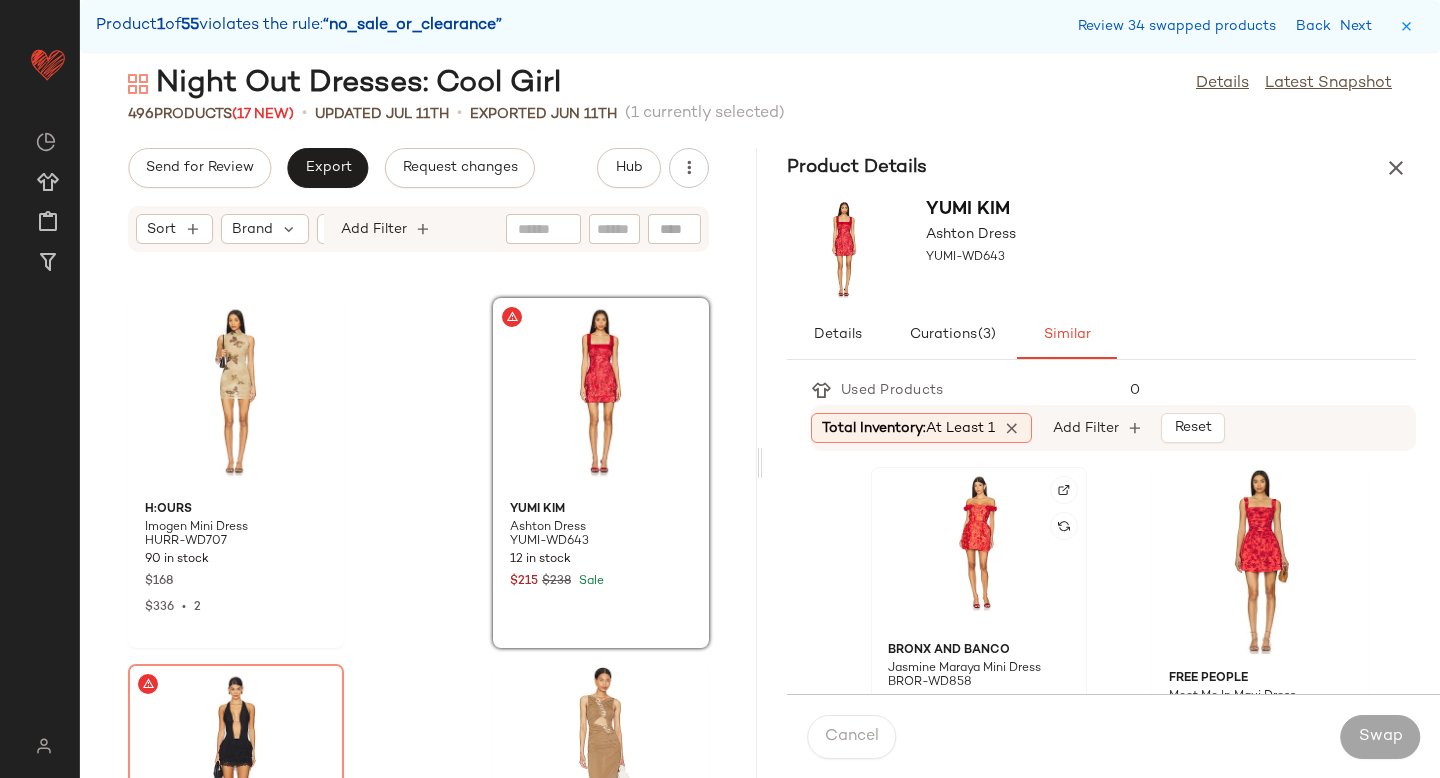 click 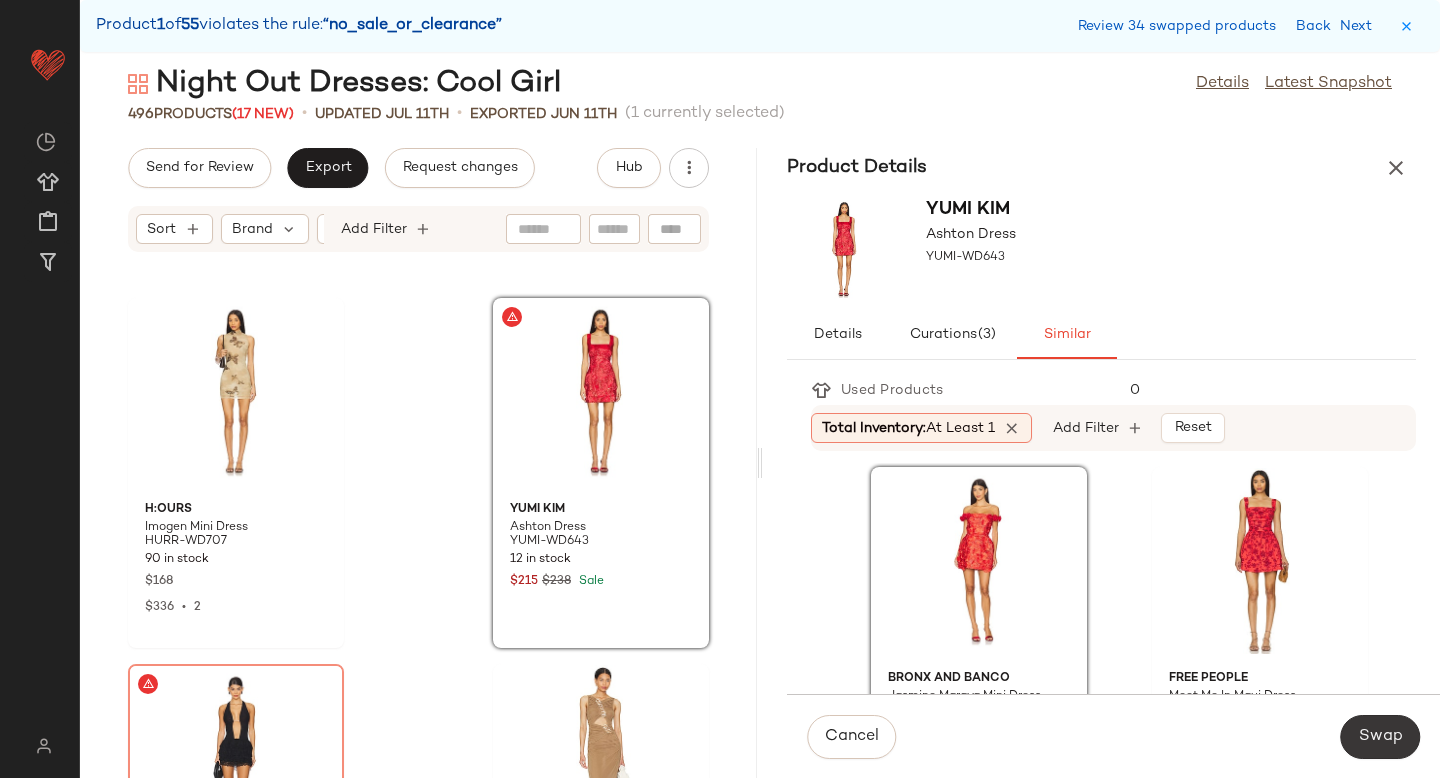 click on "Swap" at bounding box center (1380, 737) 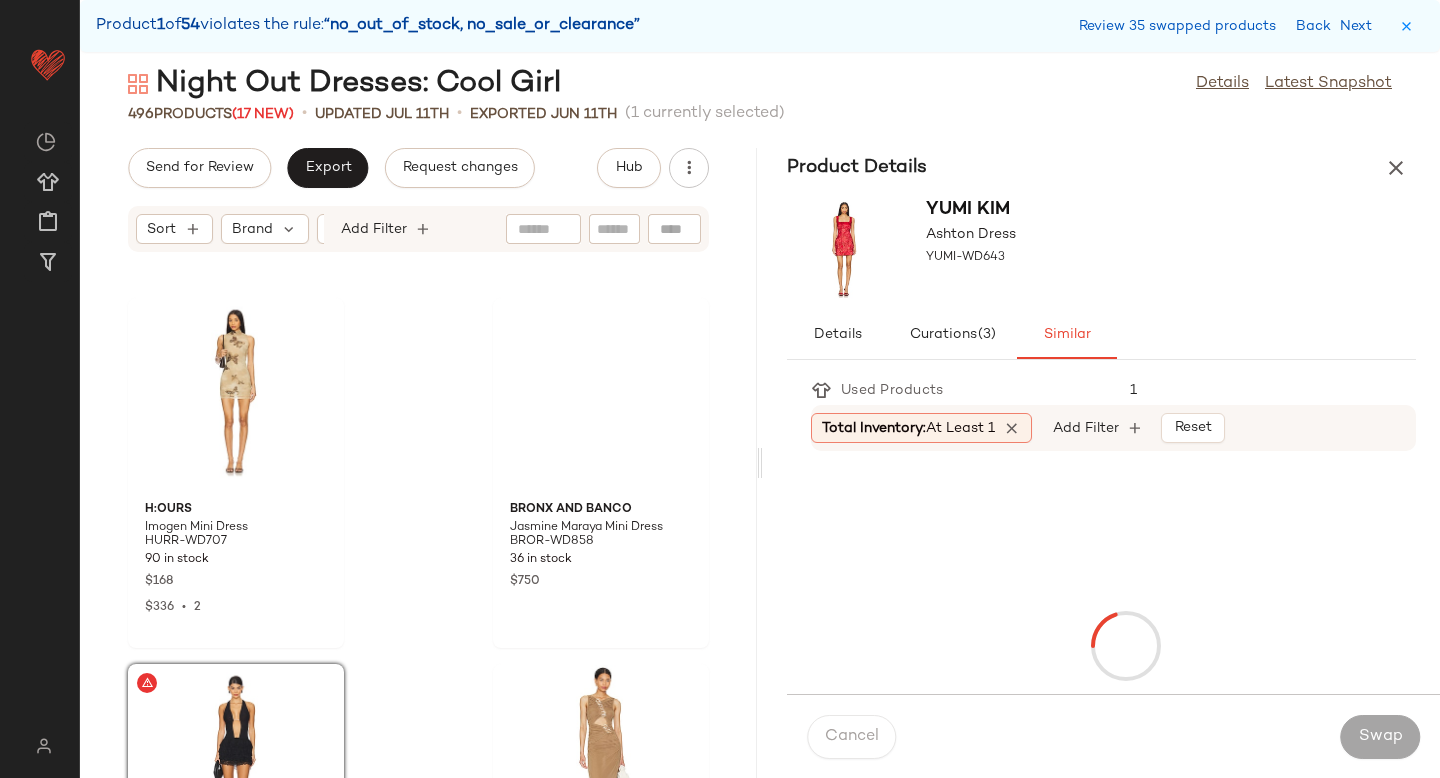scroll, scrollTop: 32208, scrollLeft: 0, axis: vertical 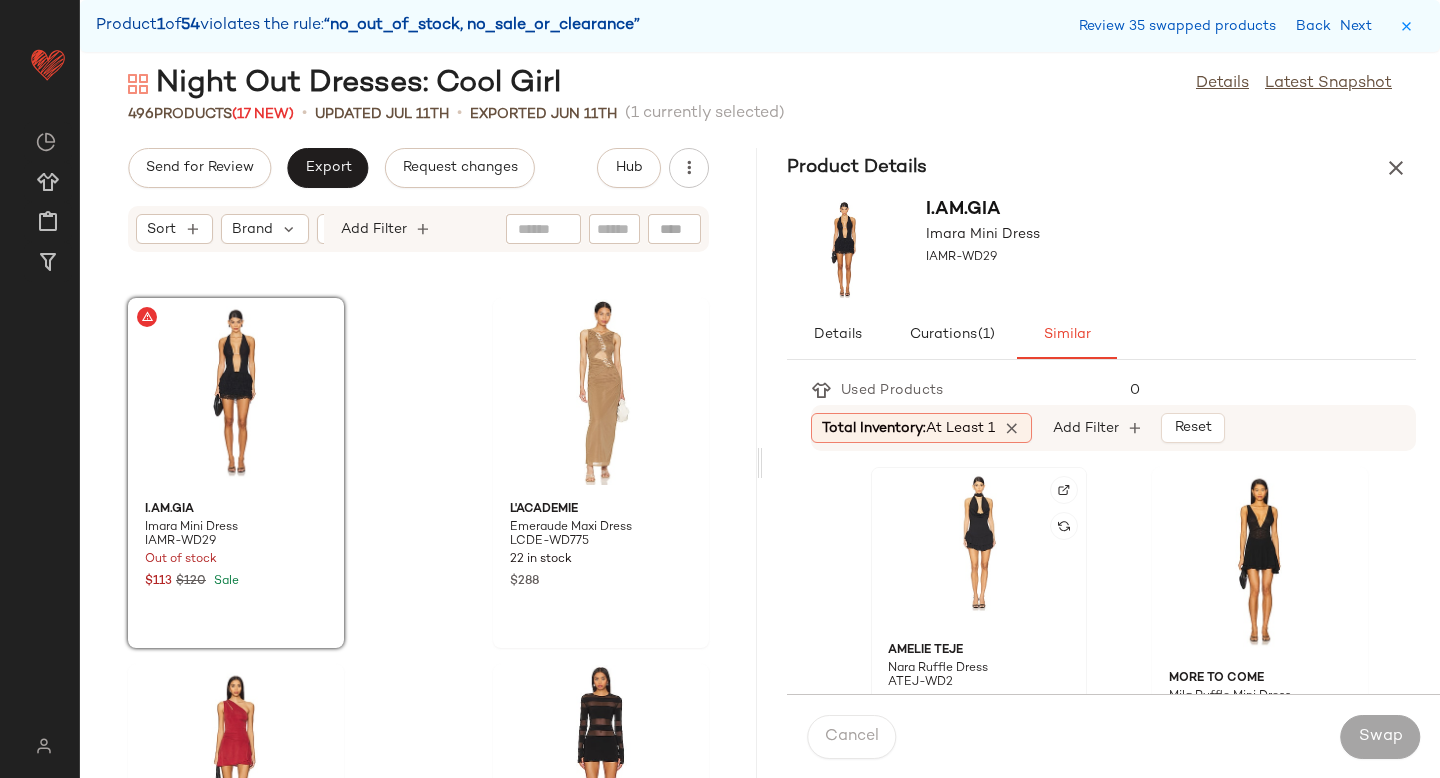 click 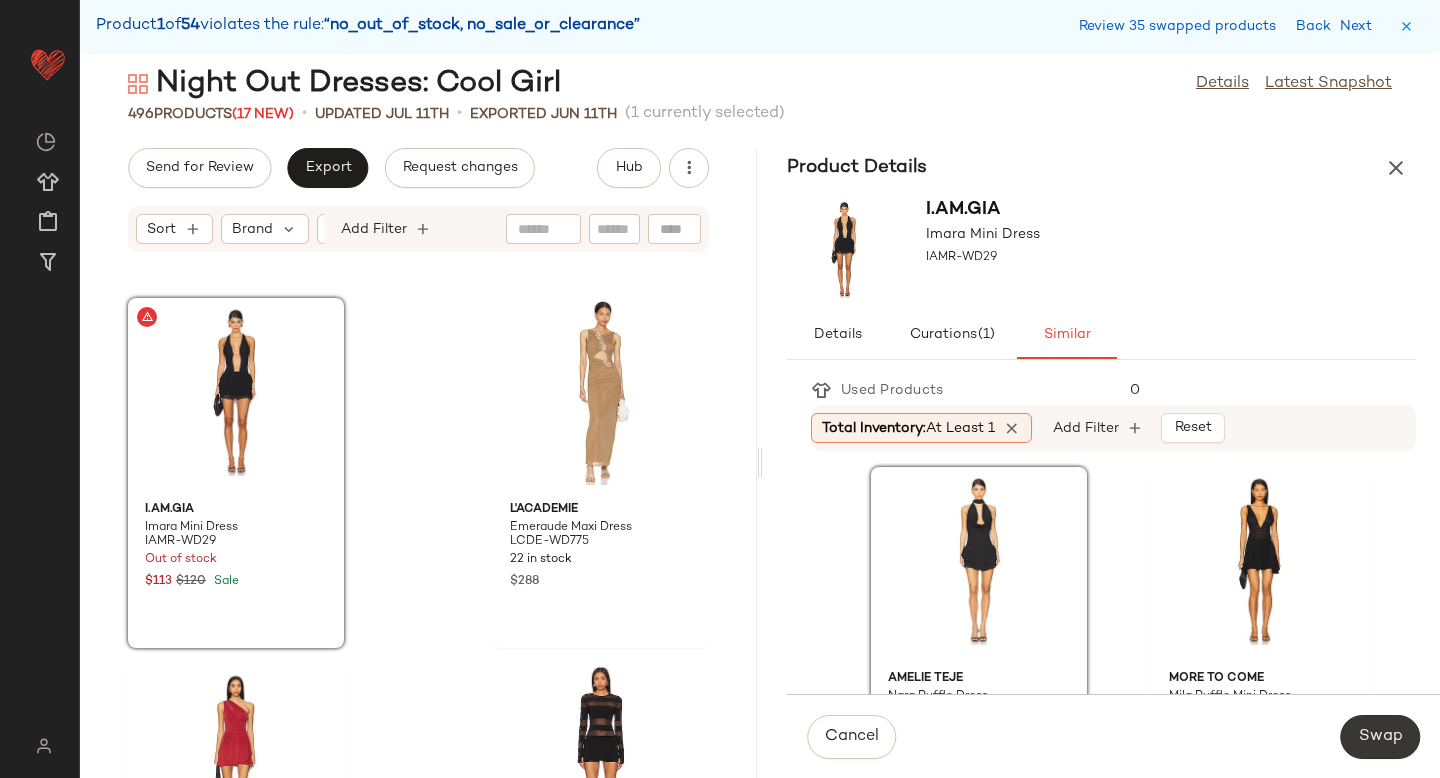 click on "Swap" at bounding box center [1380, 737] 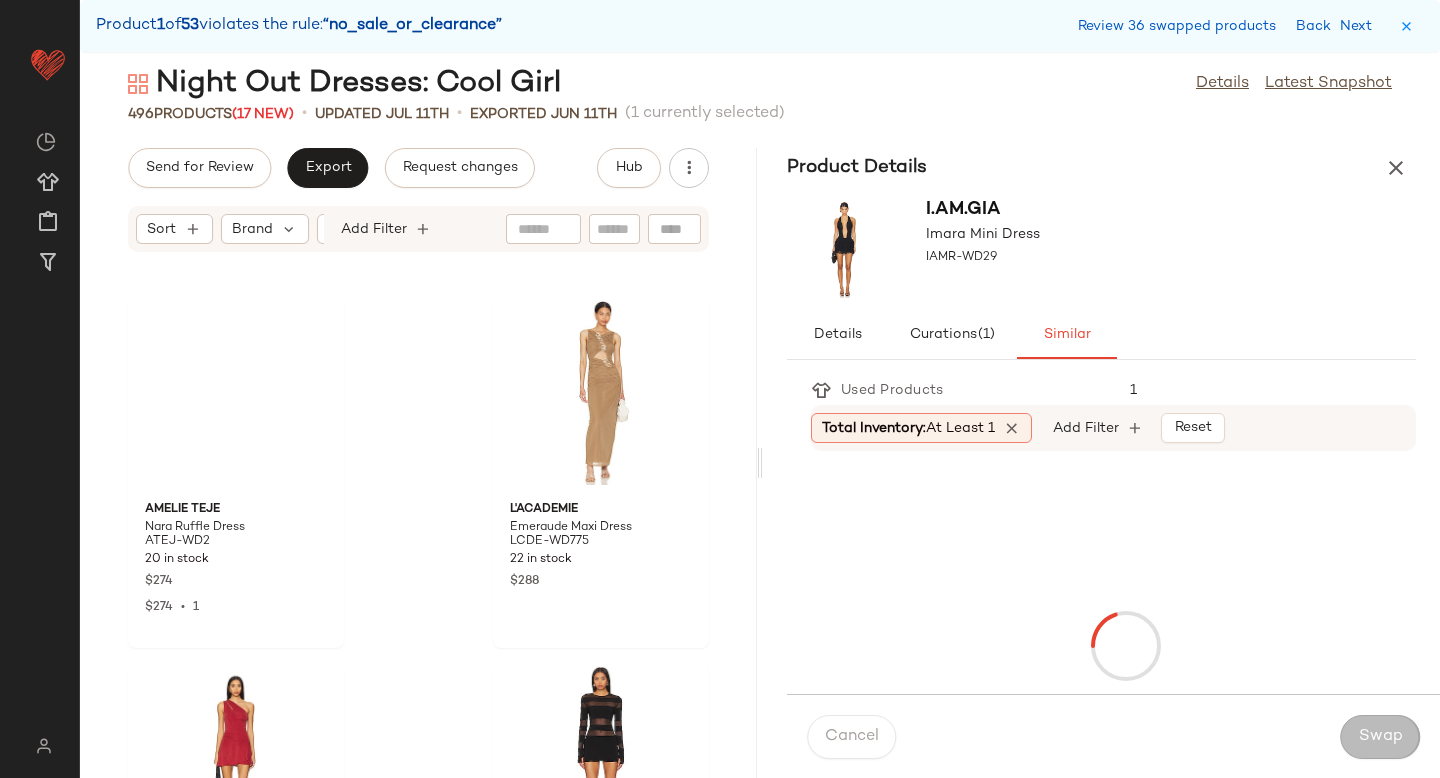 scroll, scrollTop: 32940, scrollLeft: 0, axis: vertical 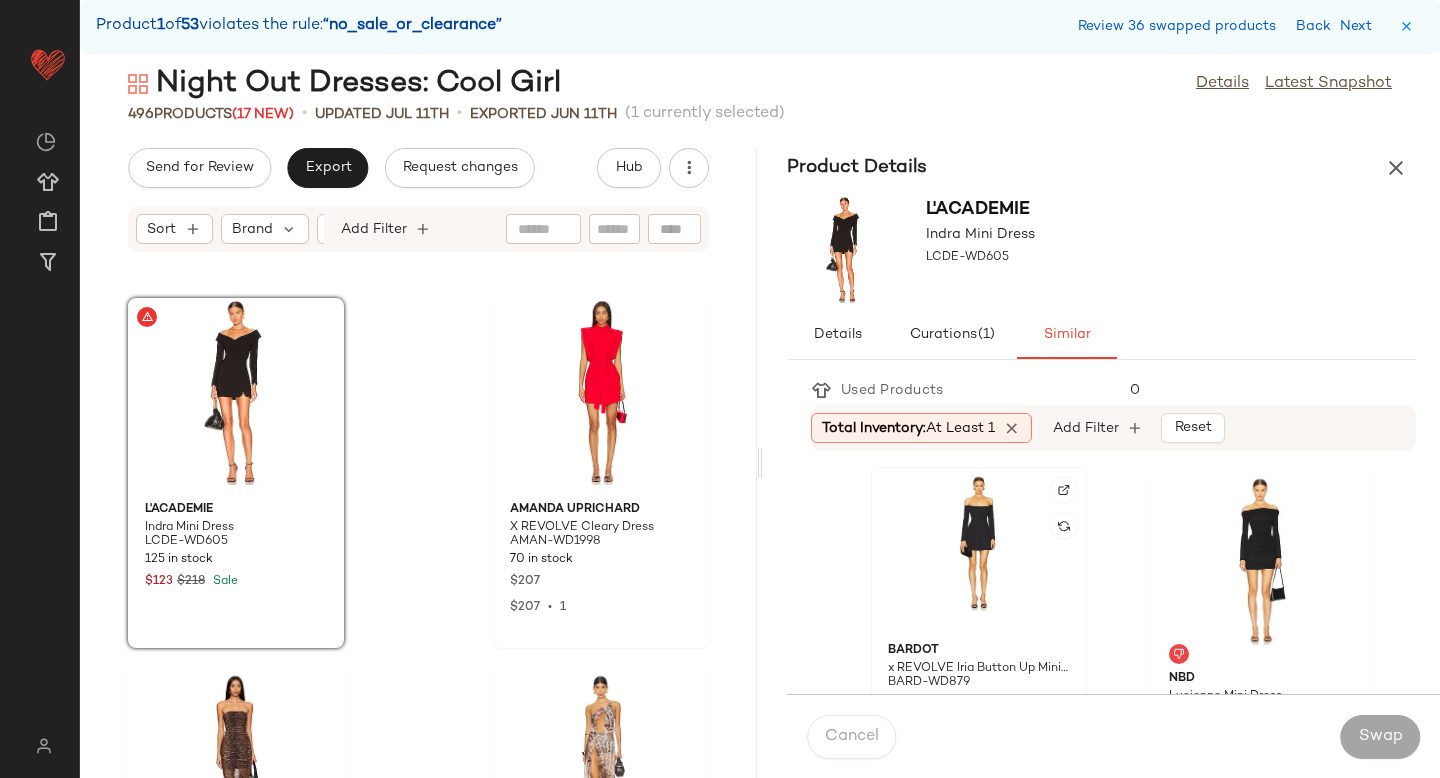 click 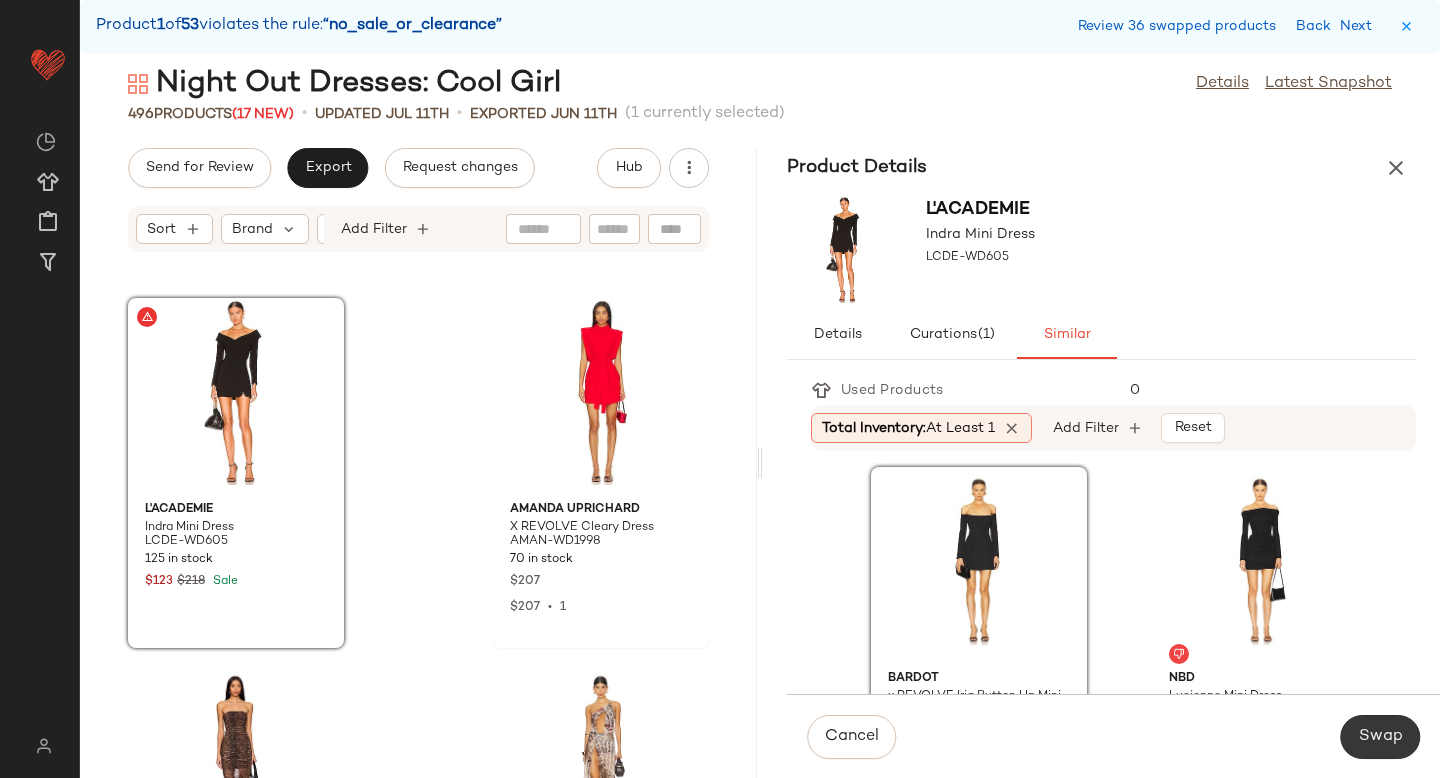 click on "Swap" 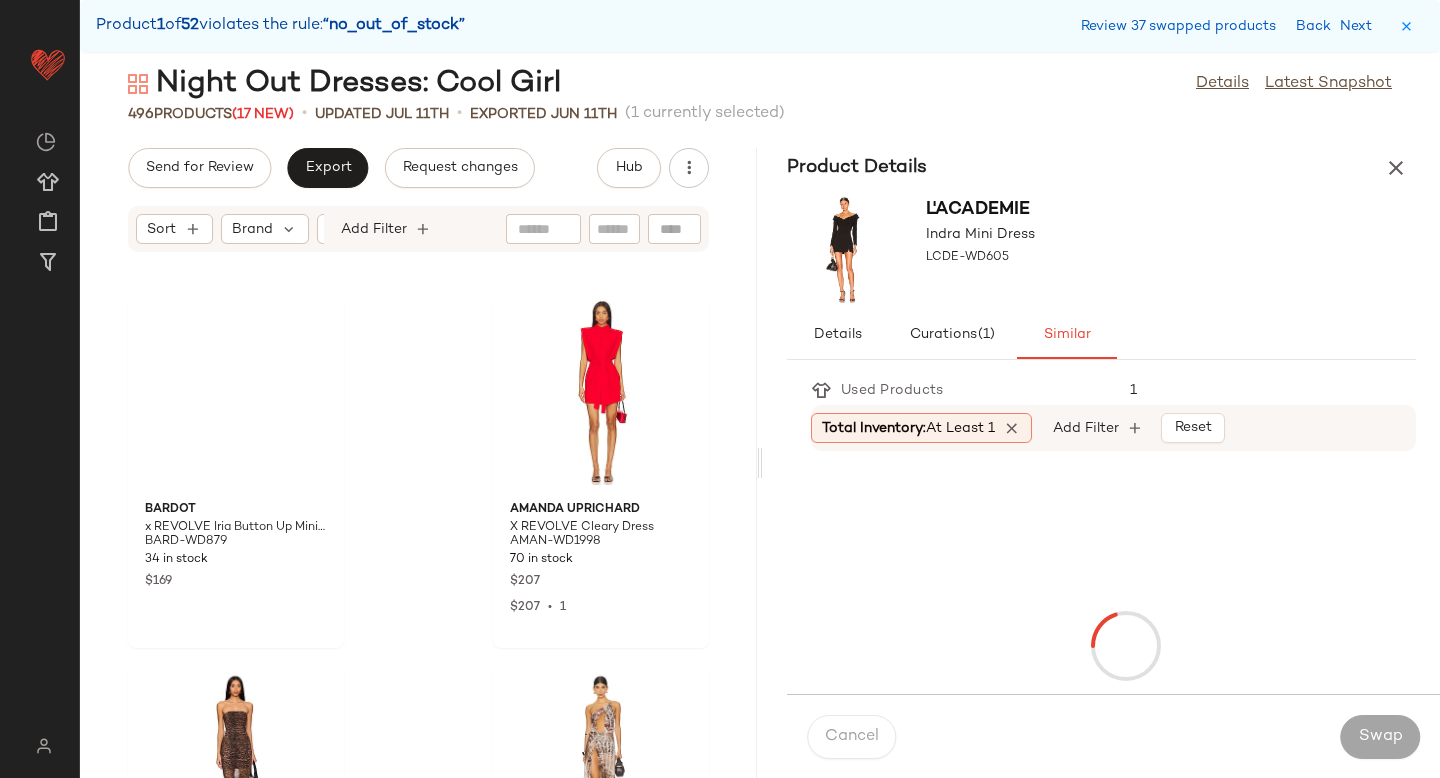 scroll, scrollTop: 33672, scrollLeft: 0, axis: vertical 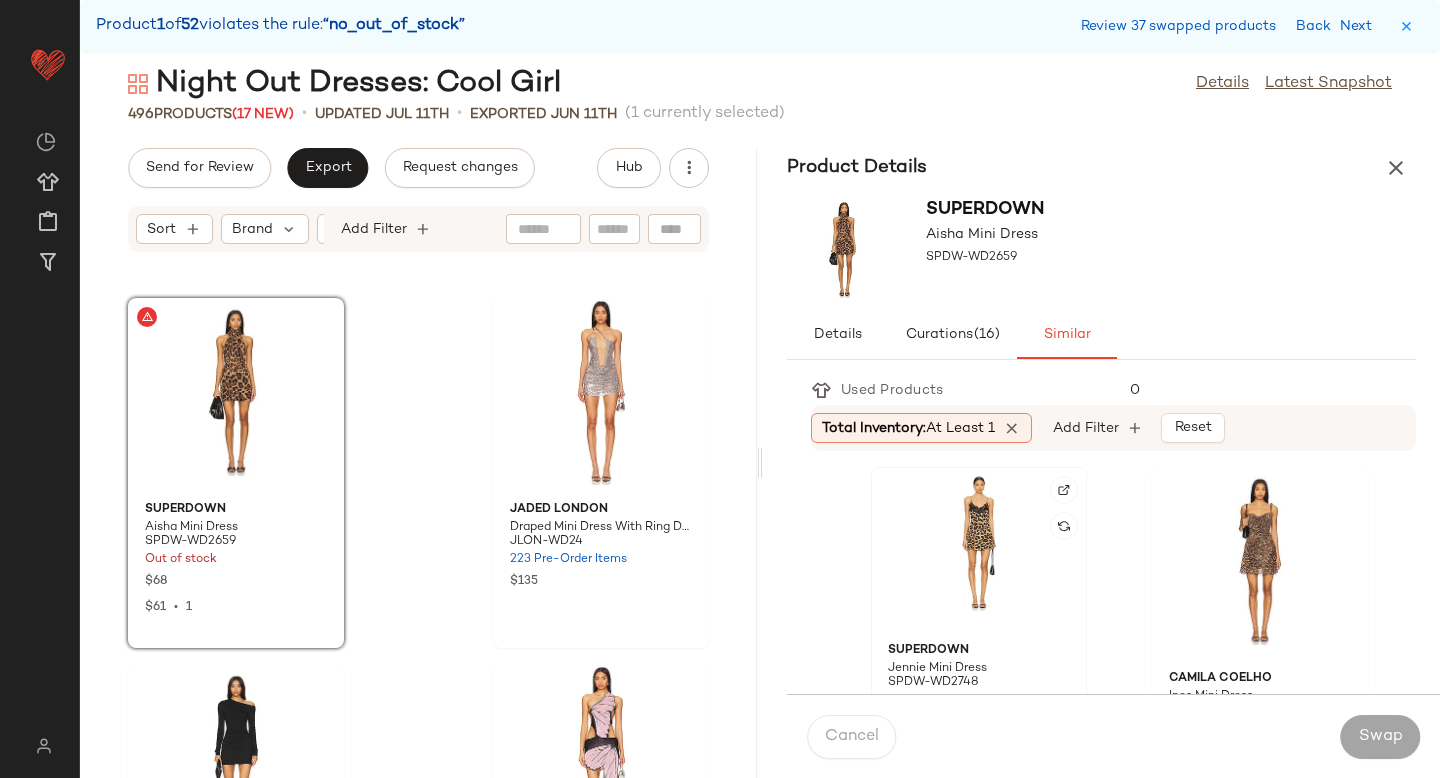 click 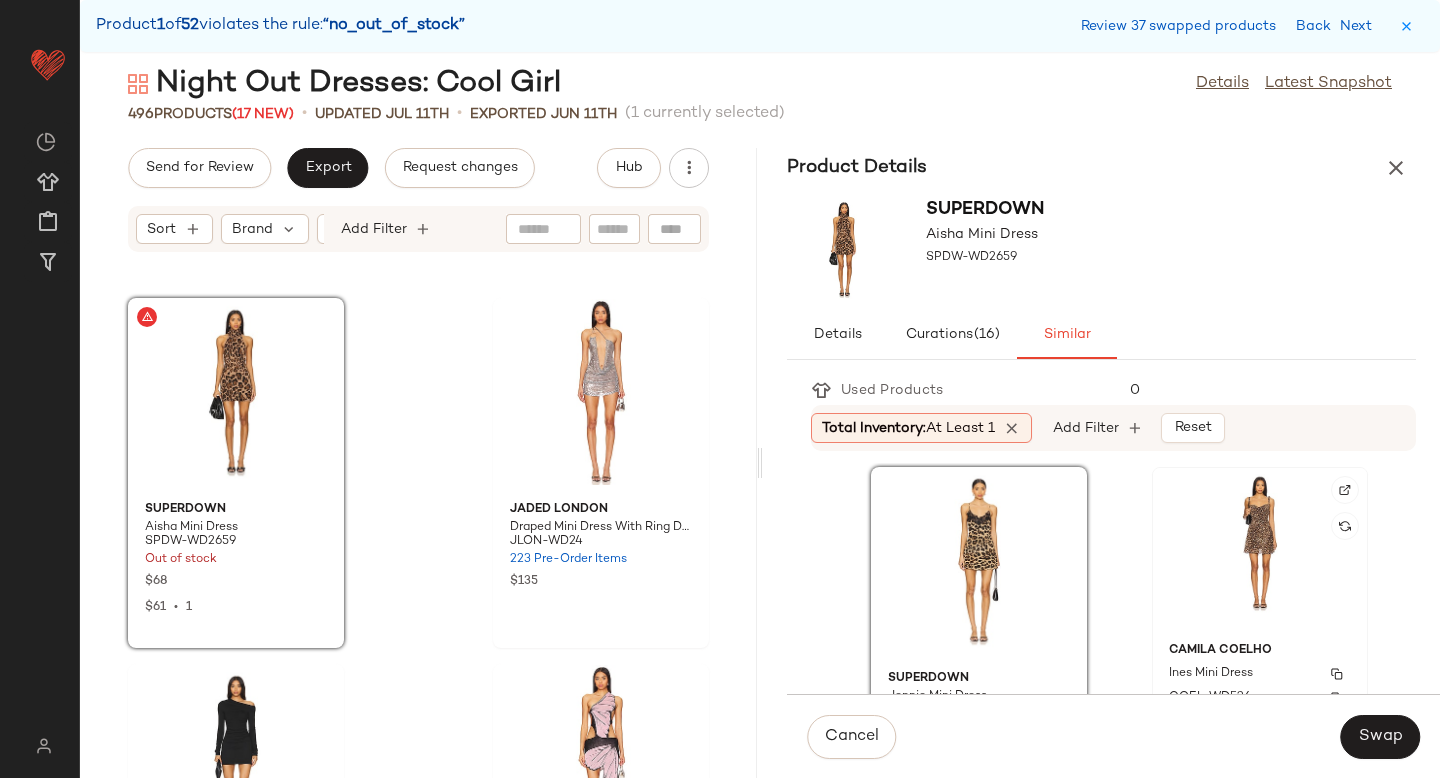 click on "Ines Mini Dress" at bounding box center (1260, 674) 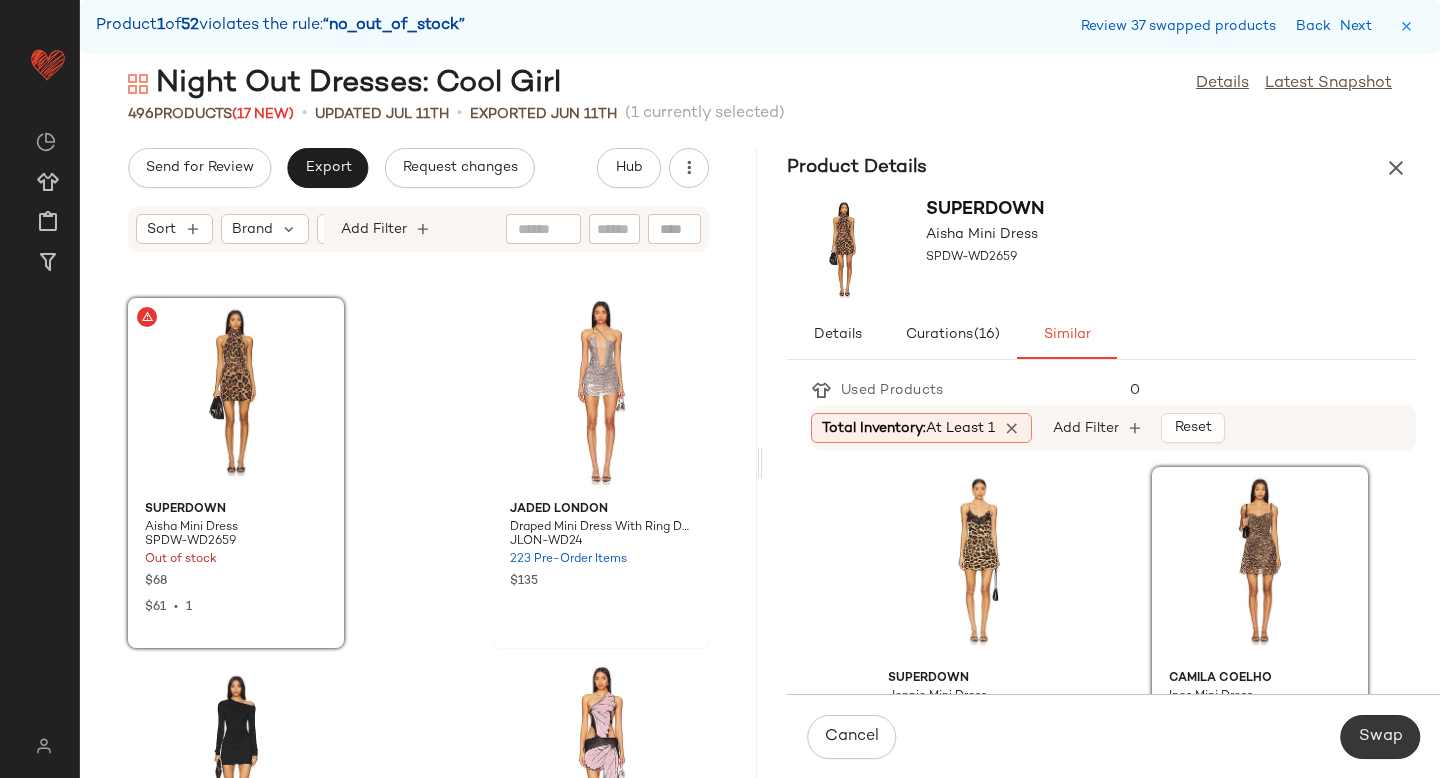 click on "Swap" 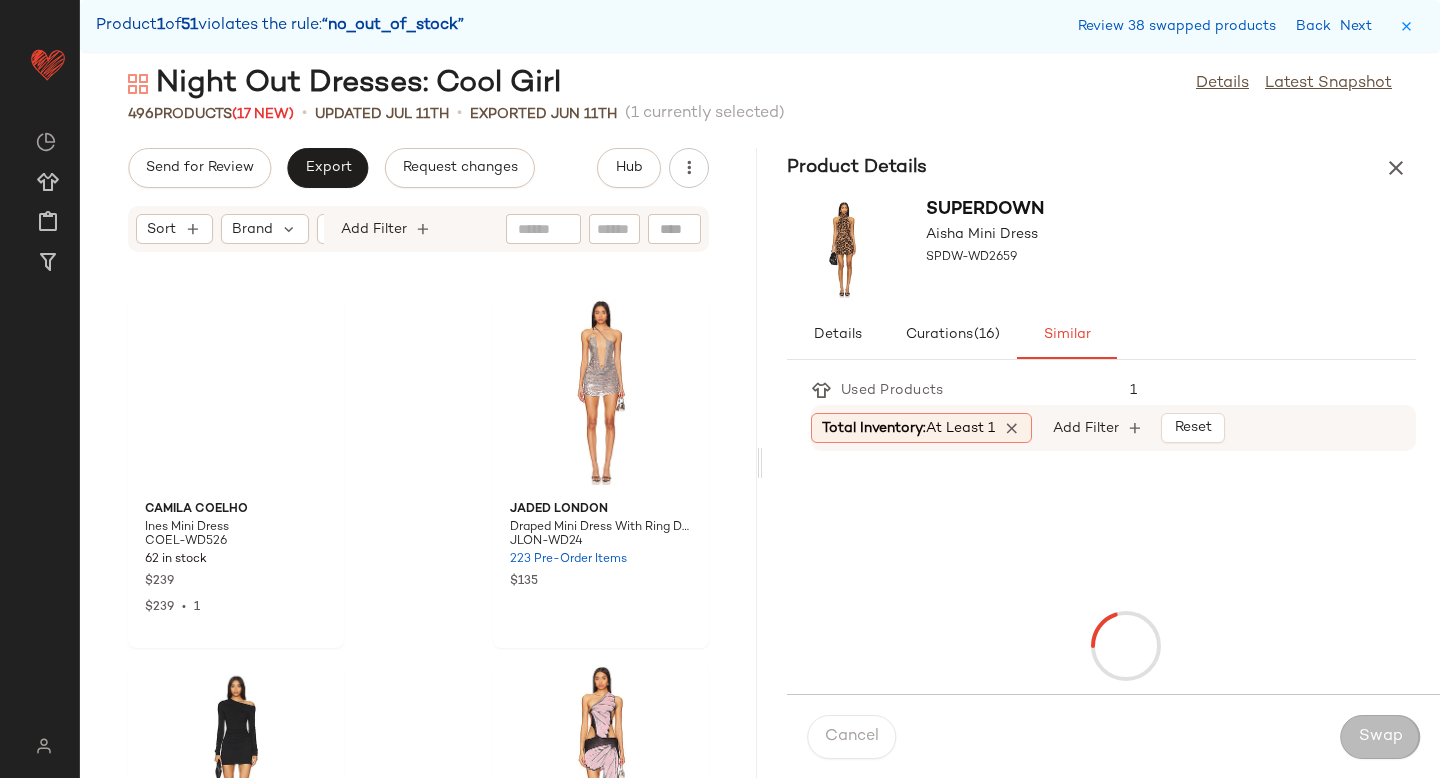 scroll, scrollTop: 35136, scrollLeft: 0, axis: vertical 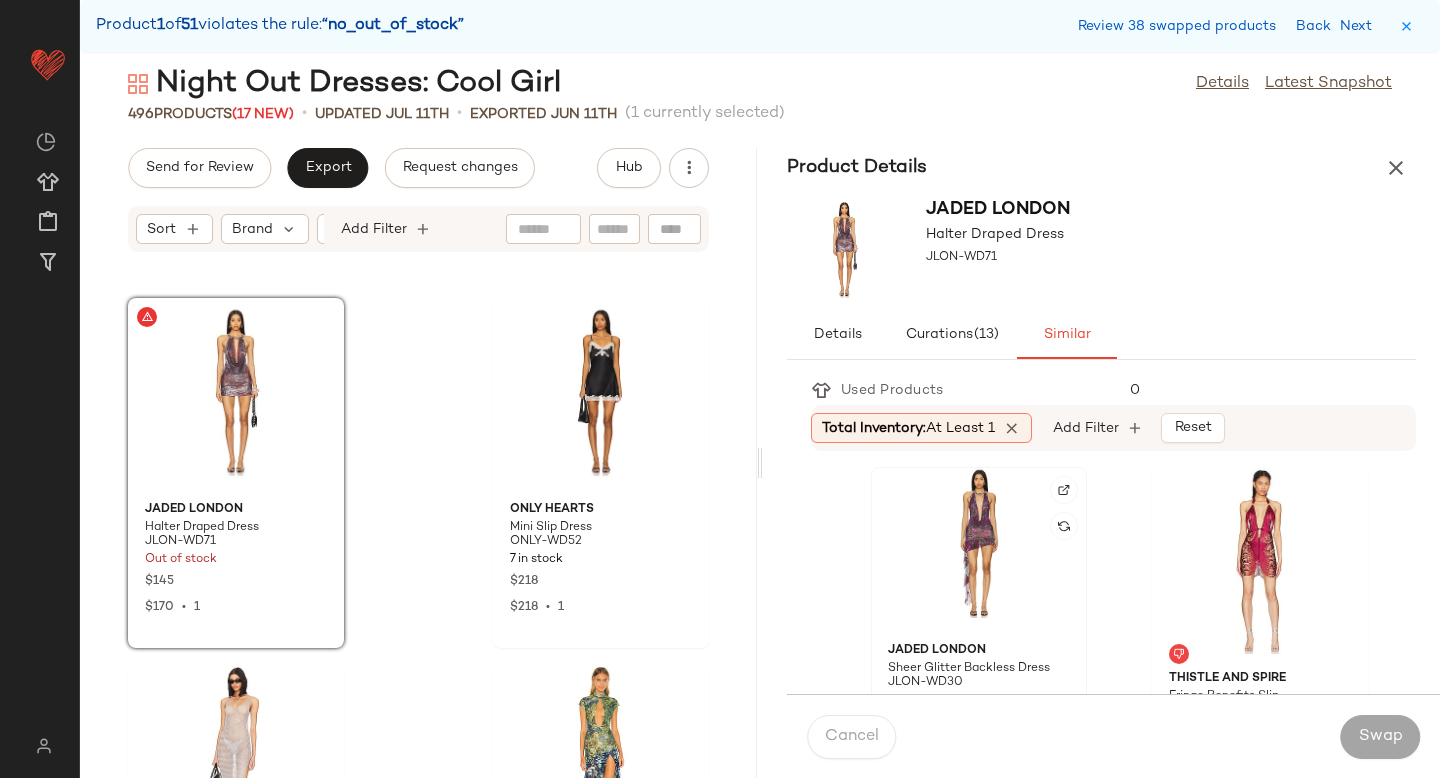 click 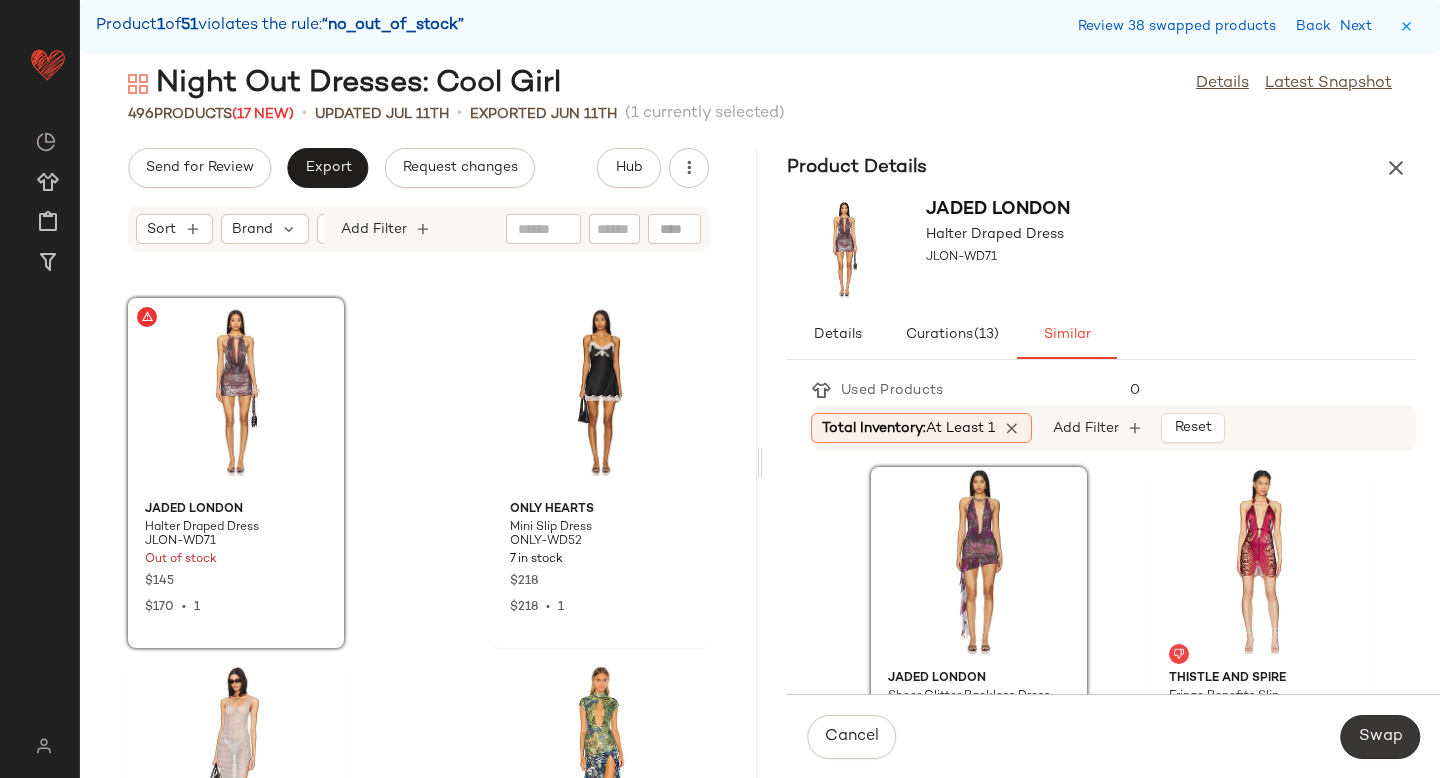 click on "Swap" 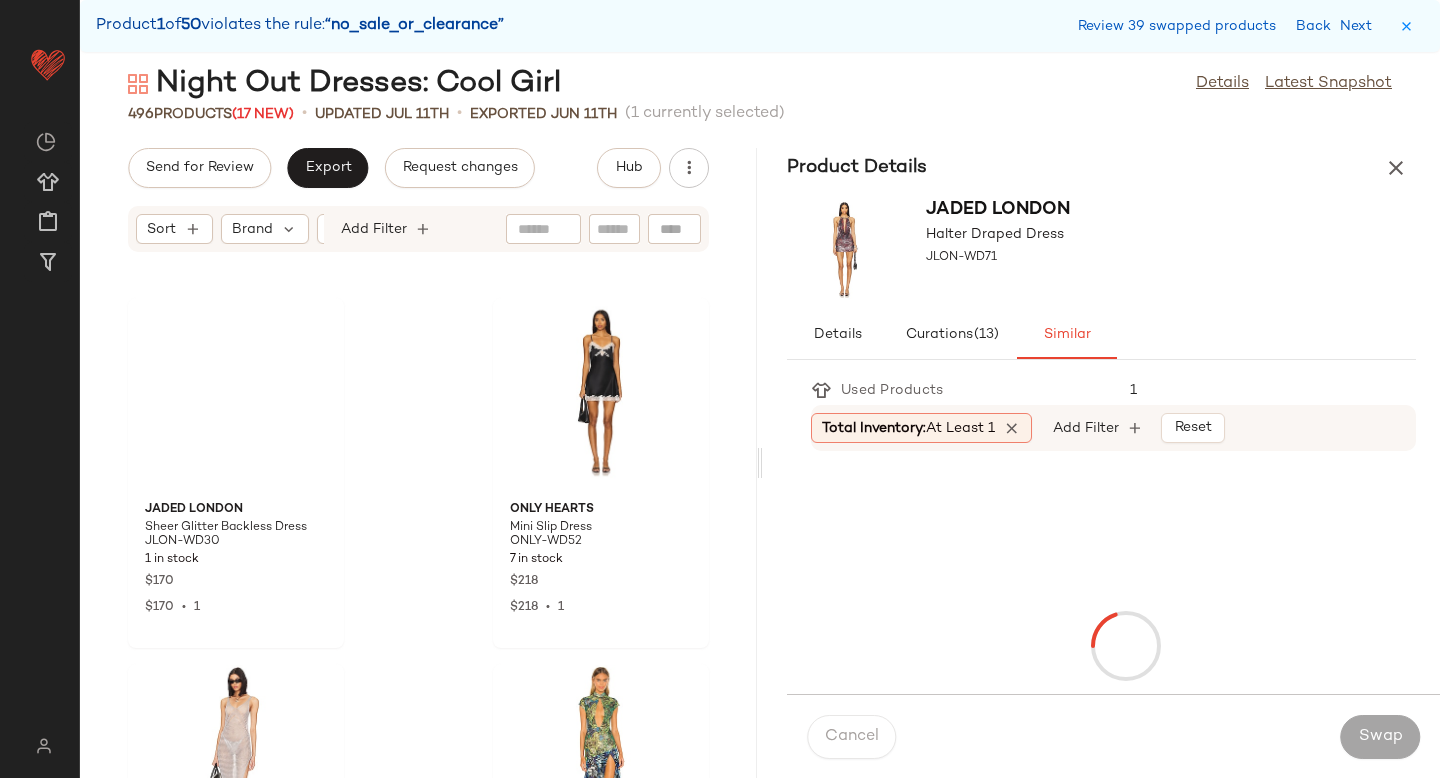 scroll, scrollTop: 36234, scrollLeft: 0, axis: vertical 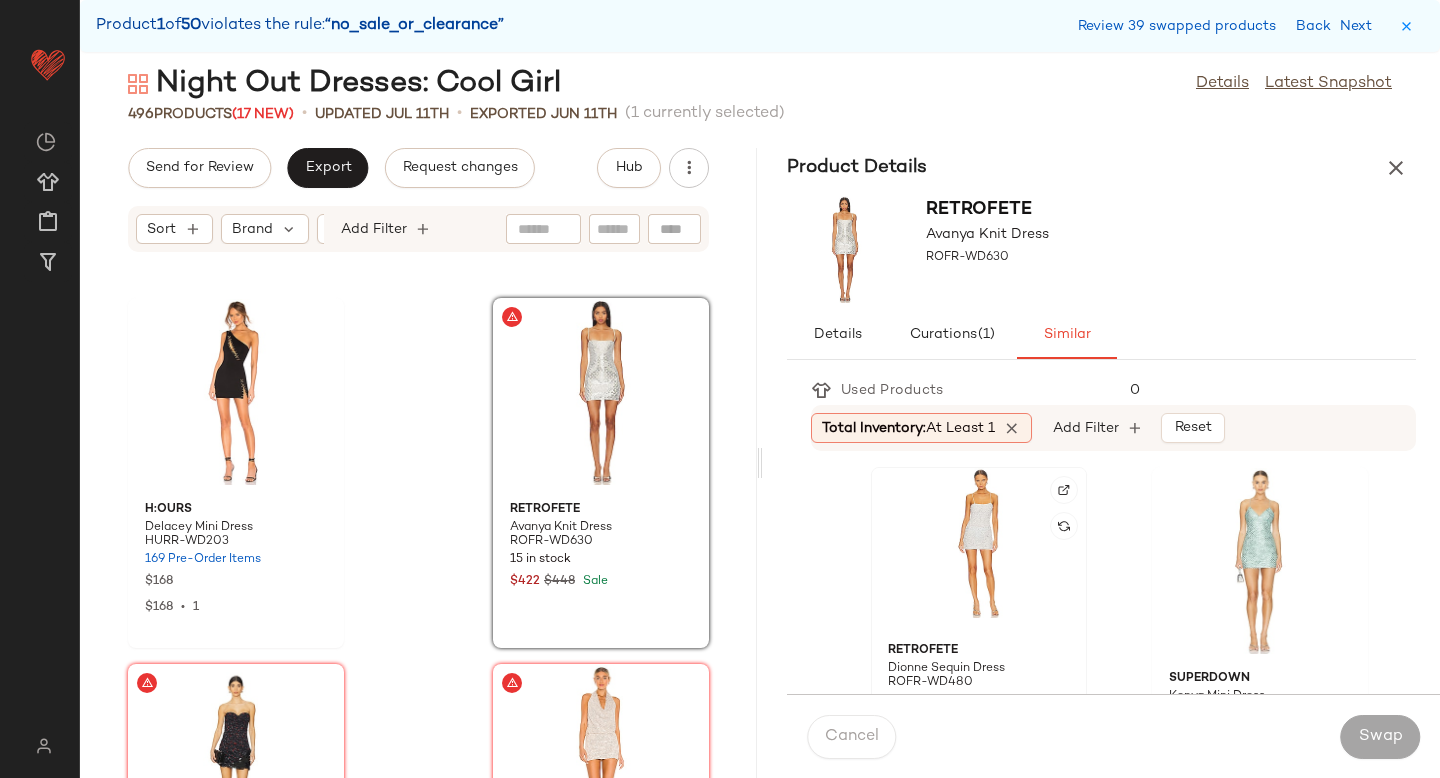 click 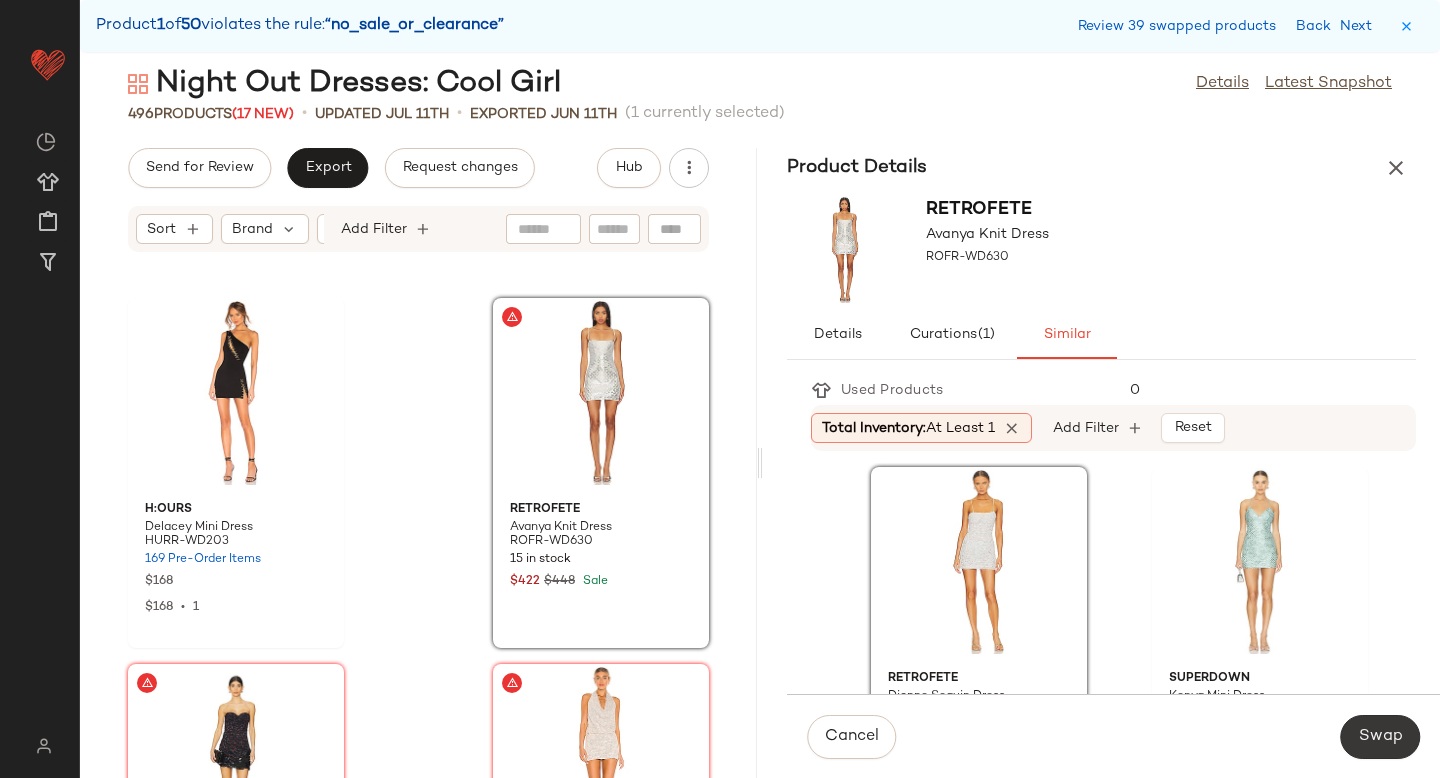 click on "Swap" 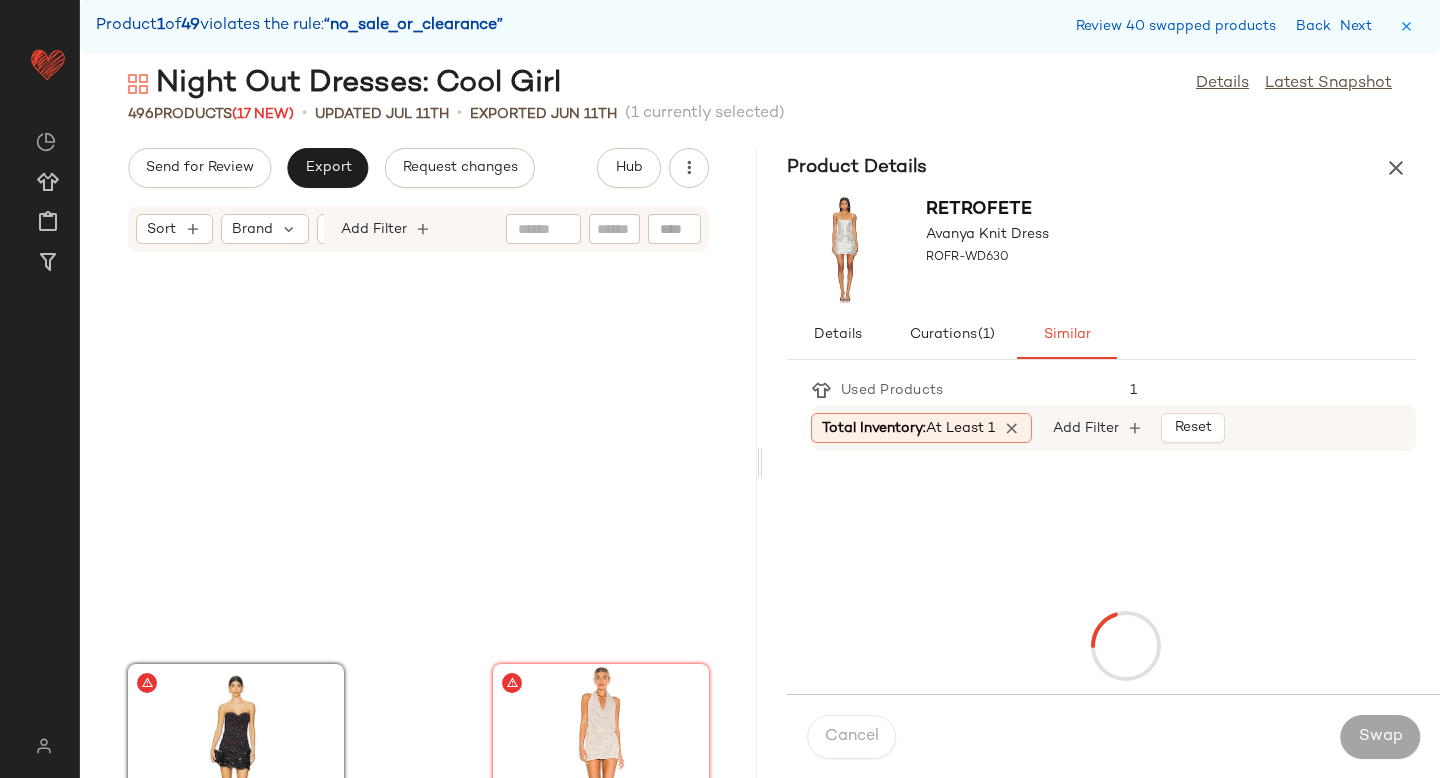 scroll, scrollTop: 36600, scrollLeft: 0, axis: vertical 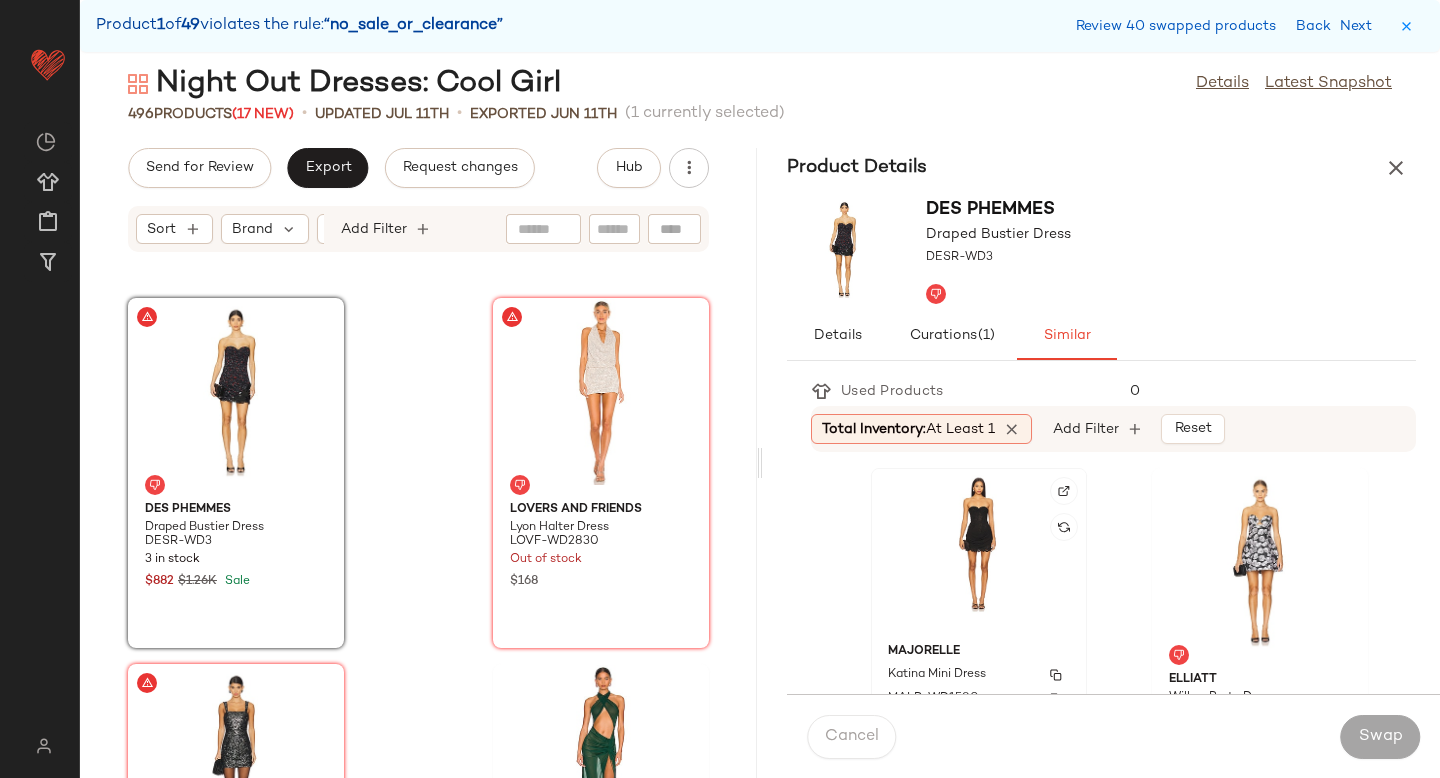 click on "MAJORELLE Katina Mini Dress MALR-WD1580 43 in stock $258 $516  •  2" 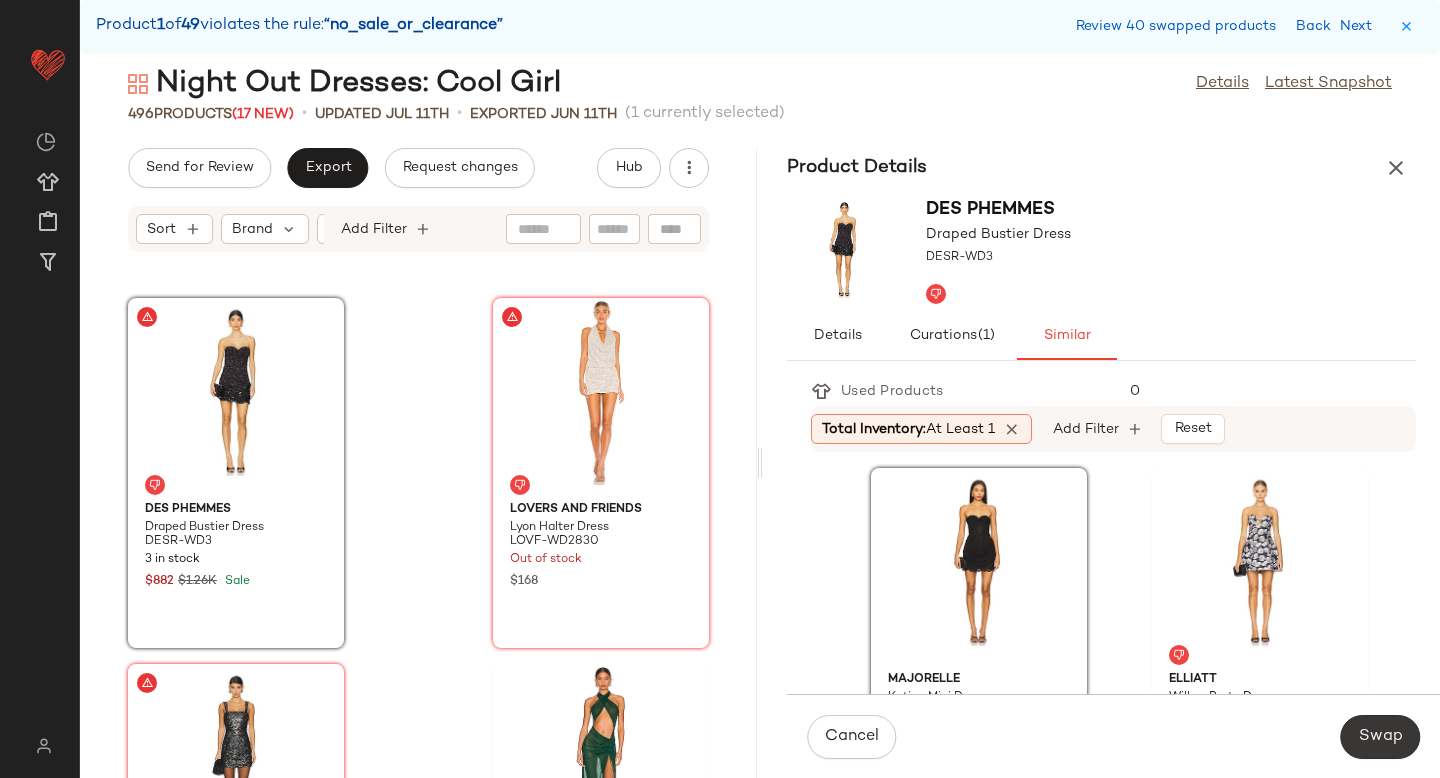click on "Swap" 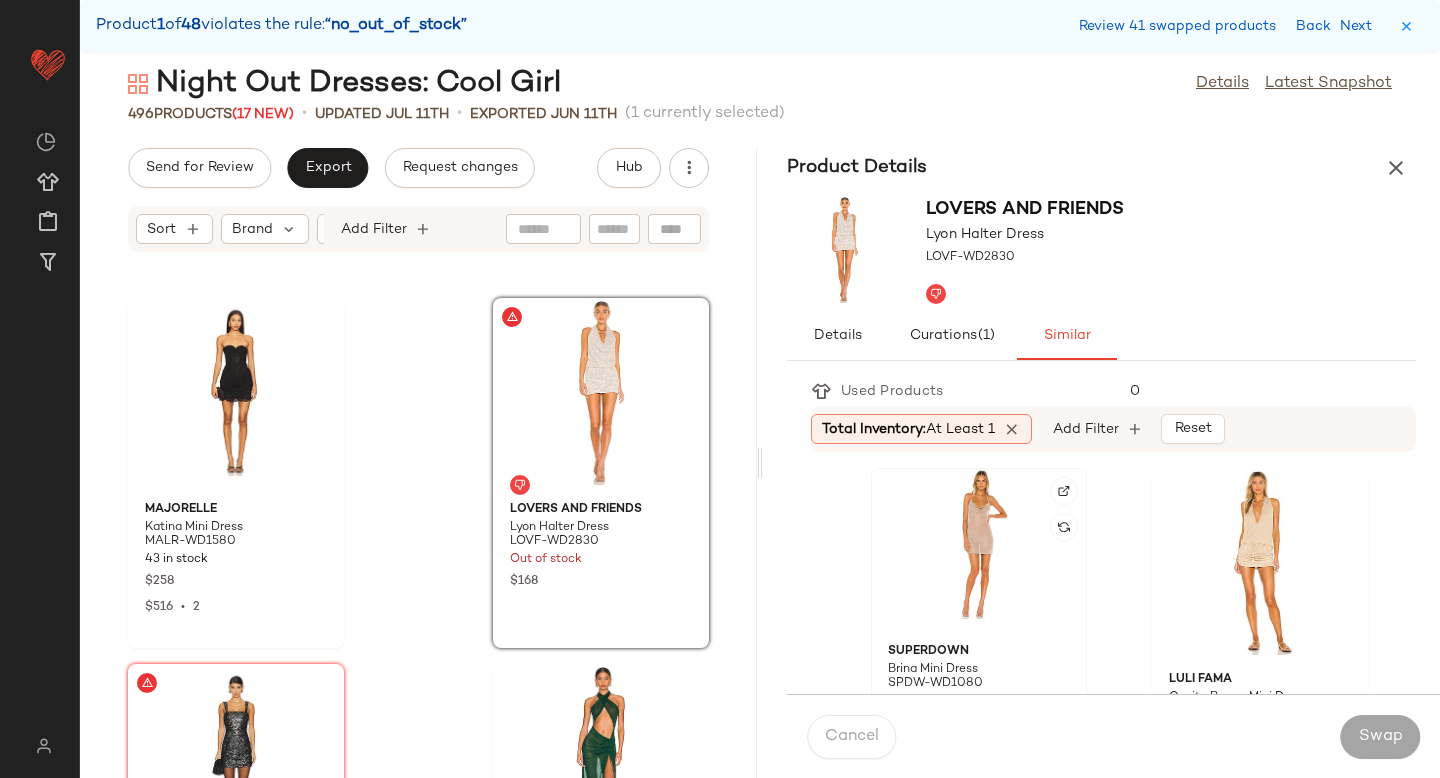 click 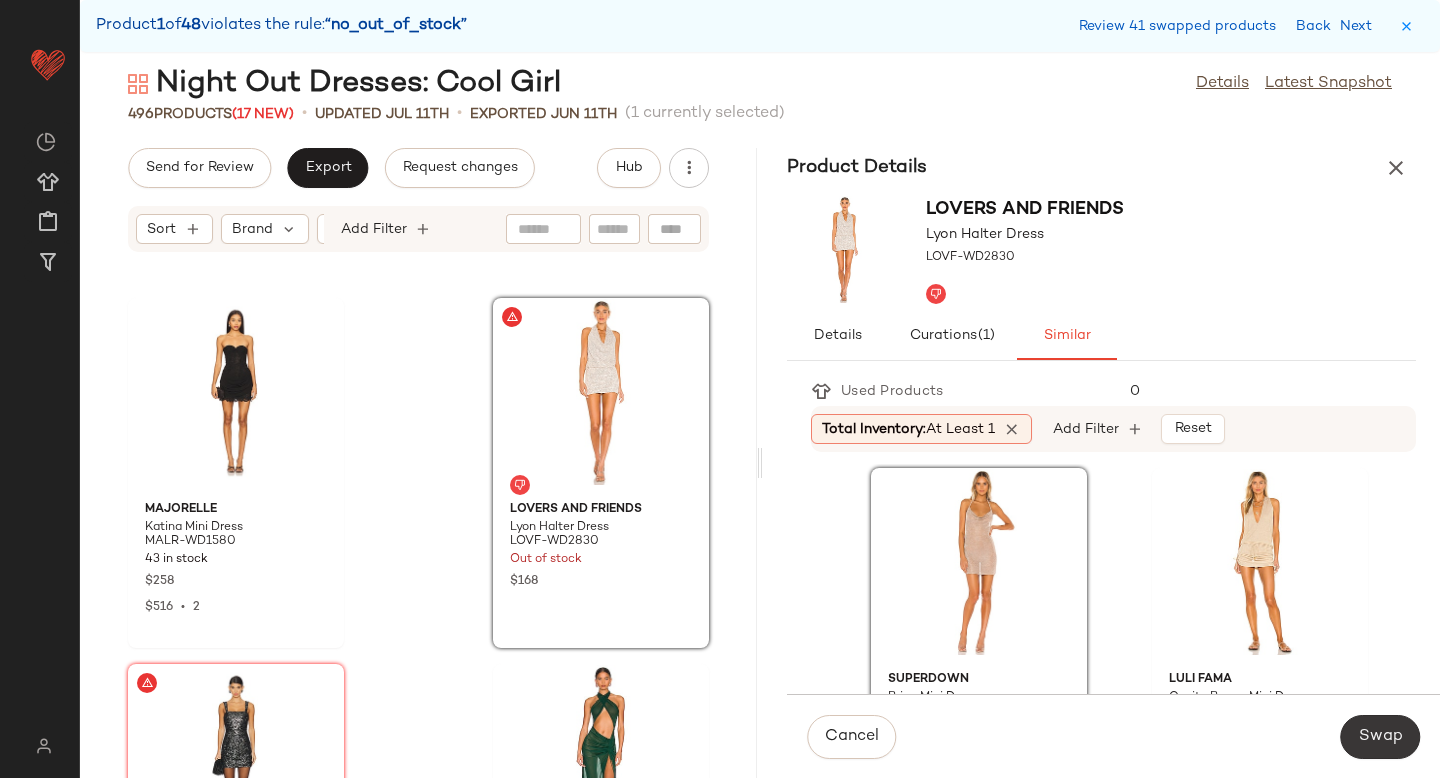 click on "Swap" 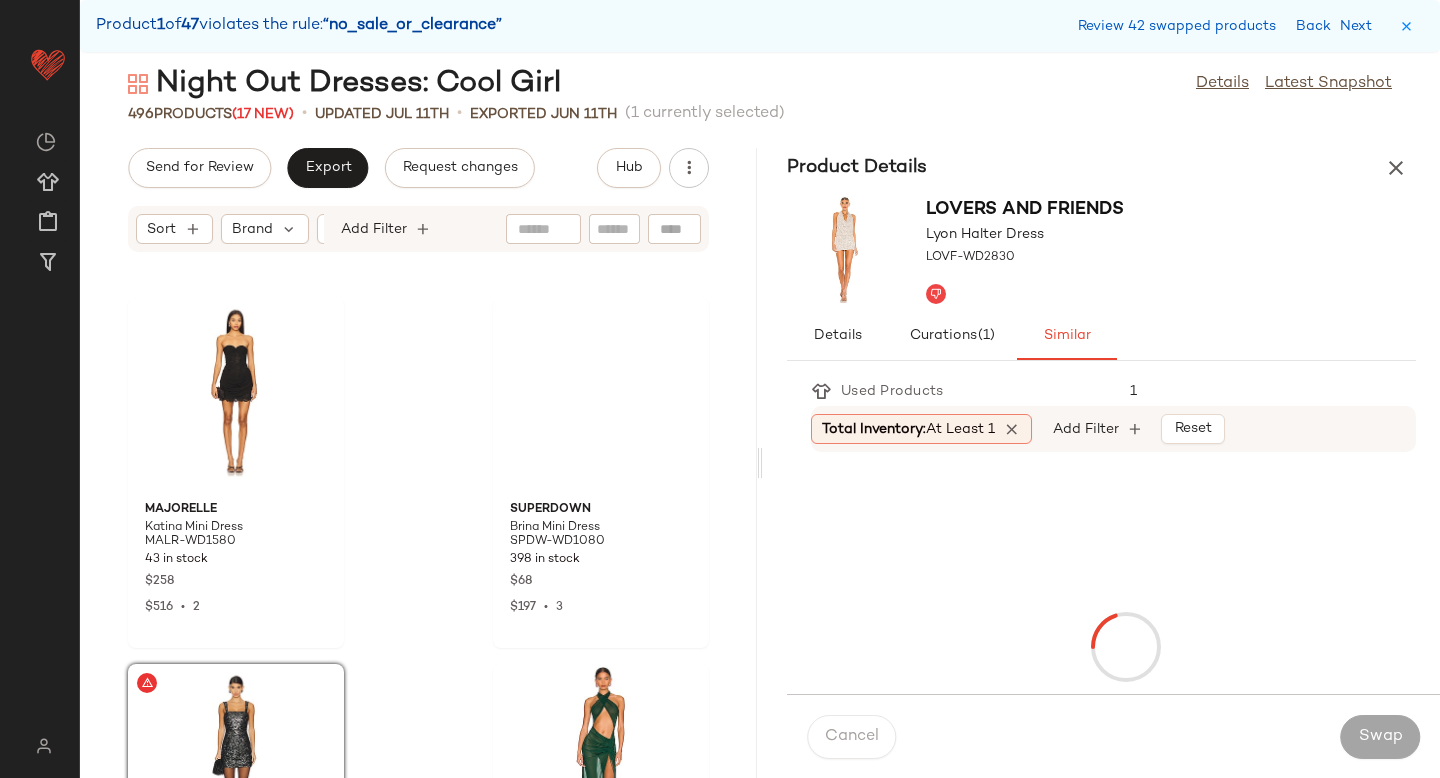 scroll, scrollTop: 36966, scrollLeft: 0, axis: vertical 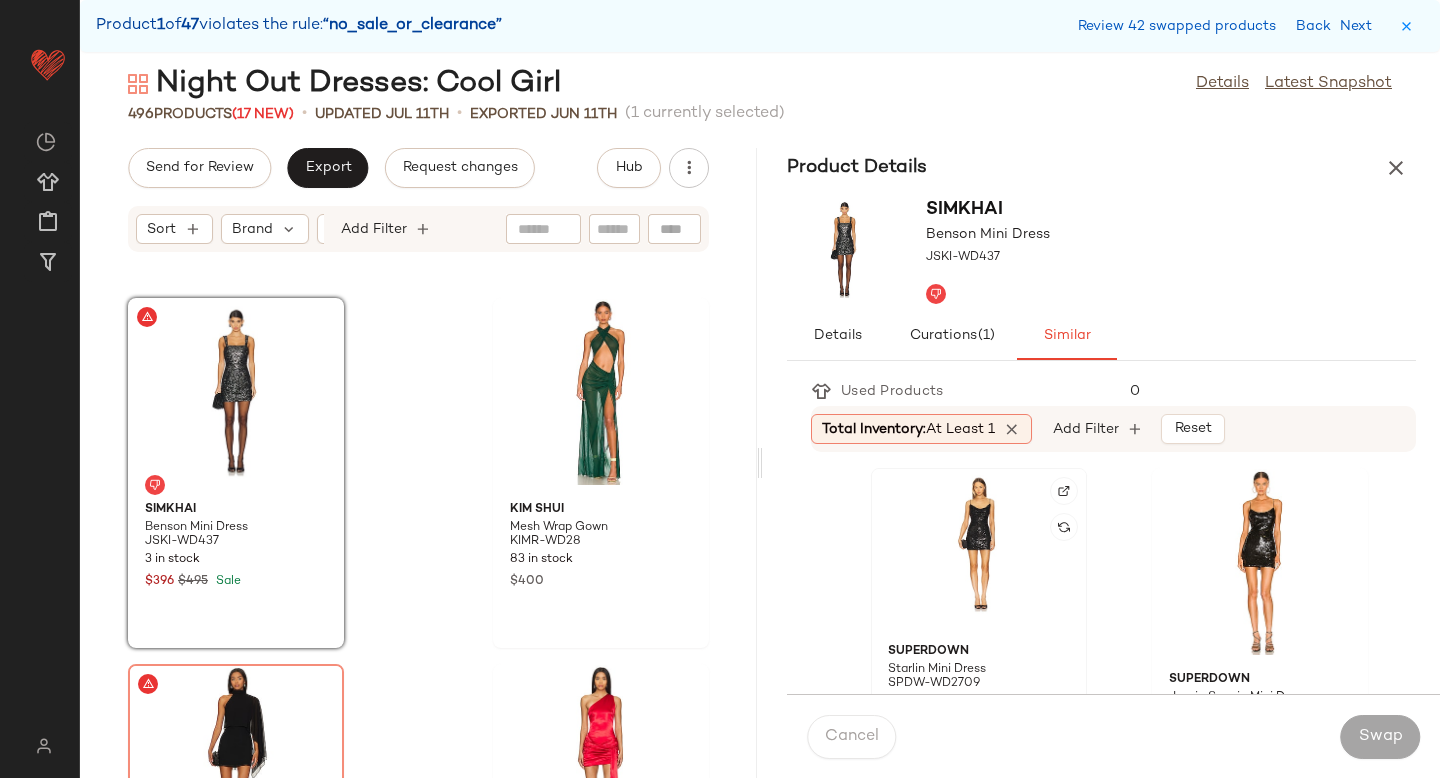 click 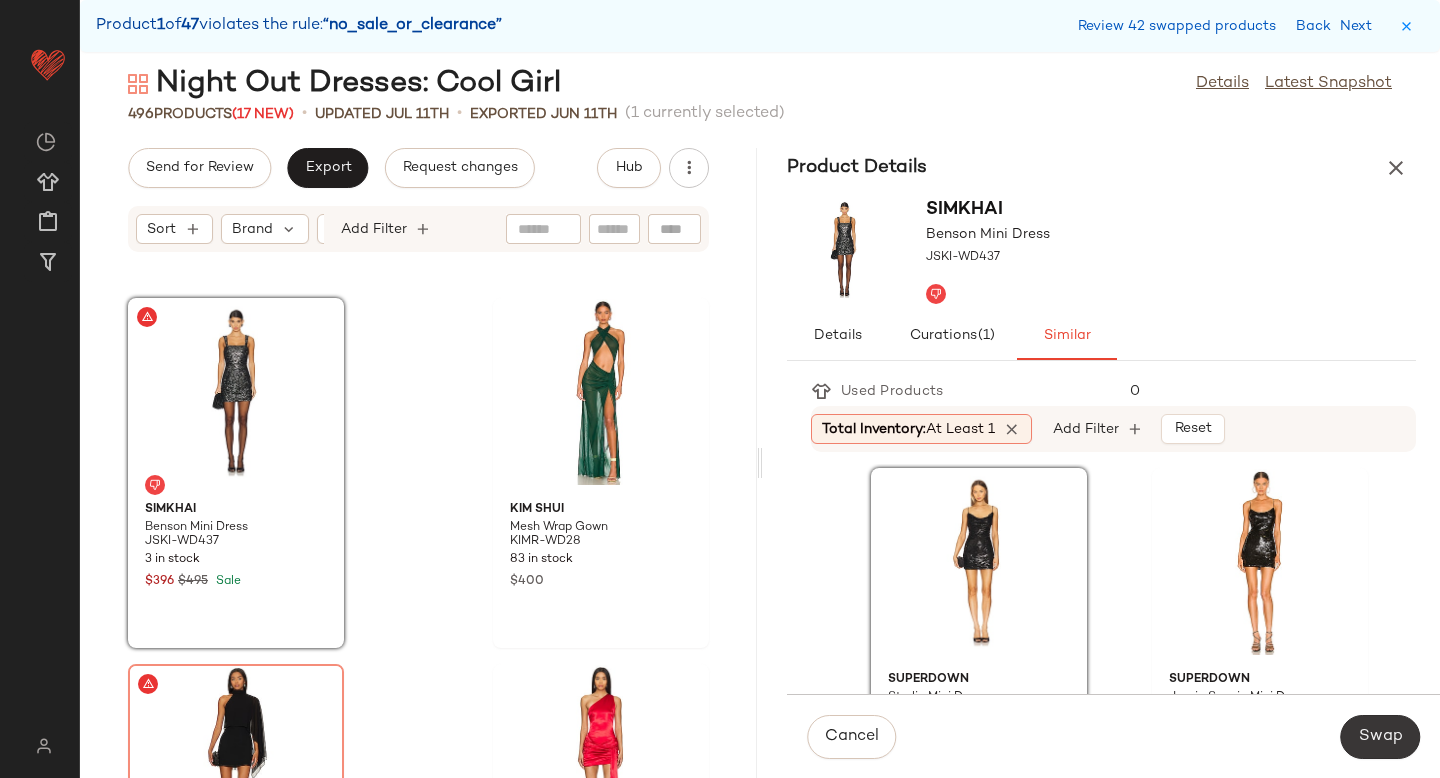 click on "Swap" at bounding box center [1380, 737] 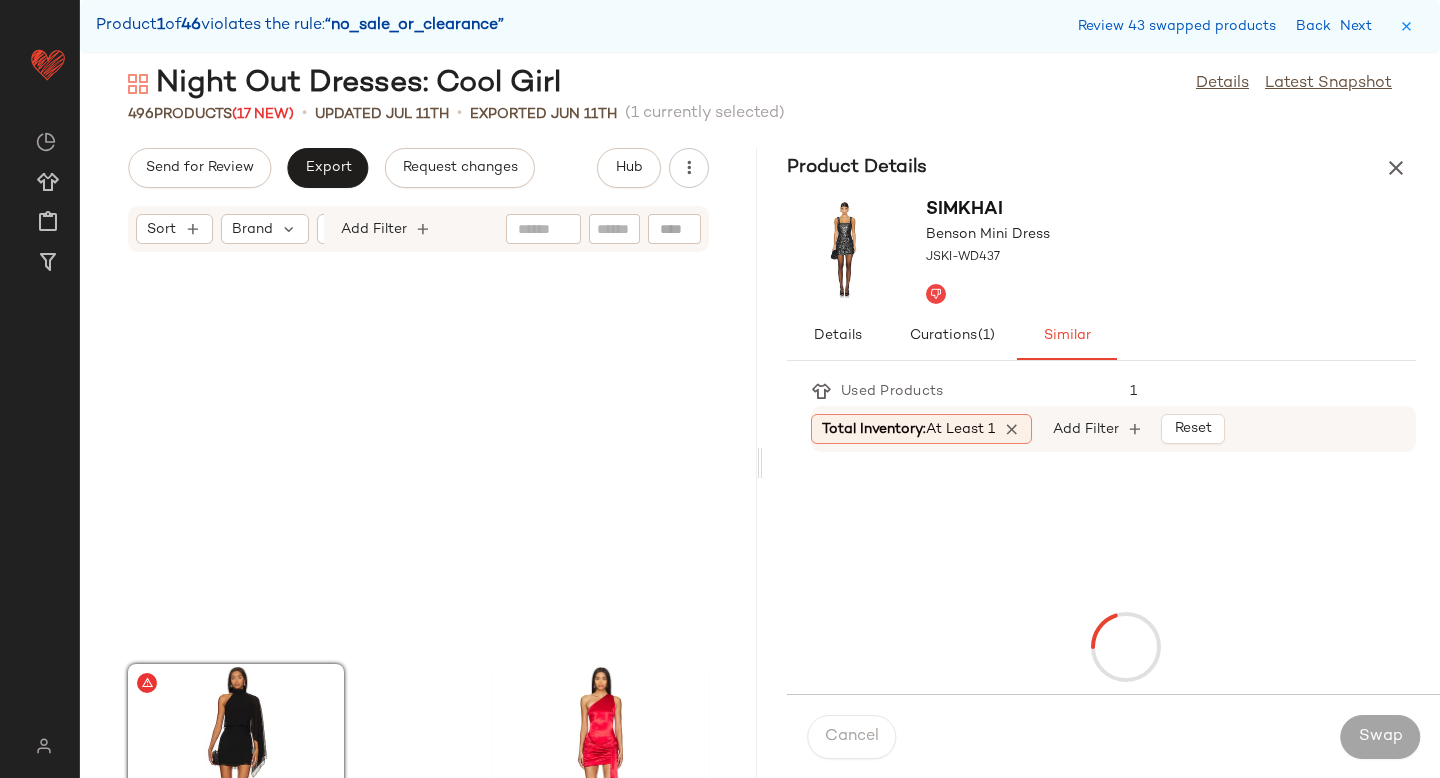 scroll, scrollTop: 37332, scrollLeft: 0, axis: vertical 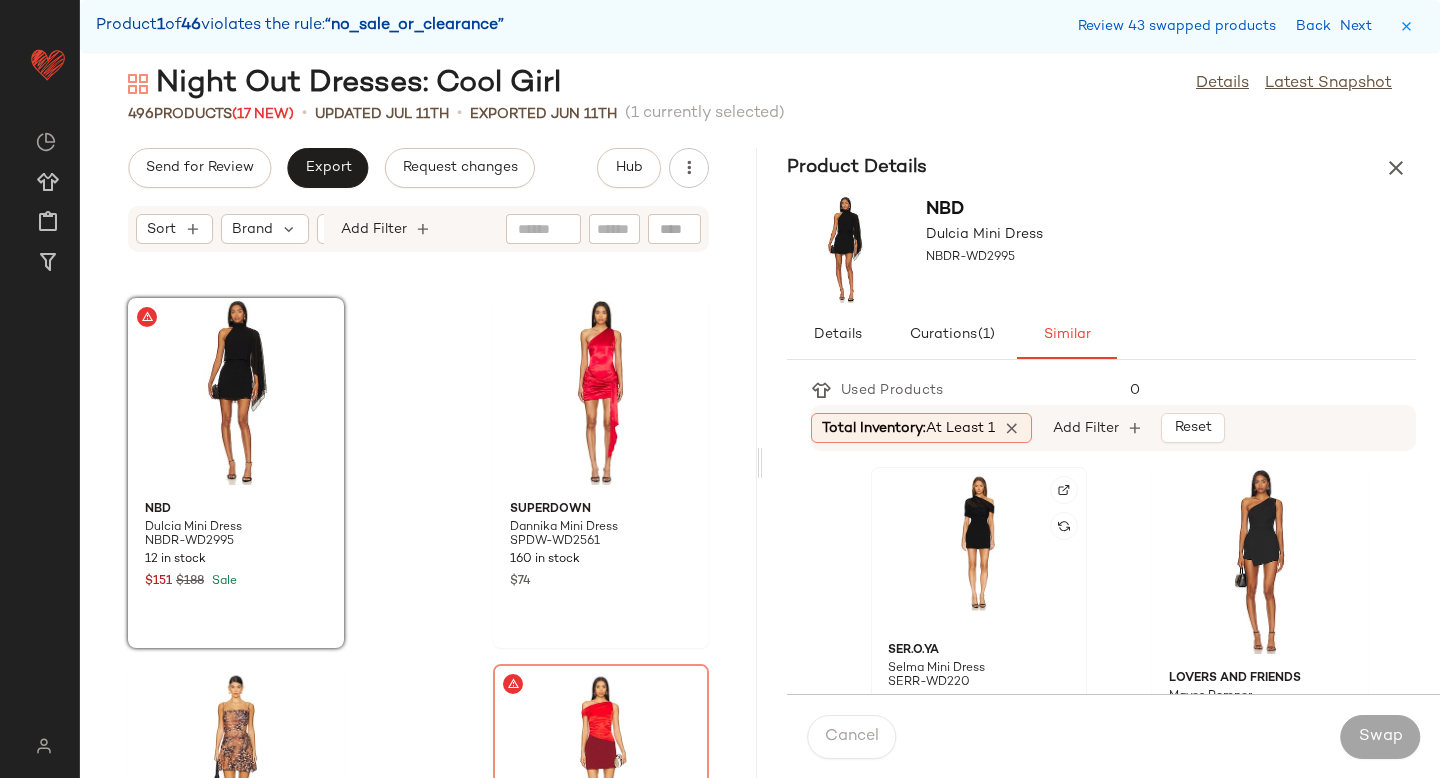 click 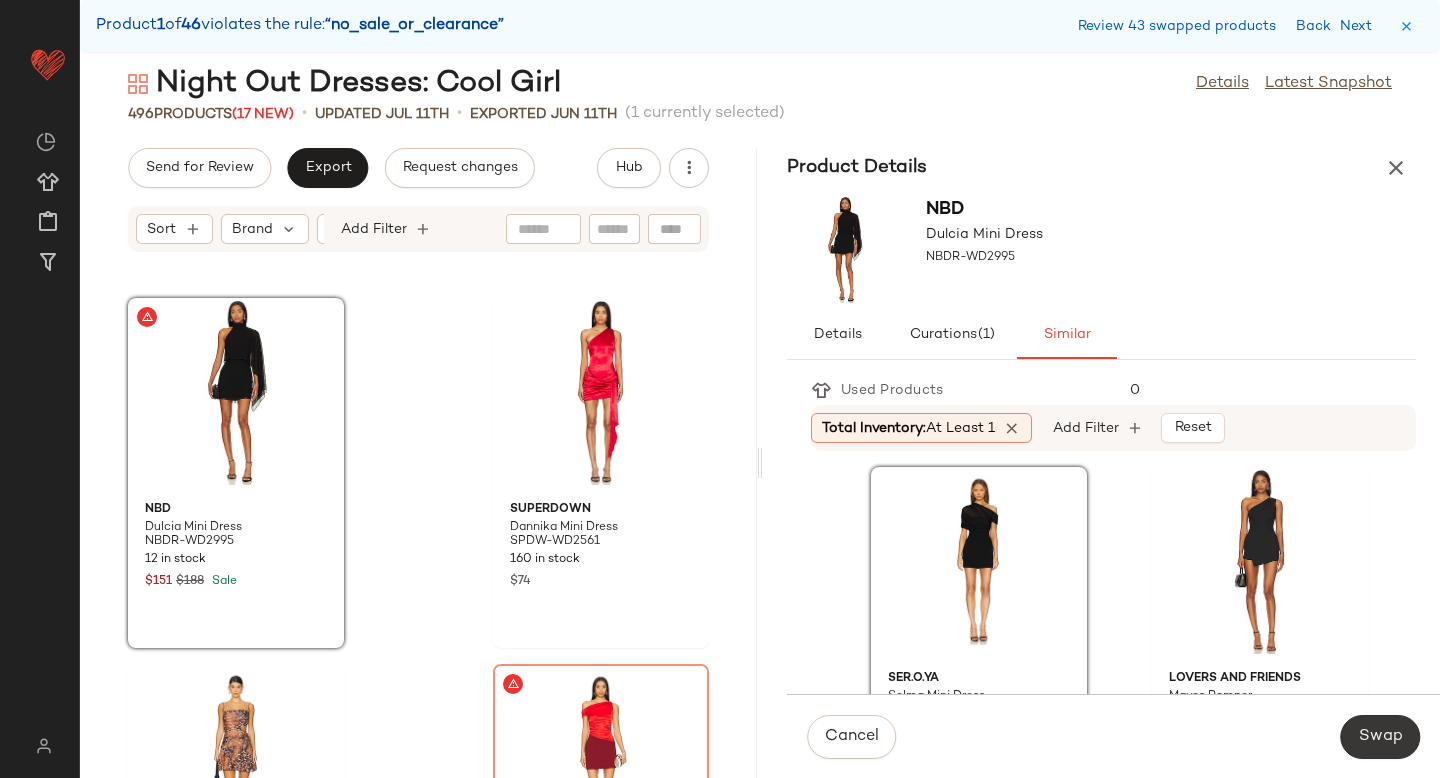 click on "Swap" 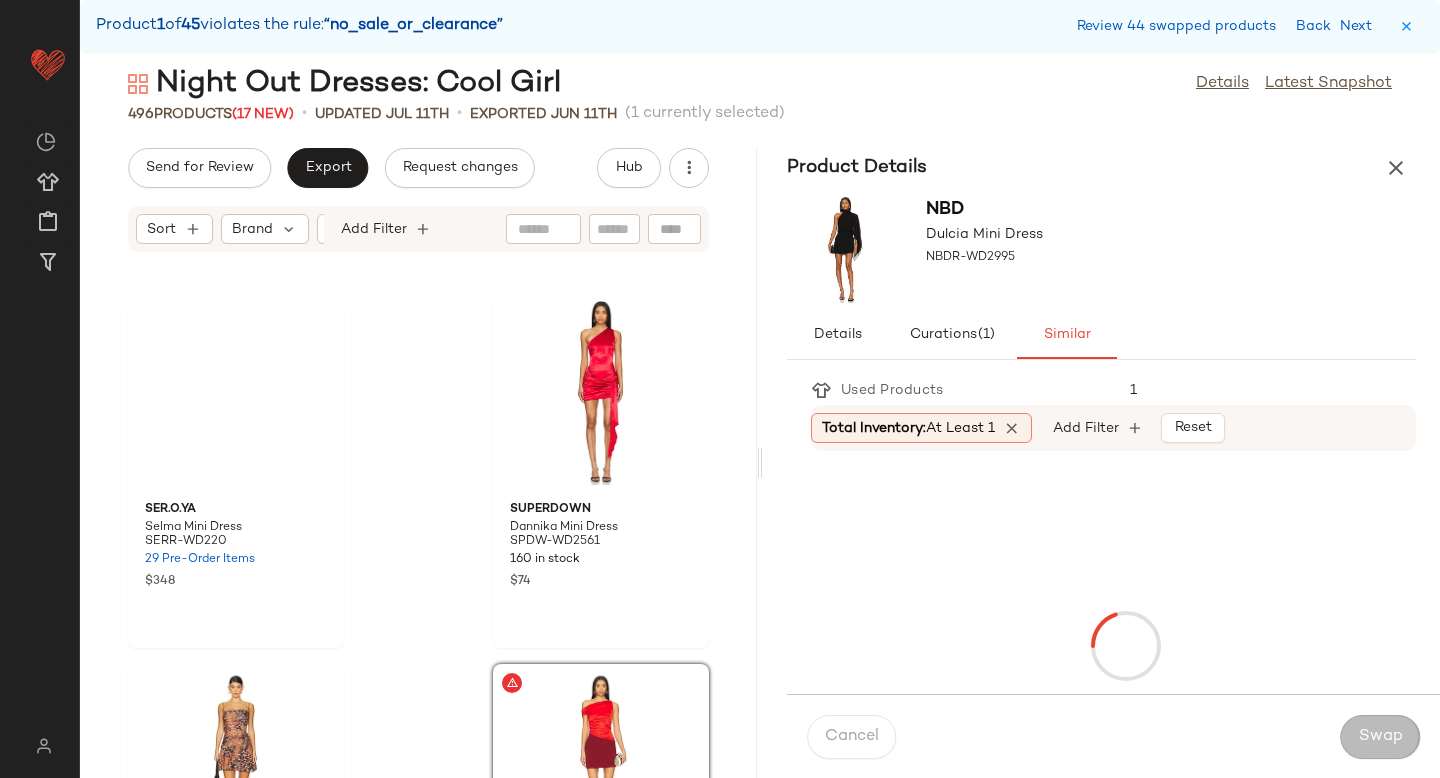 scroll, scrollTop: 37698, scrollLeft: 0, axis: vertical 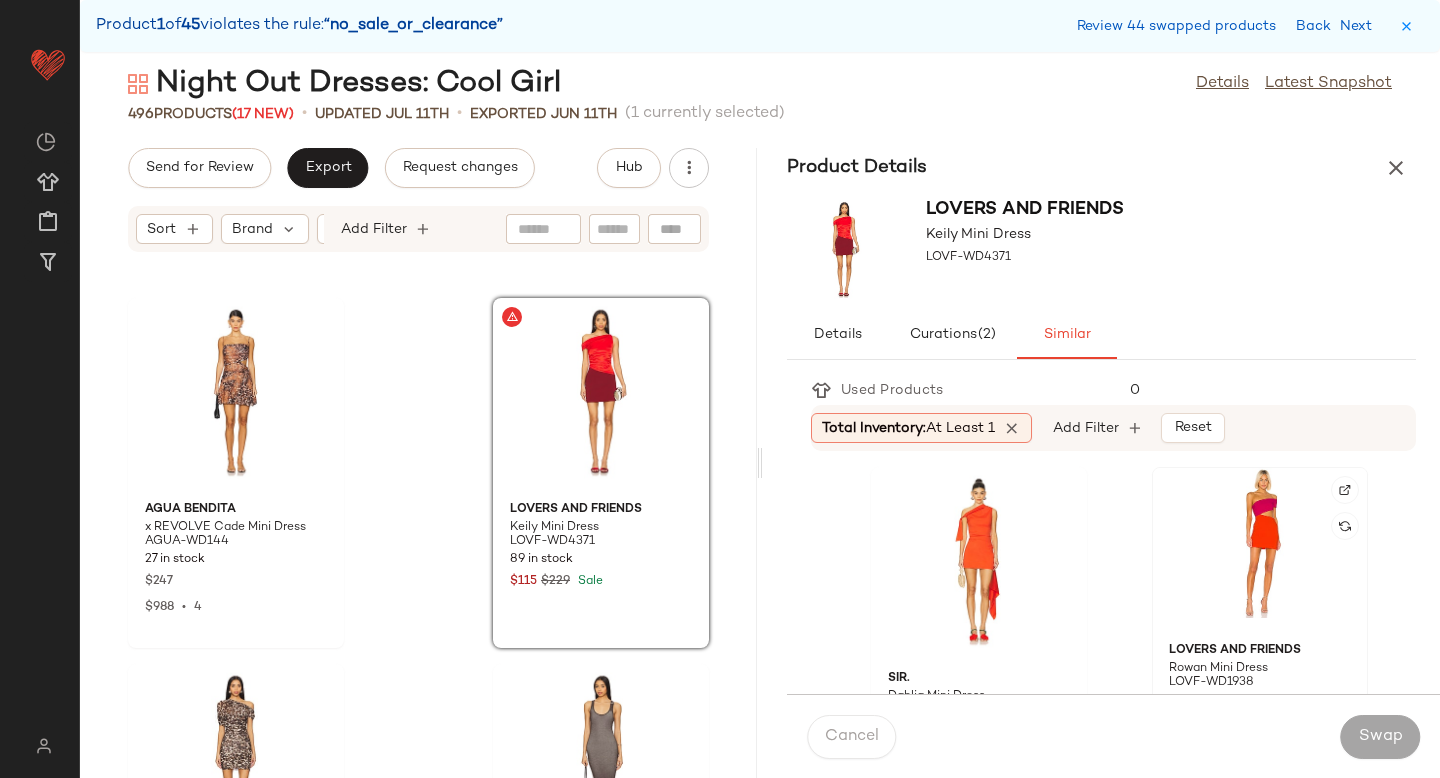 click 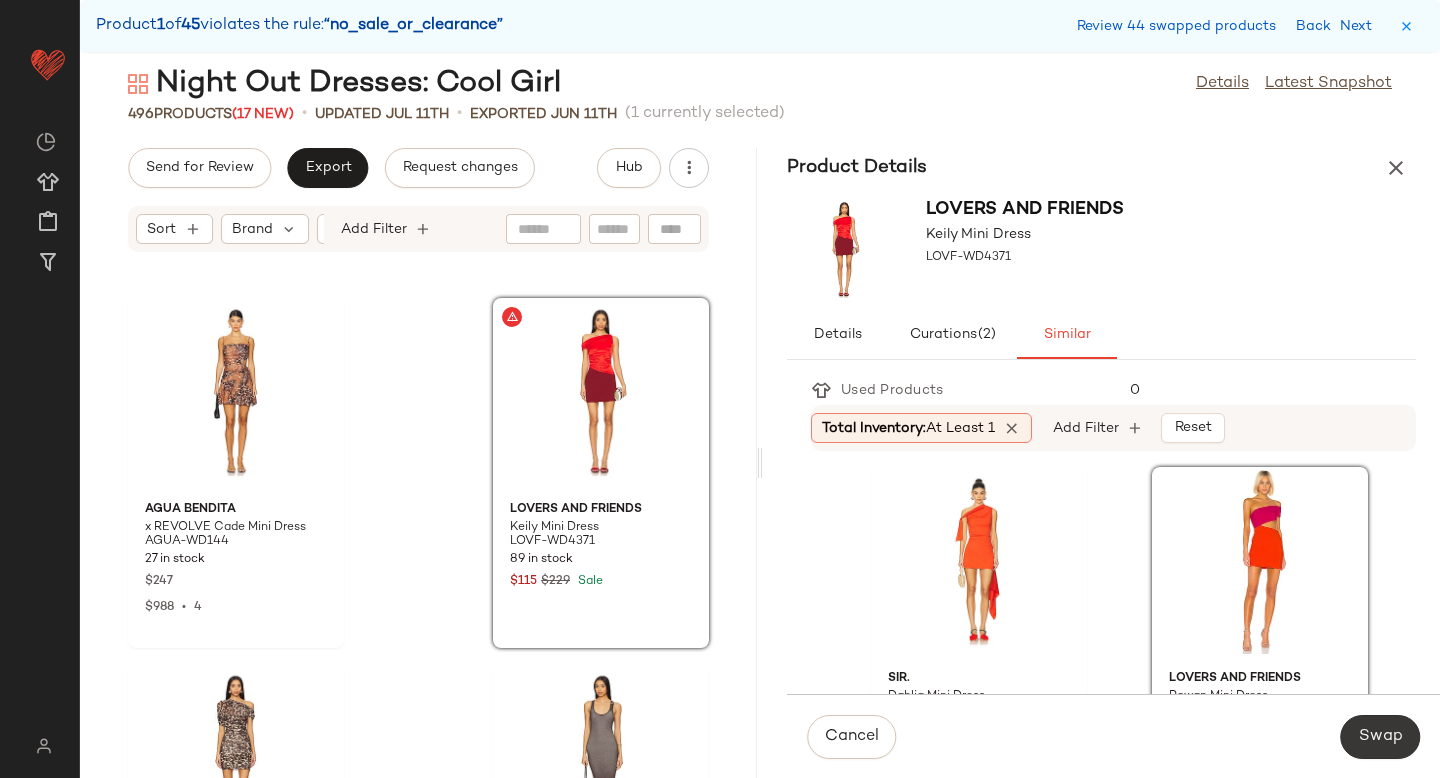 click on "Swap" at bounding box center [1380, 737] 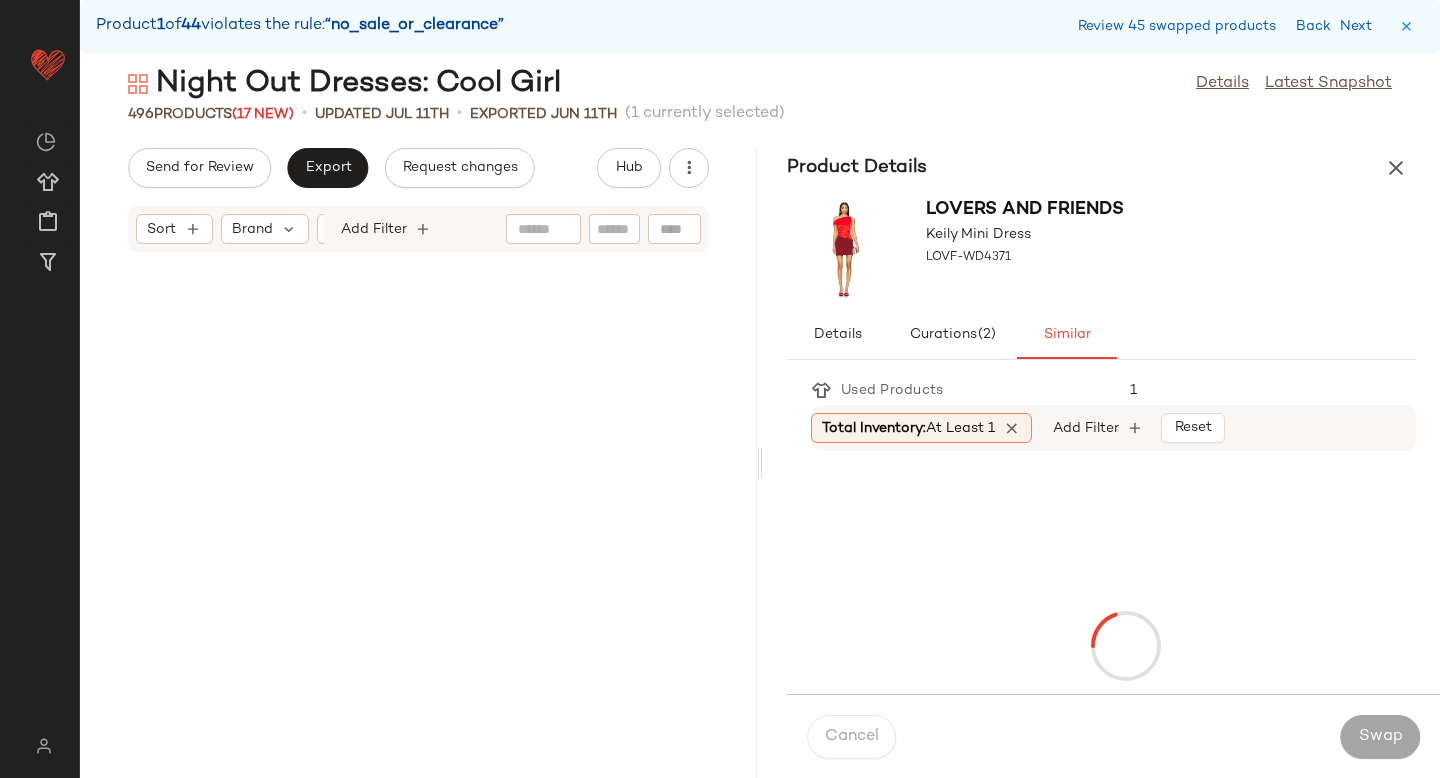 scroll, scrollTop: 38796, scrollLeft: 0, axis: vertical 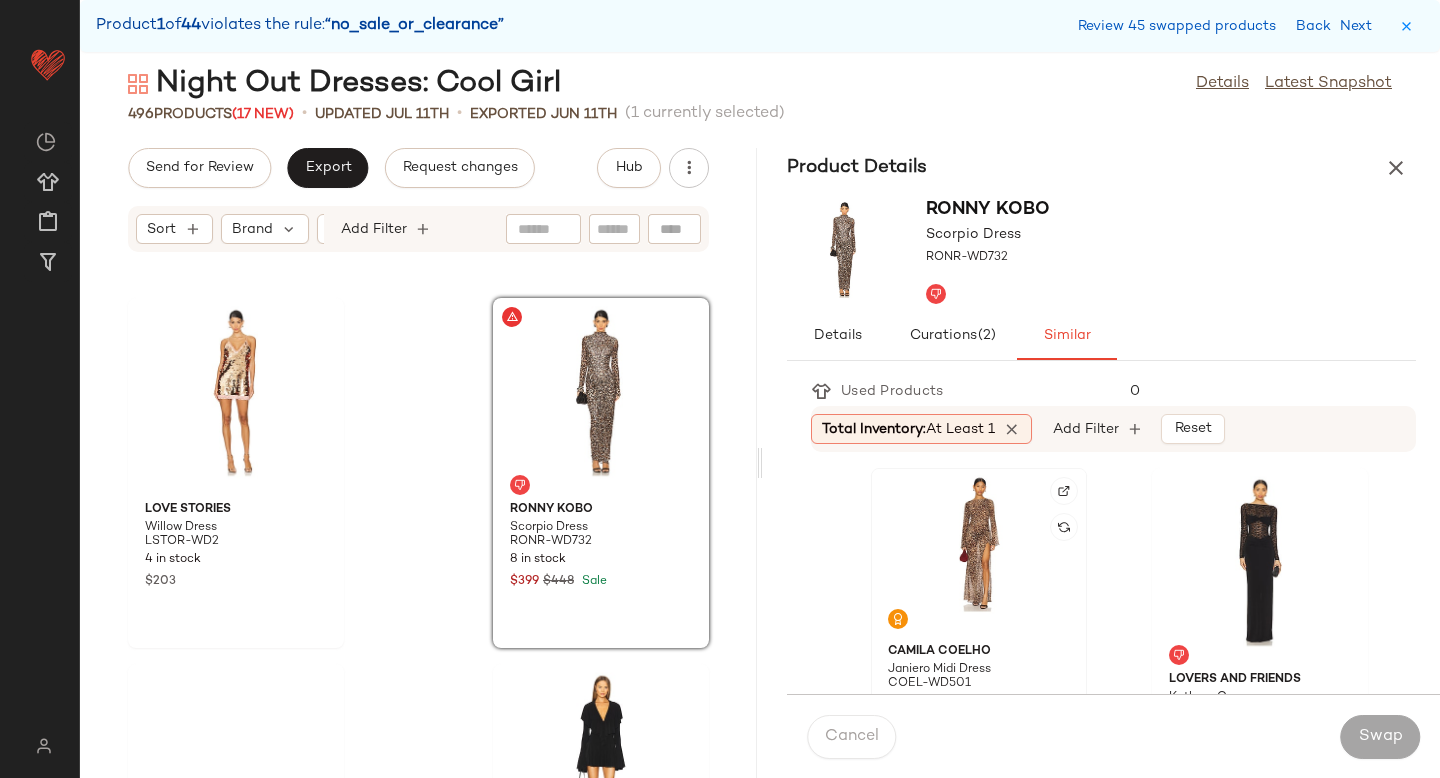 click 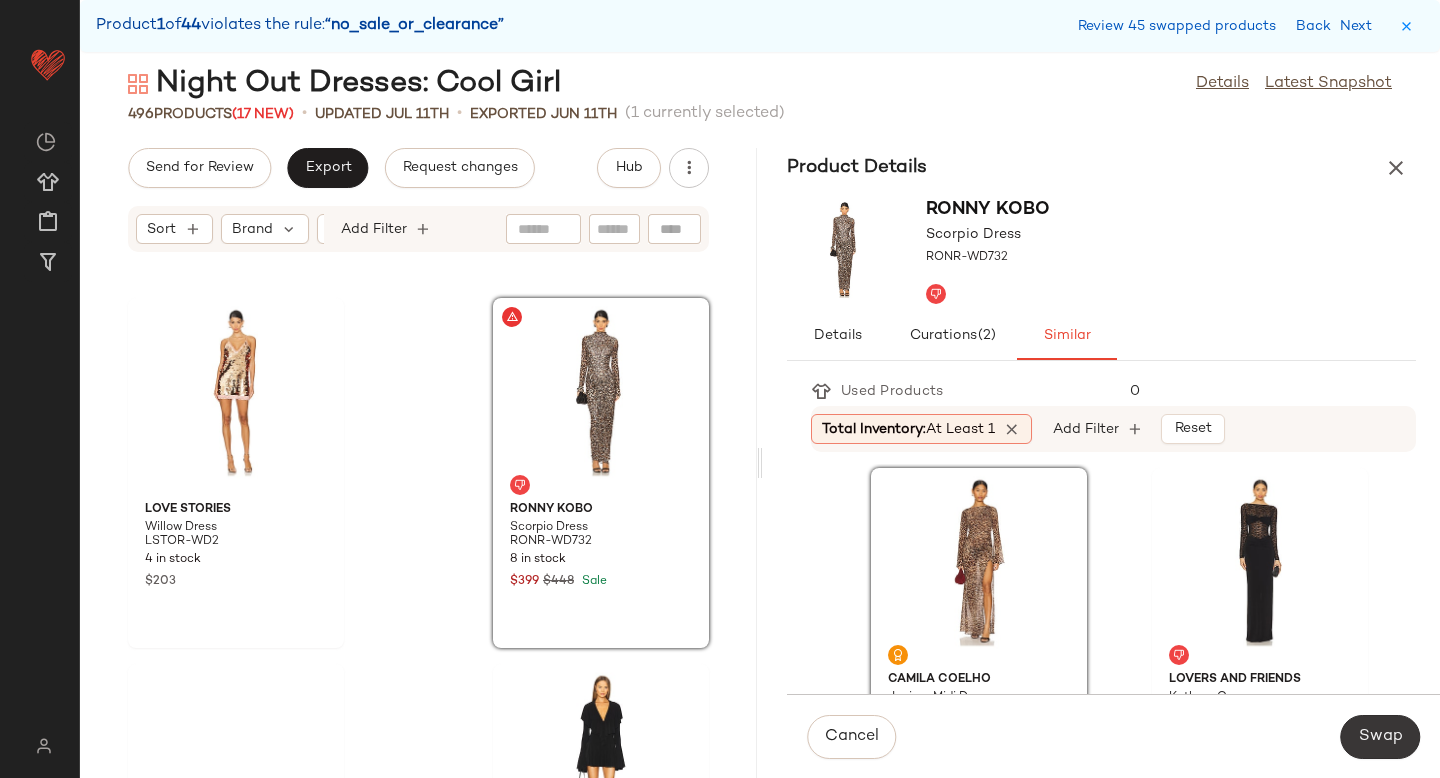 click on "Swap" 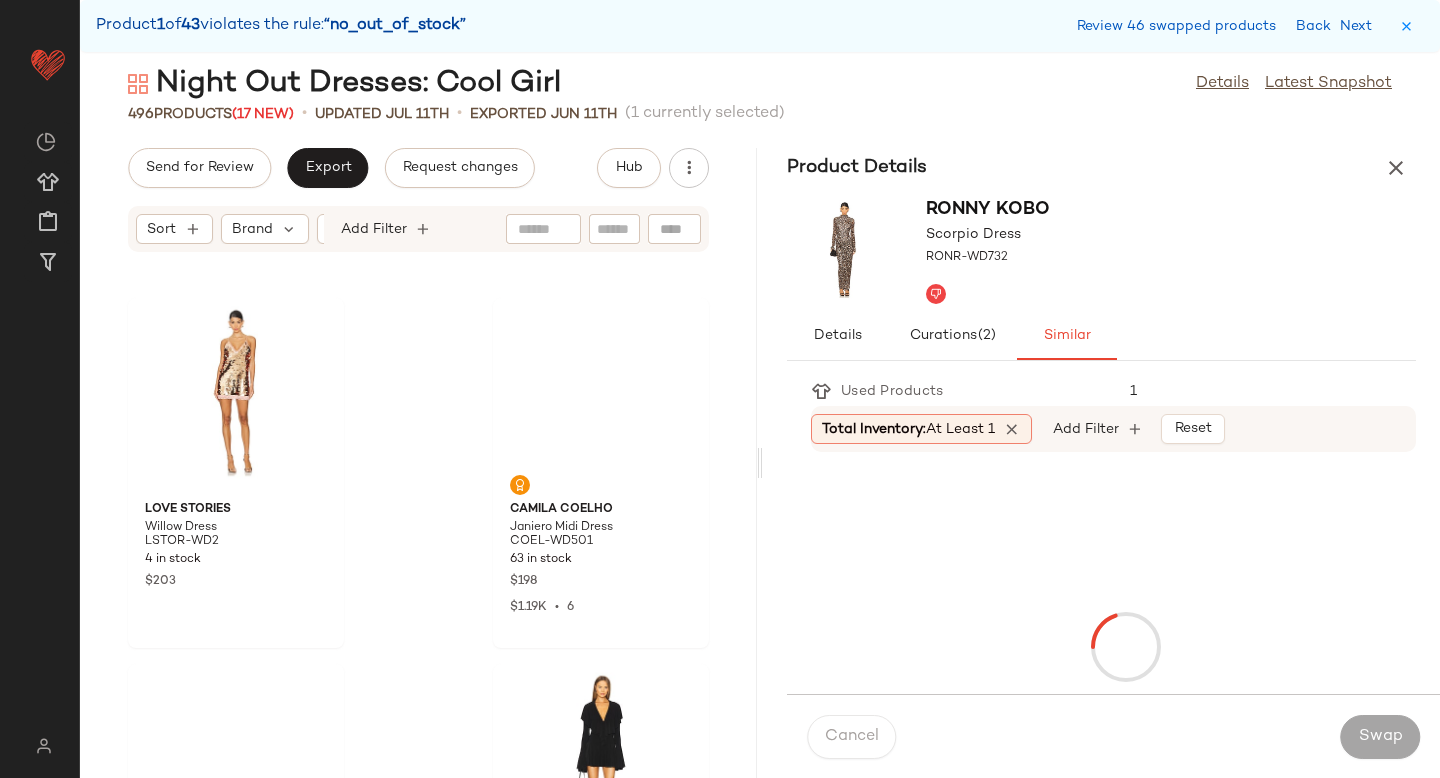 scroll, scrollTop: 39528, scrollLeft: 0, axis: vertical 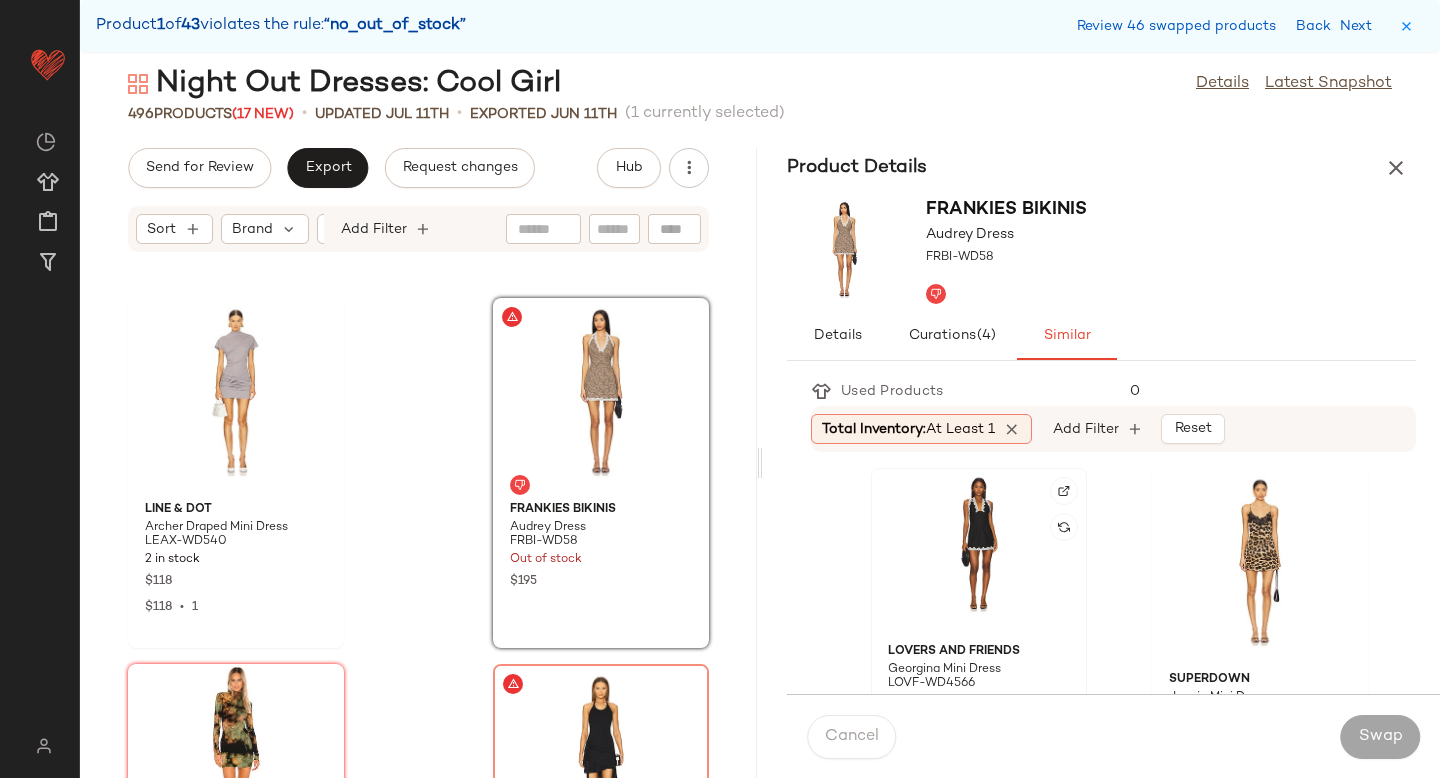 click 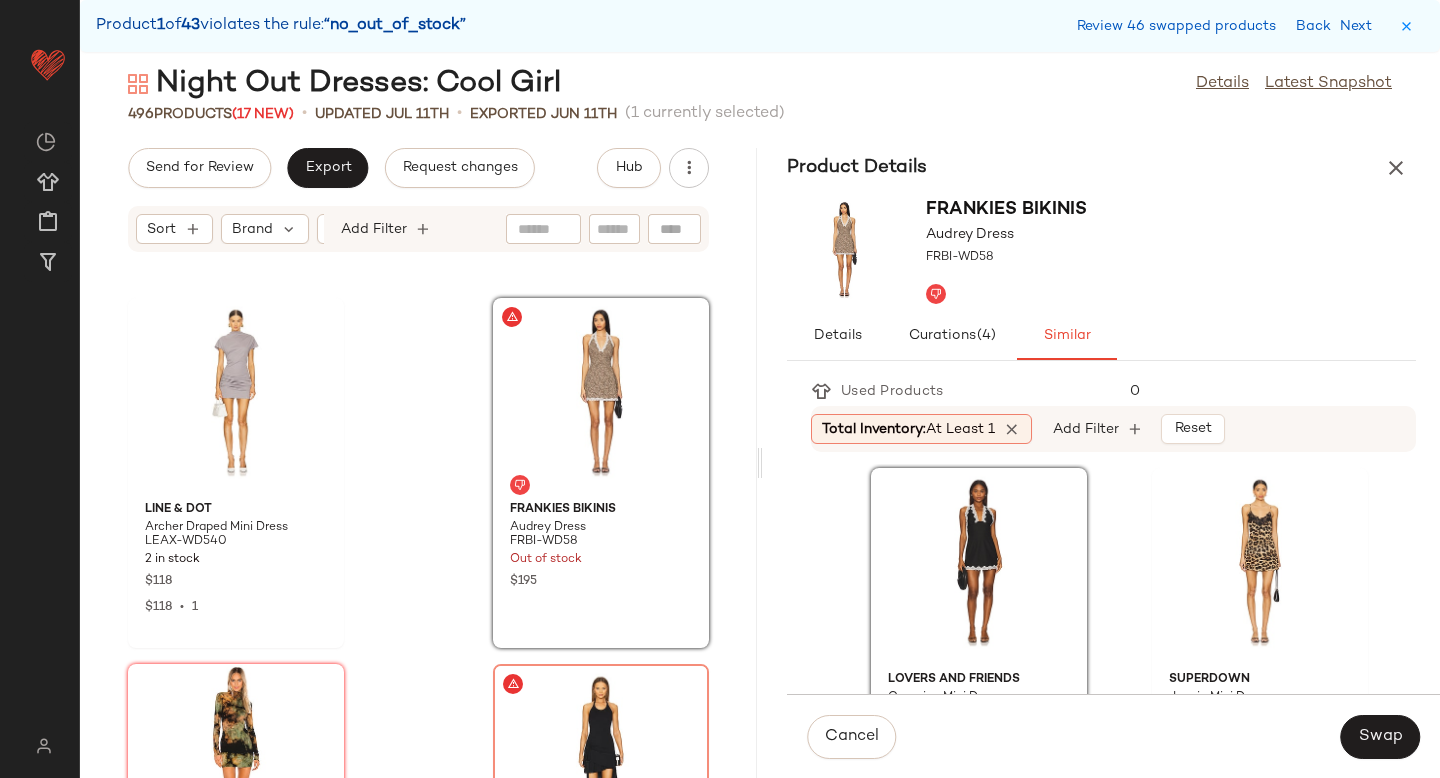 click on "Cancel   Swap" at bounding box center (1113, 736) 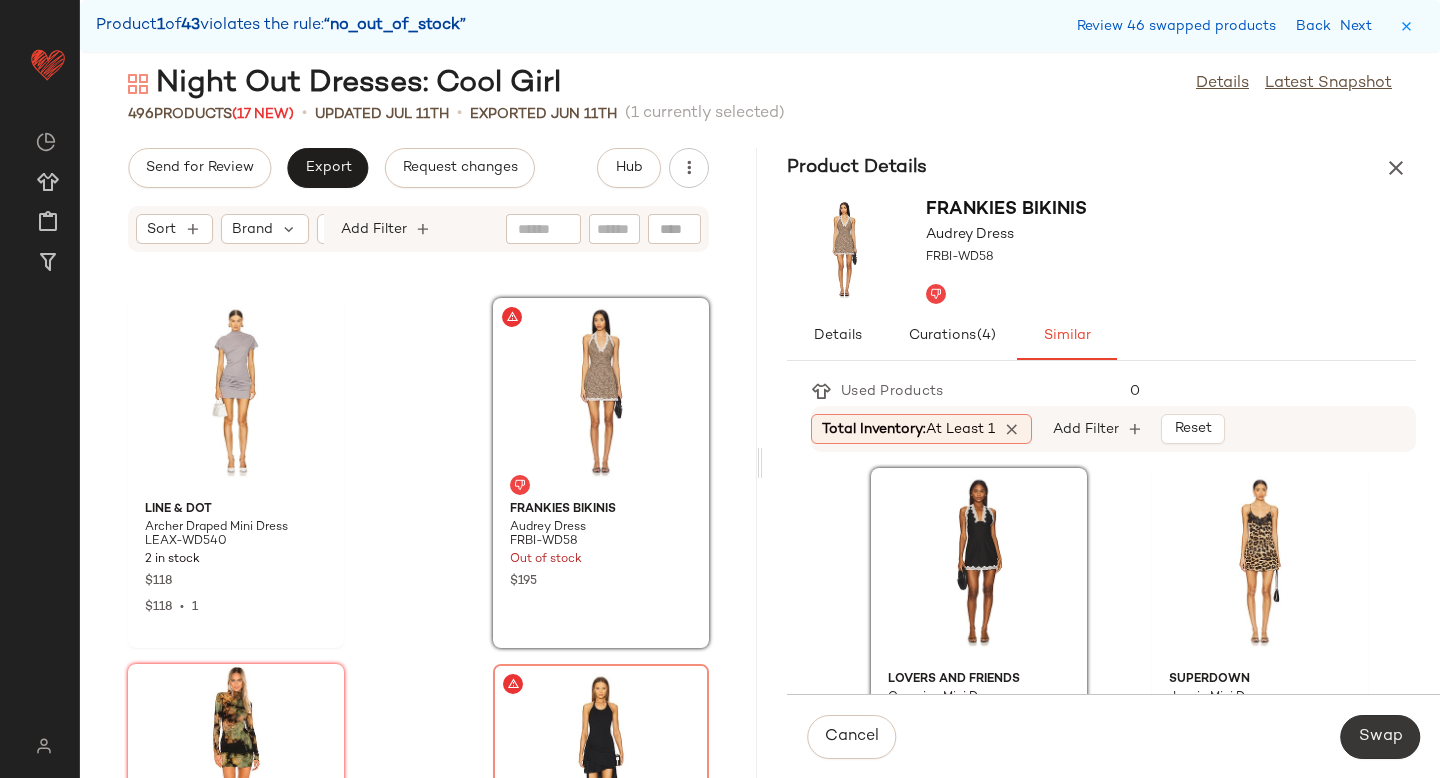 click on "Swap" 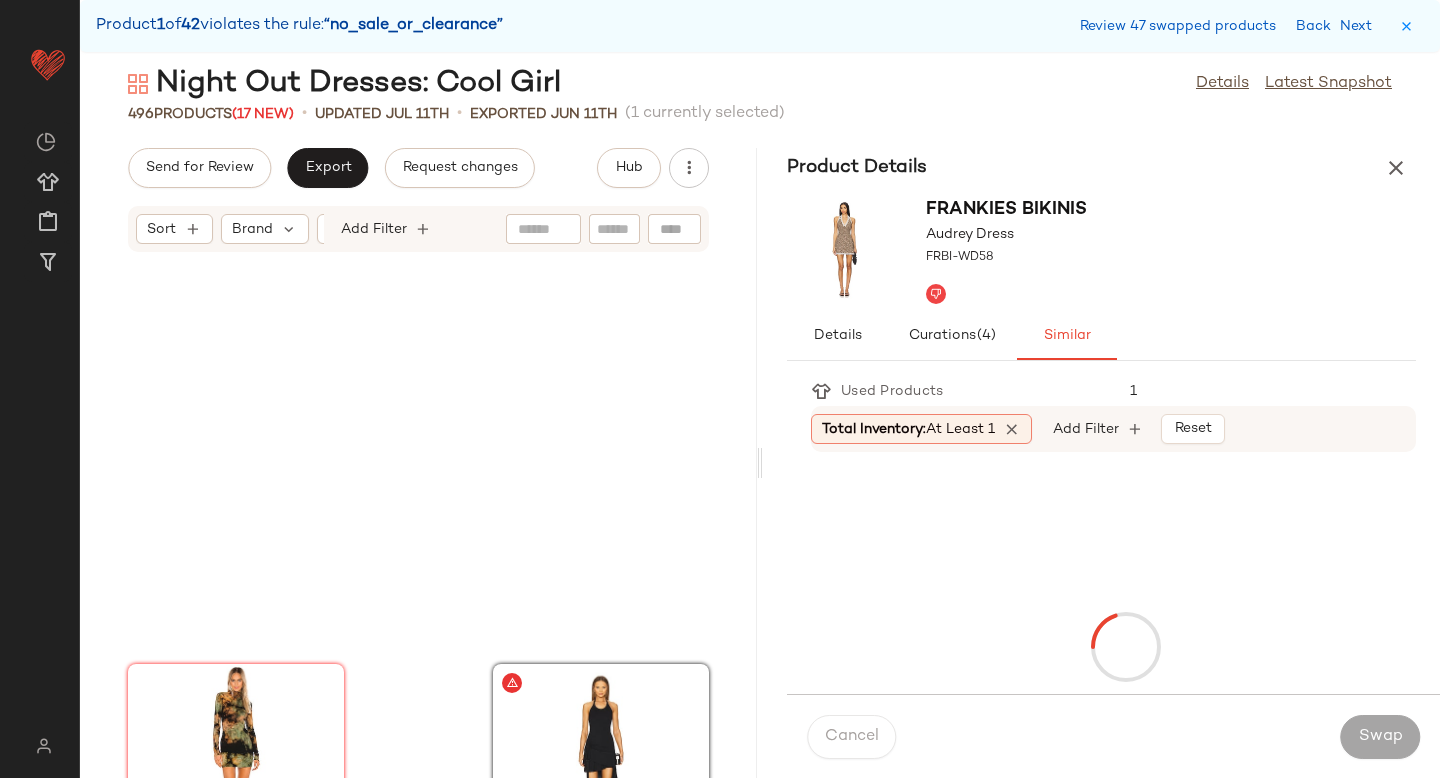 scroll, scrollTop: 39894, scrollLeft: 0, axis: vertical 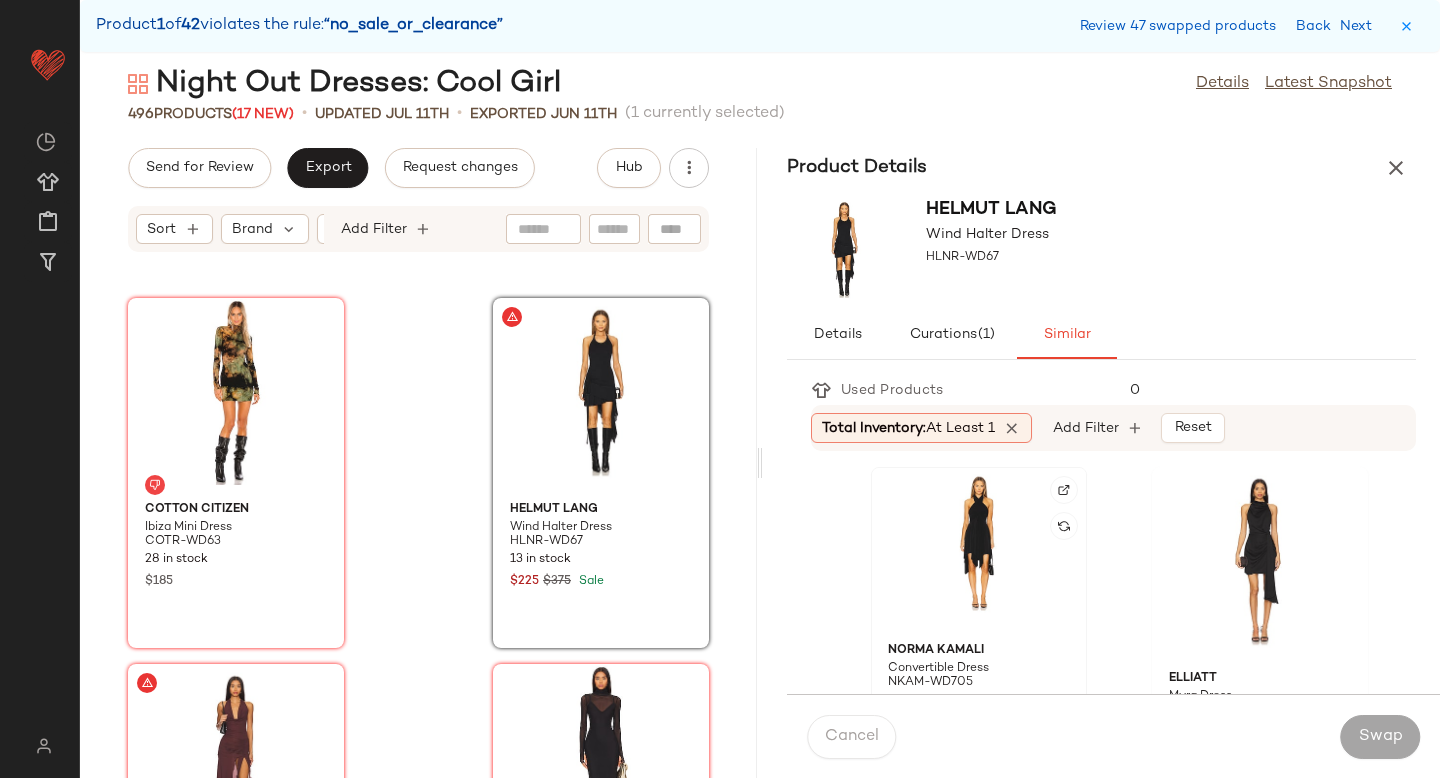click 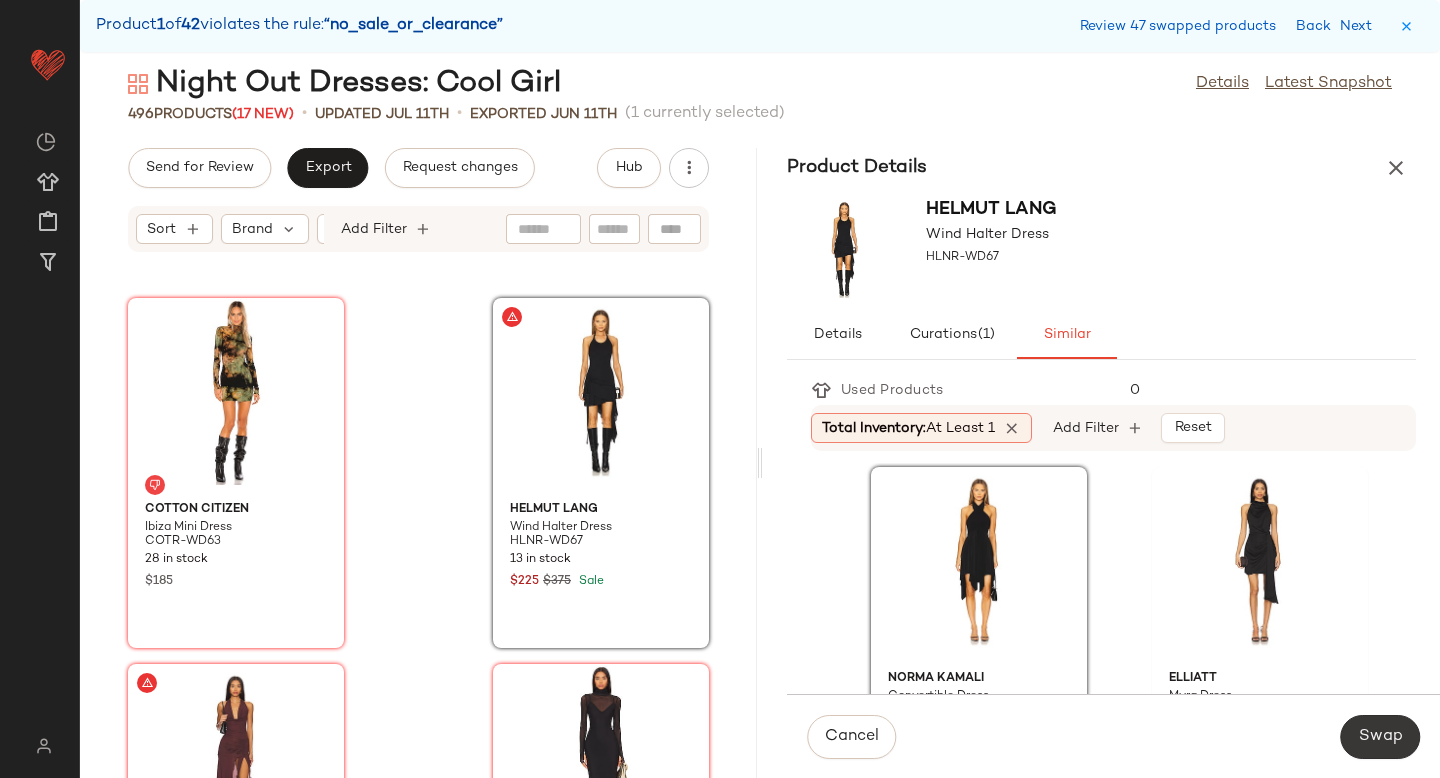 click on "Swap" at bounding box center (1380, 737) 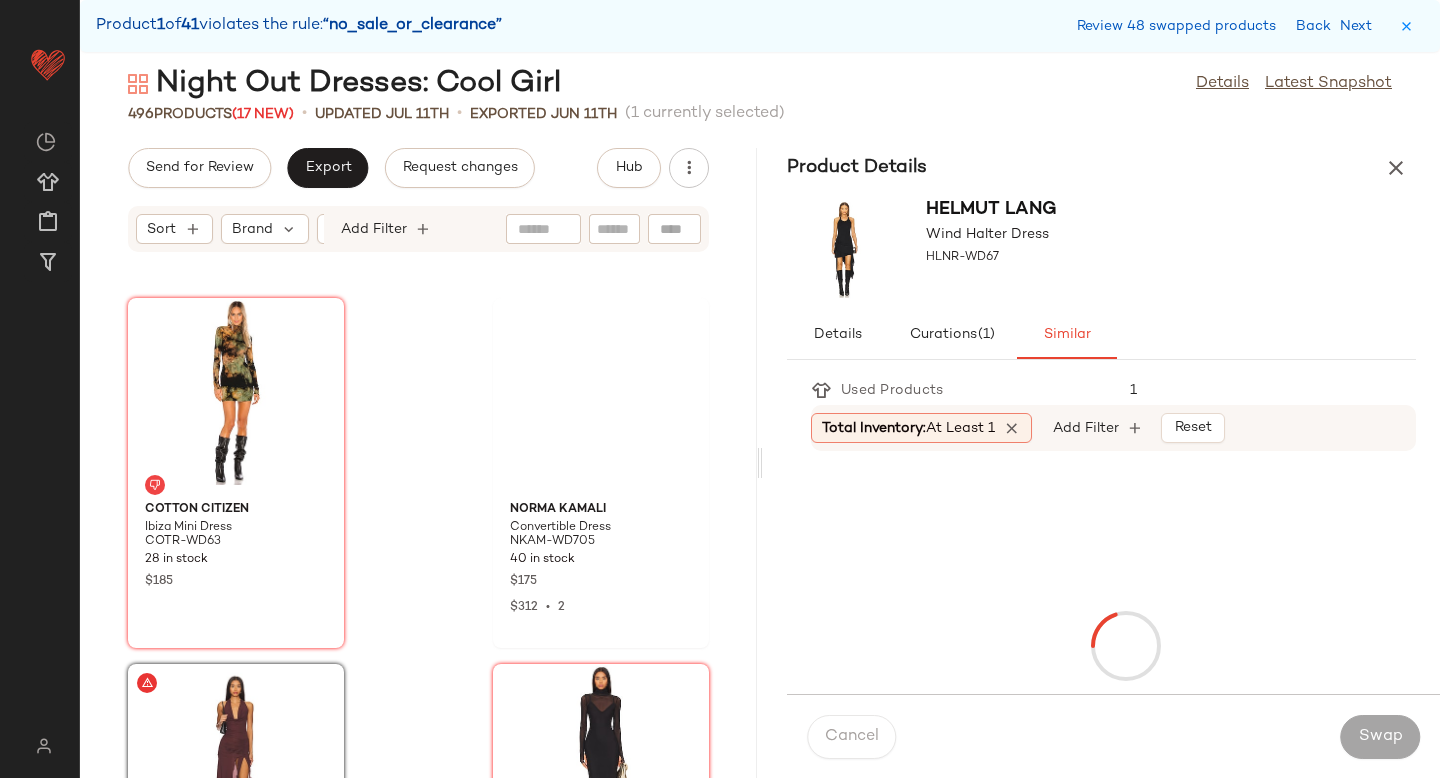 scroll, scrollTop: 40260, scrollLeft: 0, axis: vertical 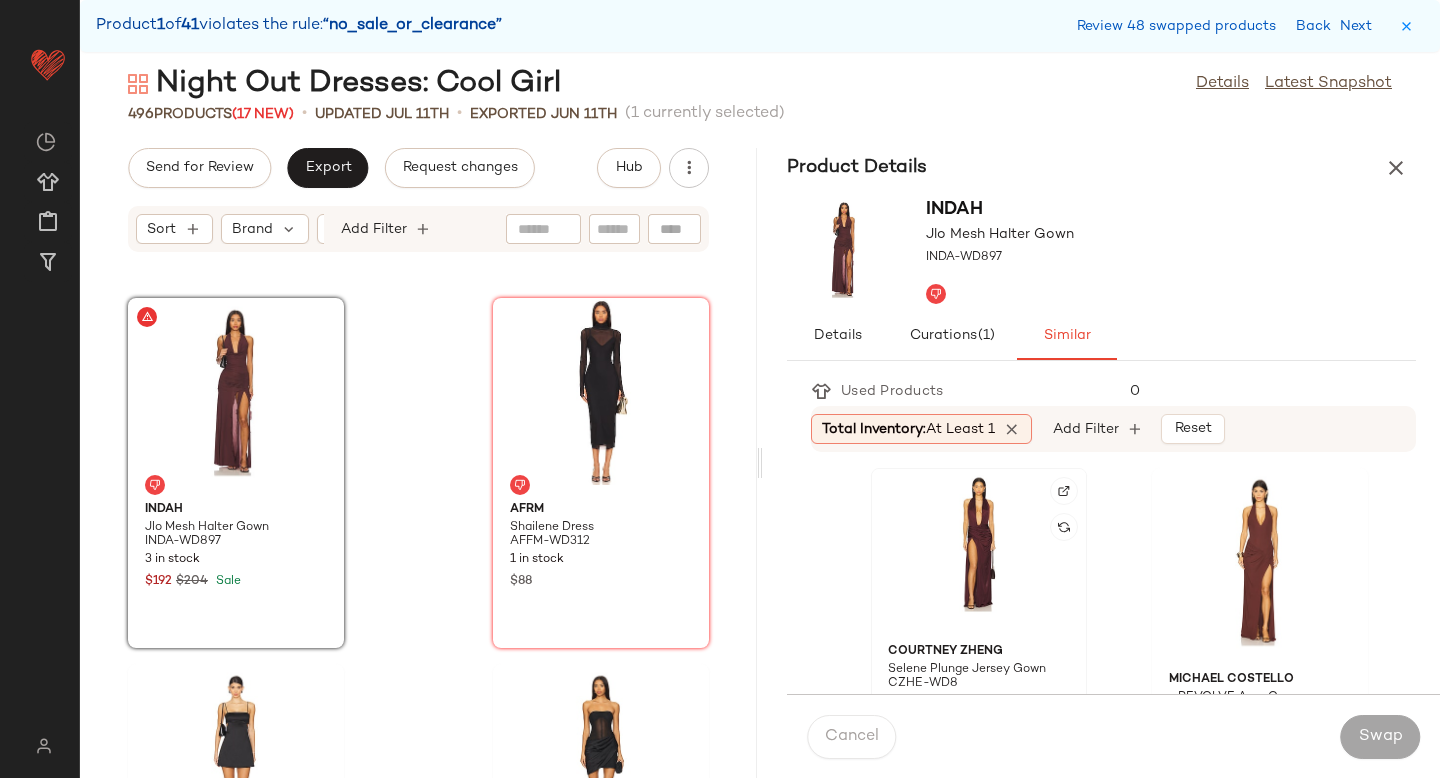 click 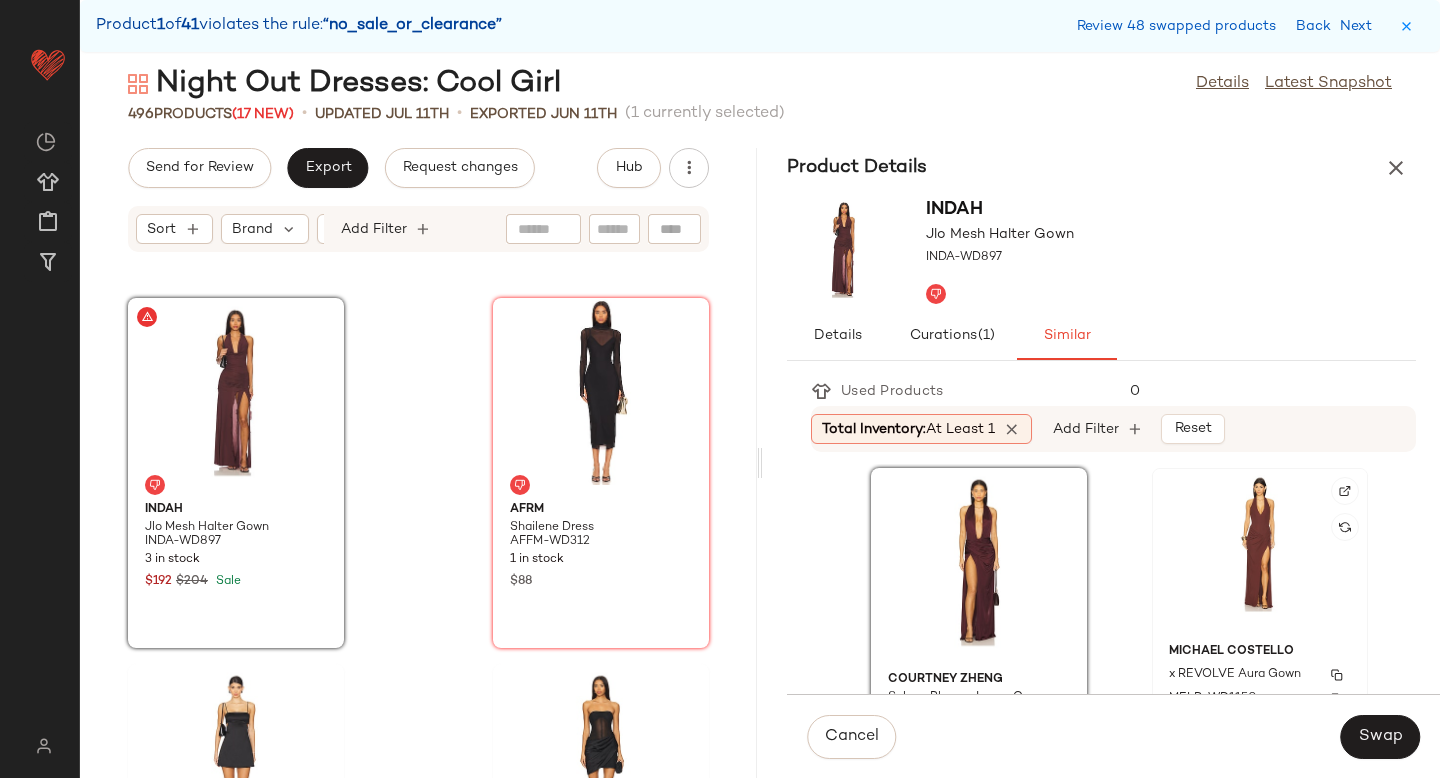 click on "Michael Costello x REVOLVE Aura Gown MELR-WD1150 110 Pre-Order Items $249 $224  •  1" 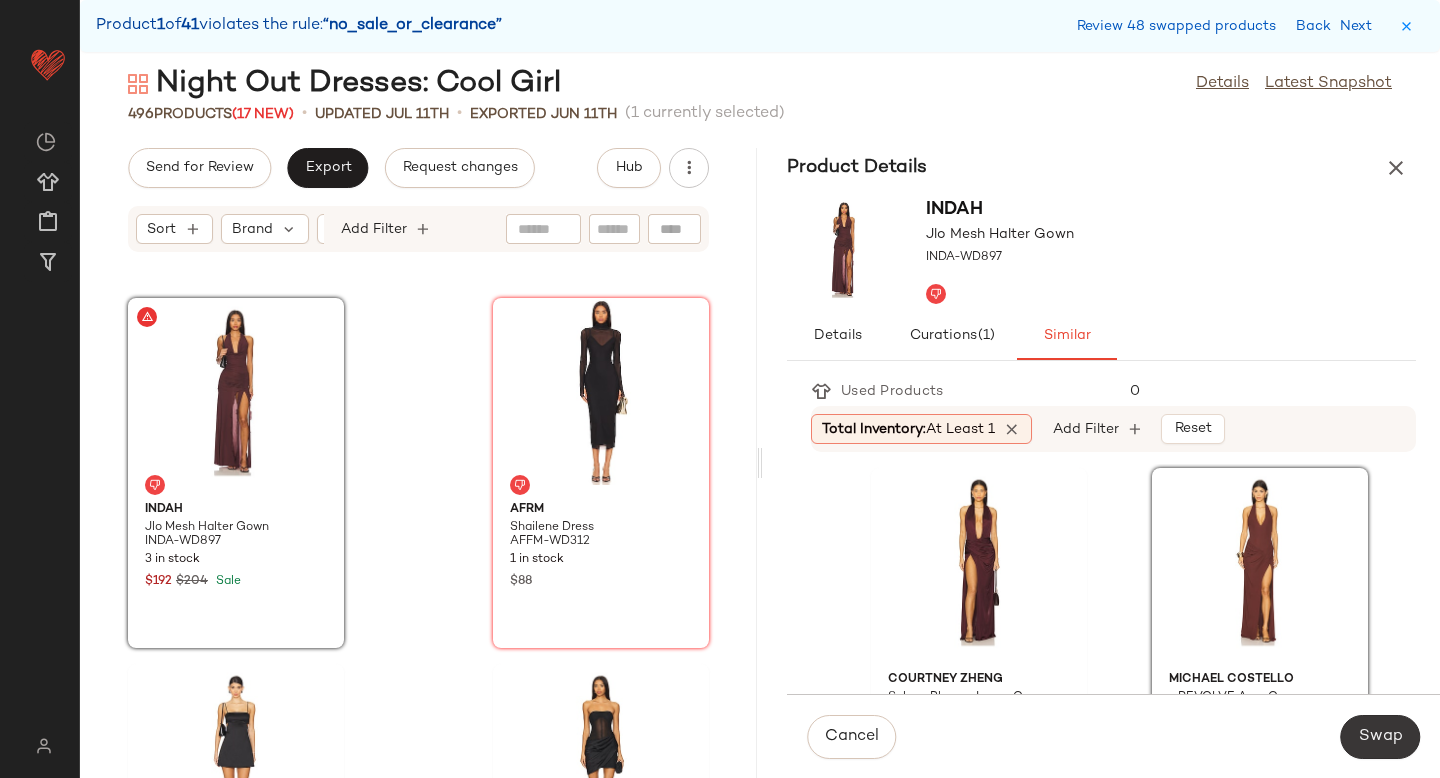 click on "Swap" at bounding box center (1380, 737) 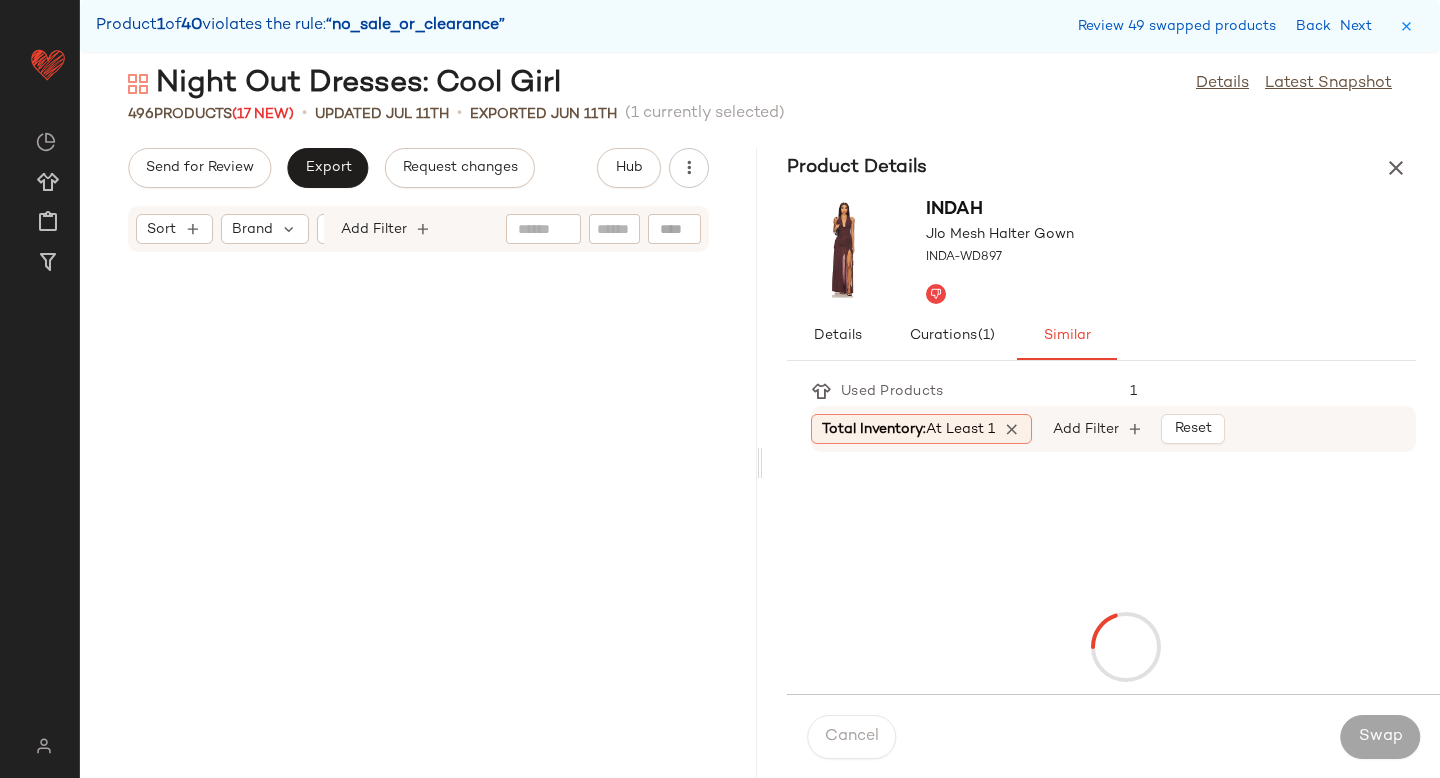 scroll, scrollTop: 41358, scrollLeft: 0, axis: vertical 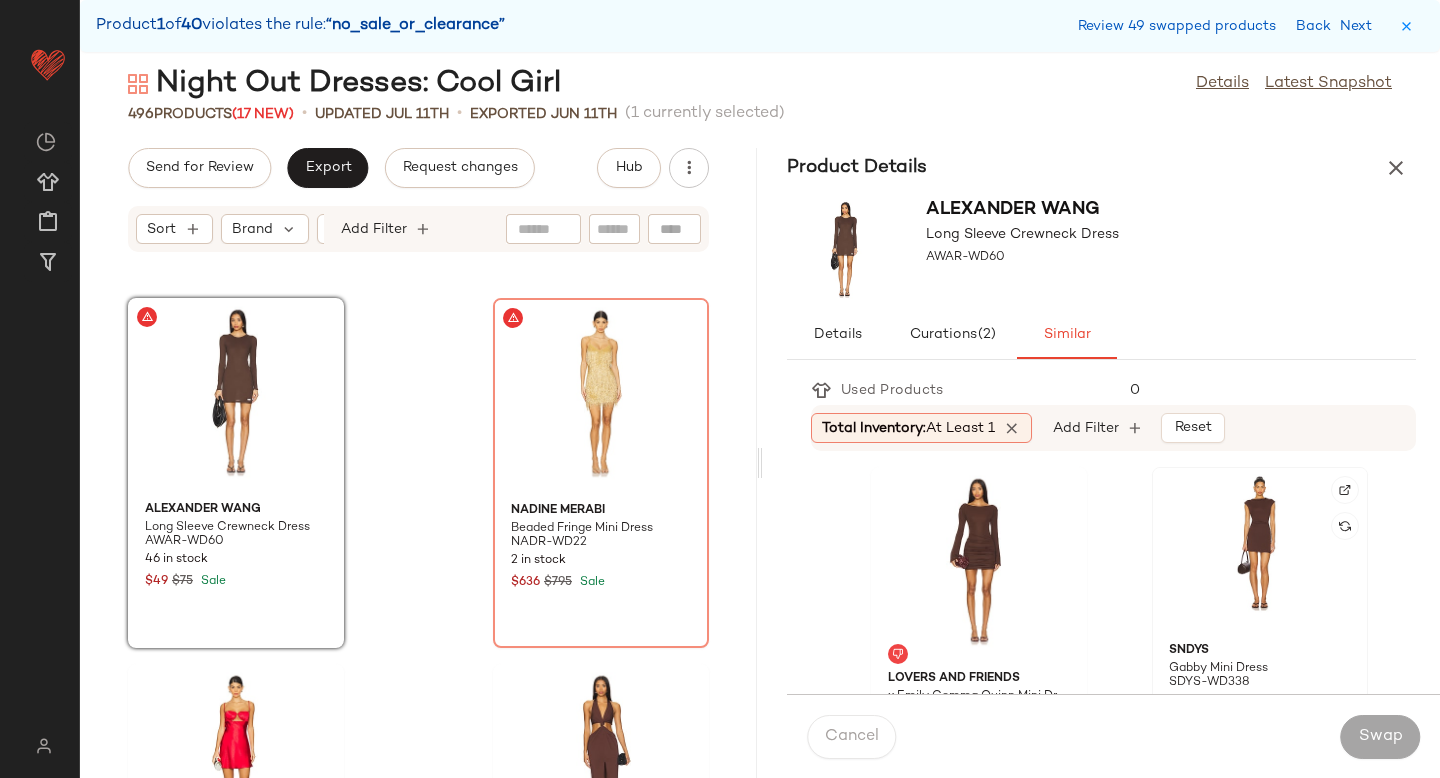 click 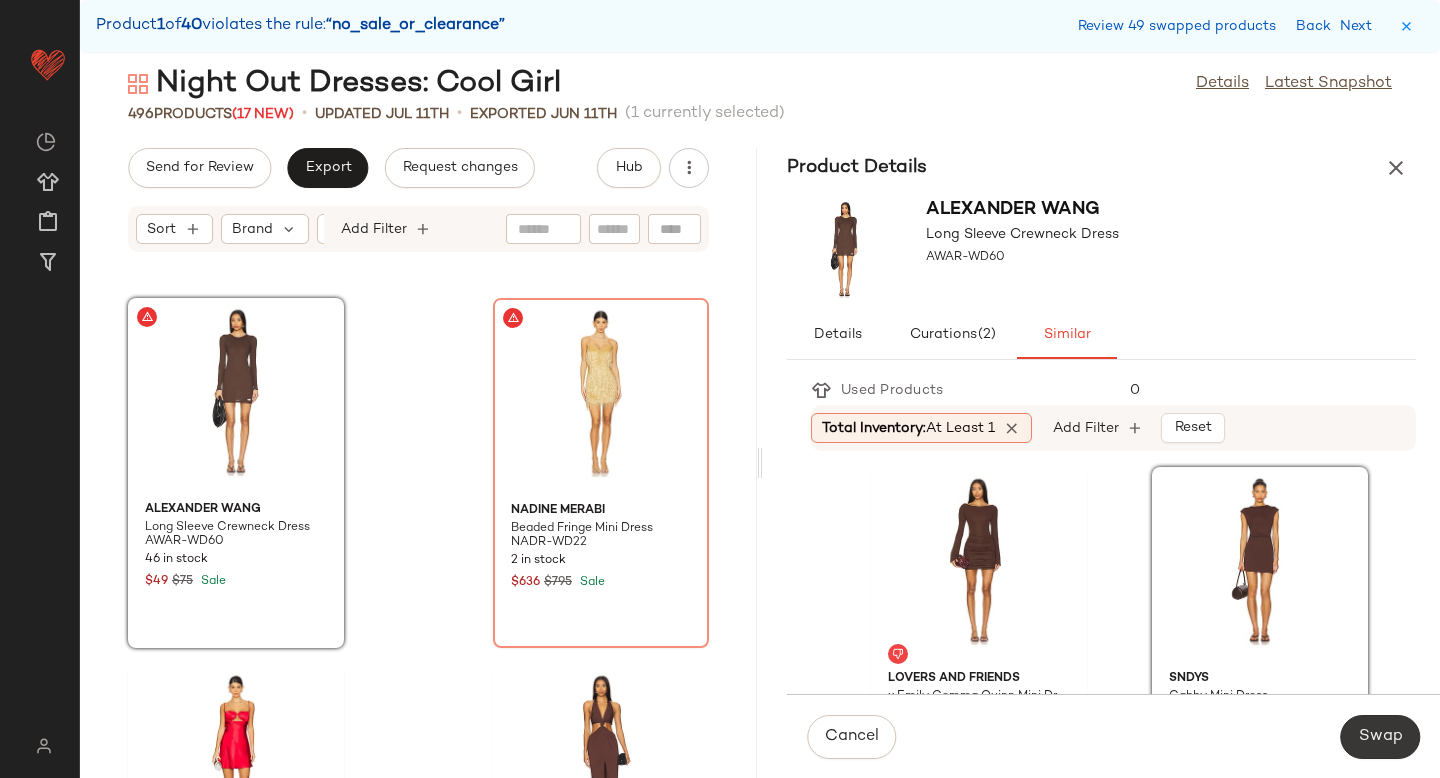 click on "Swap" 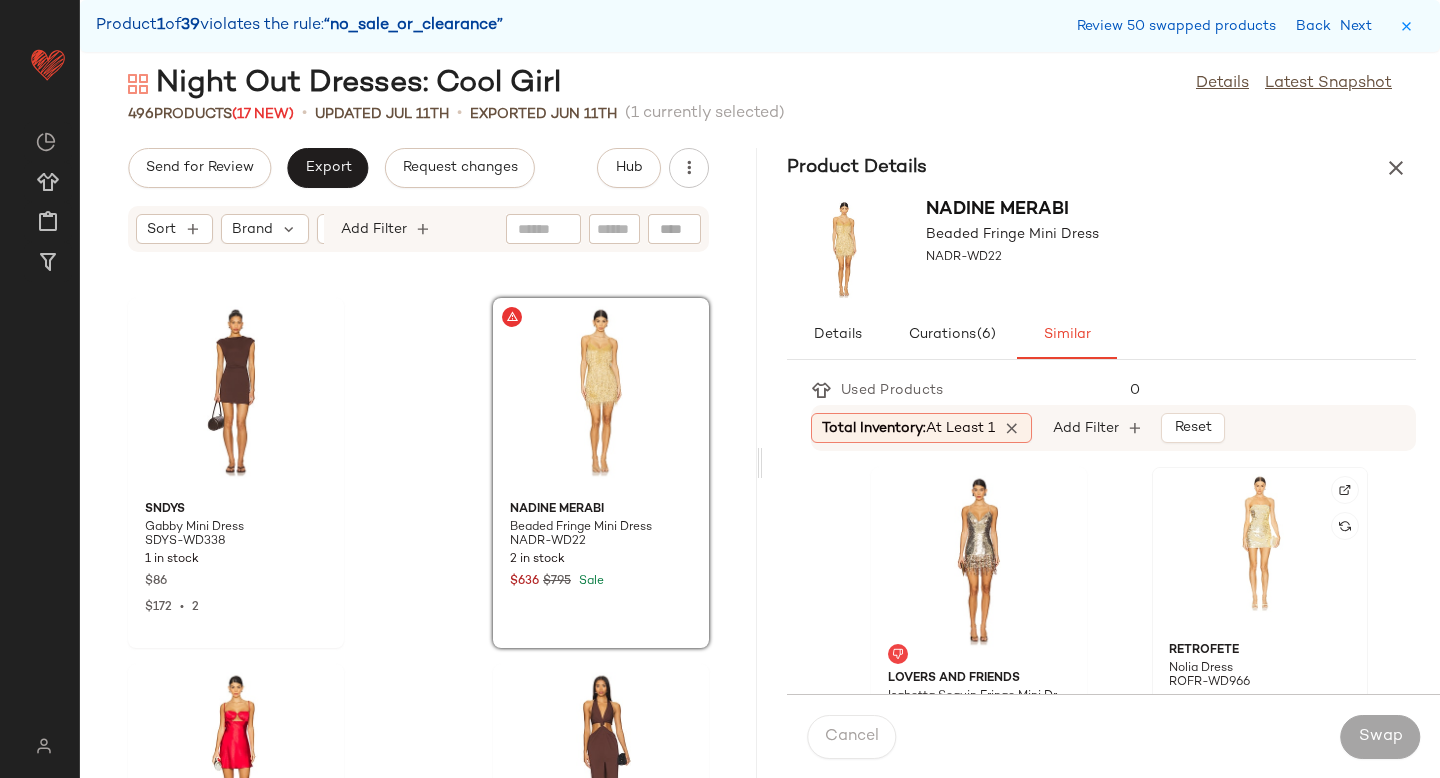 click 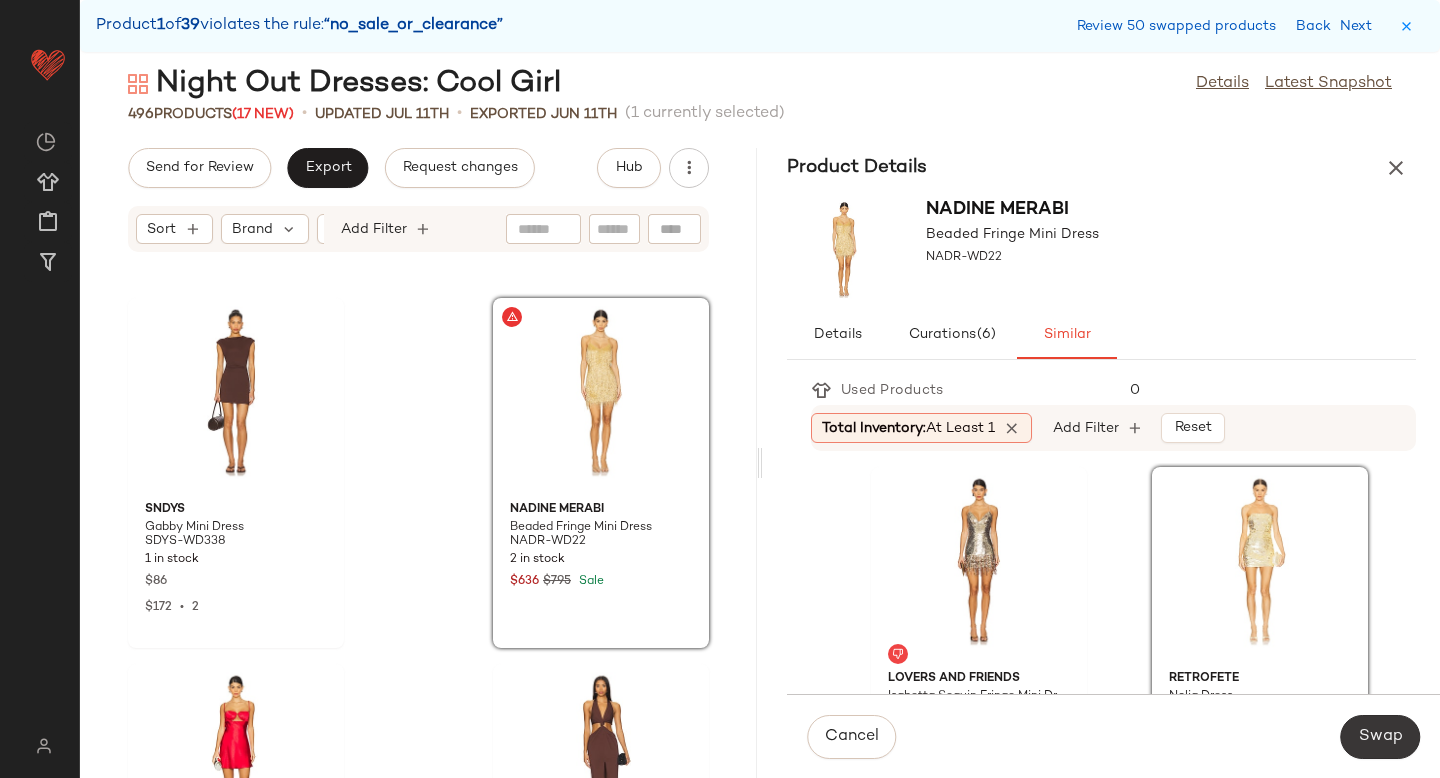 click on "Swap" at bounding box center [1380, 737] 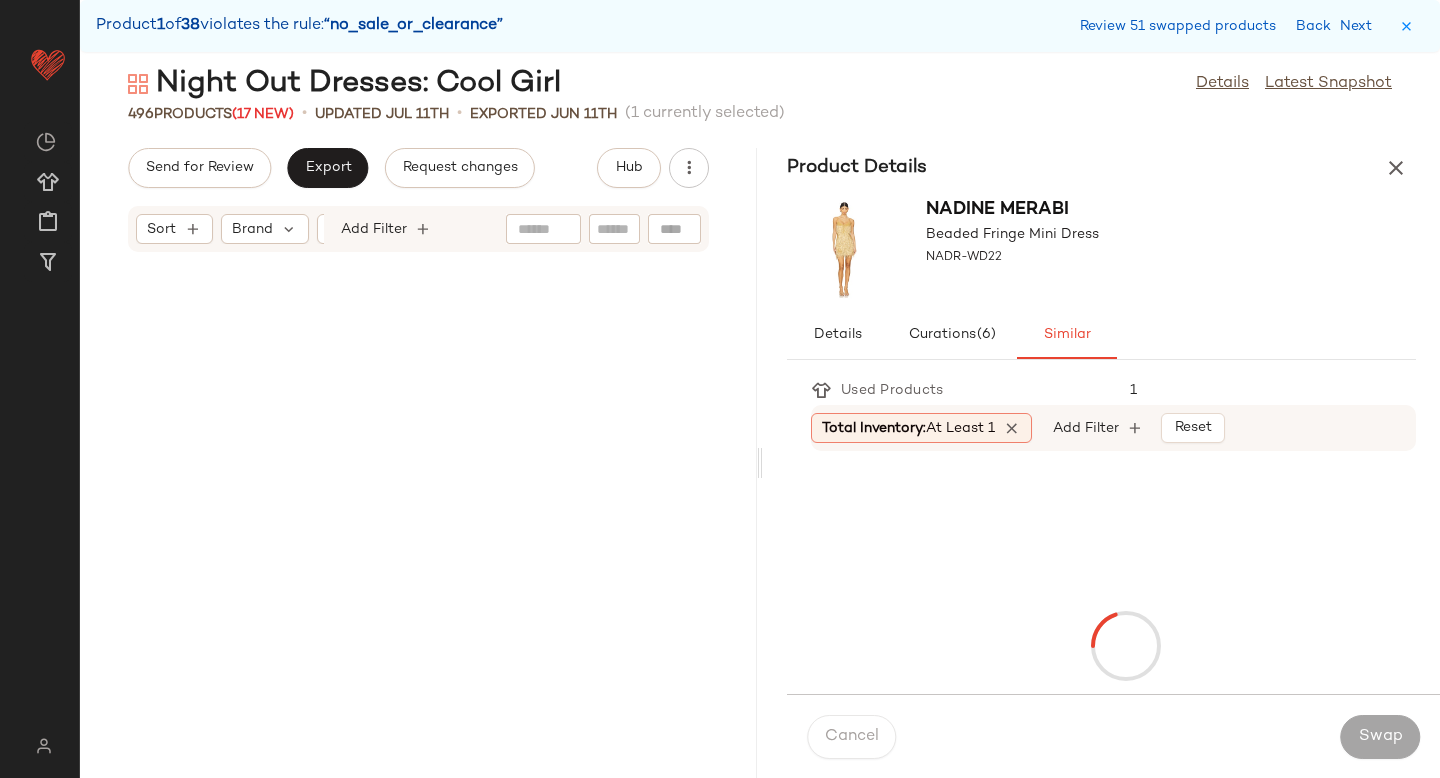 scroll, scrollTop: 43188, scrollLeft: 0, axis: vertical 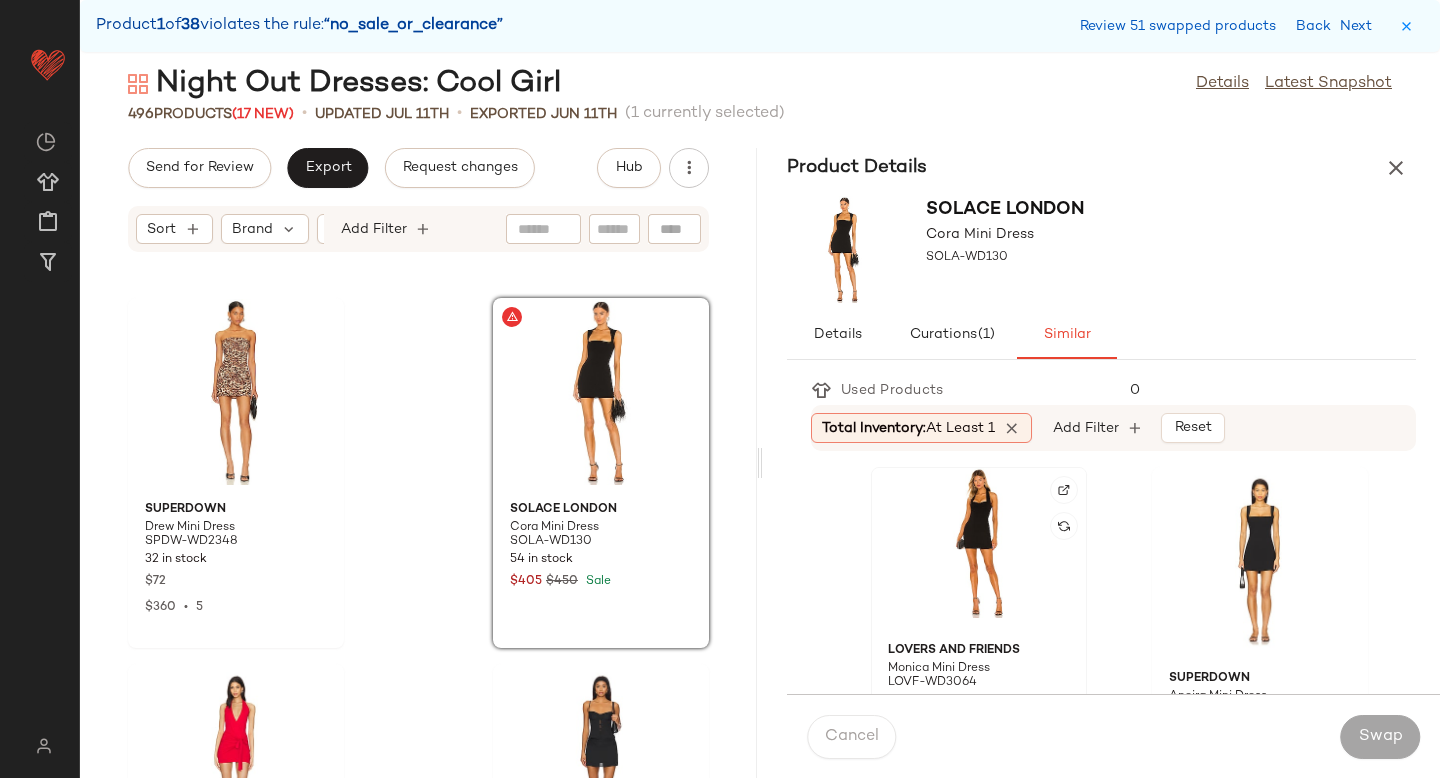 click 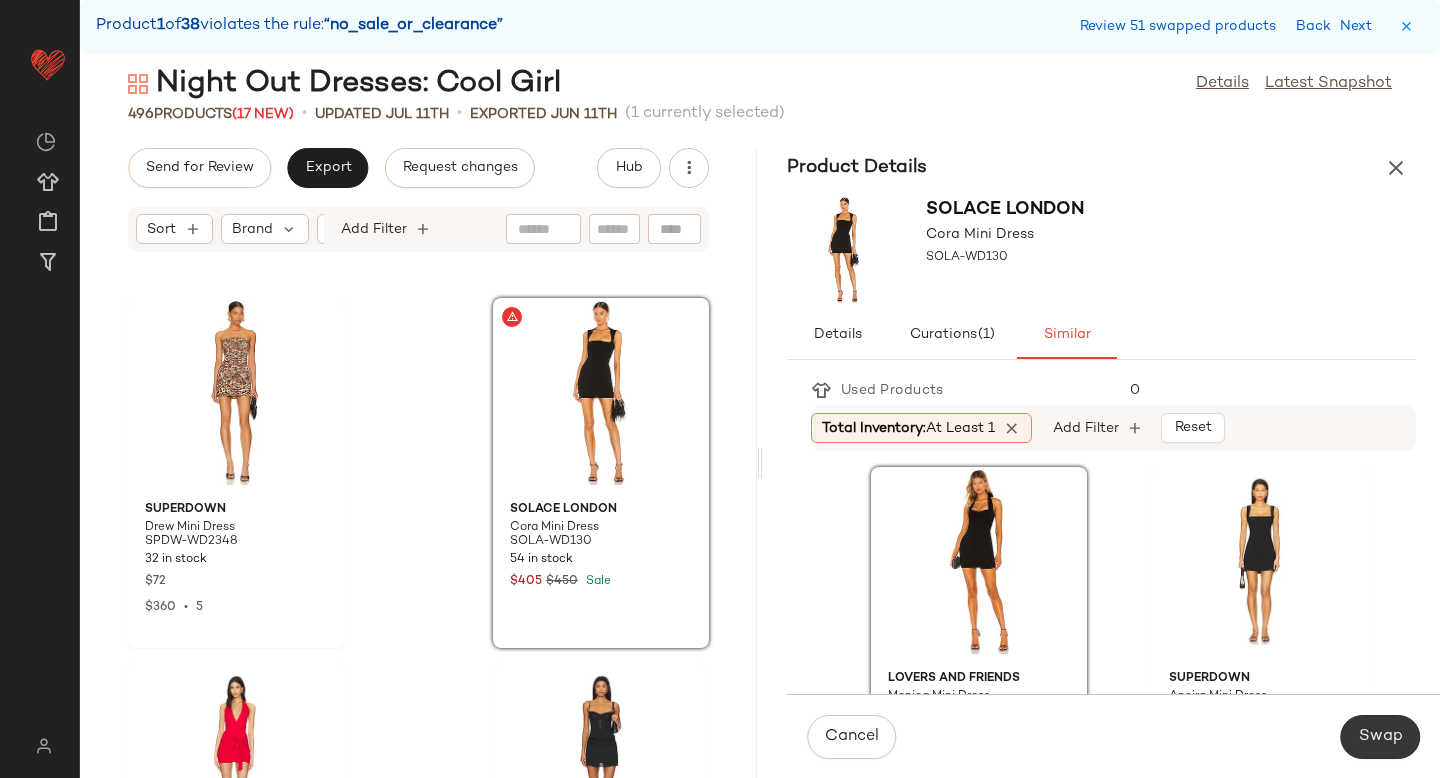 click on "Swap" at bounding box center (1380, 737) 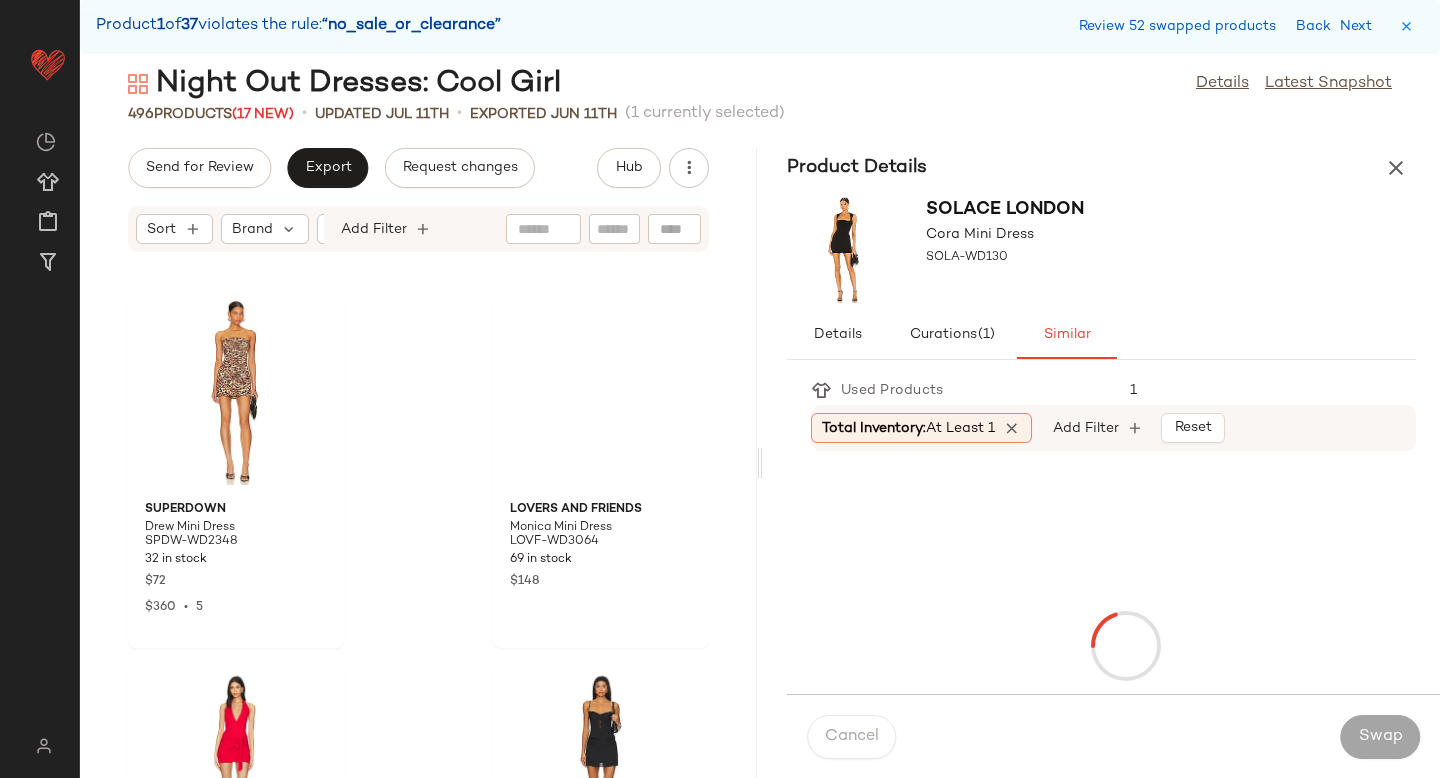 scroll, scrollTop: 45018, scrollLeft: 0, axis: vertical 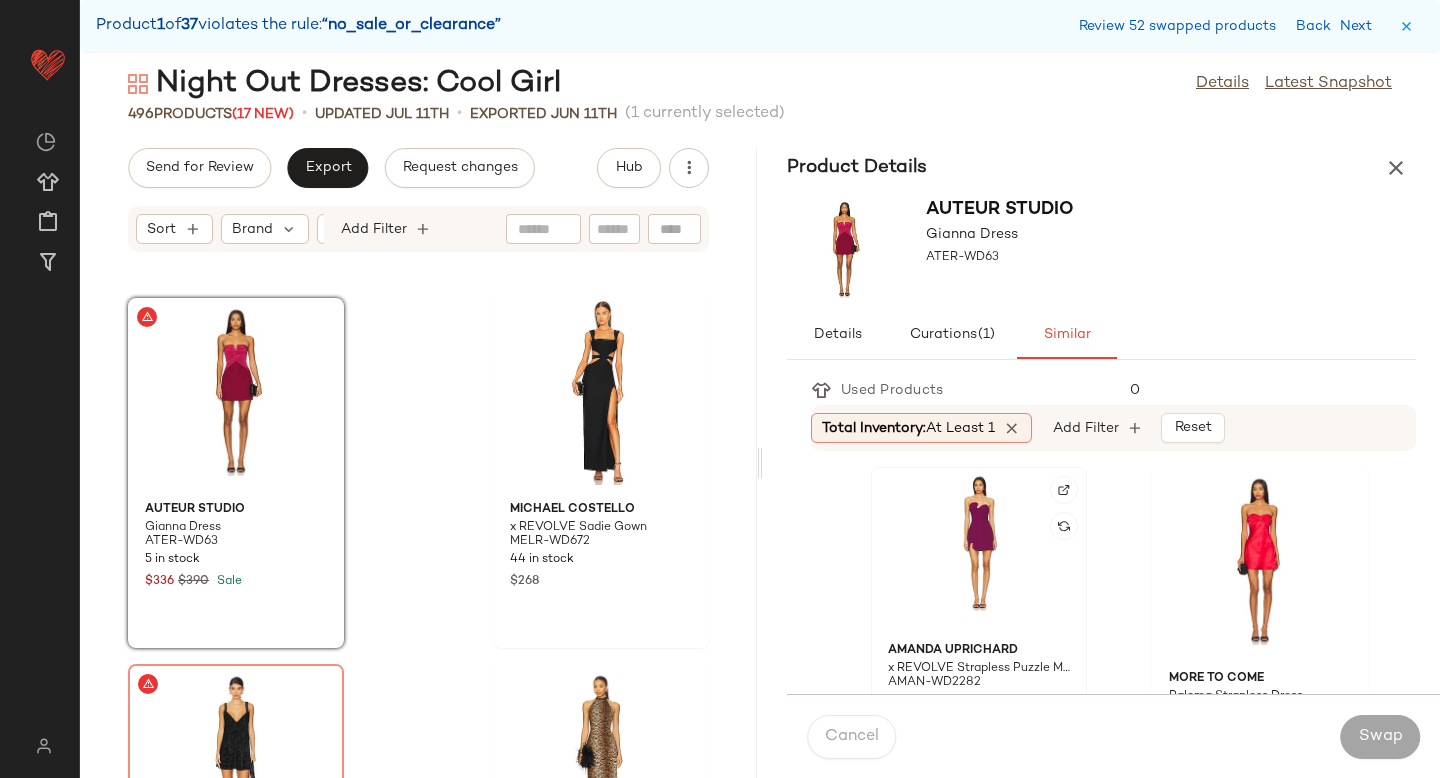 click 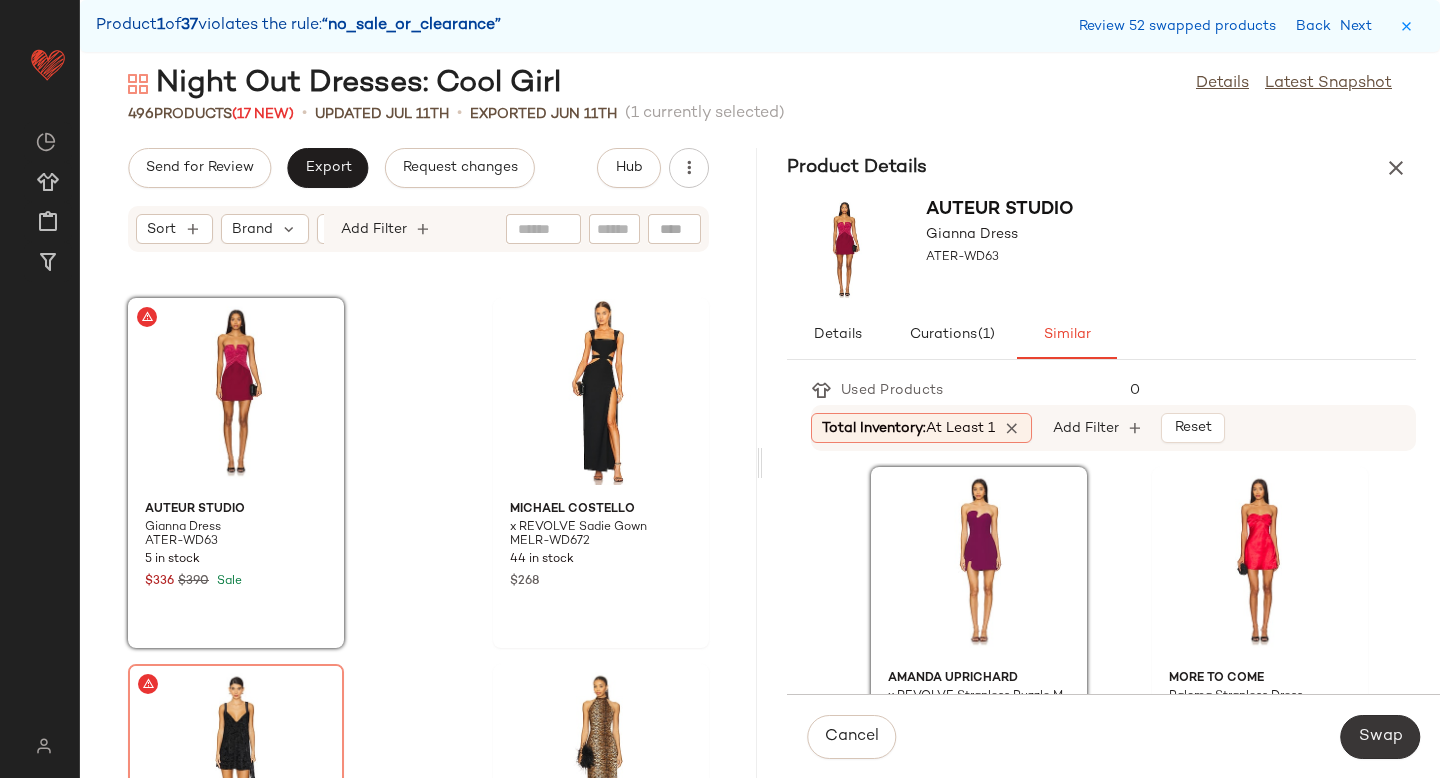 click on "Swap" 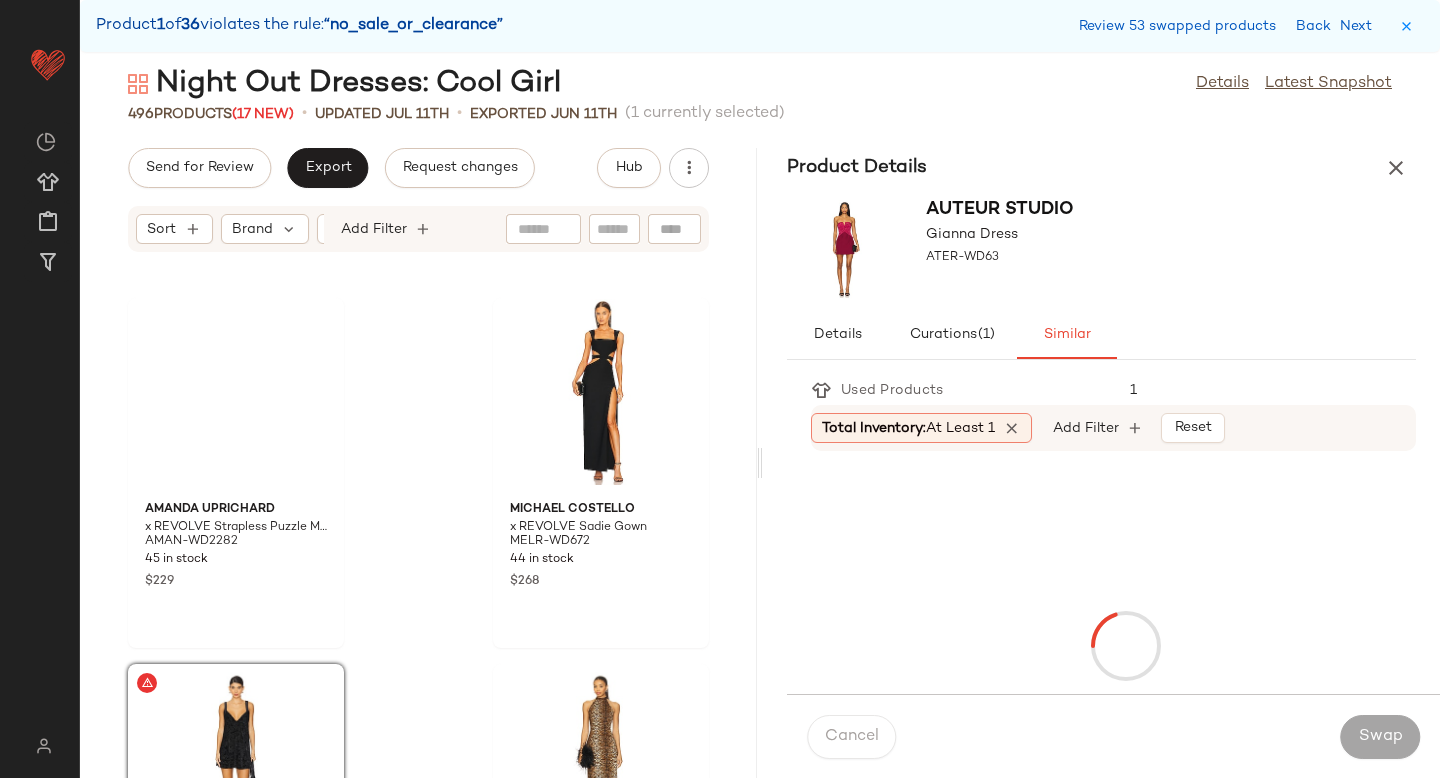 scroll, scrollTop: 45384, scrollLeft: 0, axis: vertical 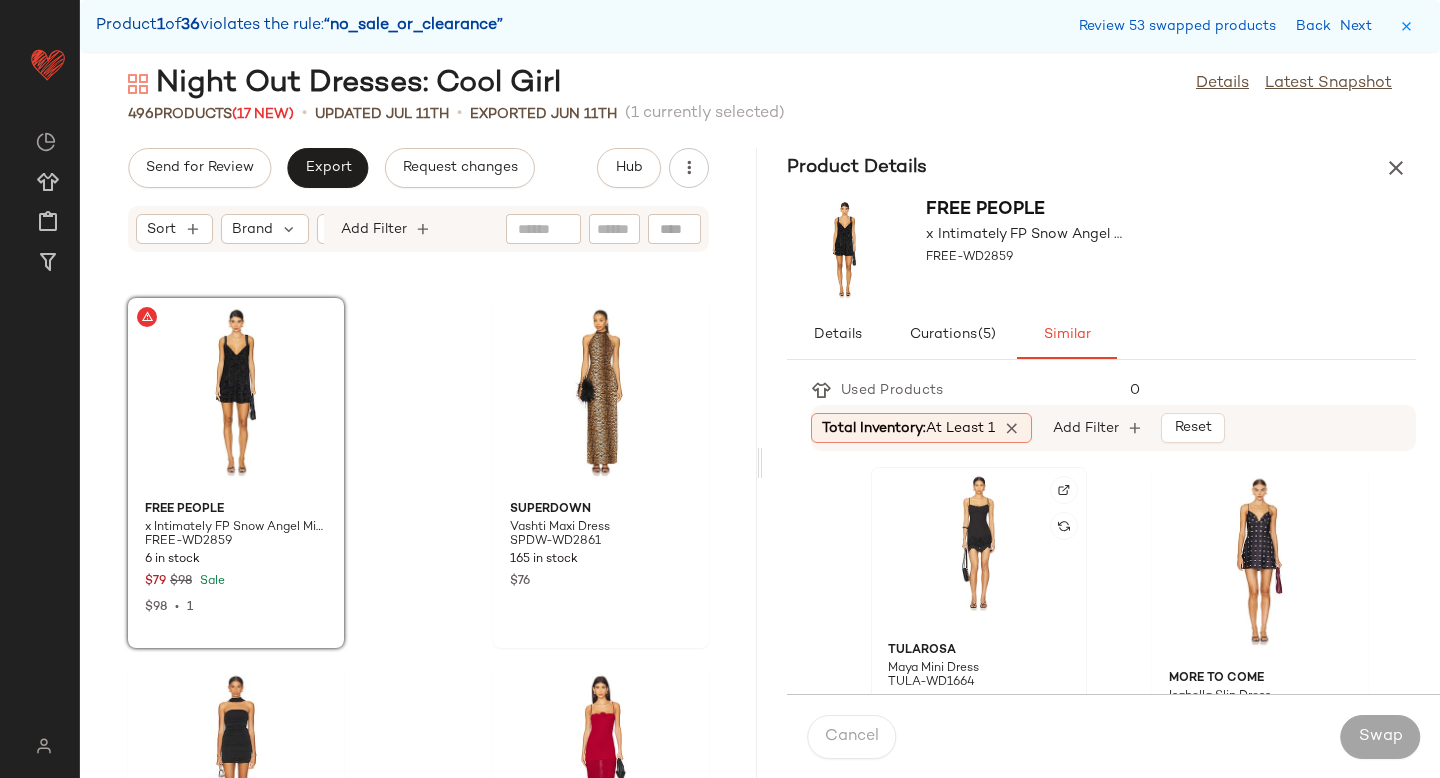 click 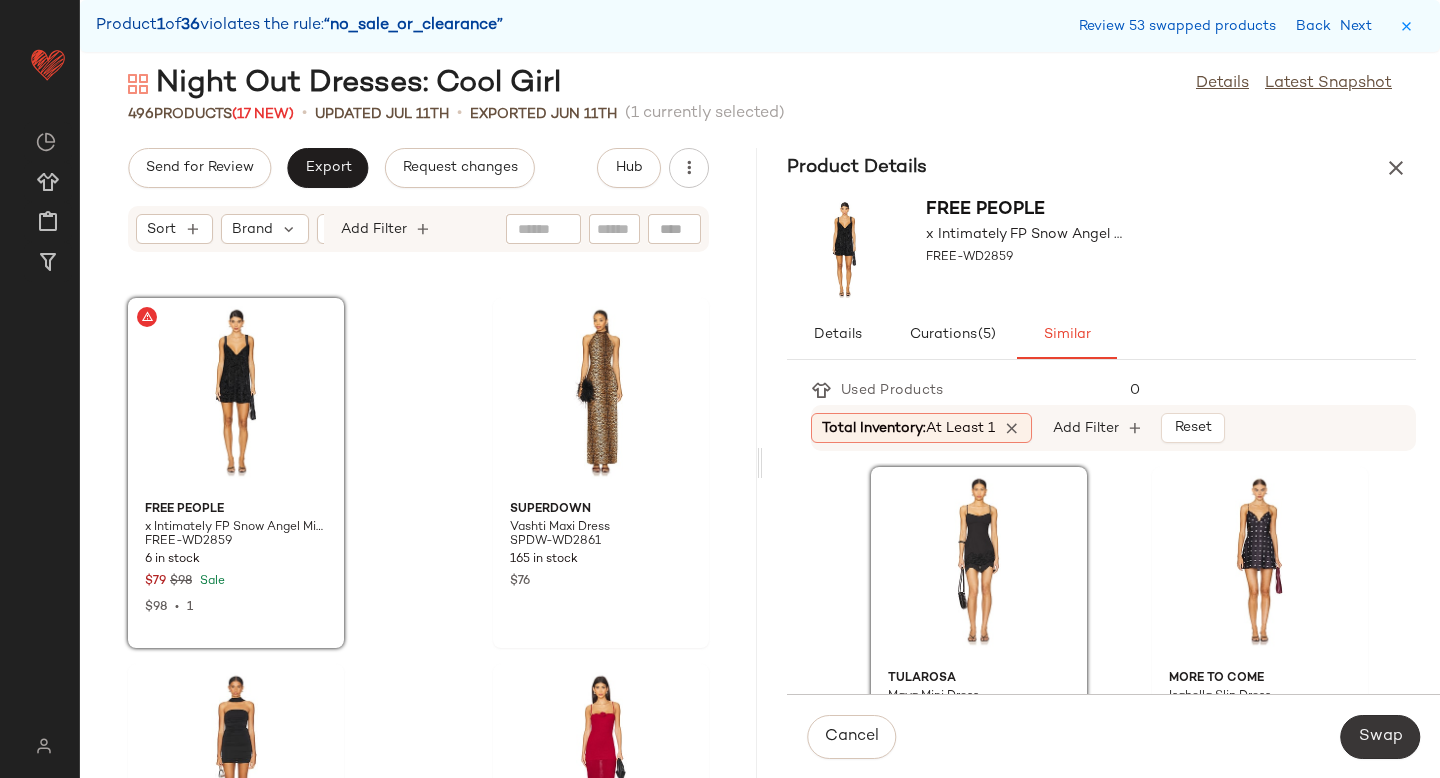 click on "Swap" 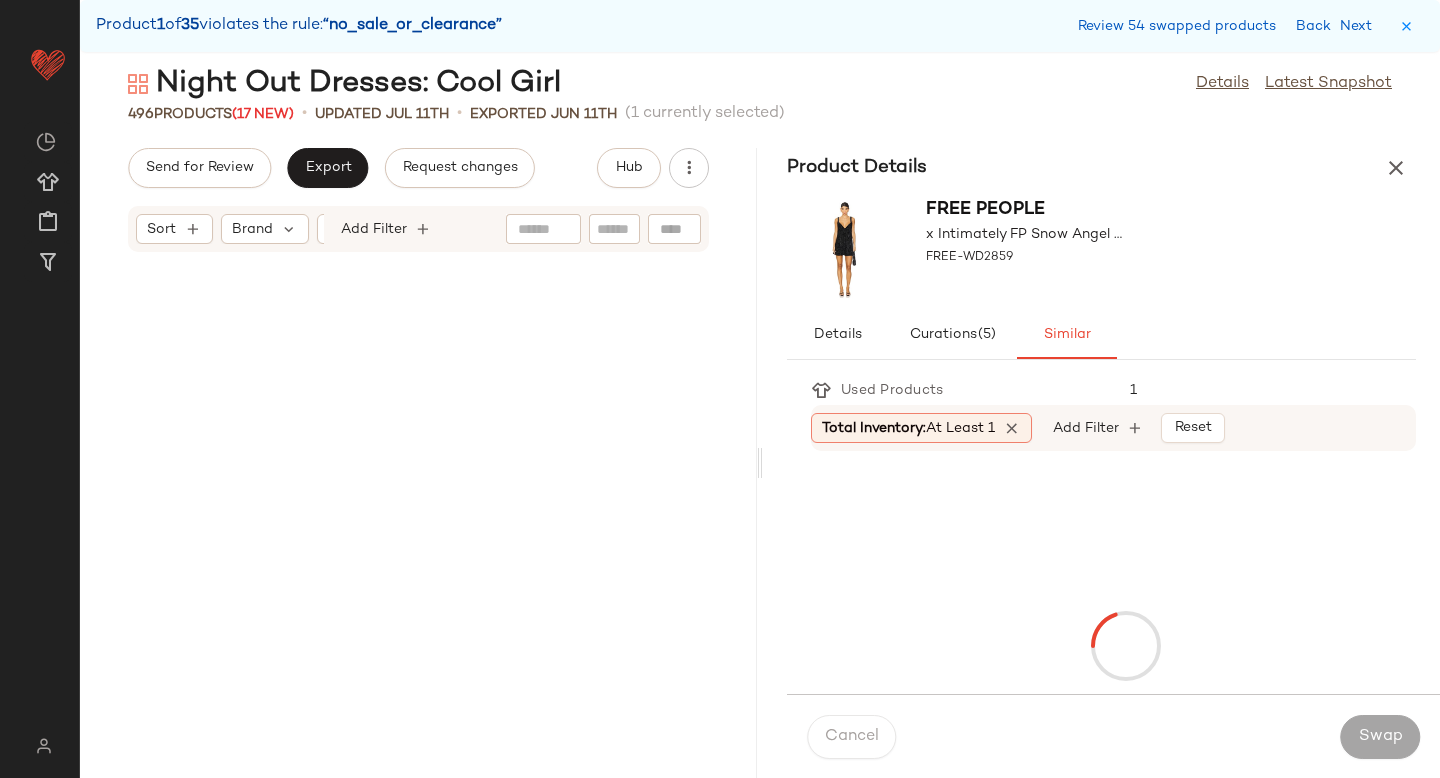 scroll, scrollTop: 46116, scrollLeft: 0, axis: vertical 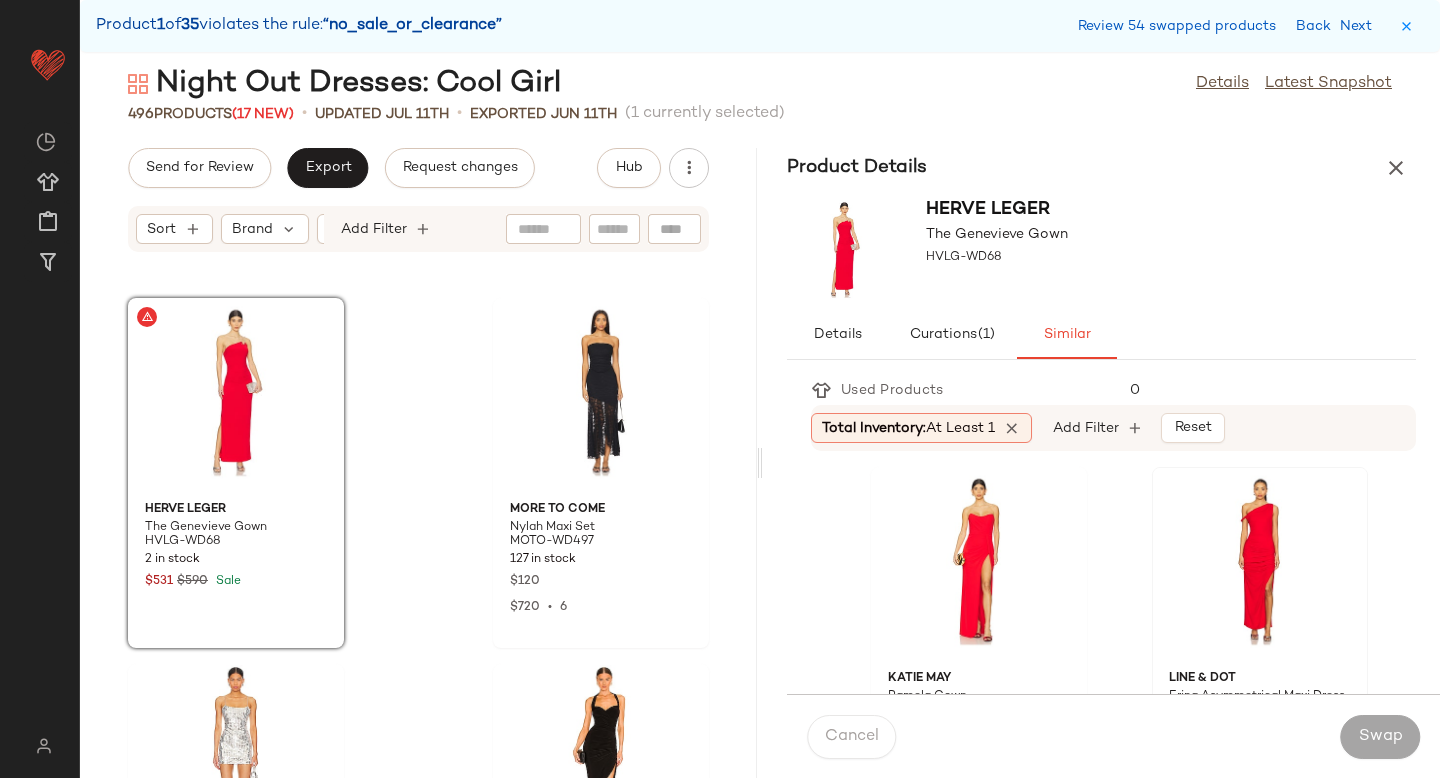 click 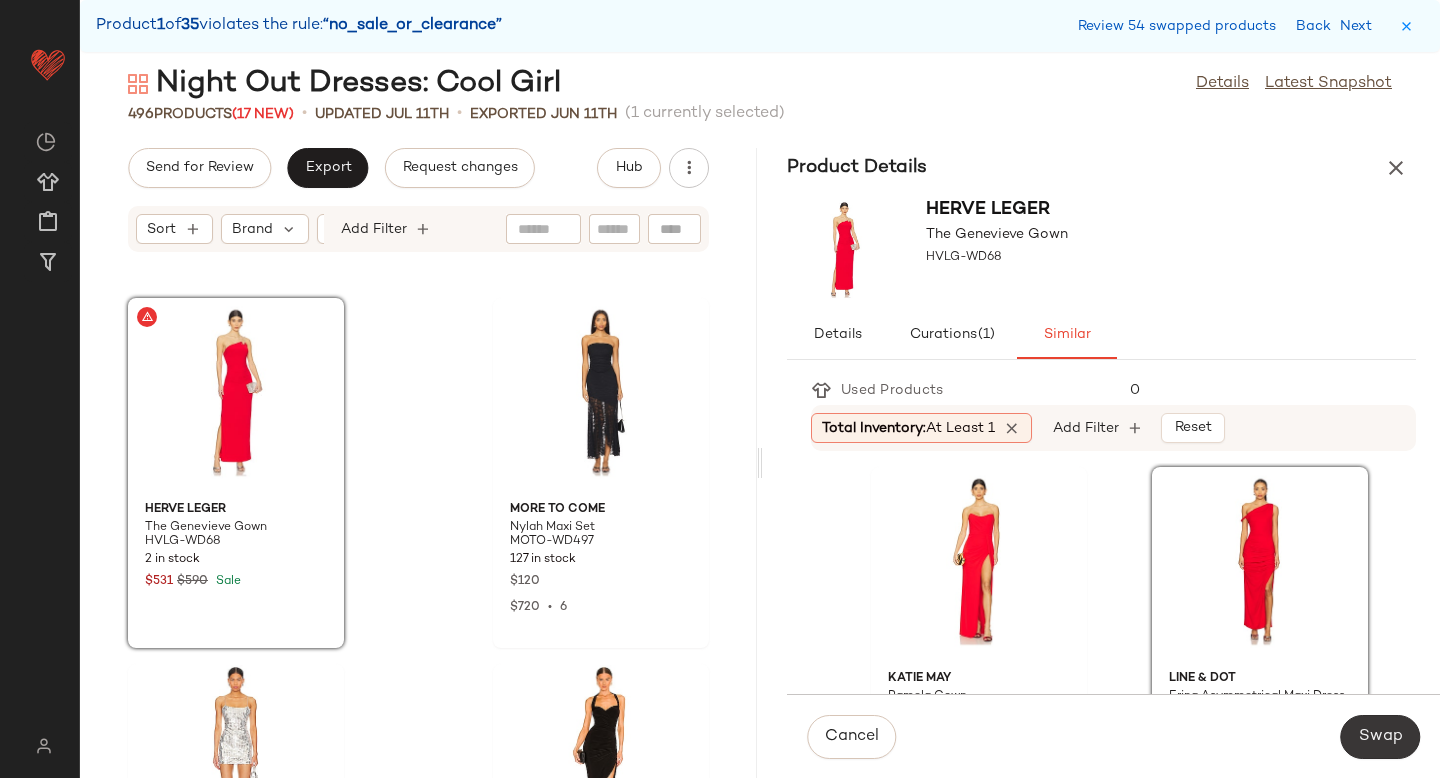 click on "Swap" 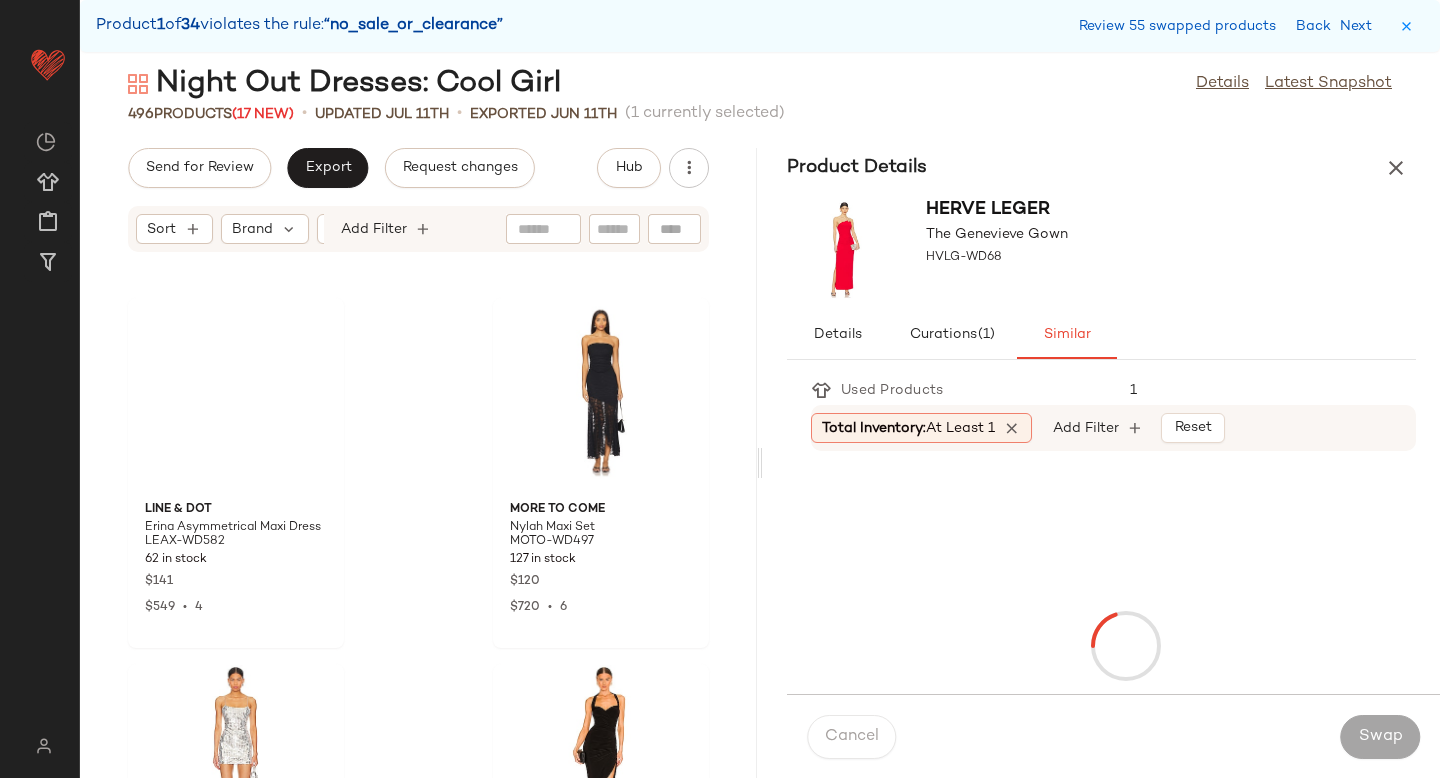 scroll, scrollTop: 48678, scrollLeft: 0, axis: vertical 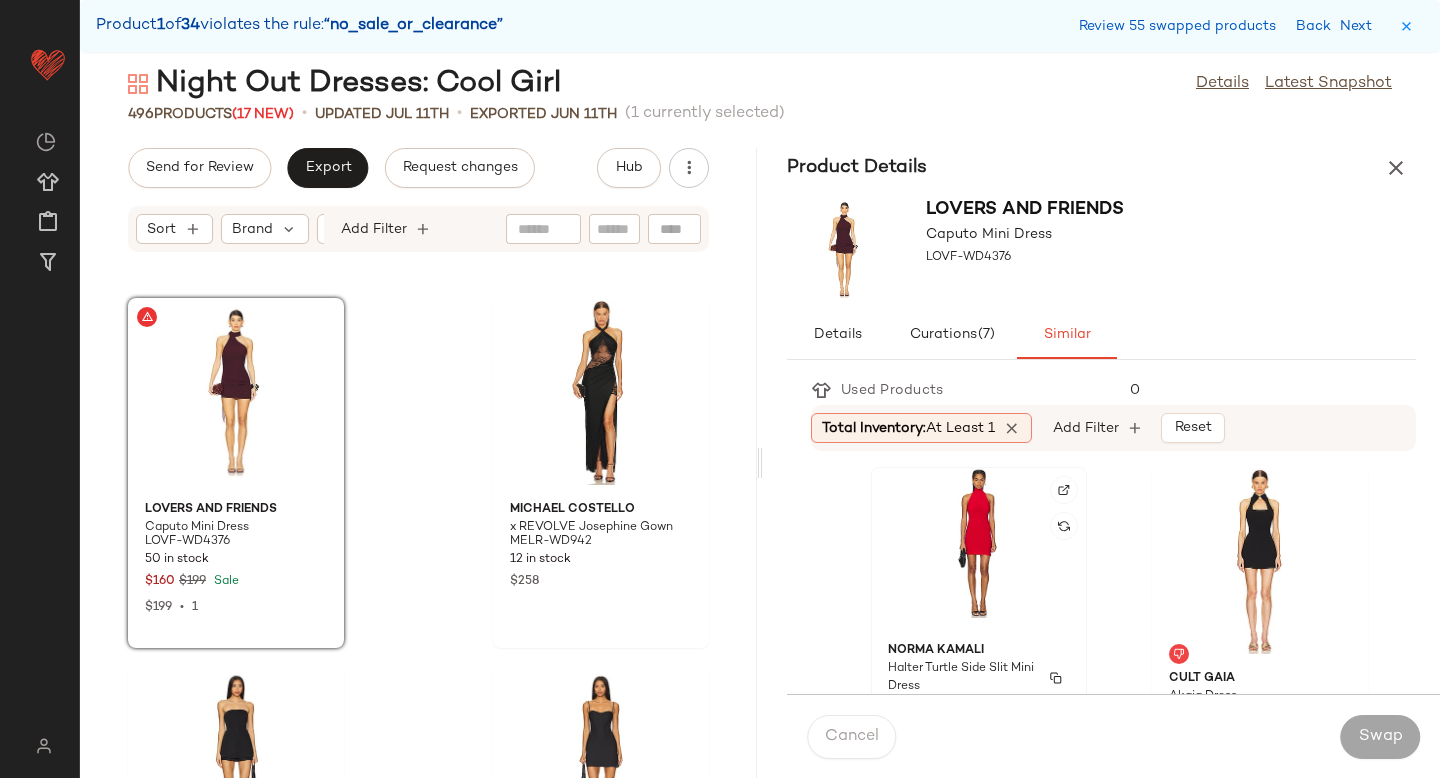 click on "Norma Kamali Halter Turtle Side Slit Mini Dress NKAM-WD605 150 in stock $130" 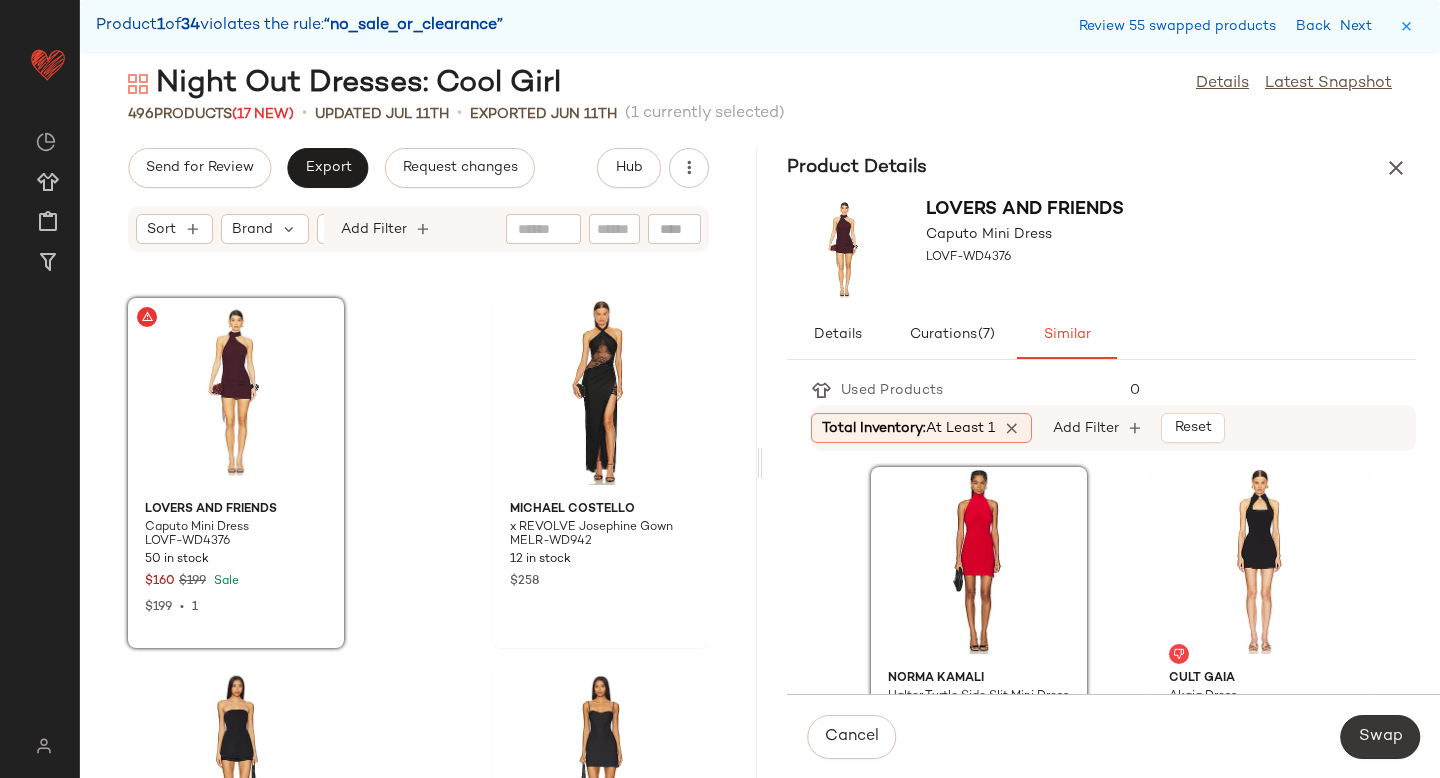 click on "Swap" at bounding box center [1380, 737] 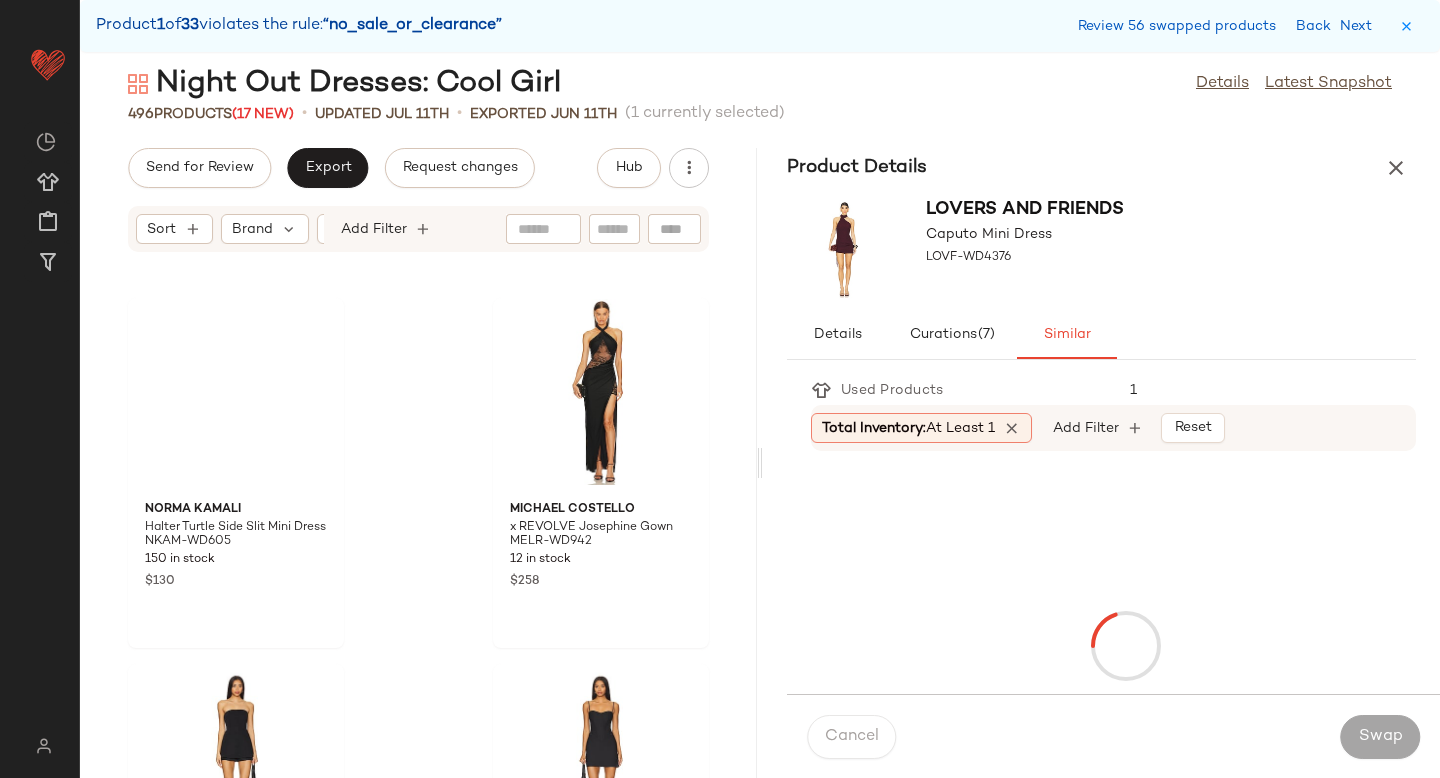 scroll, scrollTop: 49776, scrollLeft: 0, axis: vertical 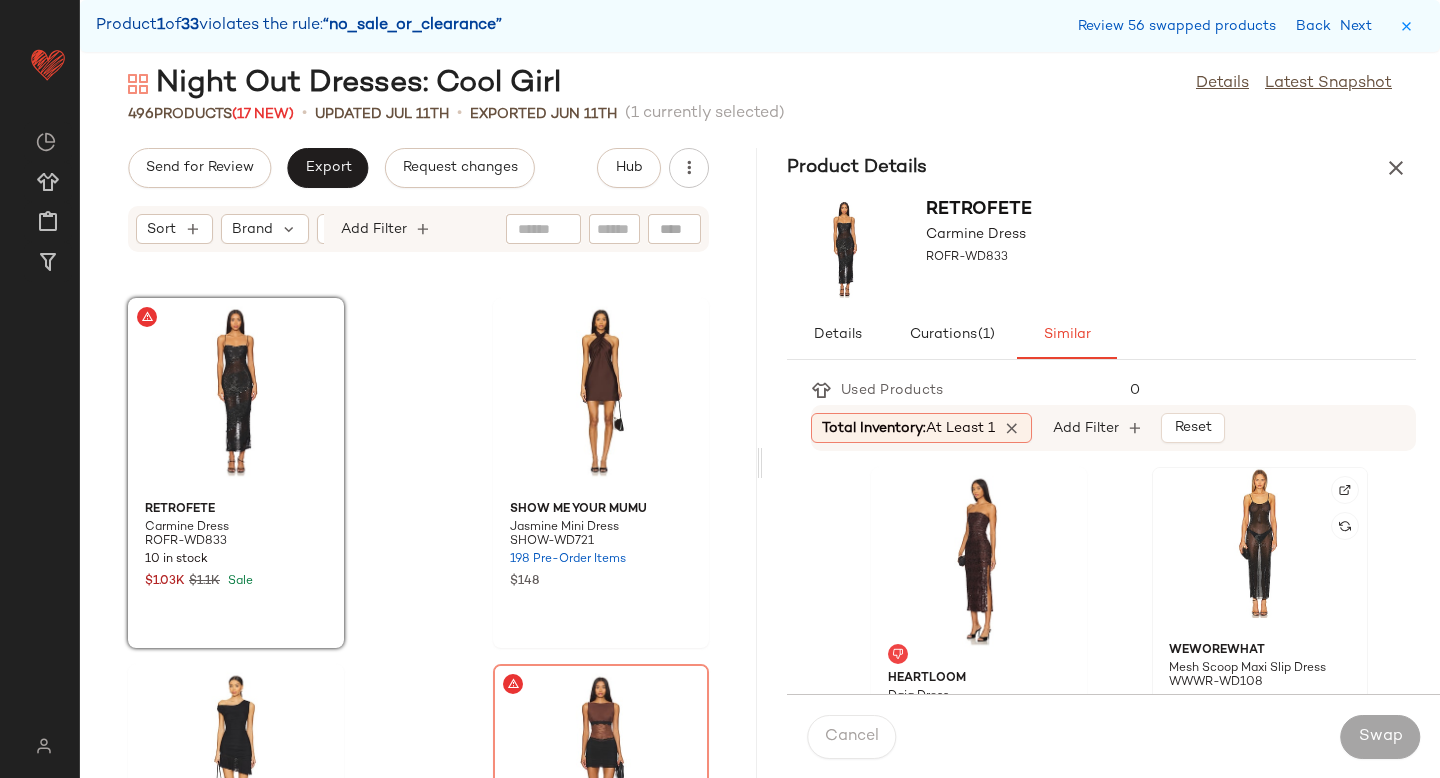 click 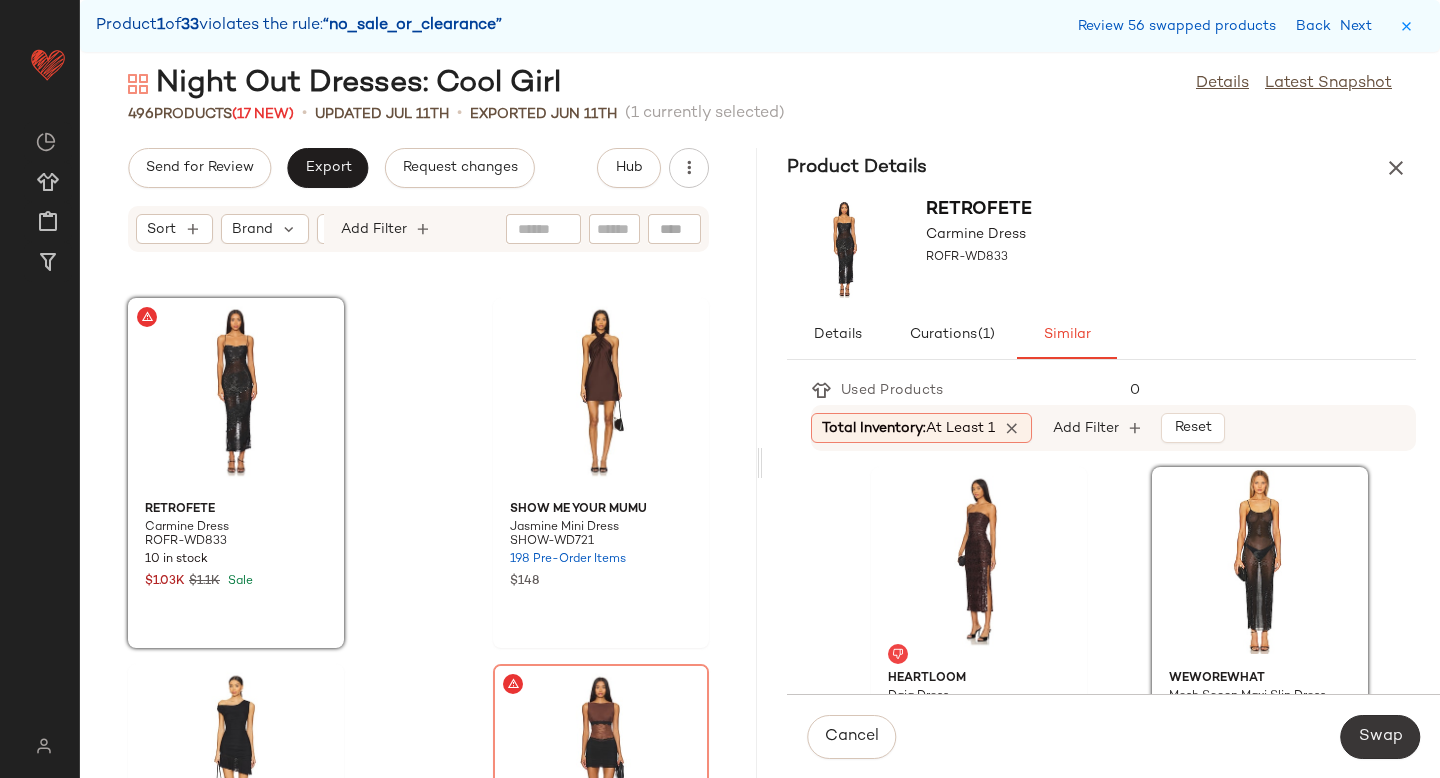 click on "Swap" 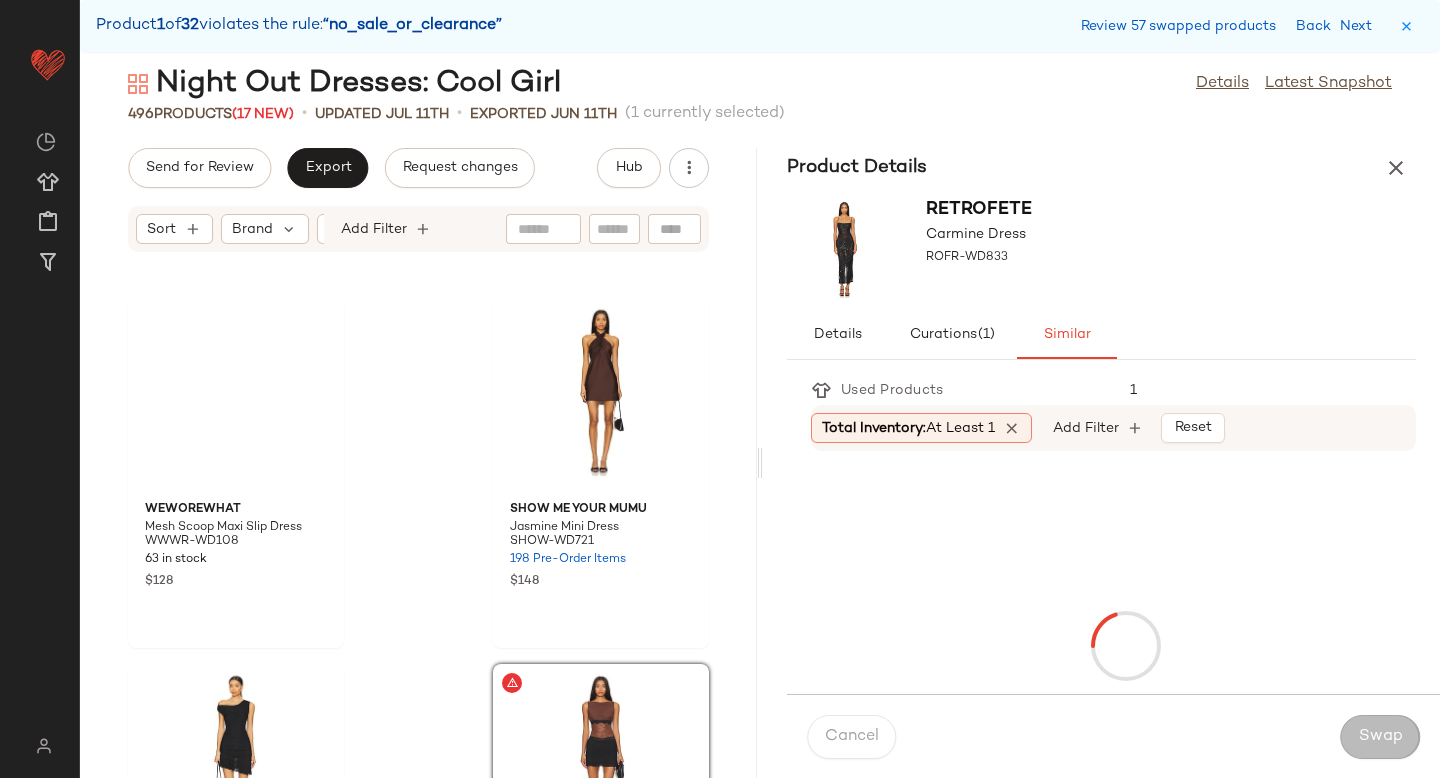 scroll, scrollTop: 50142, scrollLeft: 0, axis: vertical 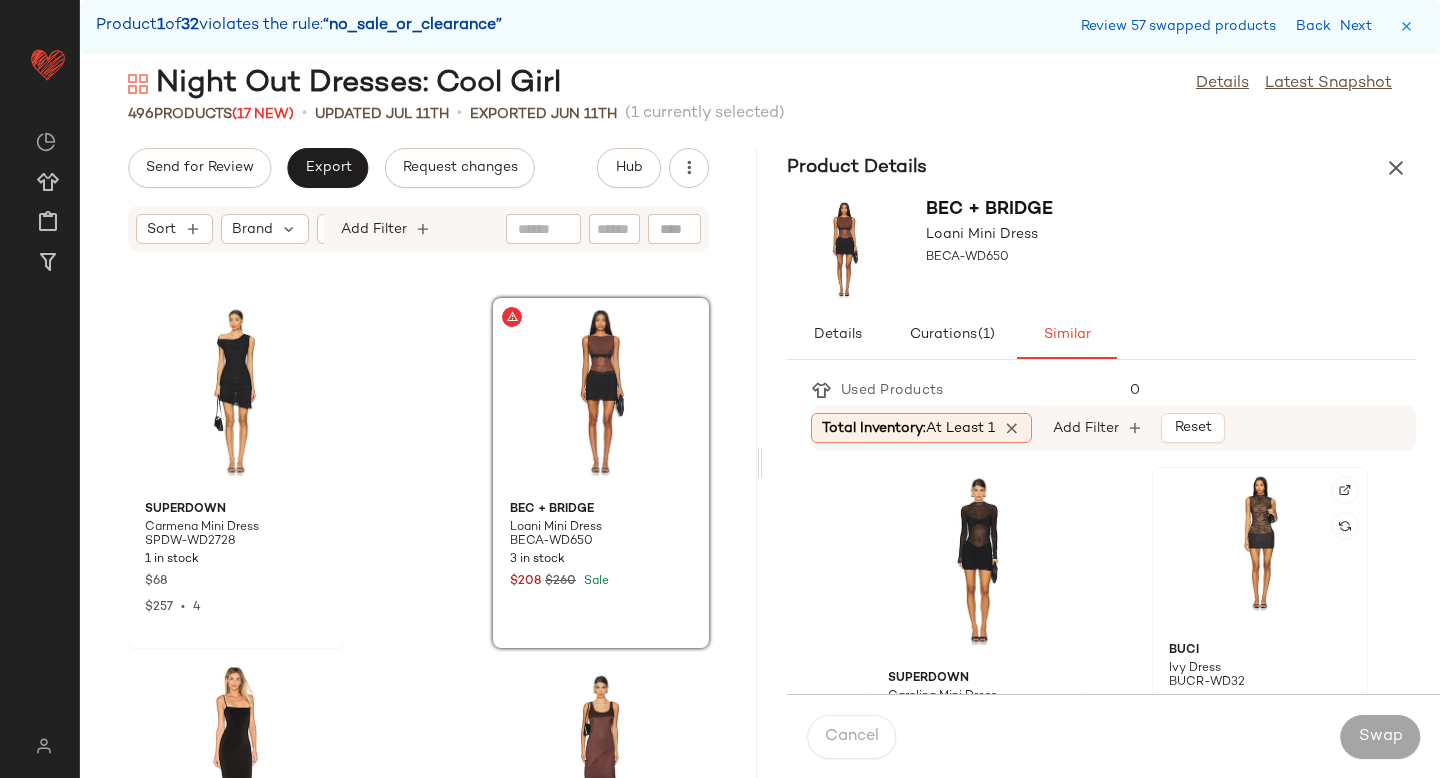 click 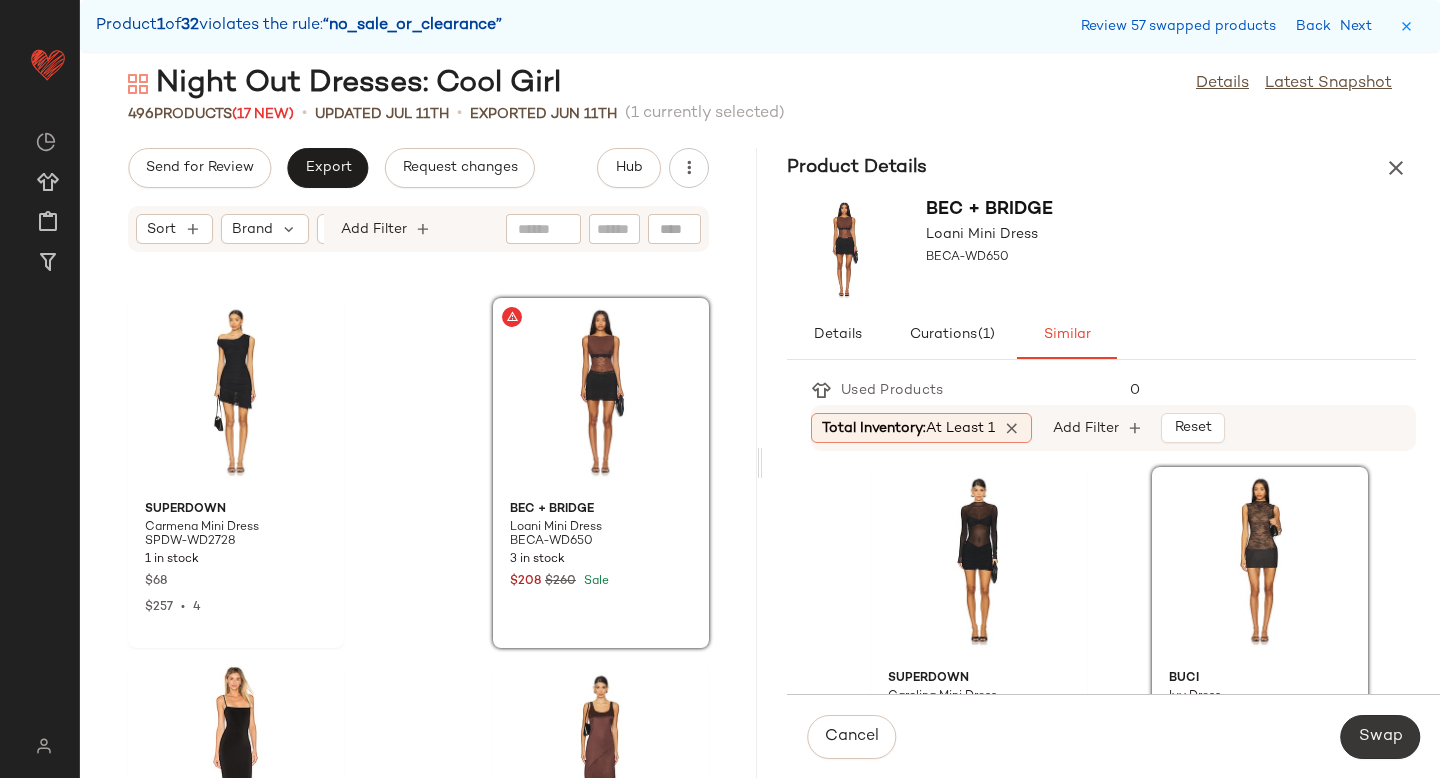 click on "Swap" 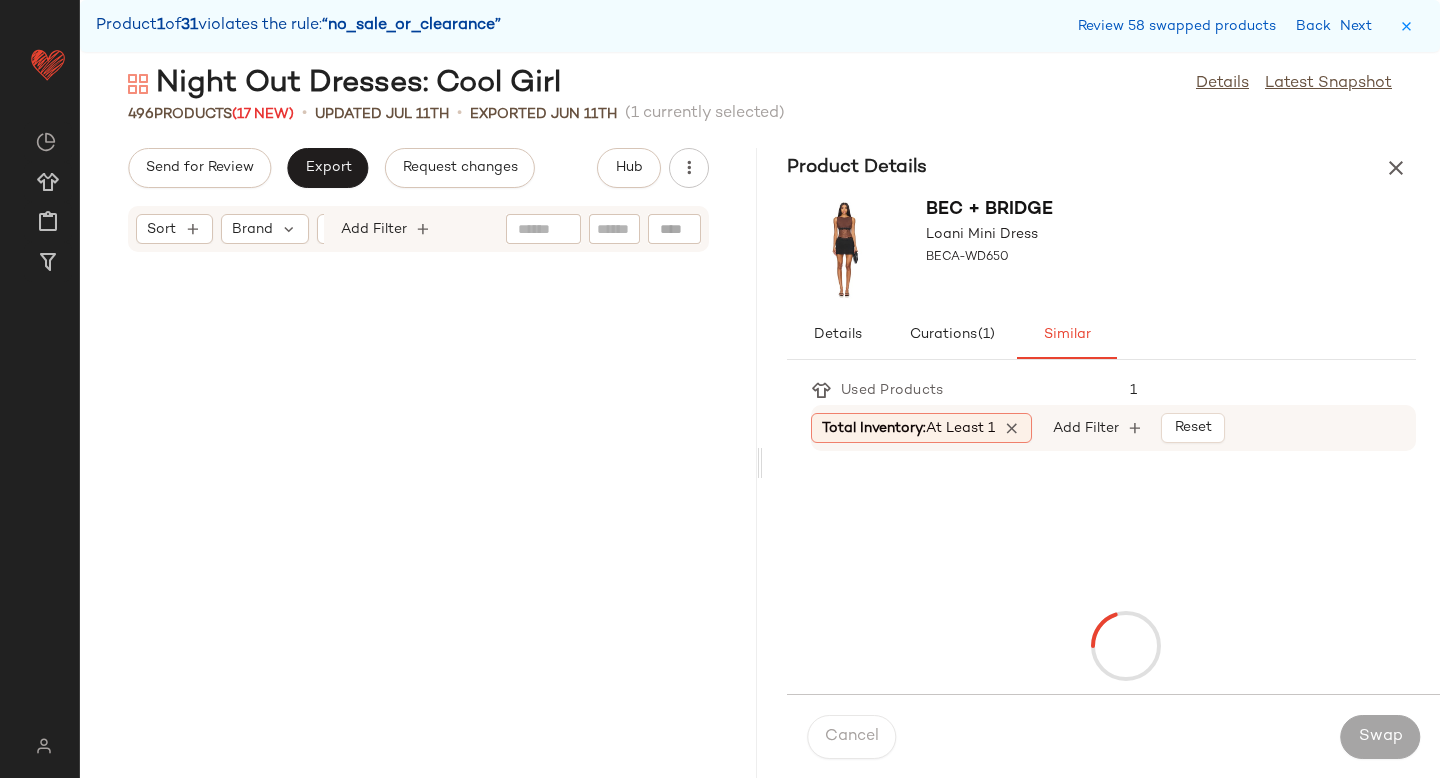 scroll, scrollTop: 50874, scrollLeft: 0, axis: vertical 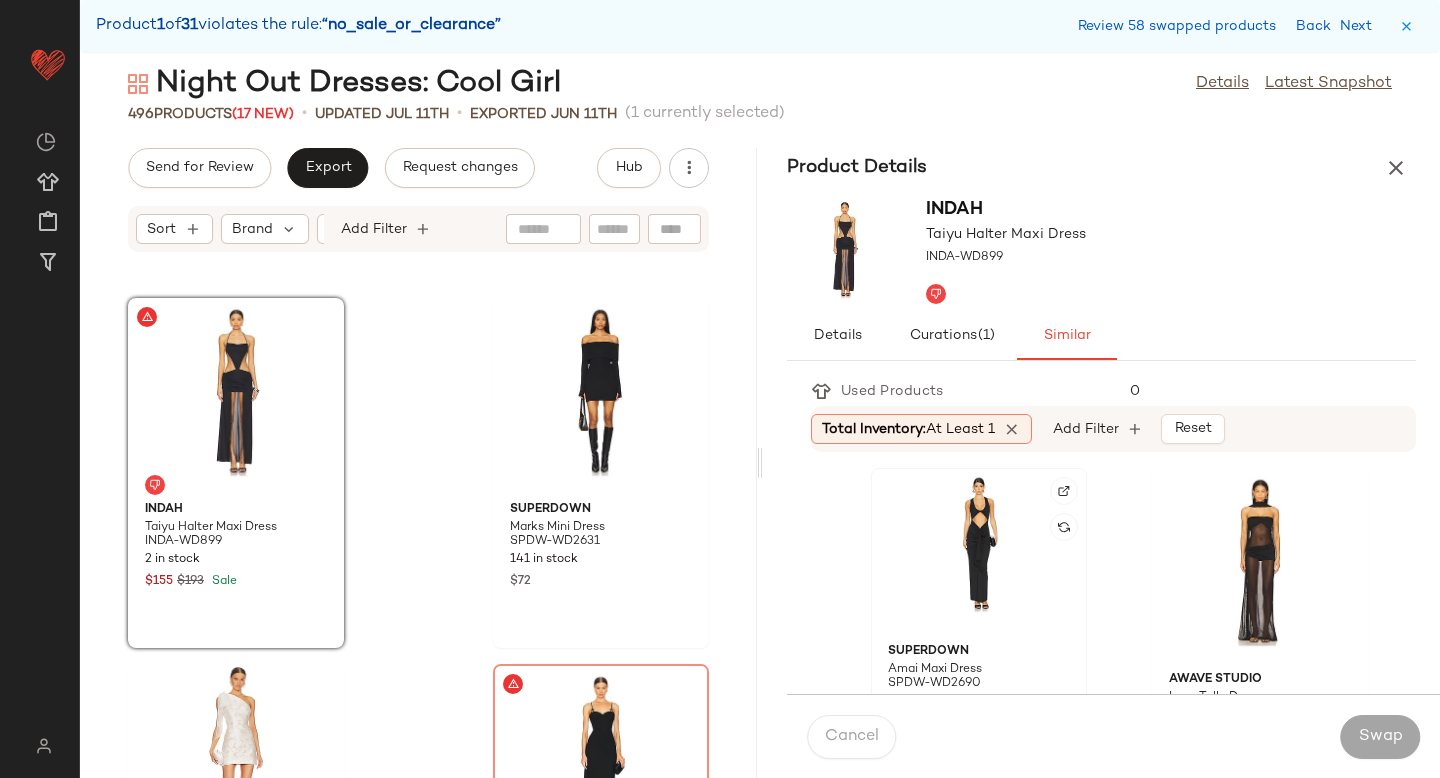 click 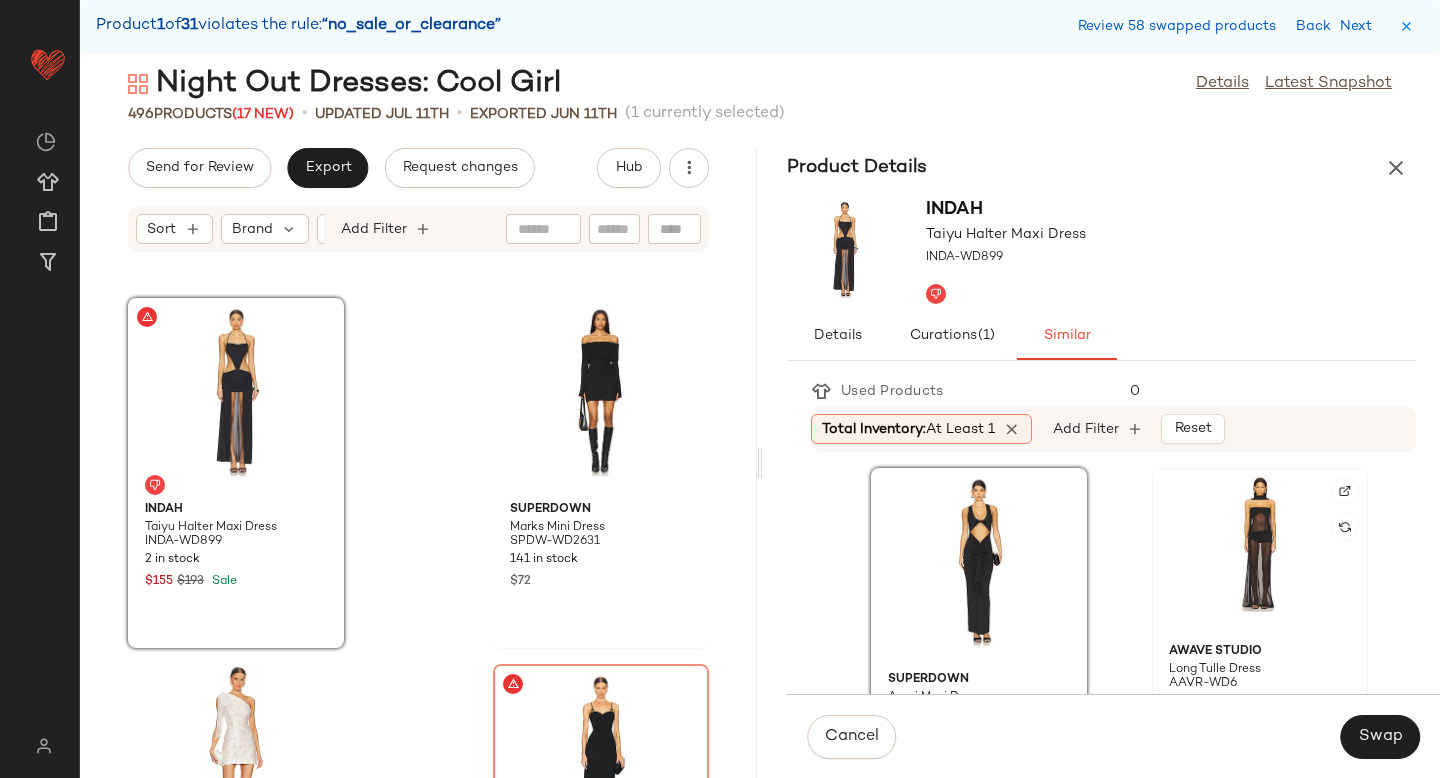 click 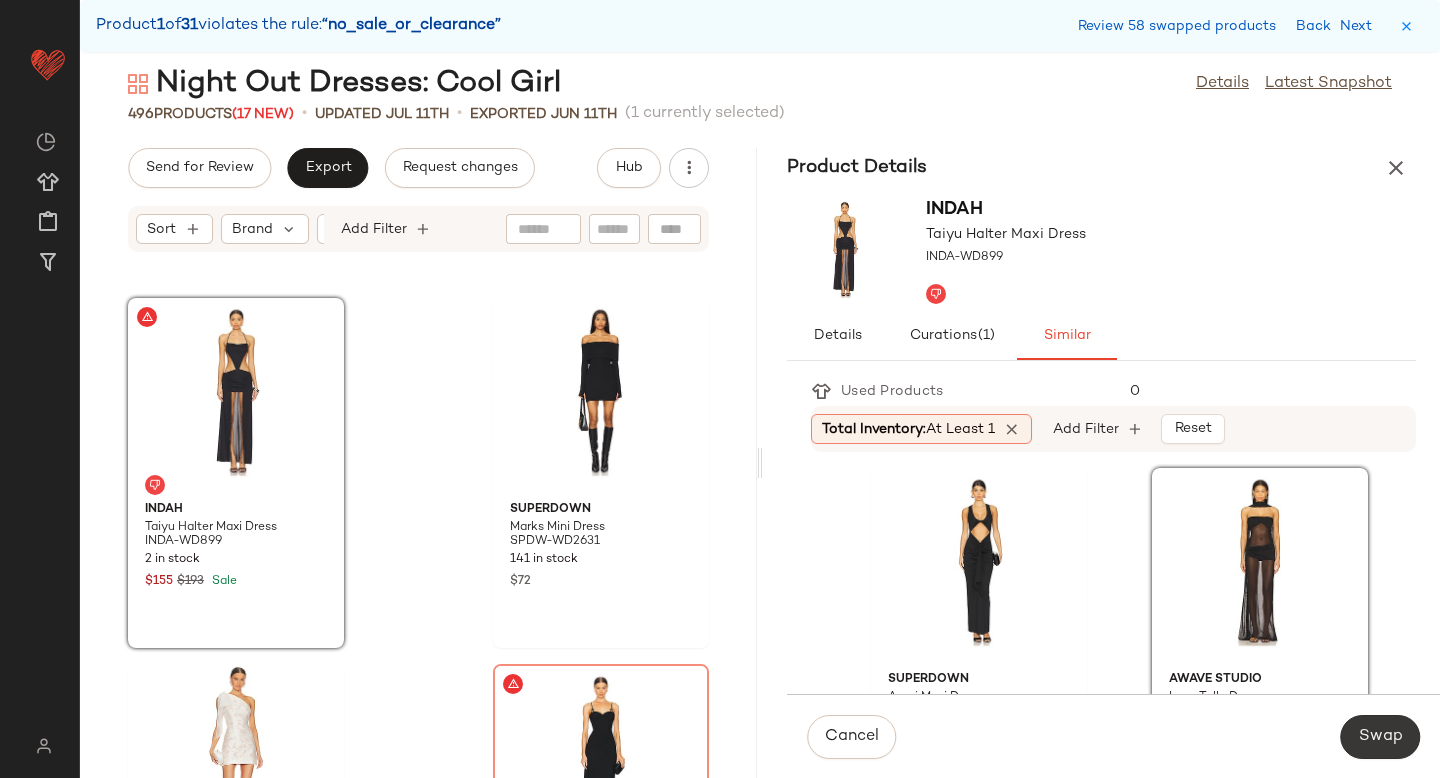 click on "Swap" at bounding box center [1380, 737] 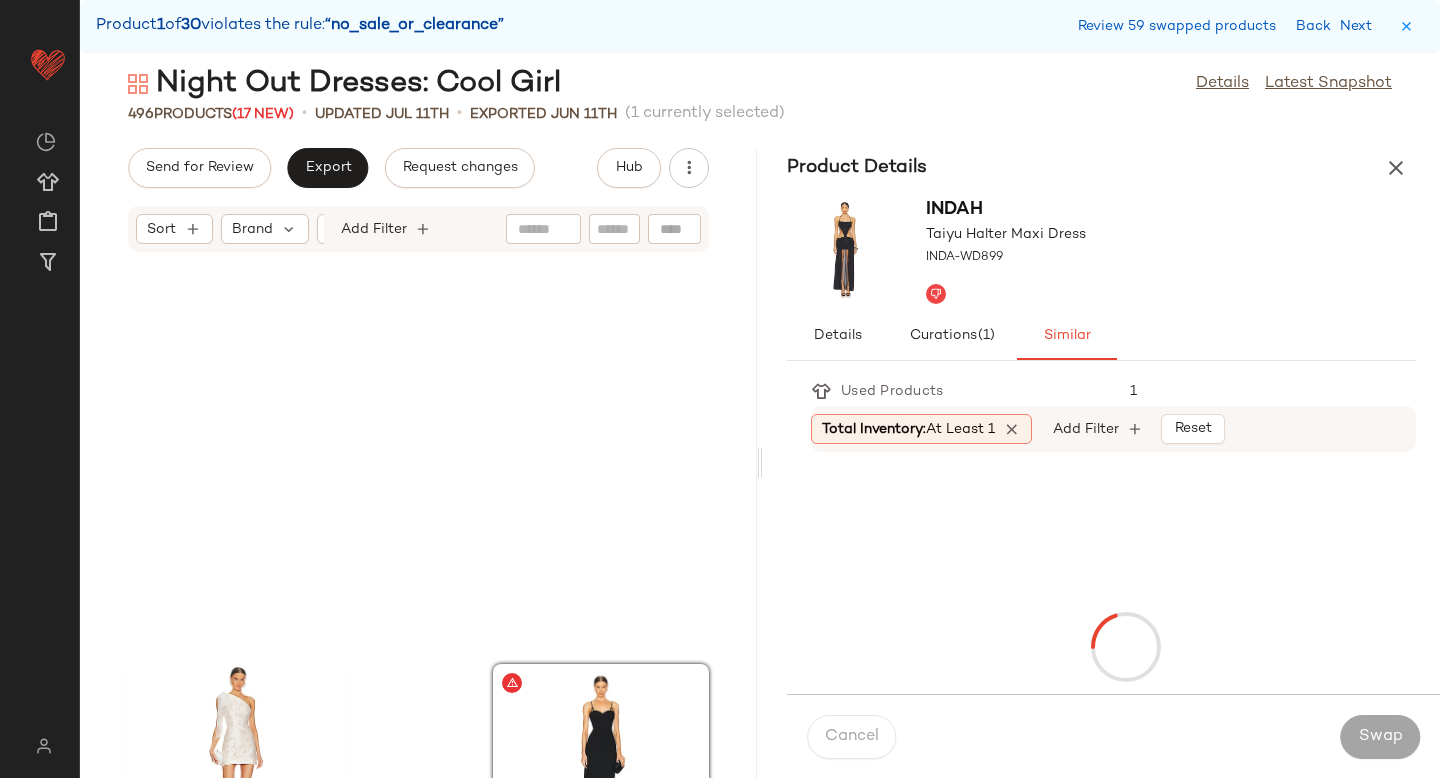 scroll, scrollTop: 51240, scrollLeft: 0, axis: vertical 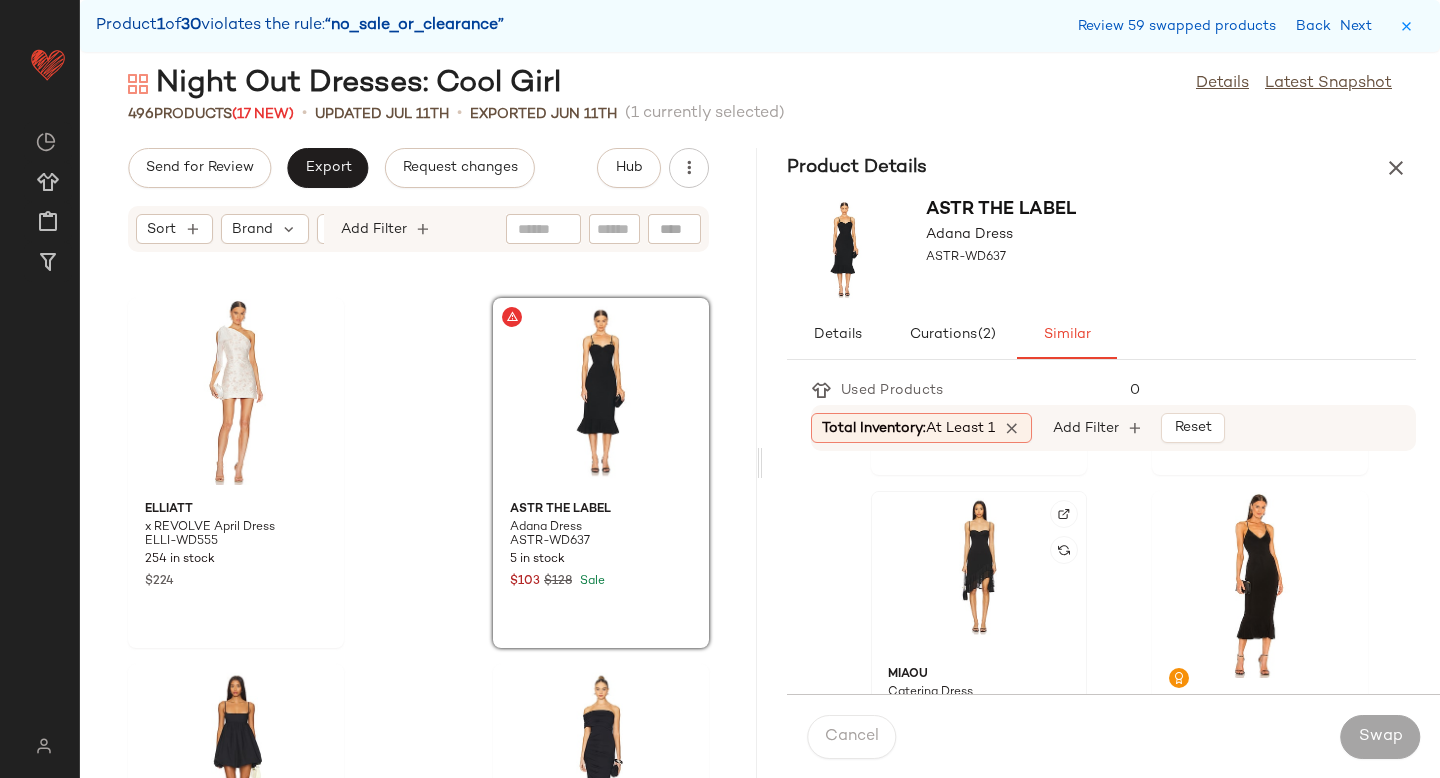 click 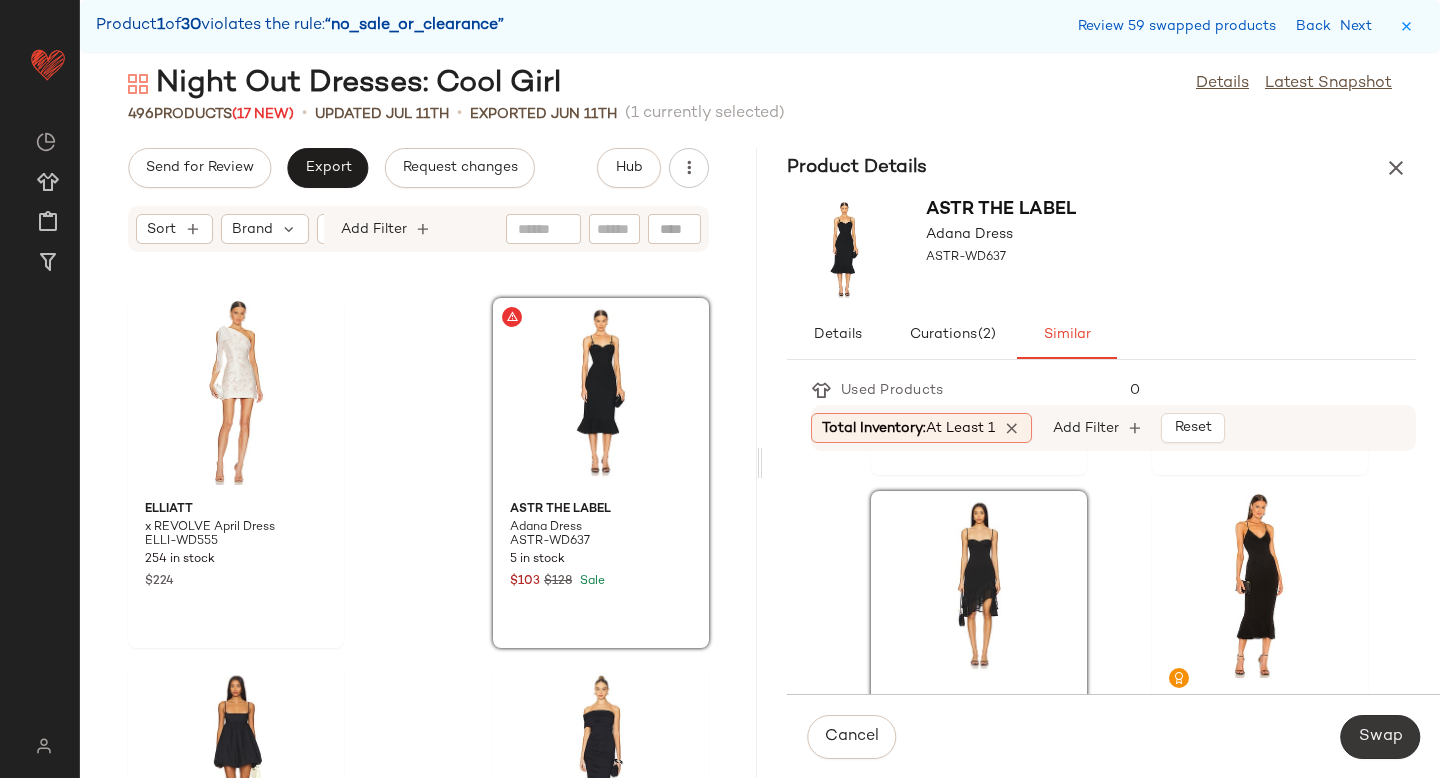 click on "Swap" at bounding box center [1380, 737] 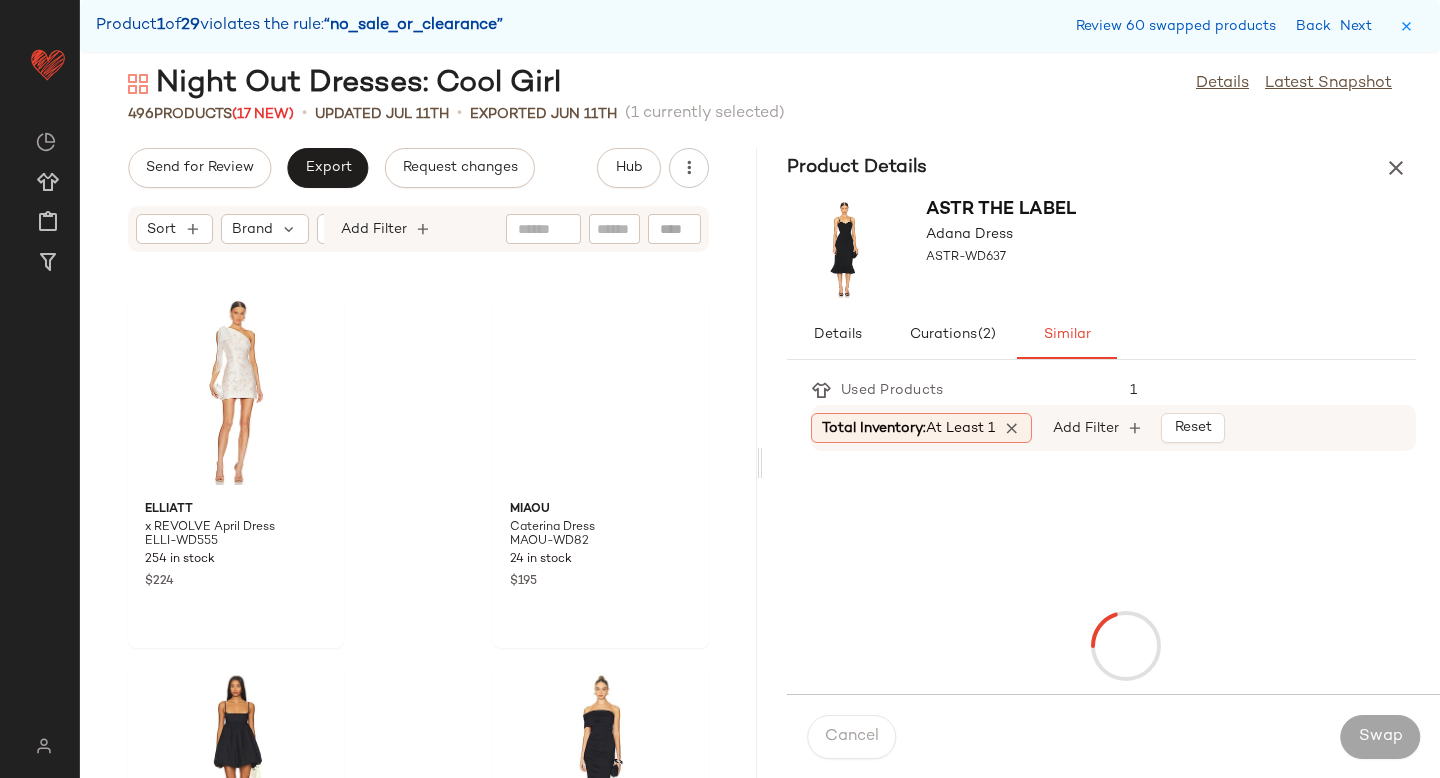 scroll, scrollTop: 51972, scrollLeft: 0, axis: vertical 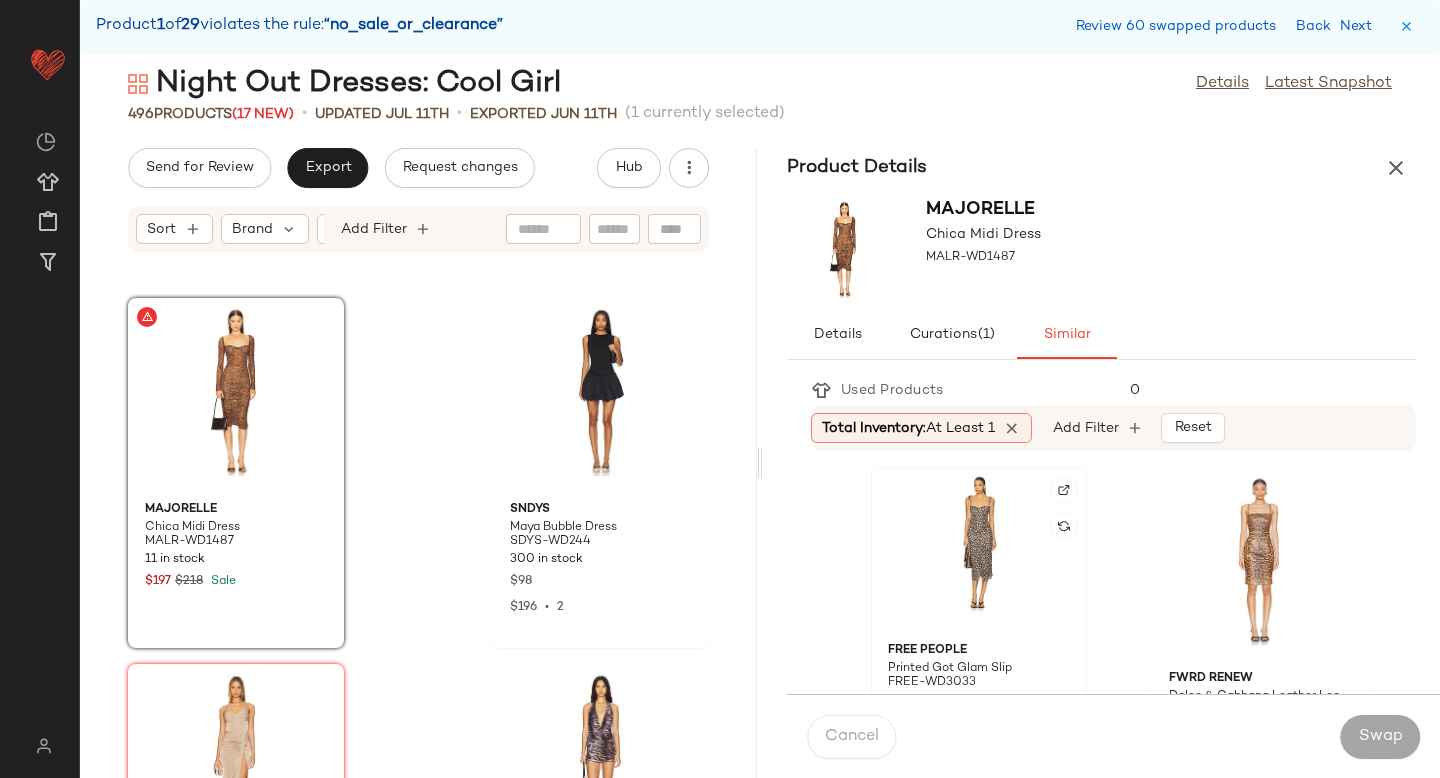 click 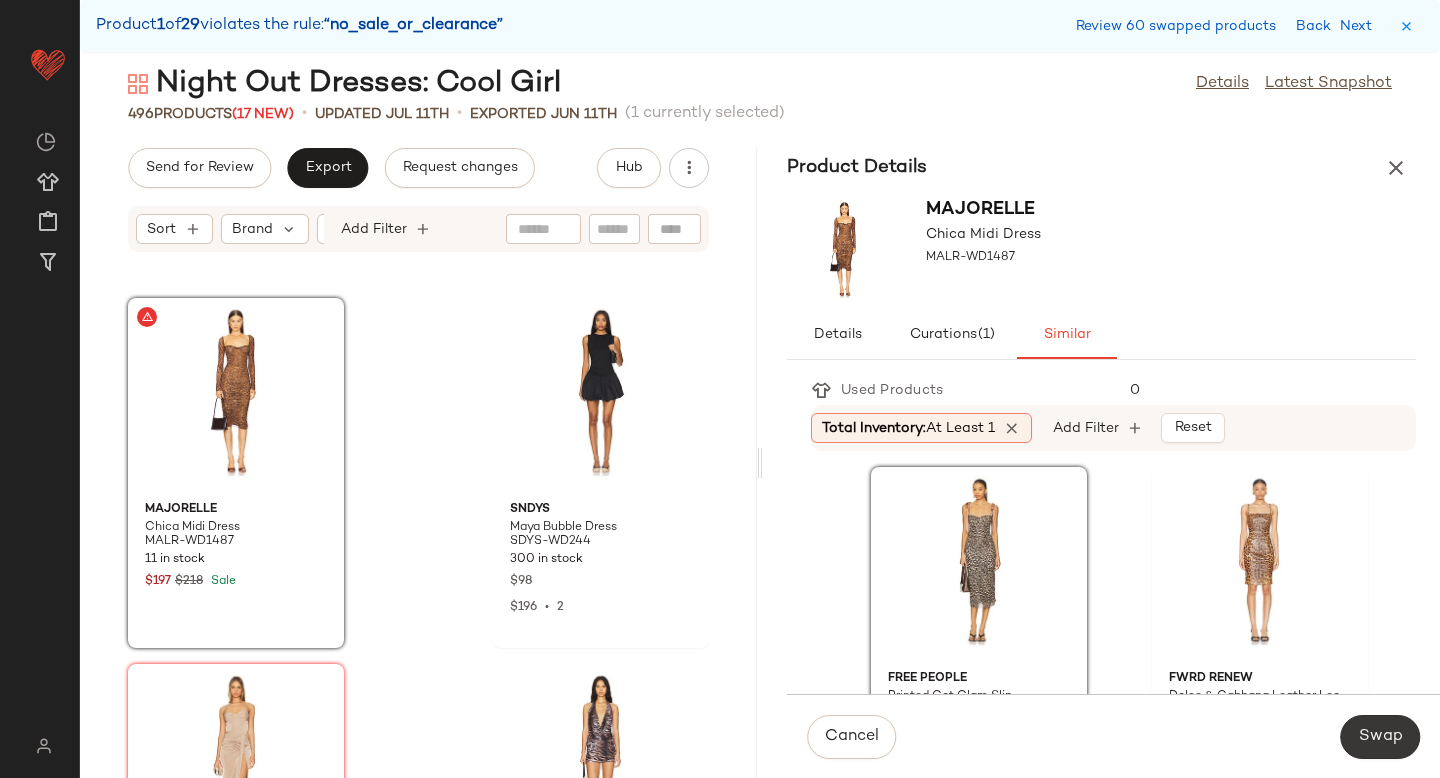 click on "Swap" at bounding box center (1380, 737) 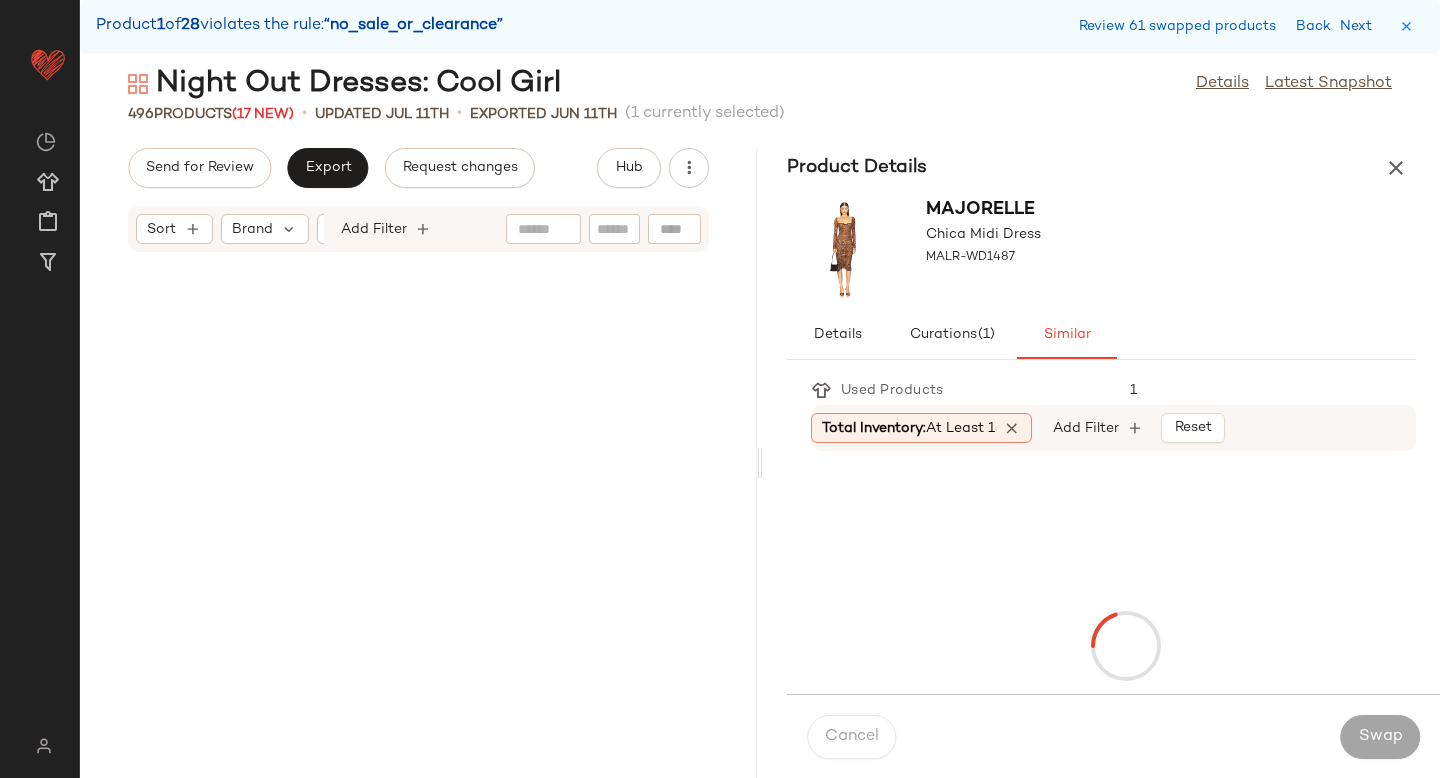 scroll, scrollTop: 54900, scrollLeft: 0, axis: vertical 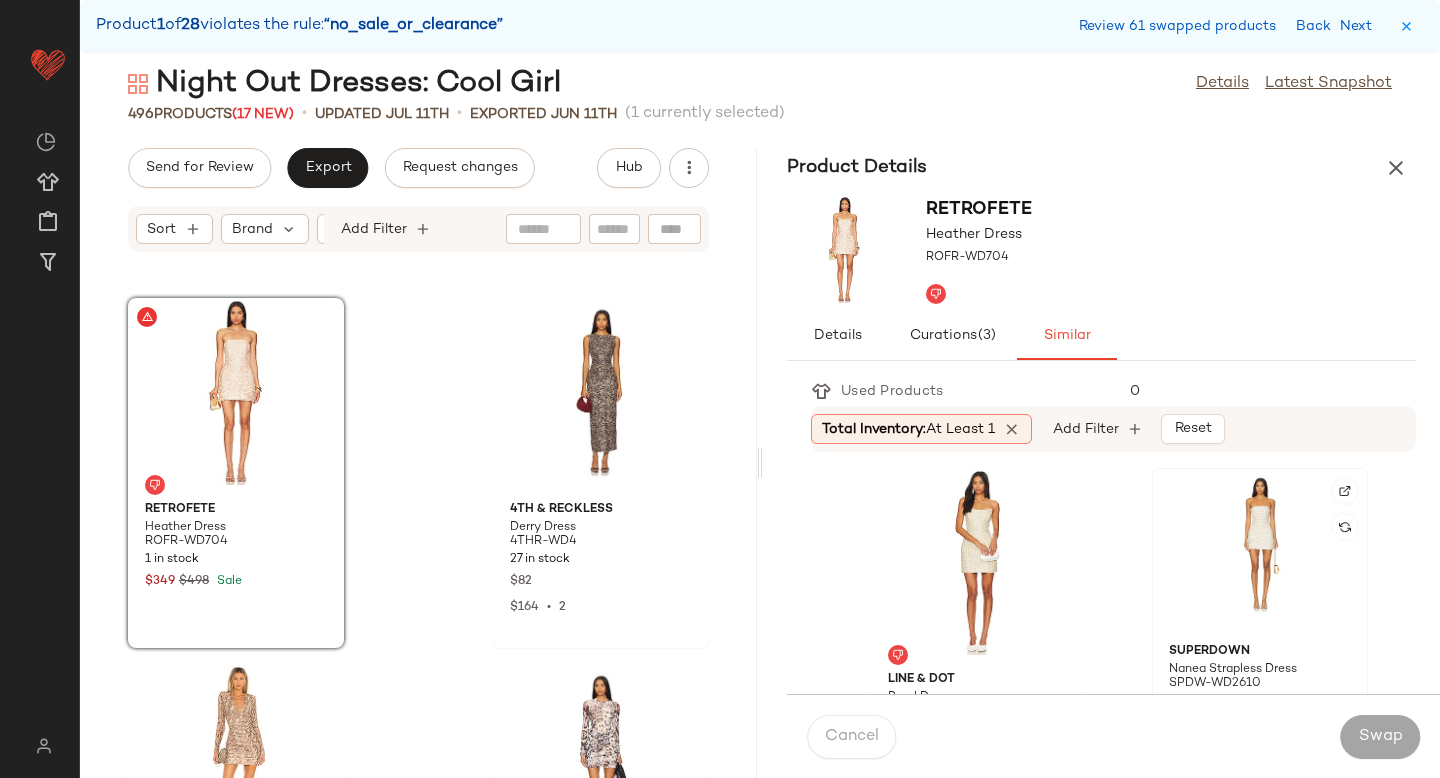 click 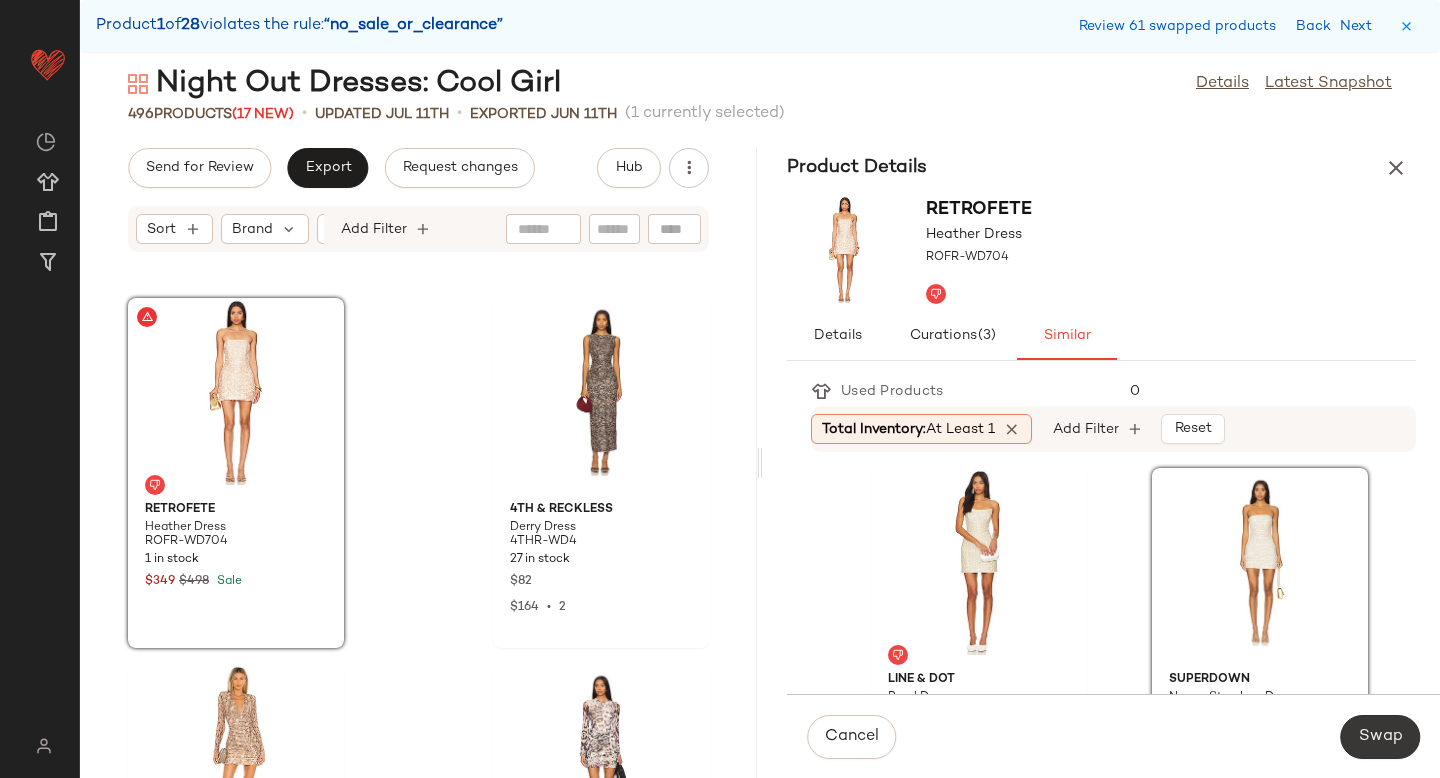 click on "Swap" at bounding box center (1380, 737) 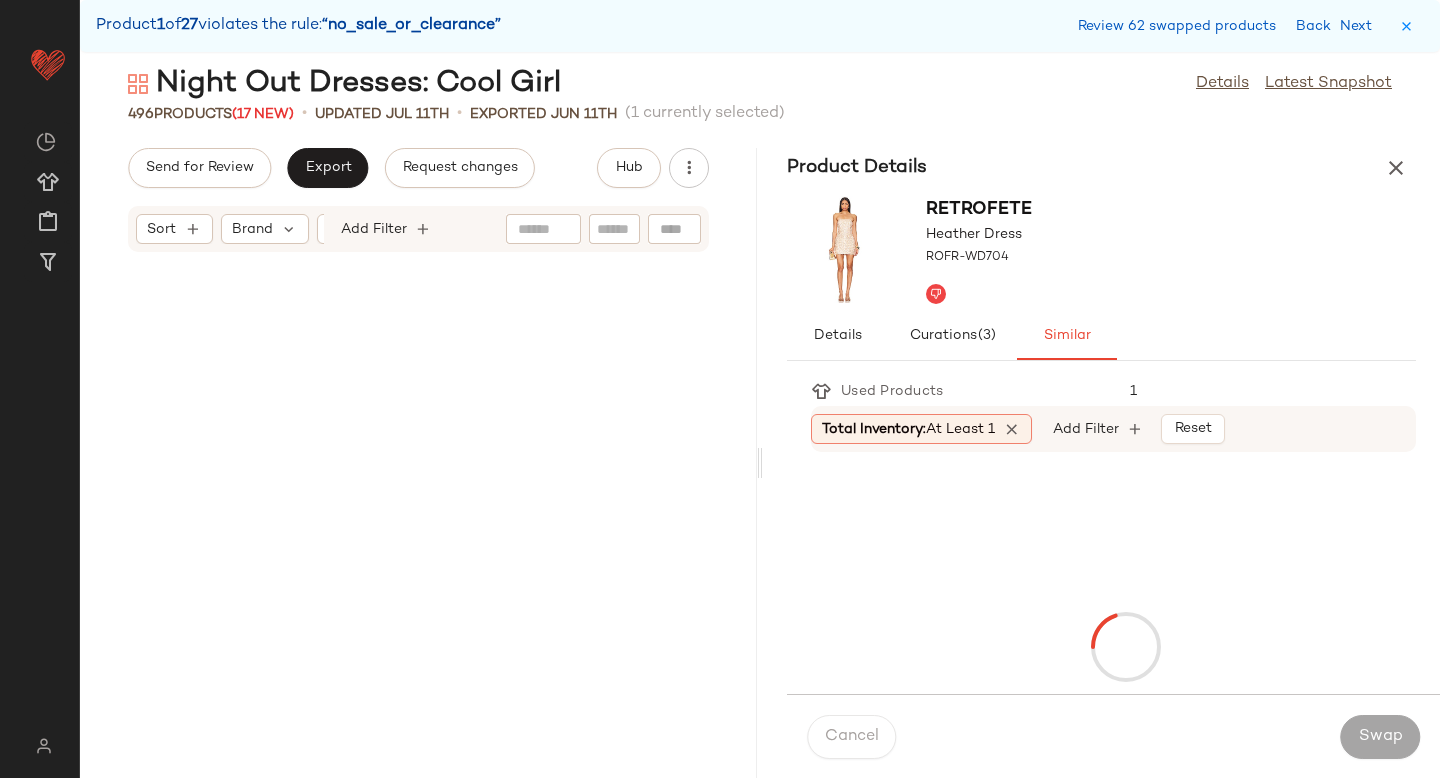 scroll, scrollTop: 56364, scrollLeft: 0, axis: vertical 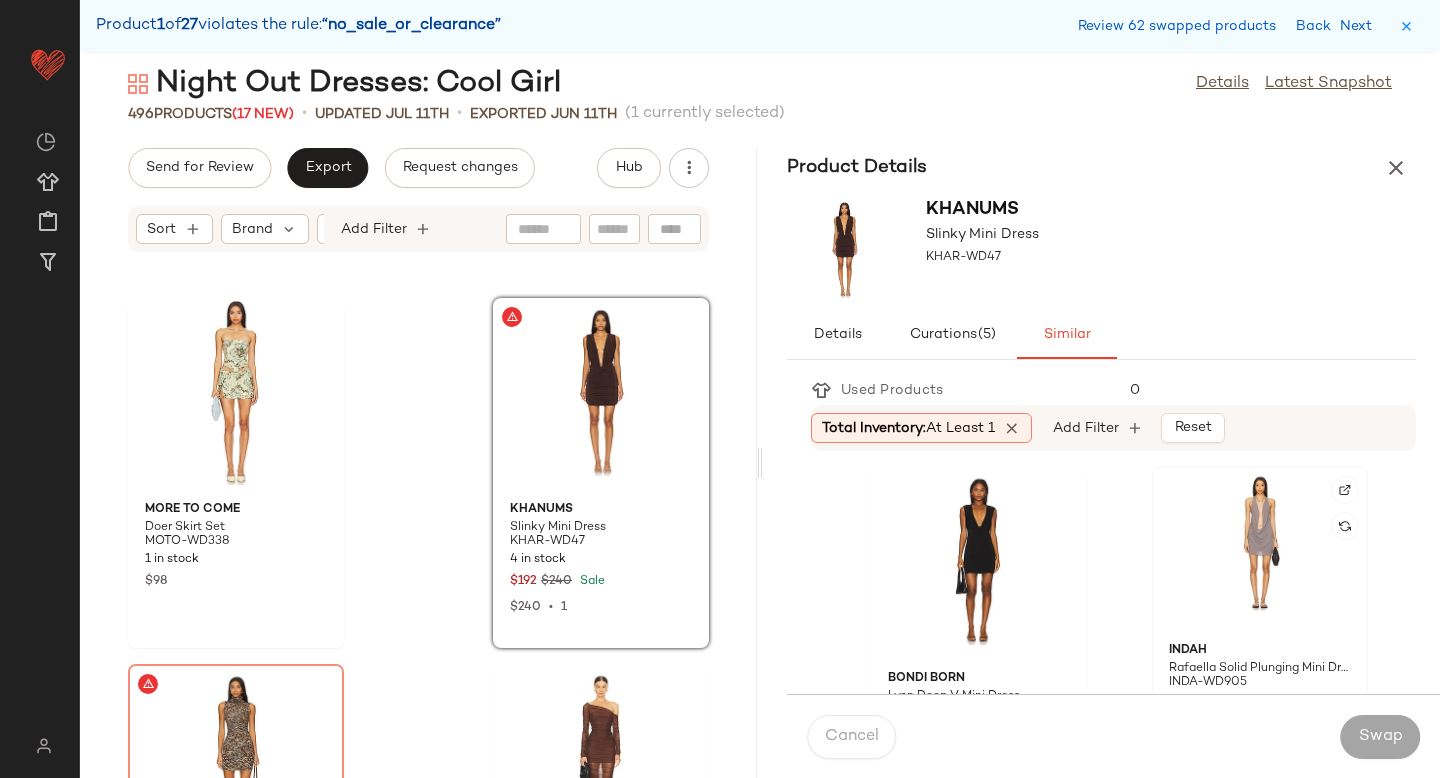 click 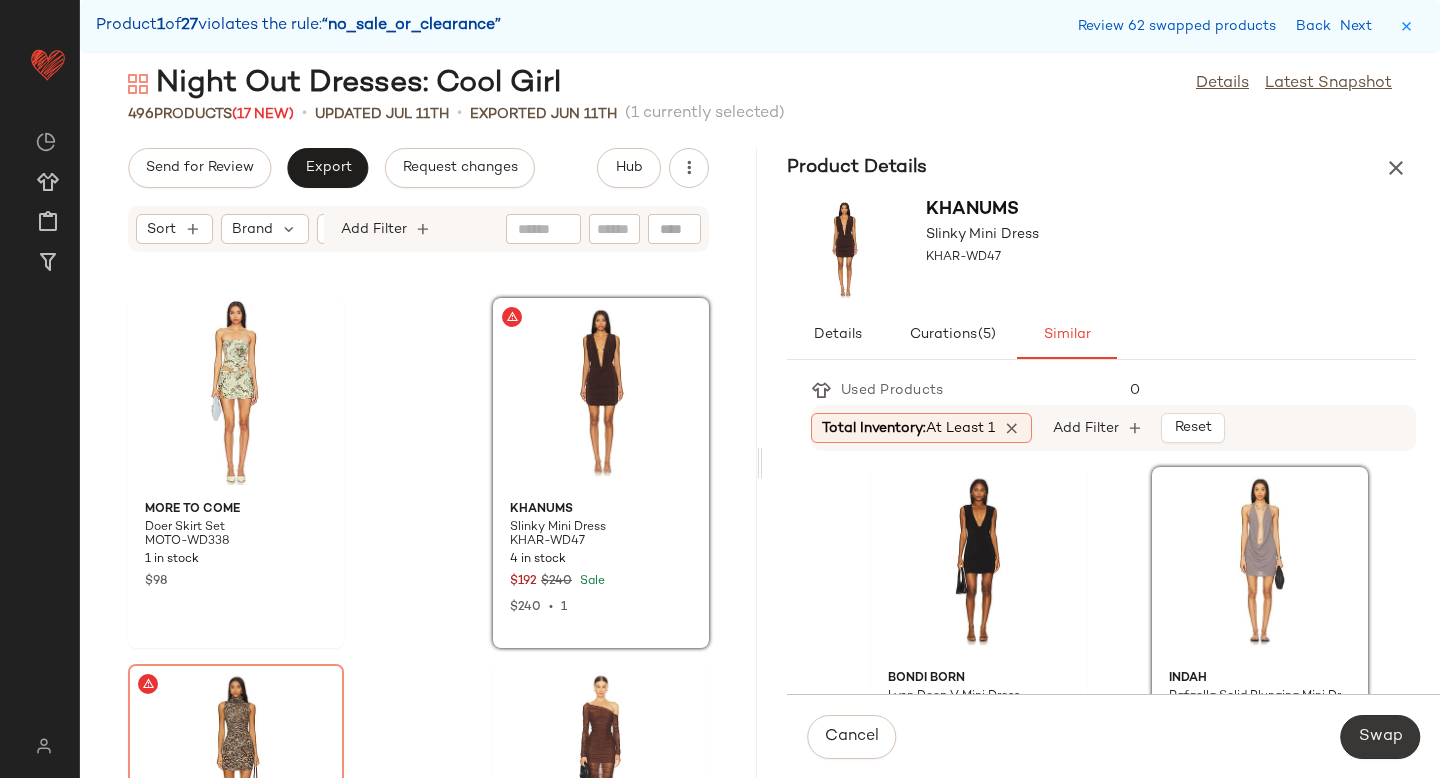 click on "Swap" at bounding box center [1380, 737] 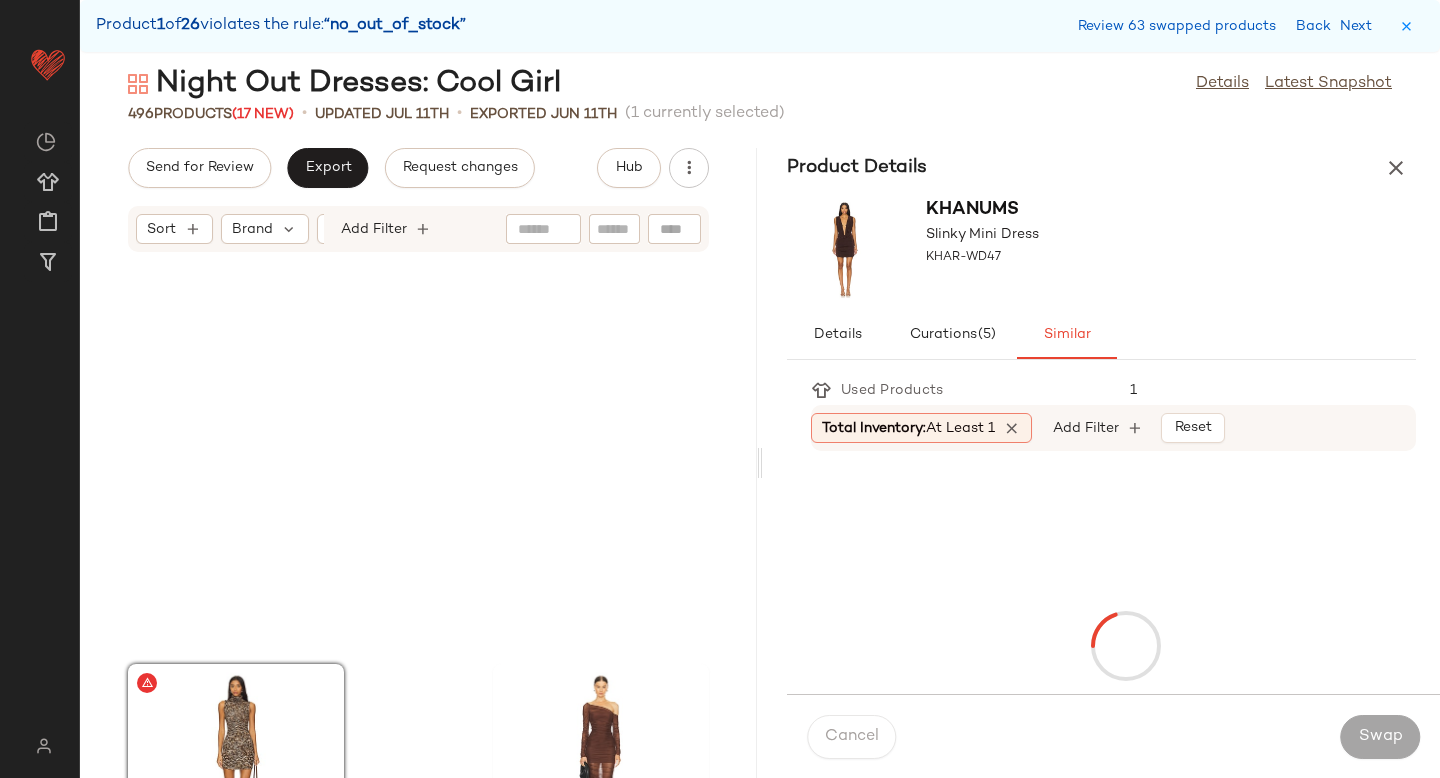 scroll, scrollTop: 56730, scrollLeft: 0, axis: vertical 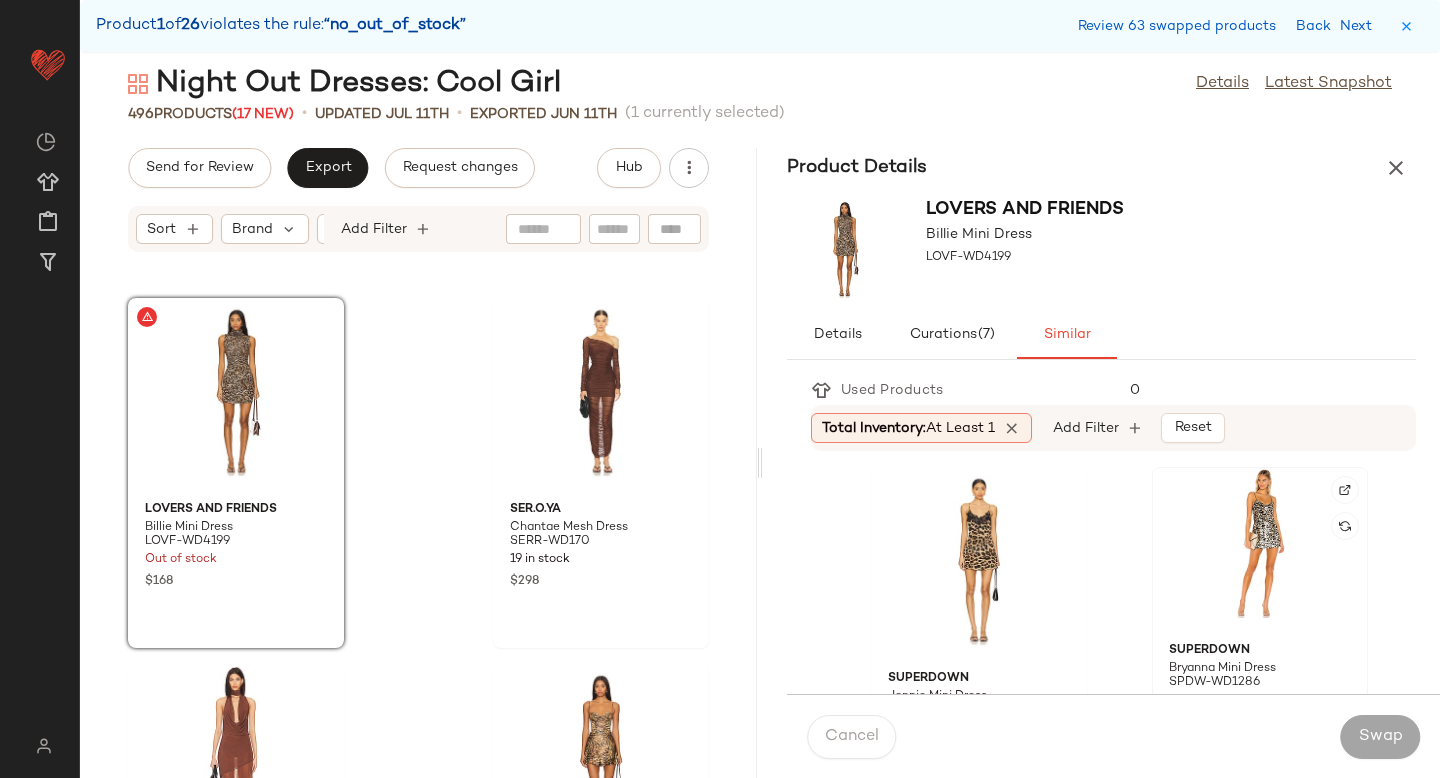 click 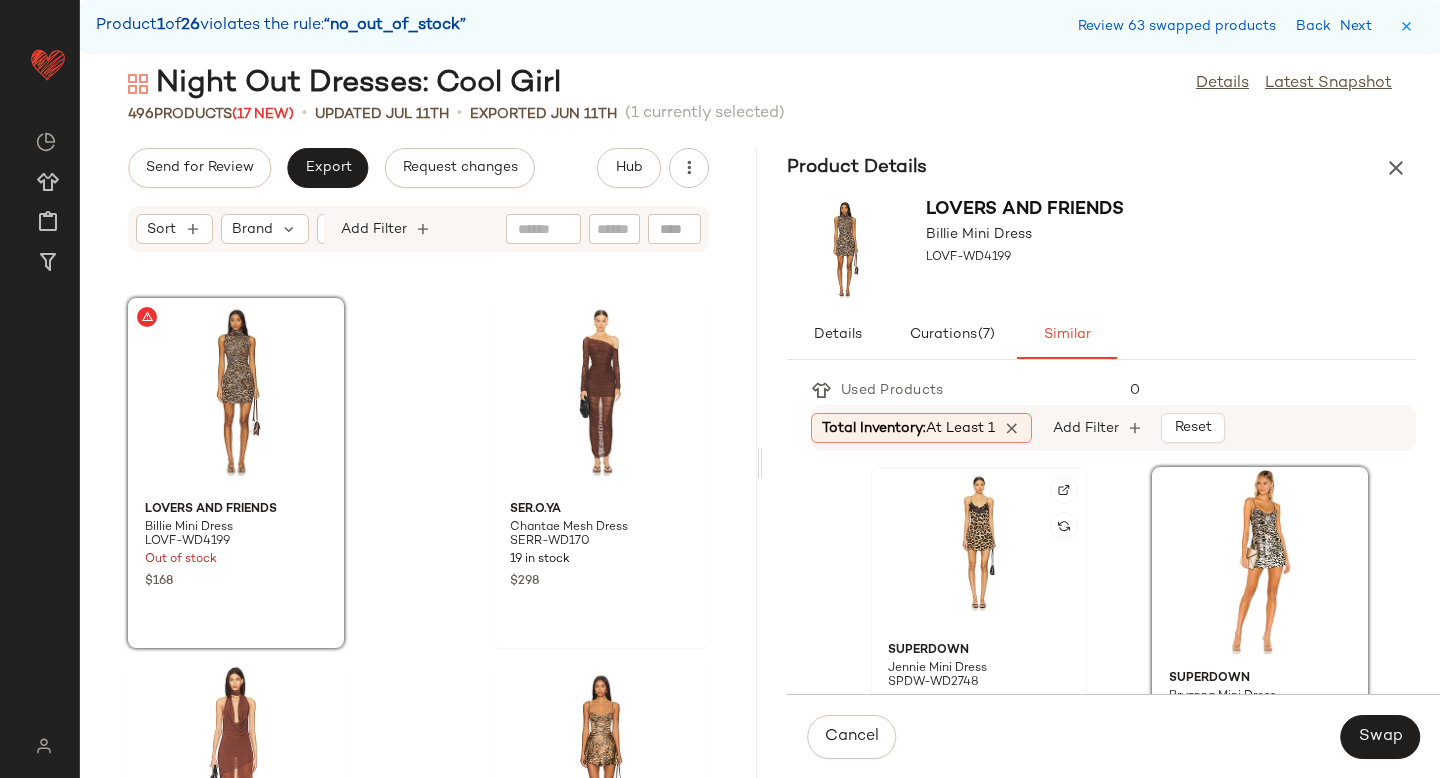 click 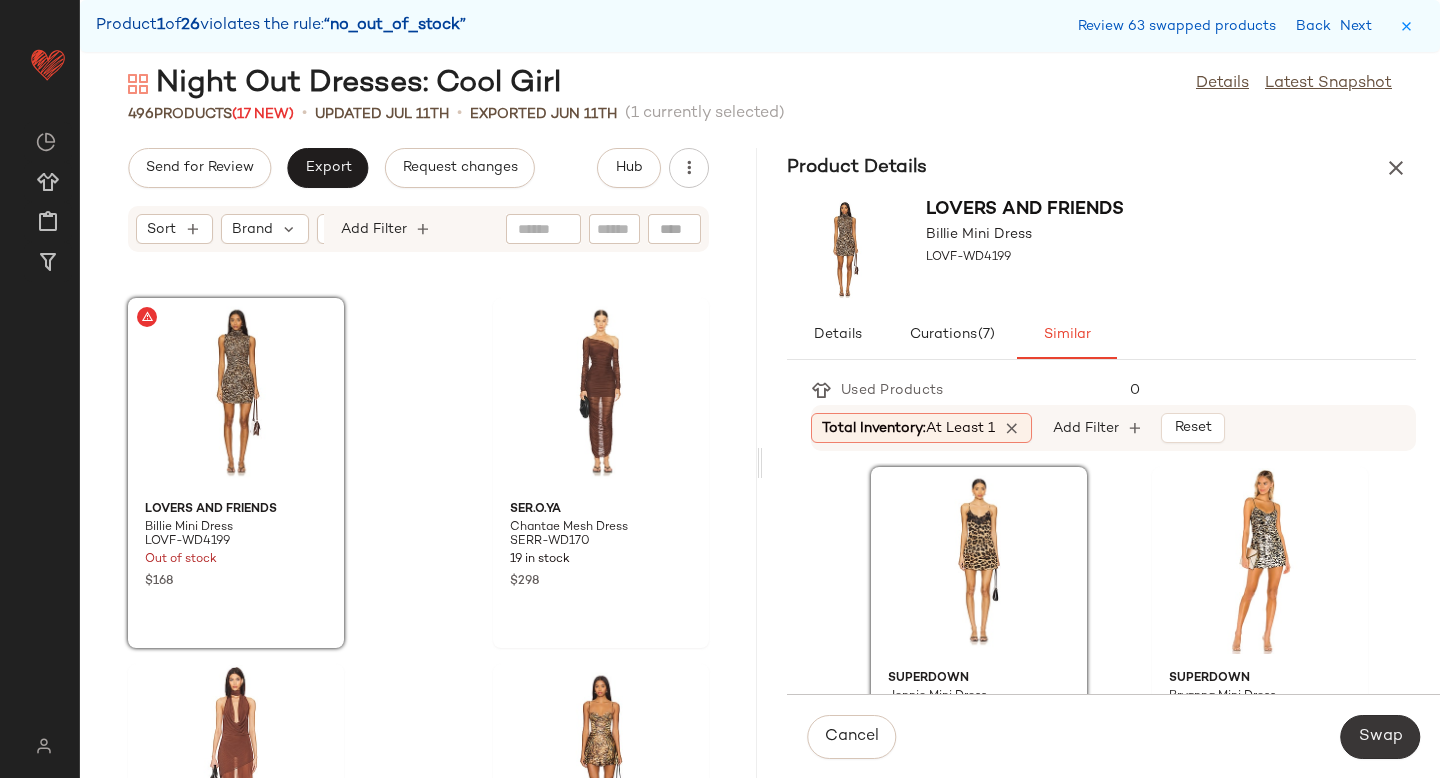 click on "Swap" at bounding box center (1380, 737) 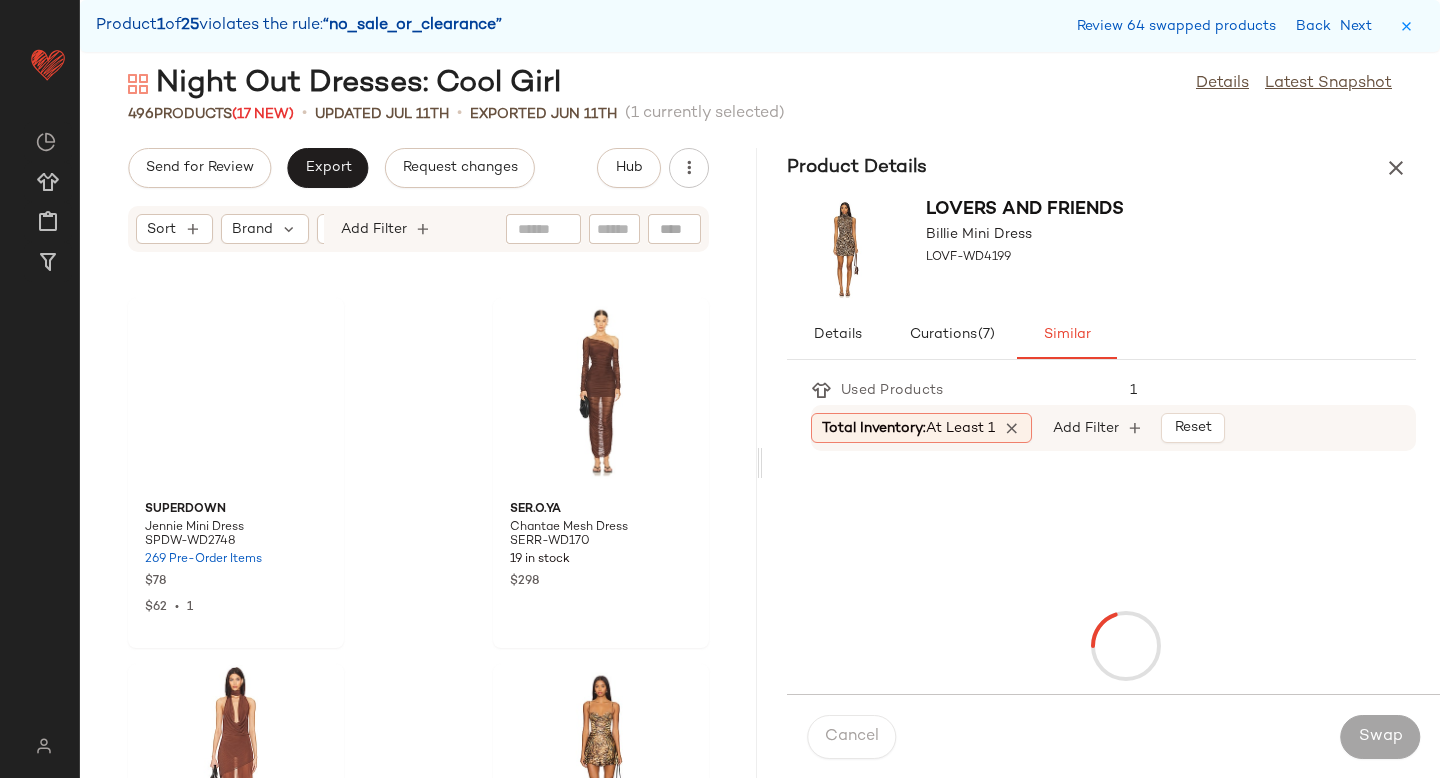 scroll, scrollTop: 59292, scrollLeft: 0, axis: vertical 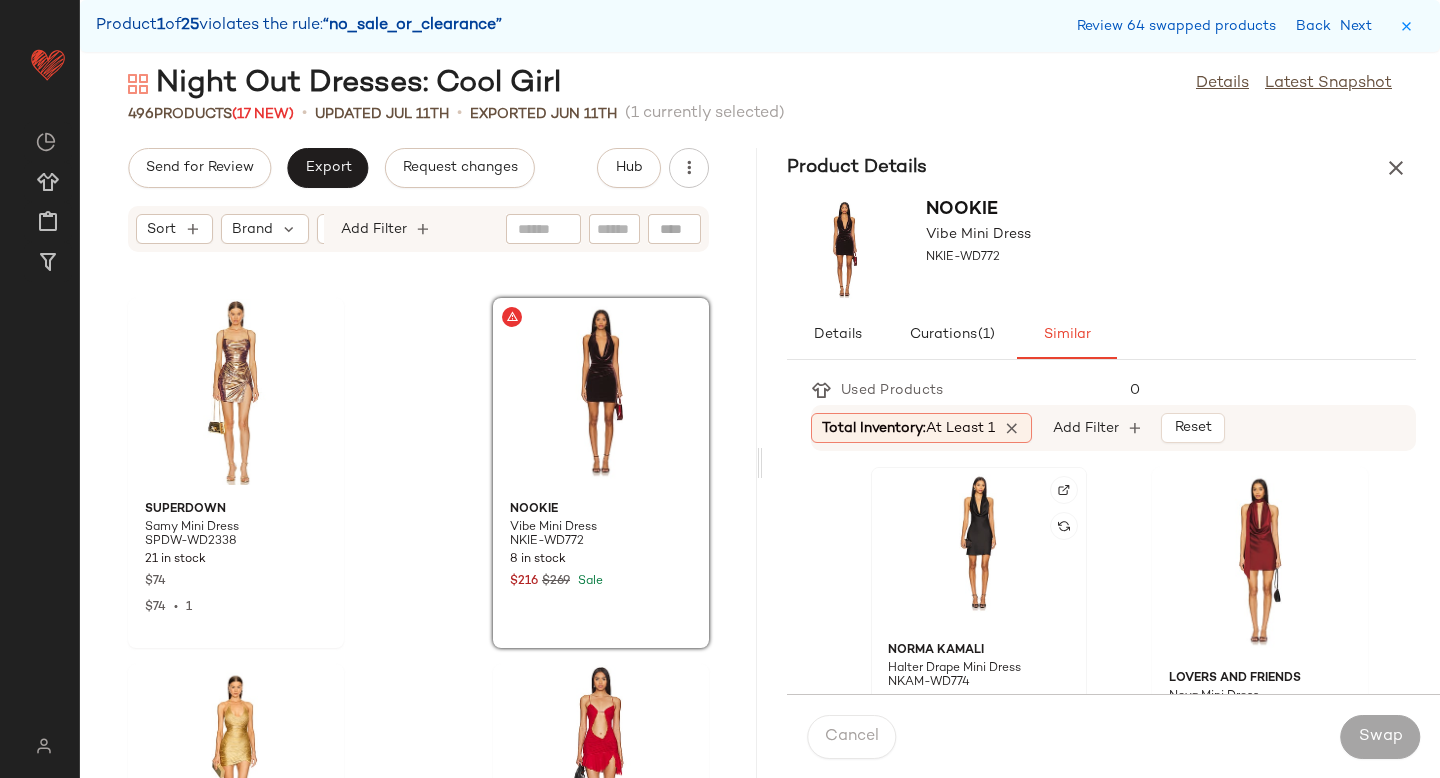 click 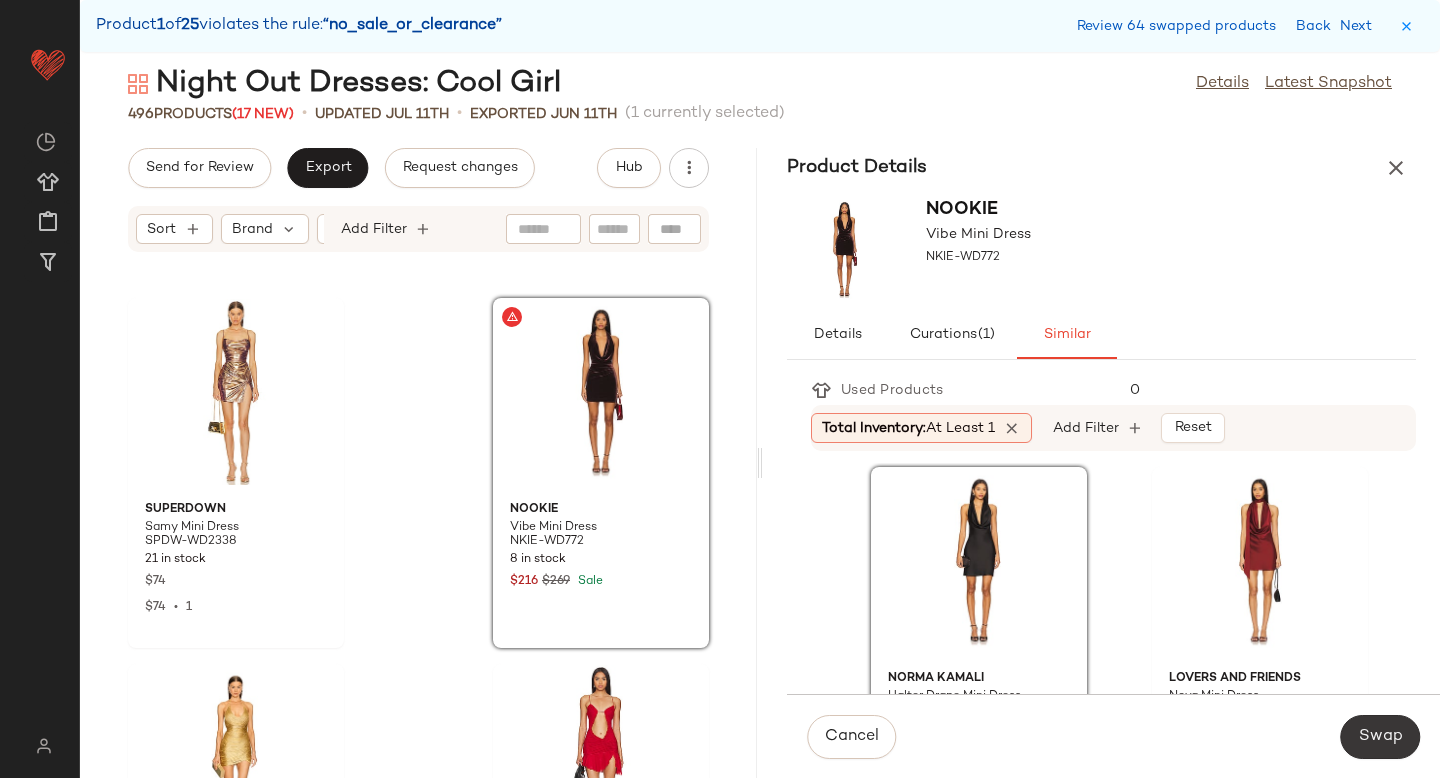 click on "Swap" at bounding box center [1380, 737] 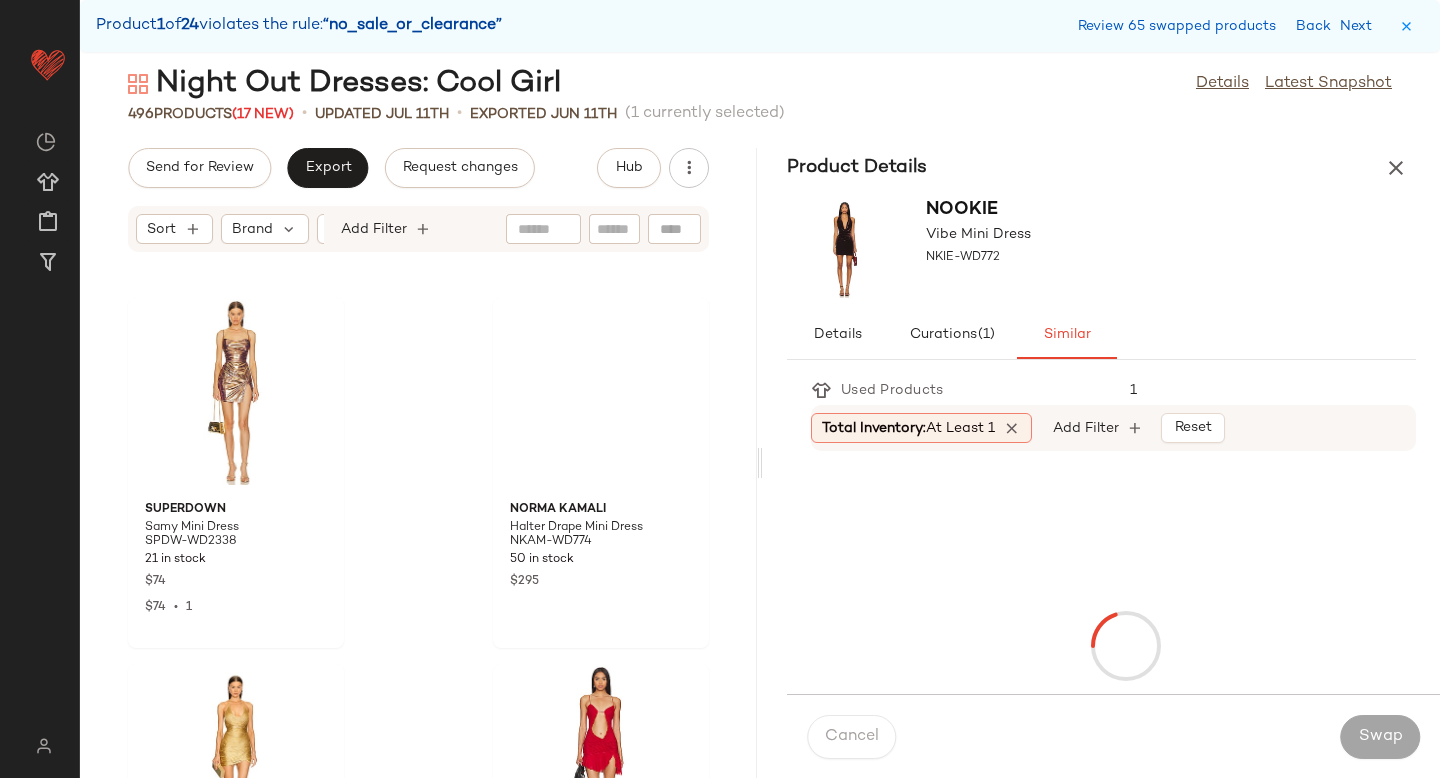 scroll, scrollTop: 62220, scrollLeft: 0, axis: vertical 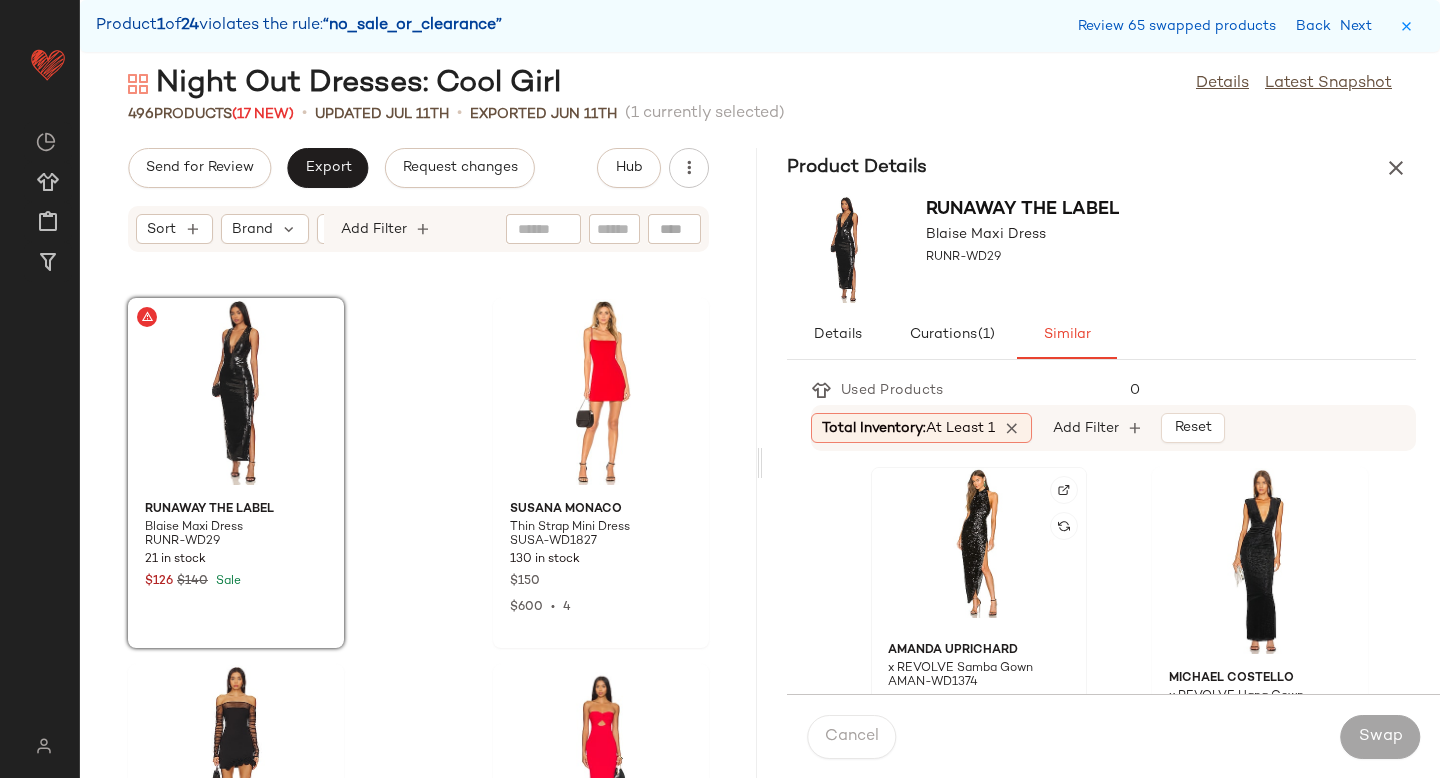 click 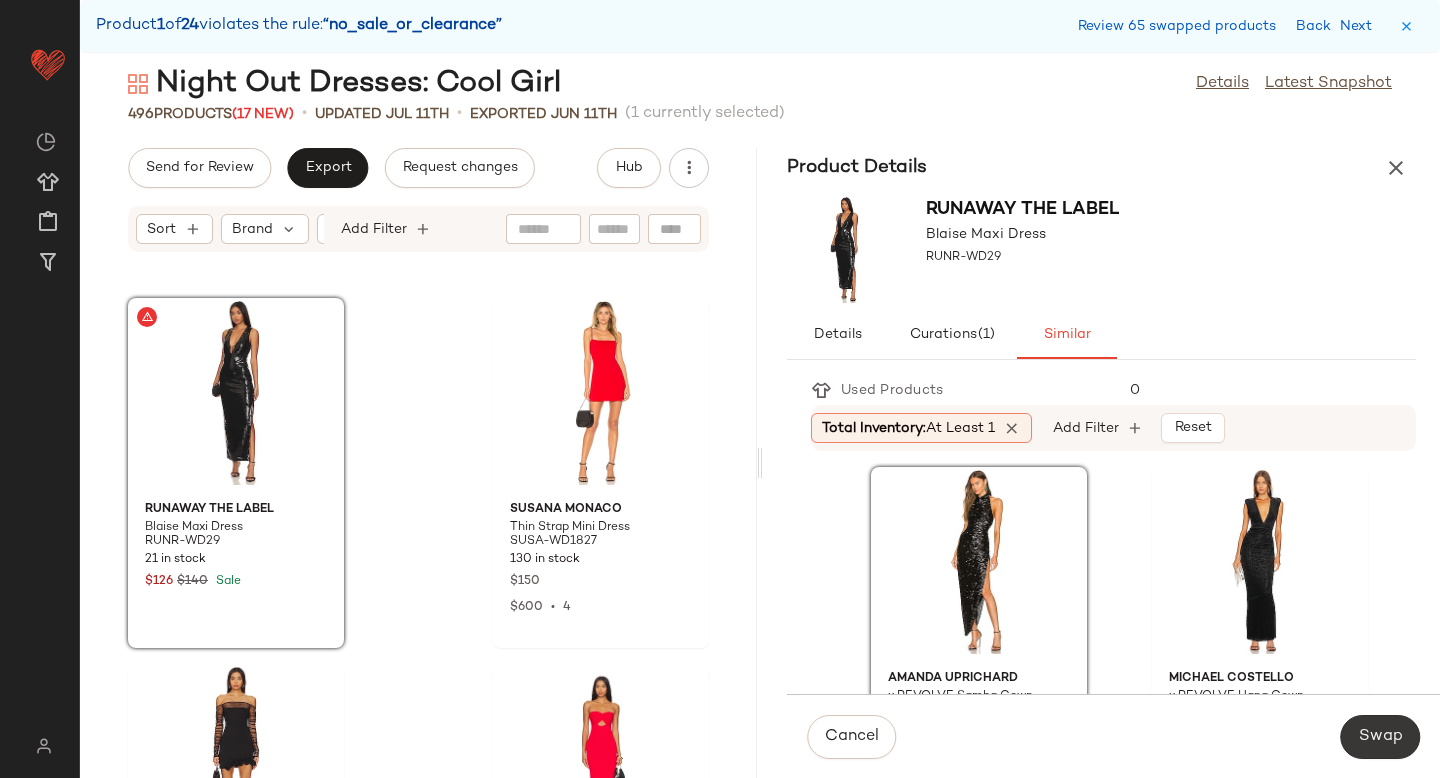 click on "Swap" at bounding box center (1380, 737) 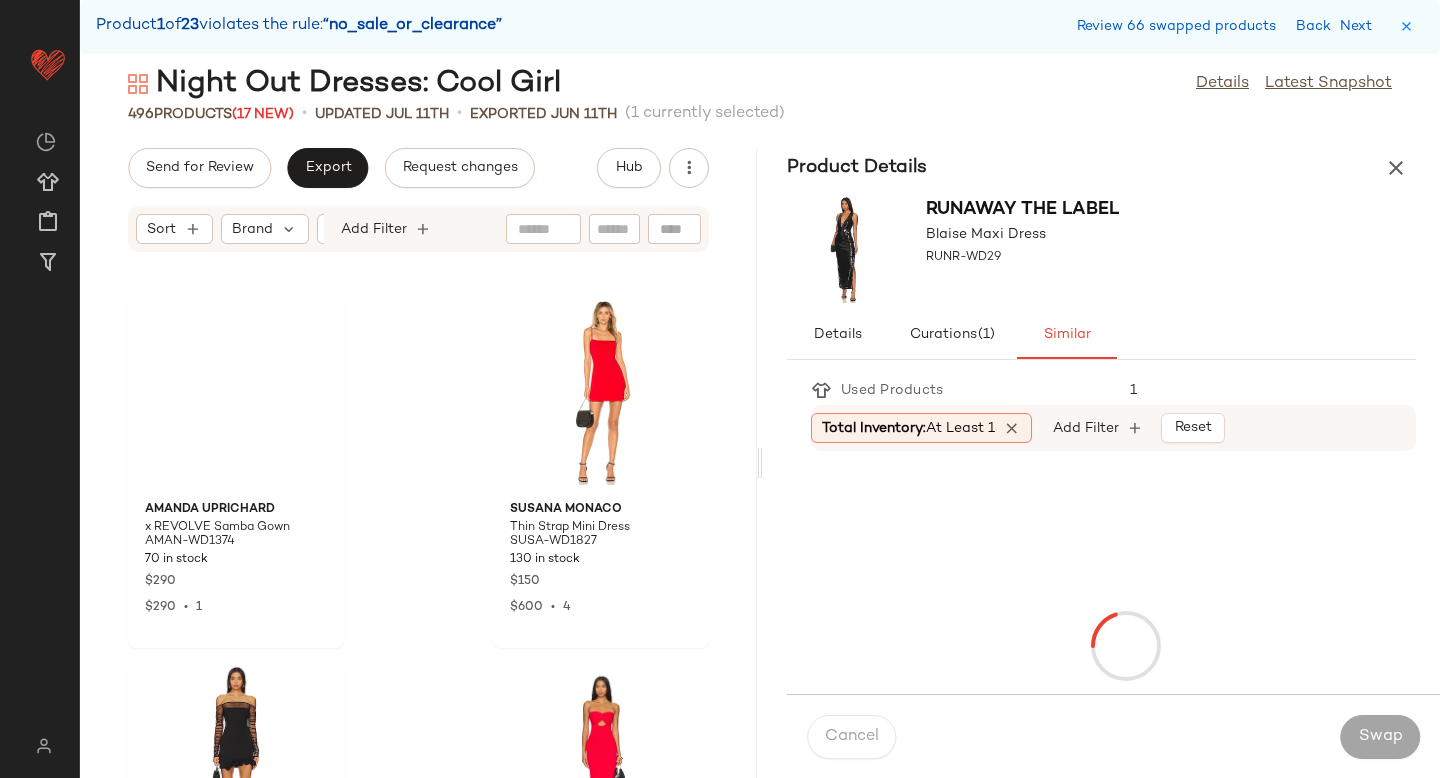 scroll, scrollTop: 62952, scrollLeft: 0, axis: vertical 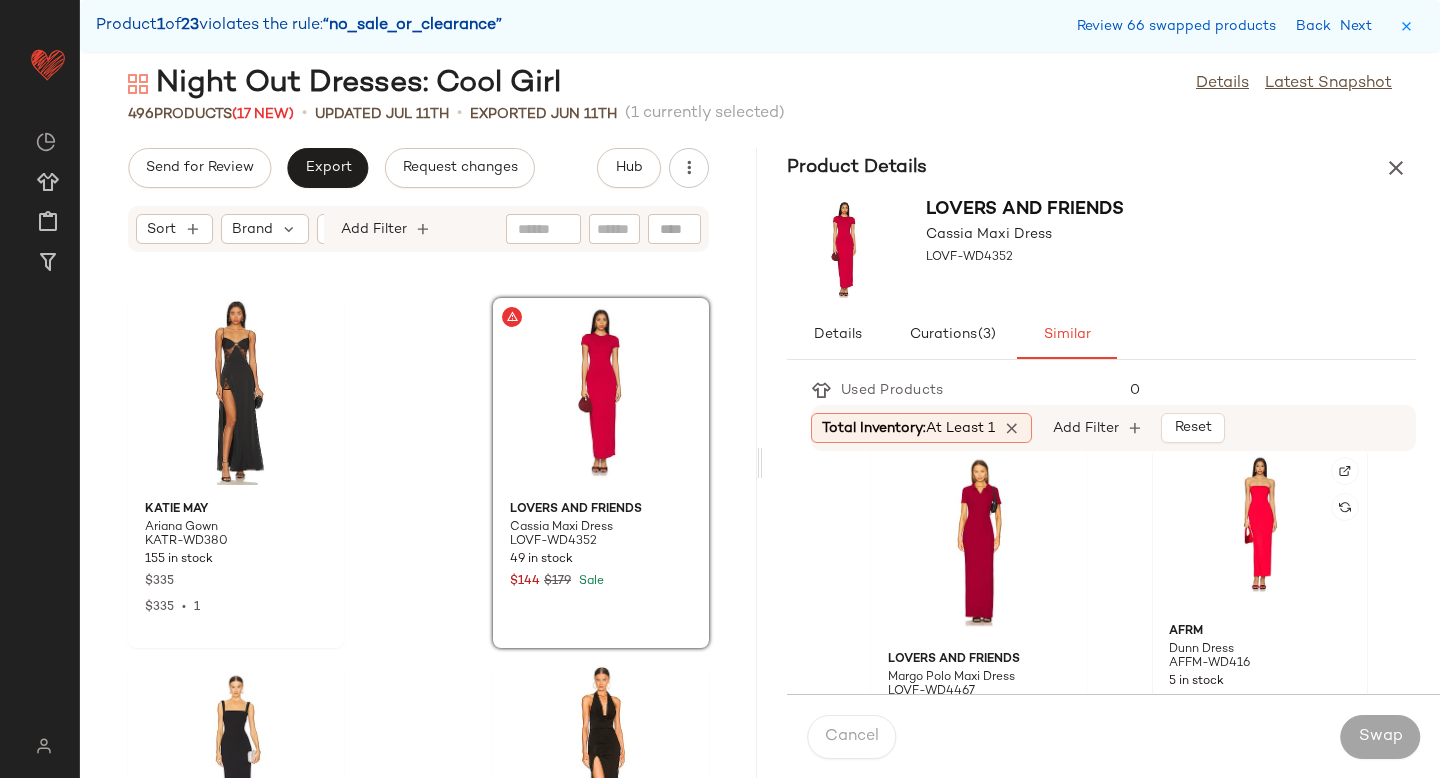 click 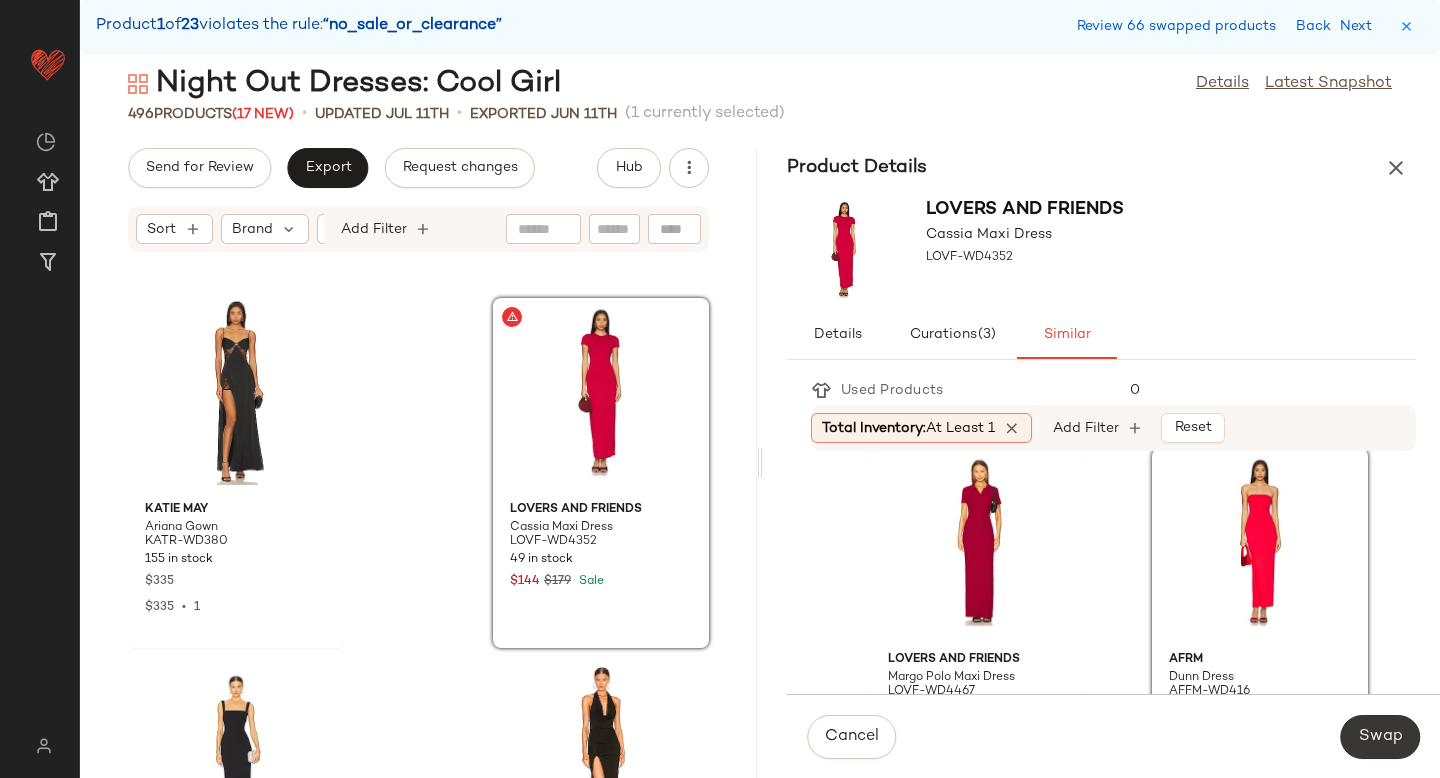 click on "Swap" 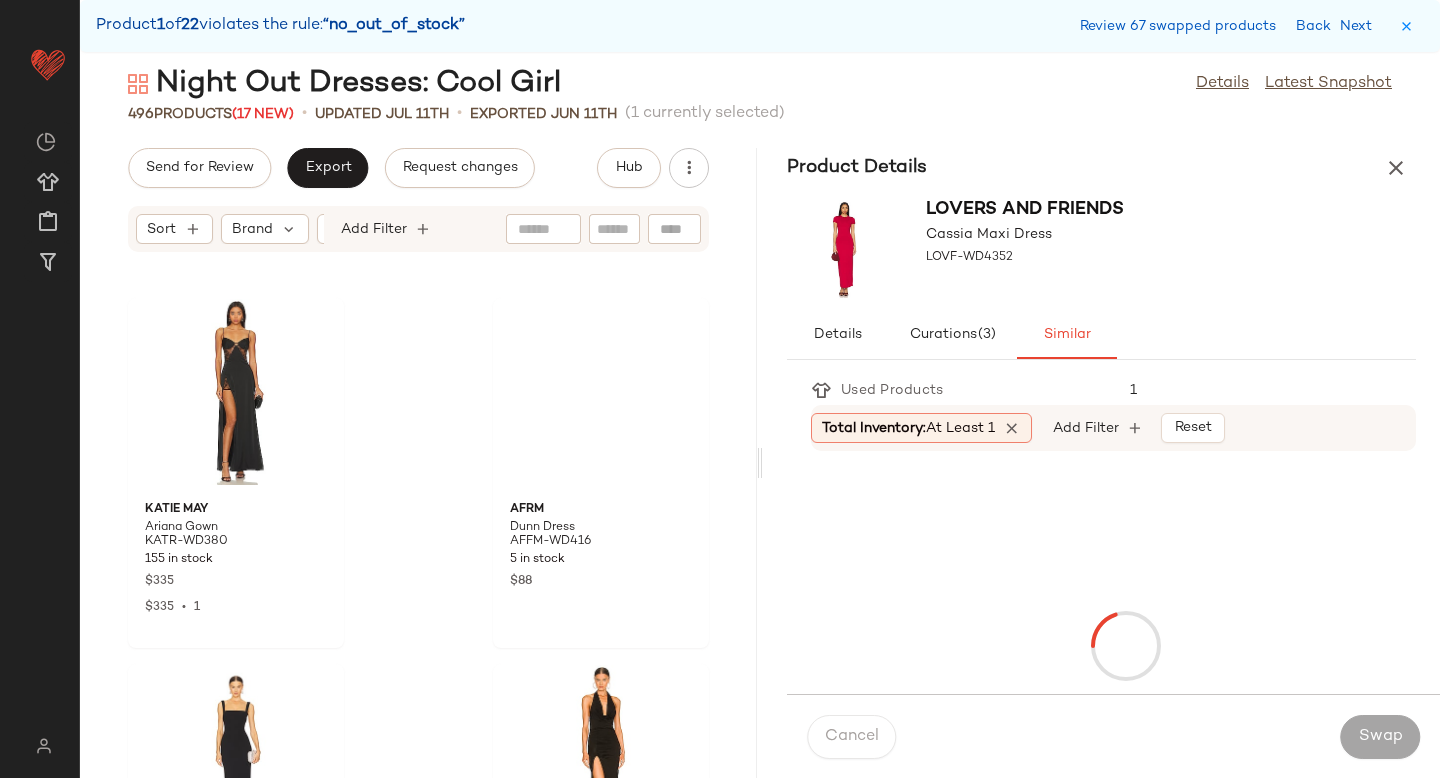scroll, scrollTop: 66612, scrollLeft: 0, axis: vertical 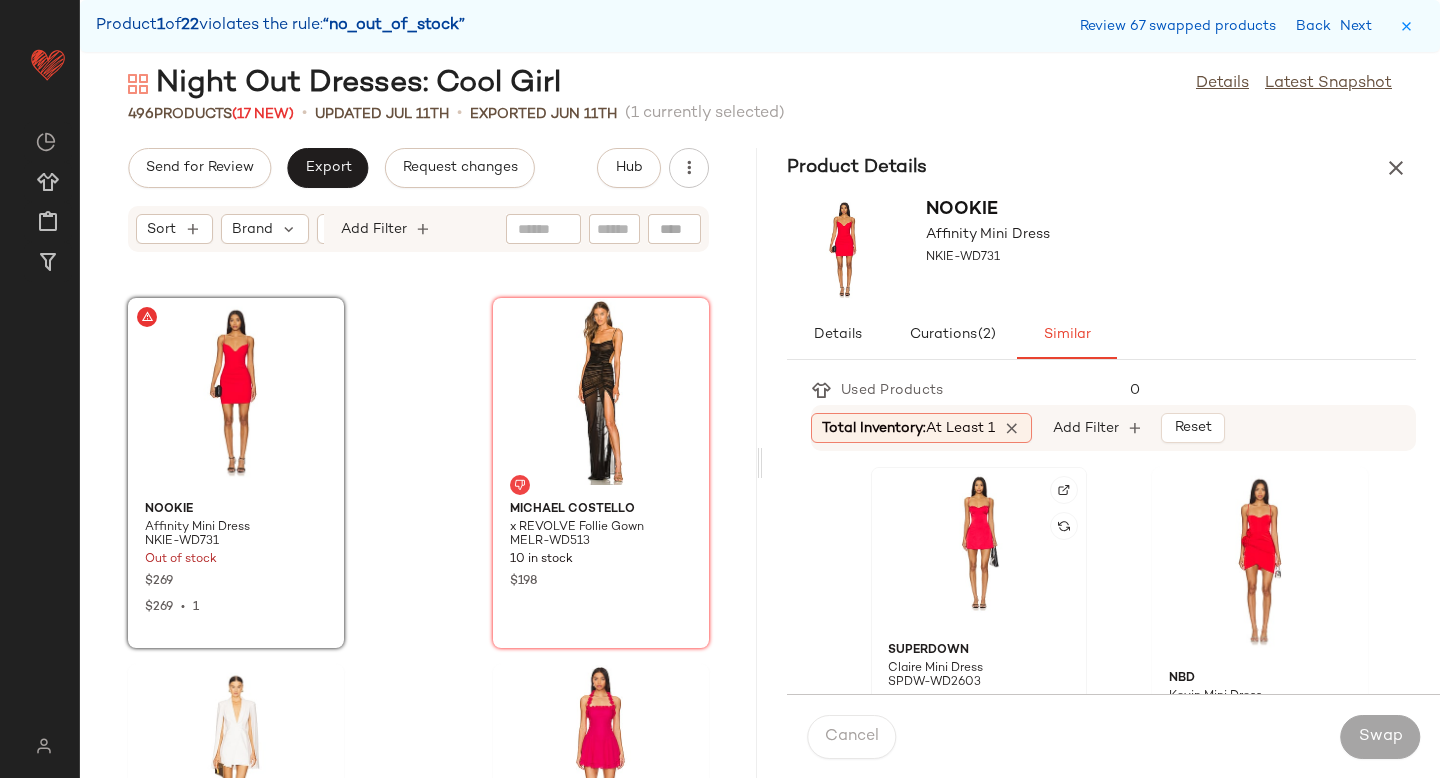 click 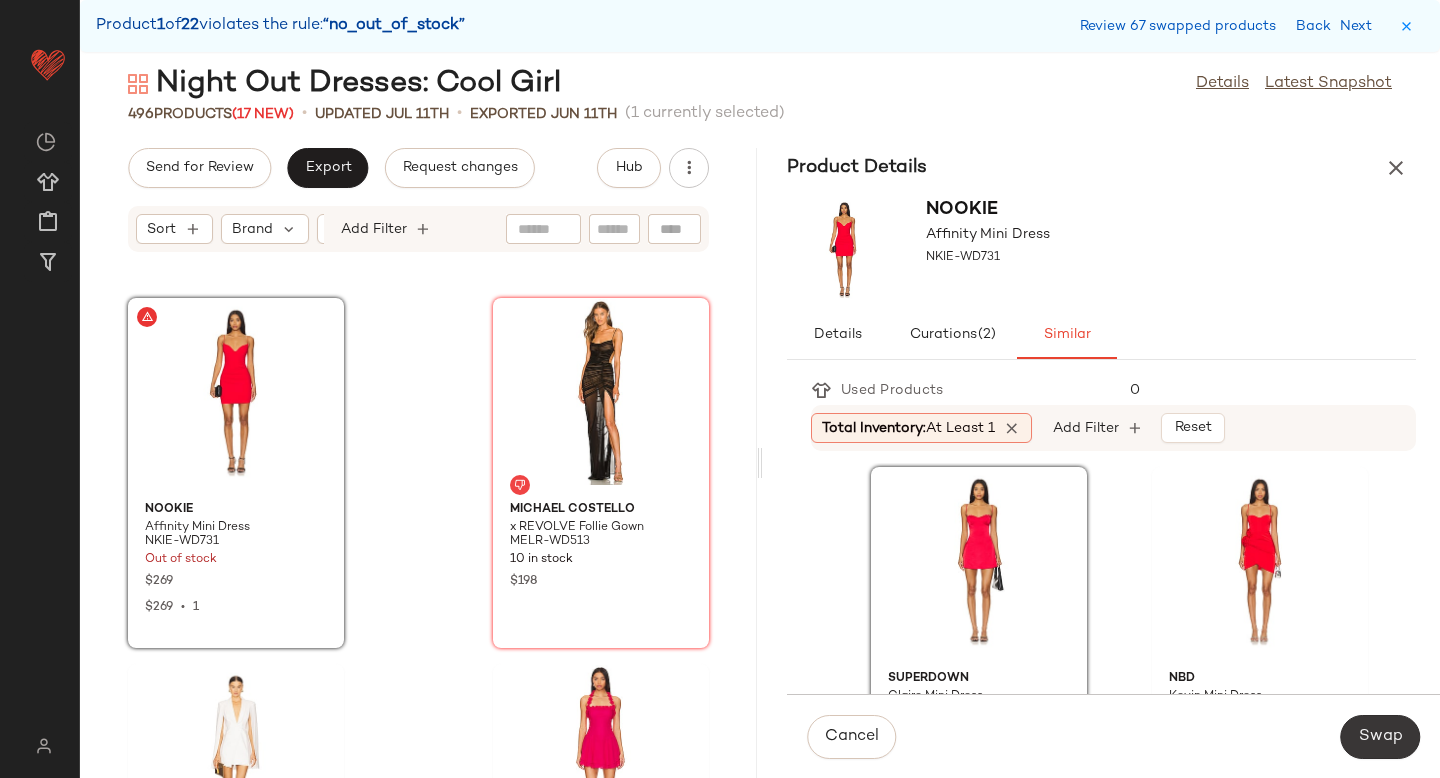 click on "Swap" 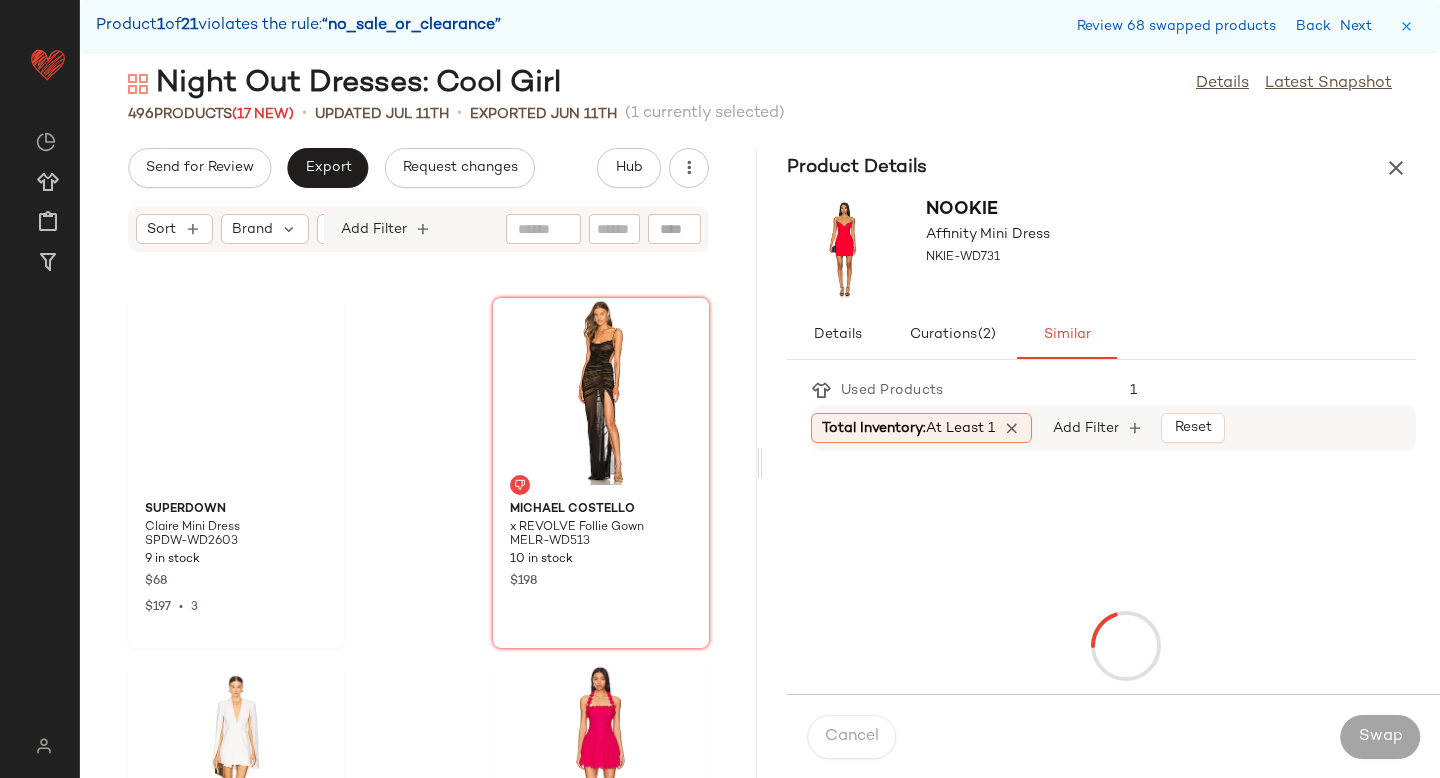 scroll, scrollTop: 67710, scrollLeft: 0, axis: vertical 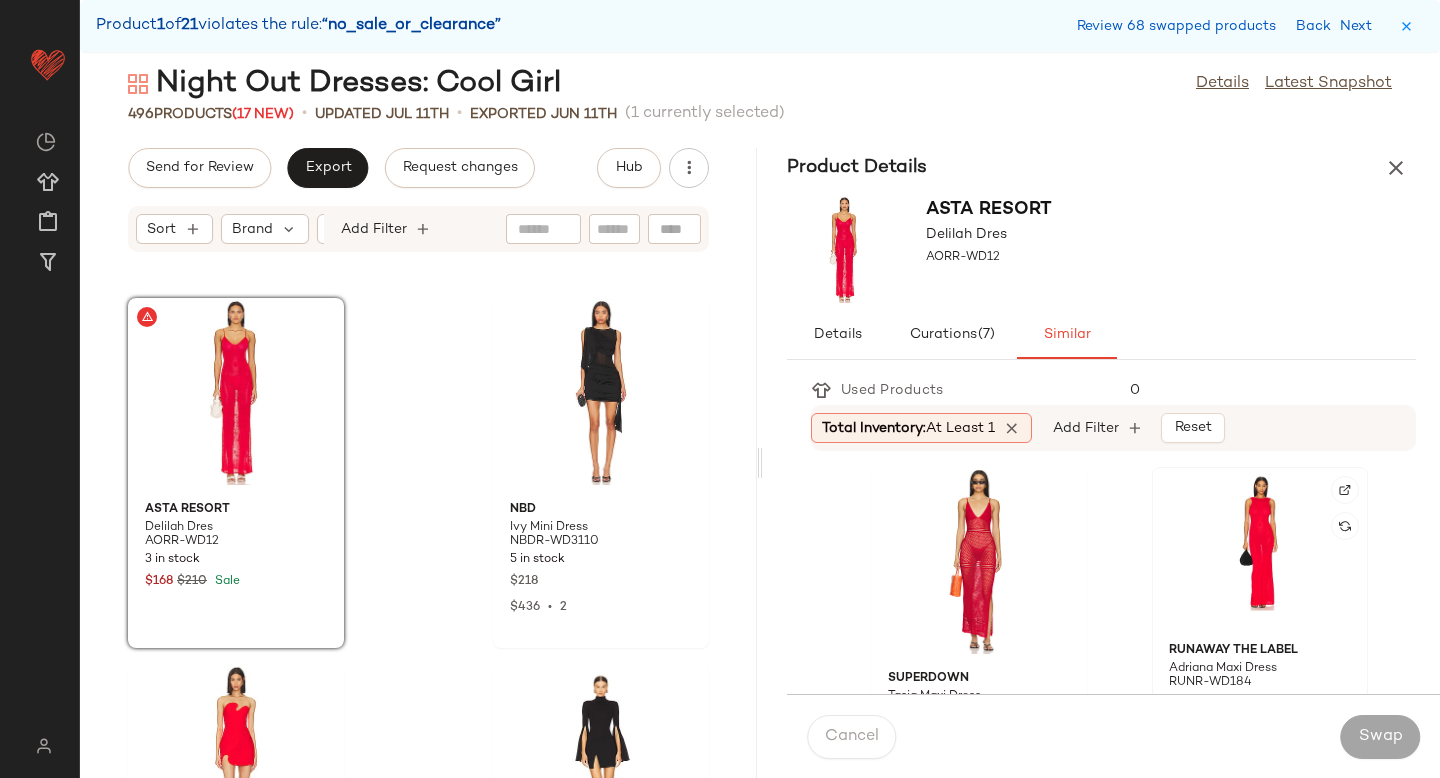 click 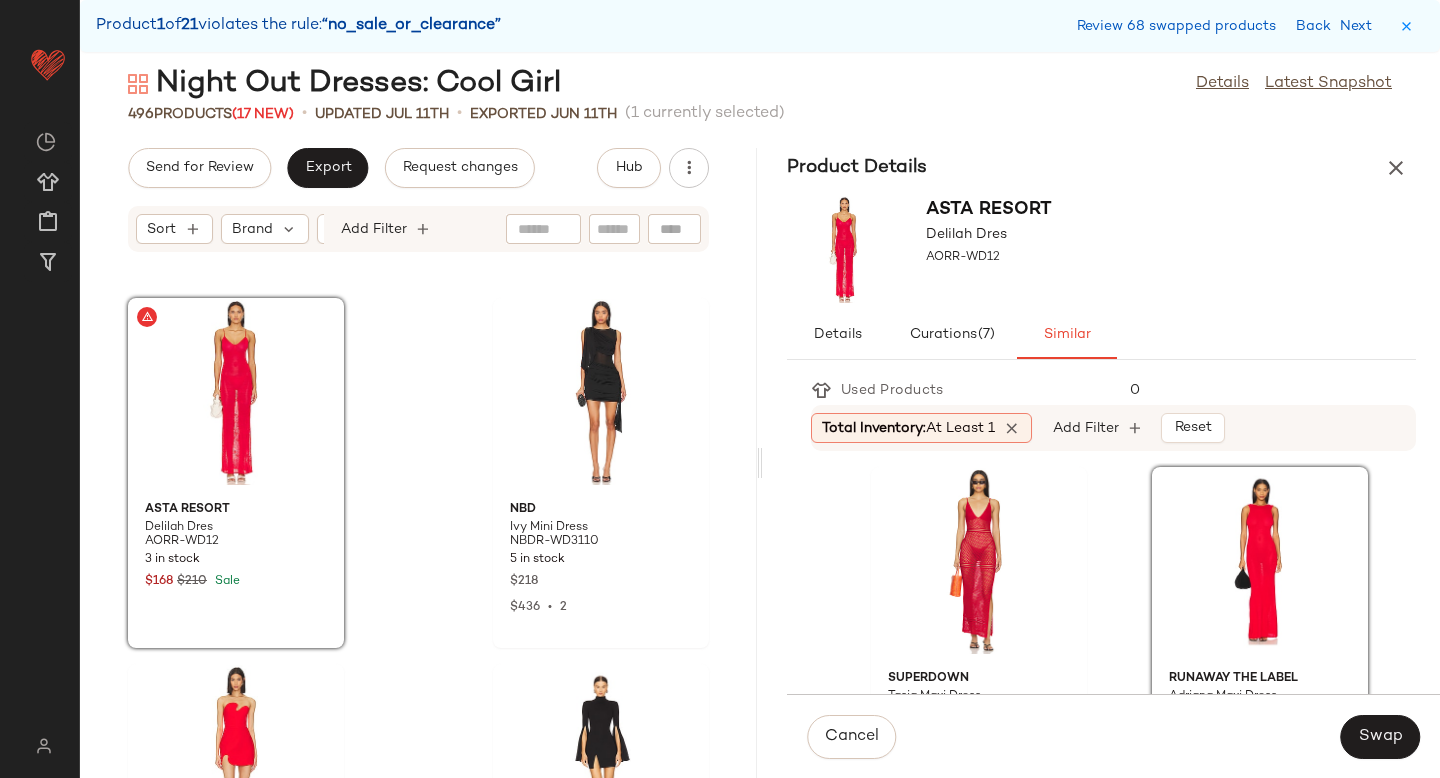 click on "Cancel   Swap" at bounding box center (1113, 736) 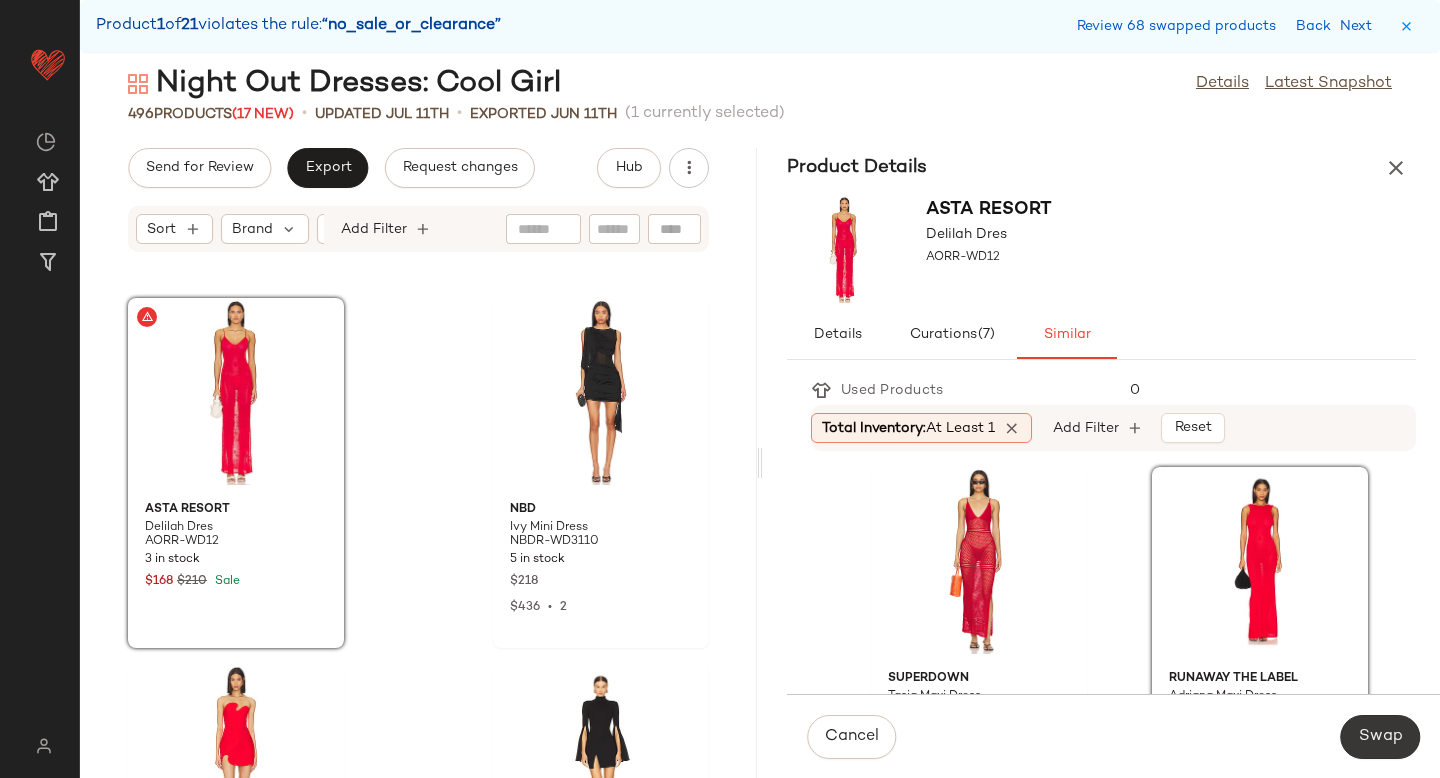 click on "Swap" 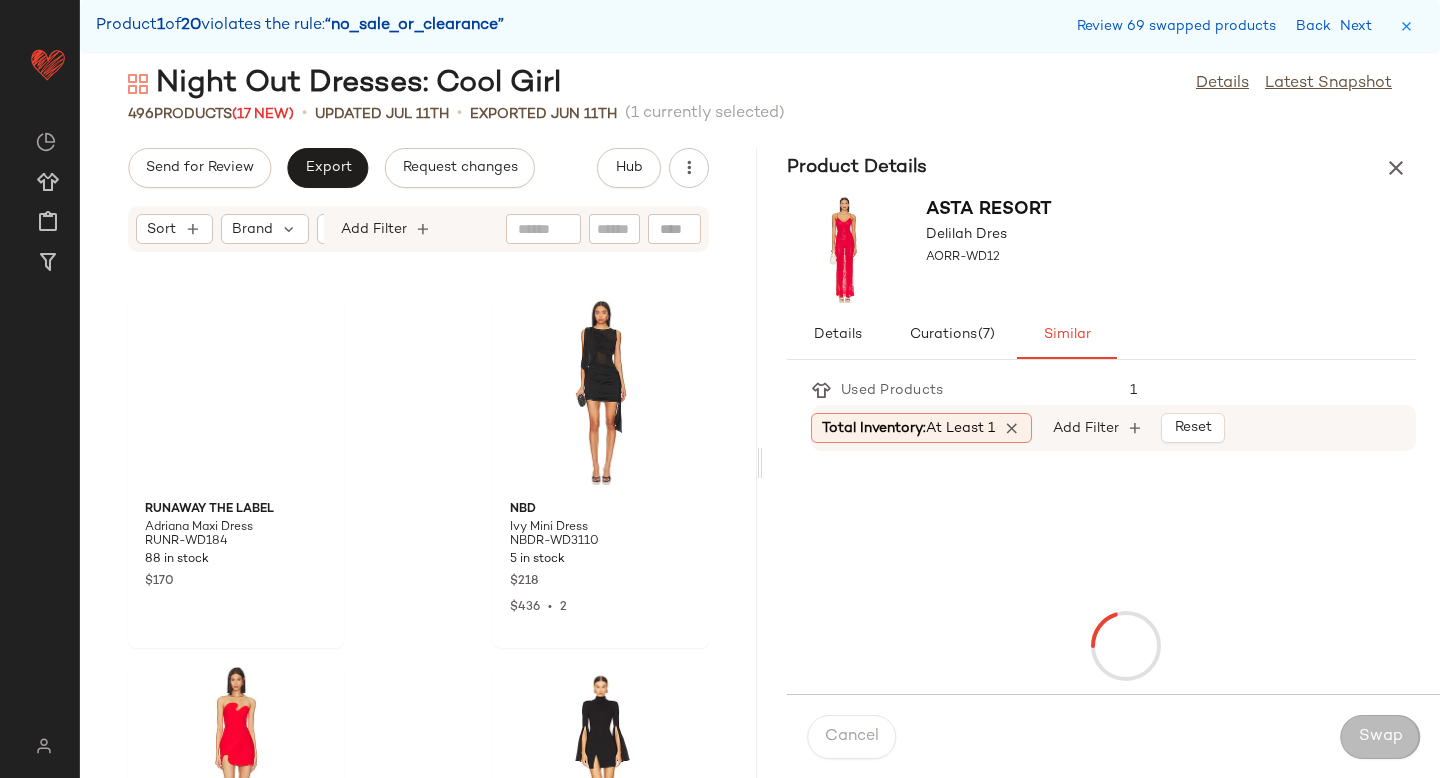 scroll, scrollTop: 68442, scrollLeft: 0, axis: vertical 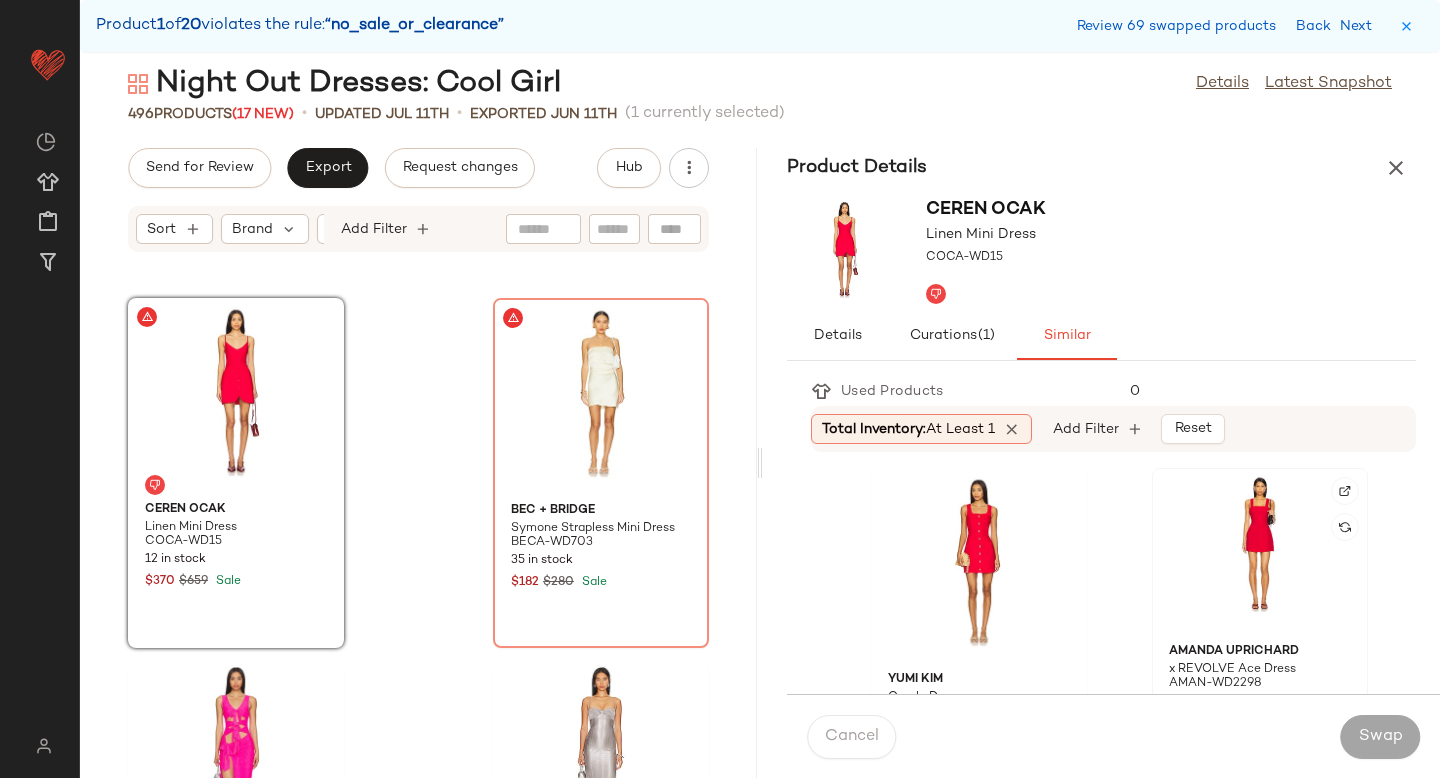 click 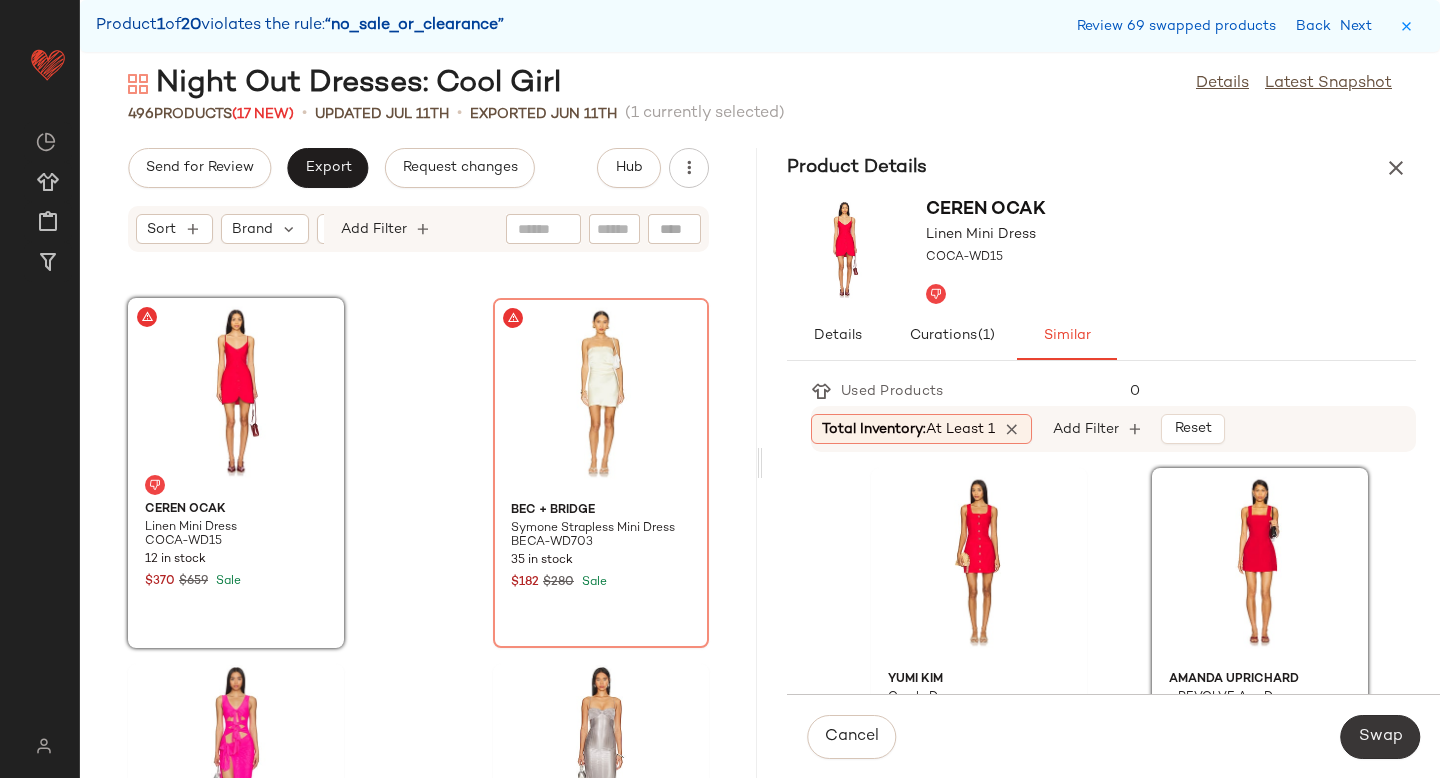 click on "Swap" 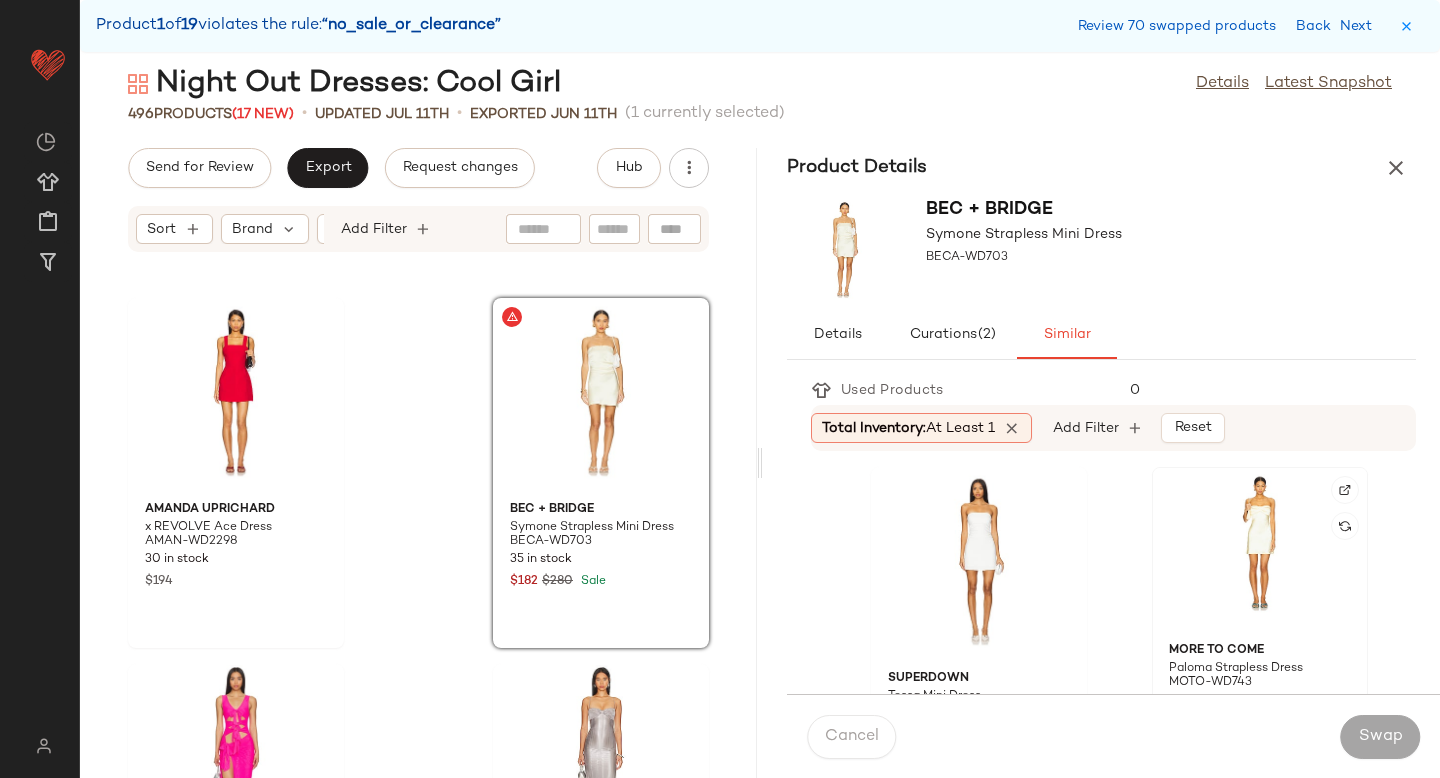 click 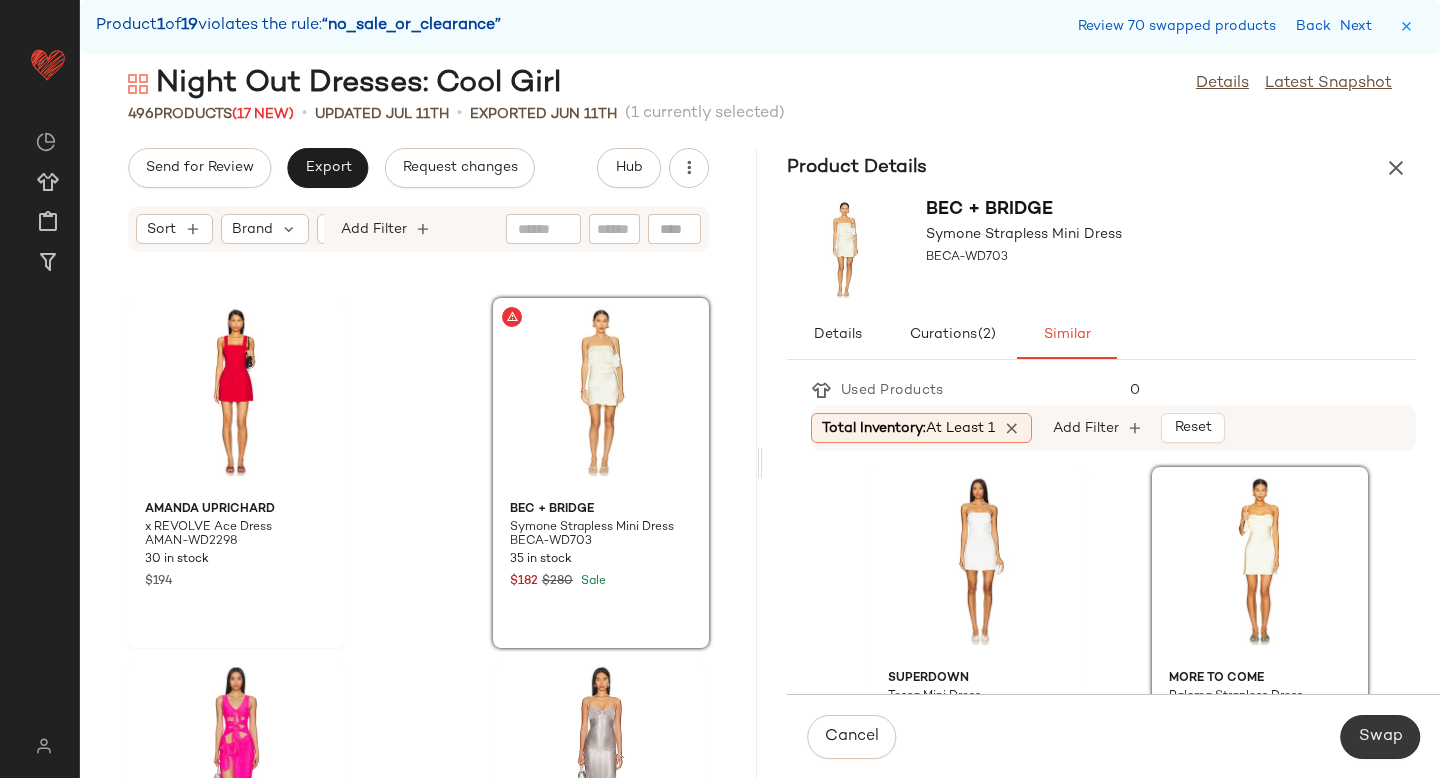 click on "Swap" at bounding box center (1380, 737) 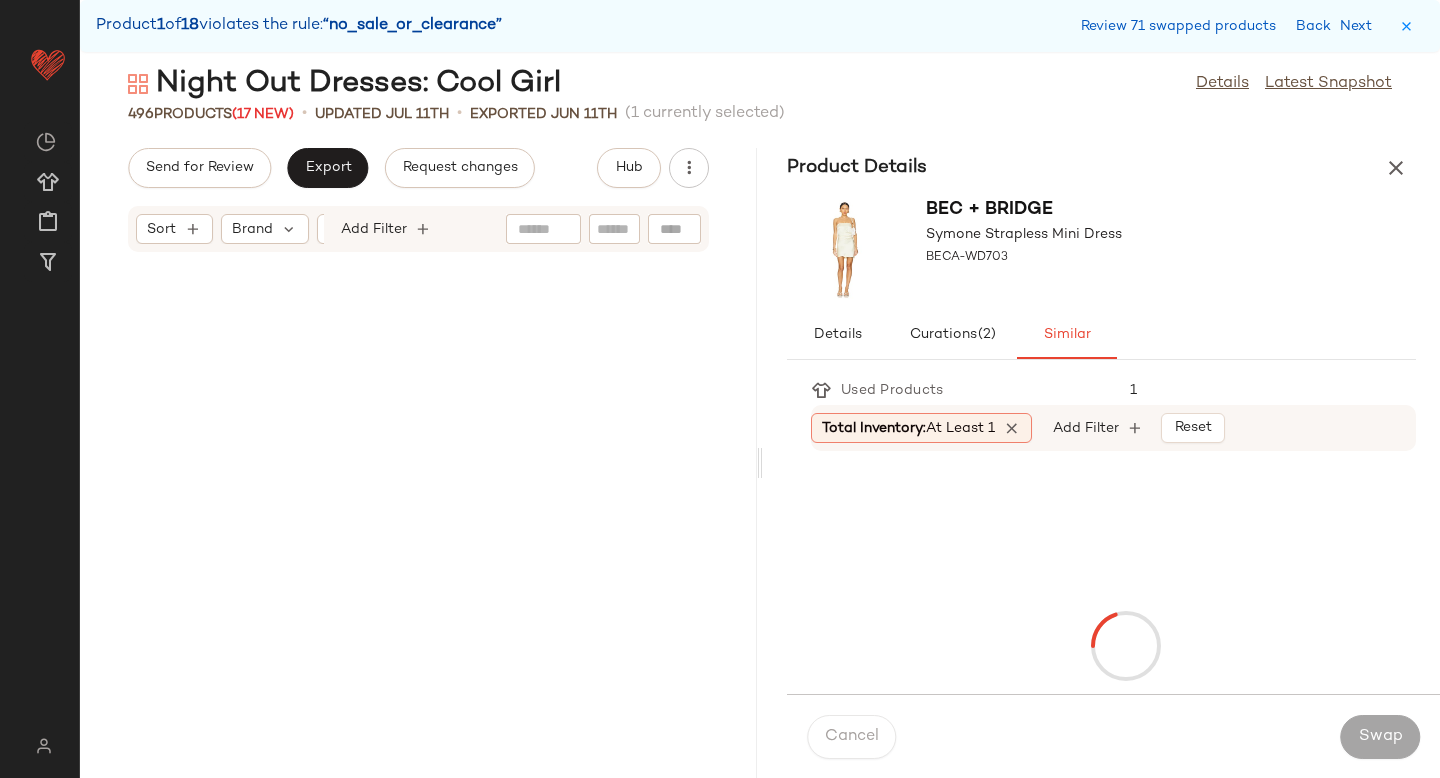 scroll, scrollTop: 69174, scrollLeft: 0, axis: vertical 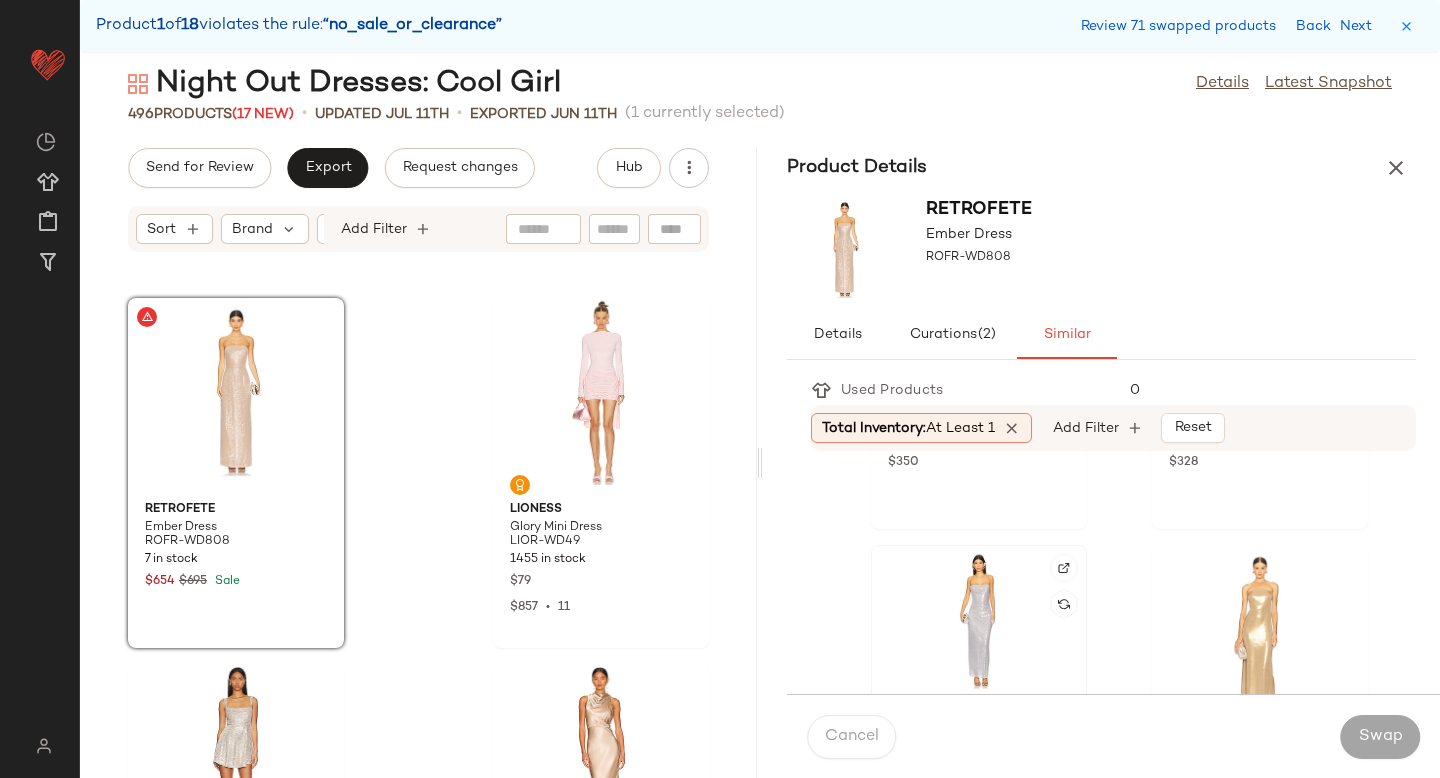 click 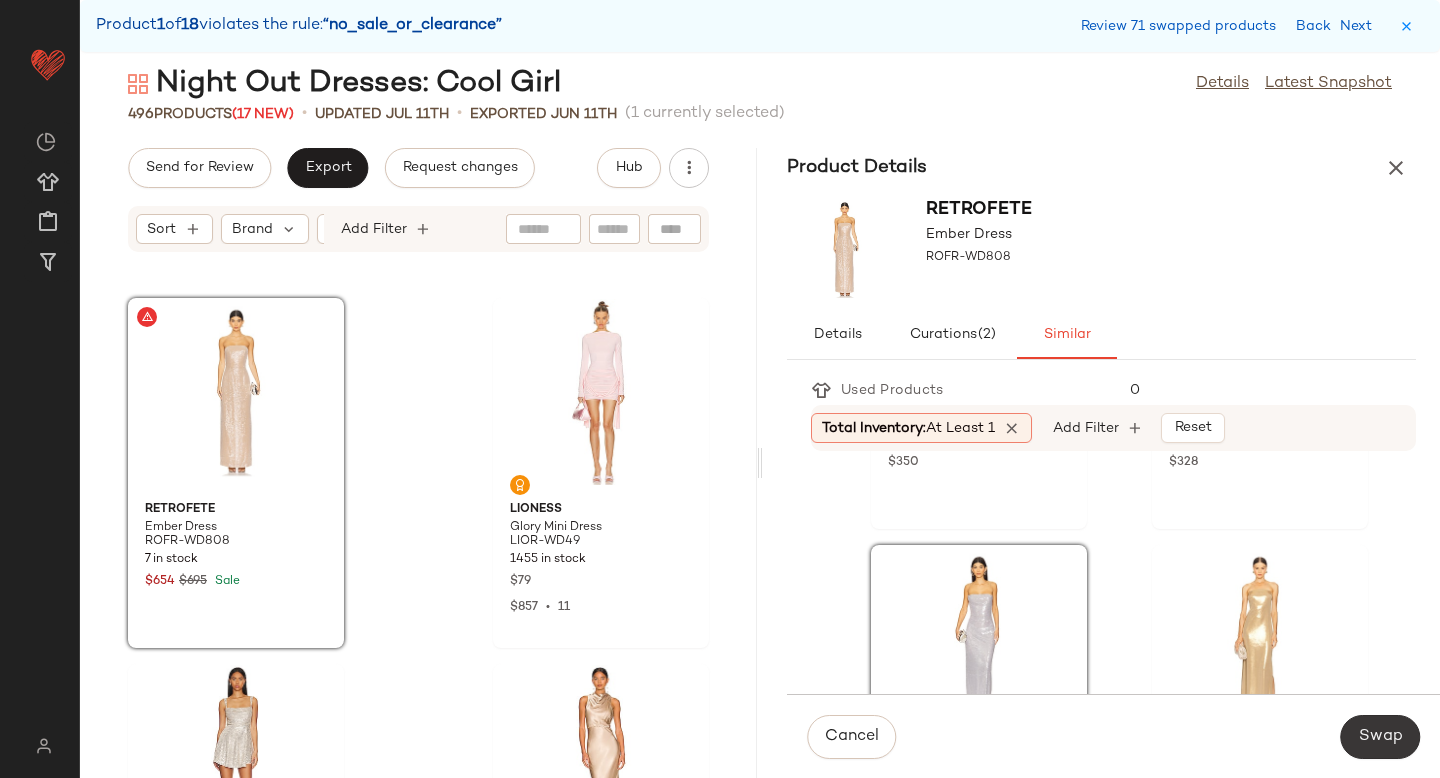 click on "Swap" 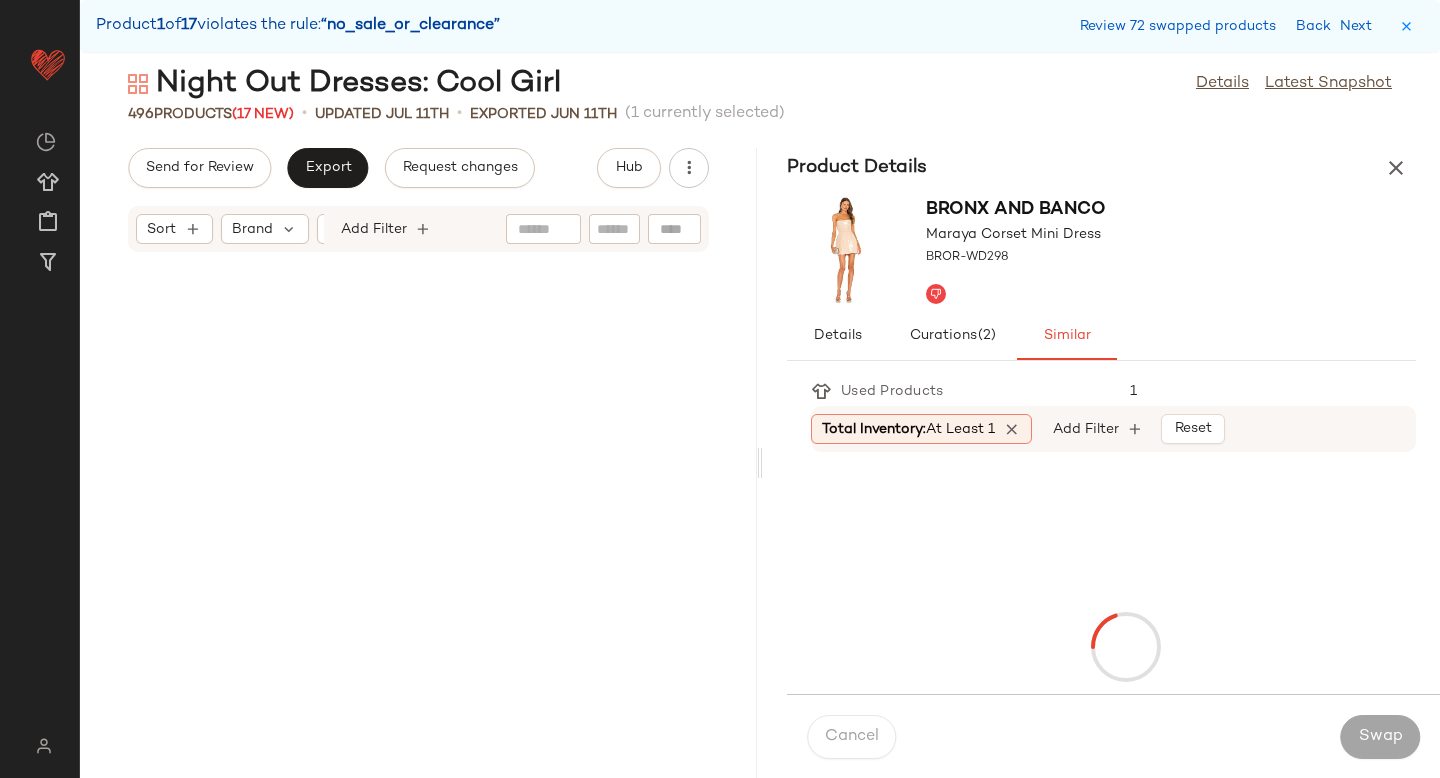 scroll, scrollTop: 69906, scrollLeft: 0, axis: vertical 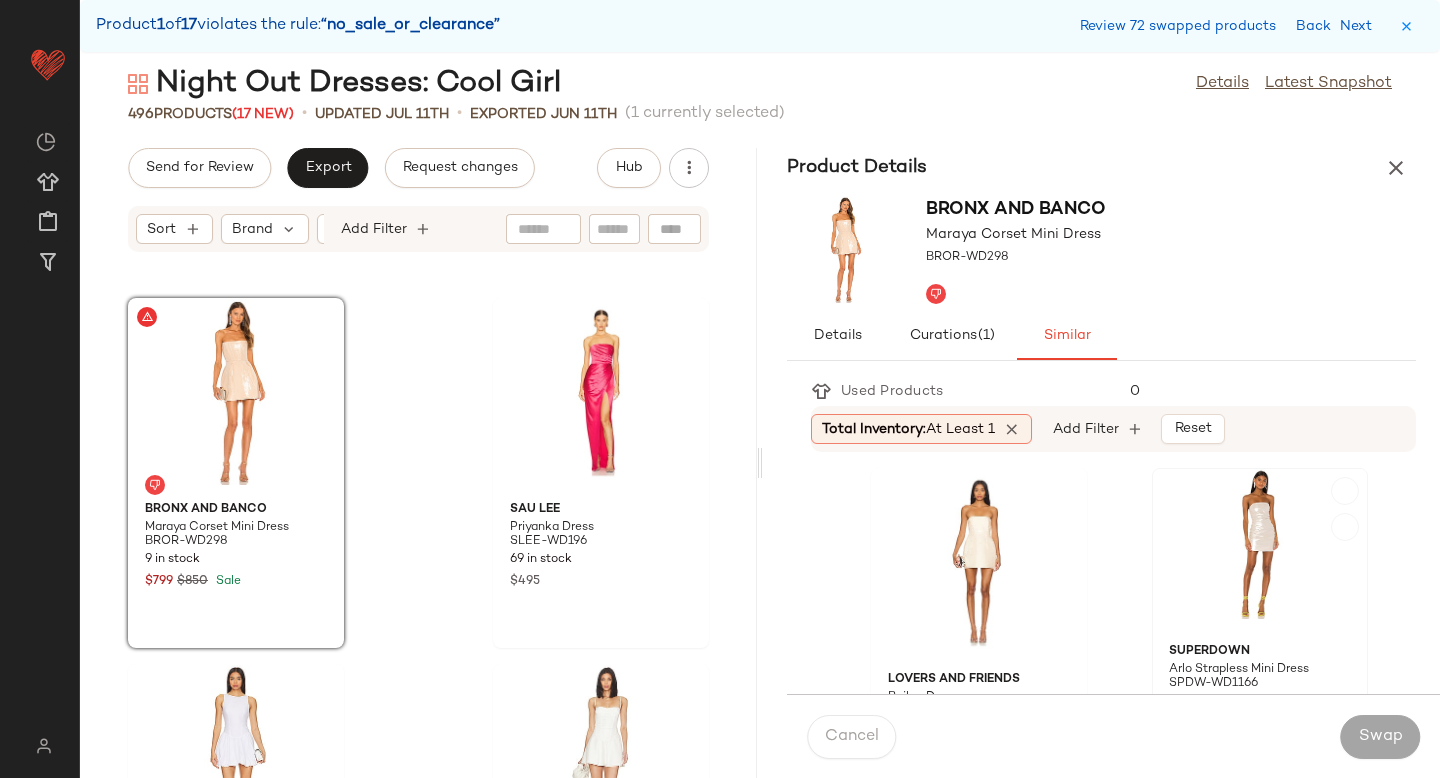 click 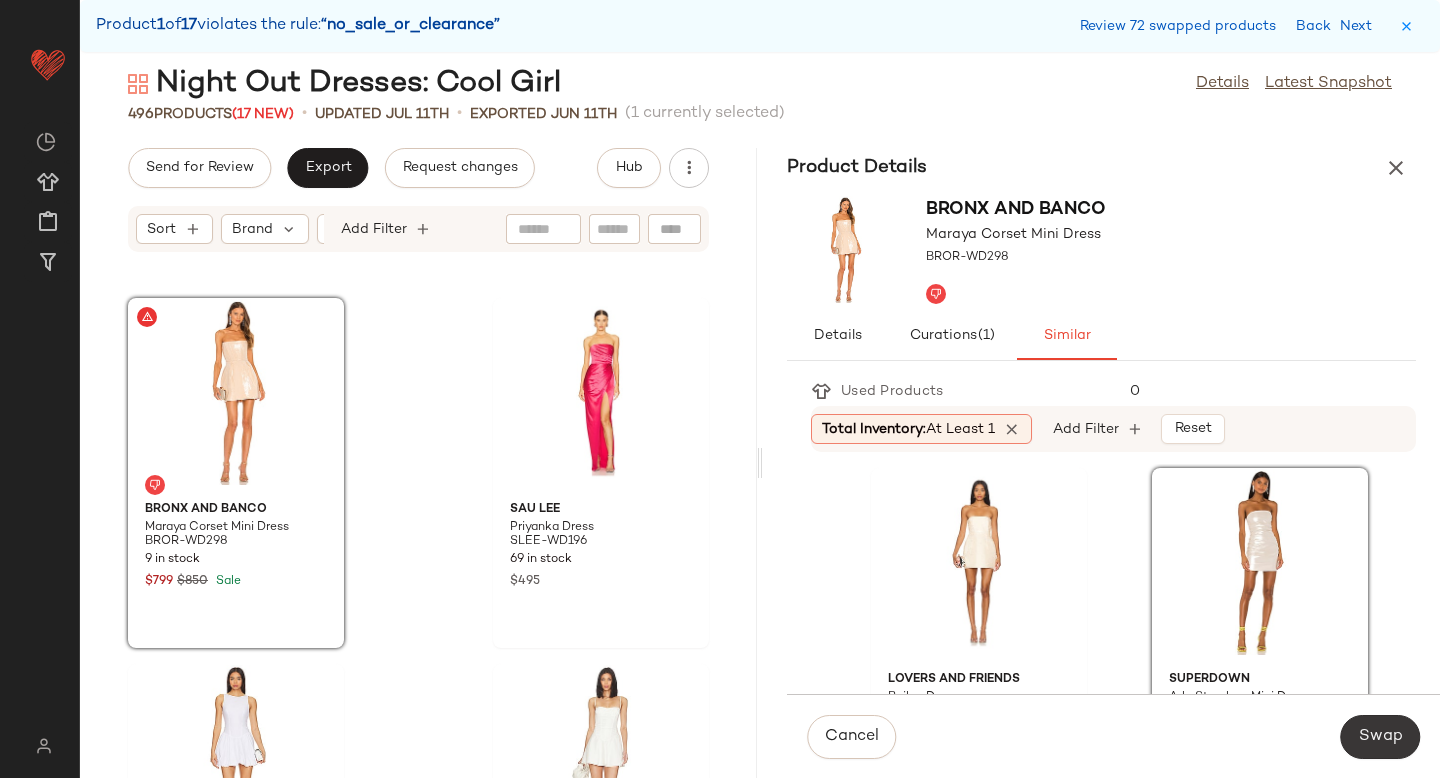 click on "Swap" 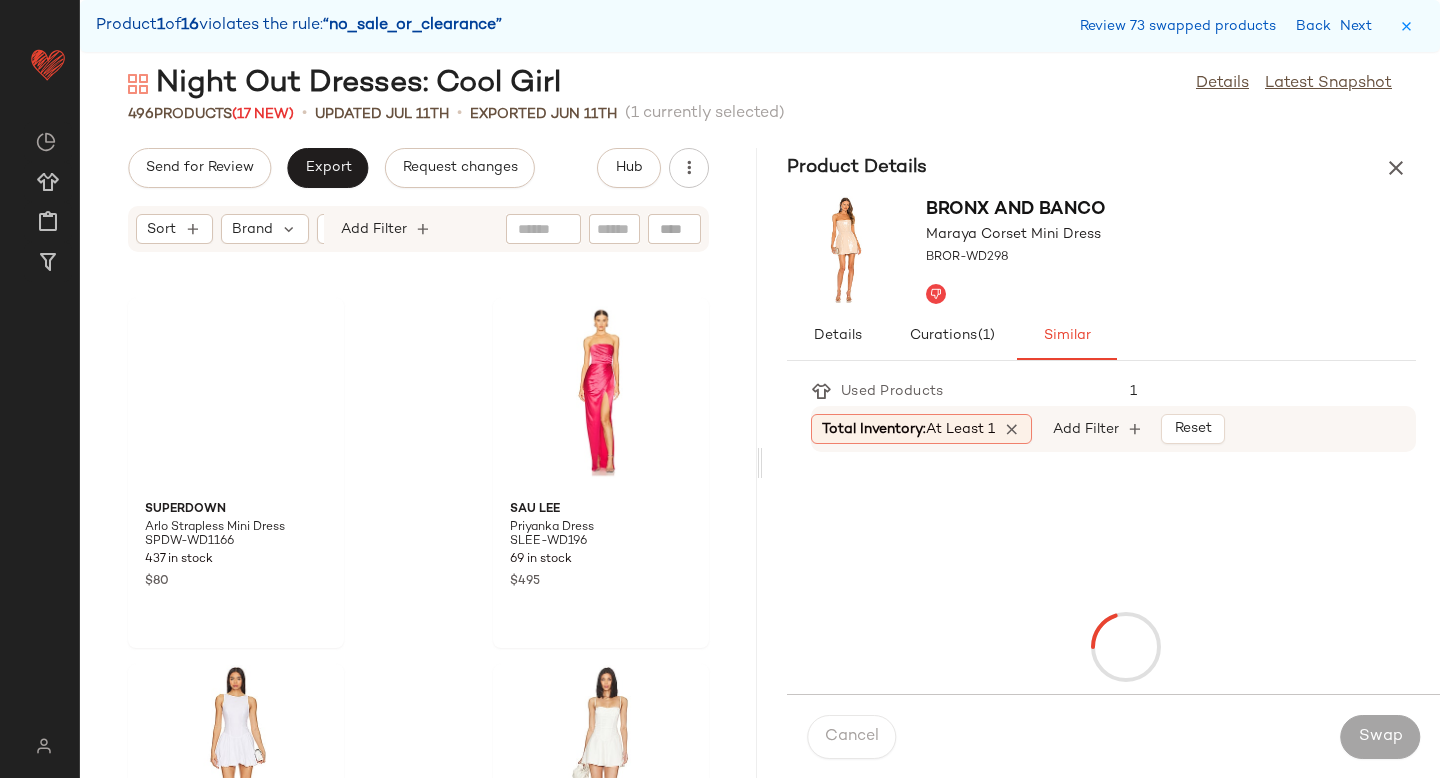 scroll, scrollTop: 71370, scrollLeft: 0, axis: vertical 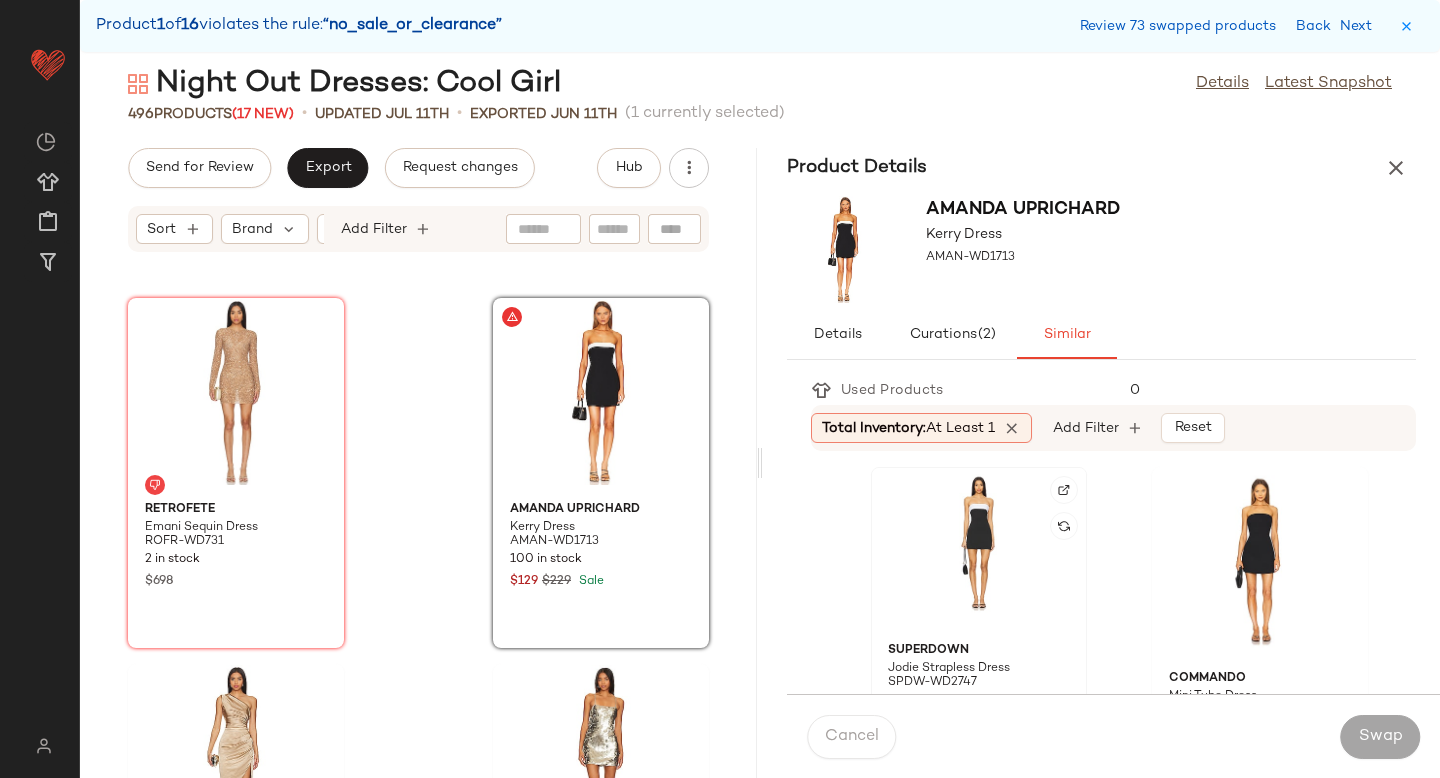 click 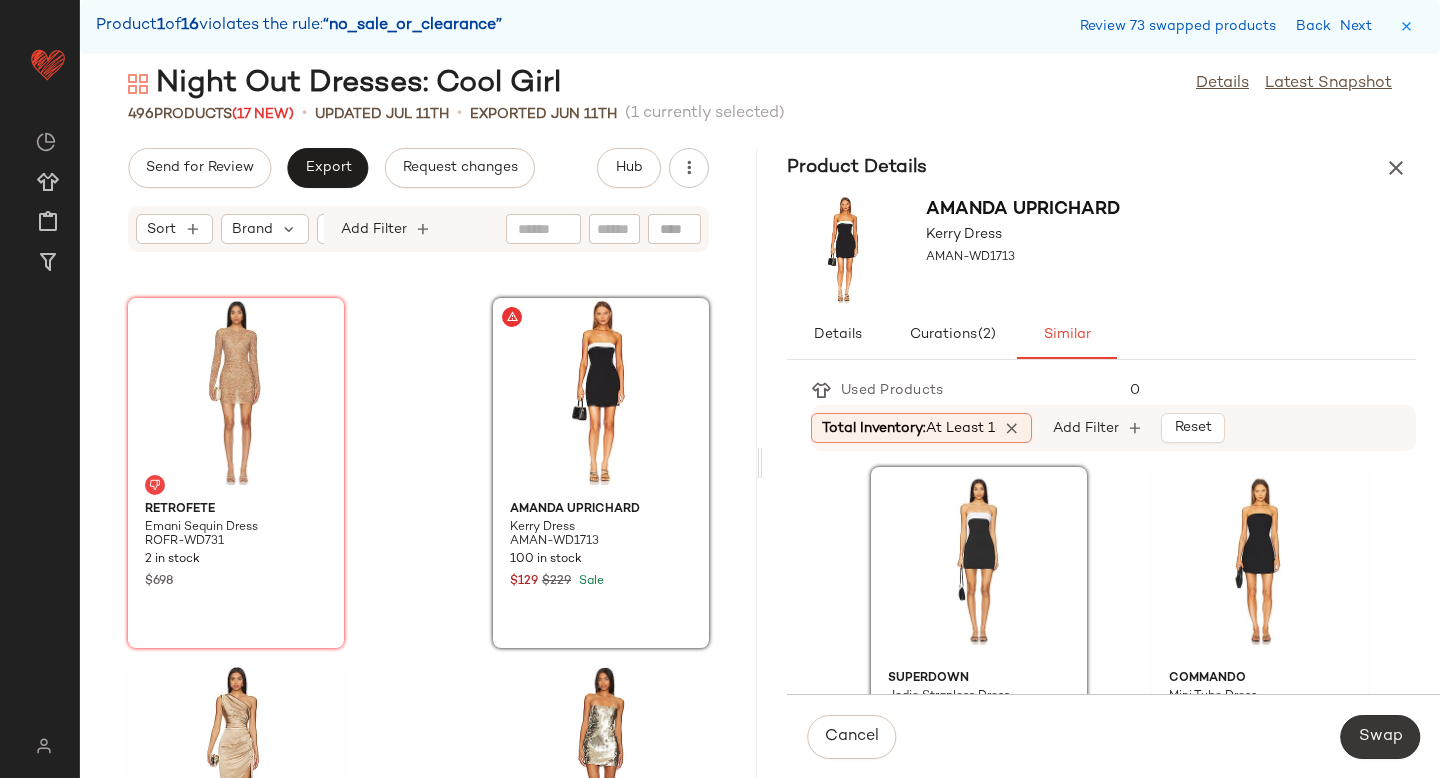 click on "Swap" at bounding box center (1380, 737) 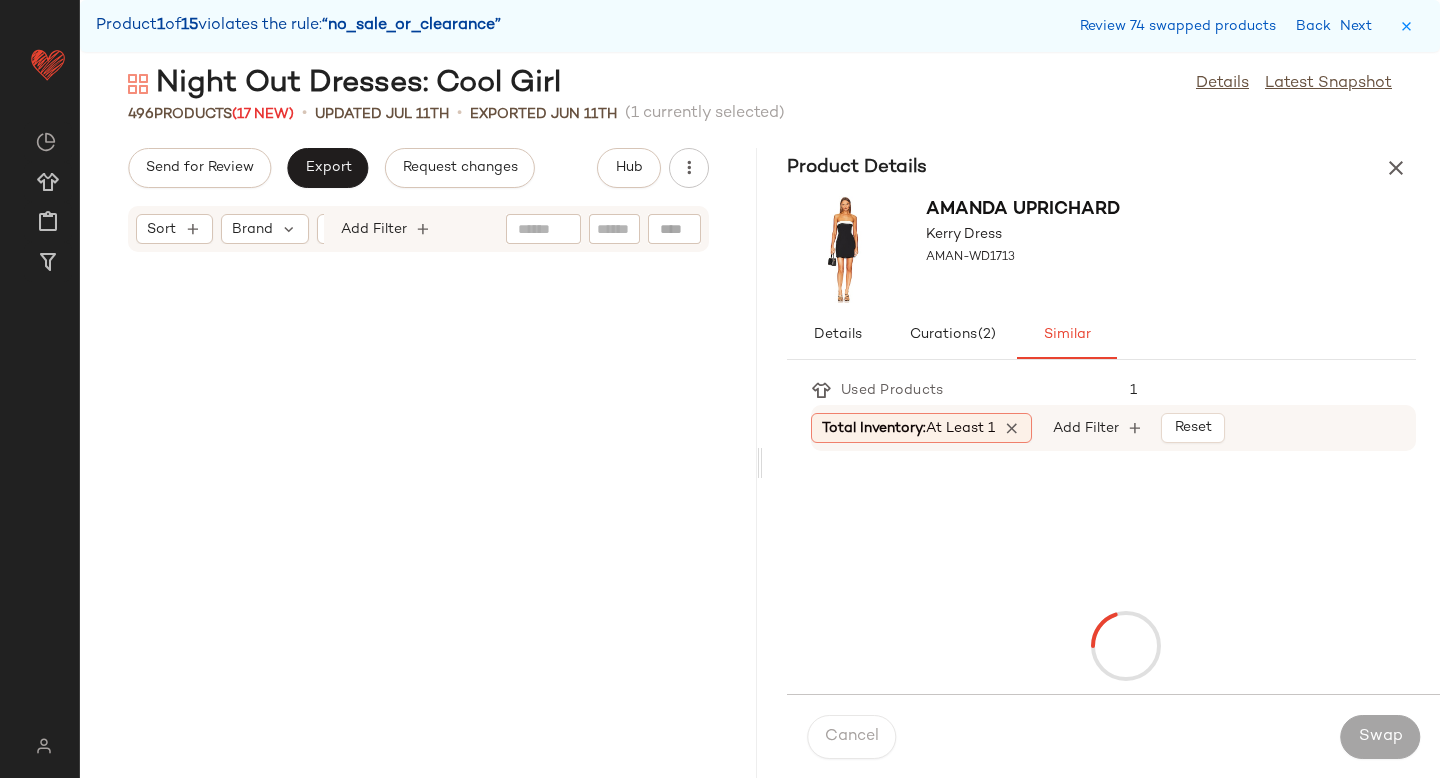scroll, scrollTop: 73566, scrollLeft: 0, axis: vertical 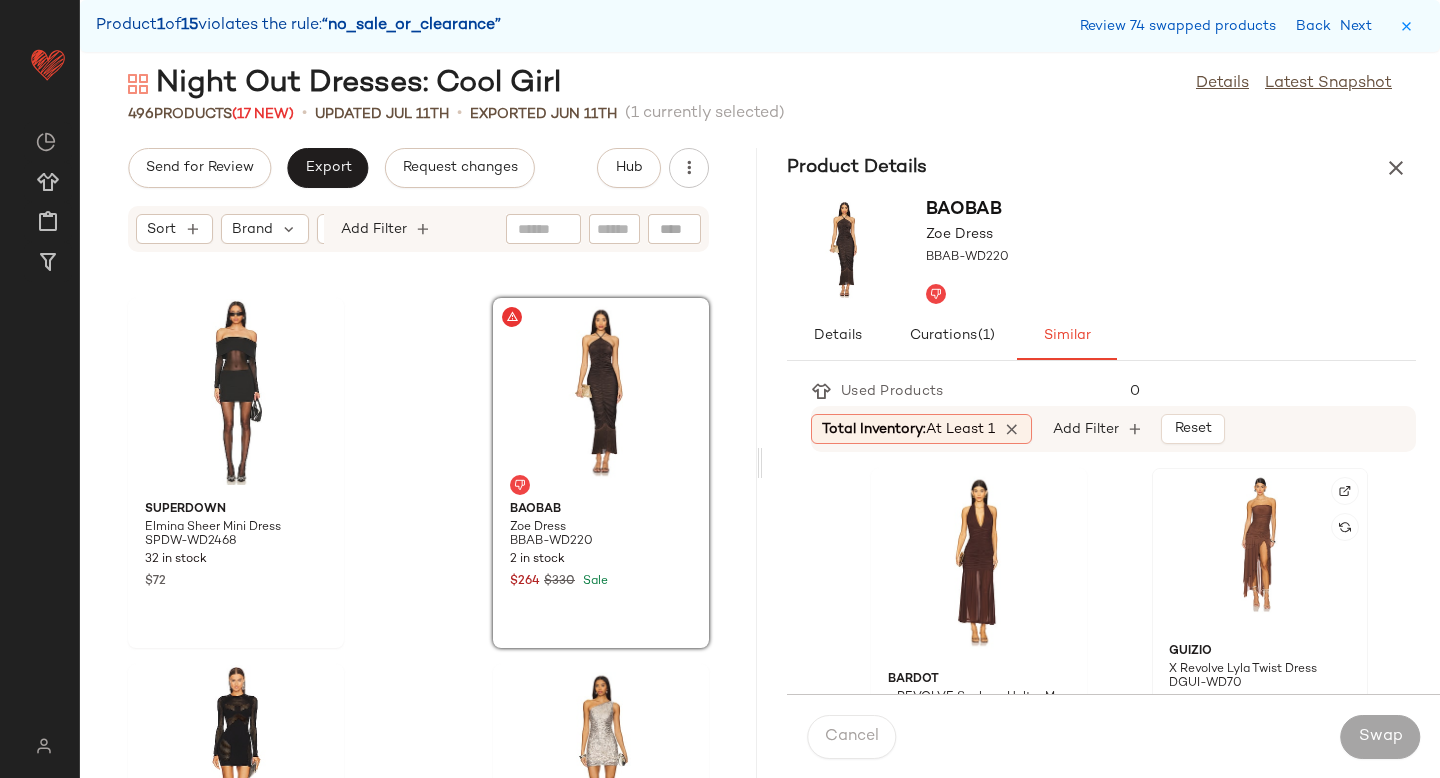 click 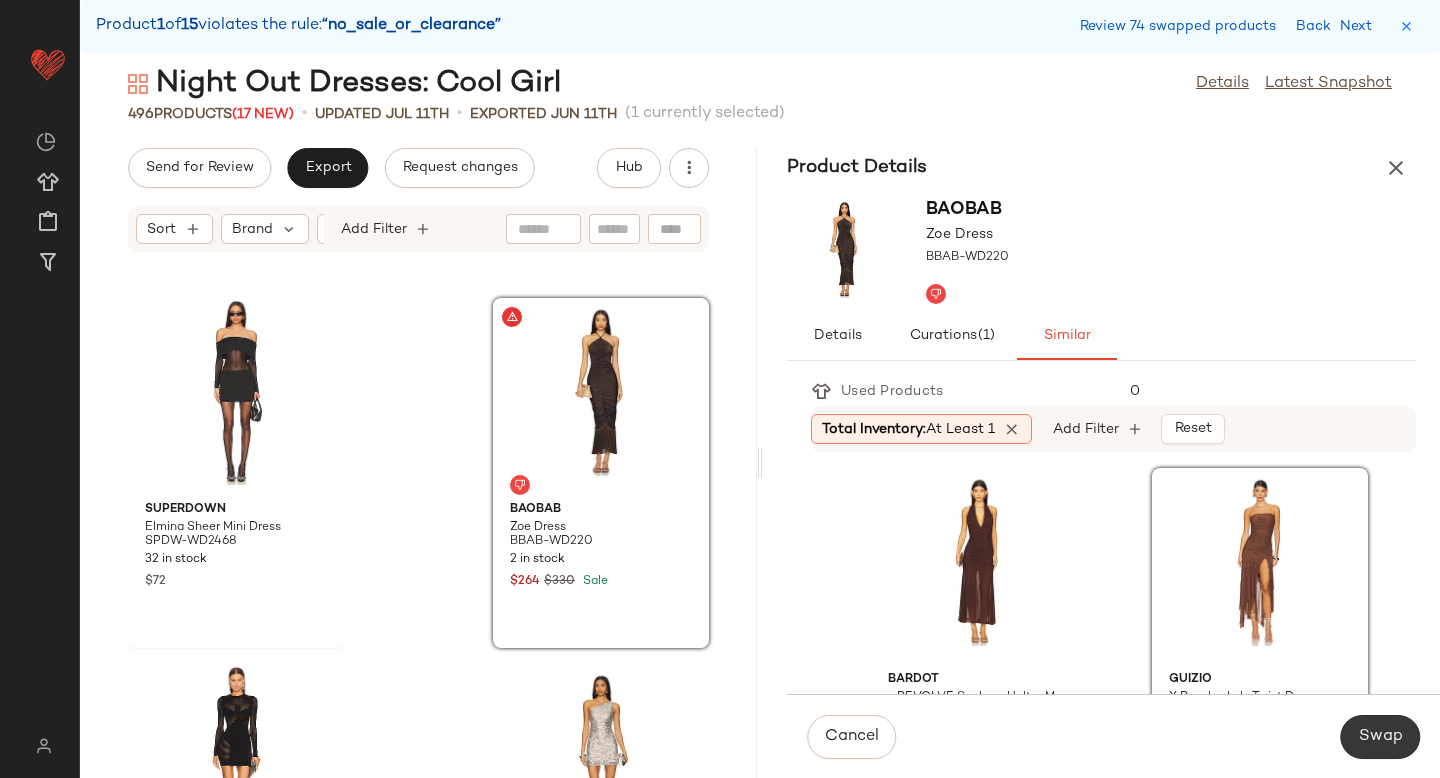 click on "Swap" at bounding box center [1380, 737] 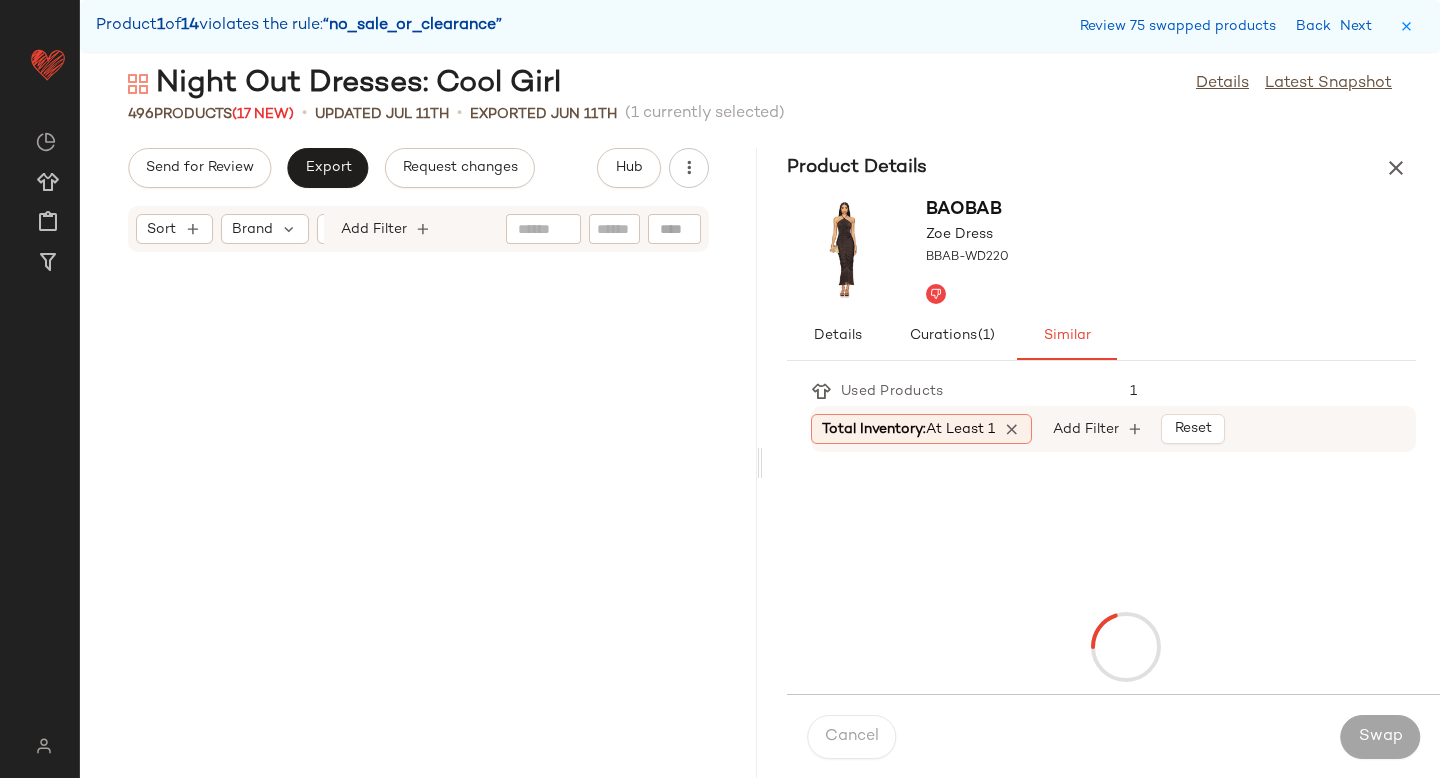 scroll, scrollTop: 77226, scrollLeft: 0, axis: vertical 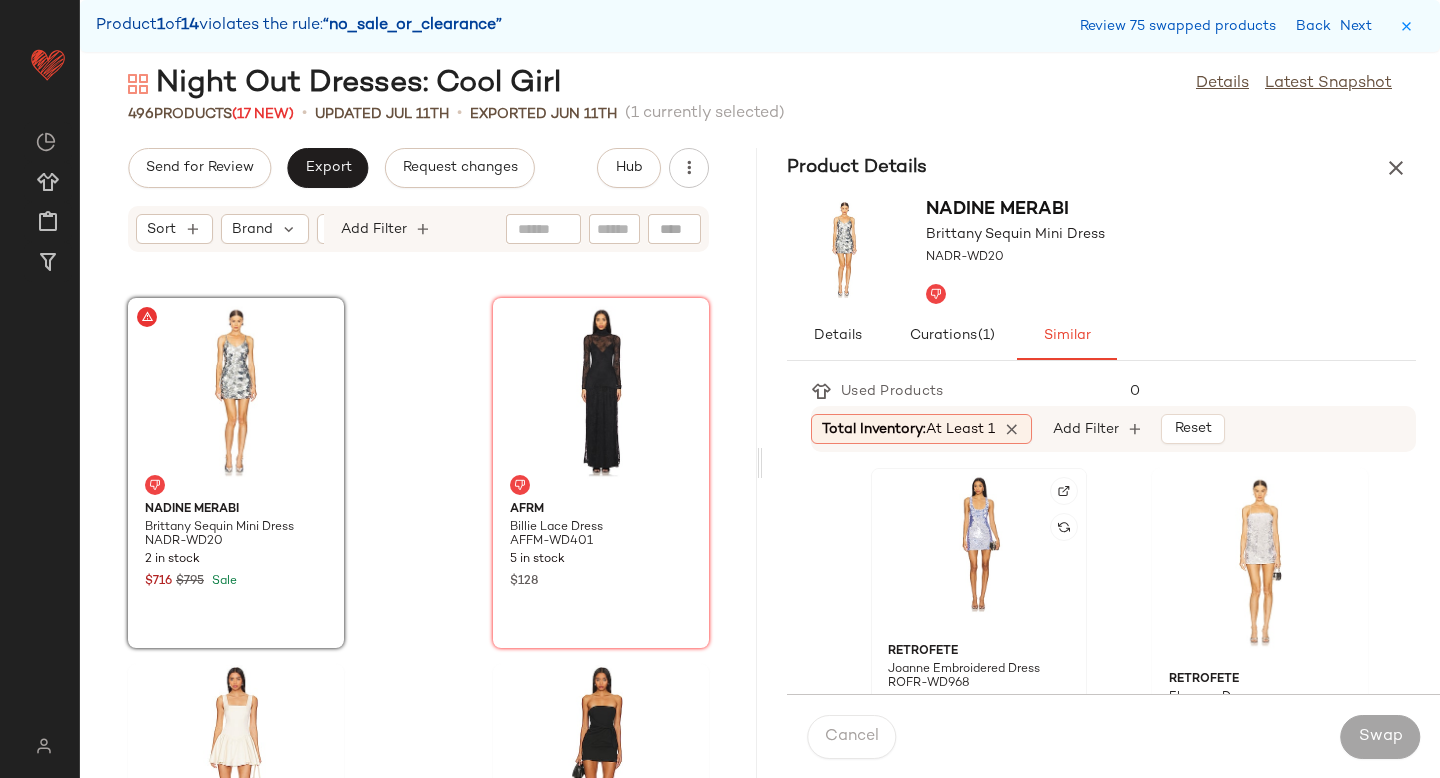 click 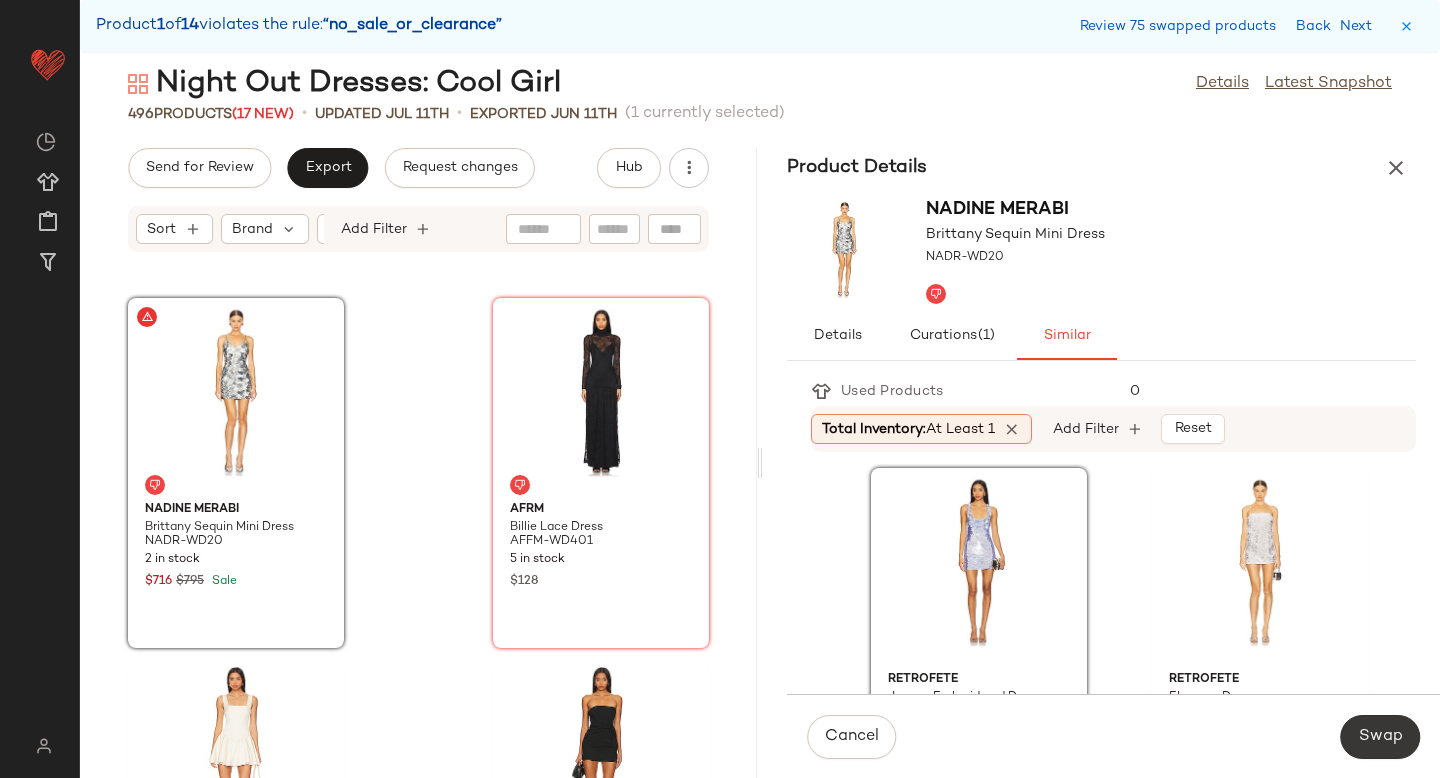click on "Swap" at bounding box center [1380, 737] 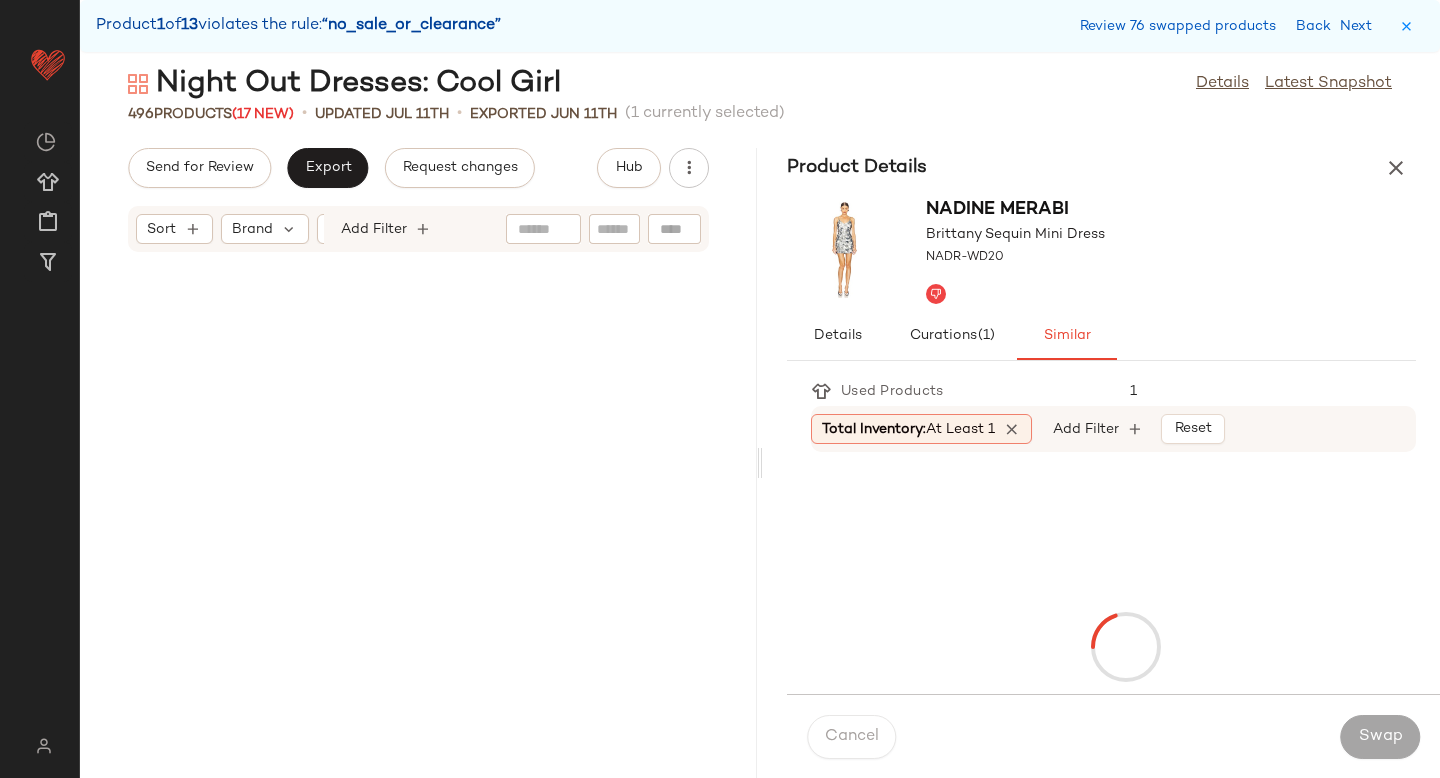 scroll, scrollTop: 78690, scrollLeft: 0, axis: vertical 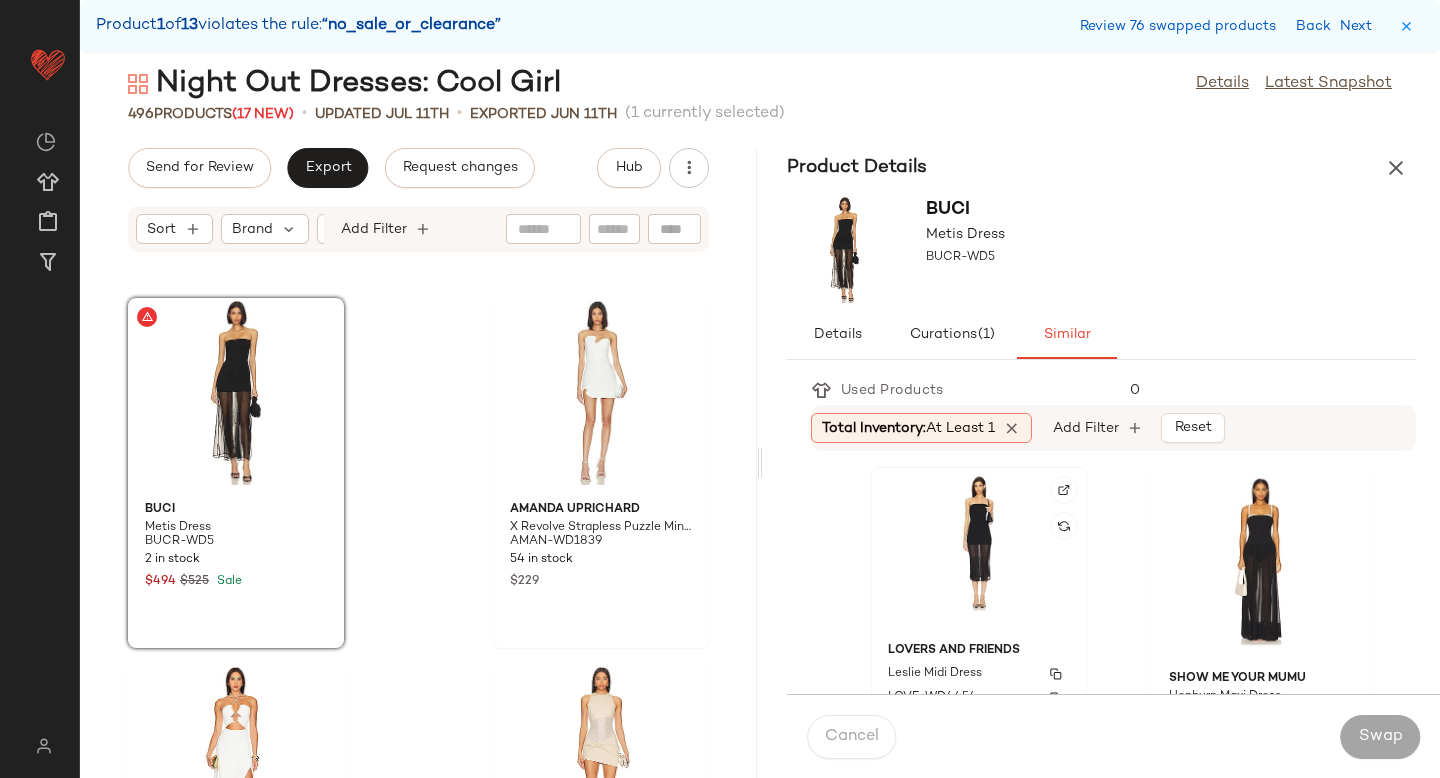 click on "Lovers and Friends Leslie Midi Dress LOVF-WD4454 30 in stock $188 $188  •  1" 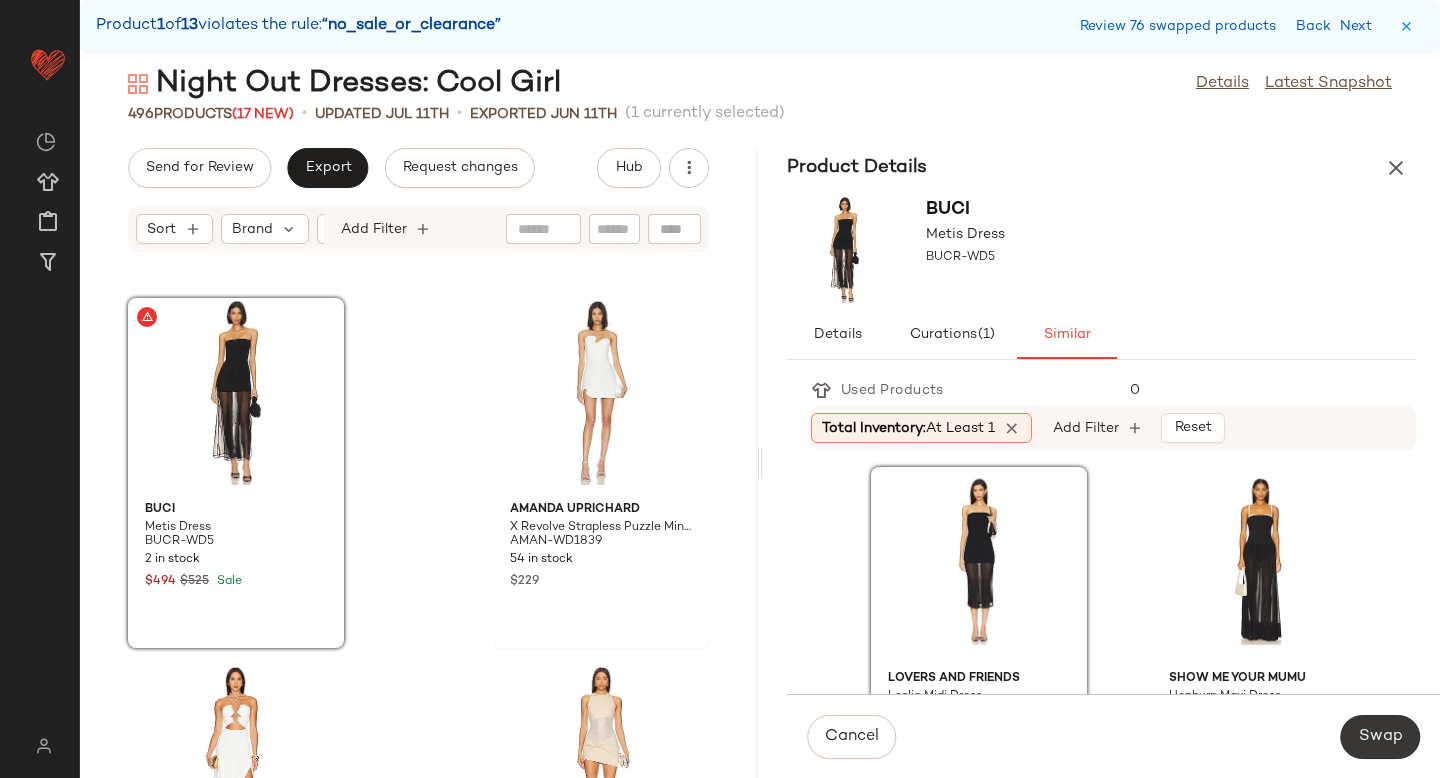 click on "Swap" 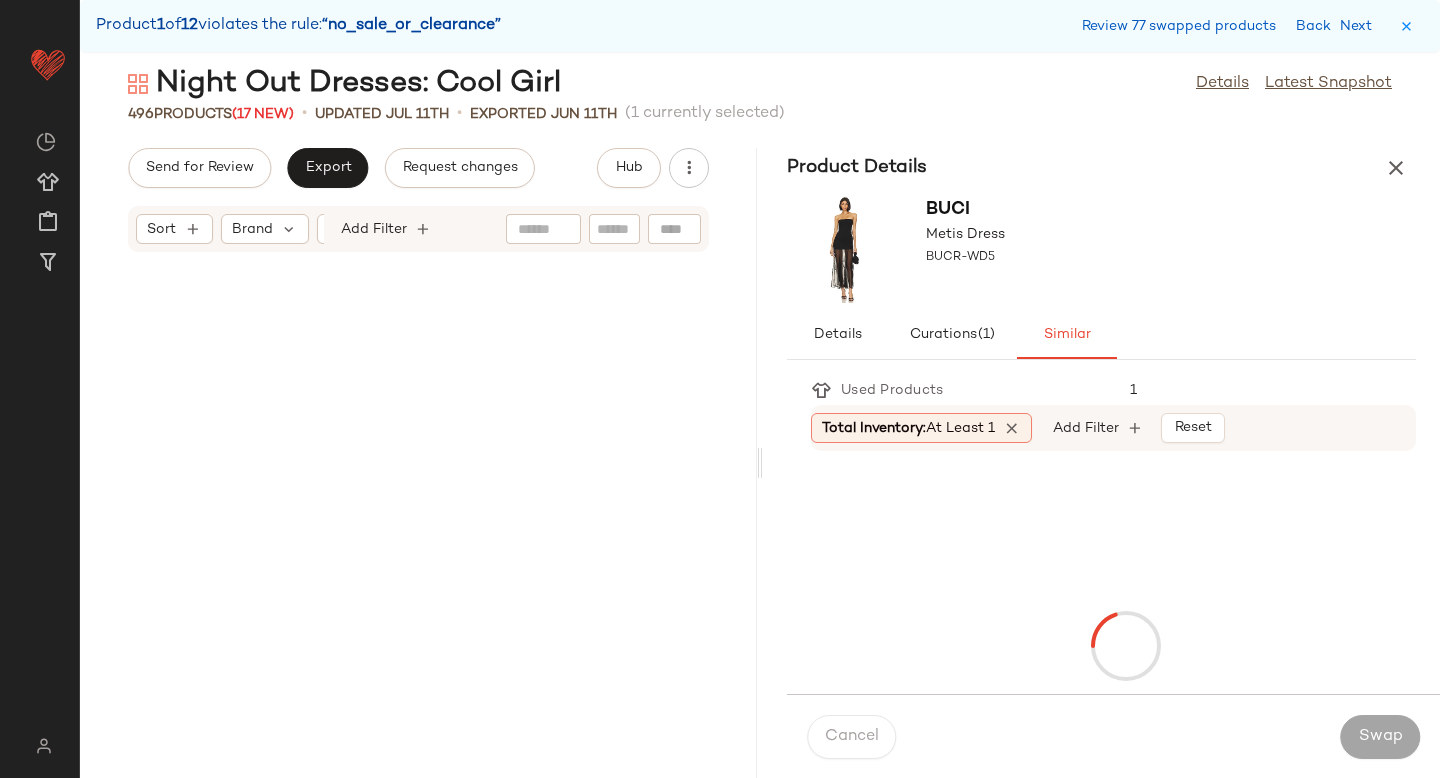 scroll, scrollTop: 79788, scrollLeft: 0, axis: vertical 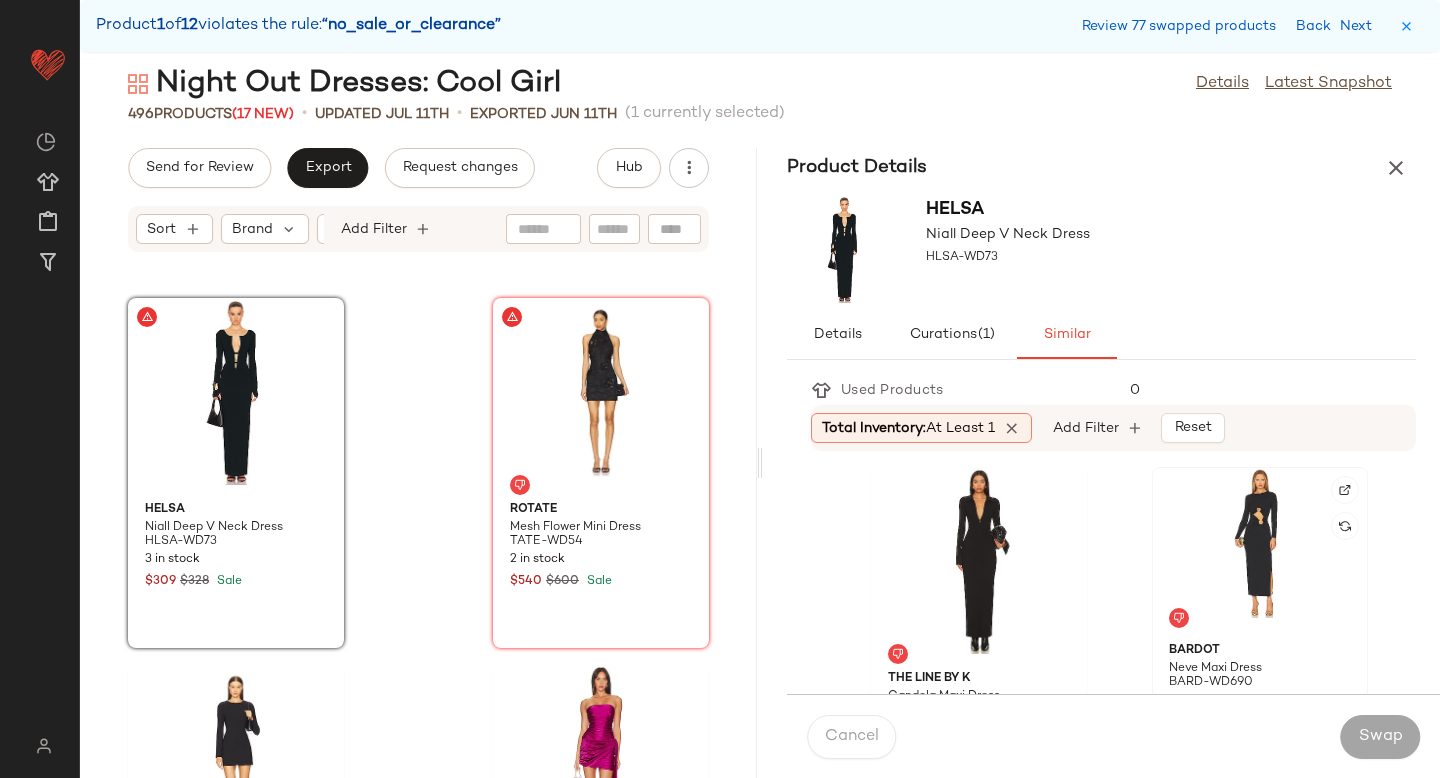 click 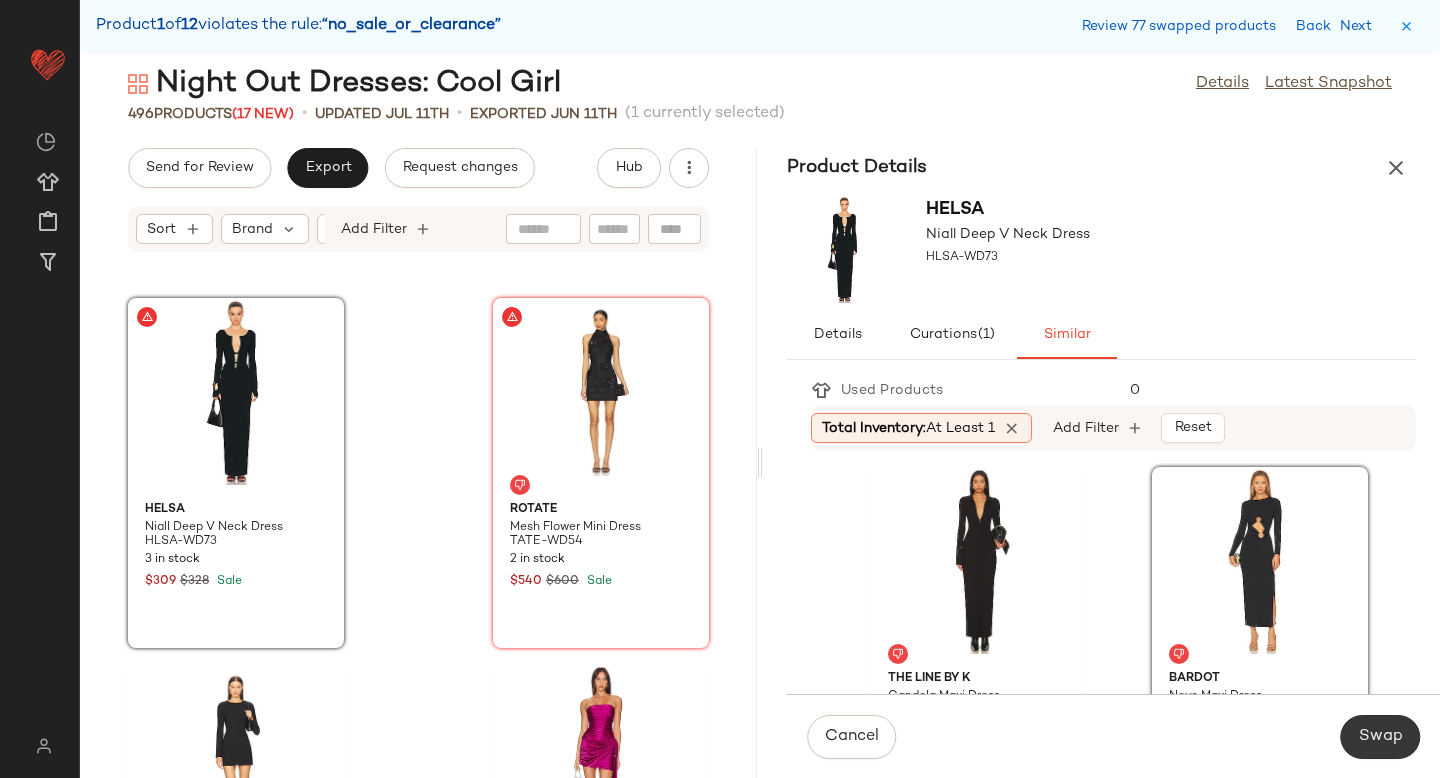 click on "Swap" 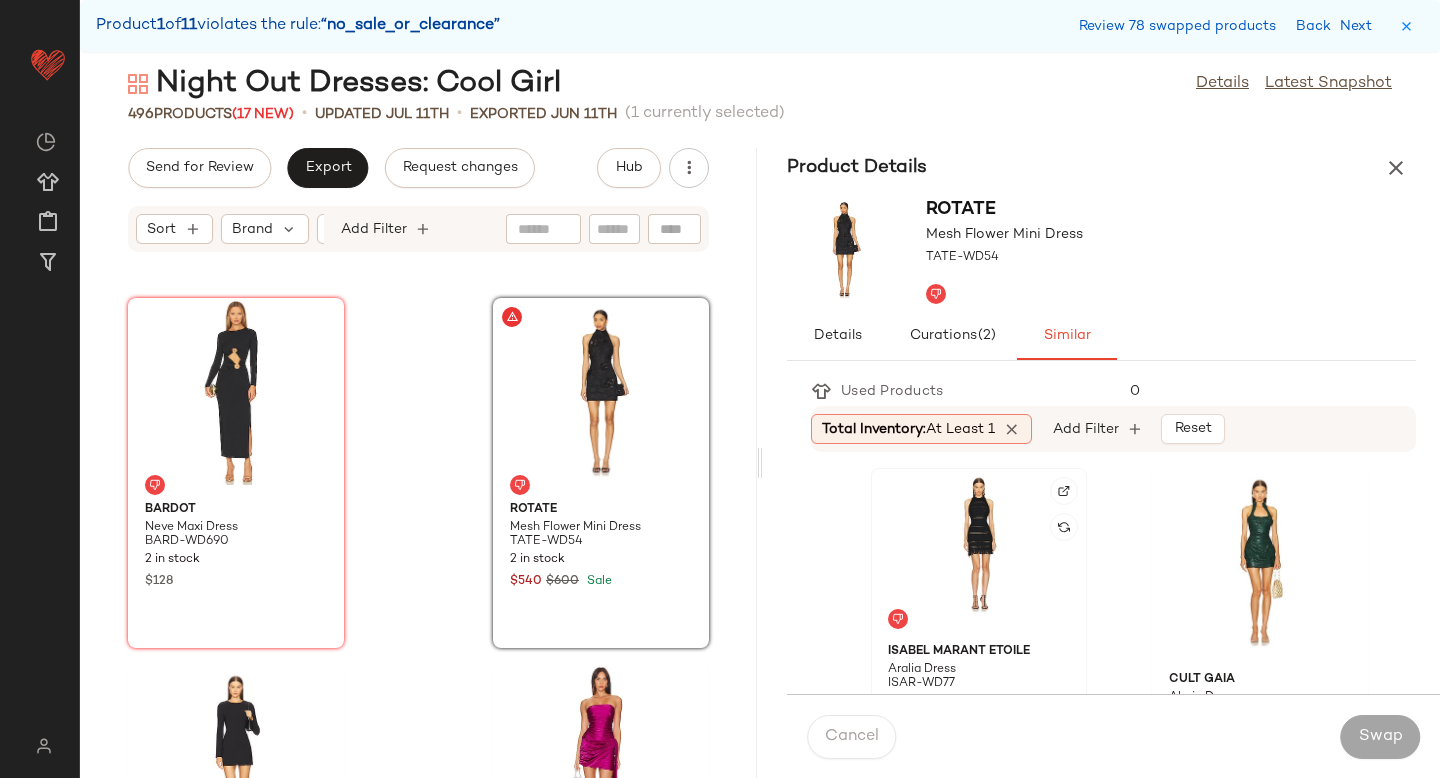 click 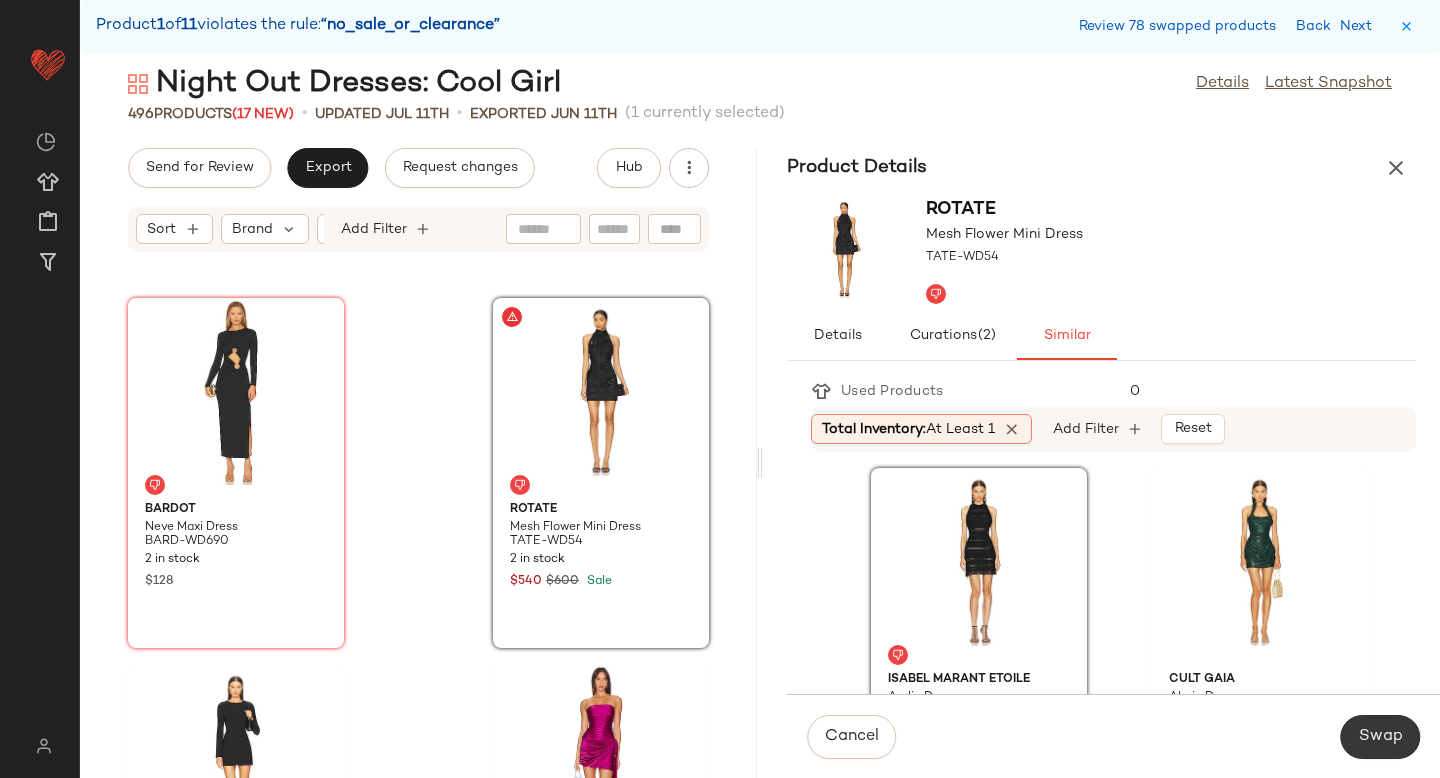 click on "Swap" at bounding box center (1380, 737) 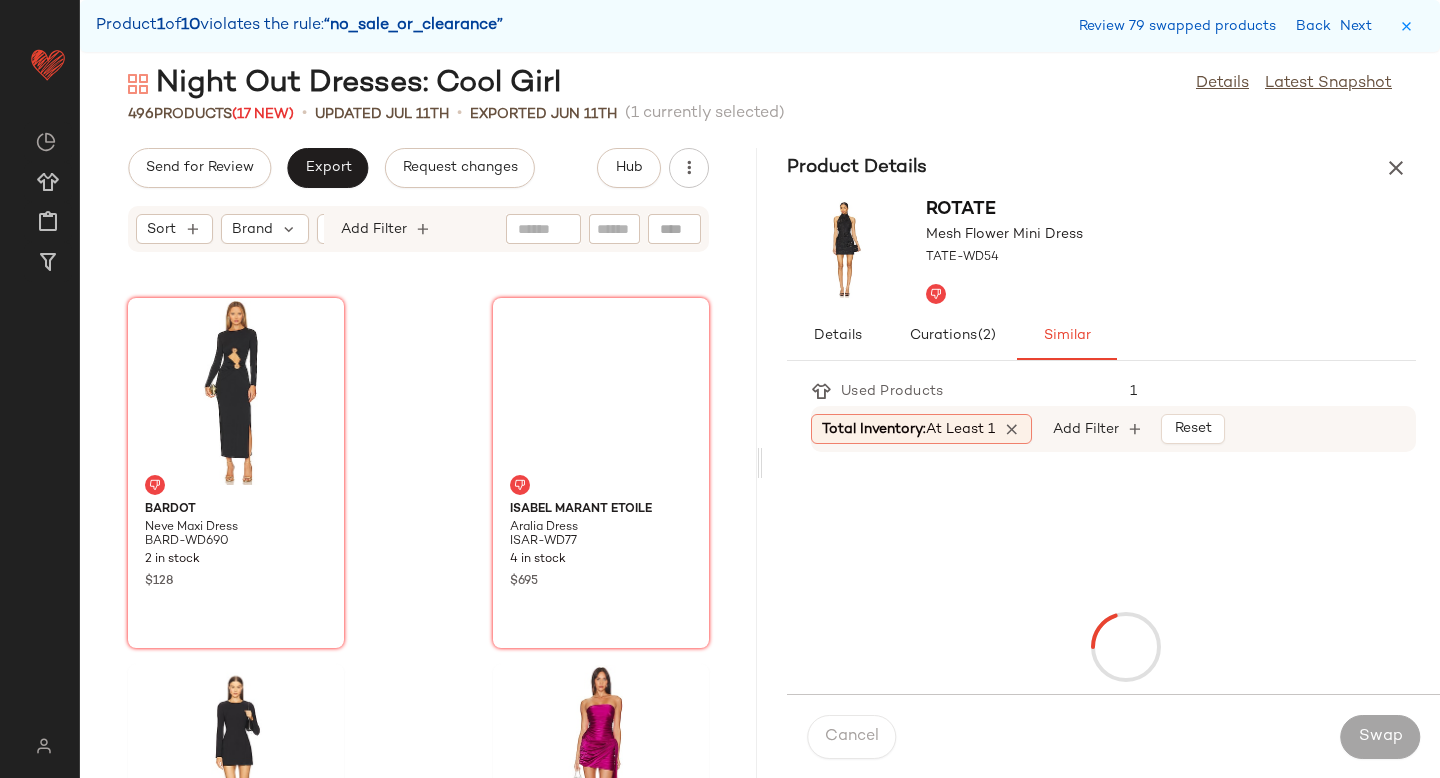 scroll, scrollTop: 80520, scrollLeft: 0, axis: vertical 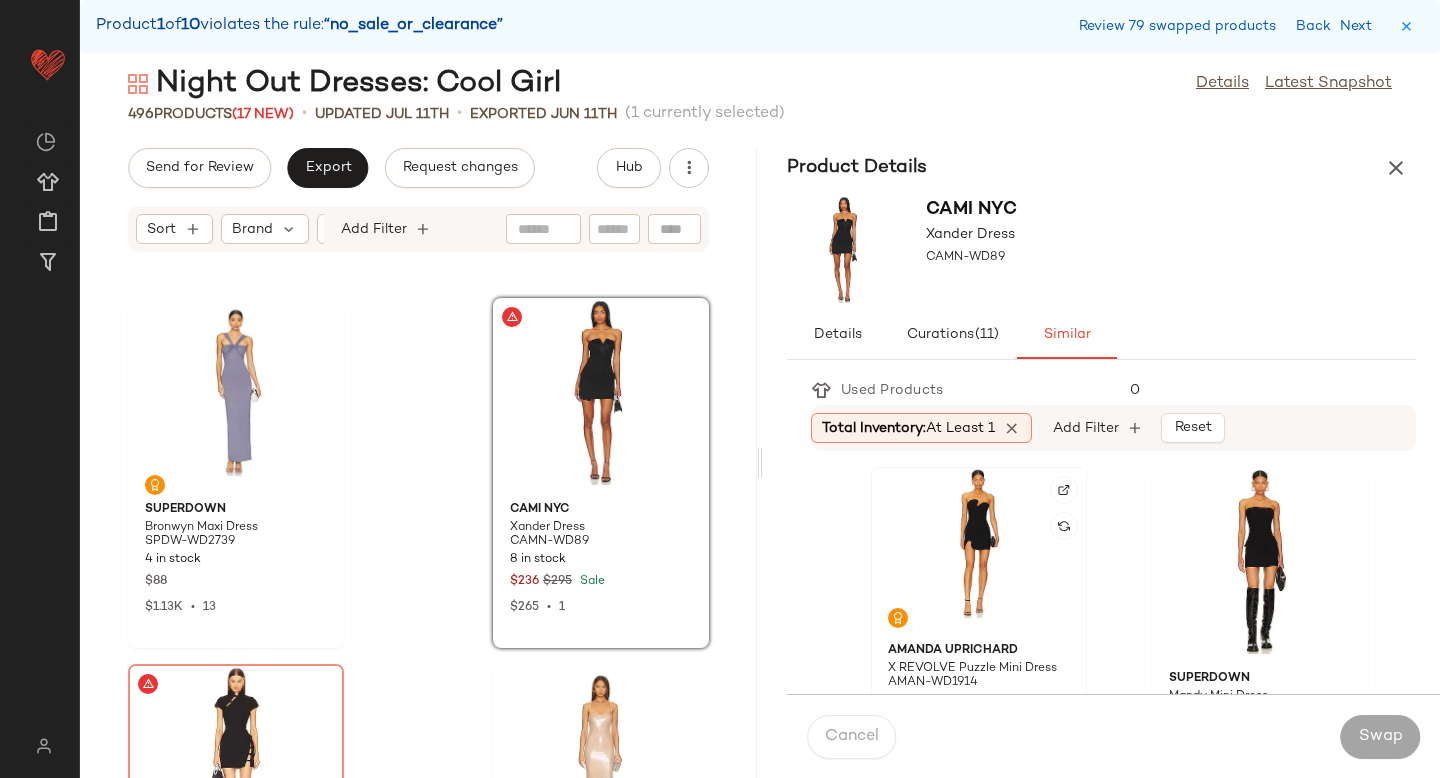click 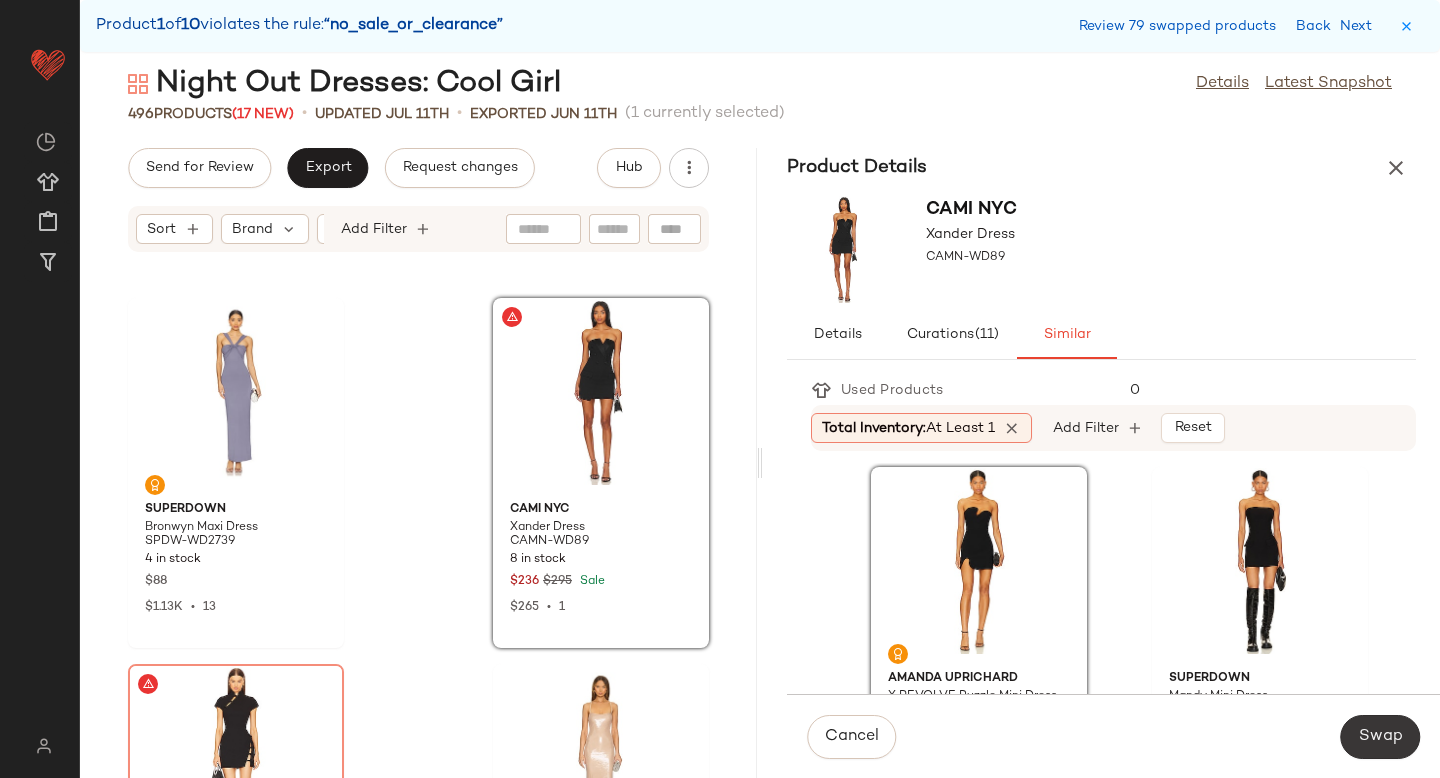 click on "Swap" 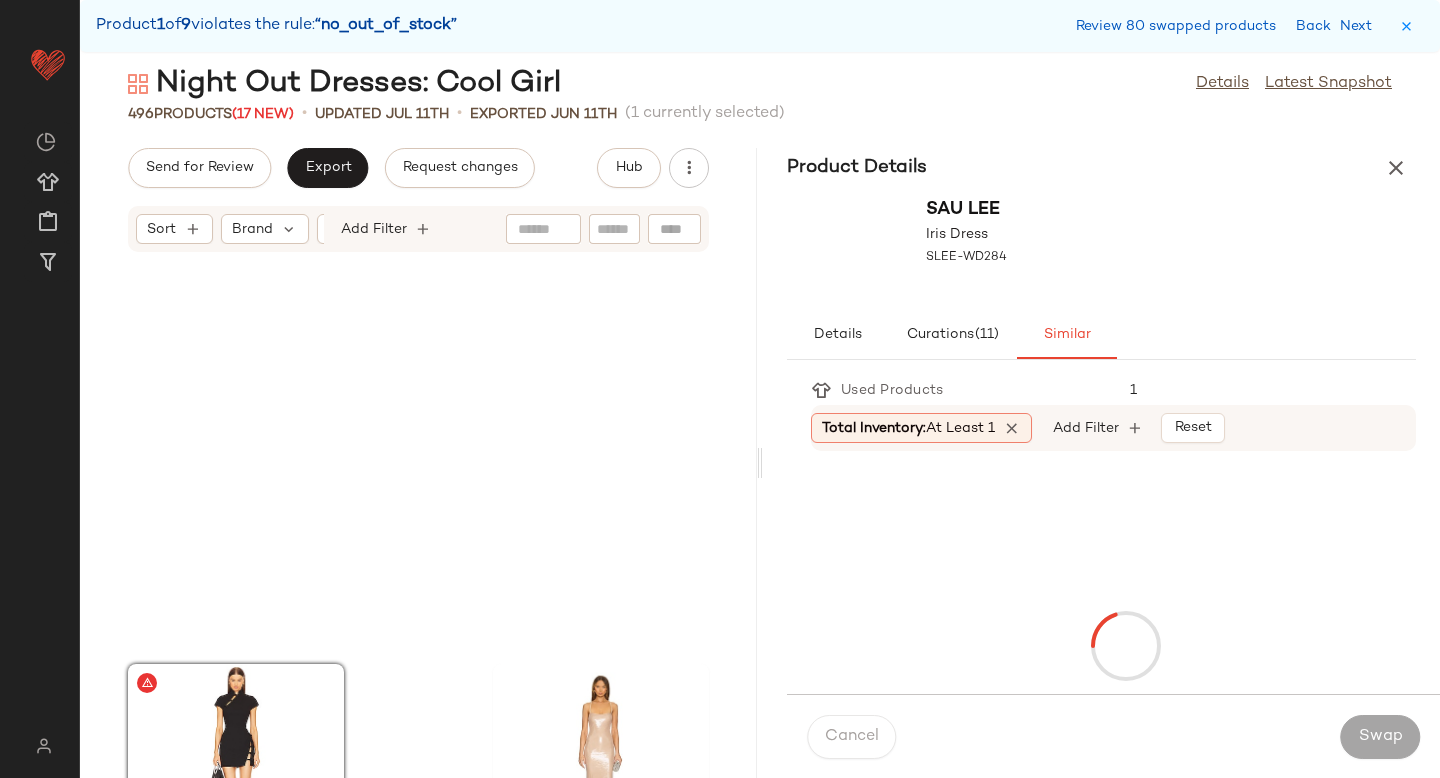 scroll, scrollTop: 80886, scrollLeft: 0, axis: vertical 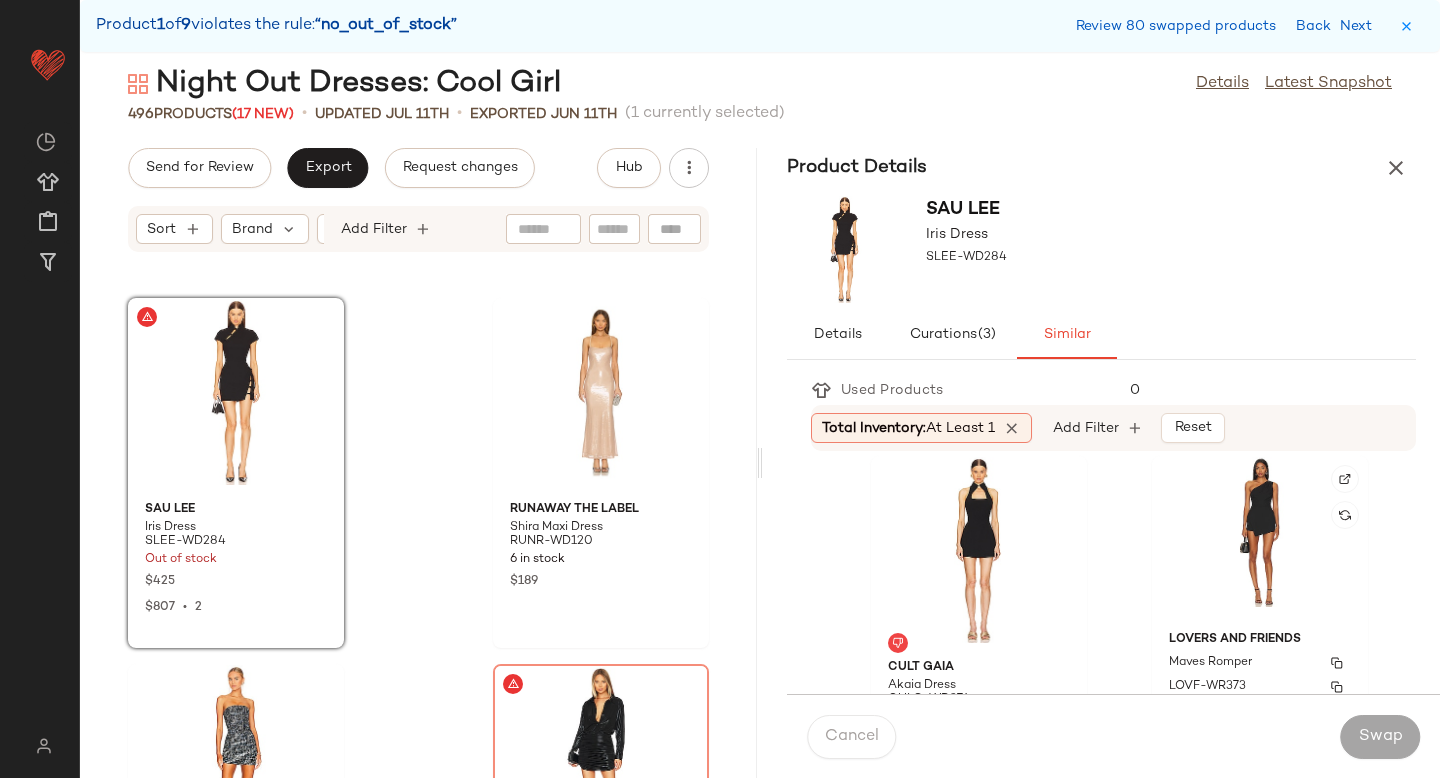 click 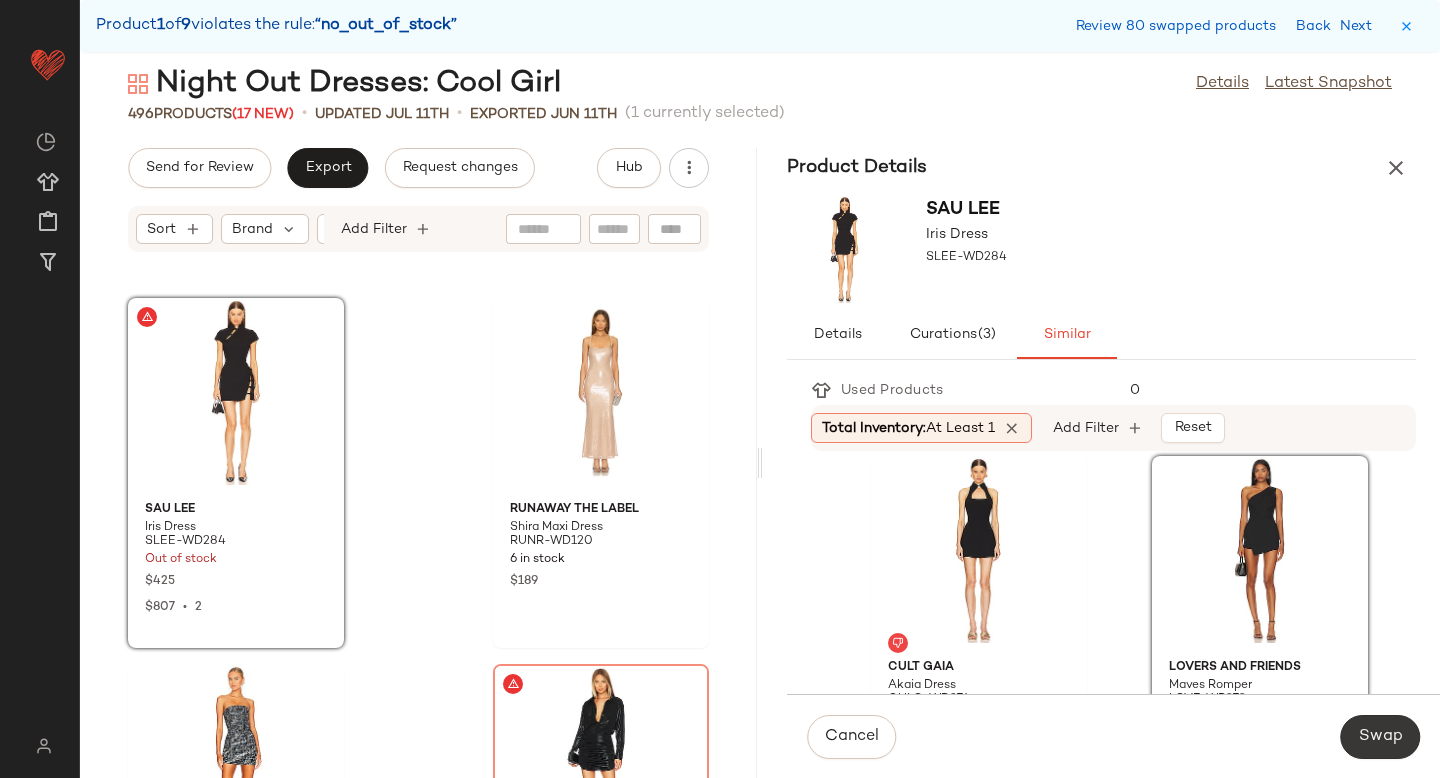 click on "Swap" at bounding box center (1380, 737) 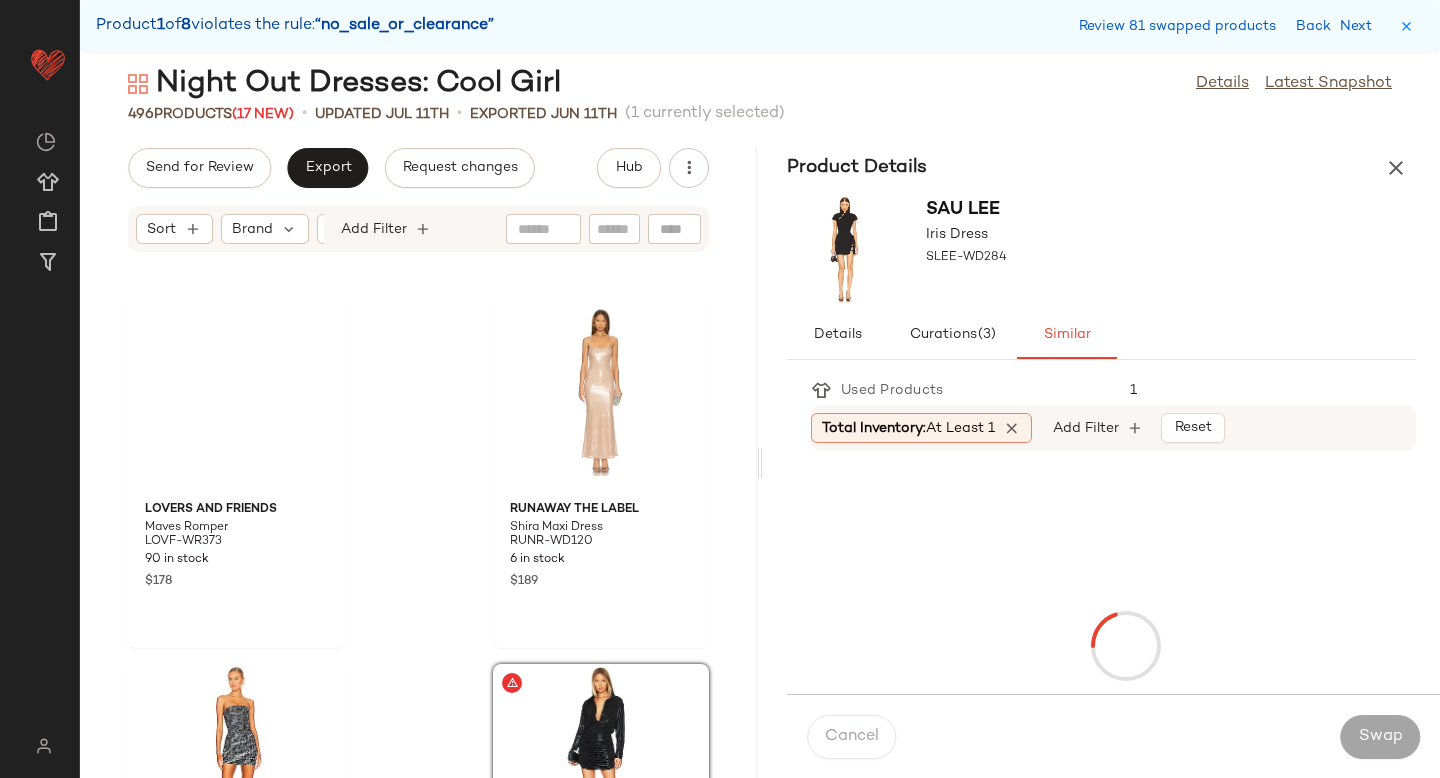 scroll, scrollTop: 81252, scrollLeft: 0, axis: vertical 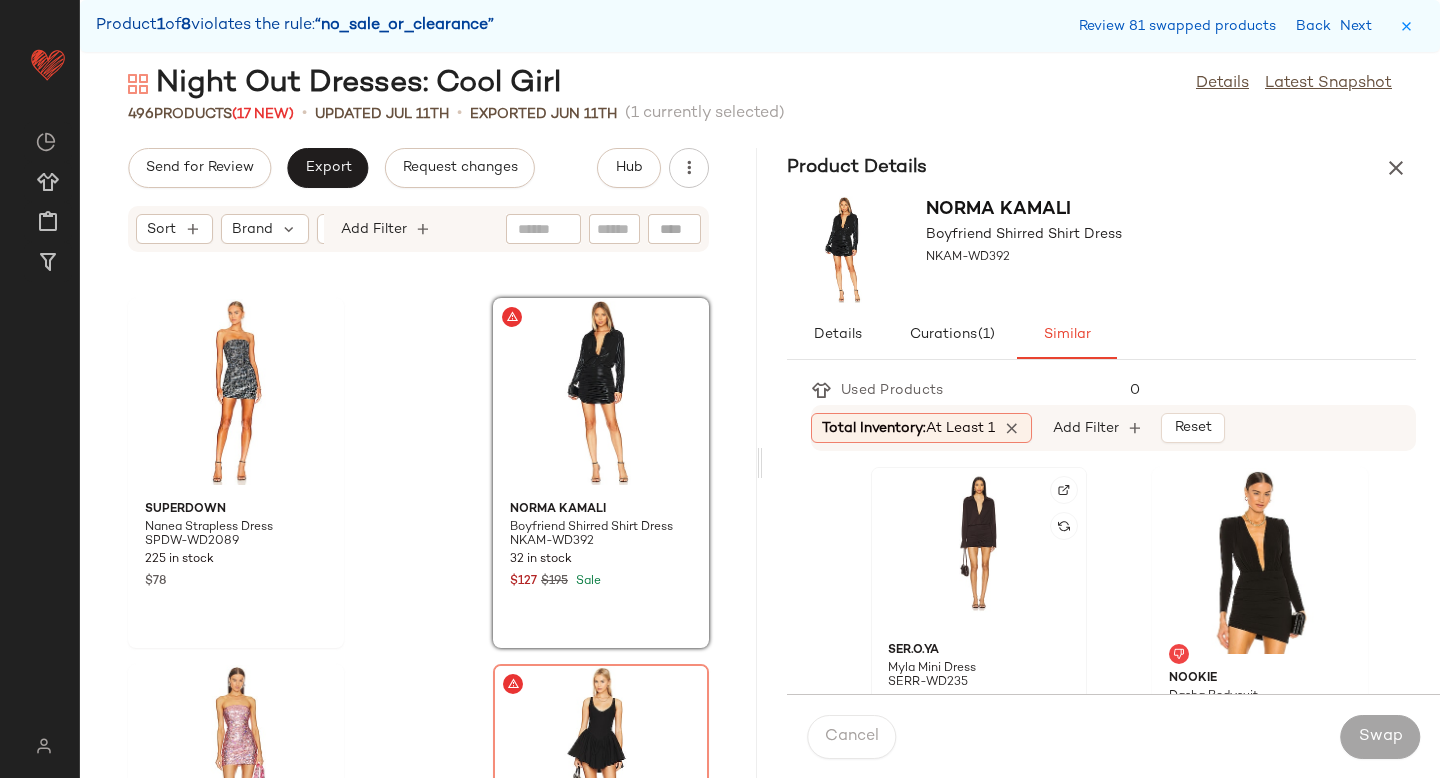click 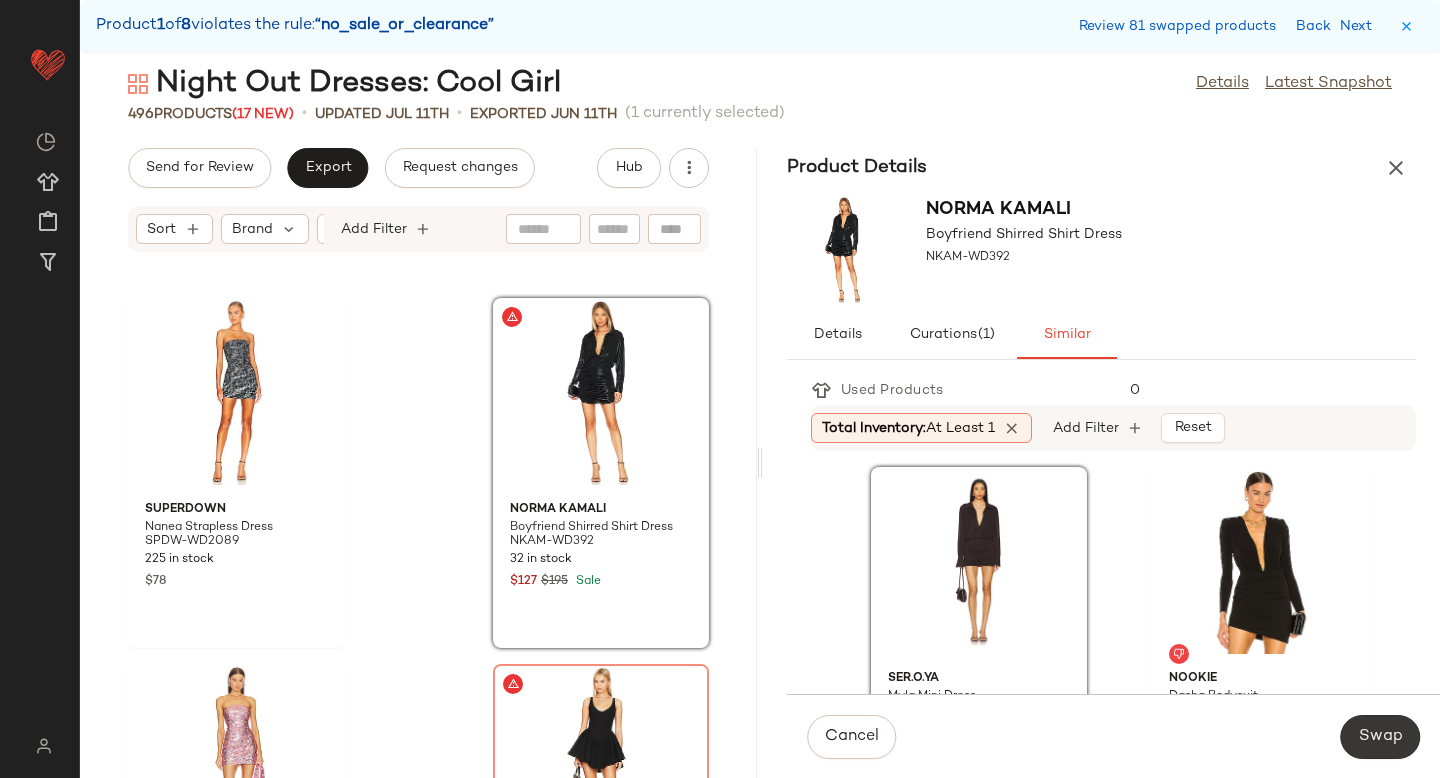 click on "Swap" at bounding box center [1380, 737] 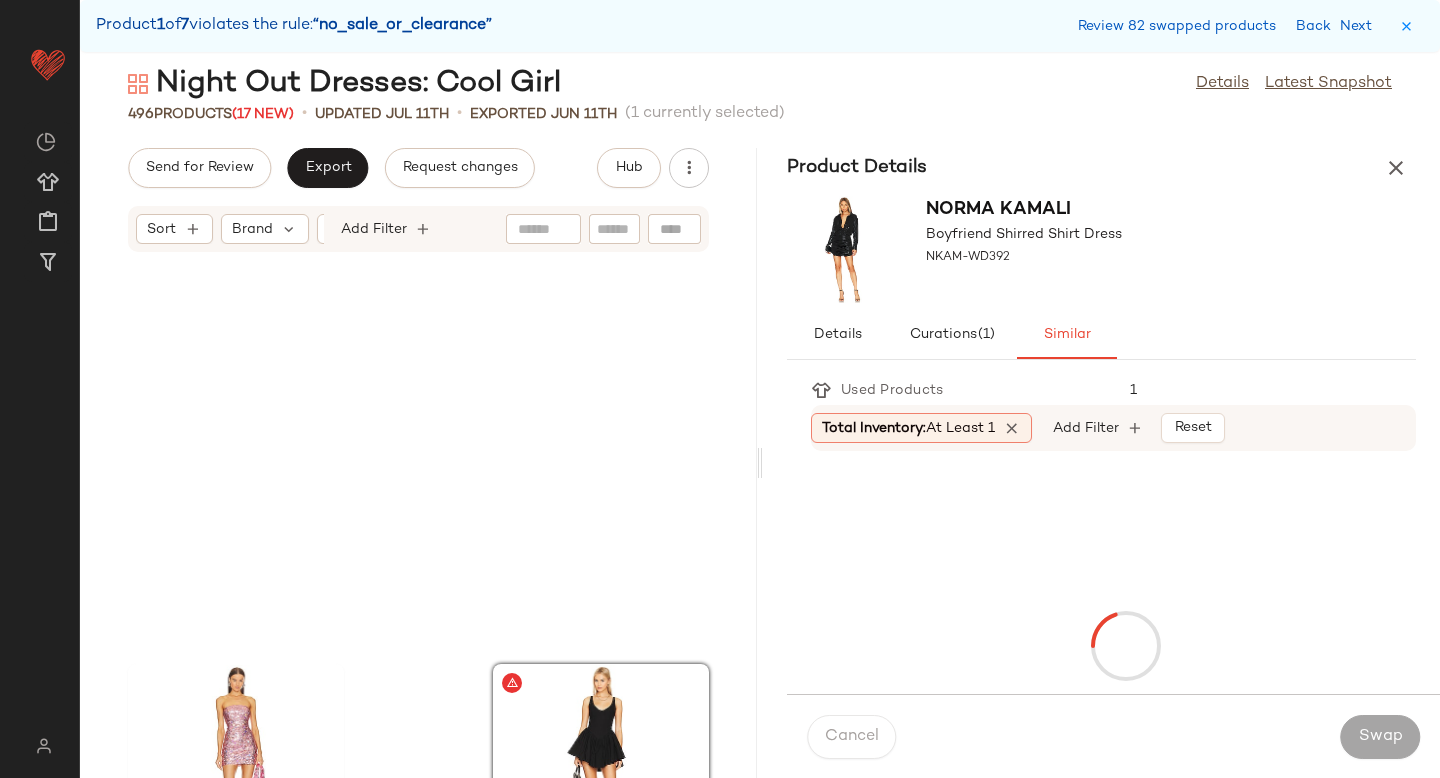 scroll, scrollTop: 81618, scrollLeft: 0, axis: vertical 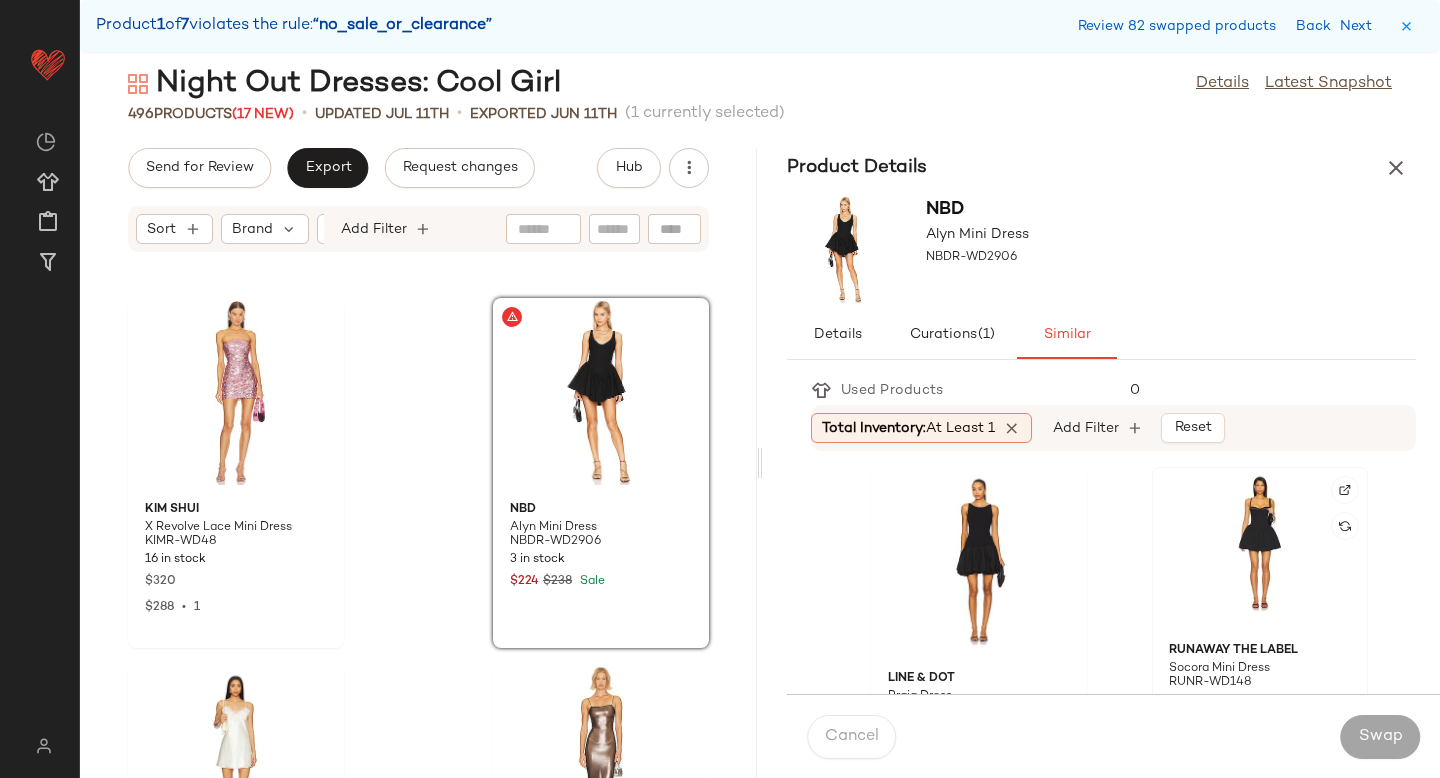 click 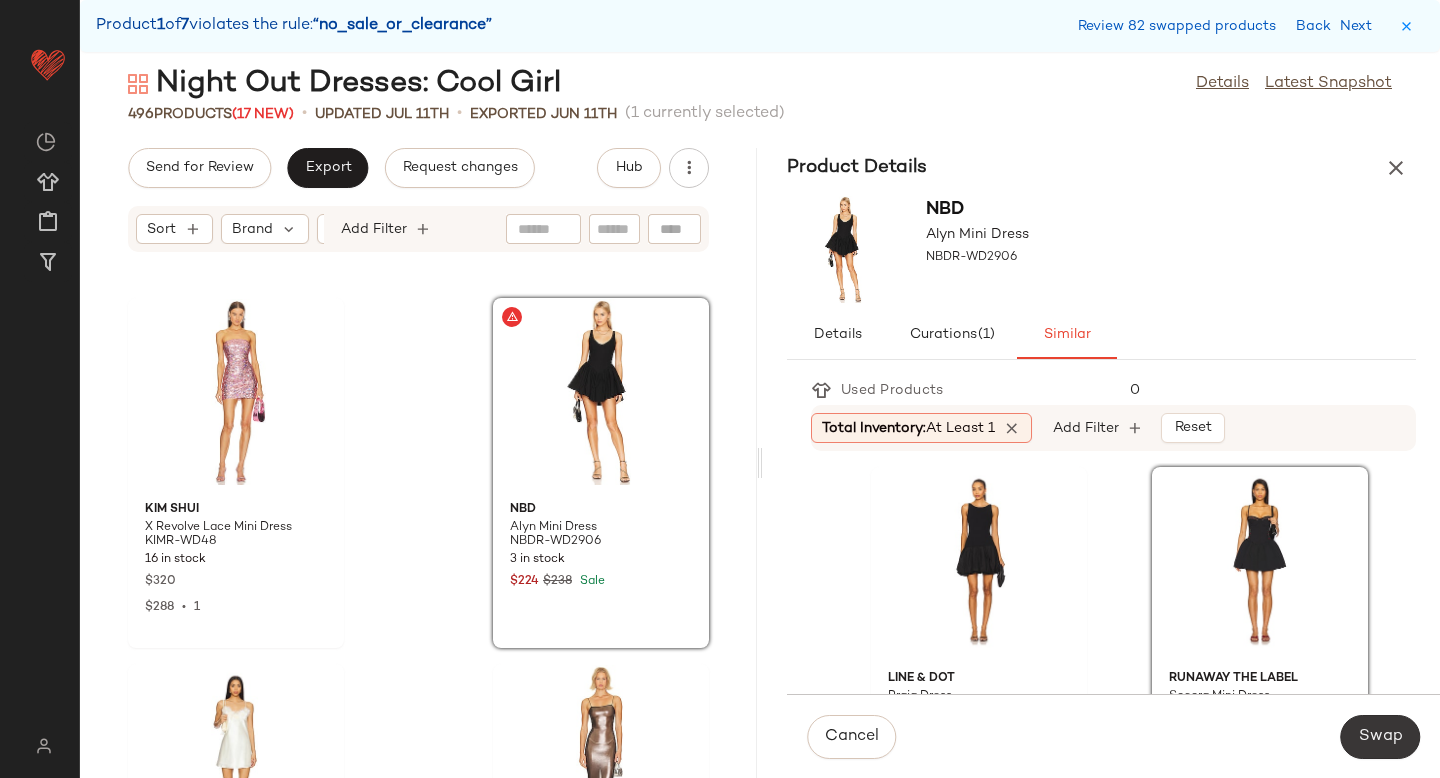 click on "Swap" at bounding box center [1380, 737] 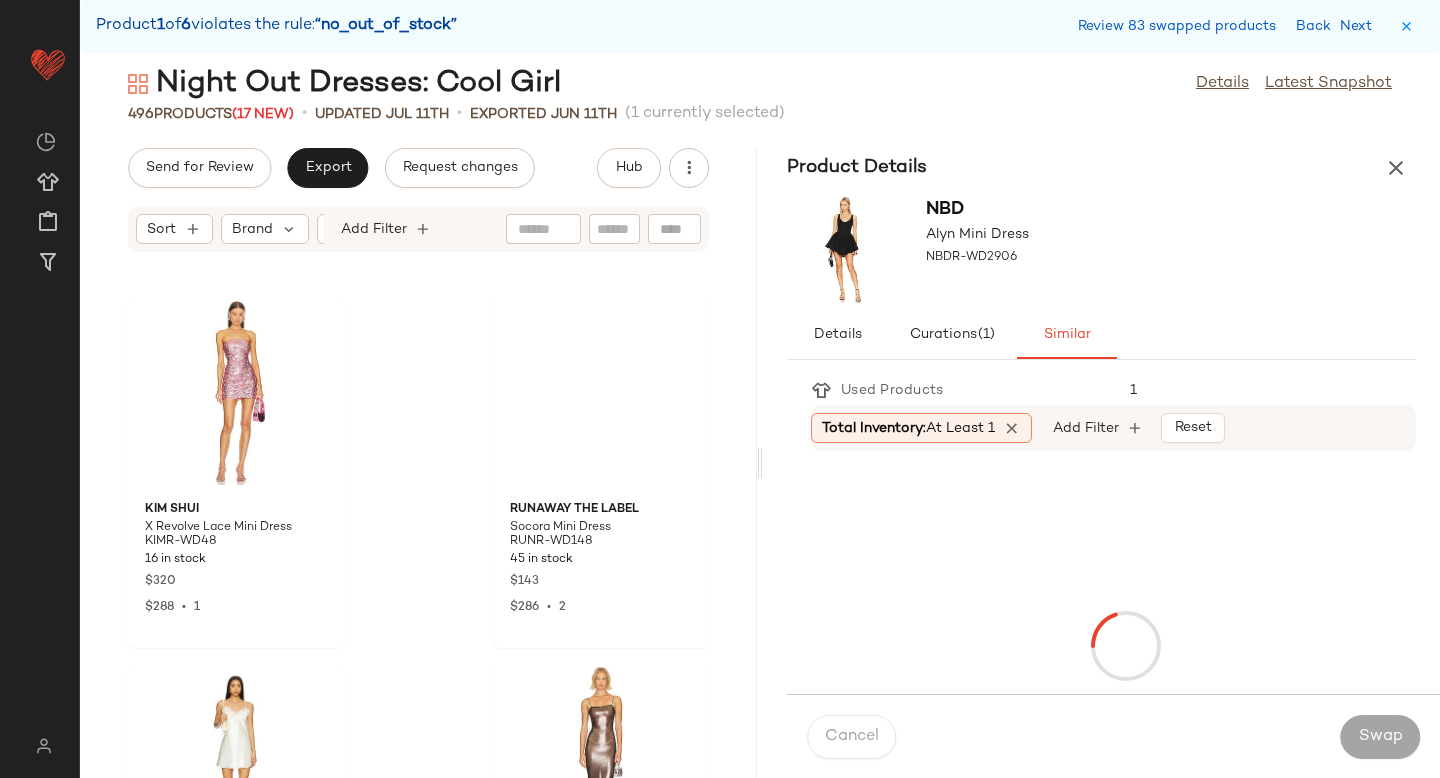 scroll, scrollTop: 84180, scrollLeft: 0, axis: vertical 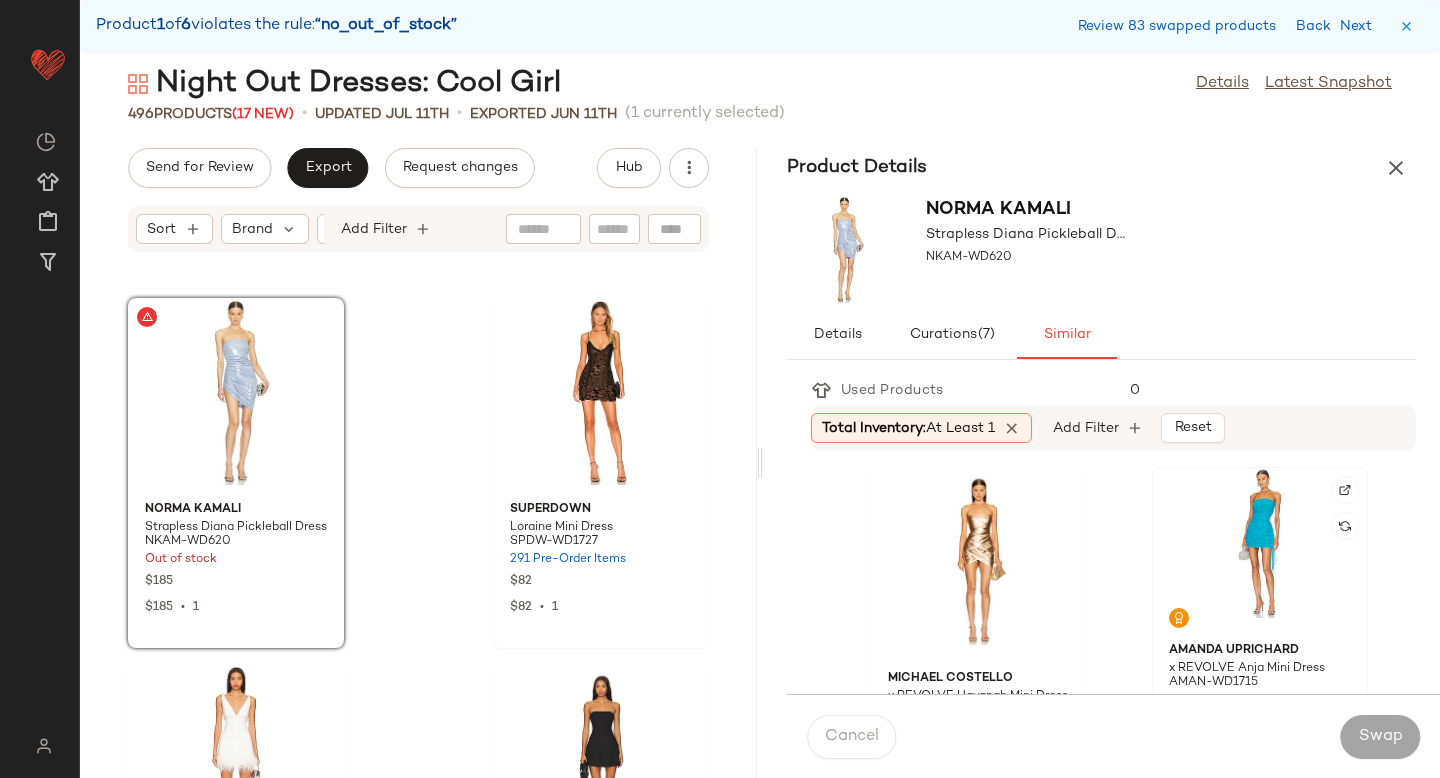 click 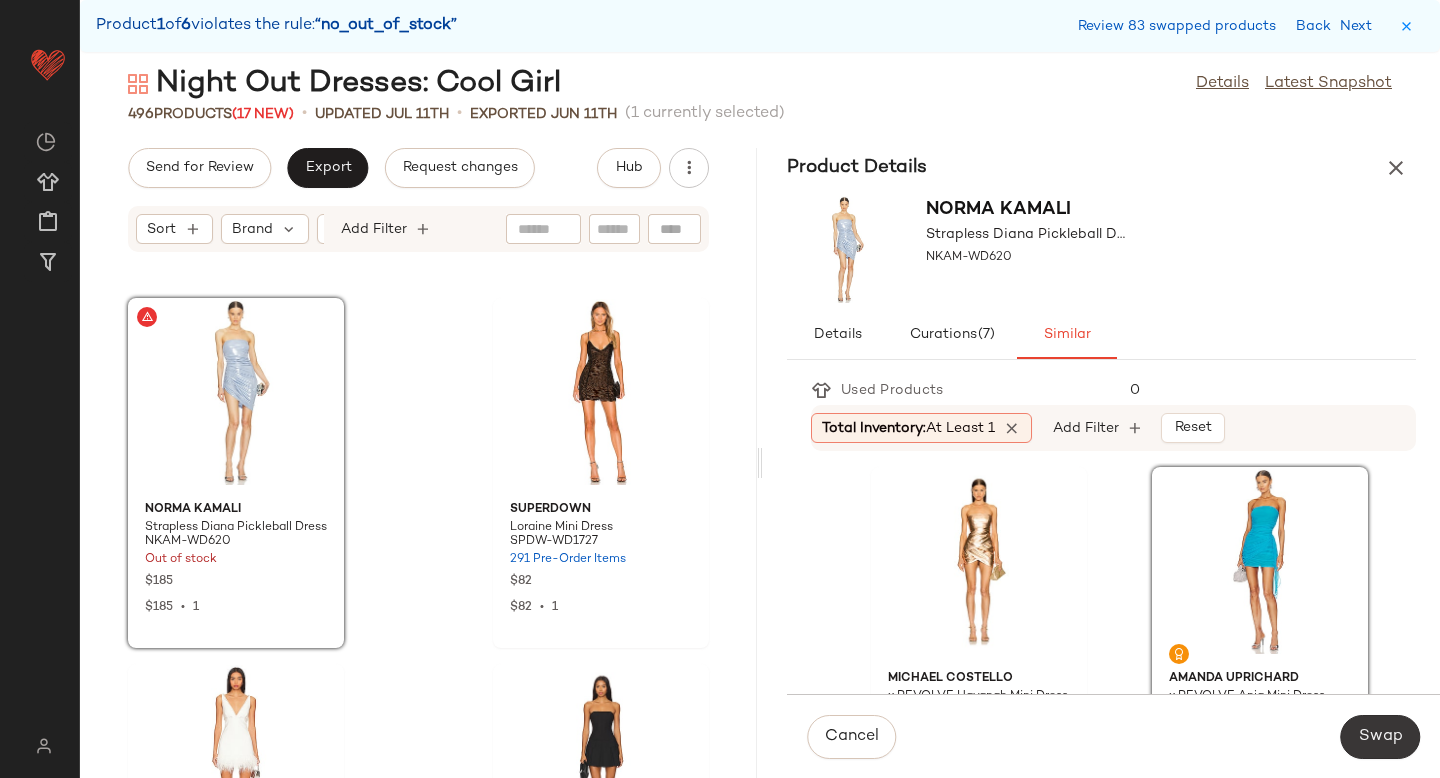 click on "Swap" 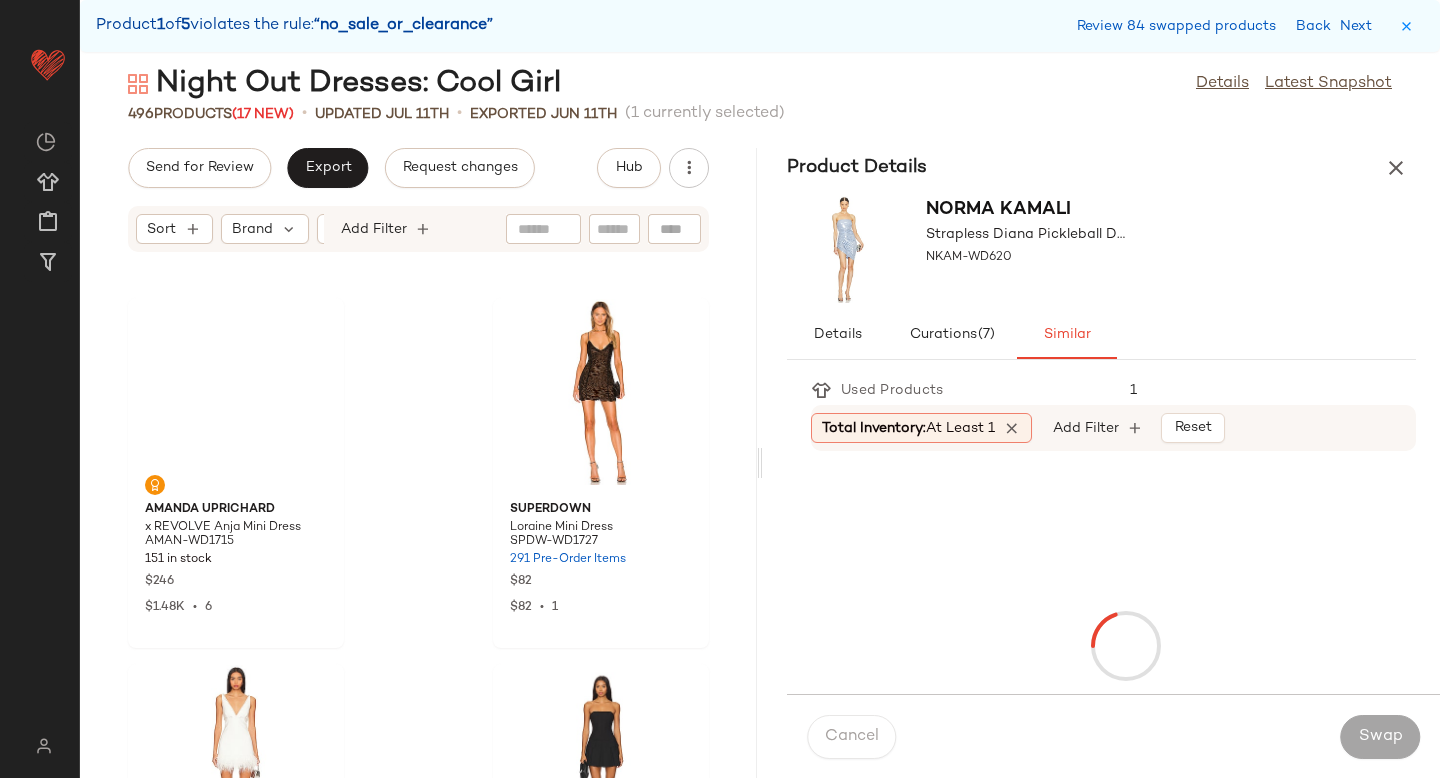 scroll, scrollTop: 84912, scrollLeft: 0, axis: vertical 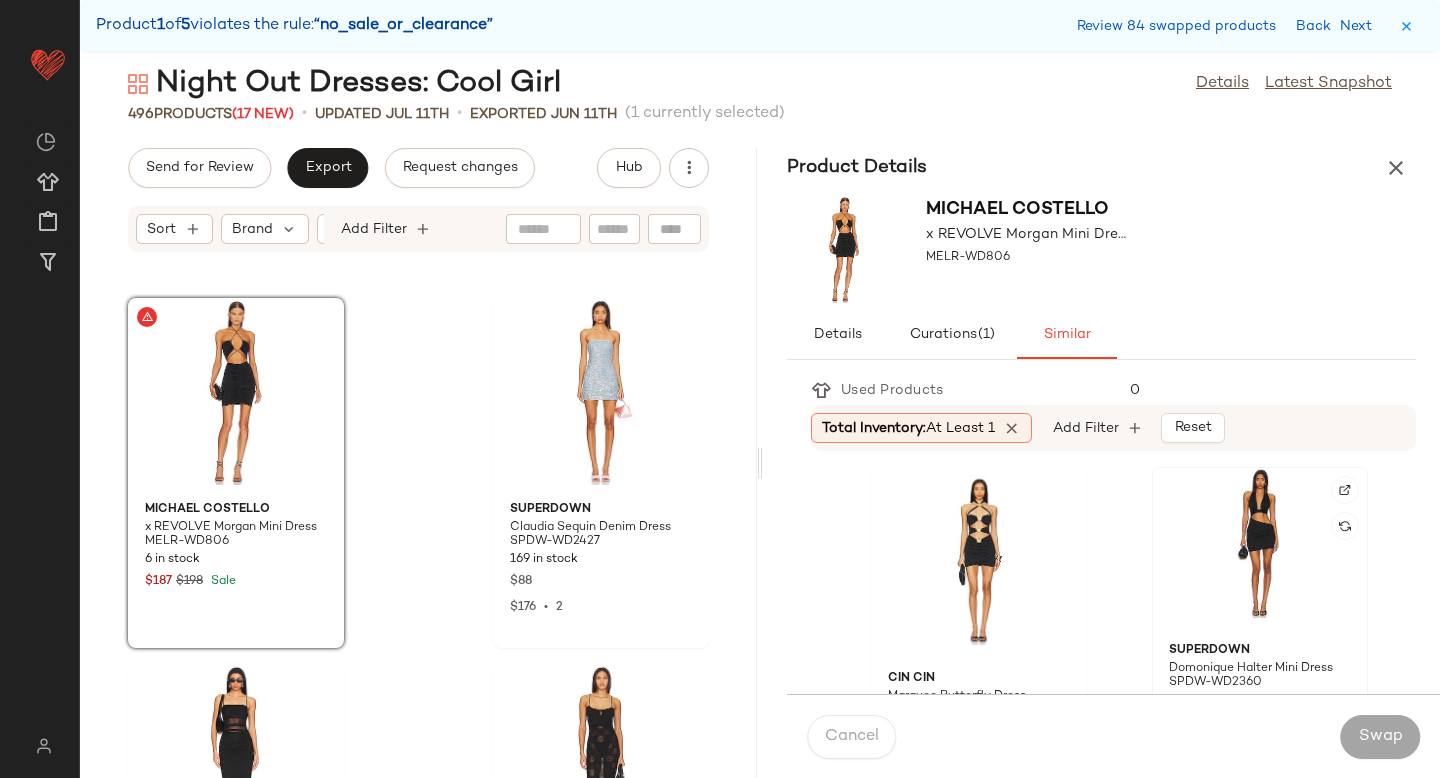click 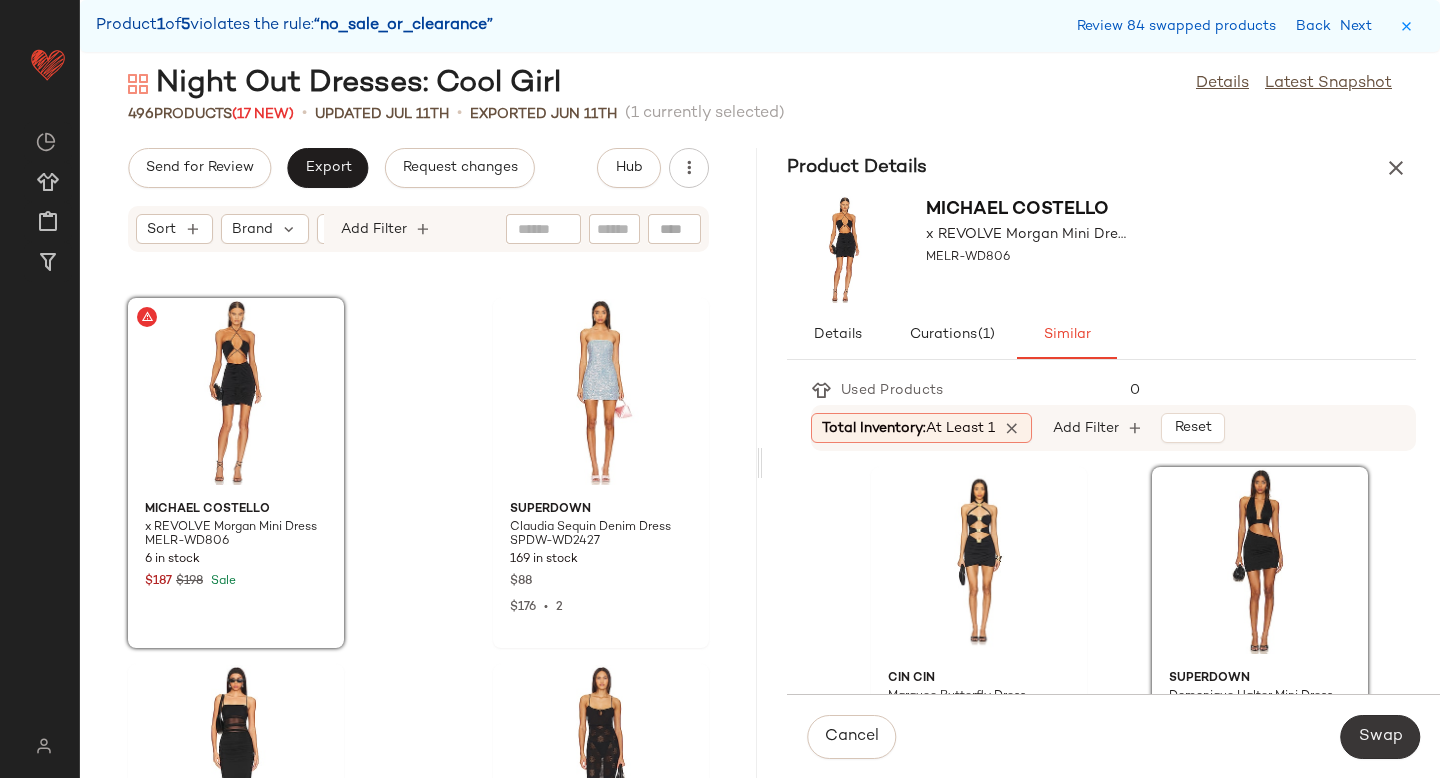 click on "Swap" at bounding box center [1380, 737] 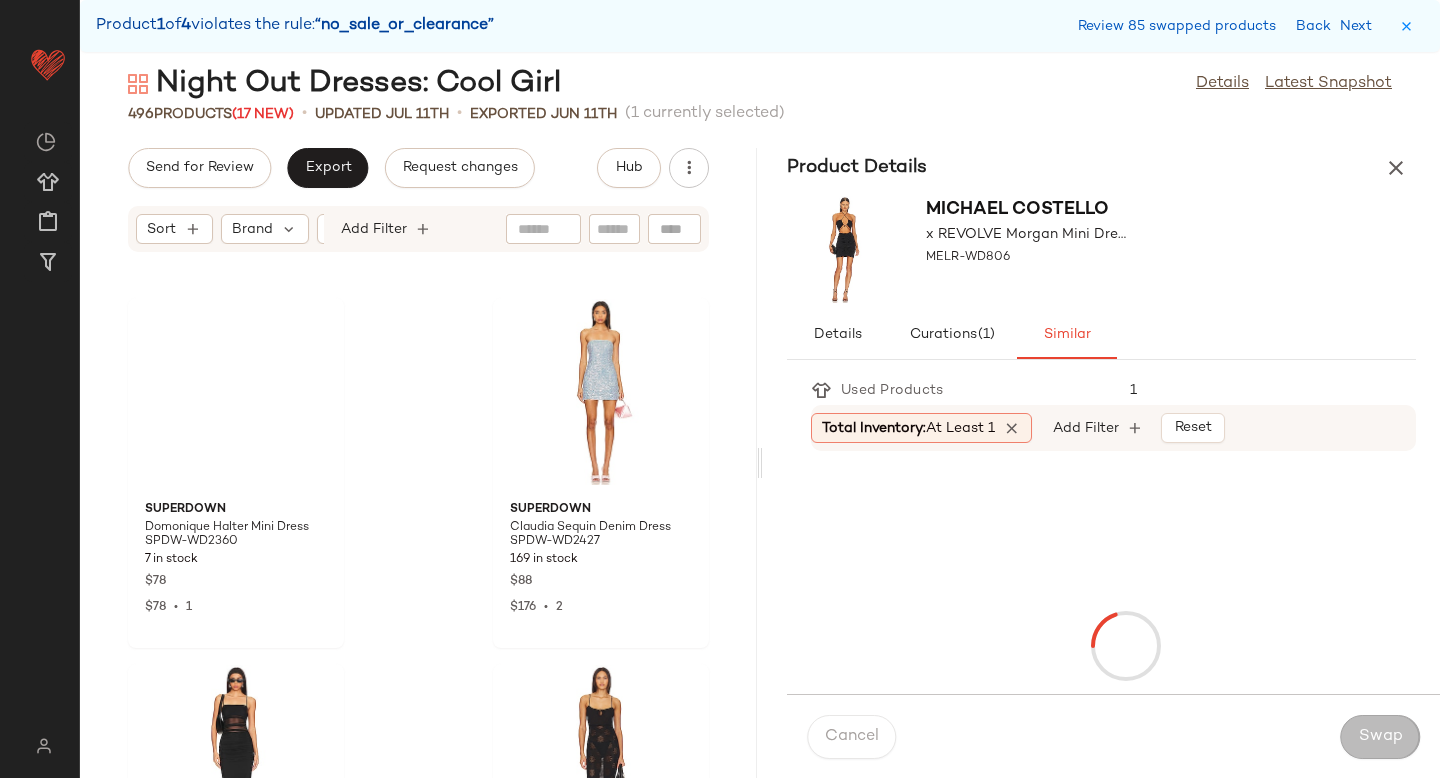 scroll, scrollTop: 85644, scrollLeft: 0, axis: vertical 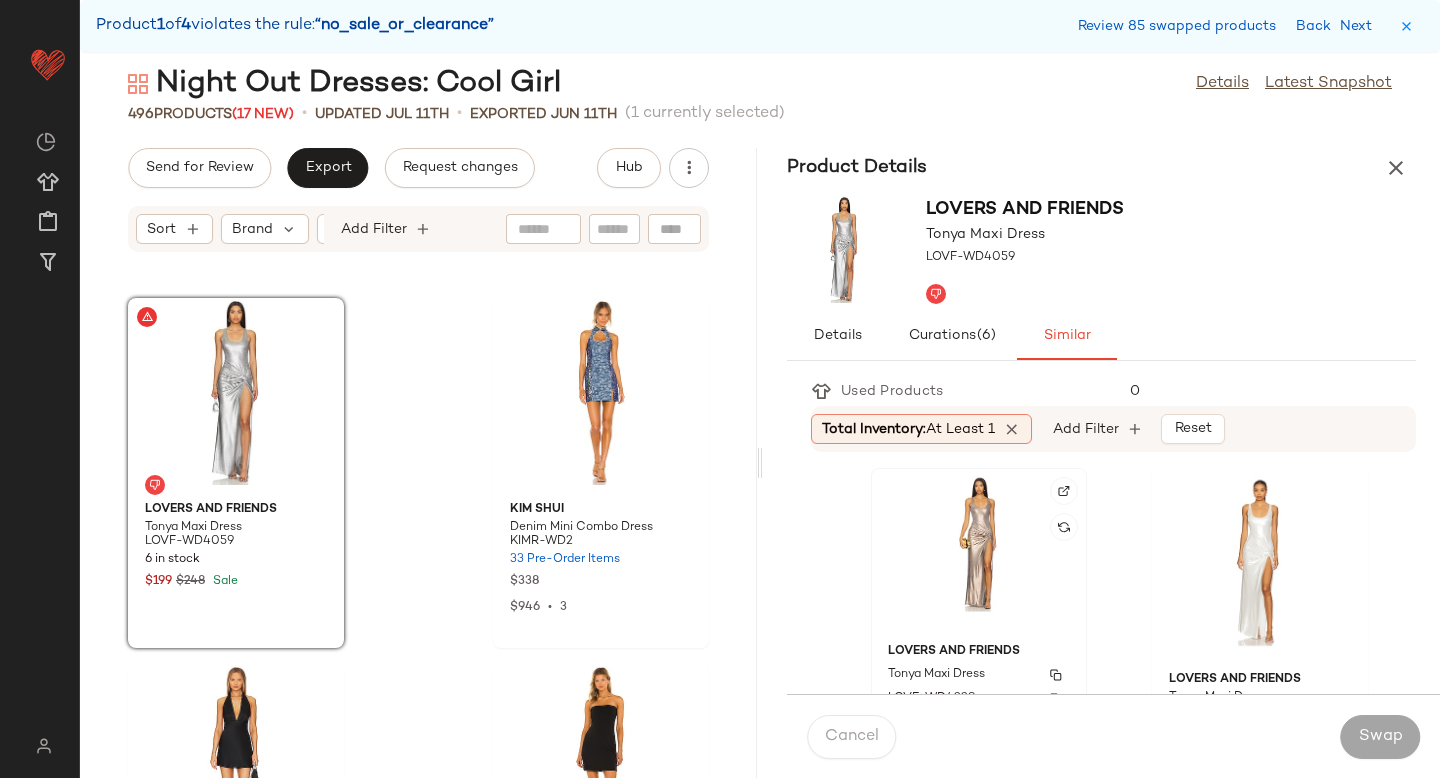 click 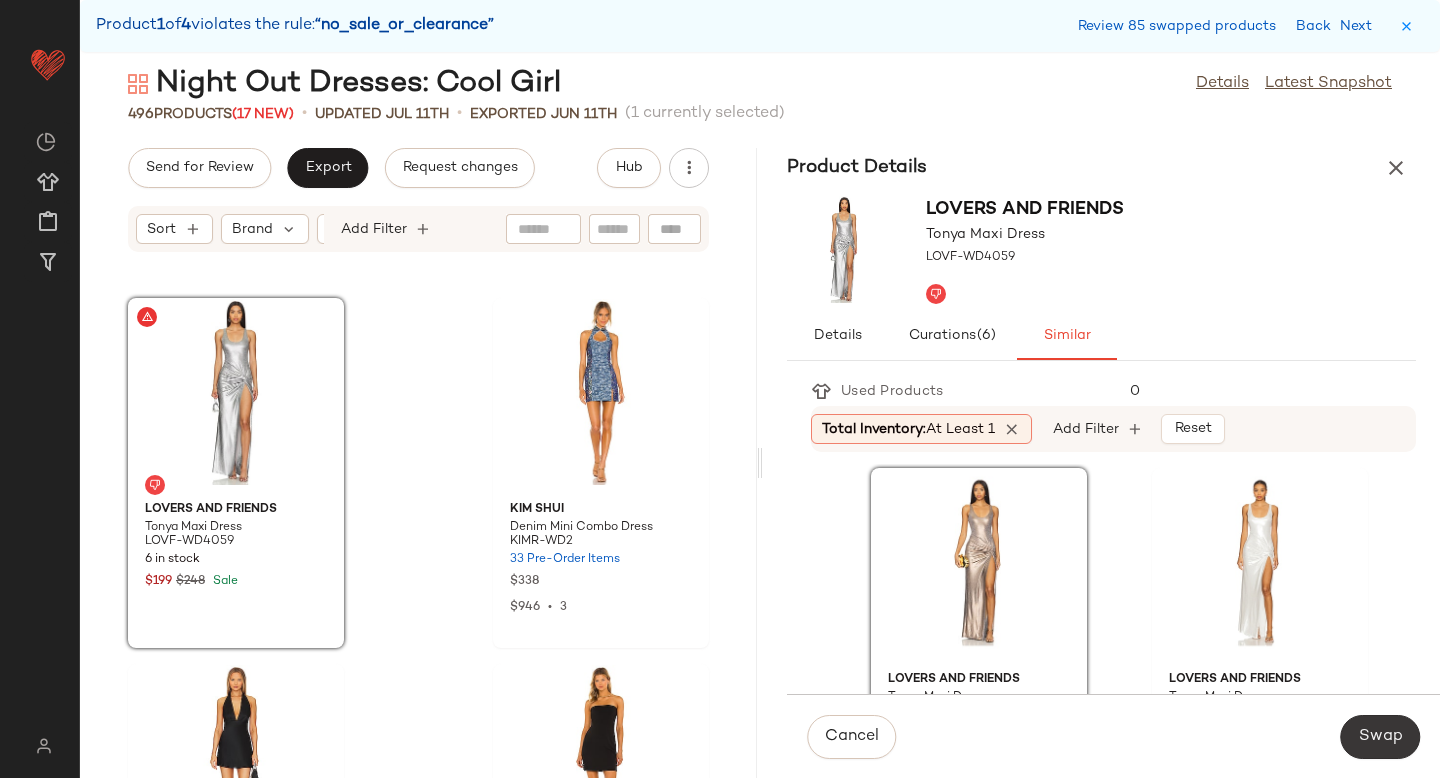click on "Swap" at bounding box center (1380, 737) 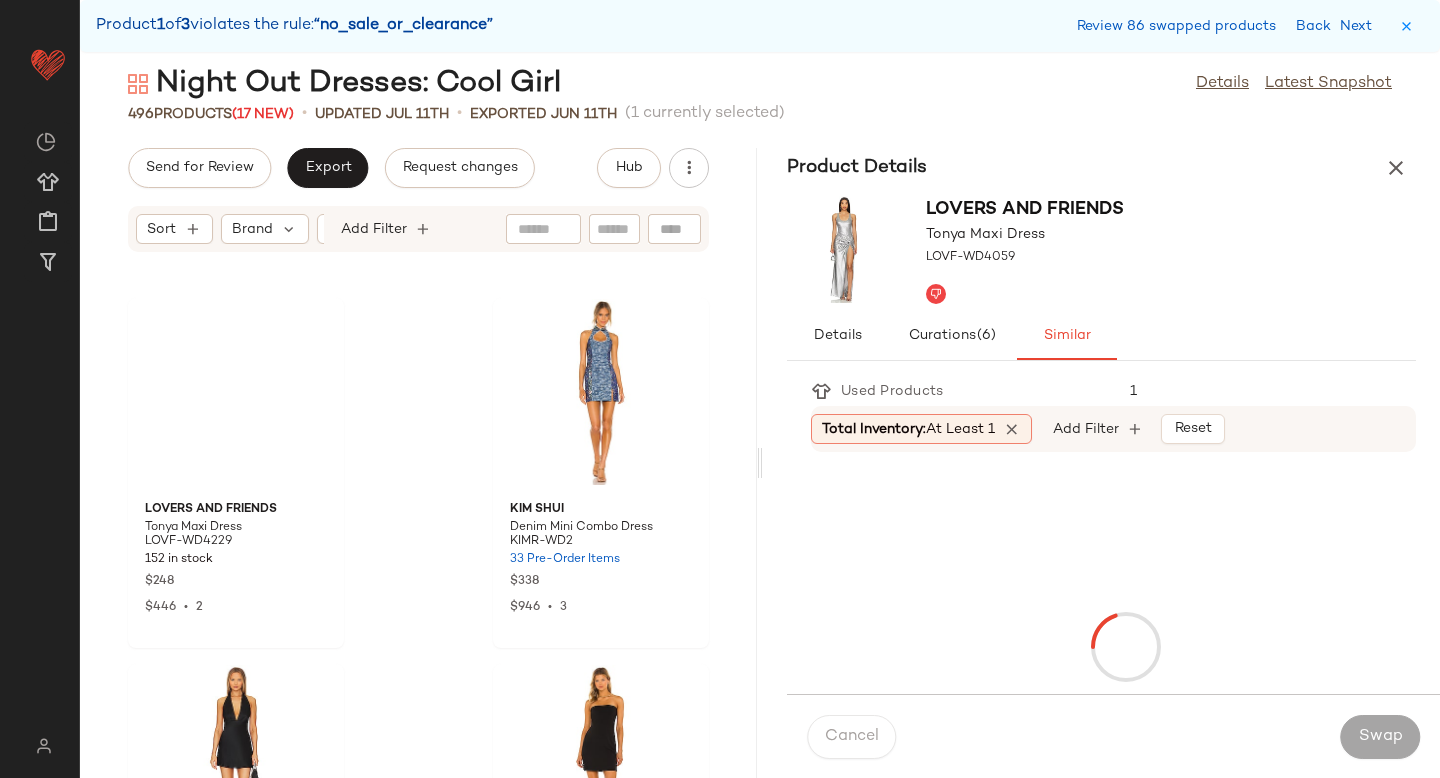 scroll, scrollTop: 86376, scrollLeft: 0, axis: vertical 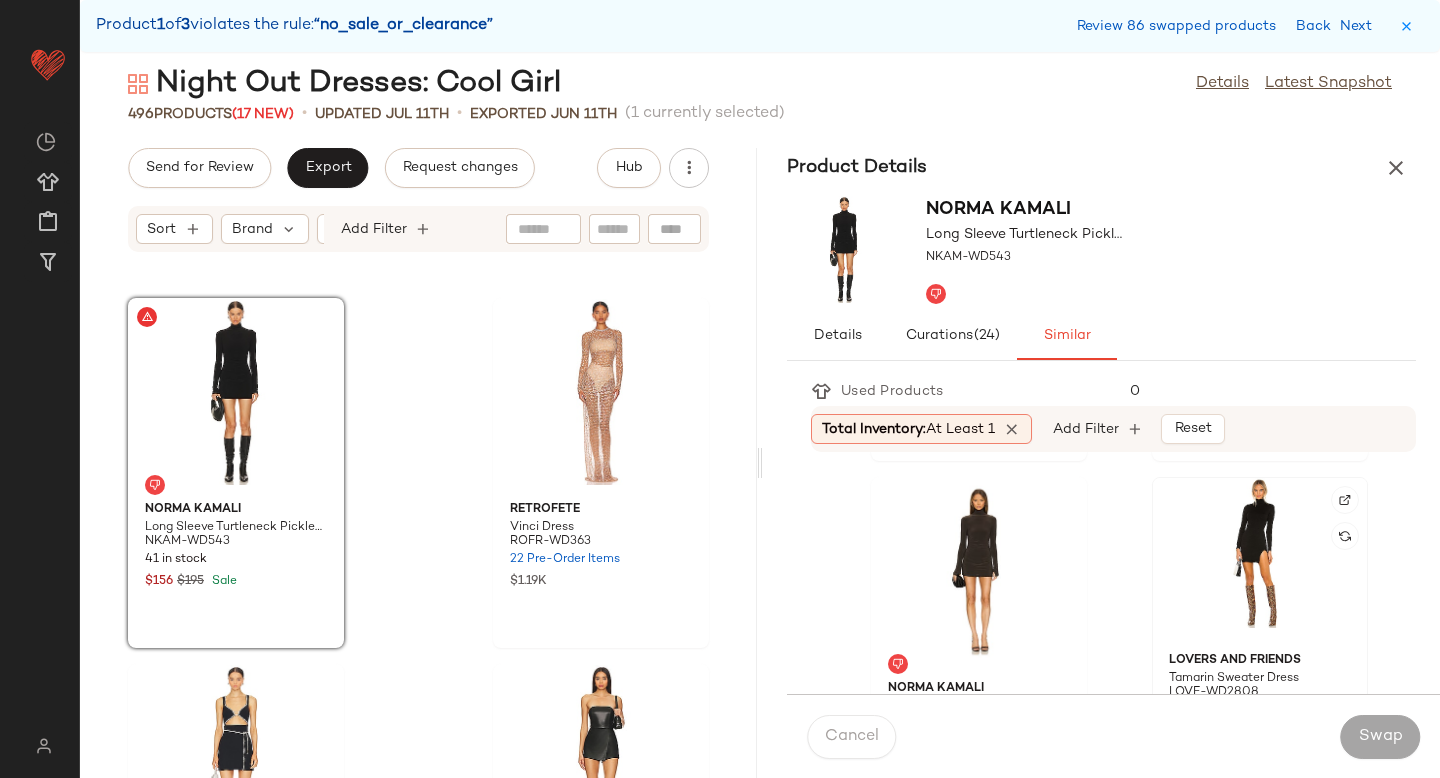 click 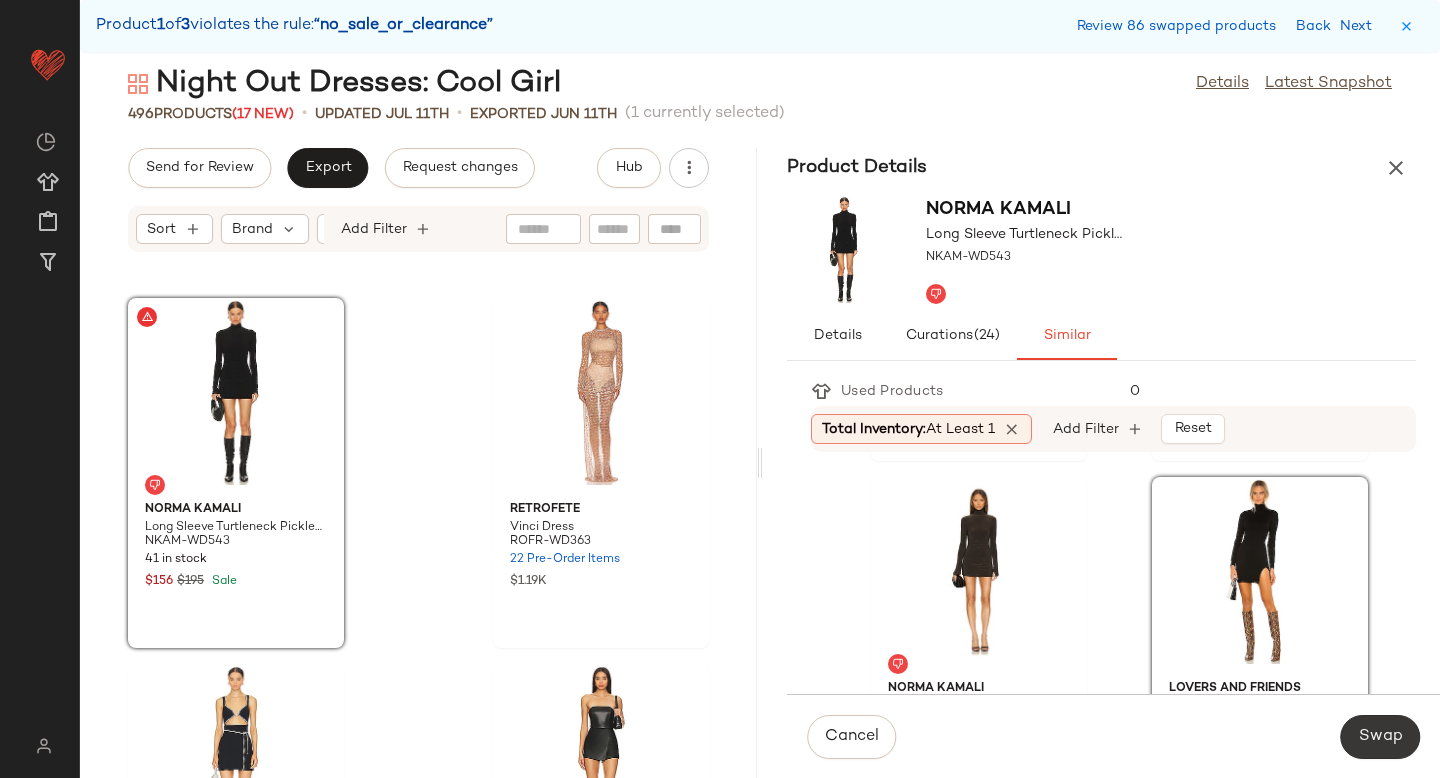 click on "Swap" at bounding box center [1380, 737] 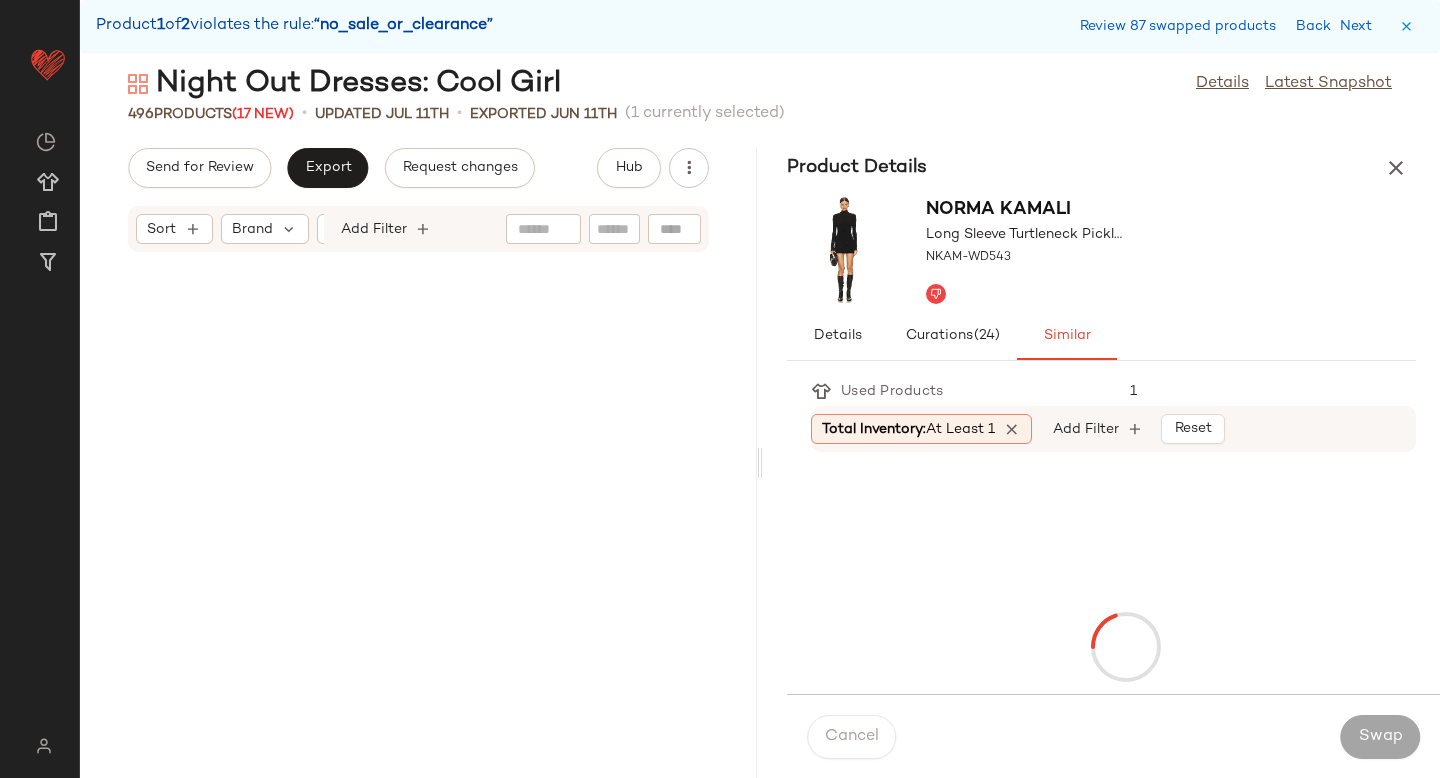 scroll, scrollTop: 88206, scrollLeft: 0, axis: vertical 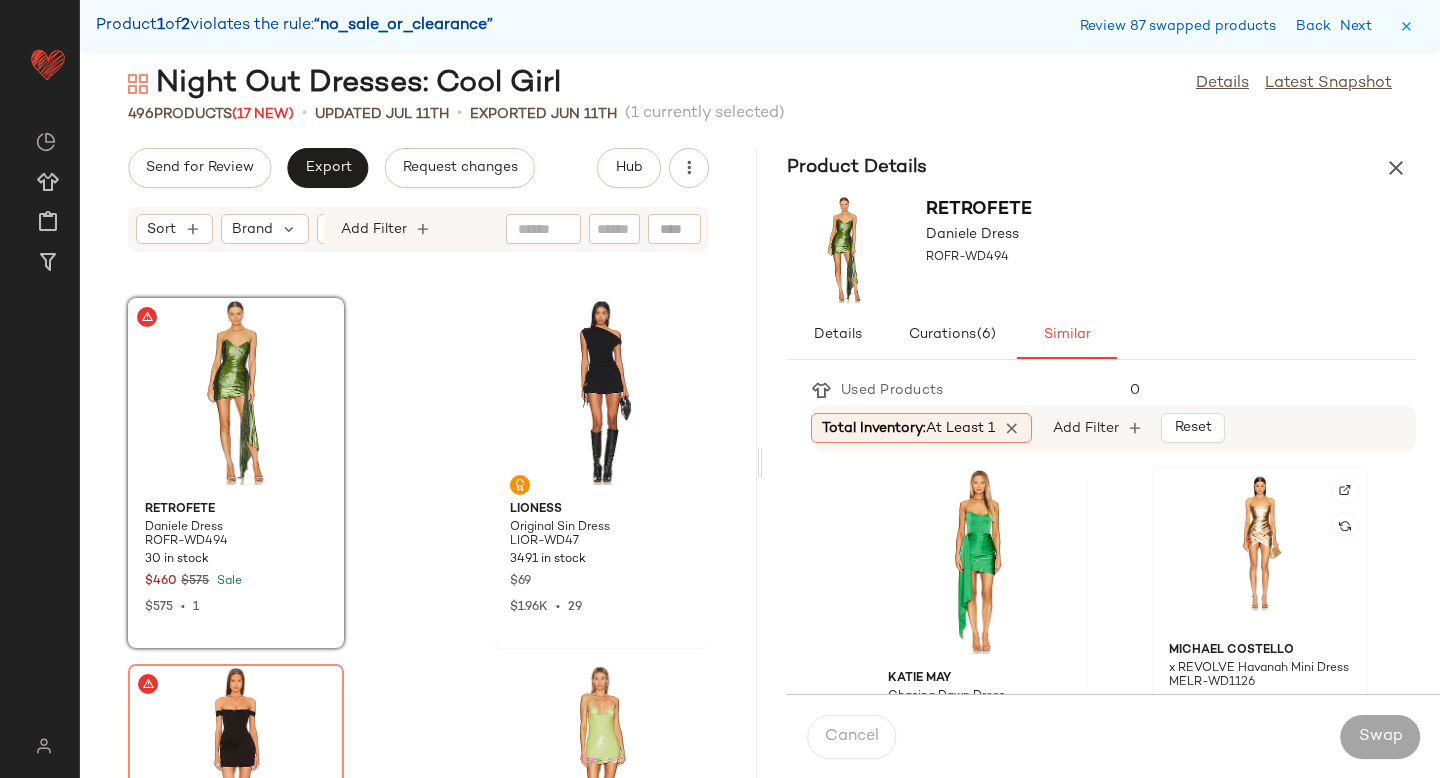 click 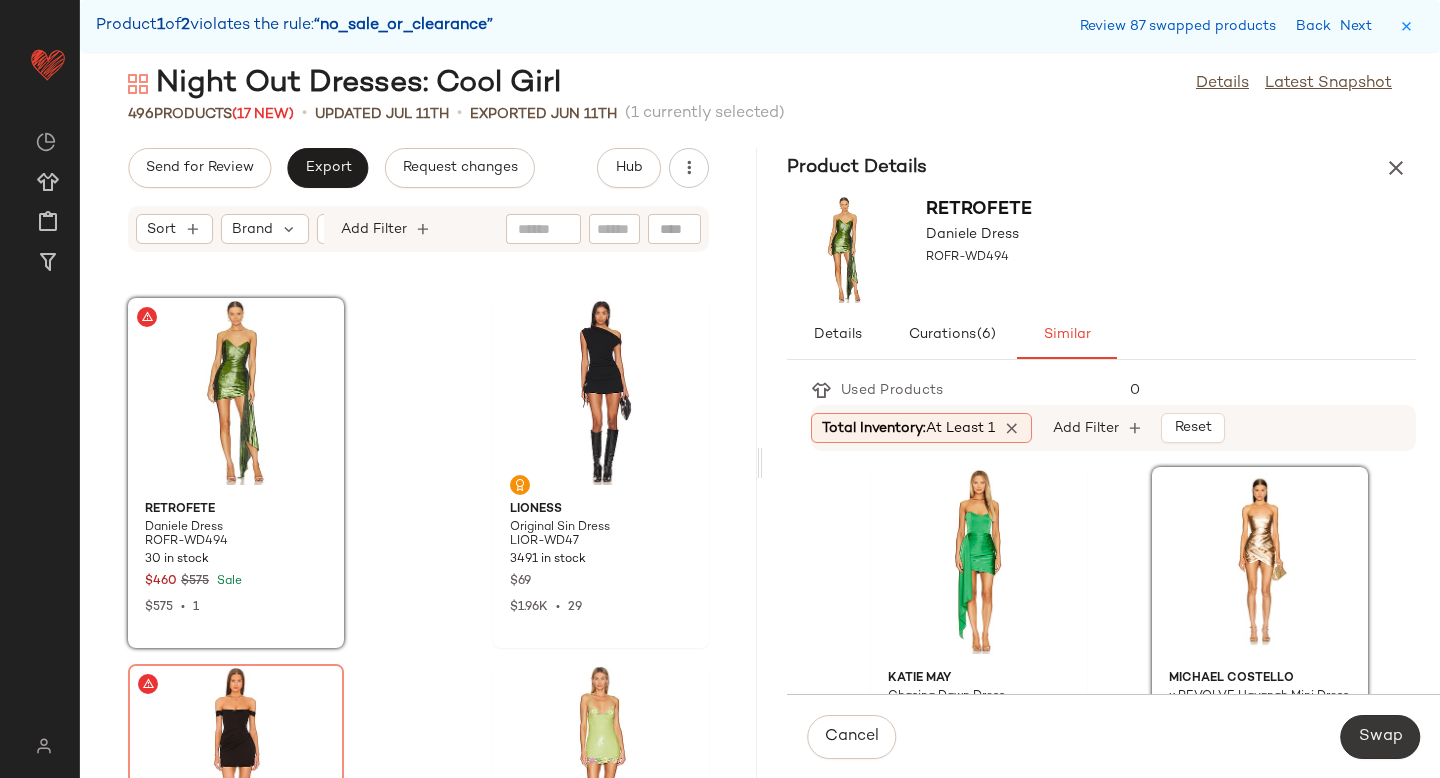 click on "Swap" 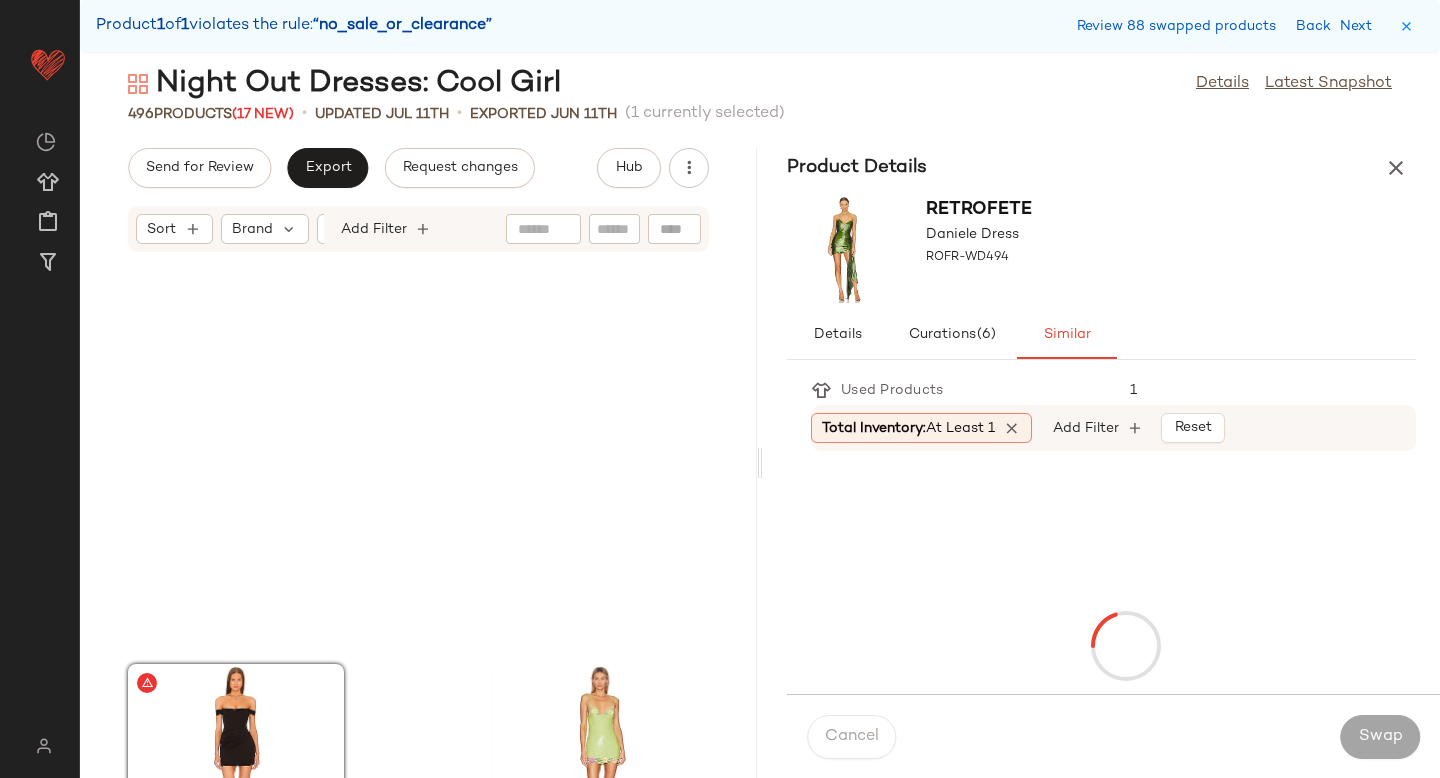scroll, scrollTop: 88572, scrollLeft: 0, axis: vertical 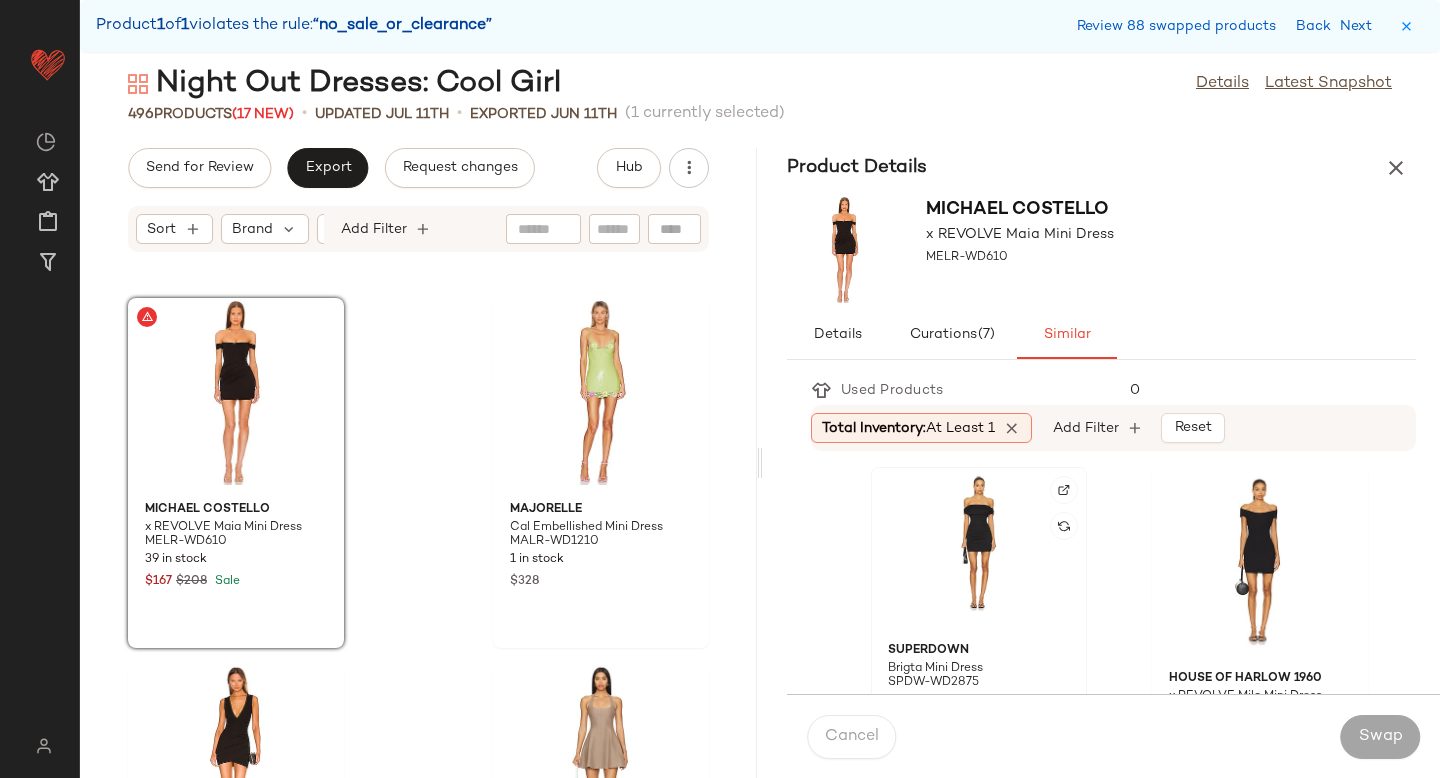 click 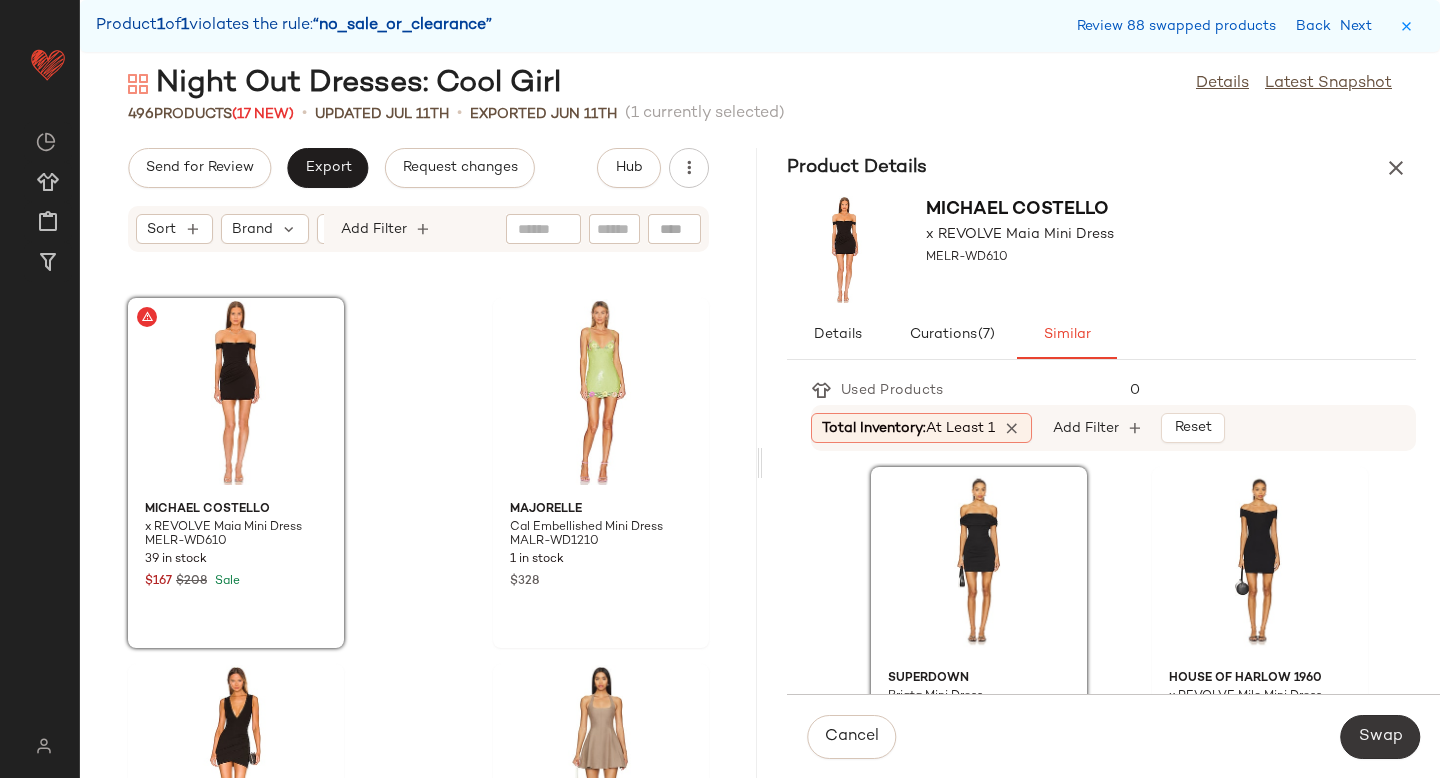 click on "Swap" at bounding box center [1380, 737] 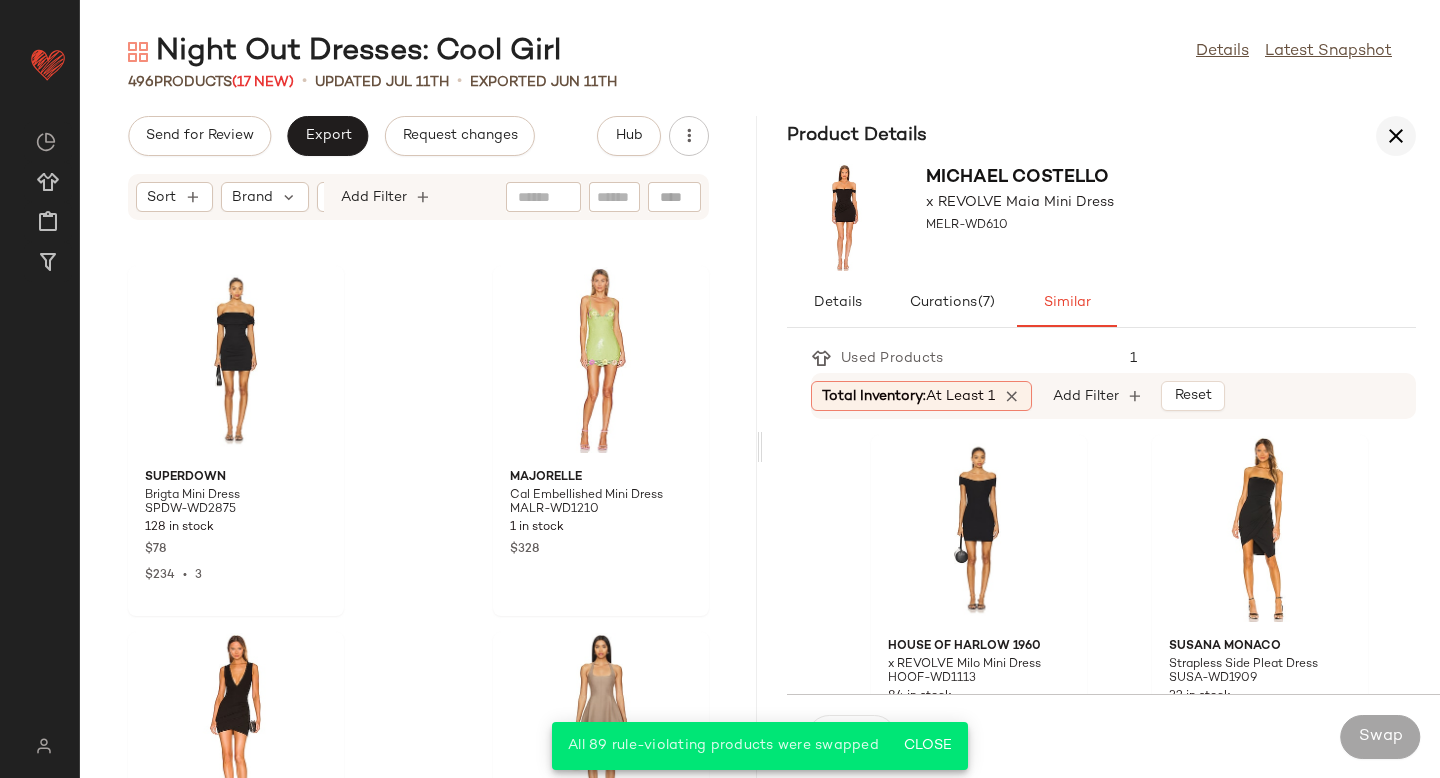 click at bounding box center [1396, 136] 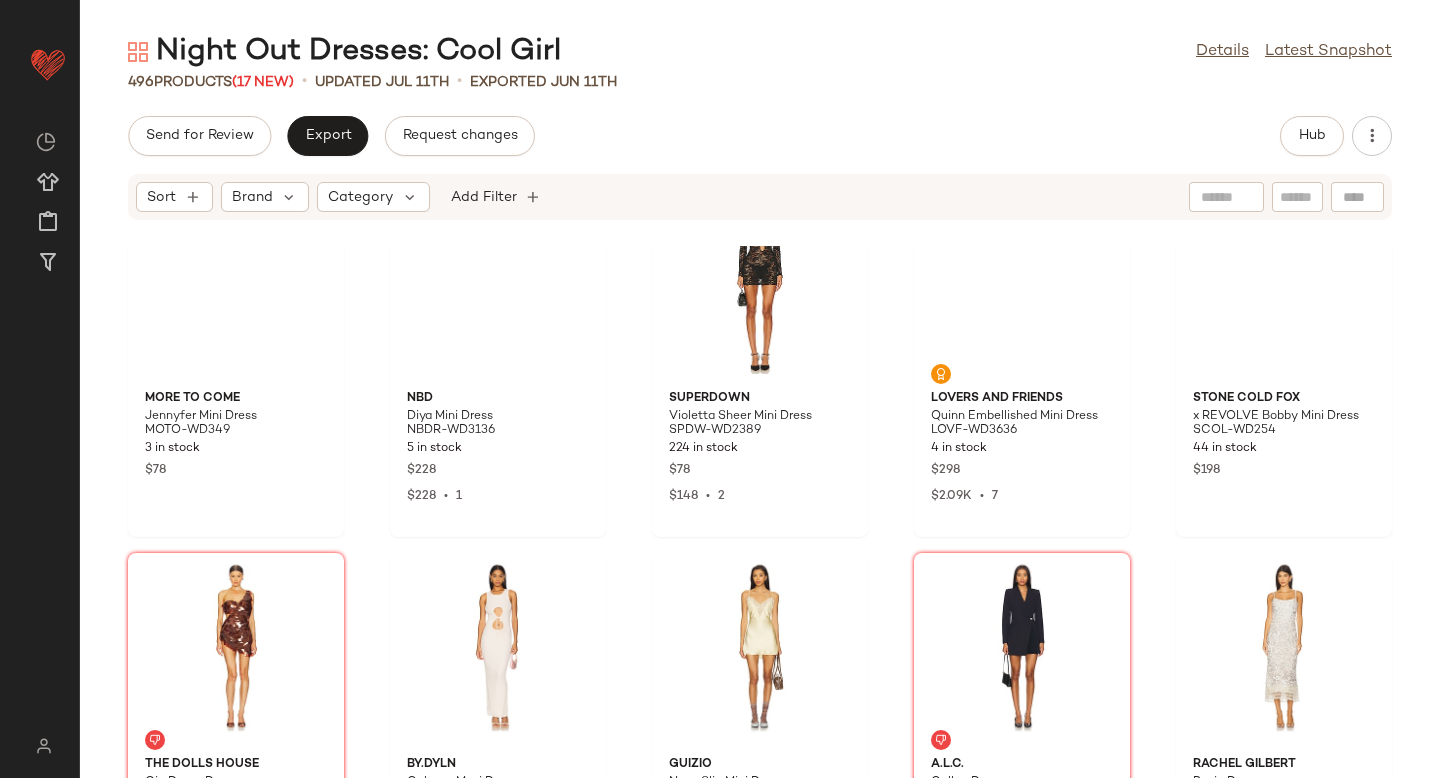 scroll, scrollTop: 0, scrollLeft: 0, axis: both 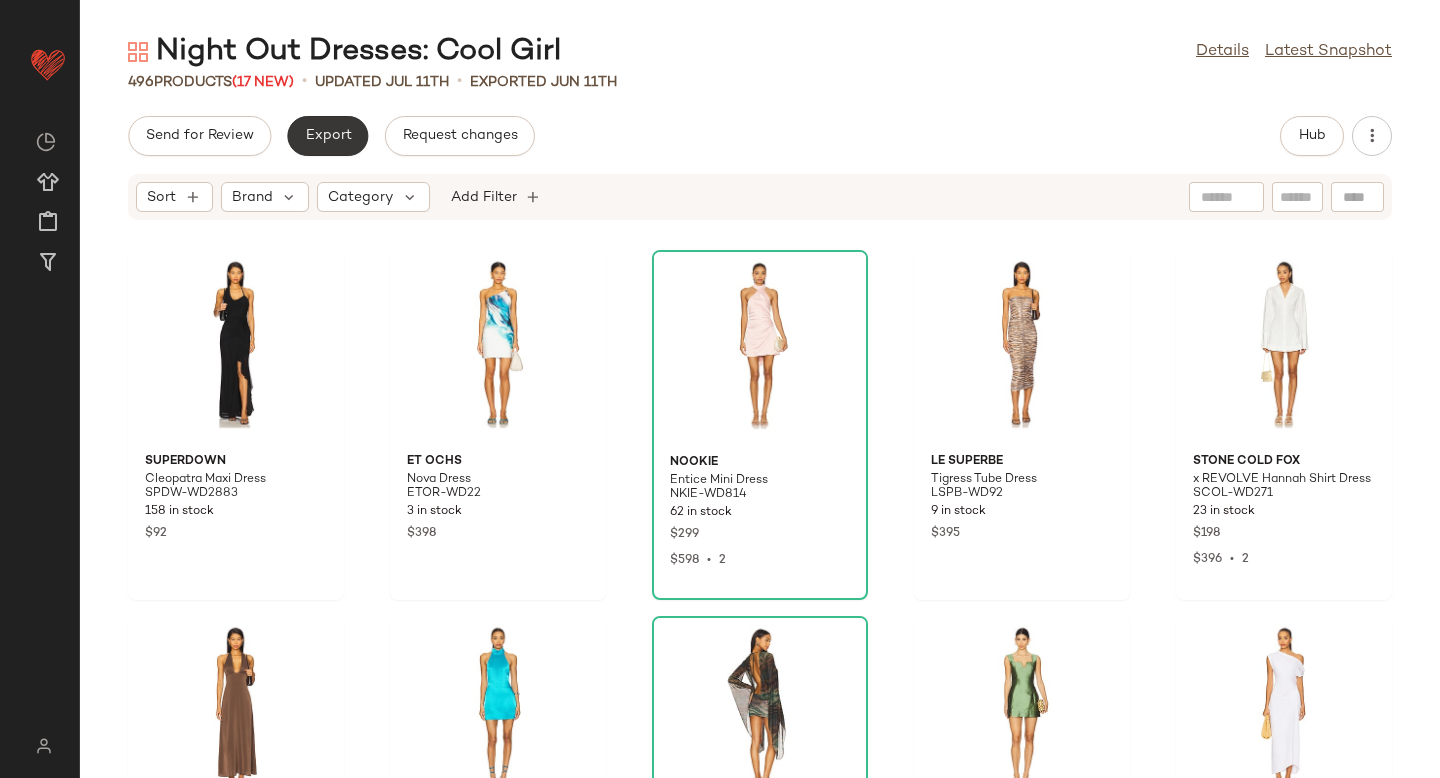 click on "Export" 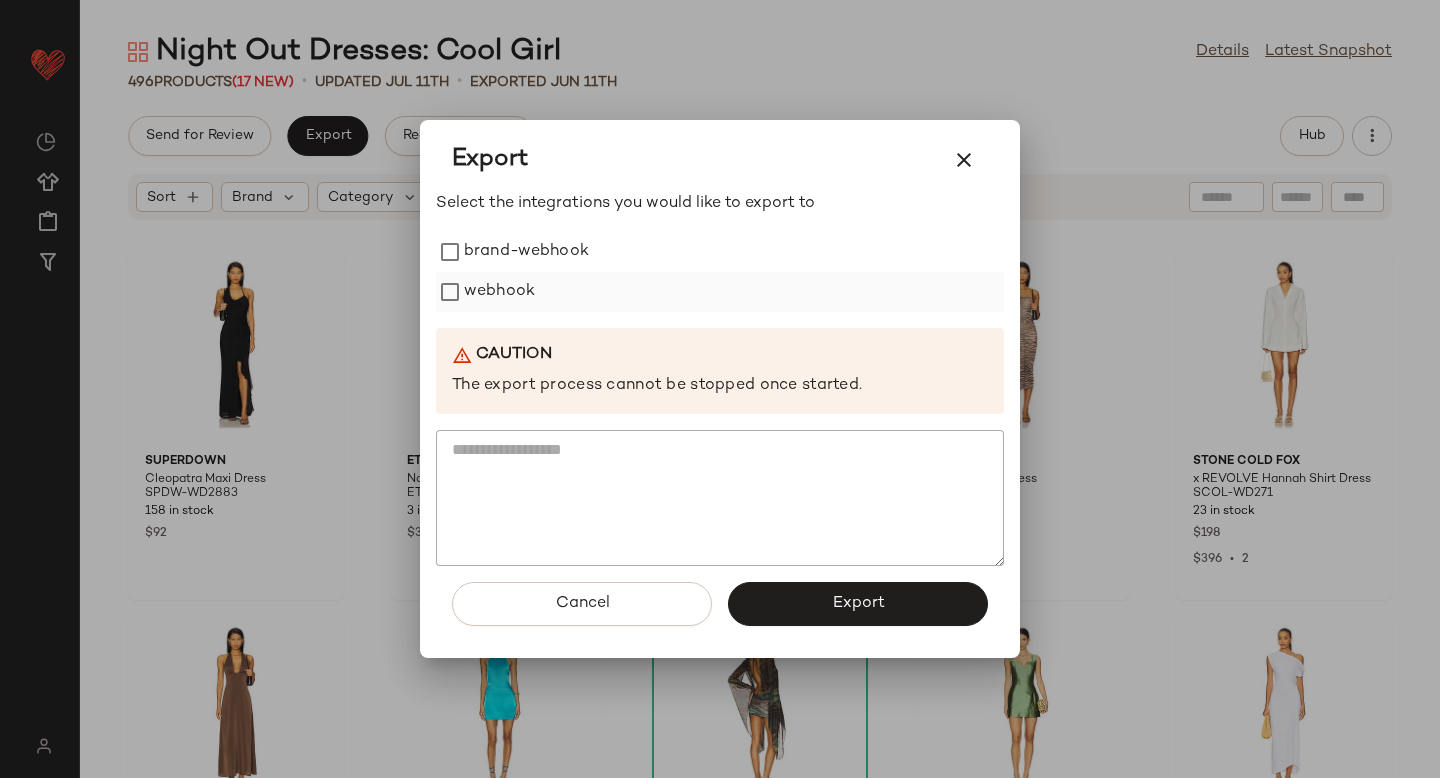 click on "webhook" at bounding box center [499, 292] 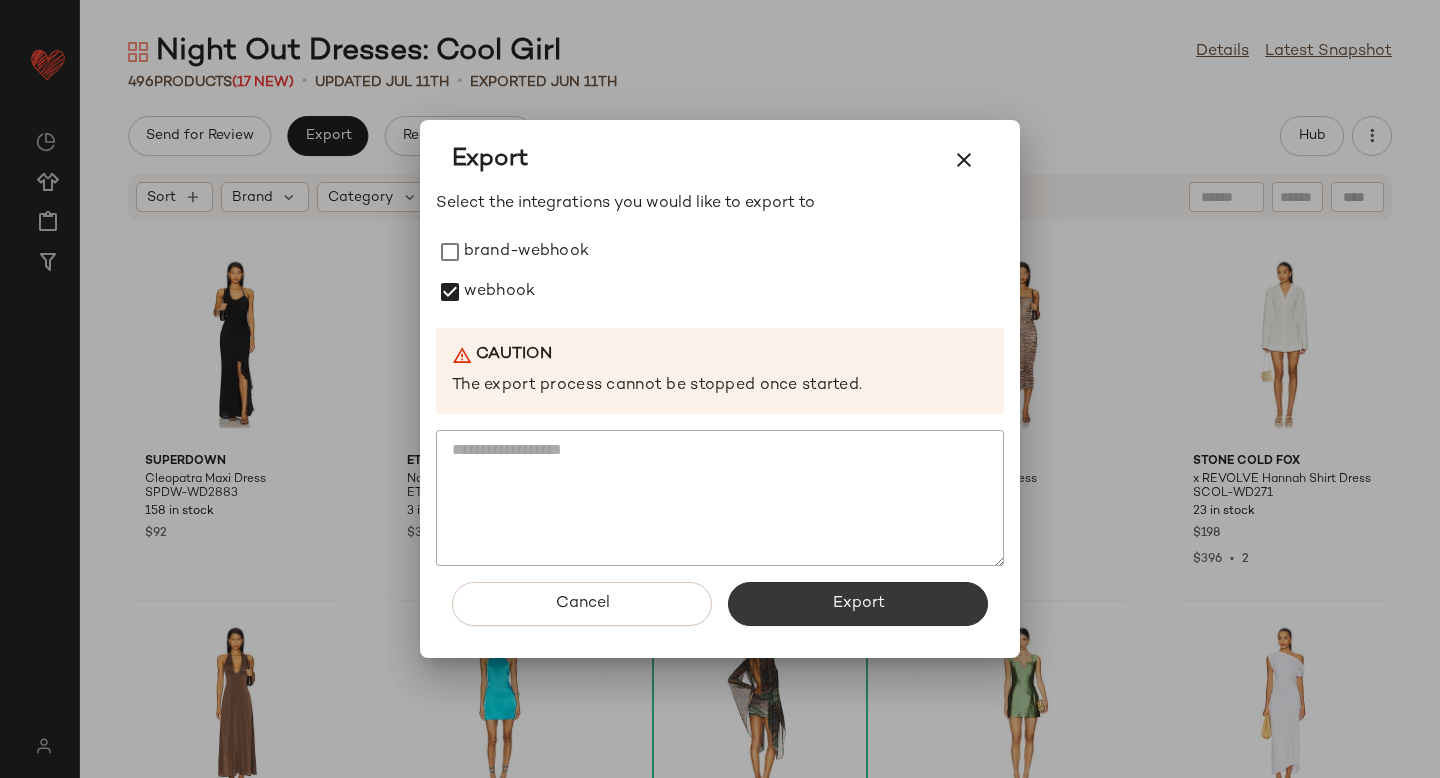 click on "Export" 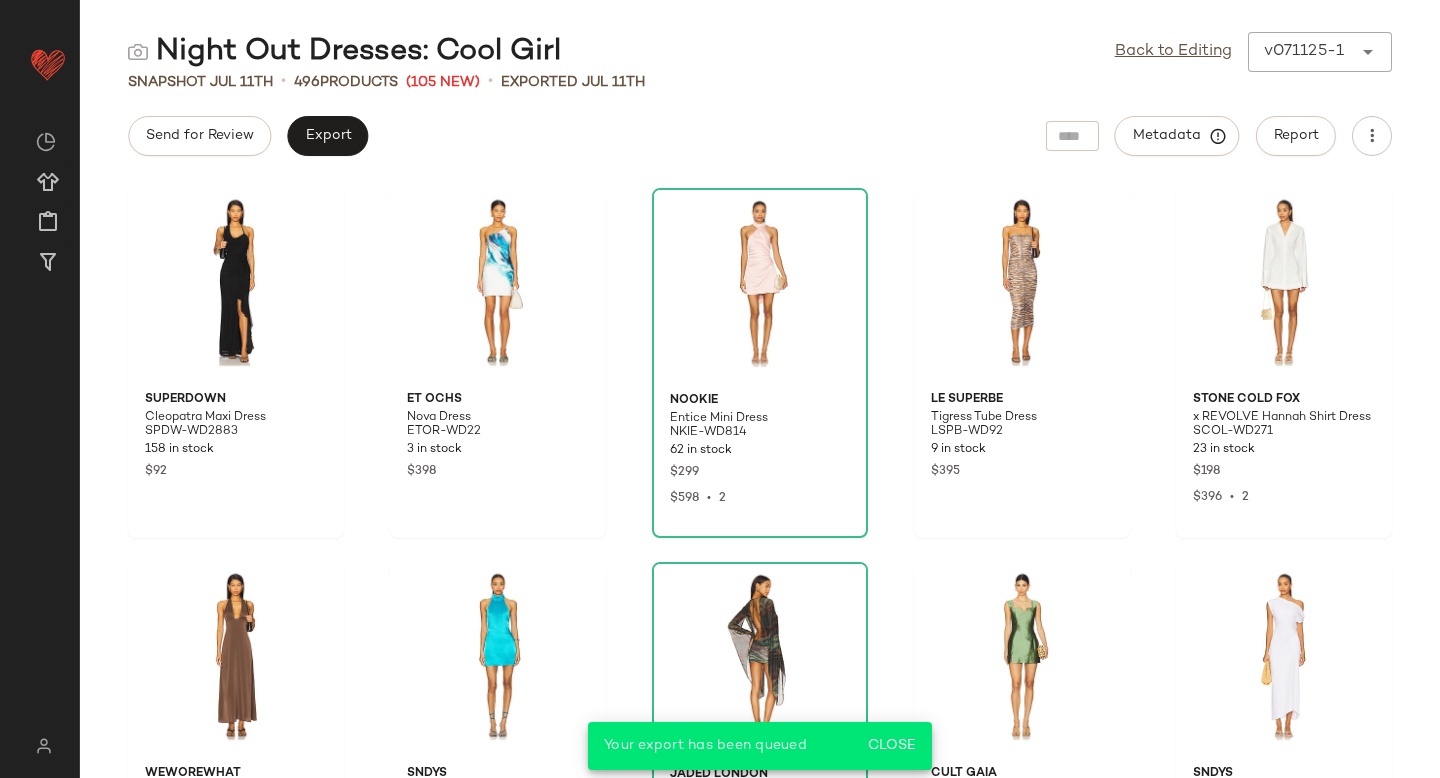 scroll, scrollTop: 0, scrollLeft: 0, axis: both 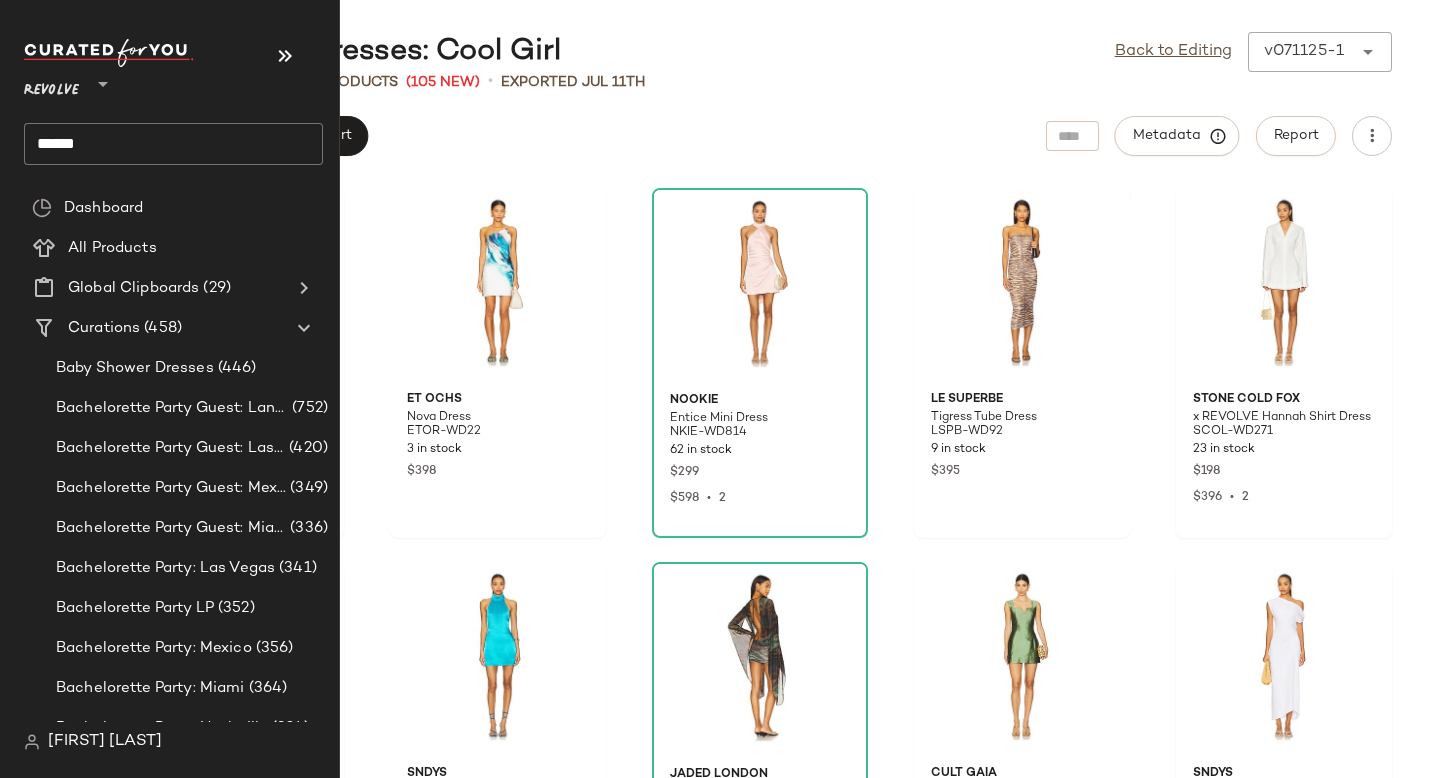 click on "******" 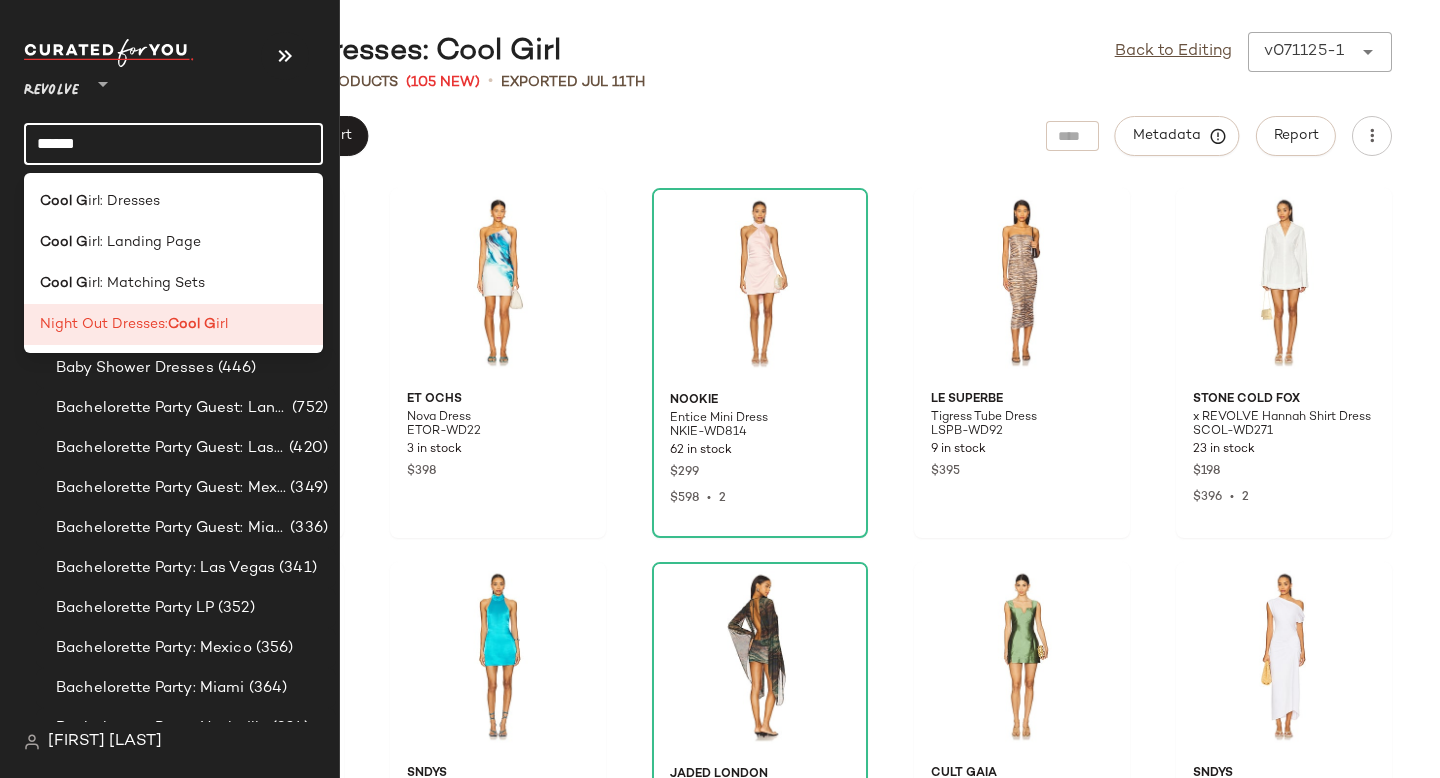 click on "******" 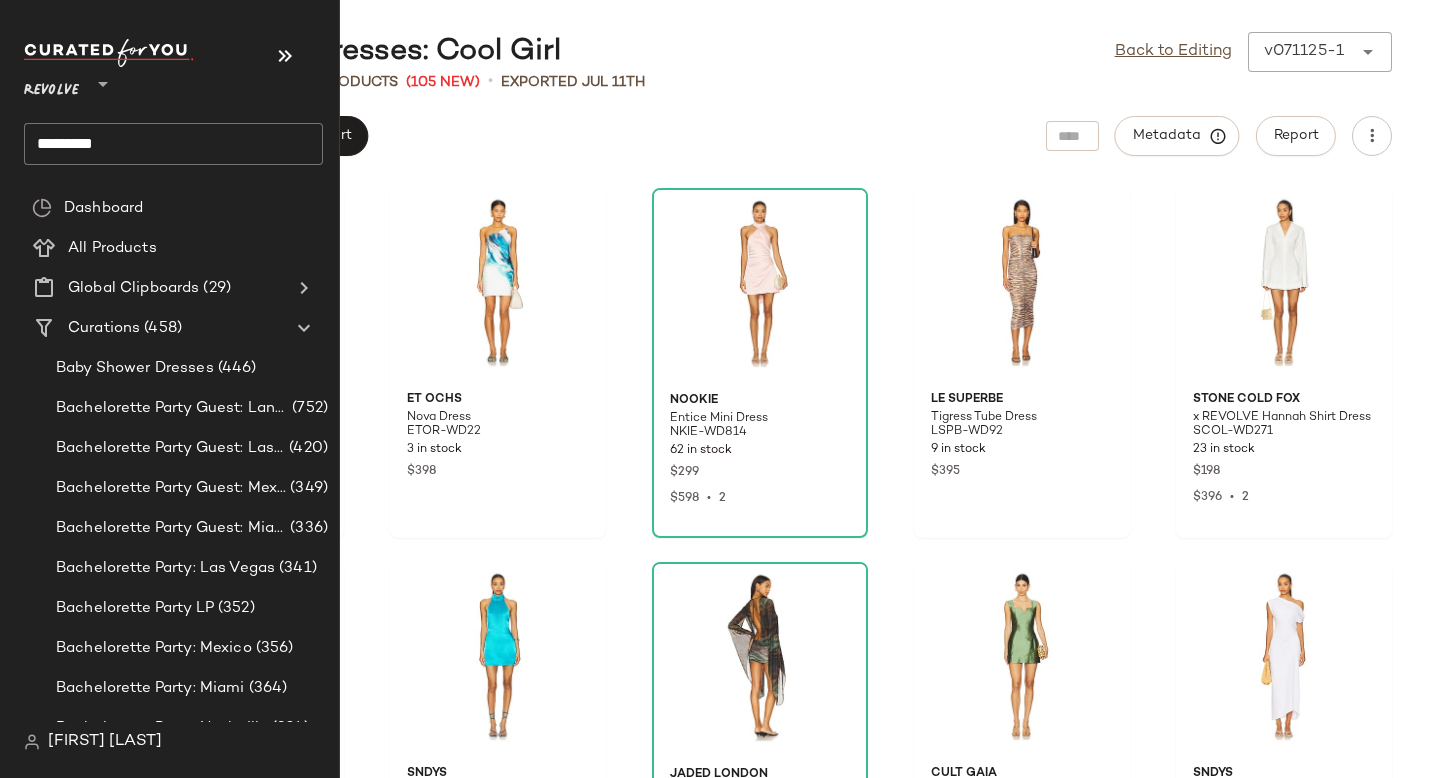 click on "*********" 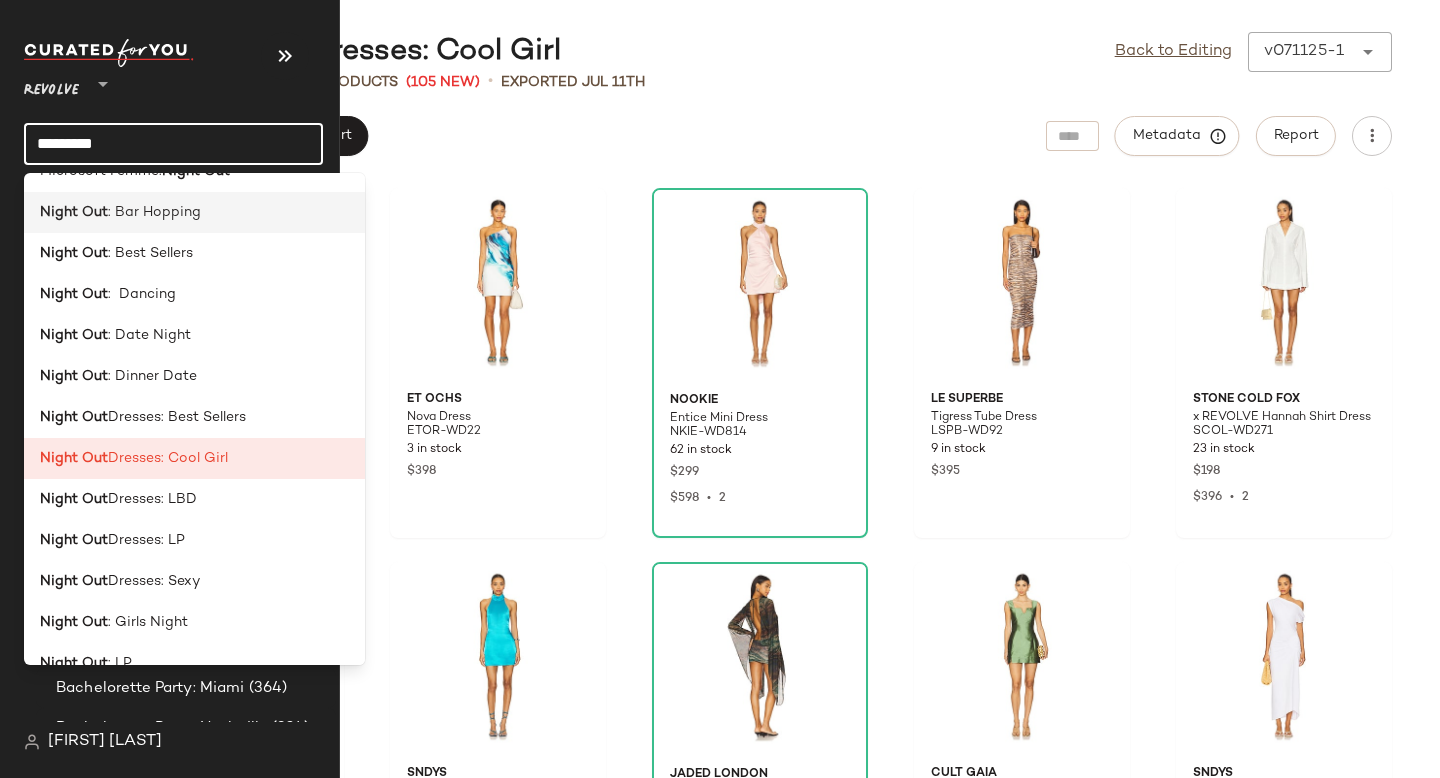 scroll, scrollTop: 467, scrollLeft: 0, axis: vertical 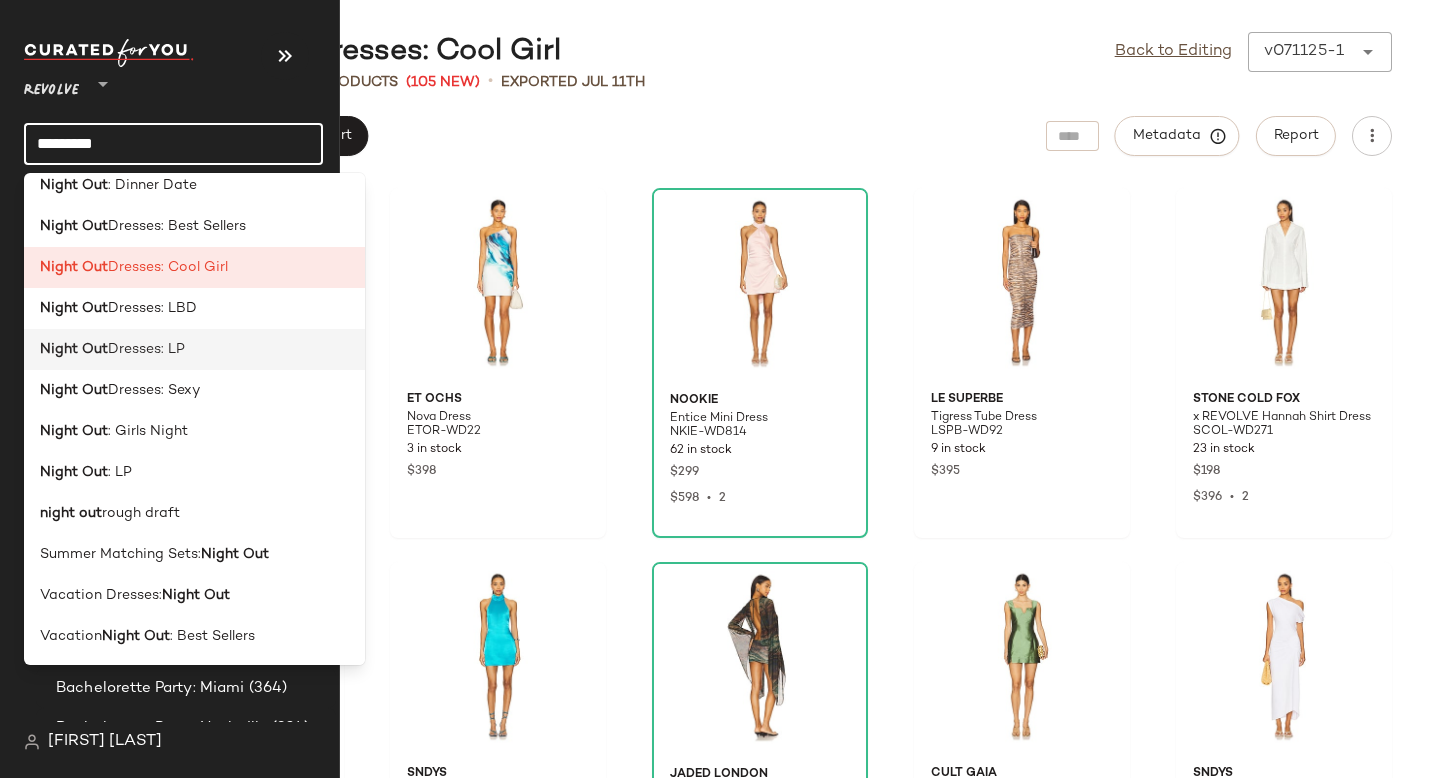 click on "Night Out  Dresses: LP" 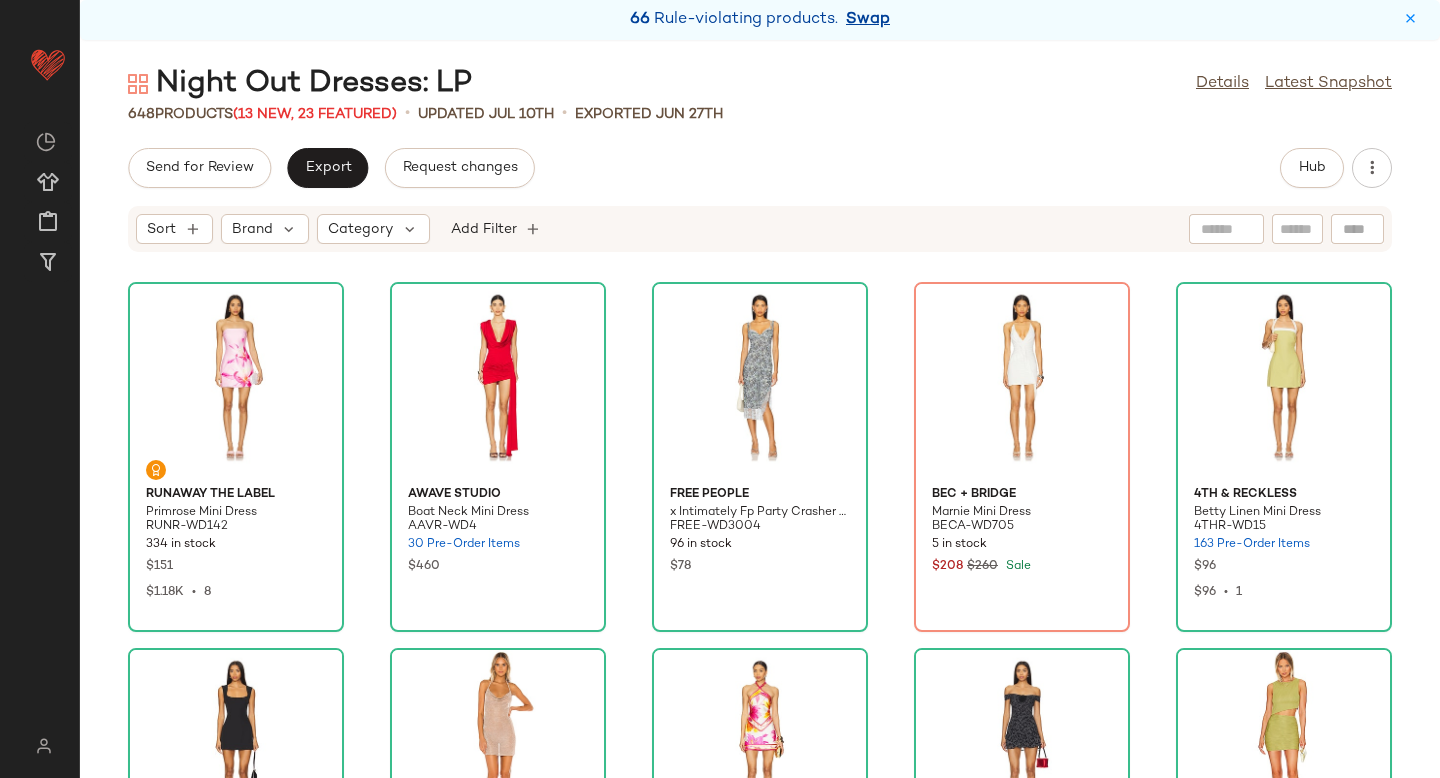 click on "Swap" at bounding box center (868, 20) 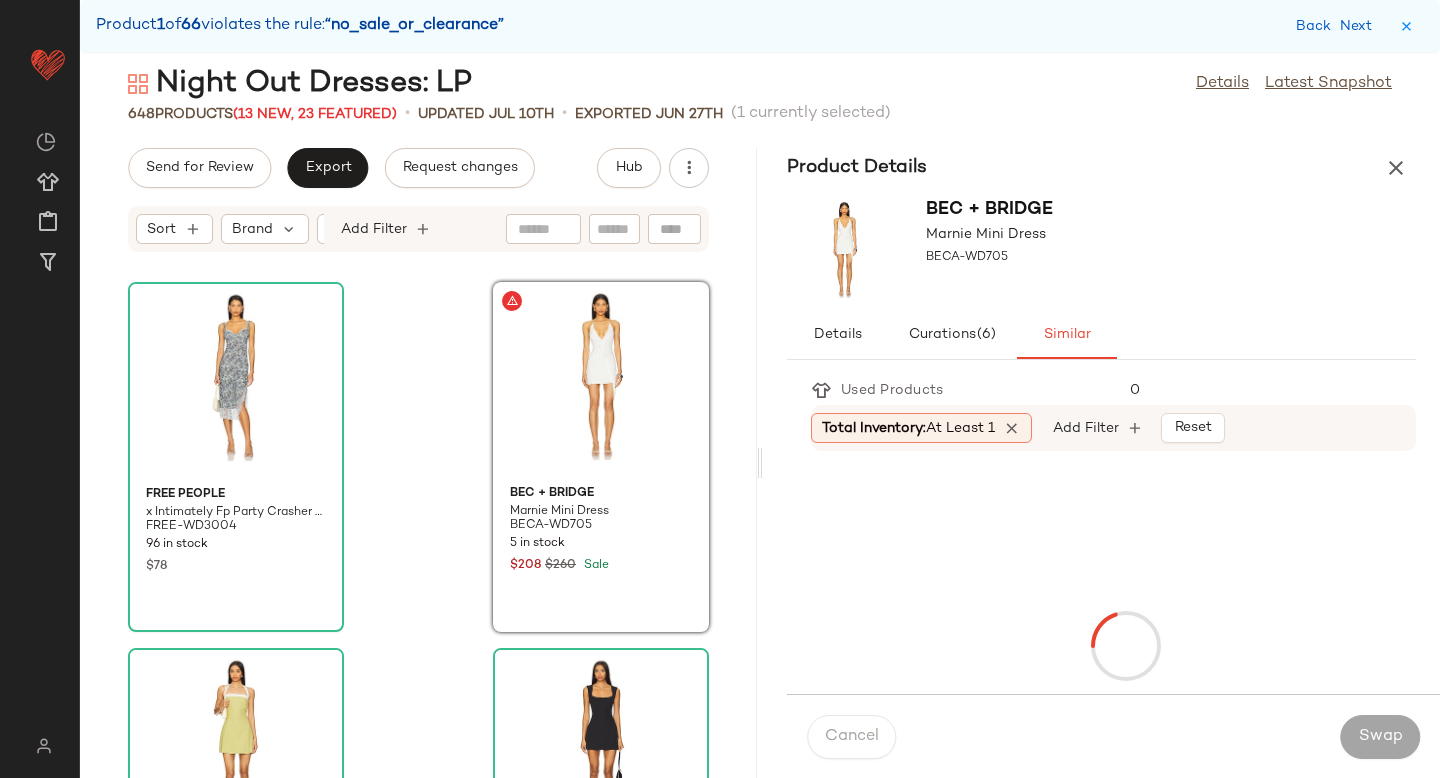 scroll, scrollTop: 366, scrollLeft: 0, axis: vertical 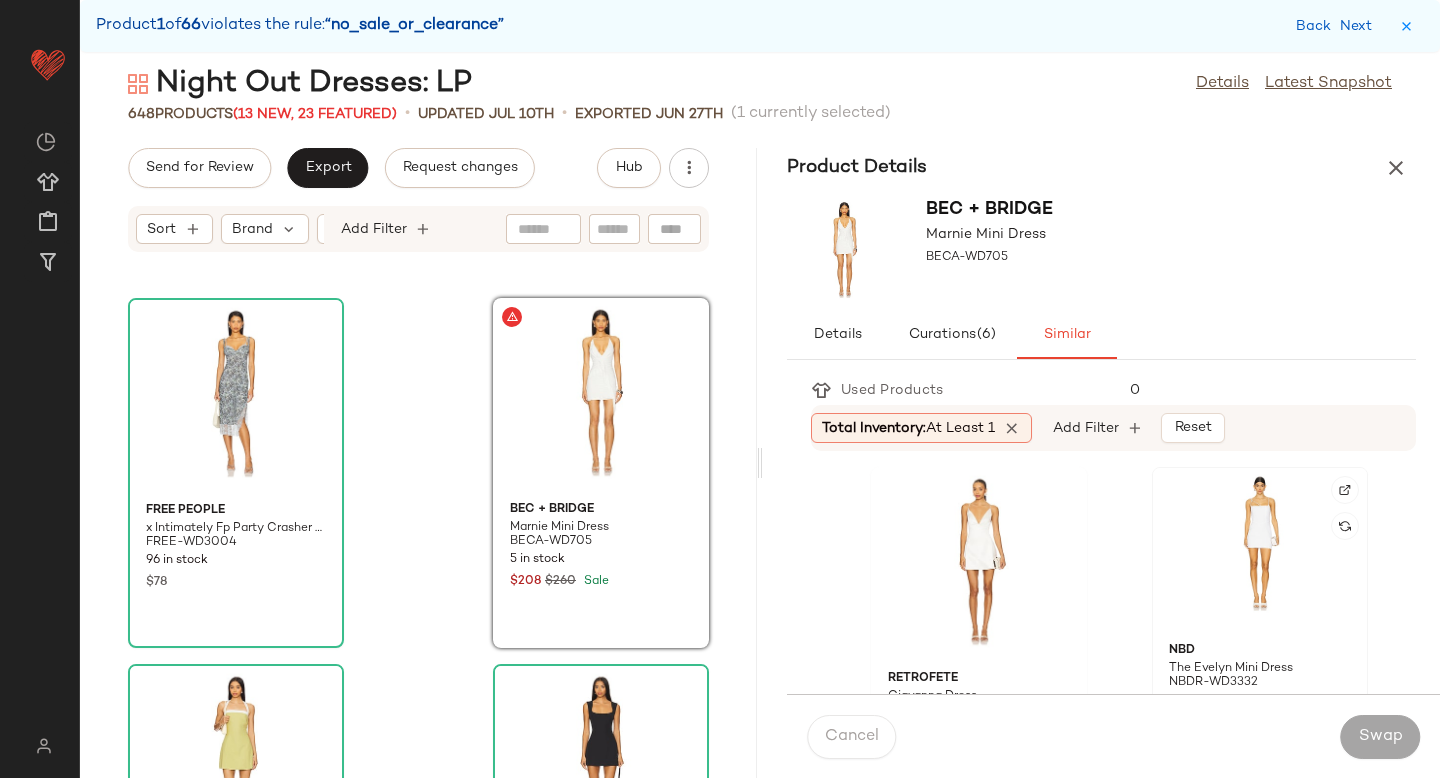 click 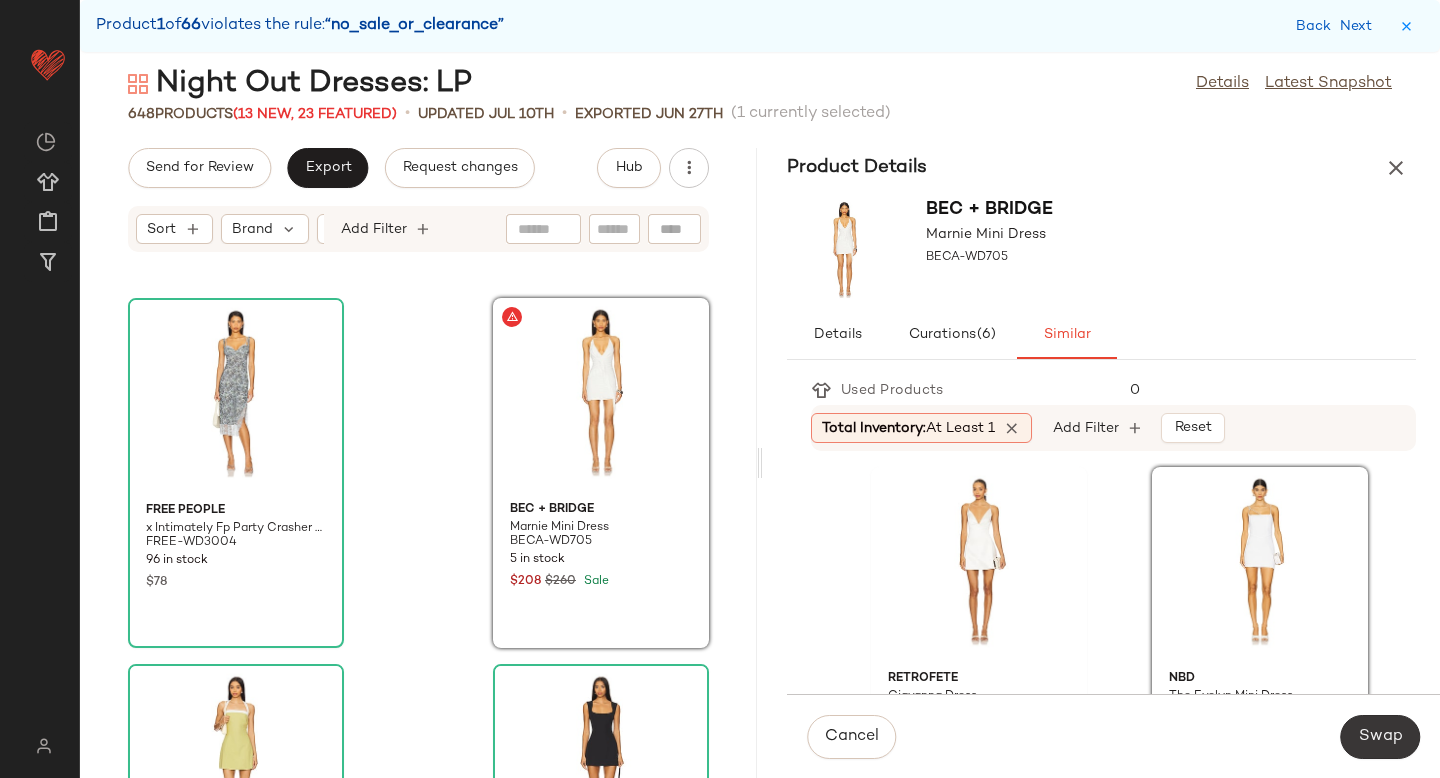 click on "Swap" 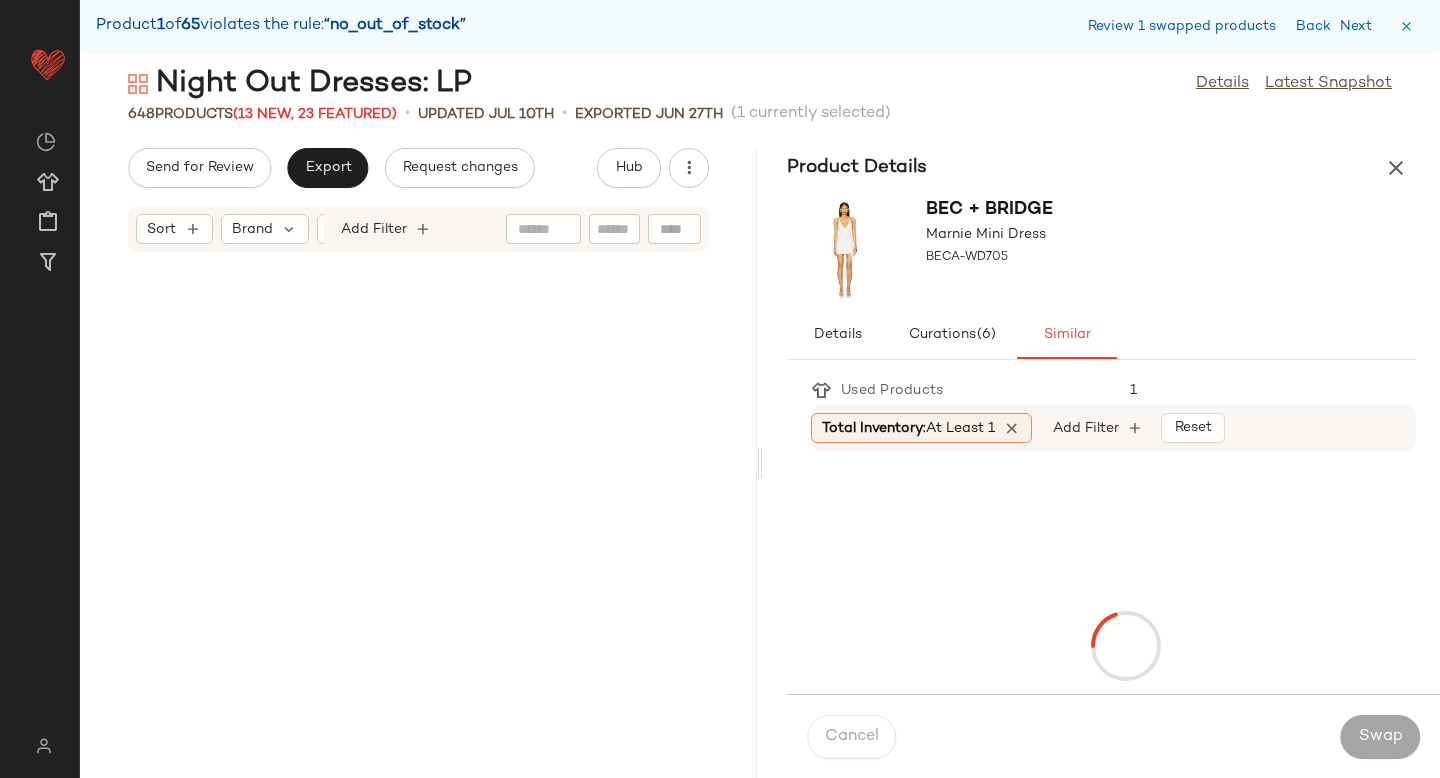 scroll, scrollTop: 4026, scrollLeft: 0, axis: vertical 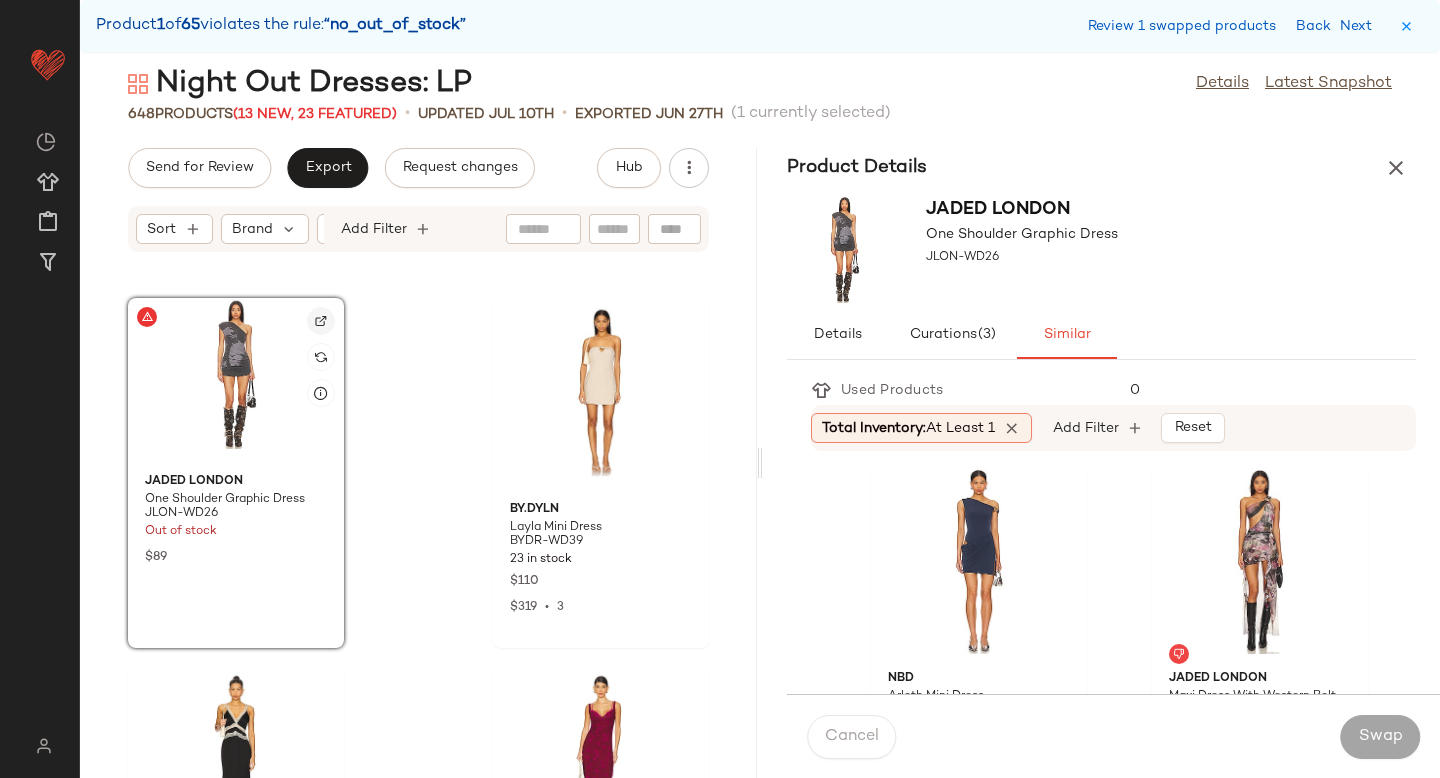 click 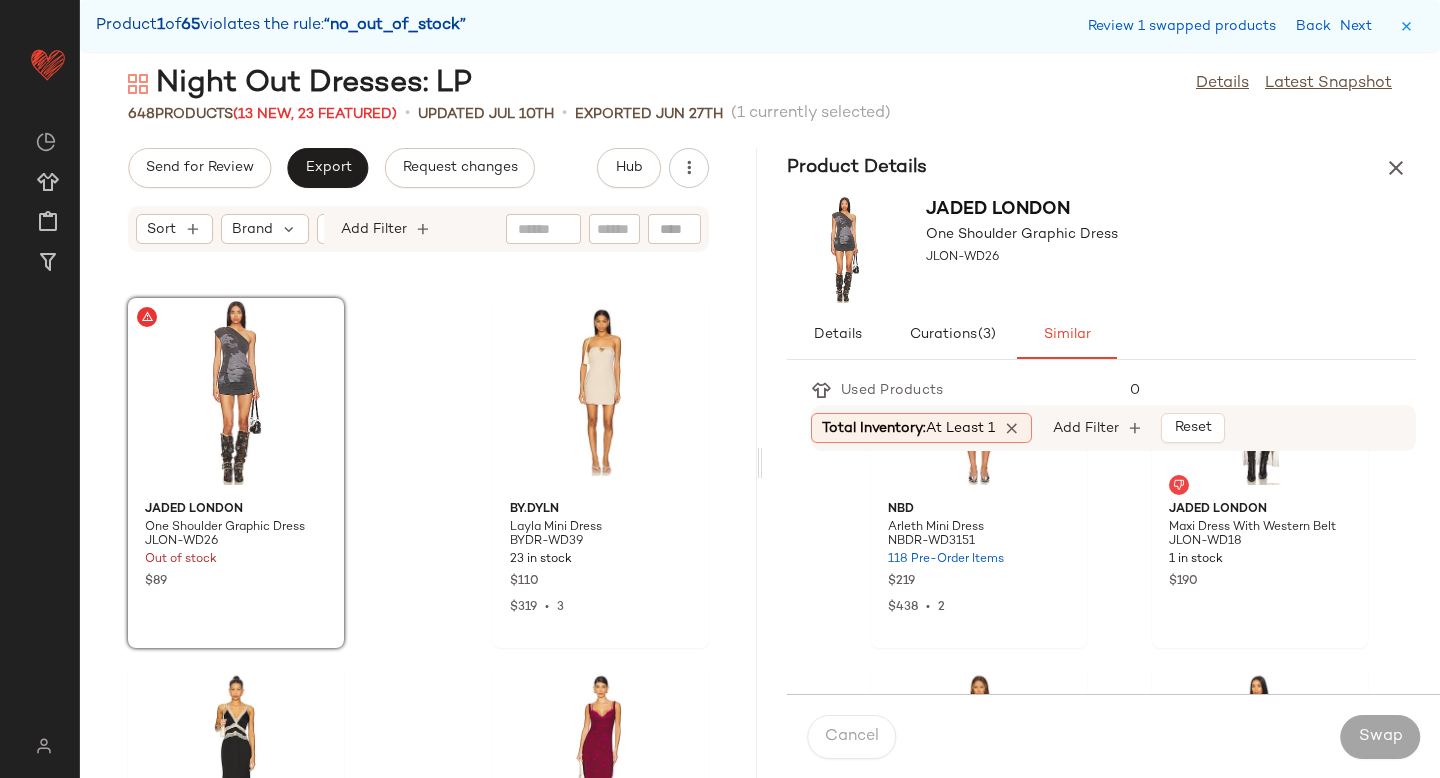 scroll, scrollTop: 0, scrollLeft: 0, axis: both 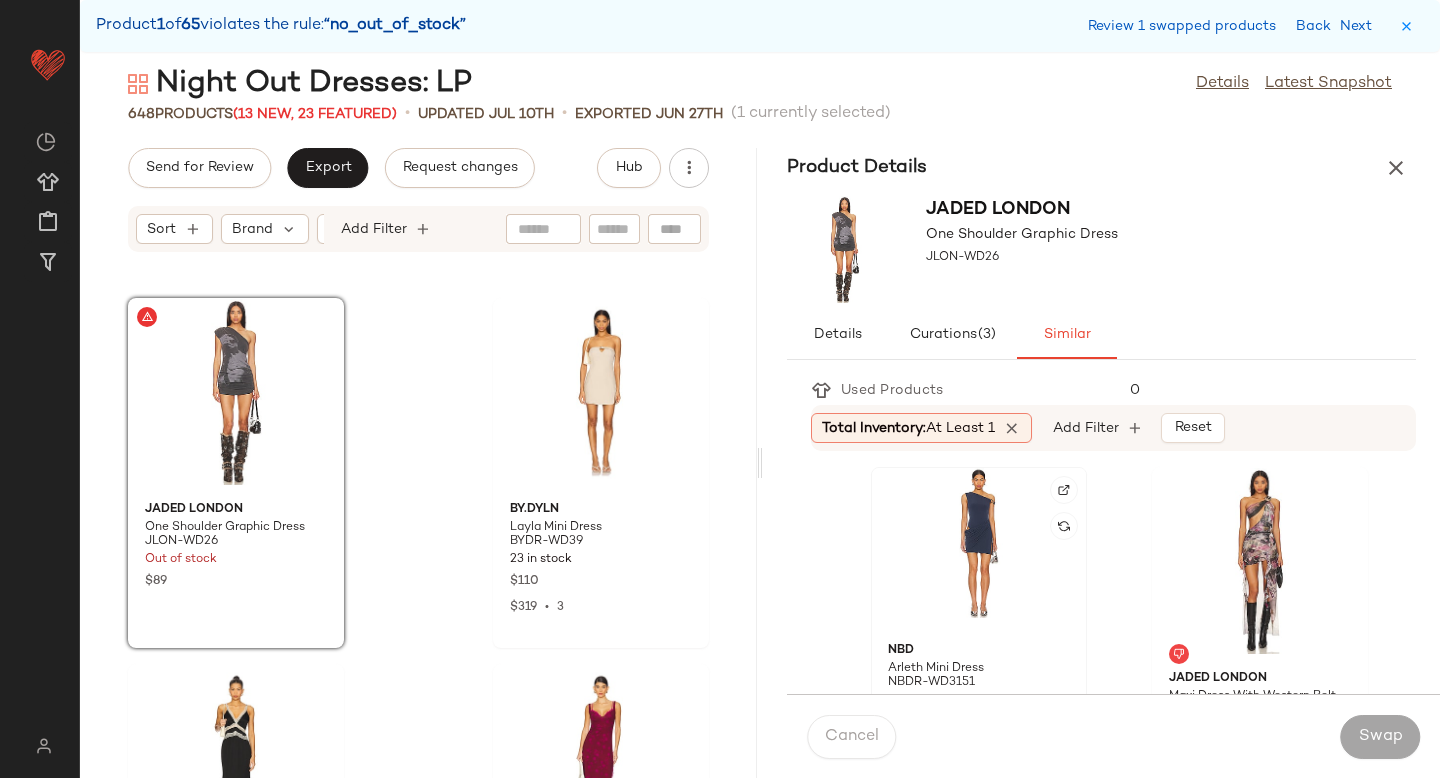 click 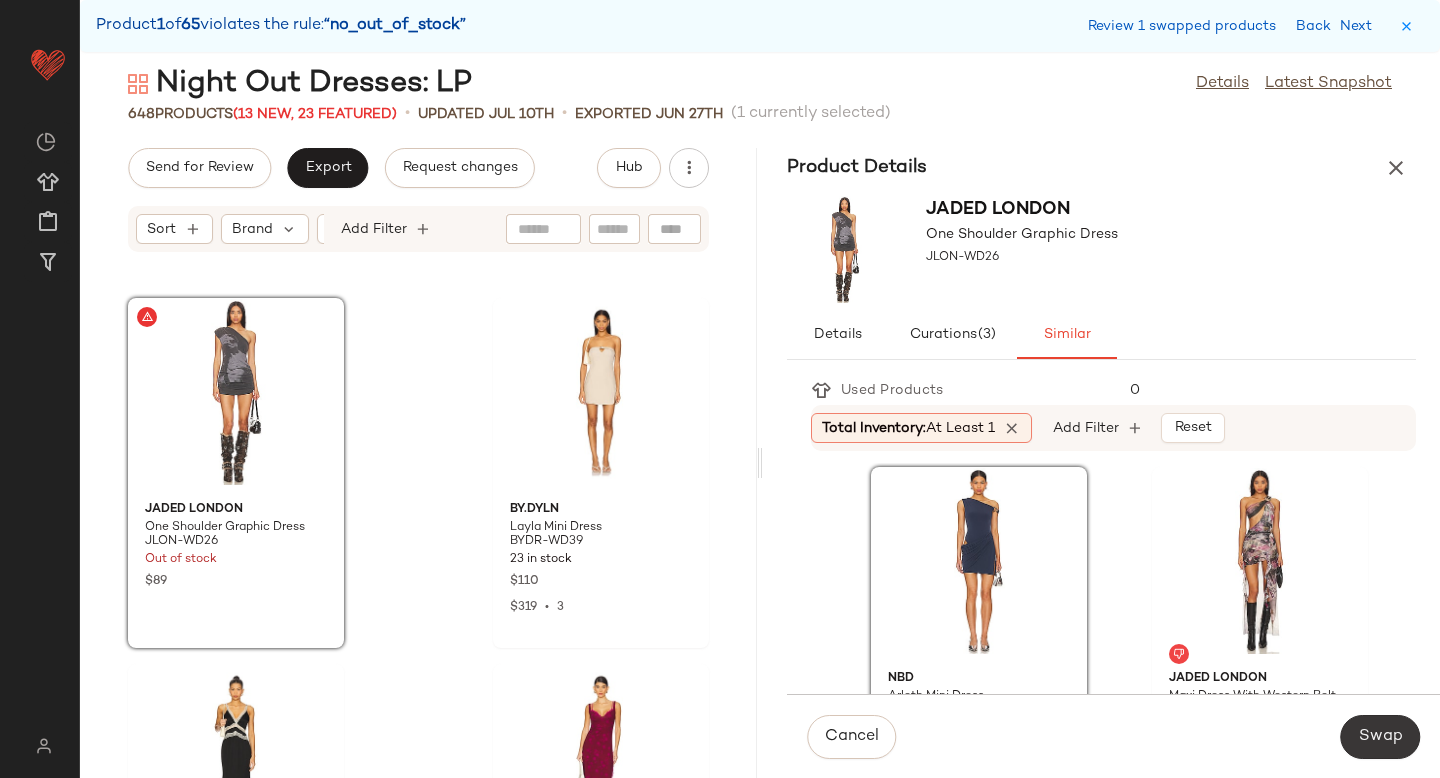 click on "Swap" at bounding box center (1380, 737) 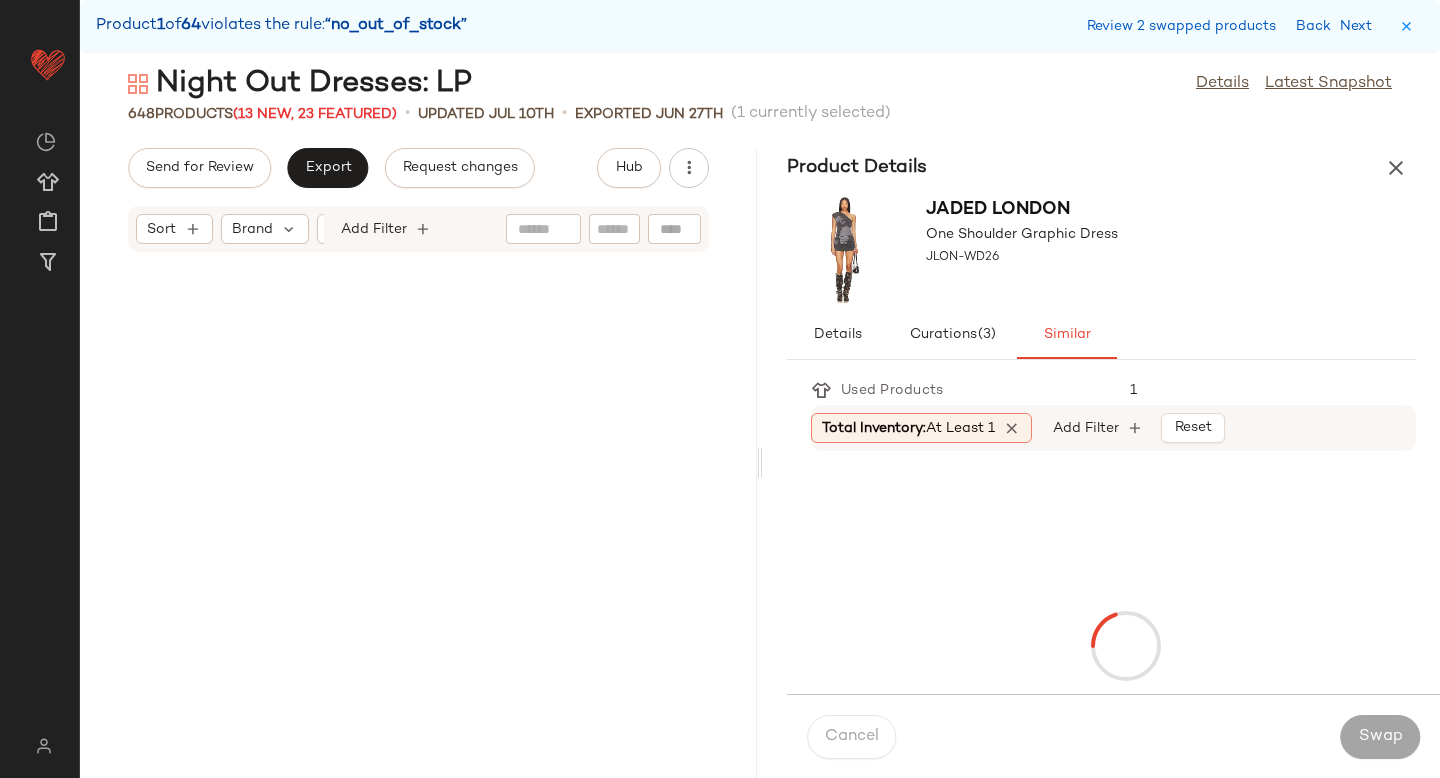 scroll, scrollTop: 5490, scrollLeft: 0, axis: vertical 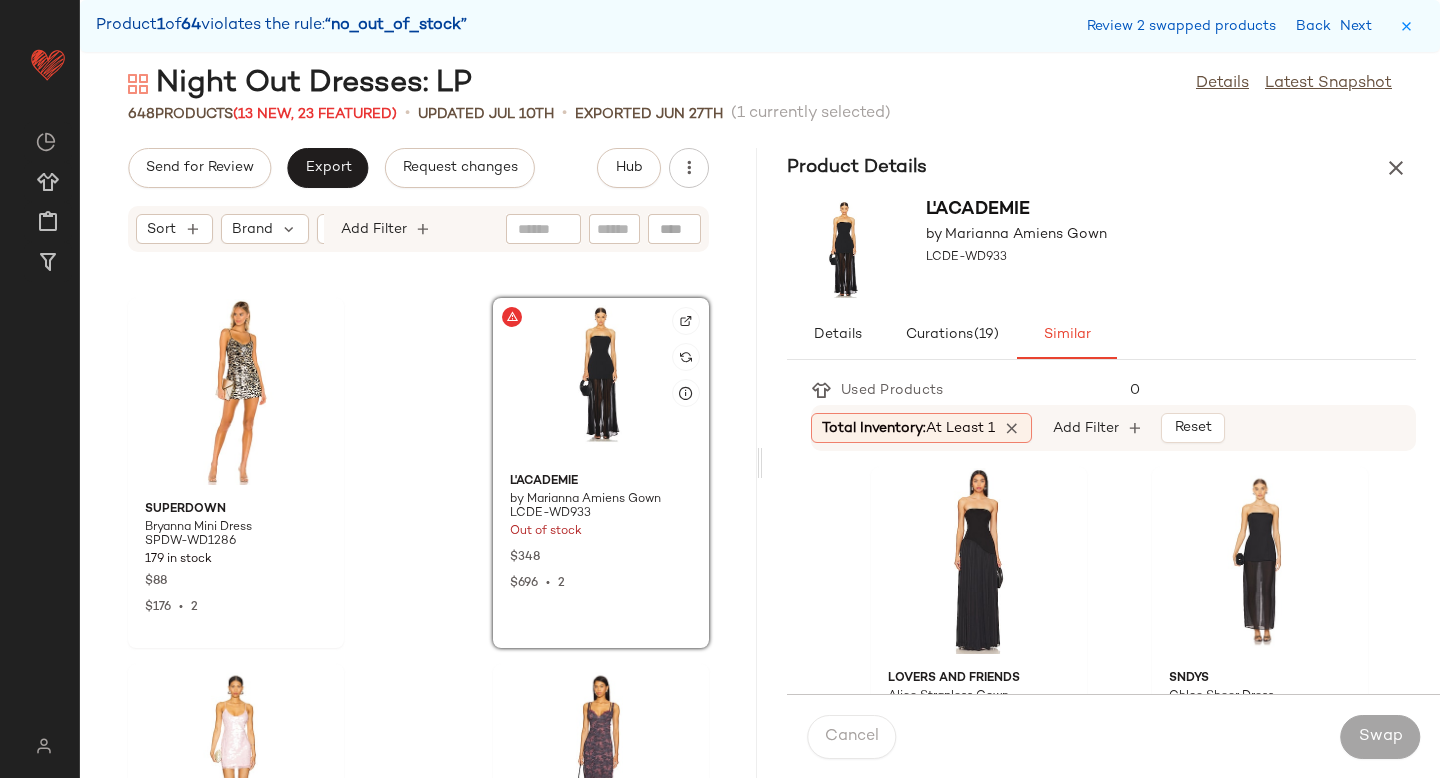 click 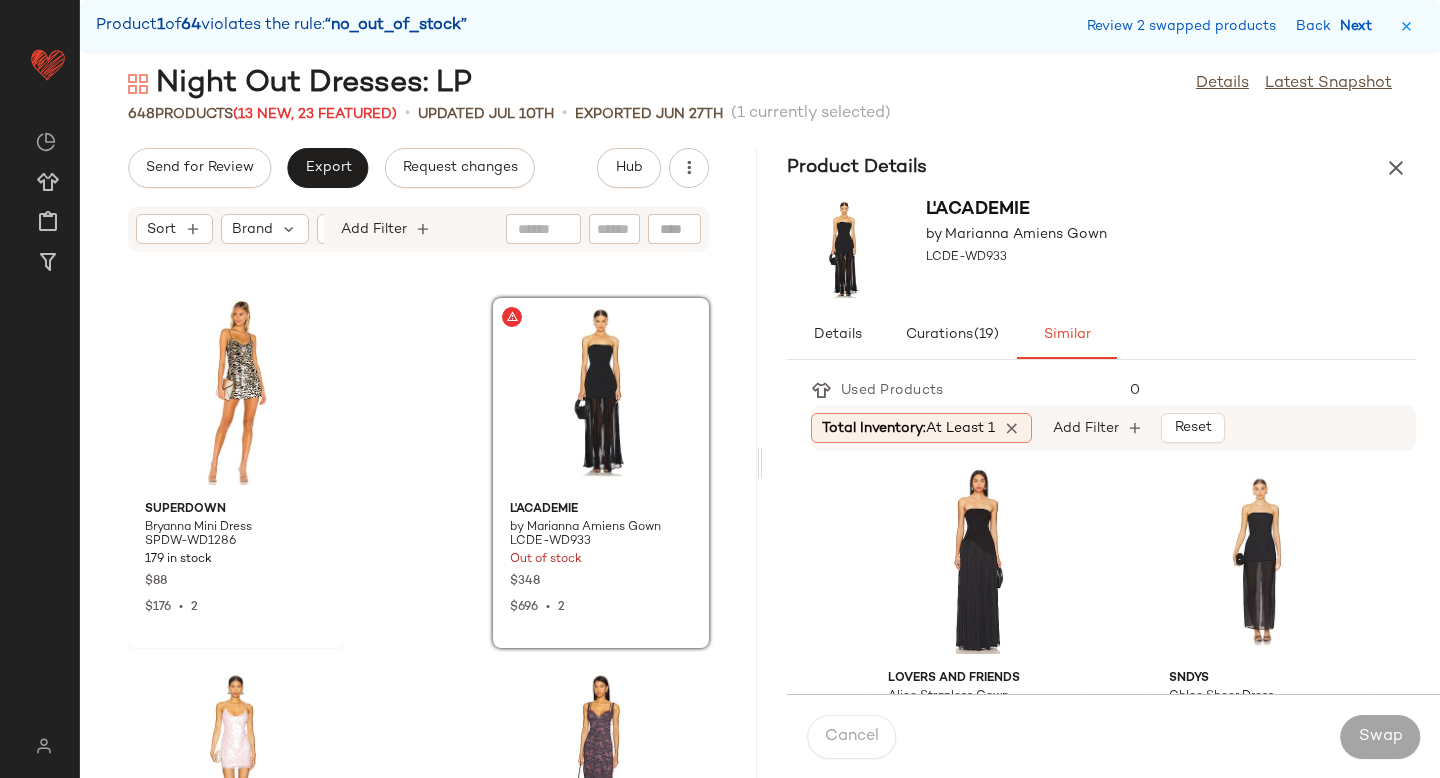 click on "Next" at bounding box center (1360, 26) 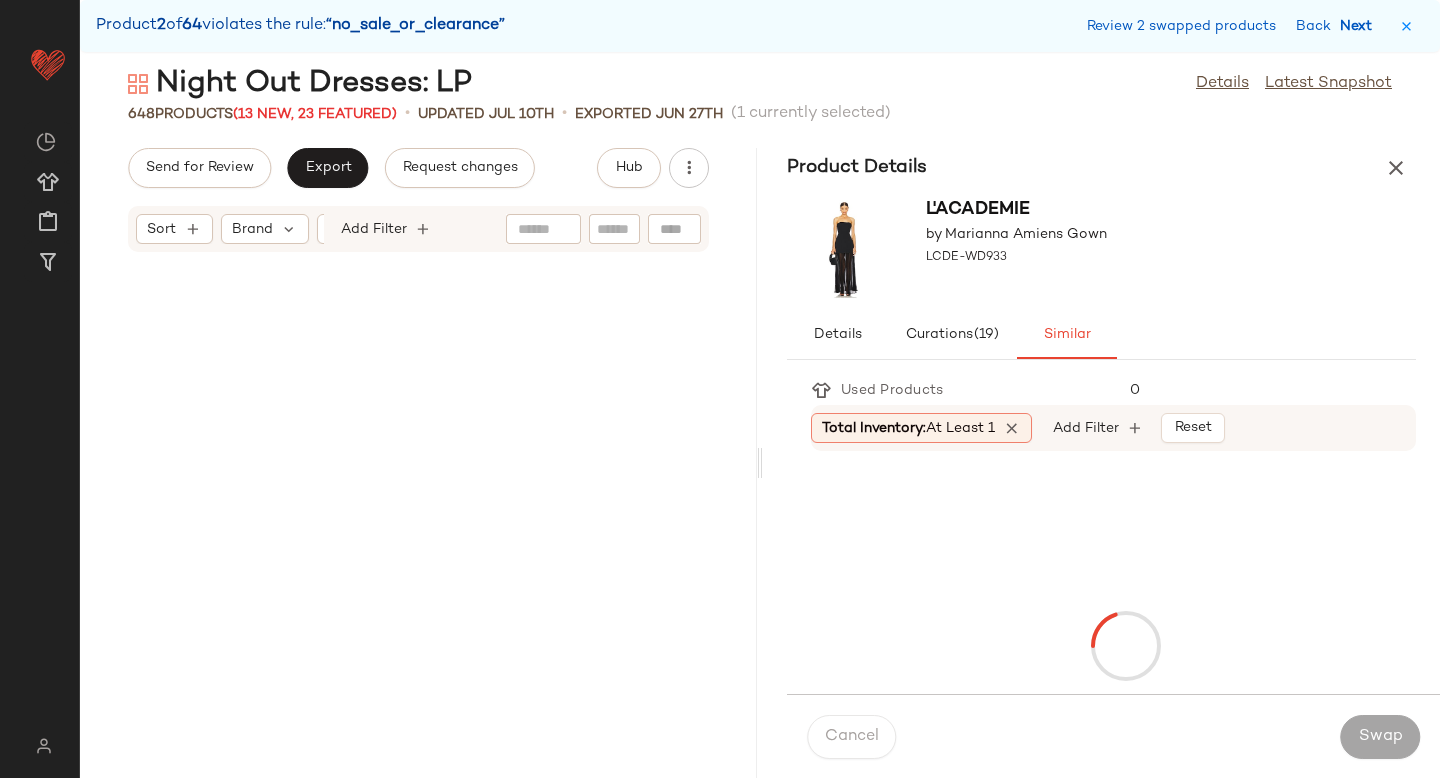 scroll, scrollTop: 7320, scrollLeft: 0, axis: vertical 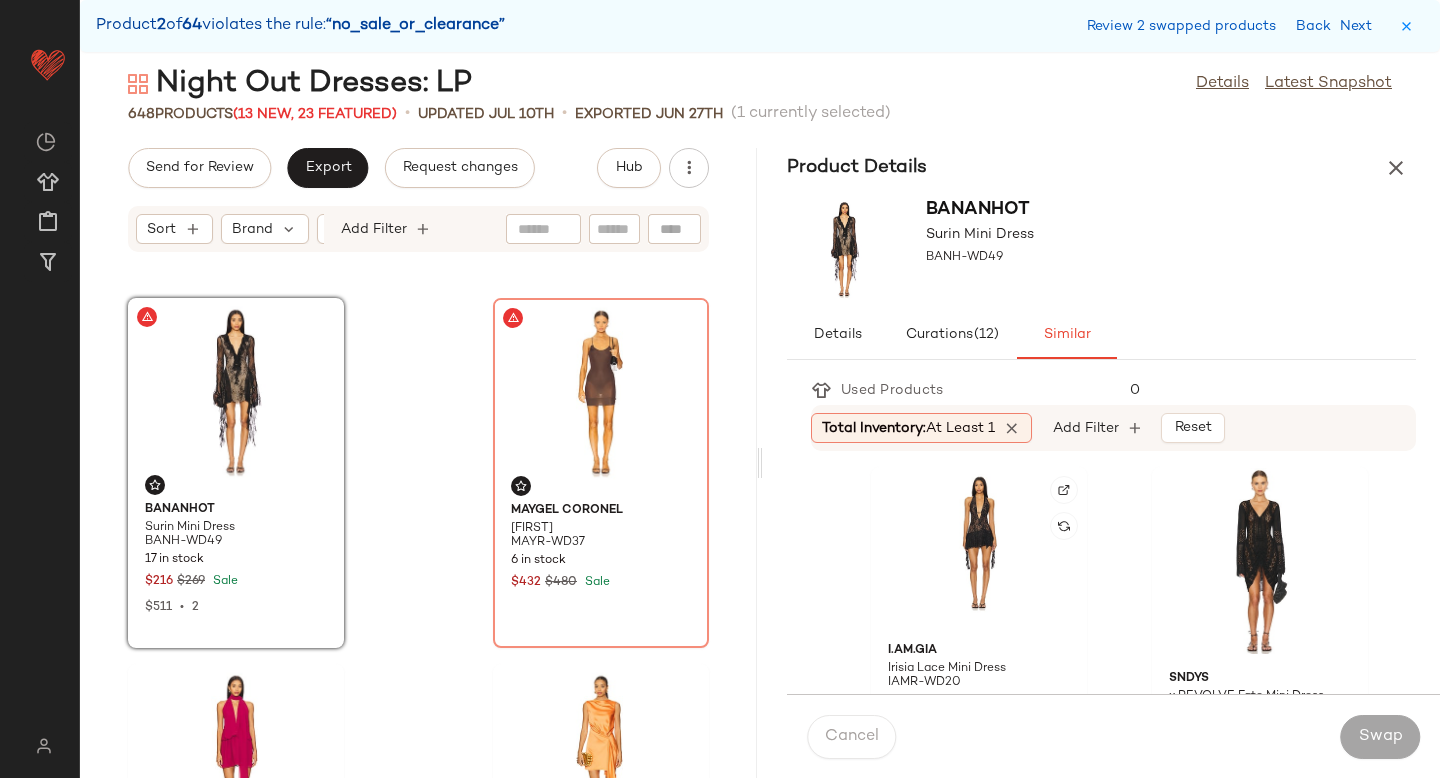 click 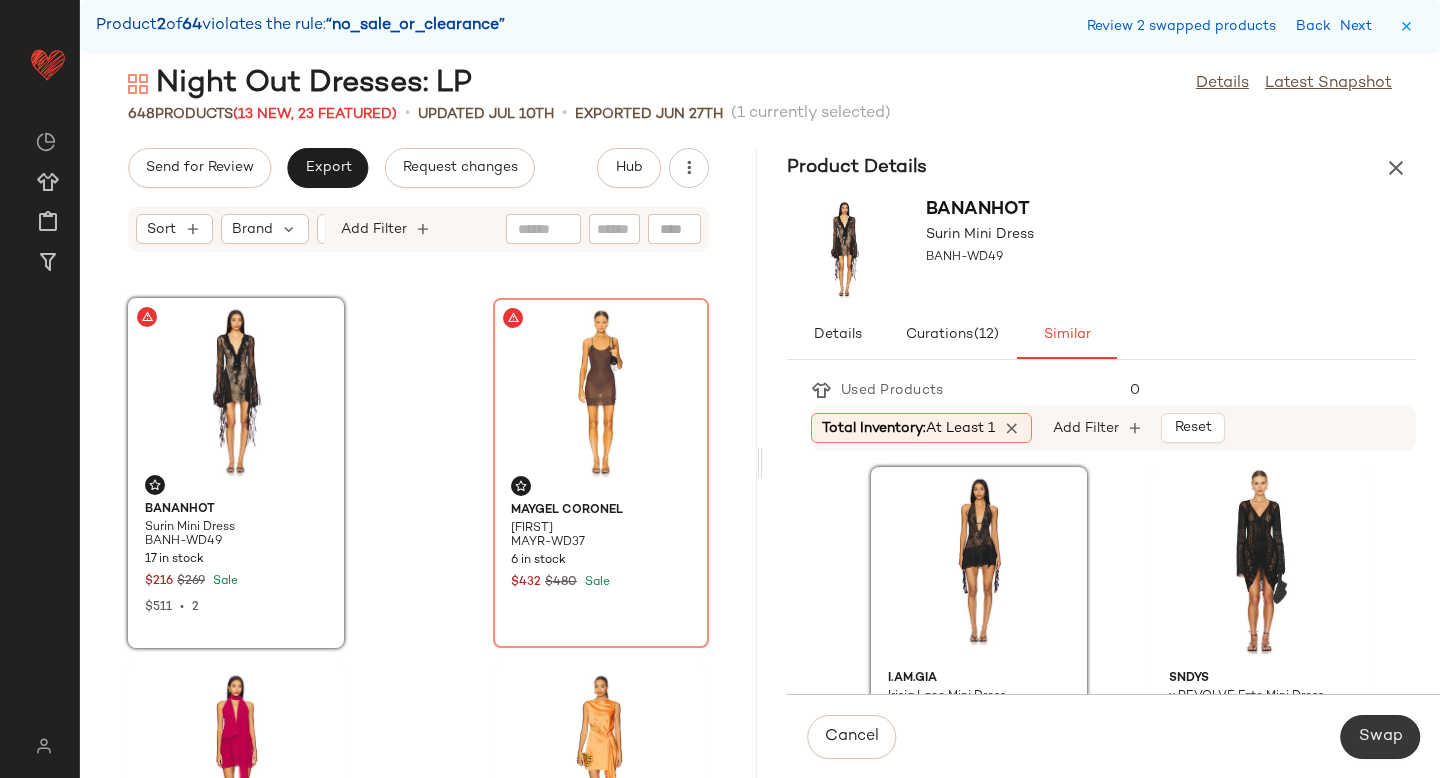 click on "Swap" 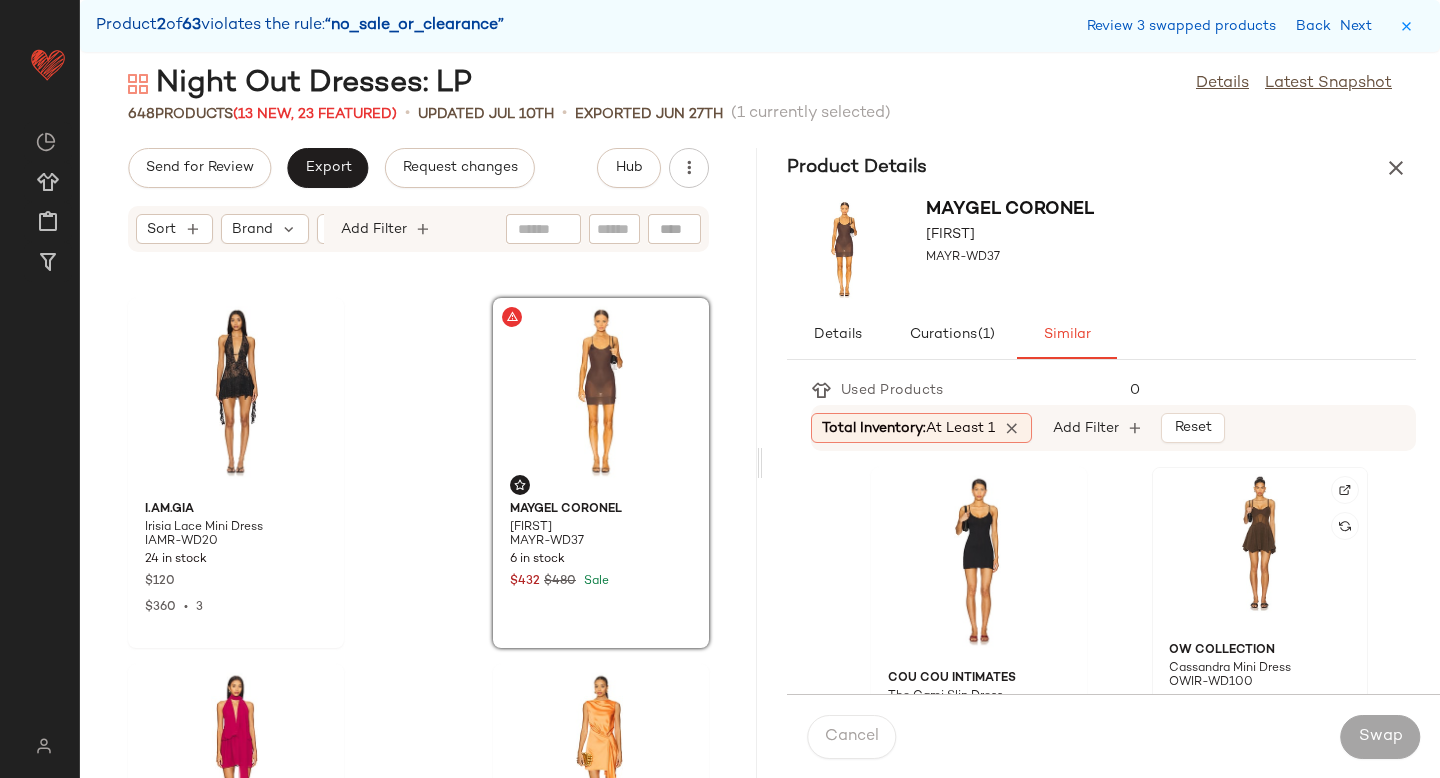 click 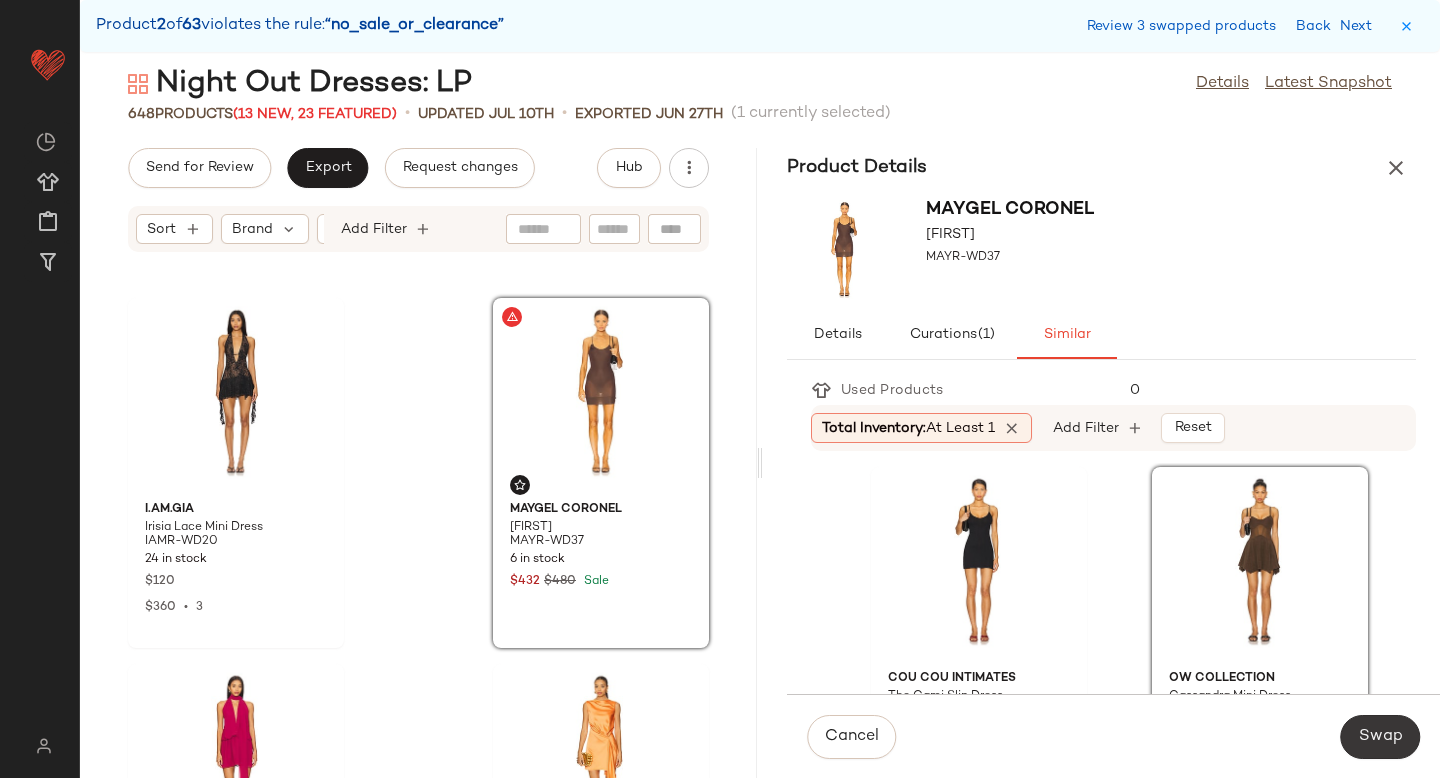click on "Swap" at bounding box center [1380, 737] 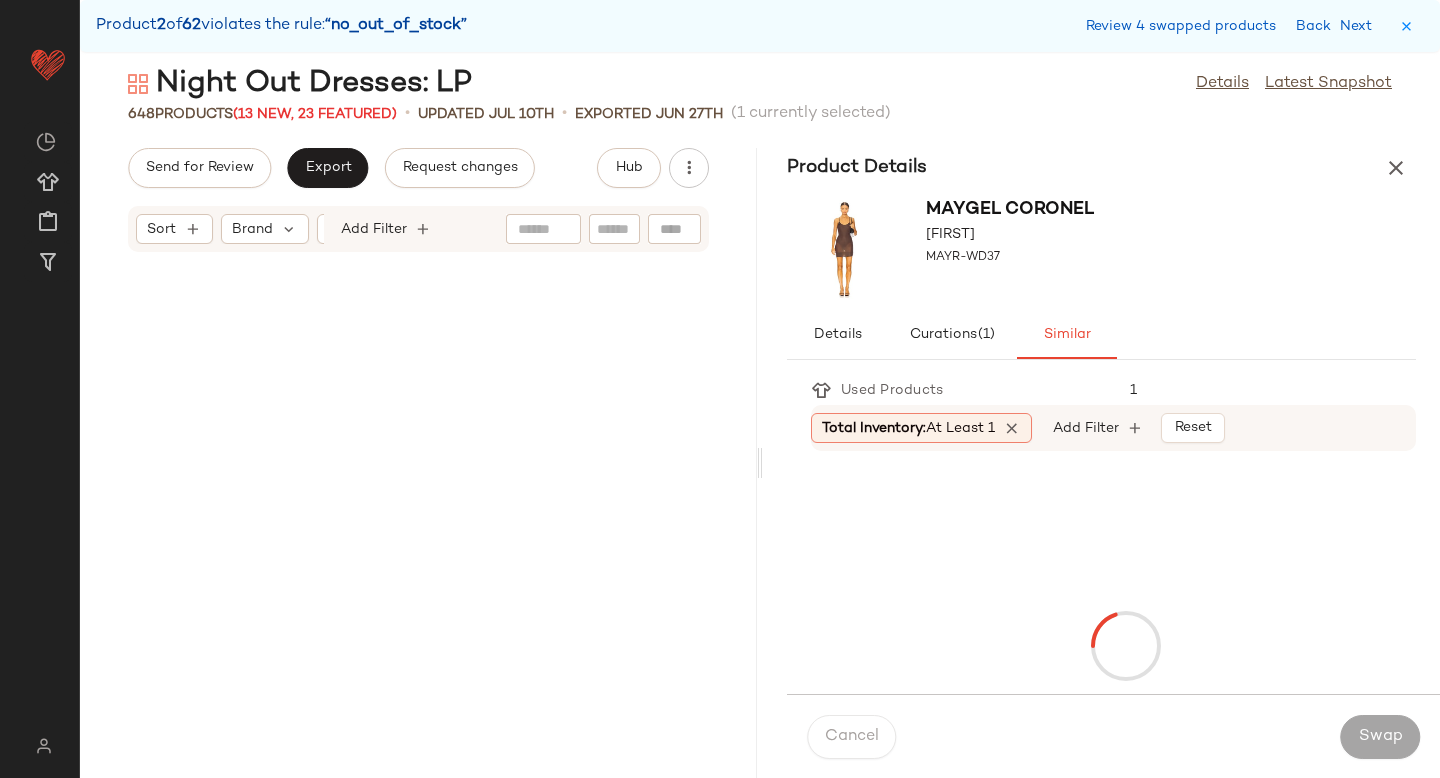 scroll, scrollTop: 12810, scrollLeft: 0, axis: vertical 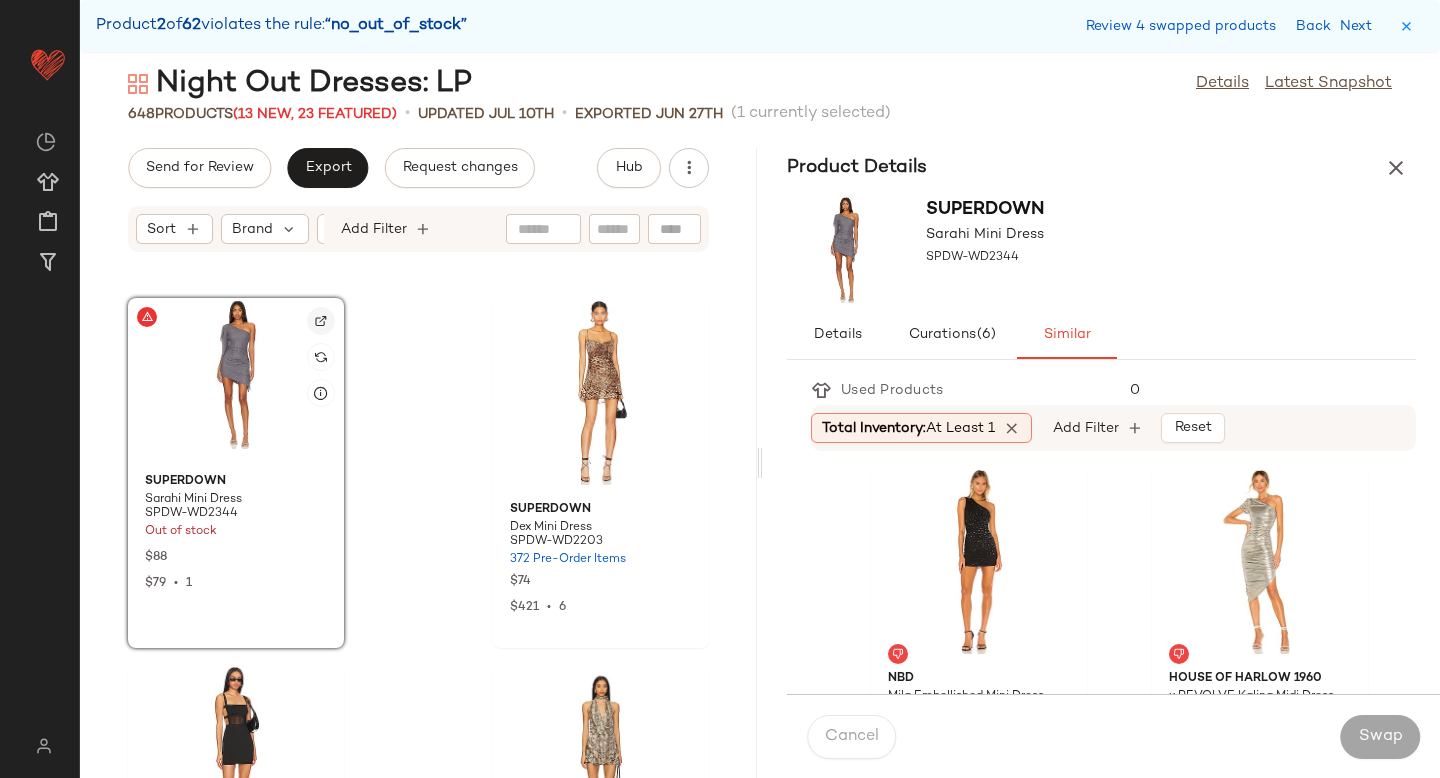 click 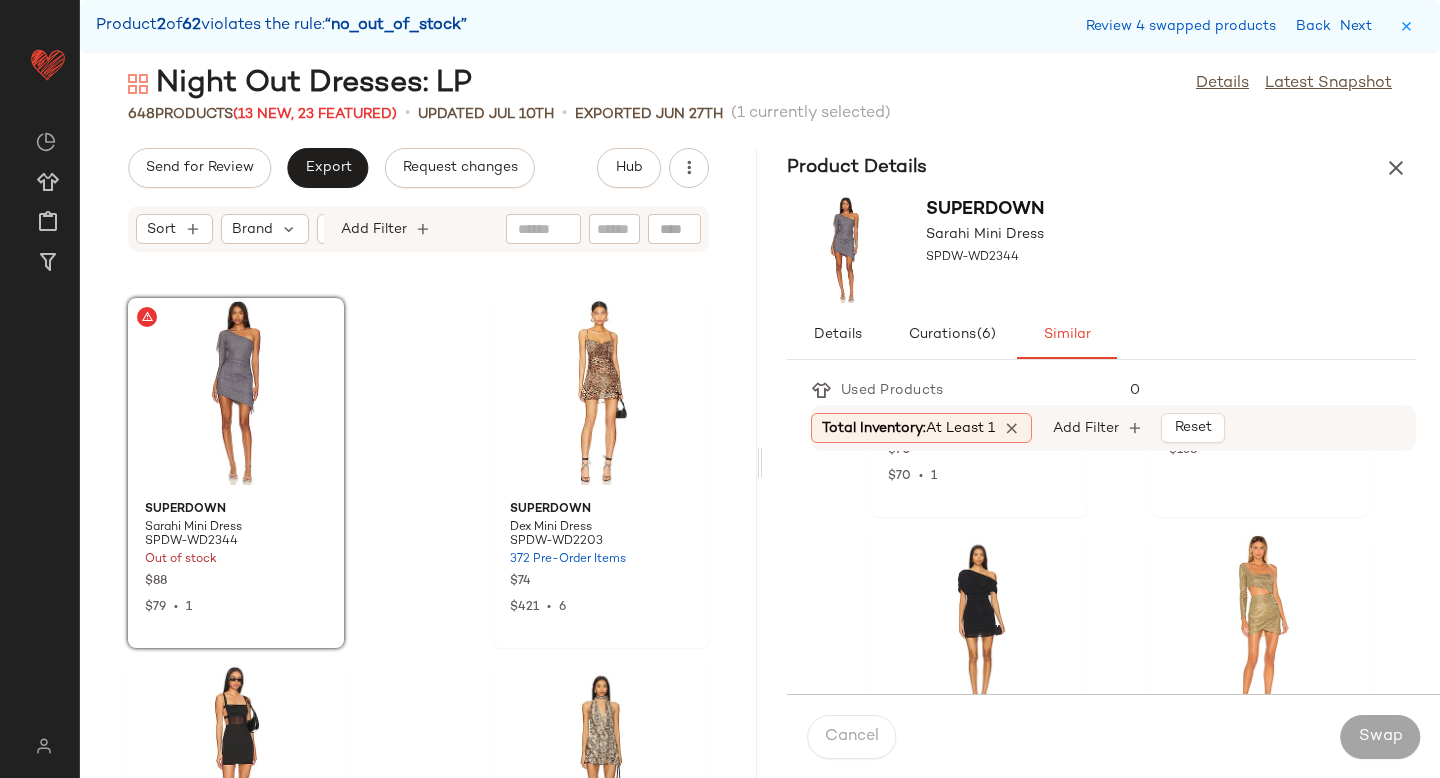 scroll, scrollTop: 671, scrollLeft: 0, axis: vertical 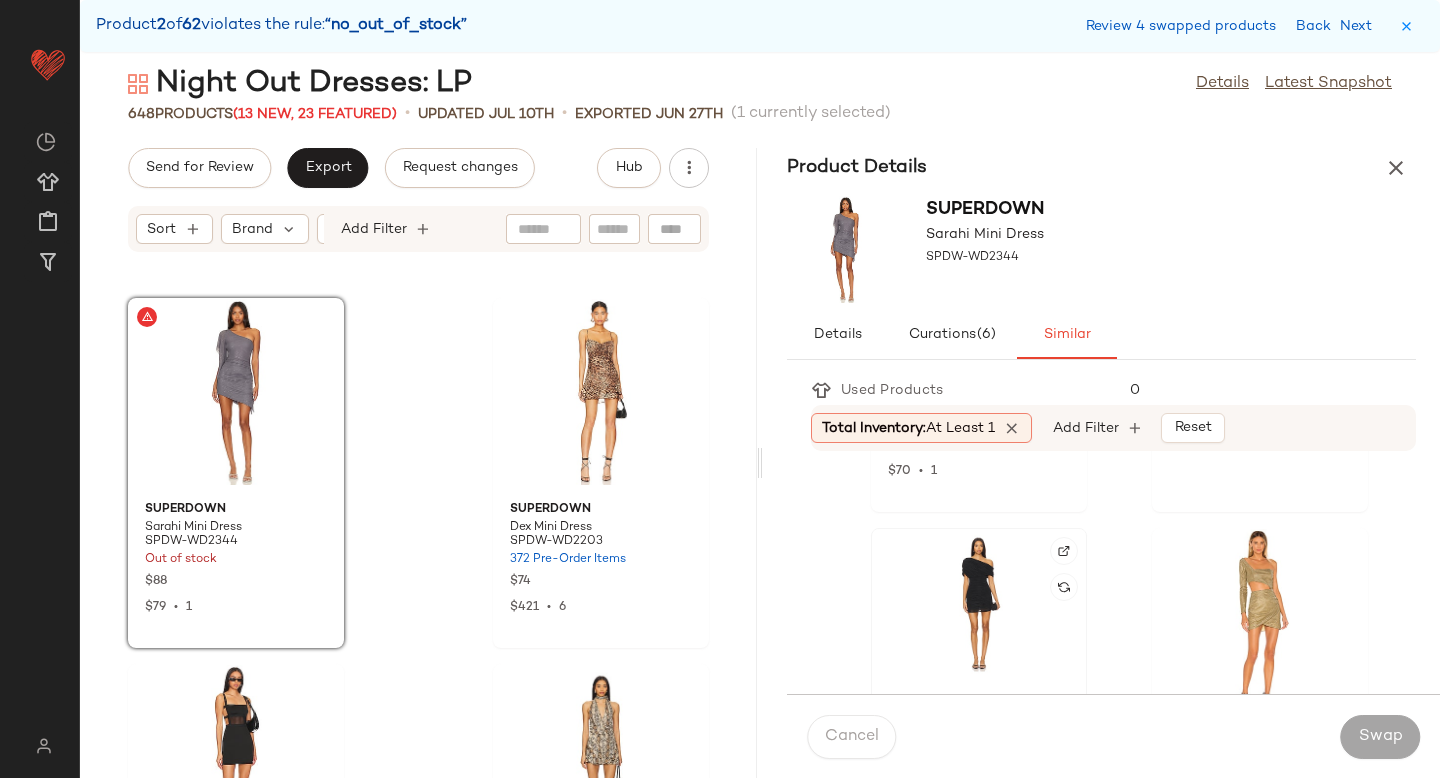 click 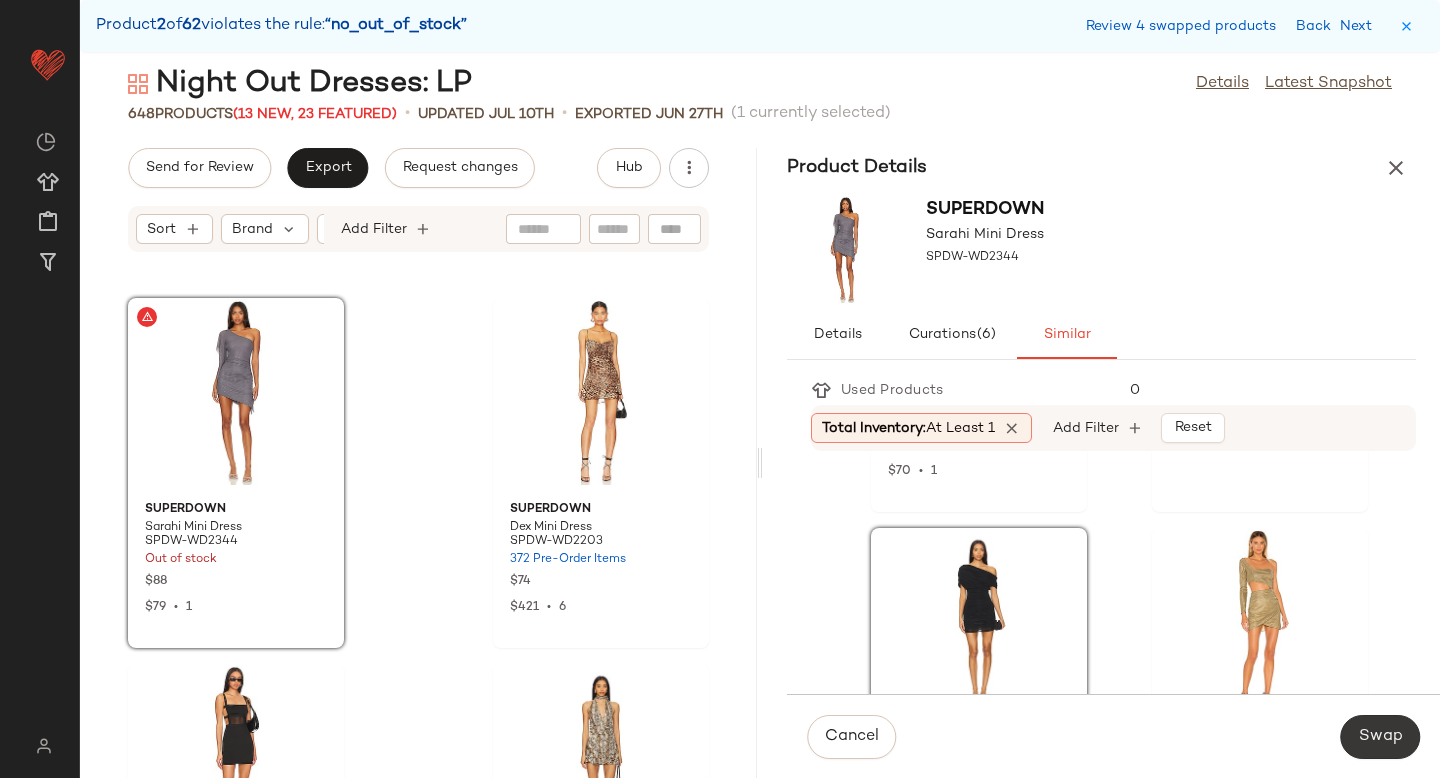 click on "Swap" at bounding box center (1380, 737) 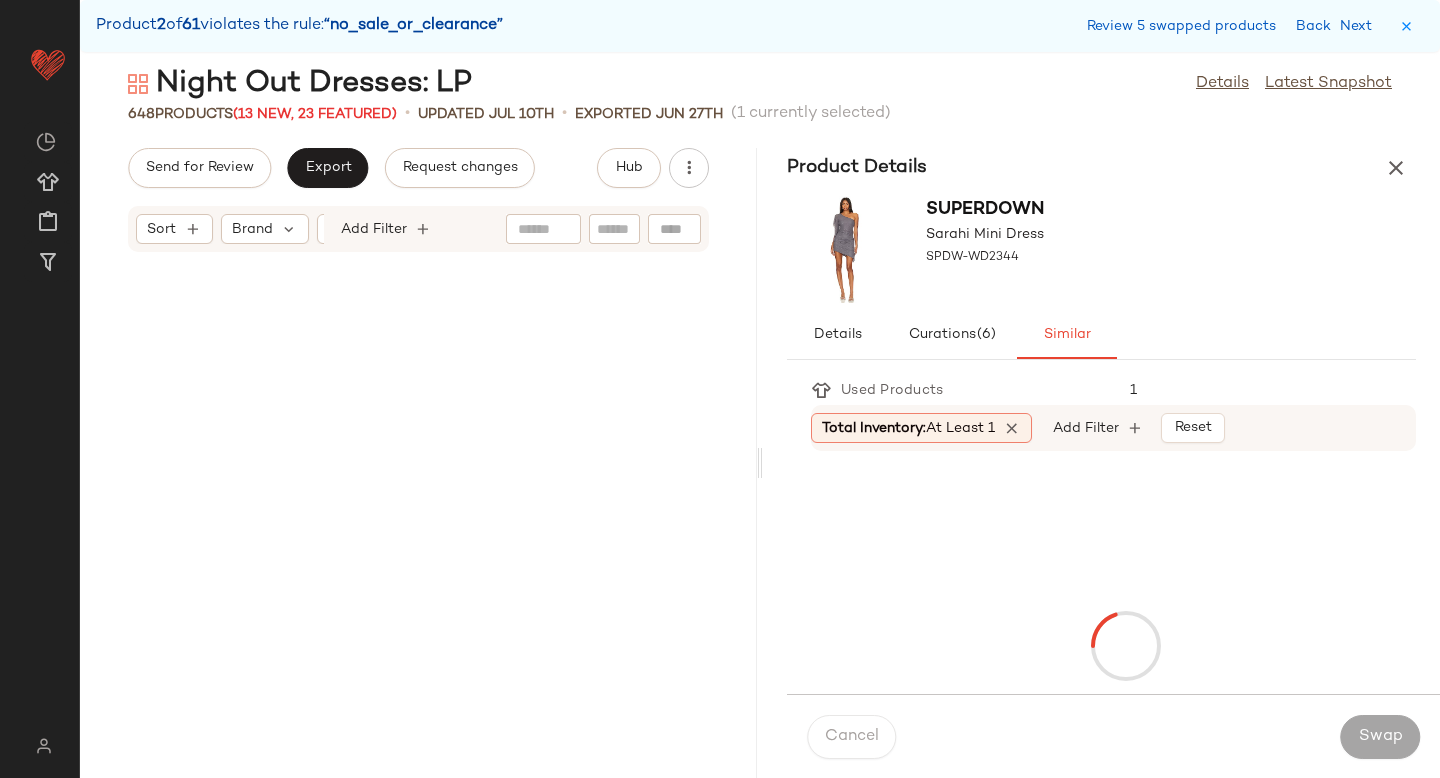 scroll, scrollTop: 18666, scrollLeft: 0, axis: vertical 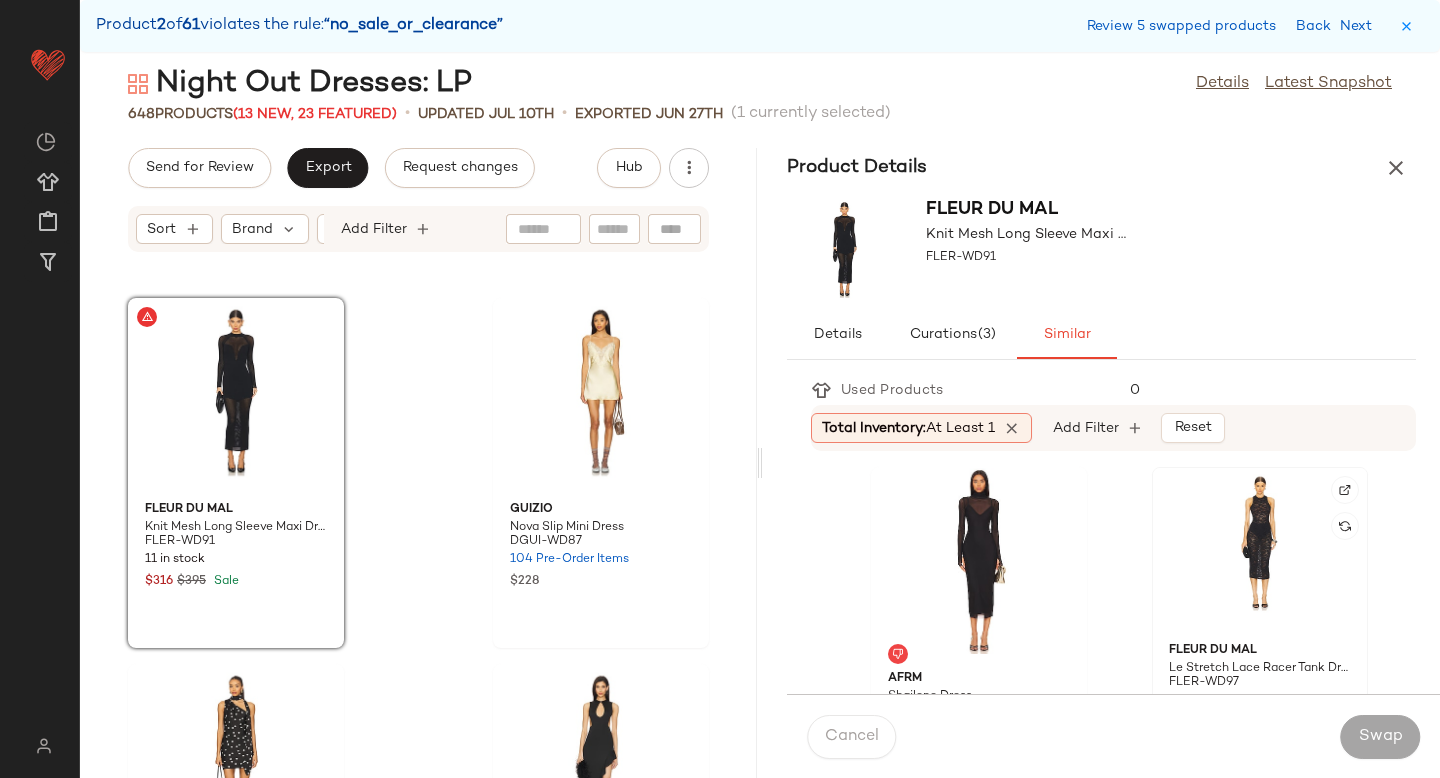 click 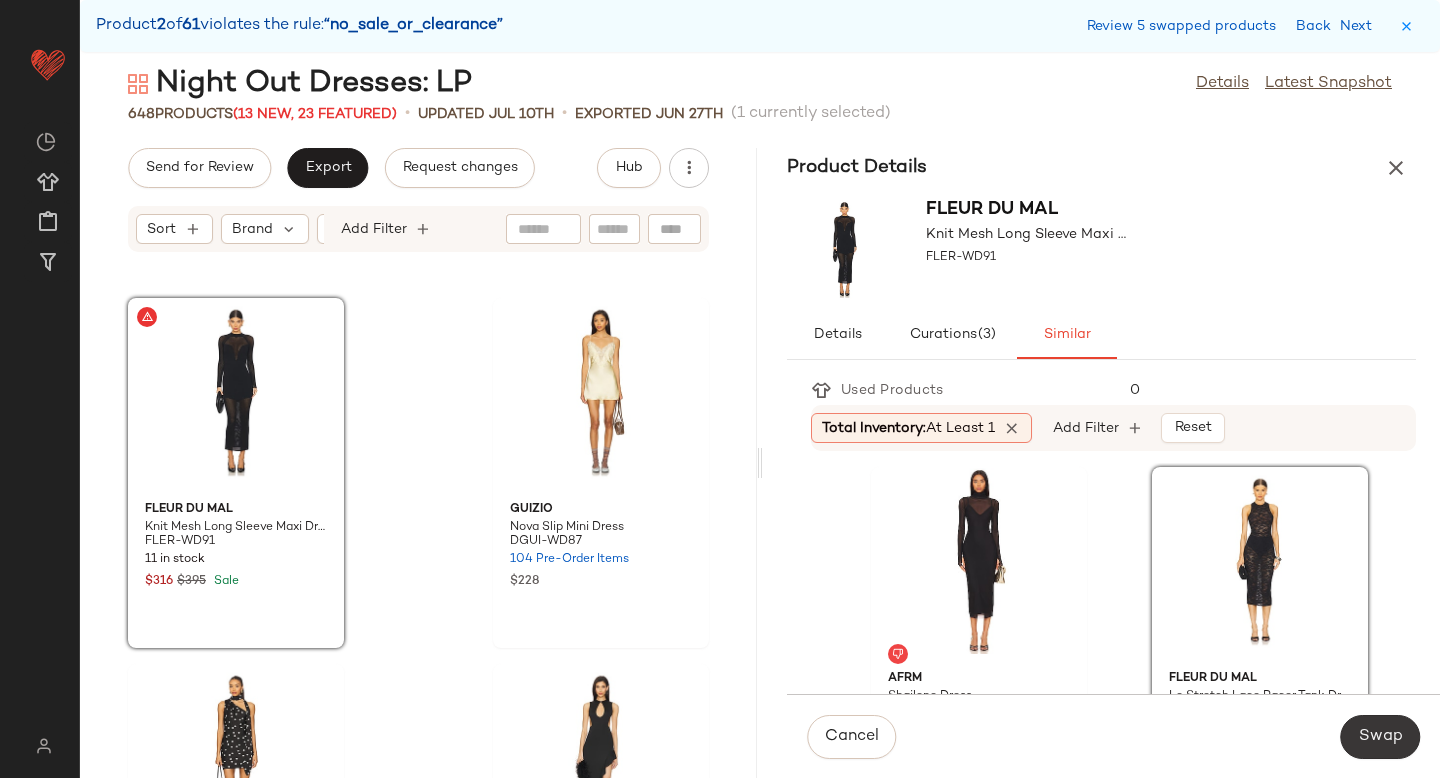 click on "Swap" at bounding box center [1380, 737] 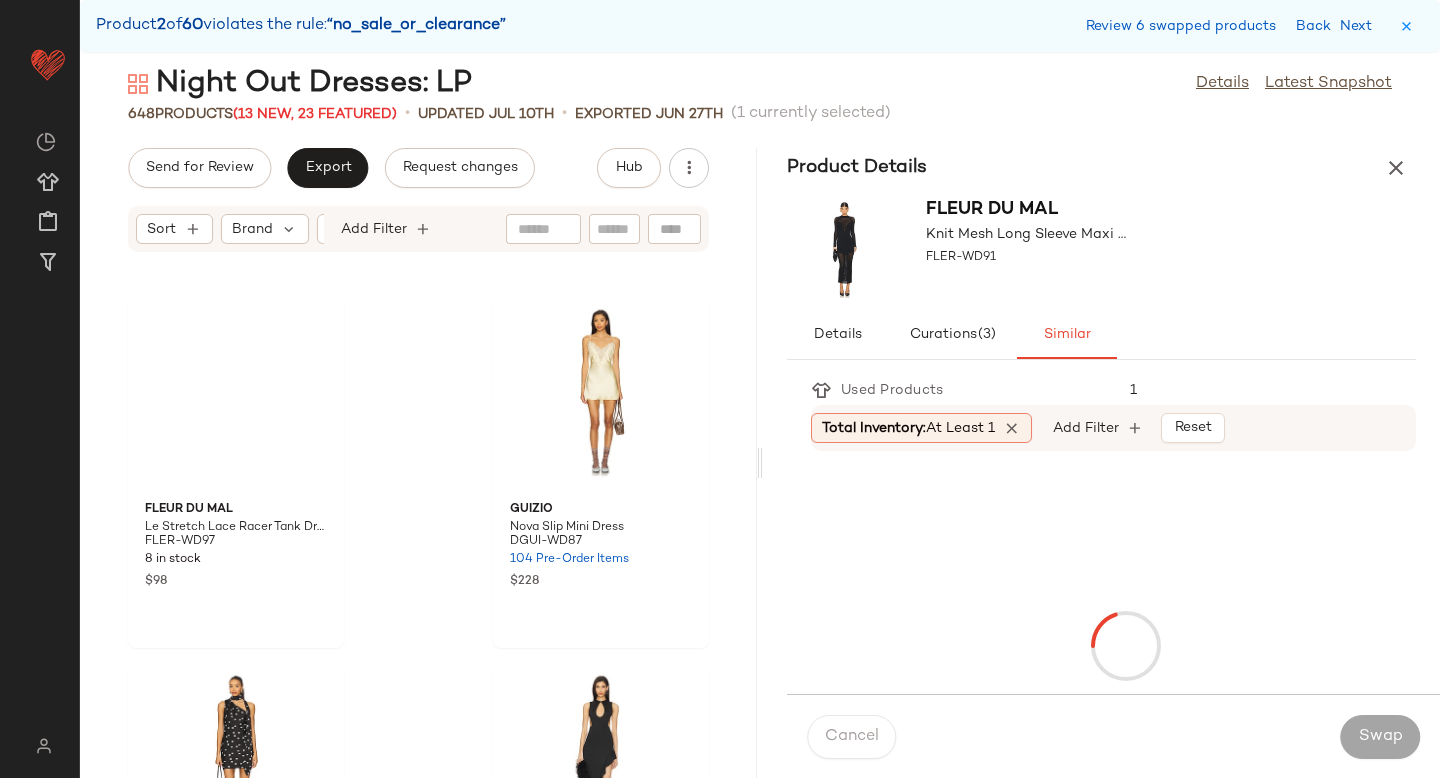 scroll, scrollTop: 19764, scrollLeft: 0, axis: vertical 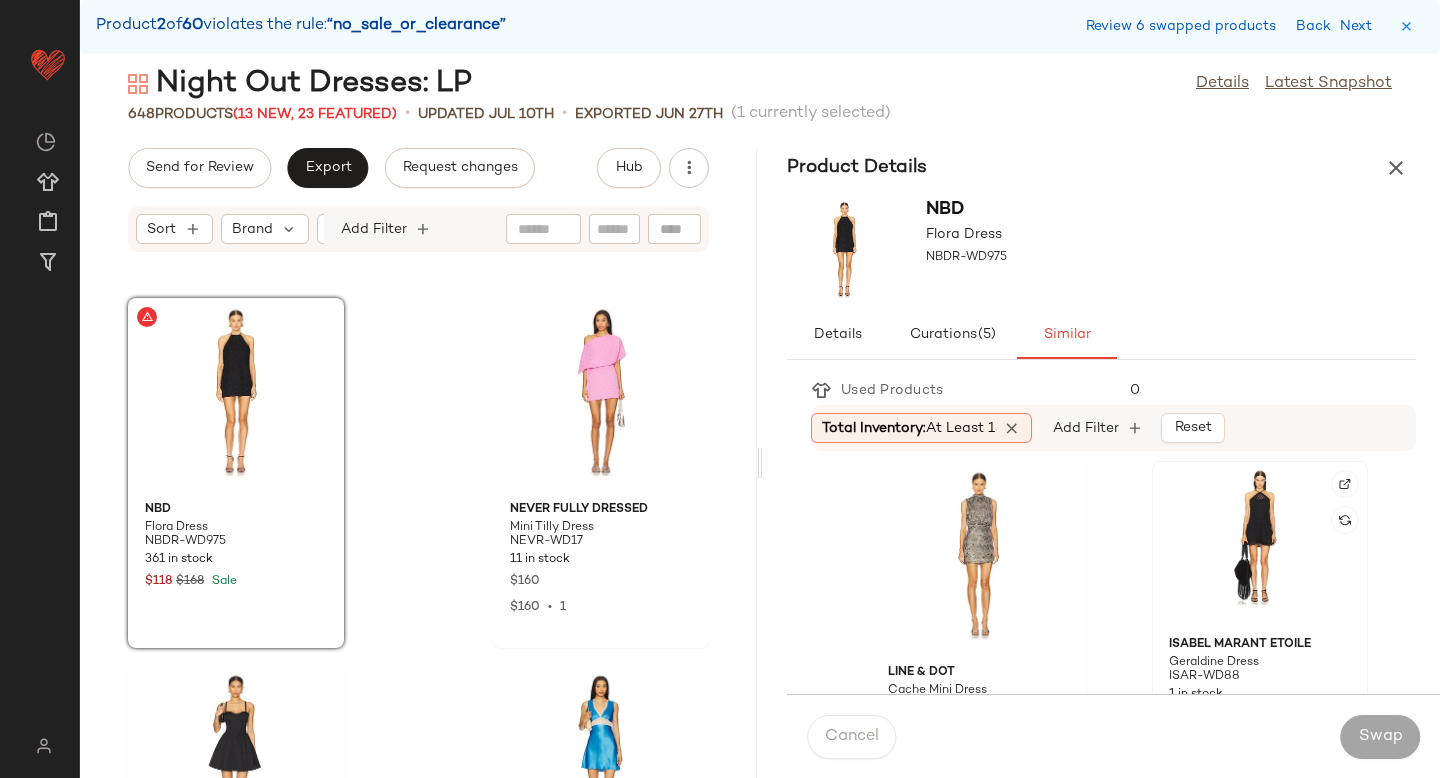 click 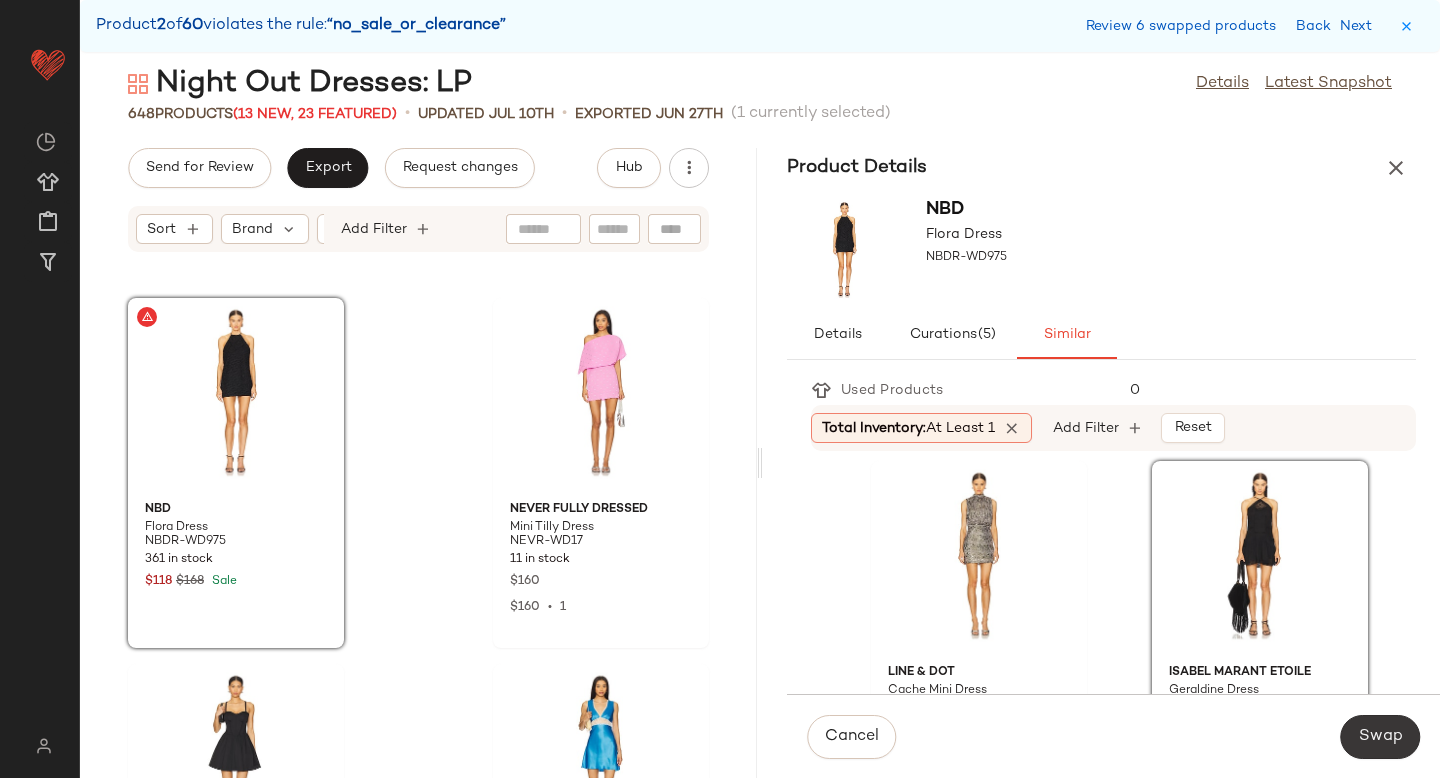 click on "Swap" 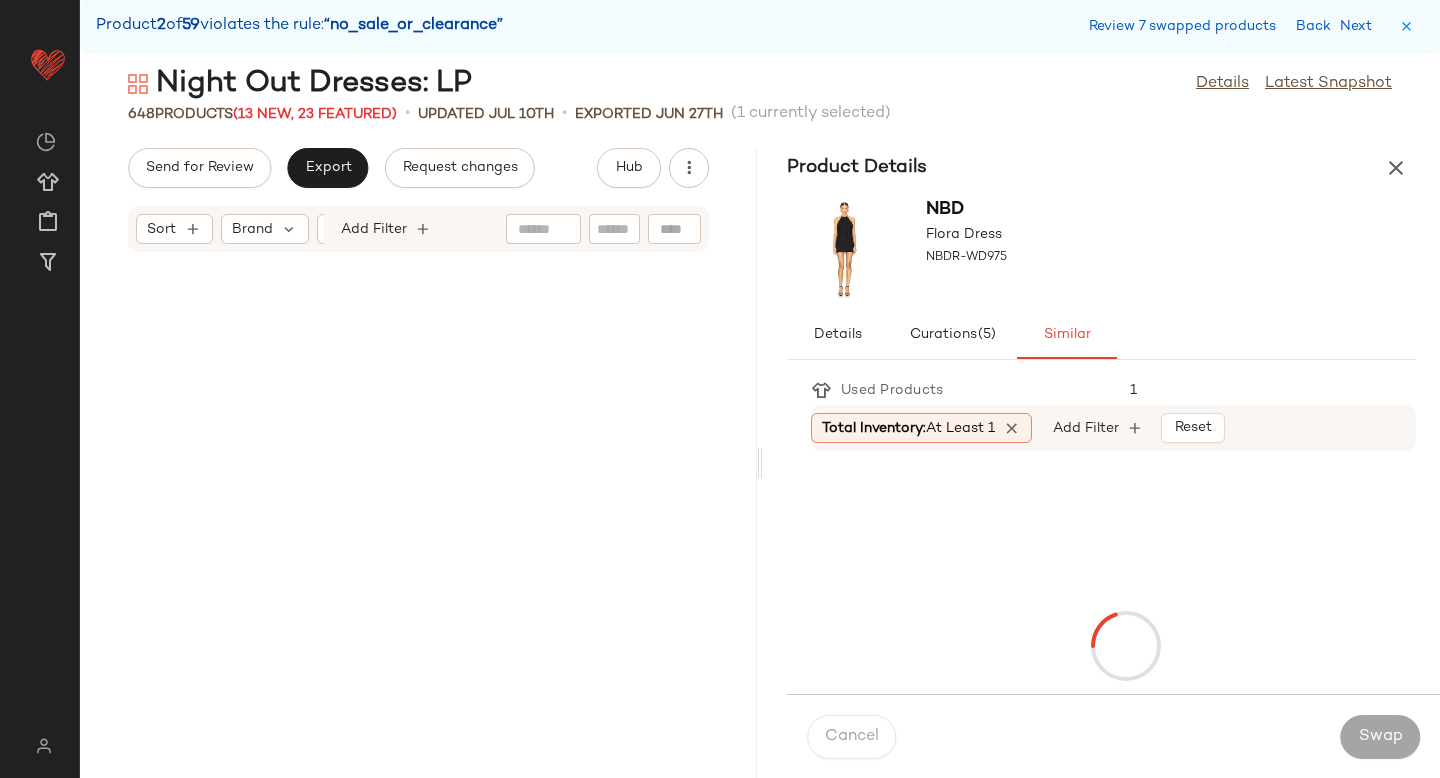scroll, scrollTop: 21960, scrollLeft: 0, axis: vertical 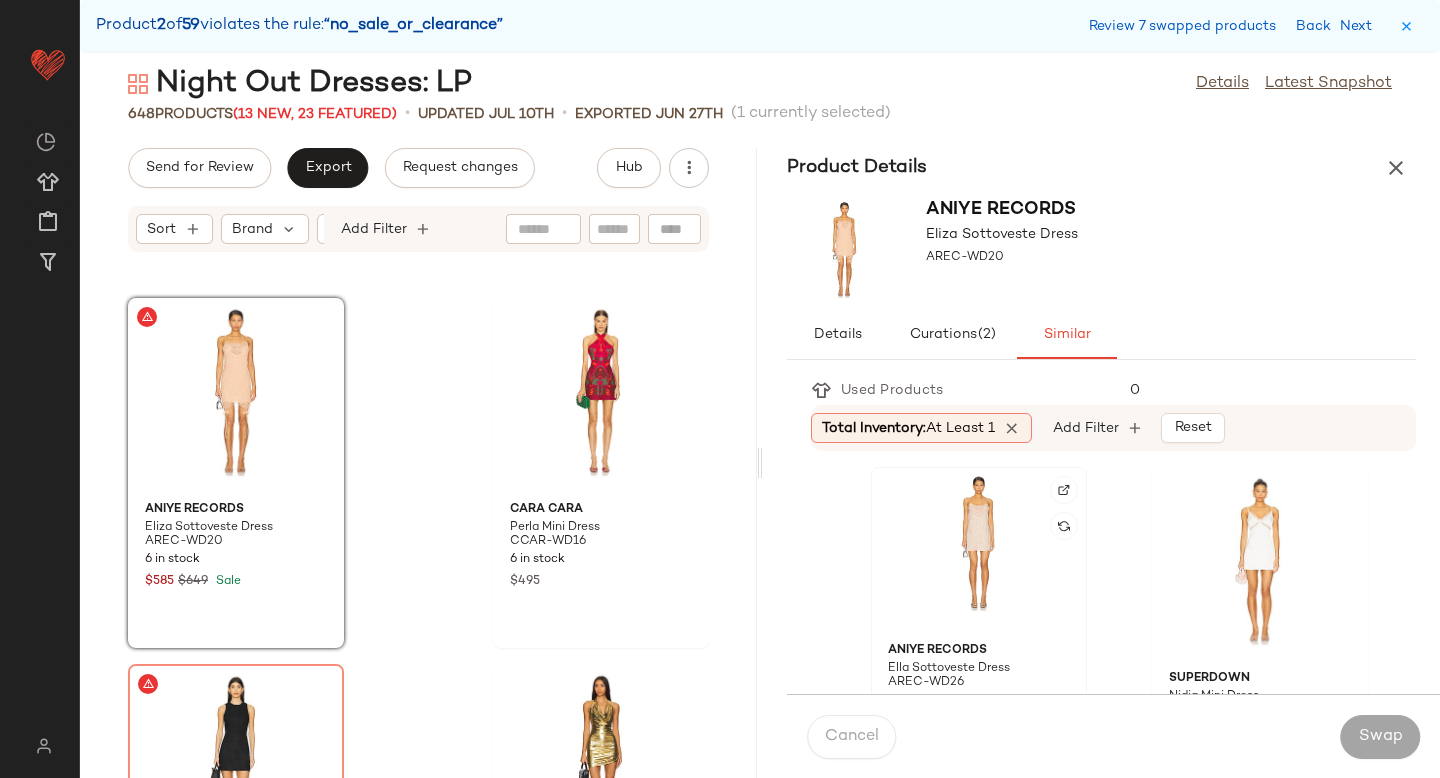 click 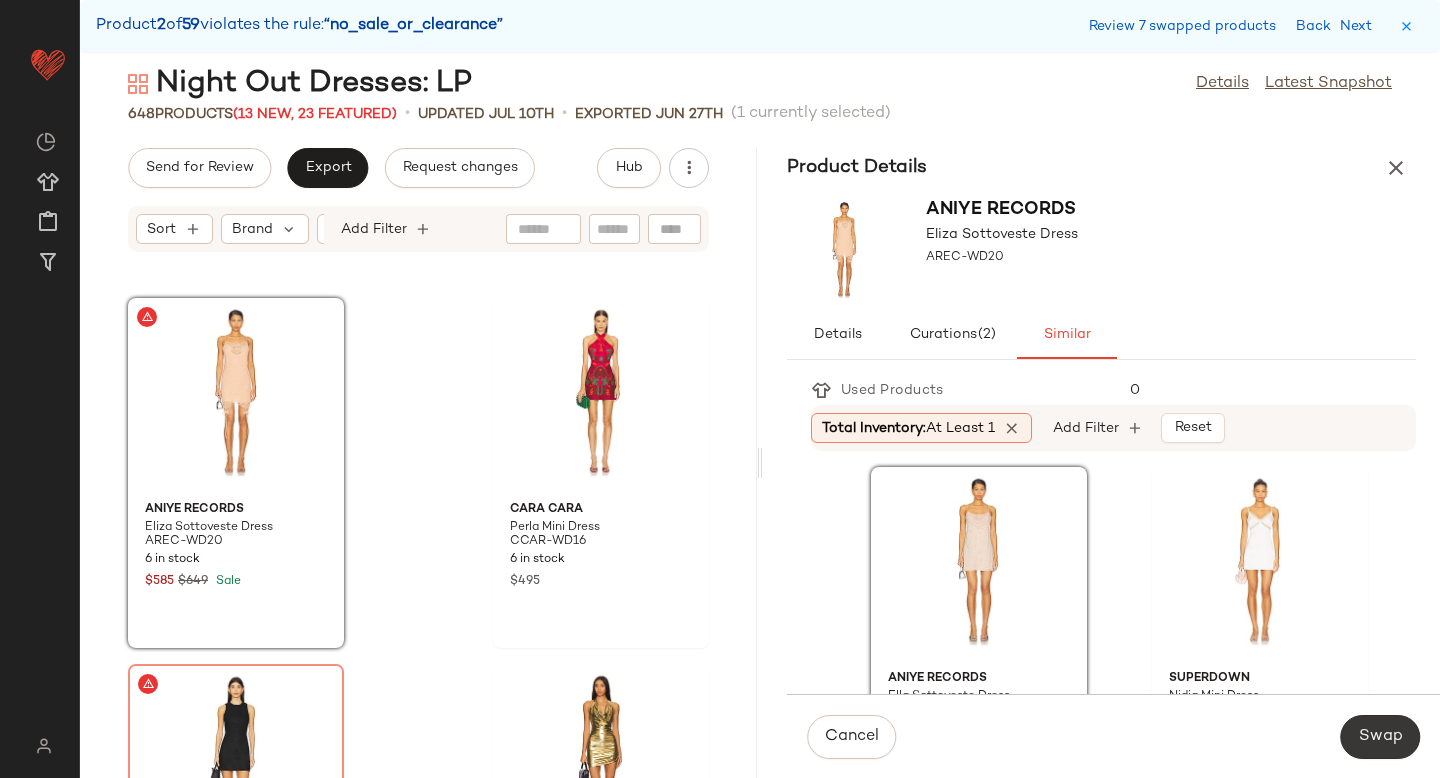 click on "Swap" at bounding box center (1380, 737) 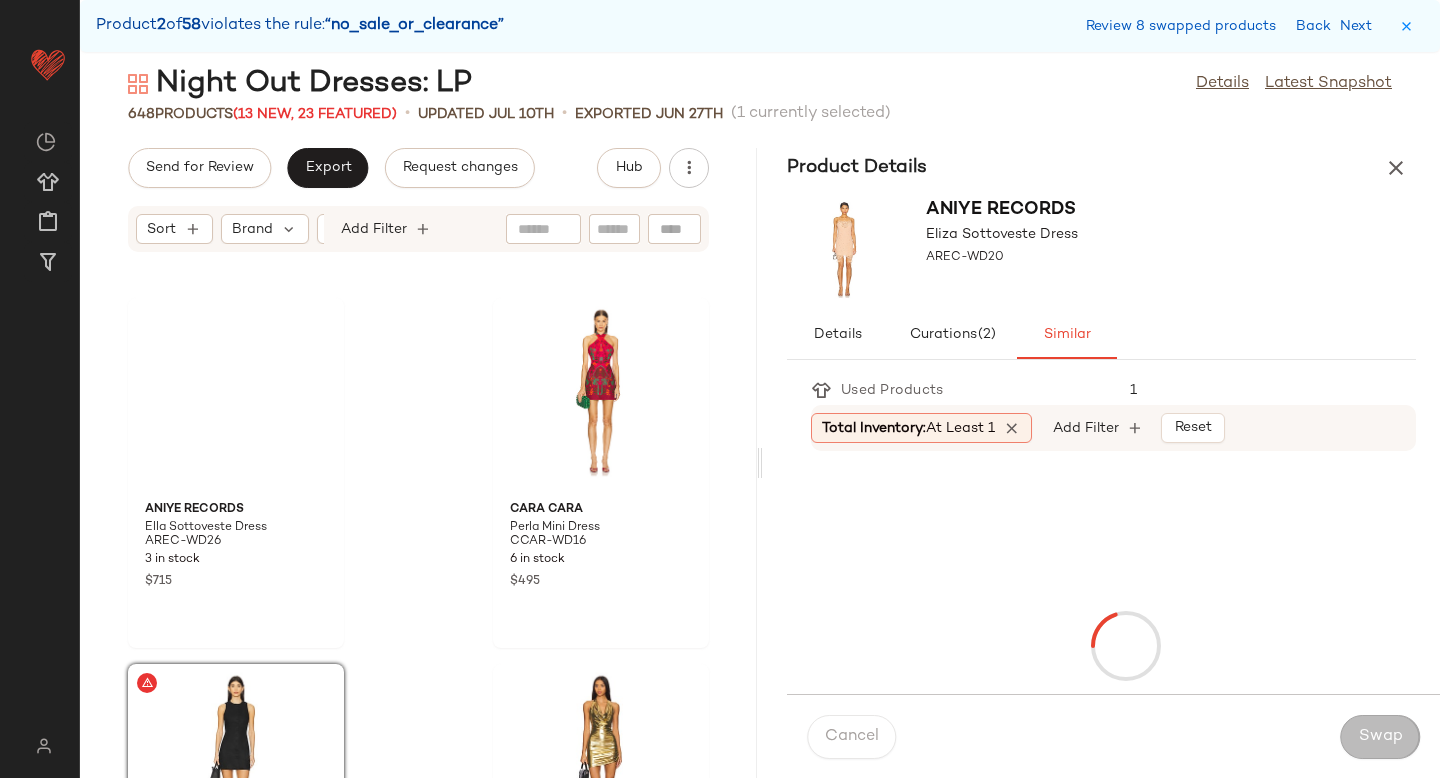 scroll, scrollTop: 22326, scrollLeft: 0, axis: vertical 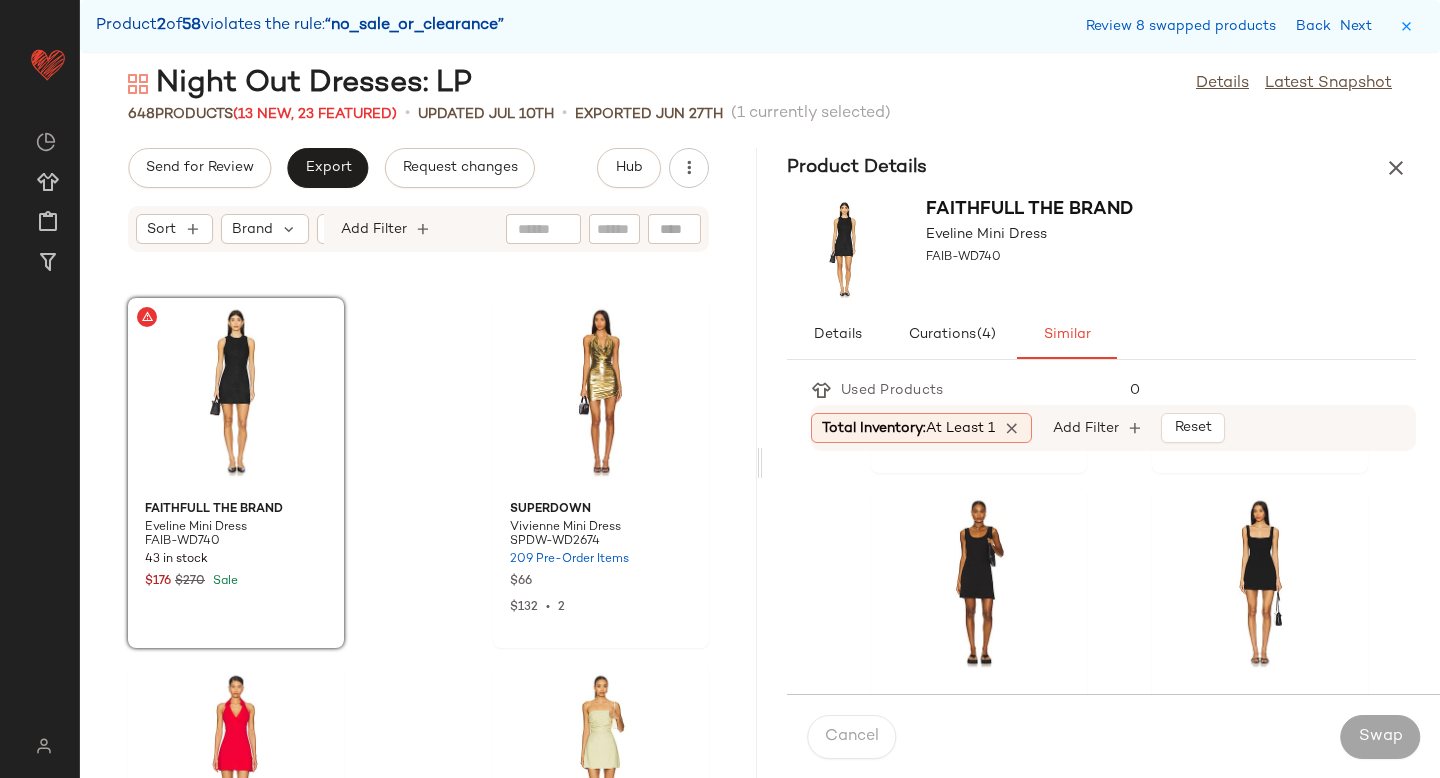 click on "SNDYS x REVOLVE Emiliana Dress SDYS-WD304 264 in stock $118 $236  •  2 FAITHFULL THE BRAND Marinia Mini Dress FAIB-WD640 118 in stock $219 Free People Astrid Oxford Mini Dress FREE-WD2981 16 in stock $108 Amanda Uprichard Tori Dress AMAN-WD2225 29 in stock $246 Posse Emma Mini Dress PSSE-WD7 14 in stock $330 4th & Reckless Shayna Mini Dress 4THR-WD22 25 in stock $76 $136  •  2 Citizens of Humanity Faye Tank Dress CITI-WD53 18 in stock $198 EAVES Naiara Dress EAVR-WD9 6 in stock $239 superdown Aneira Mini Dress SPDW-WD2920 176 in stock $86 Eterne Carrie Dress ERNE-WD18 13 Pre-Order Items $295 Veronica Beard Nico Dress VBRD-WD198 19 in stock $478 EAVES Lyla Mini Dress EAVR-WD14 73 in stock $245 ALL THE WAYS Yori Mini Dress AAYR-WD166 16 in stock $78 Amanda Uprichard x REVOLVE Ace Dress AMAN-WD2297 42 in stock $194 $194  •  1 SNDYS Shelley Dress SDYS-WD349 3 in stock $73 $138  •  2 ALL THE WAYS Chance Mini Dress AAYR-WD110 6 in stock $68 FAITHFULL THE BRAND Felice Mini Dress FAIB-WD763 53 in stock $240 5" 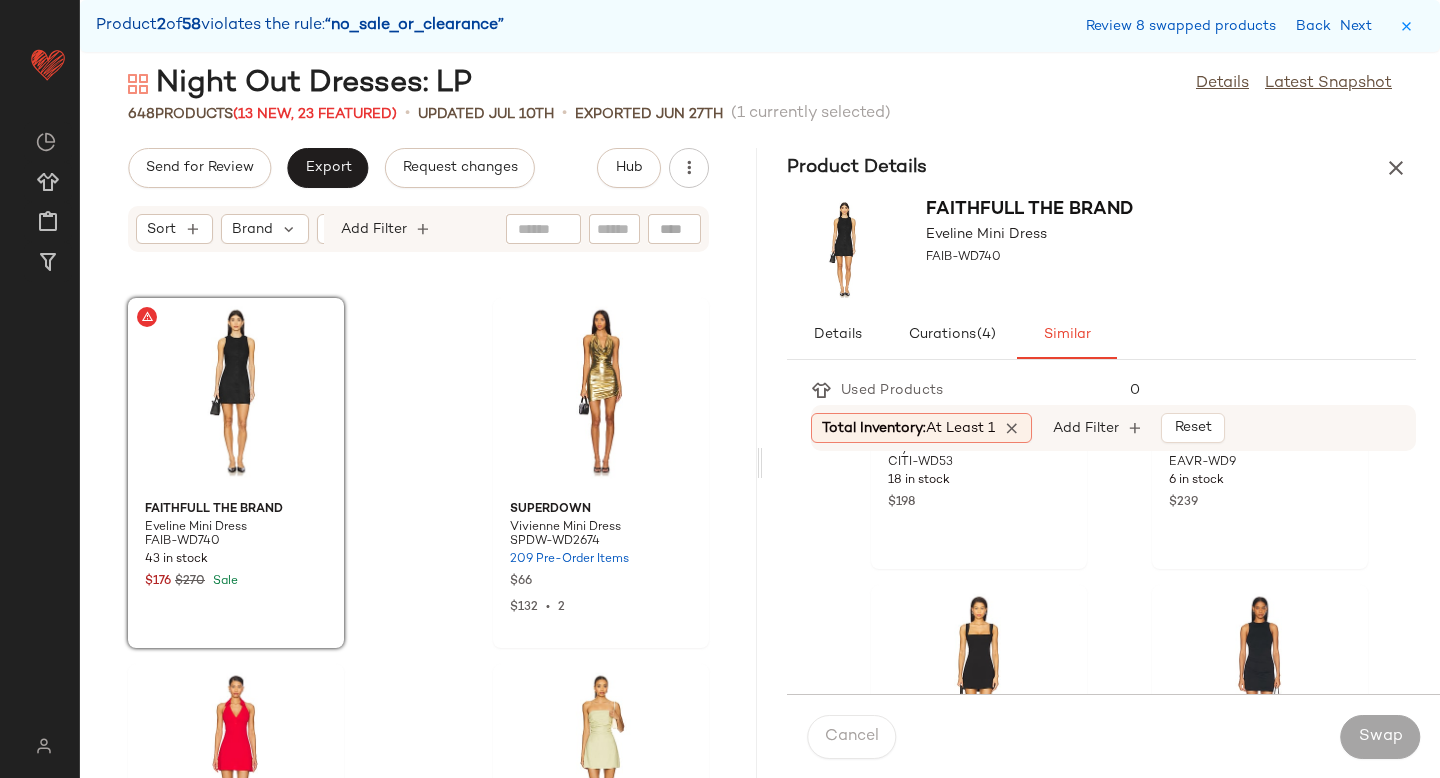 scroll, scrollTop: 1507, scrollLeft: 0, axis: vertical 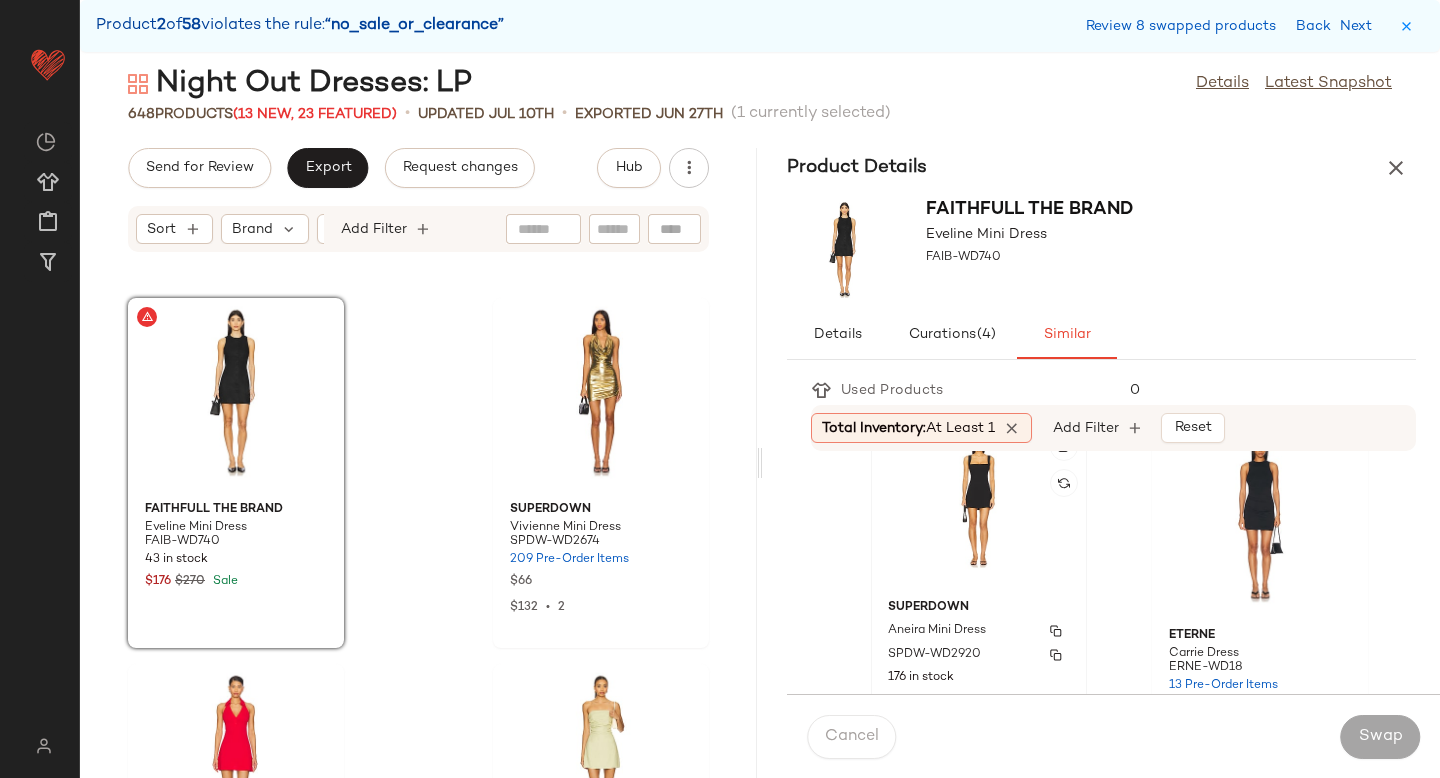 click on "superdown Aneira Mini Dress SPDW-WD2920 176 in stock $86" 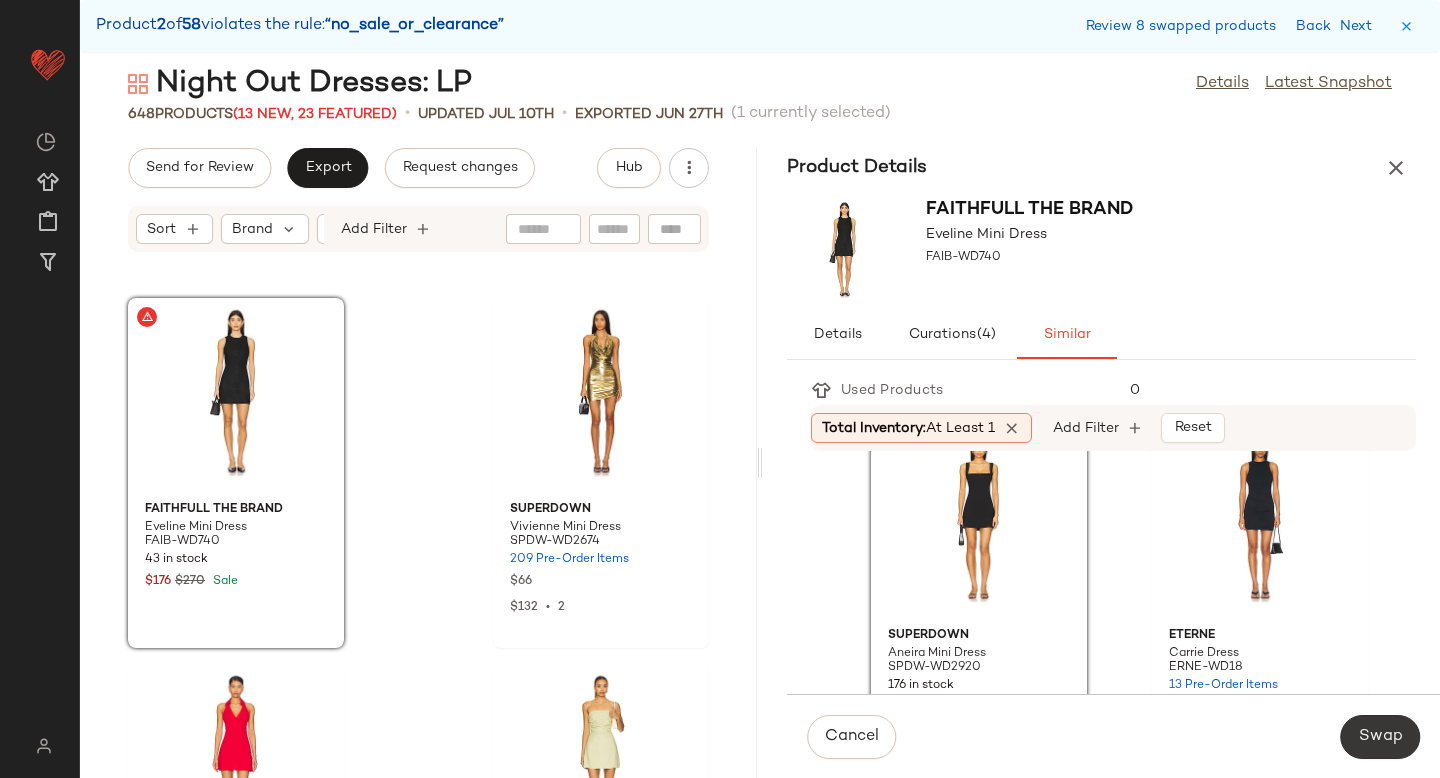 click on "Swap" 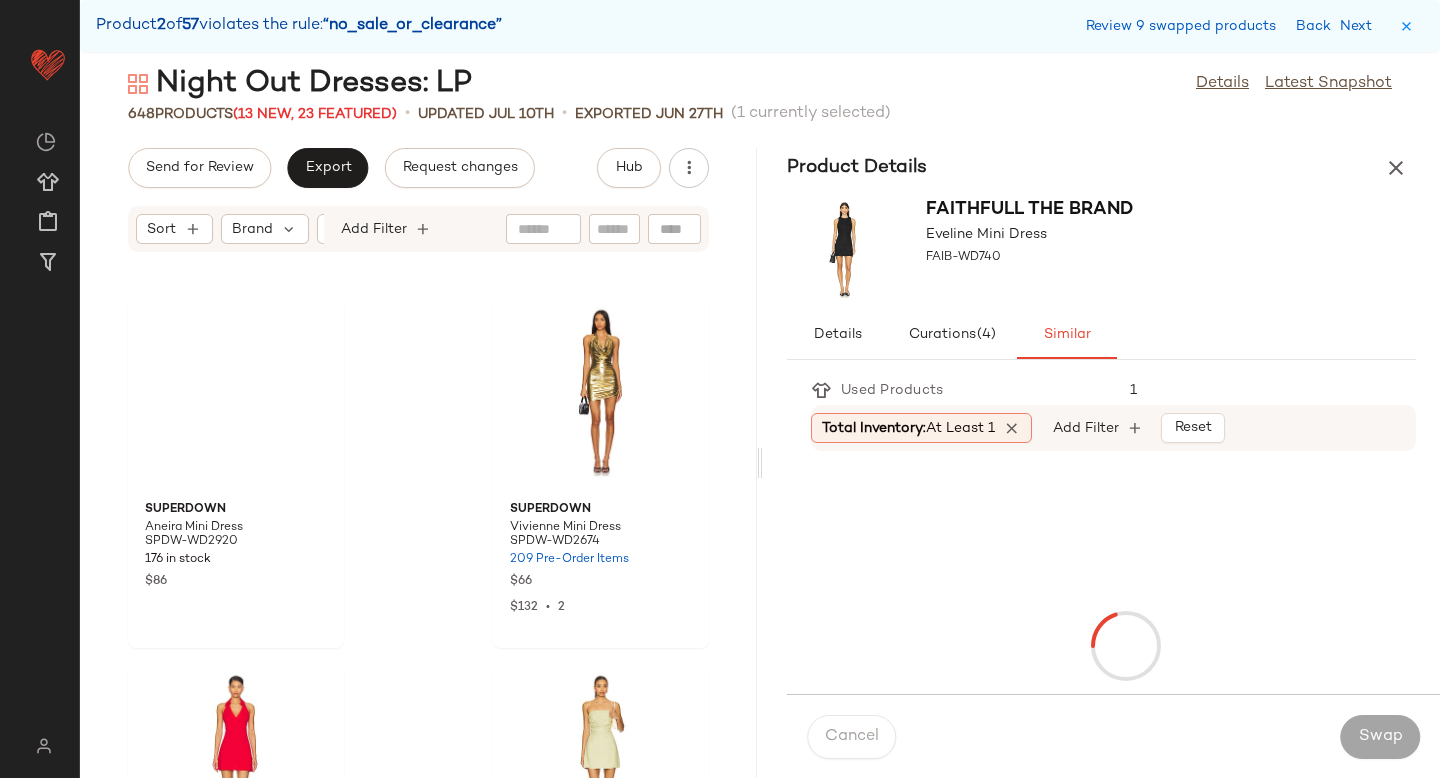scroll, scrollTop: 23790, scrollLeft: 0, axis: vertical 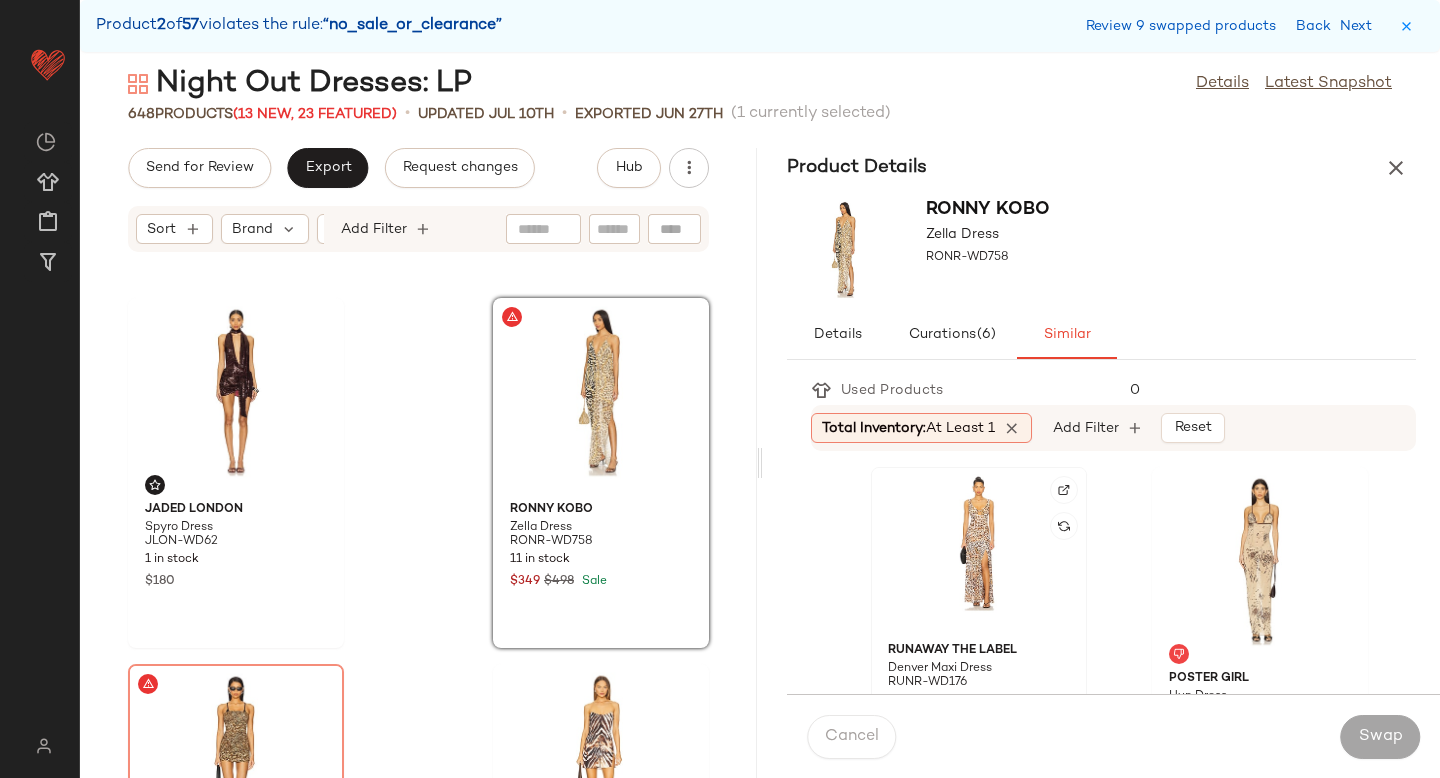 click 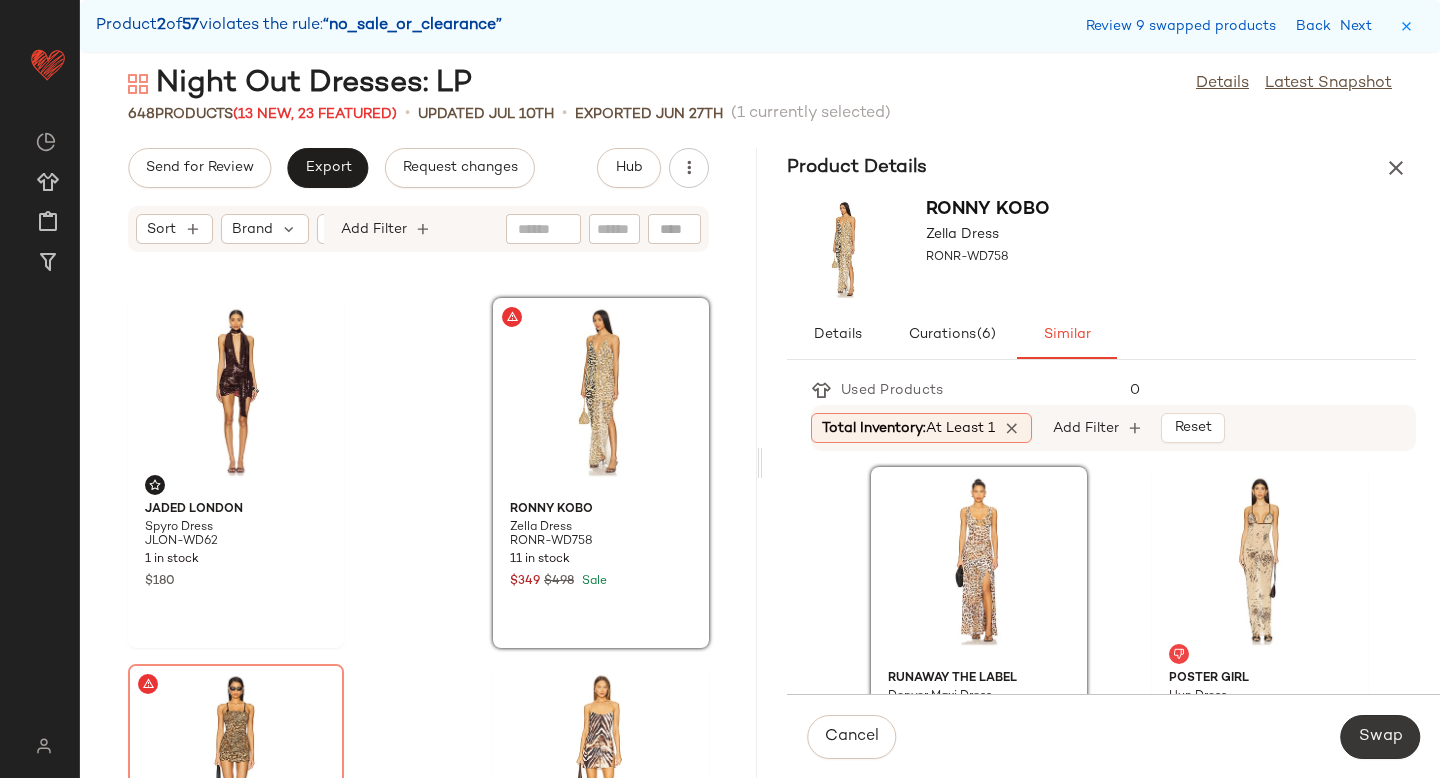 click on "Swap" at bounding box center [1380, 737] 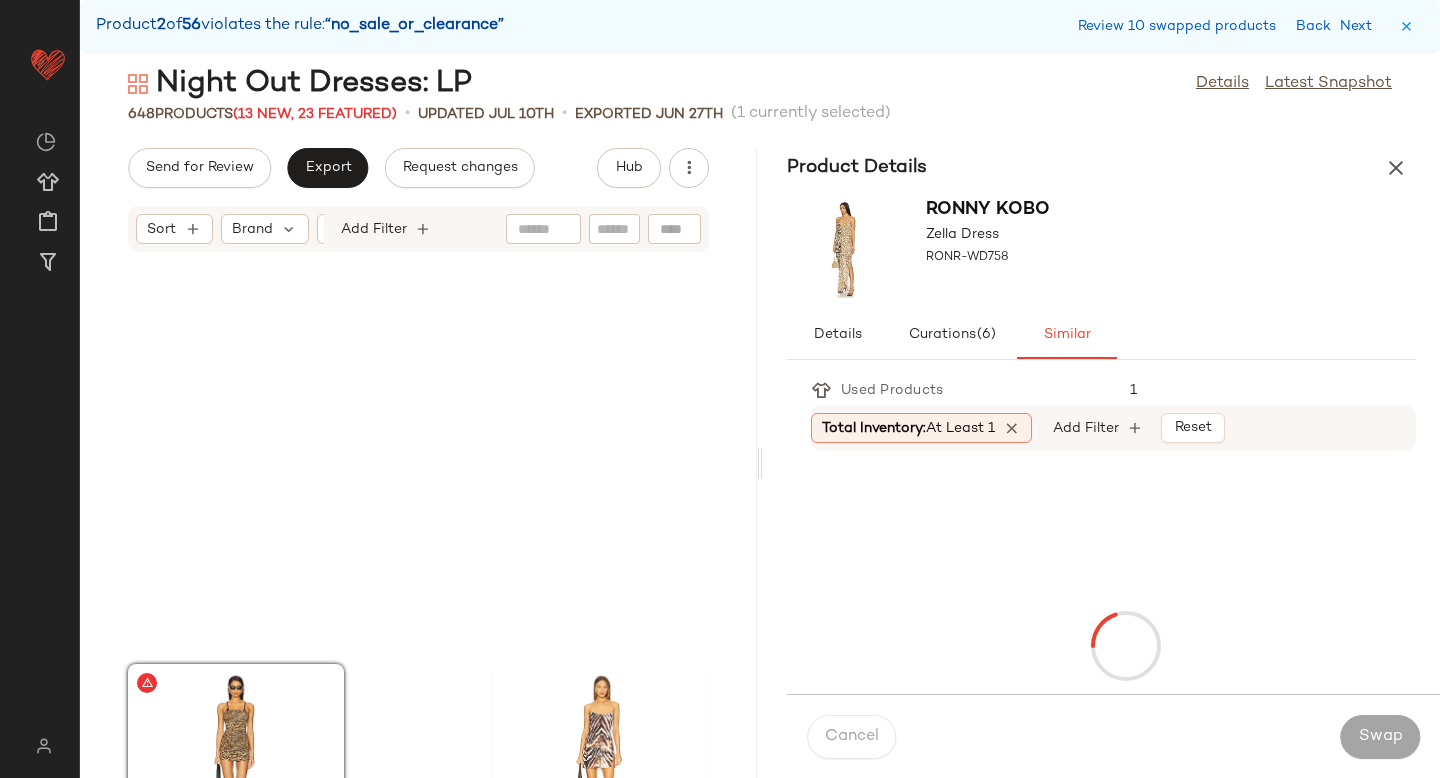 scroll, scrollTop: 24156, scrollLeft: 0, axis: vertical 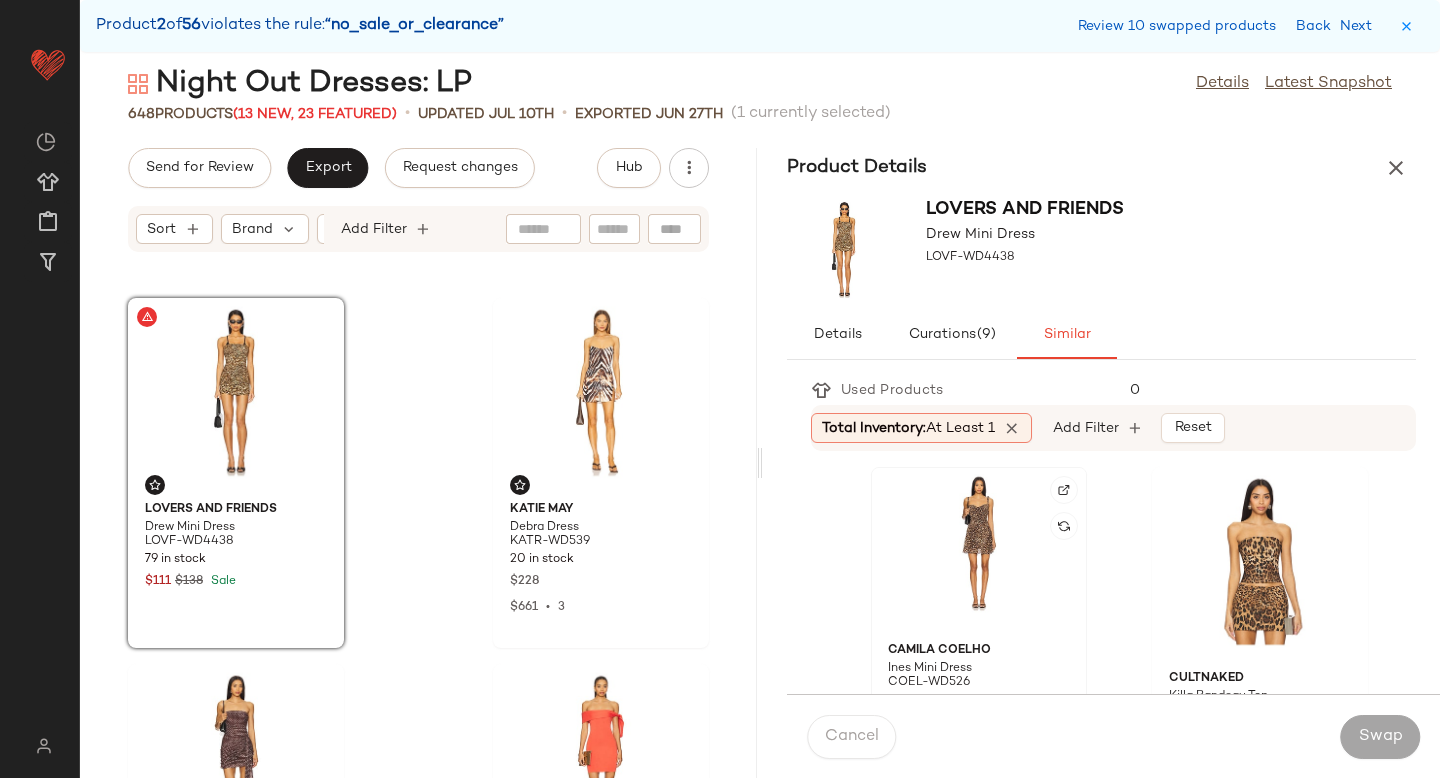 click 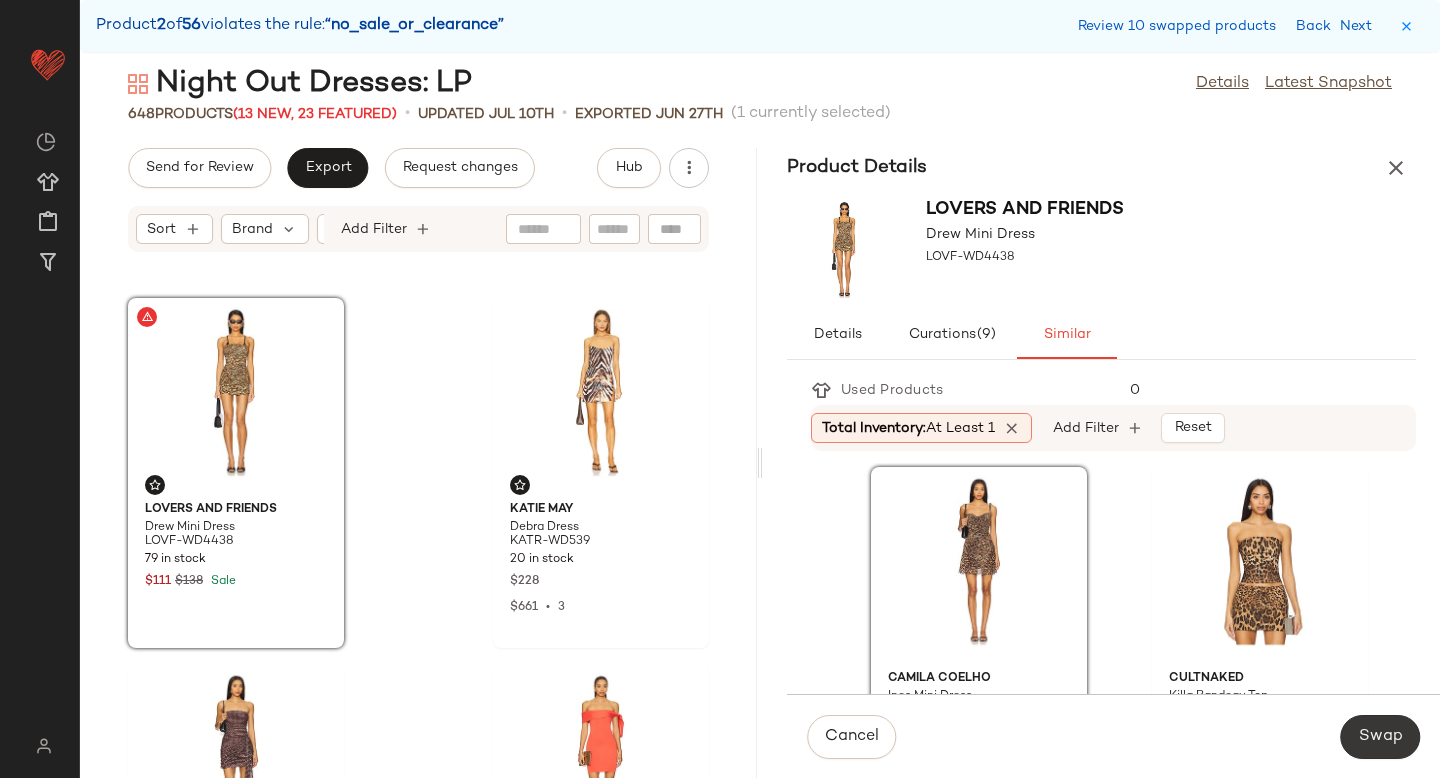 click on "Swap" at bounding box center (1380, 737) 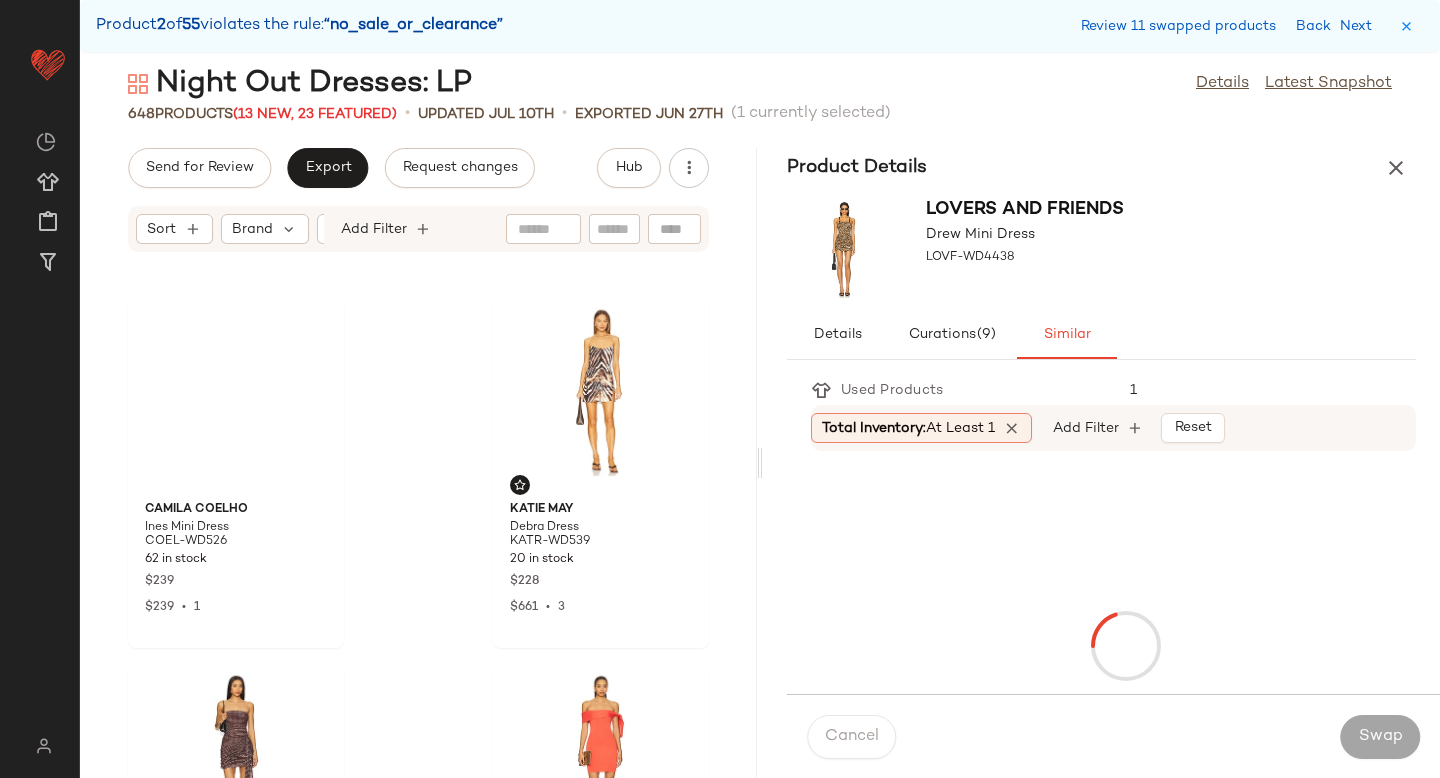 scroll, scrollTop: 25620, scrollLeft: 0, axis: vertical 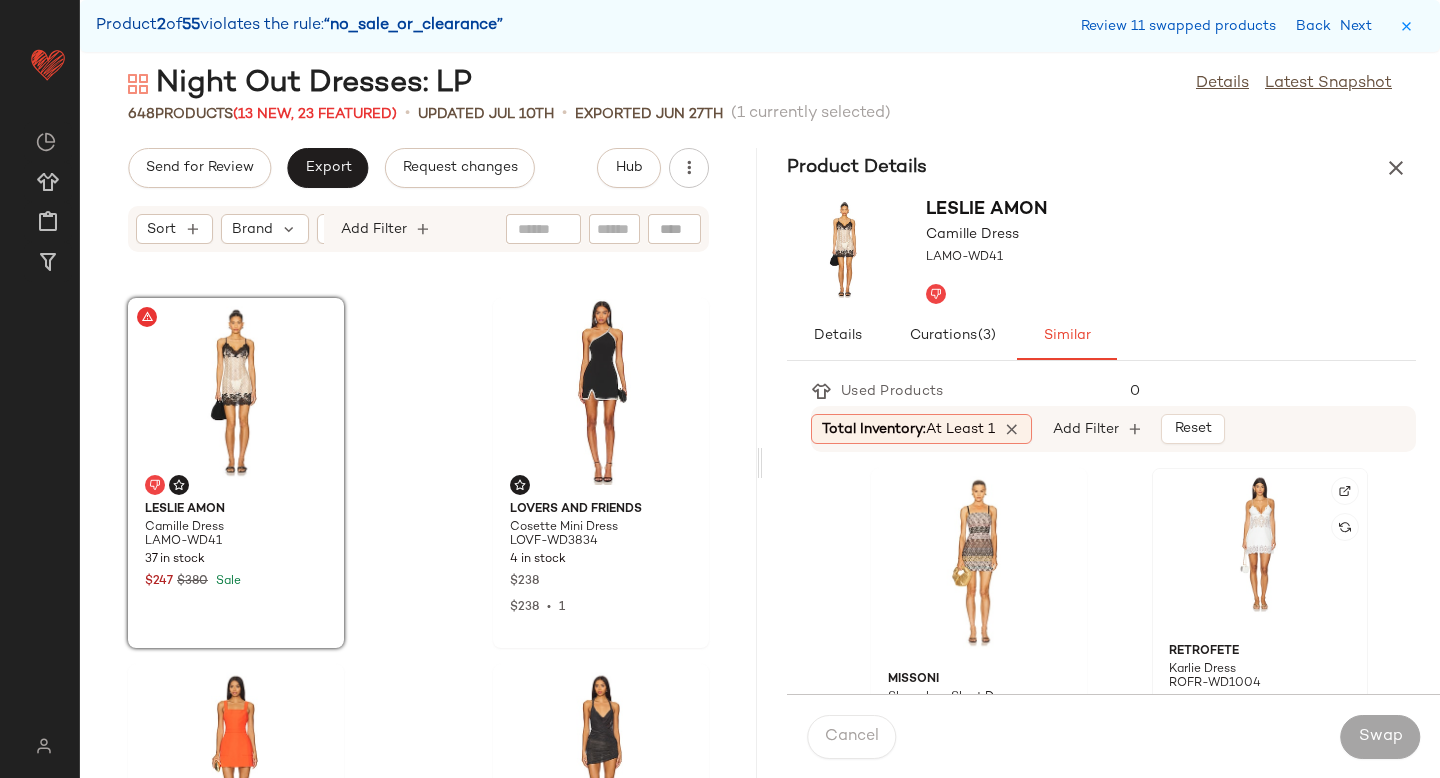 click 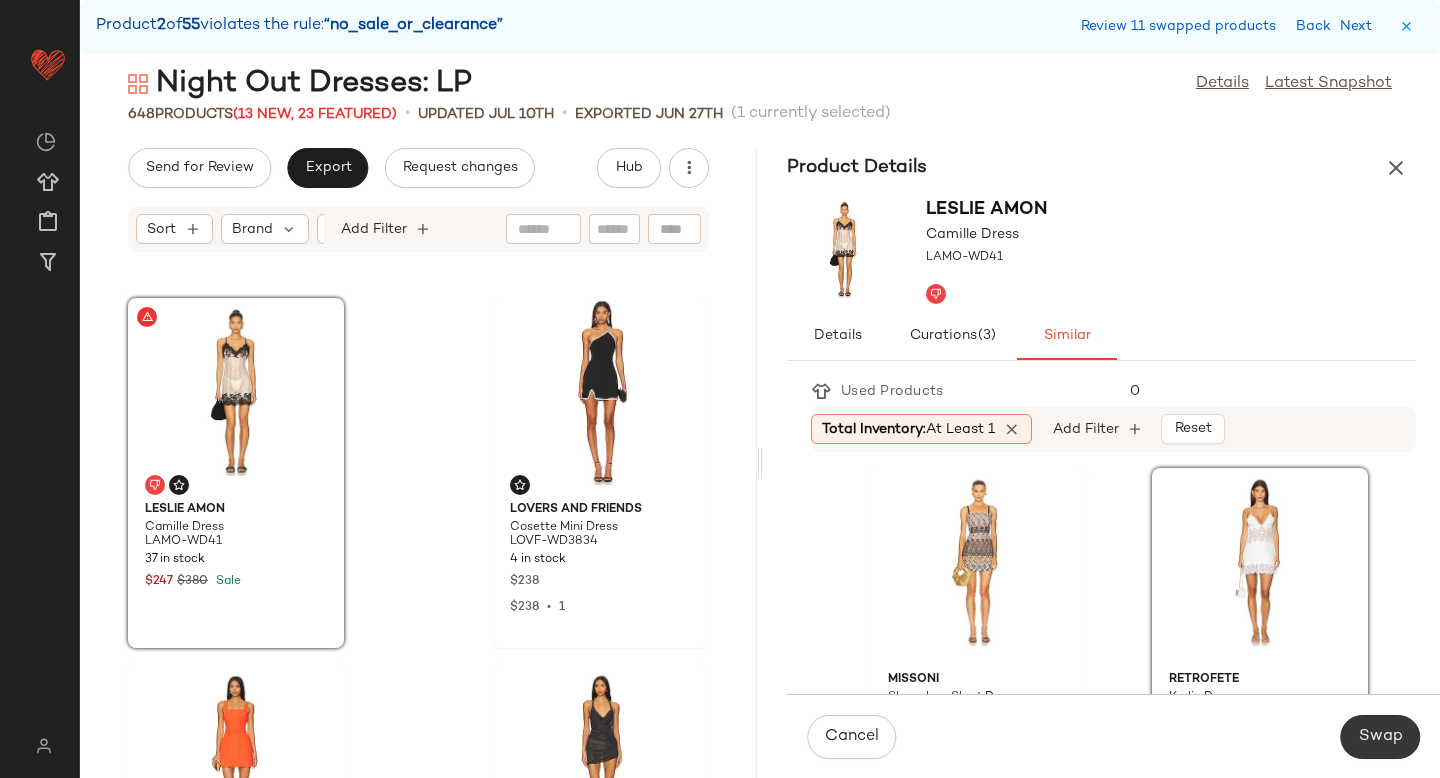 click on "Swap" at bounding box center (1380, 737) 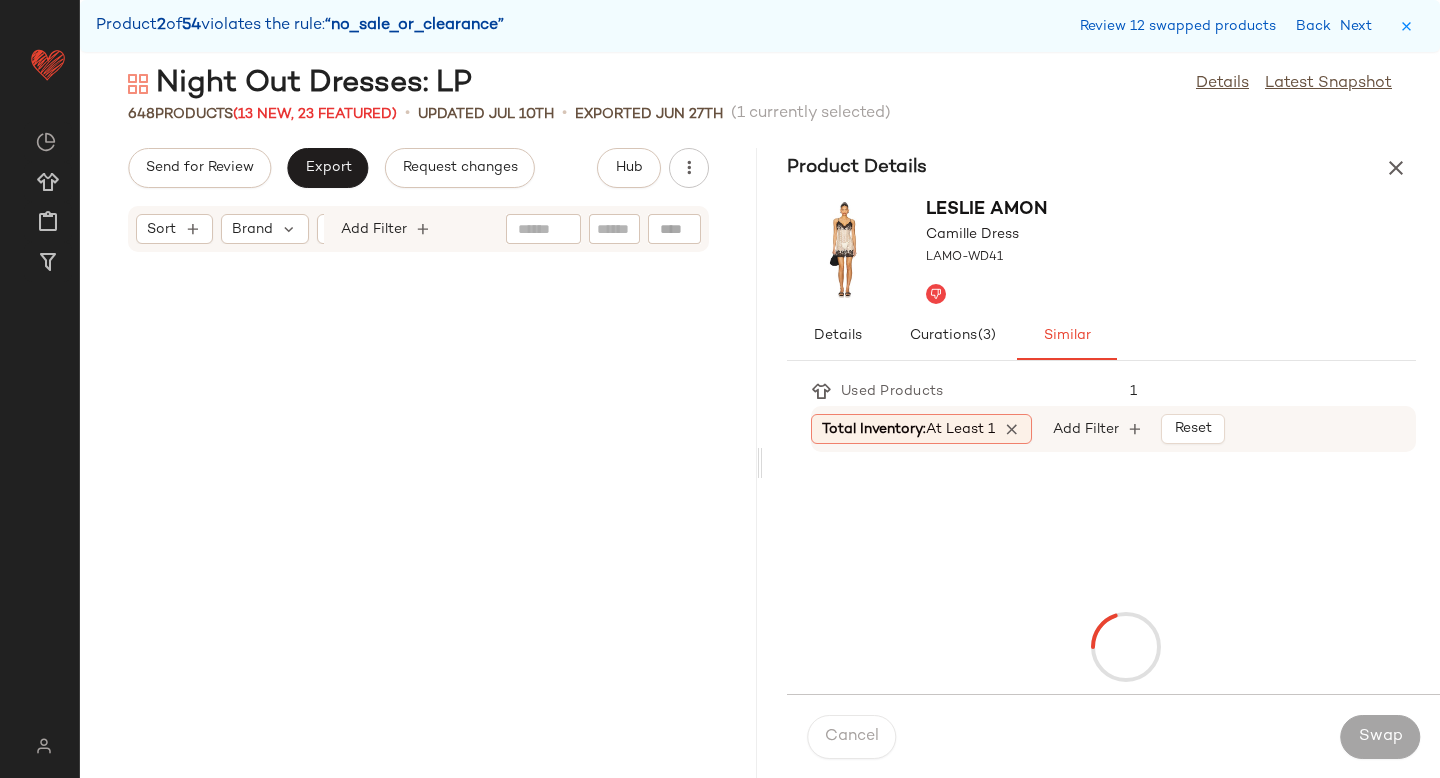 scroll, scrollTop: 27816, scrollLeft: 0, axis: vertical 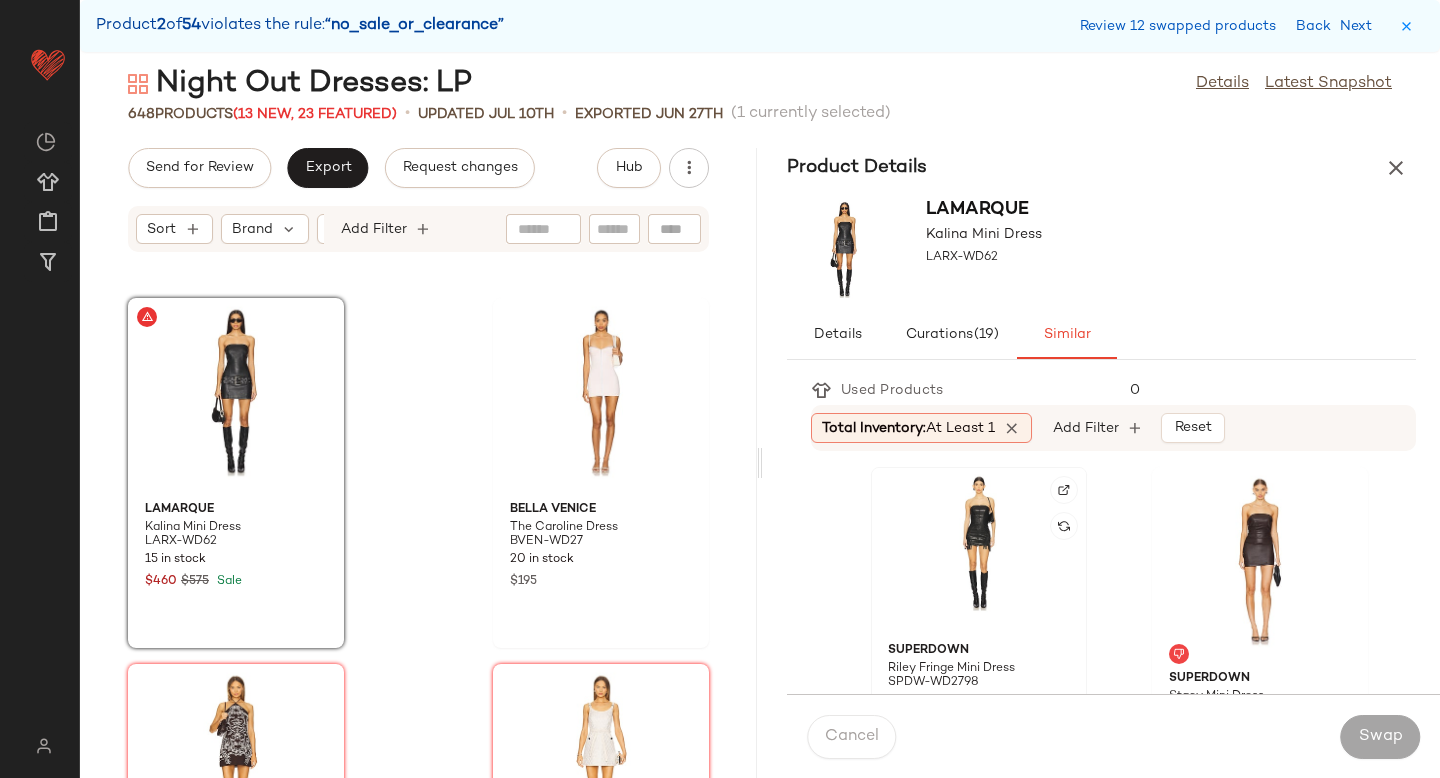 click 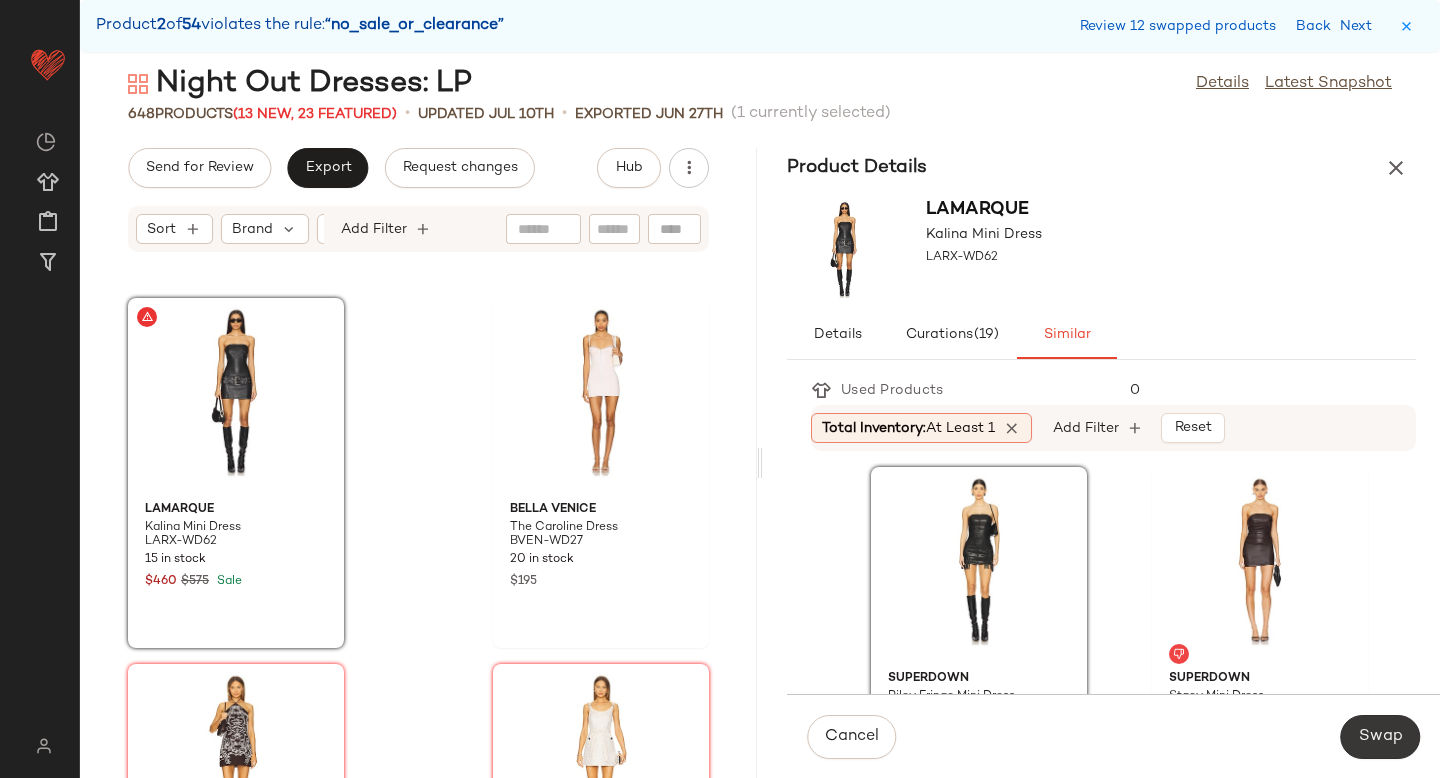 click on "Swap" at bounding box center (1380, 737) 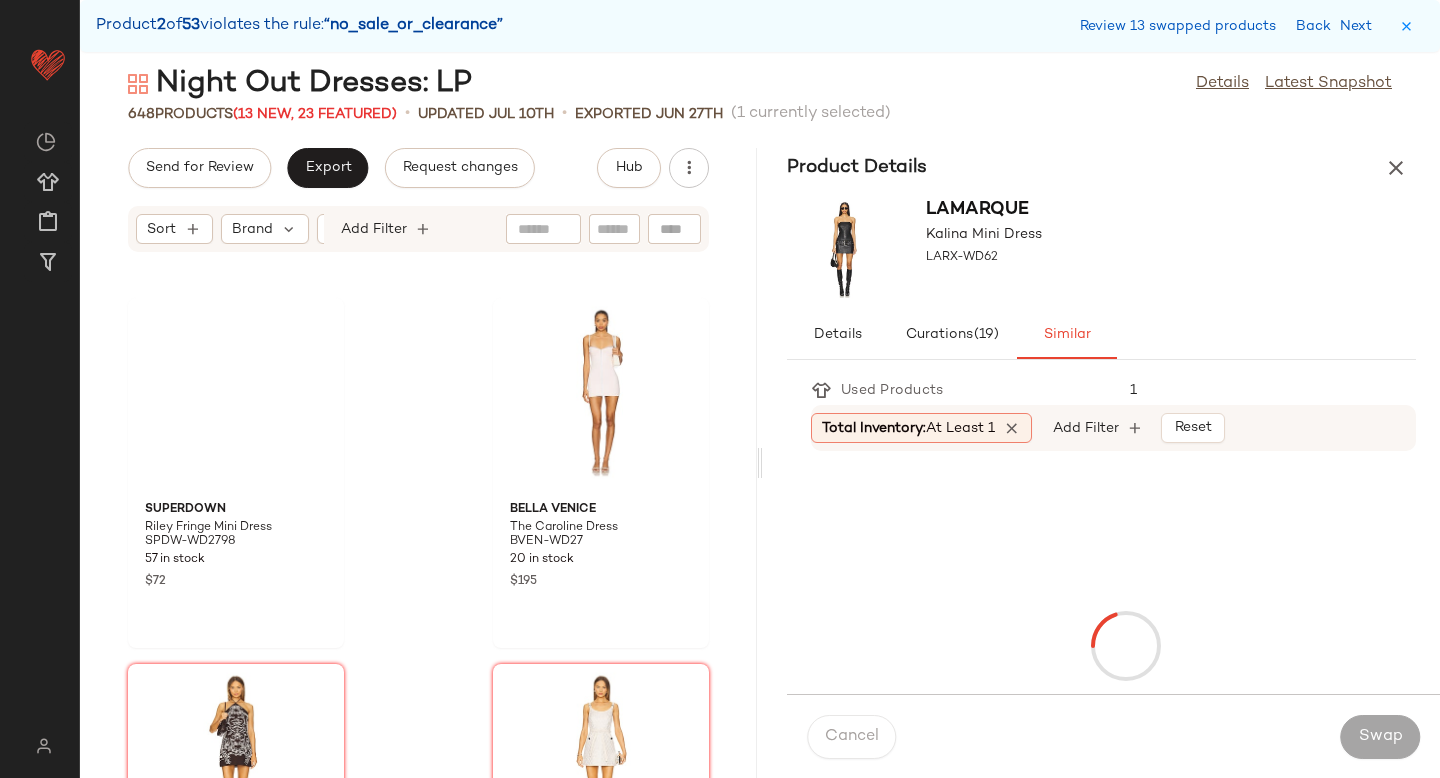 scroll, scrollTop: 28914, scrollLeft: 0, axis: vertical 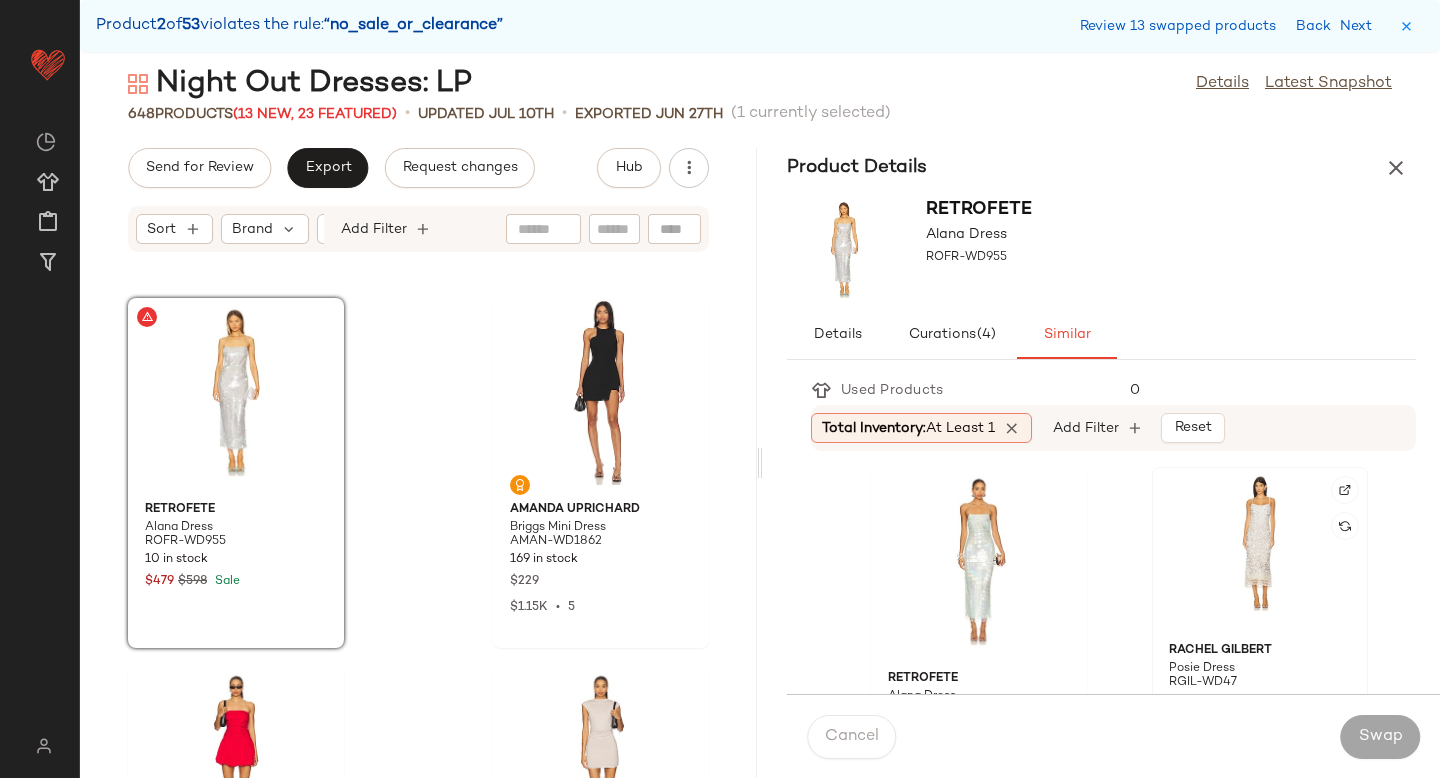 click 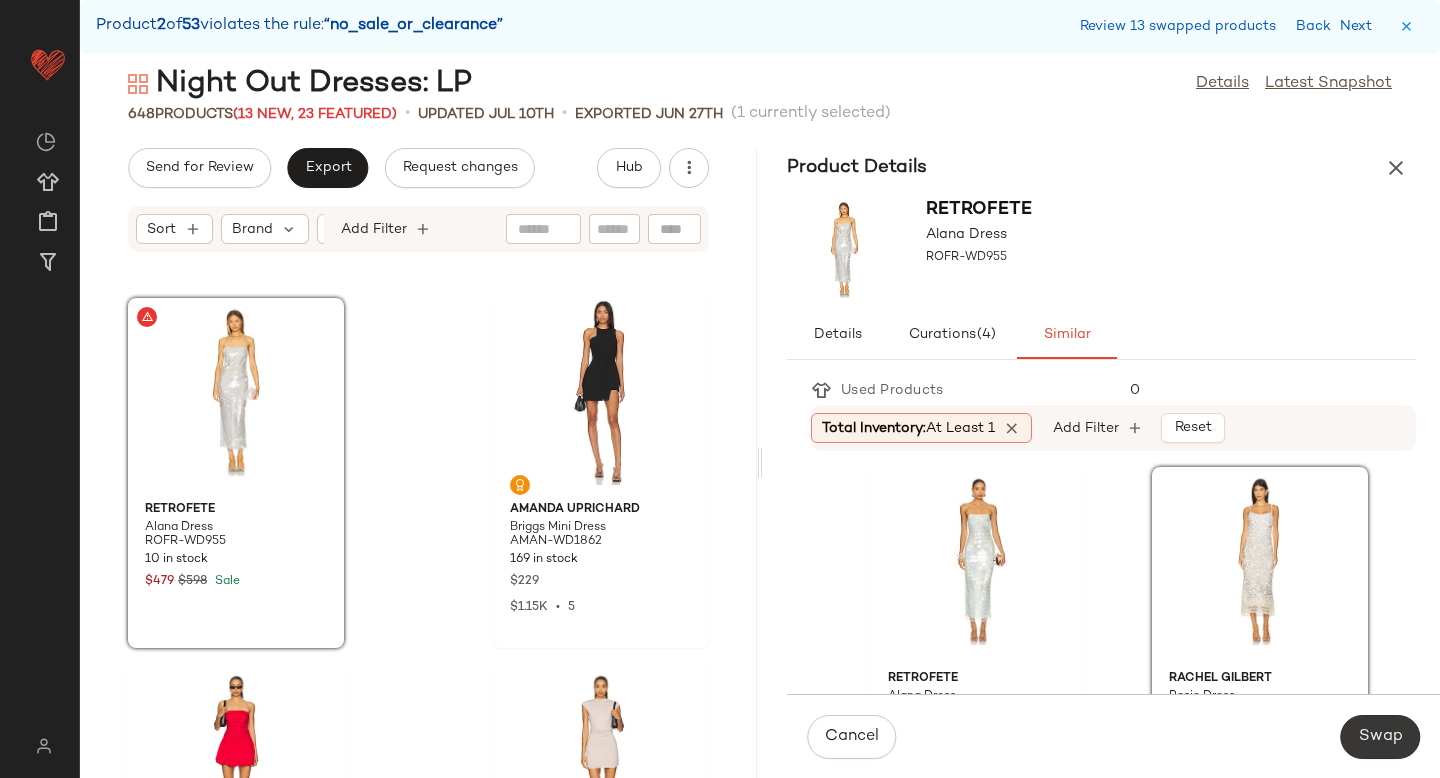 click on "Swap" 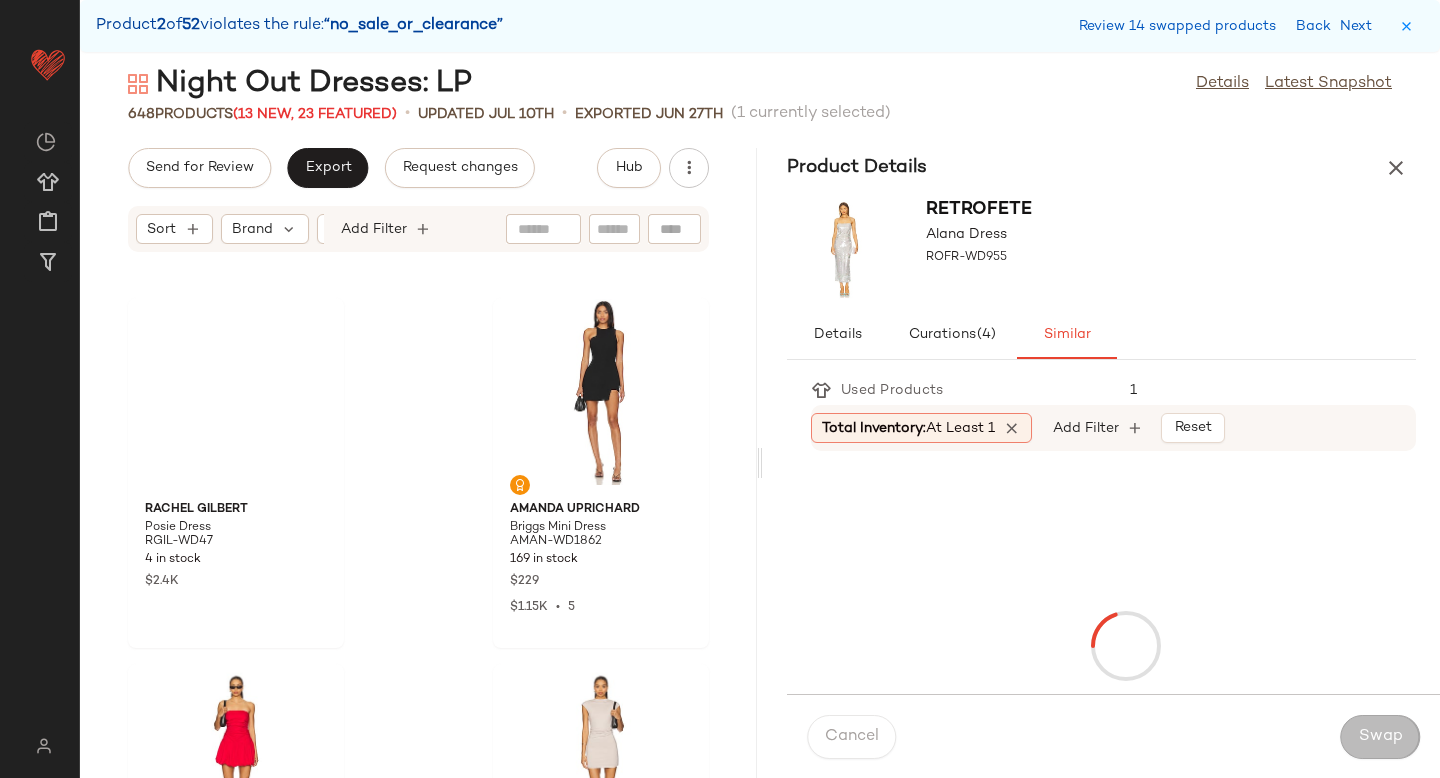 scroll, scrollTop: 29646, scrollLeft: 0, axis: vertical 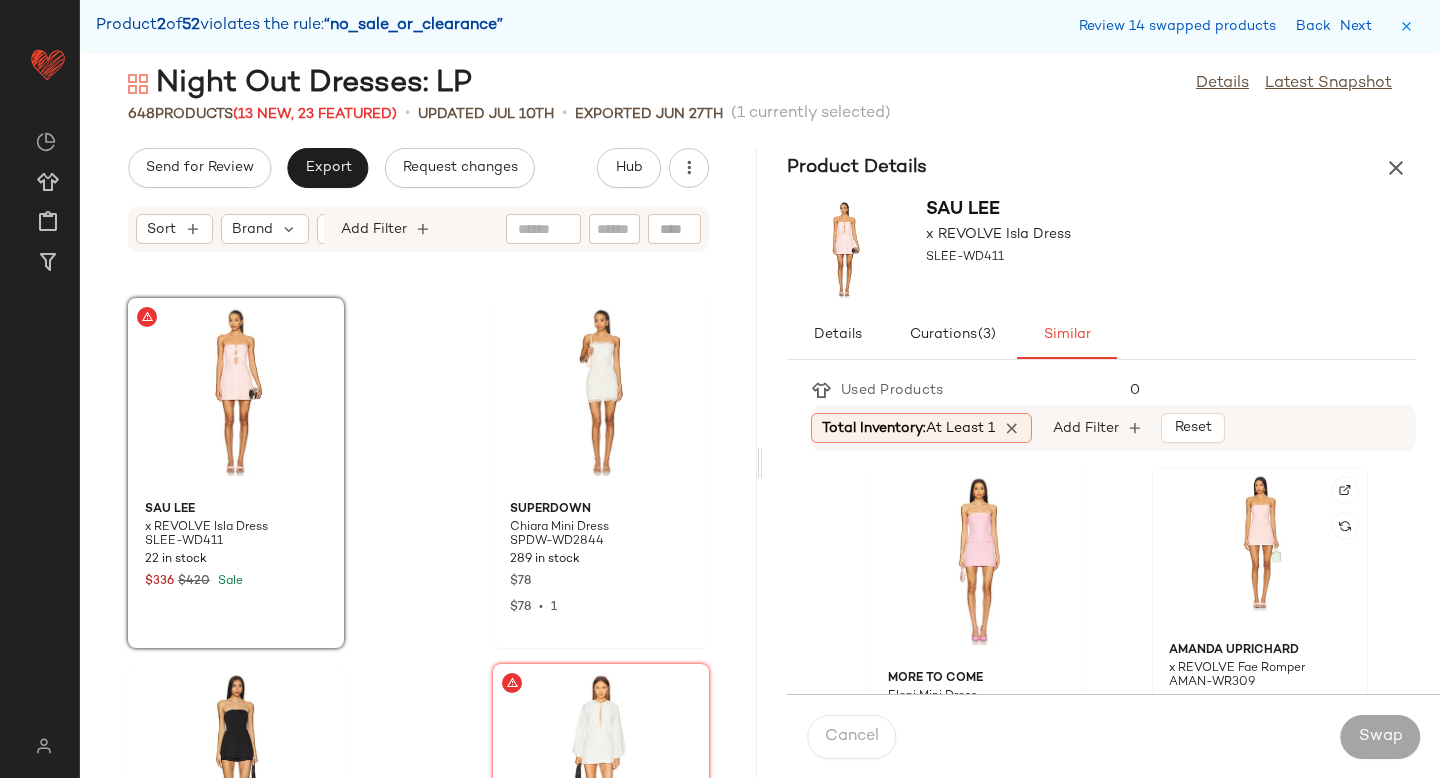 click 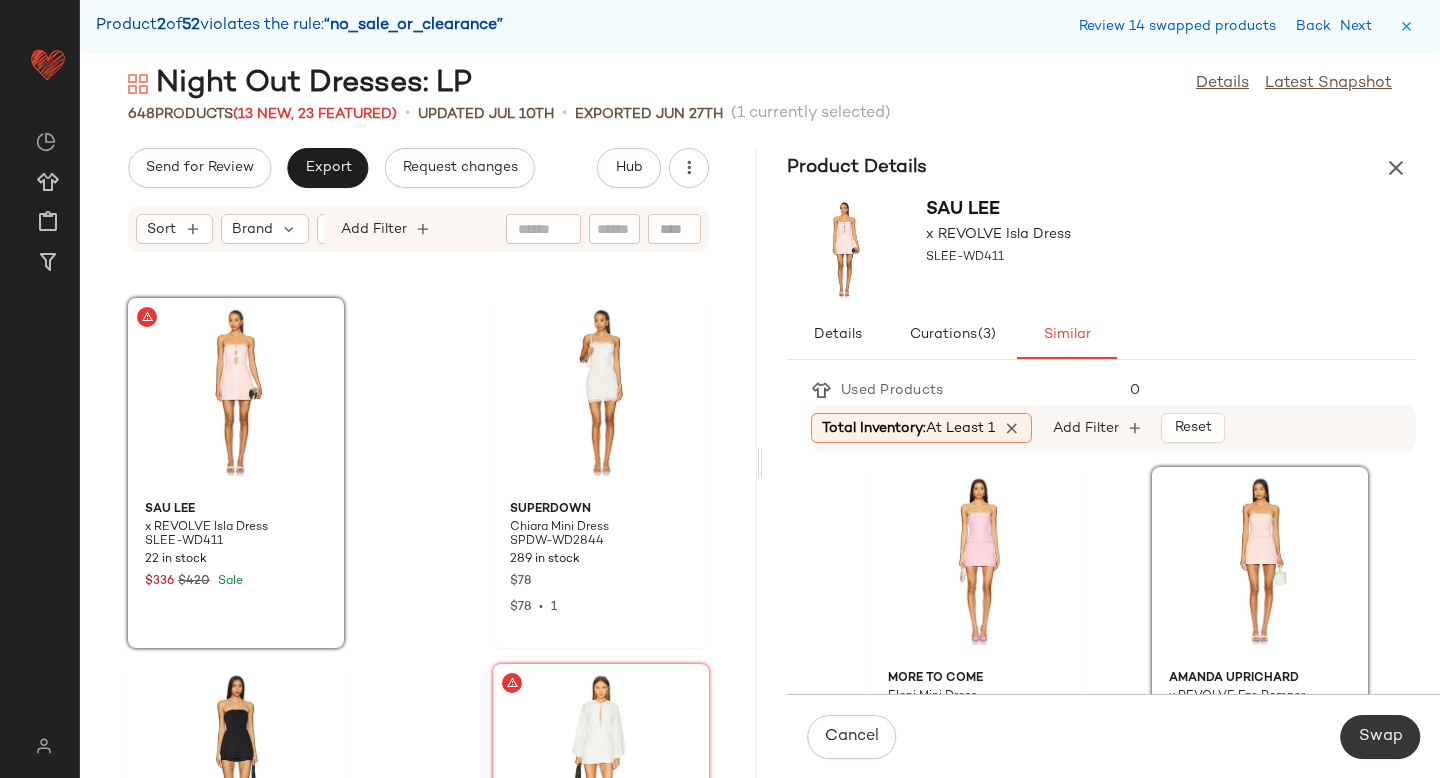 click on "Swap" 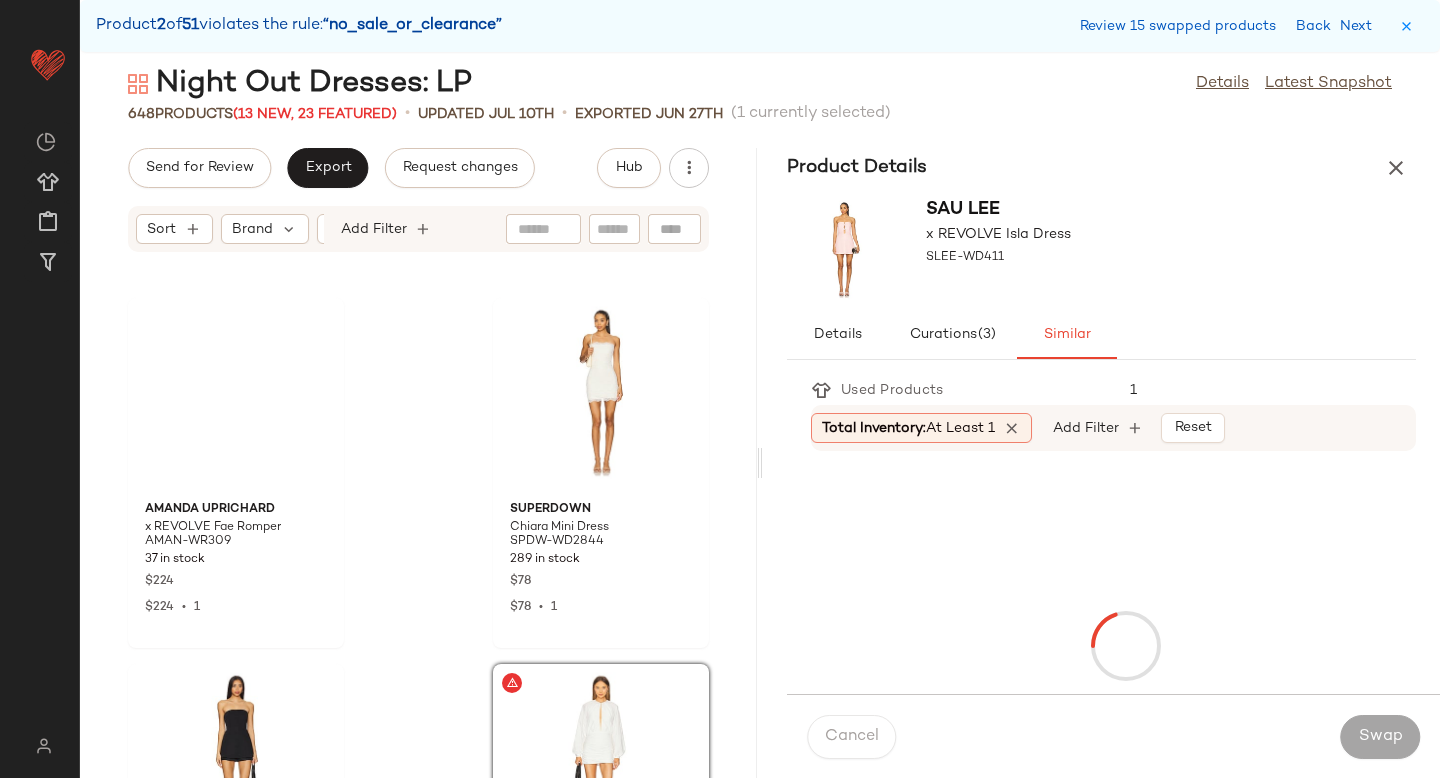 scroll, scrollTop: 30012, scrollLeft: 0, axis: vertical 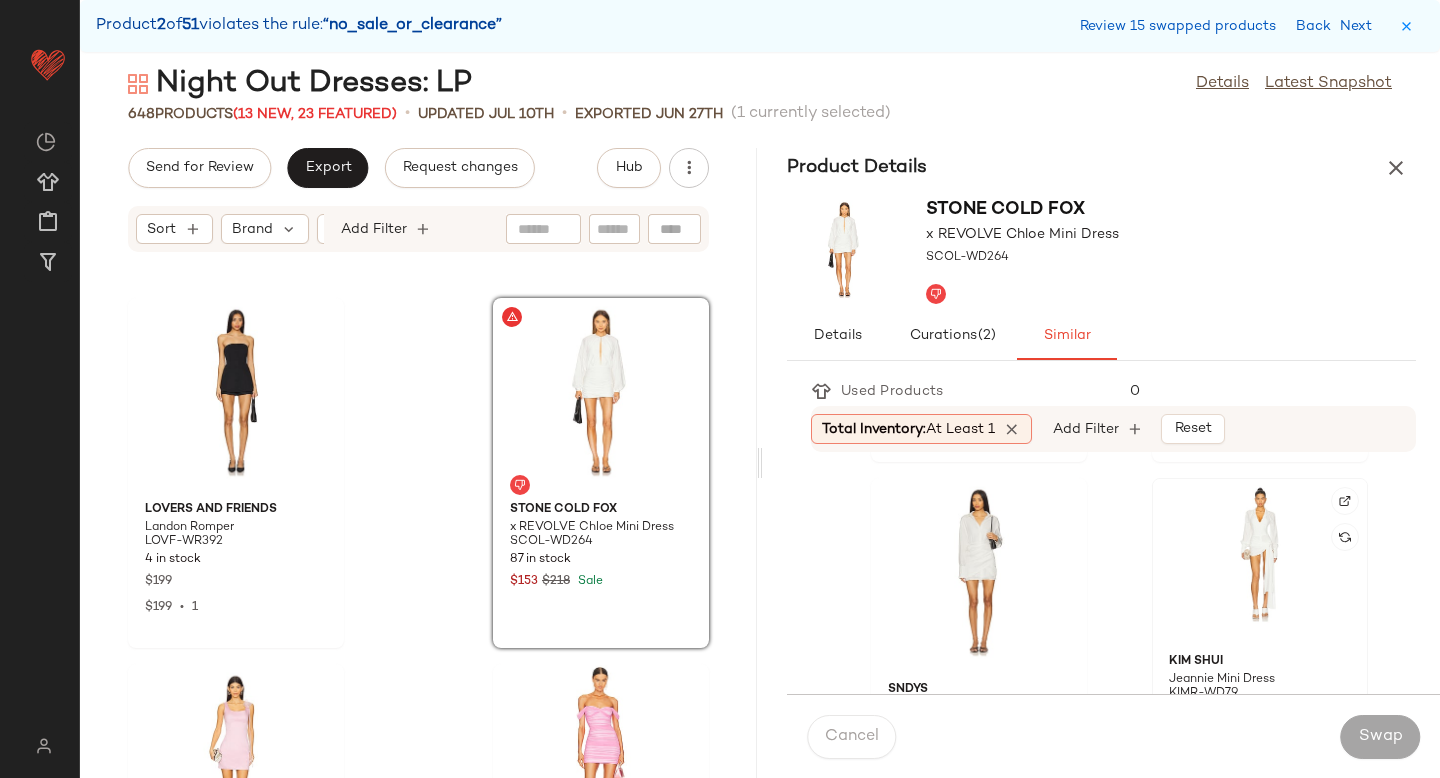 click 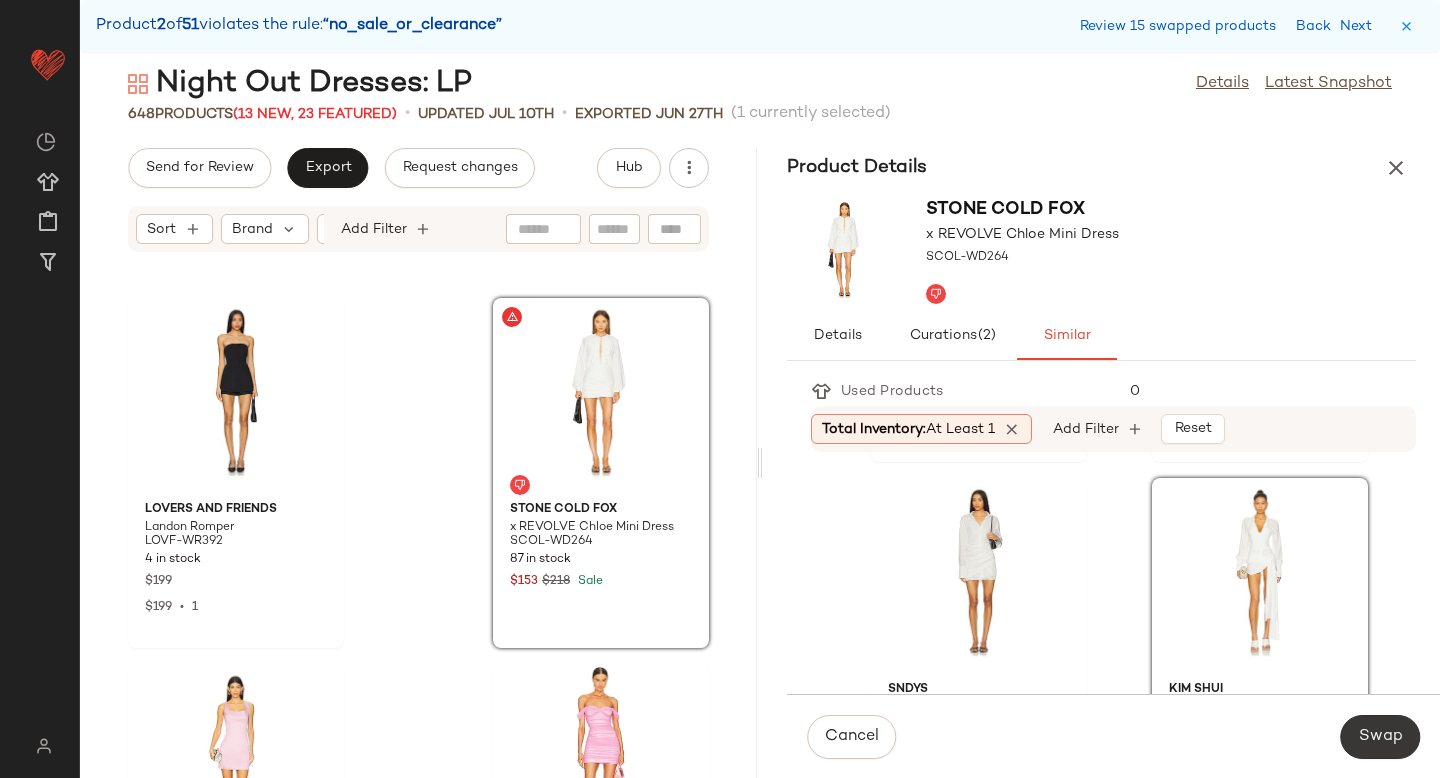 click on "Swap" 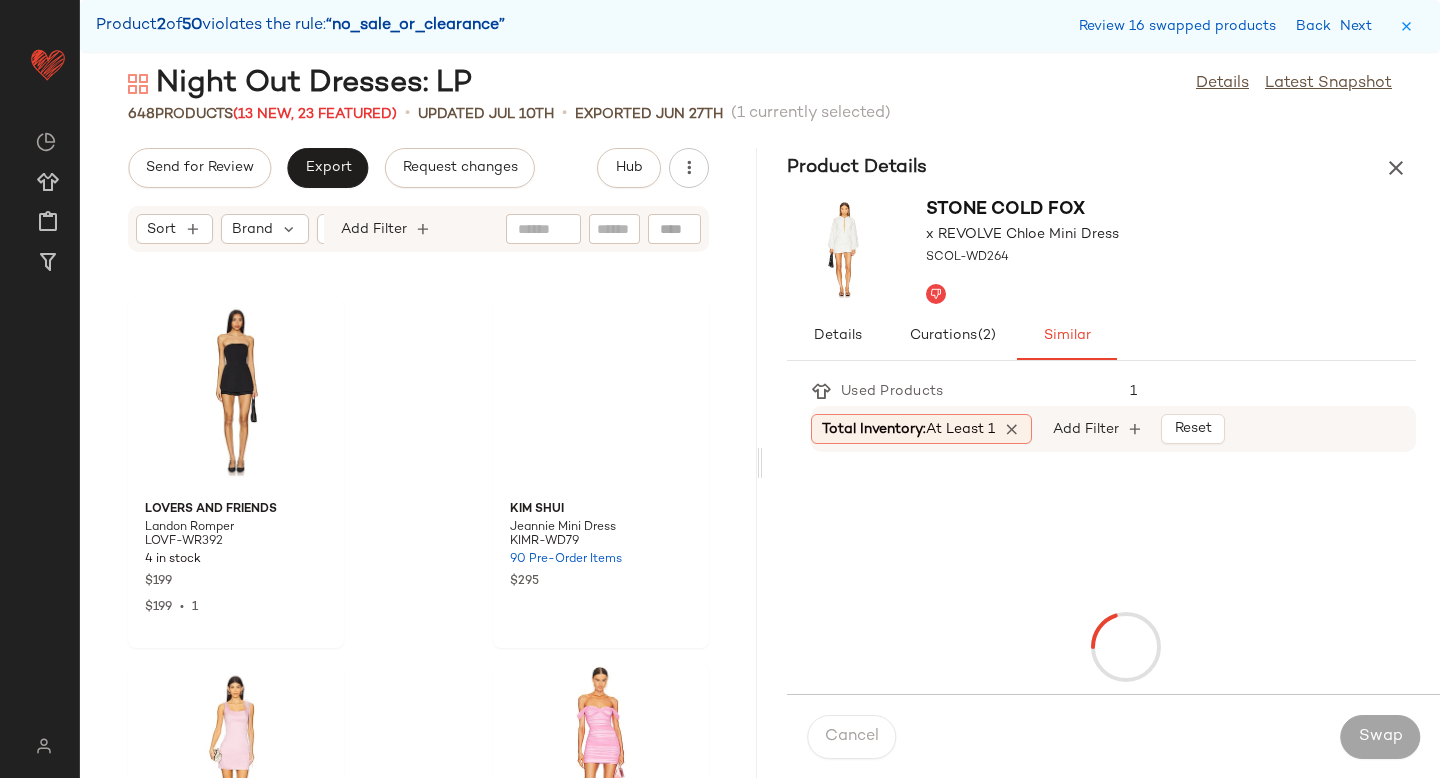 scroll, scrollTop: 30744, scrollLeft: 0, axis: vertical 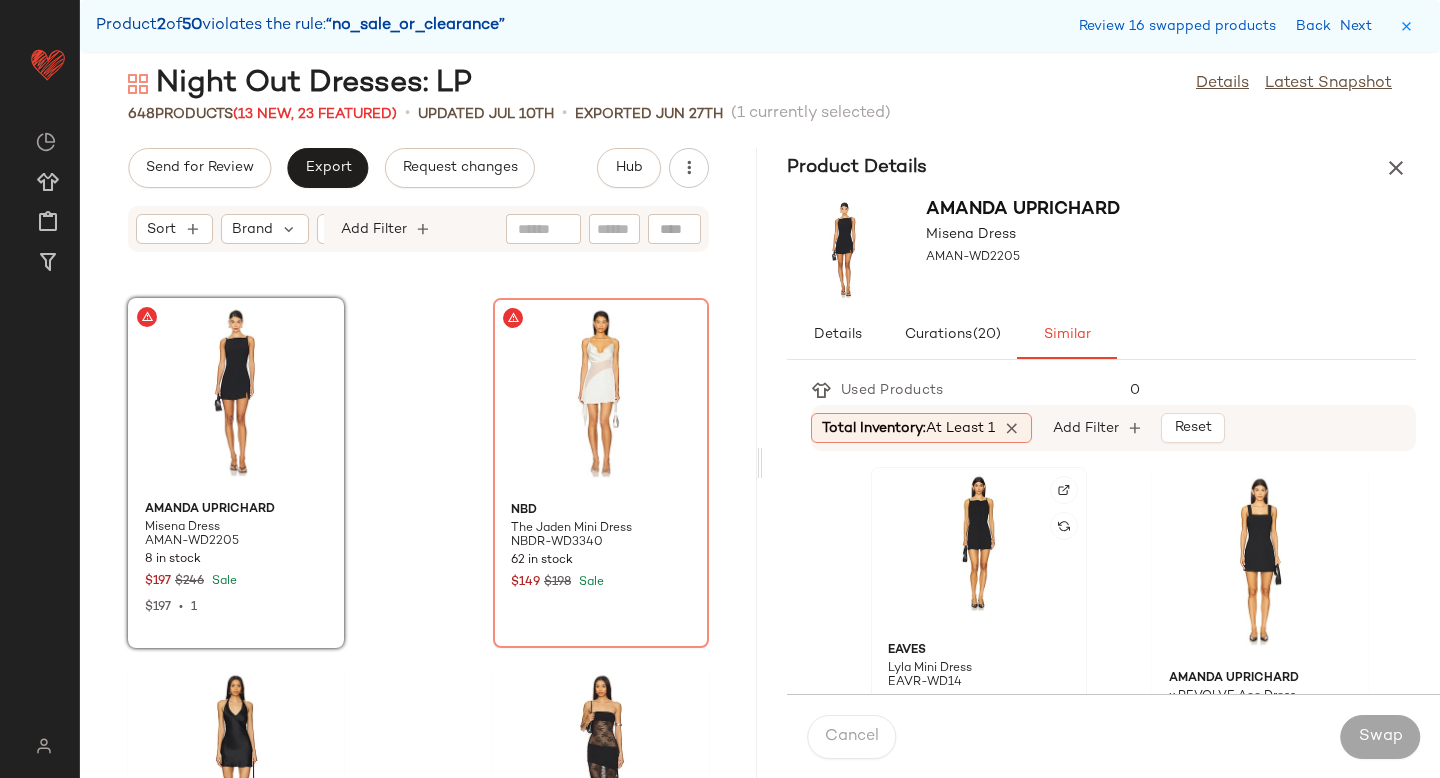 click 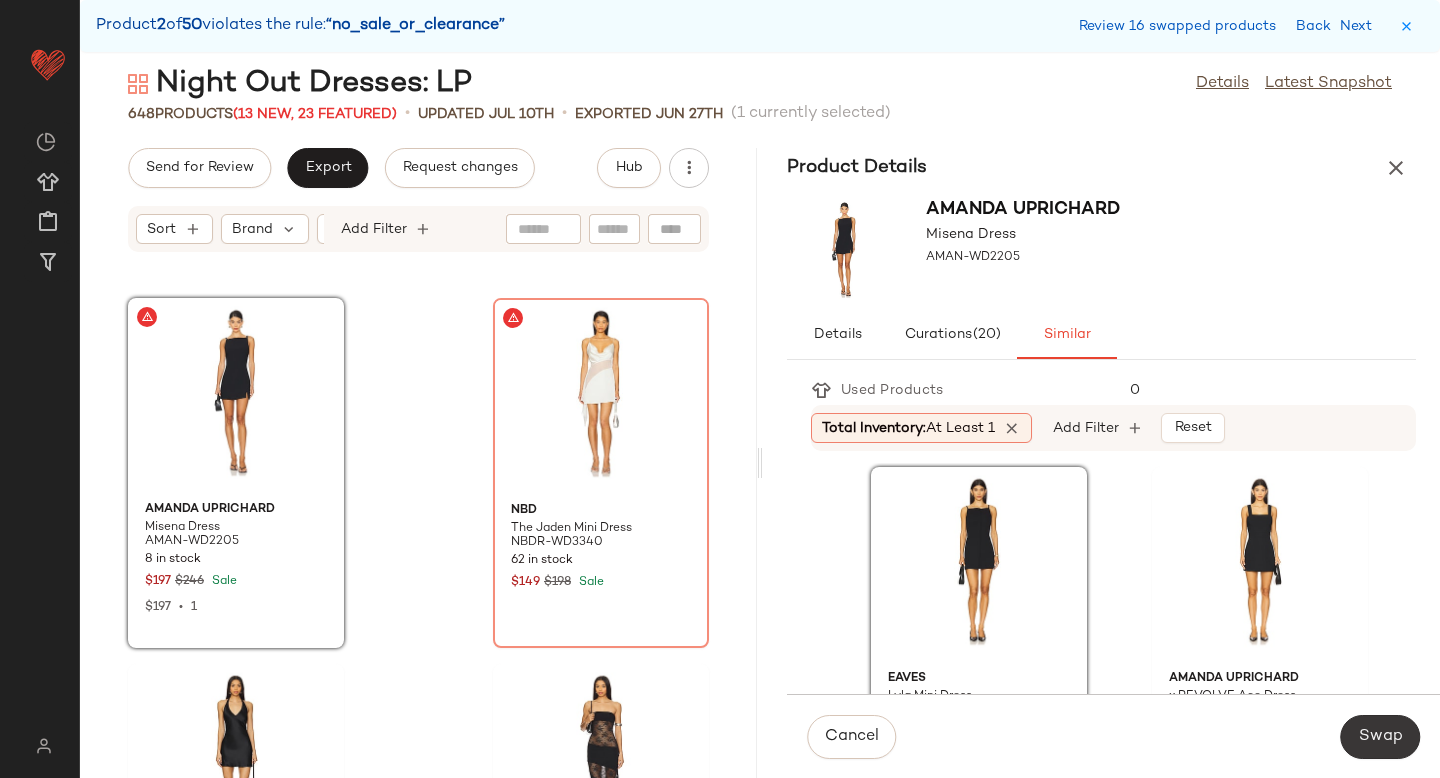 click on "Swap" 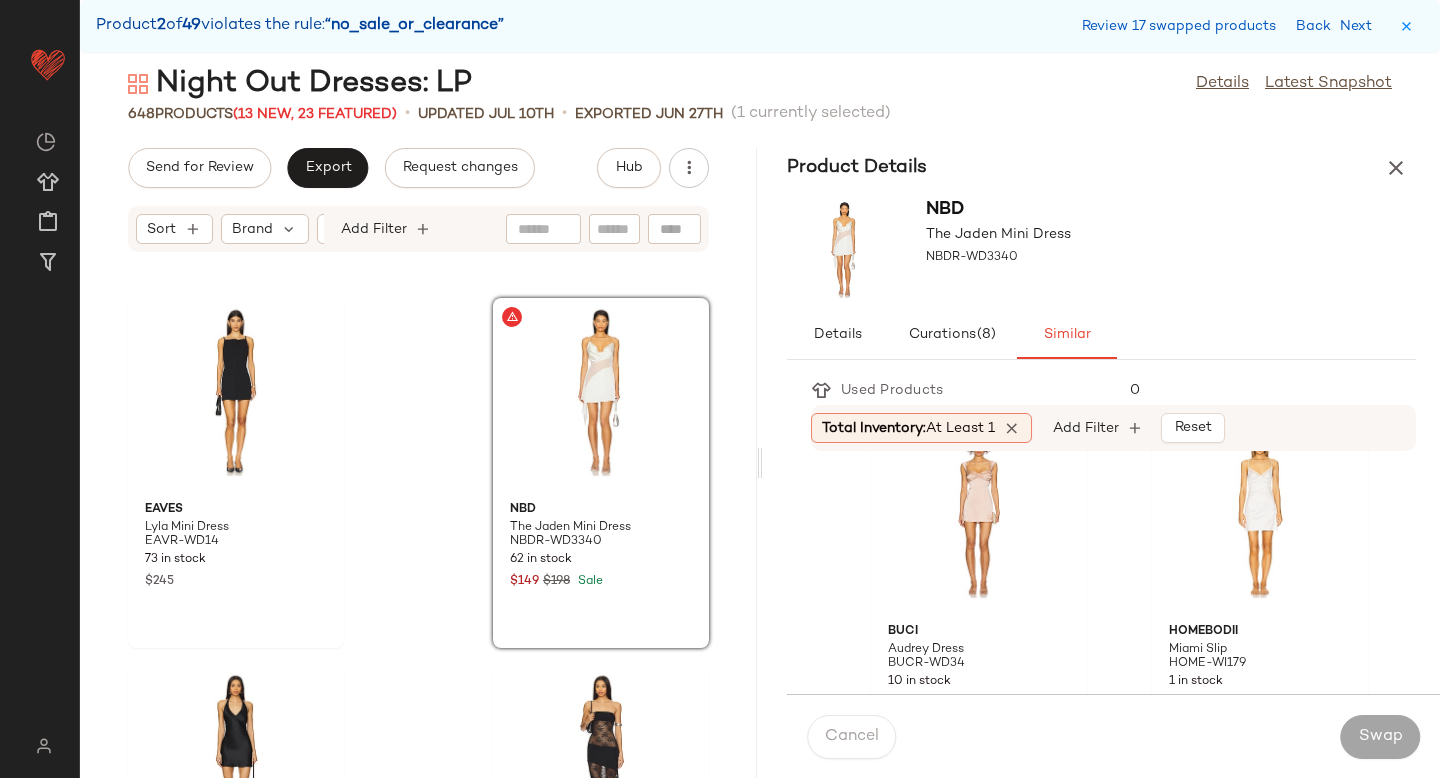 scroll, scrollTop: 411, scrollLeft: 0, axis: vertical 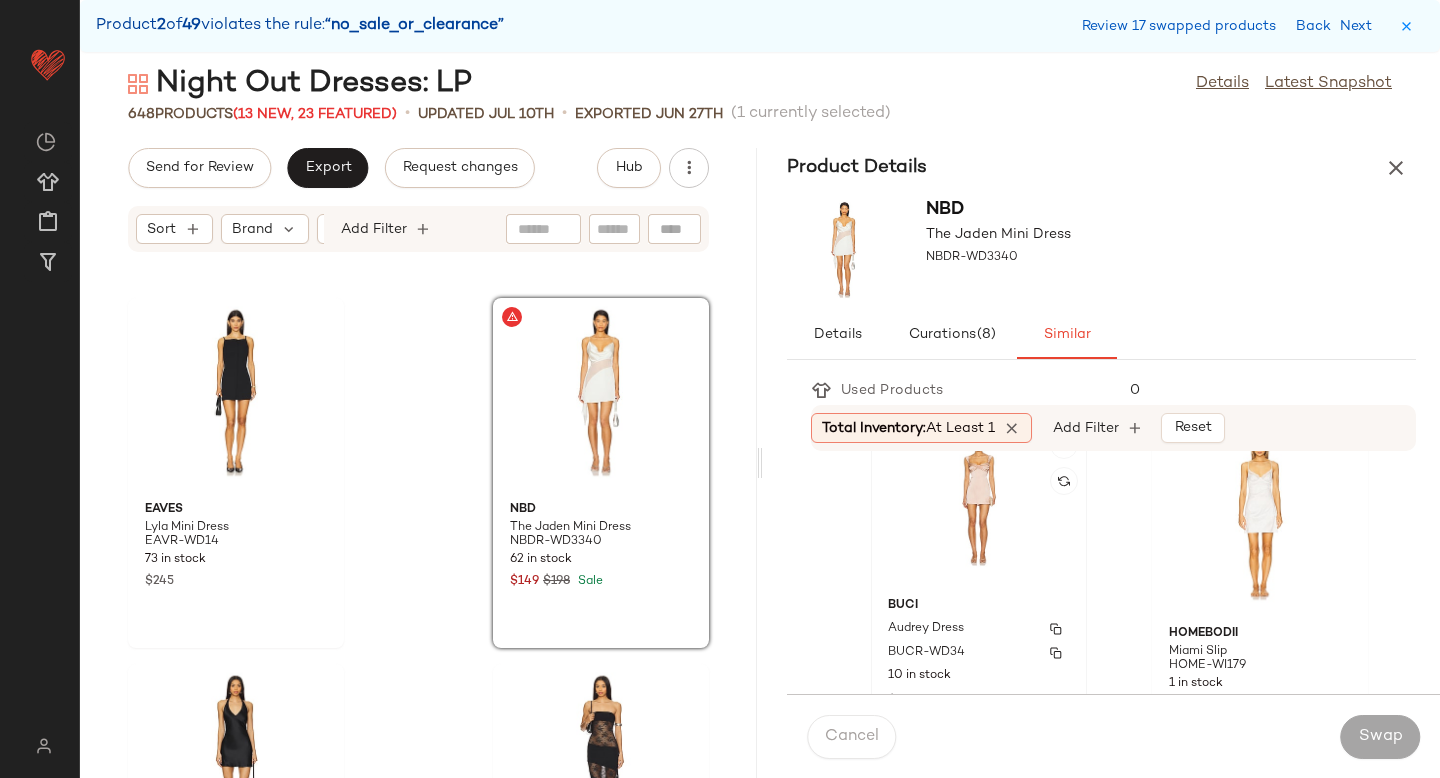 click on "BUCI Audrey Dress BUCR-WD34 10 in stock $525" 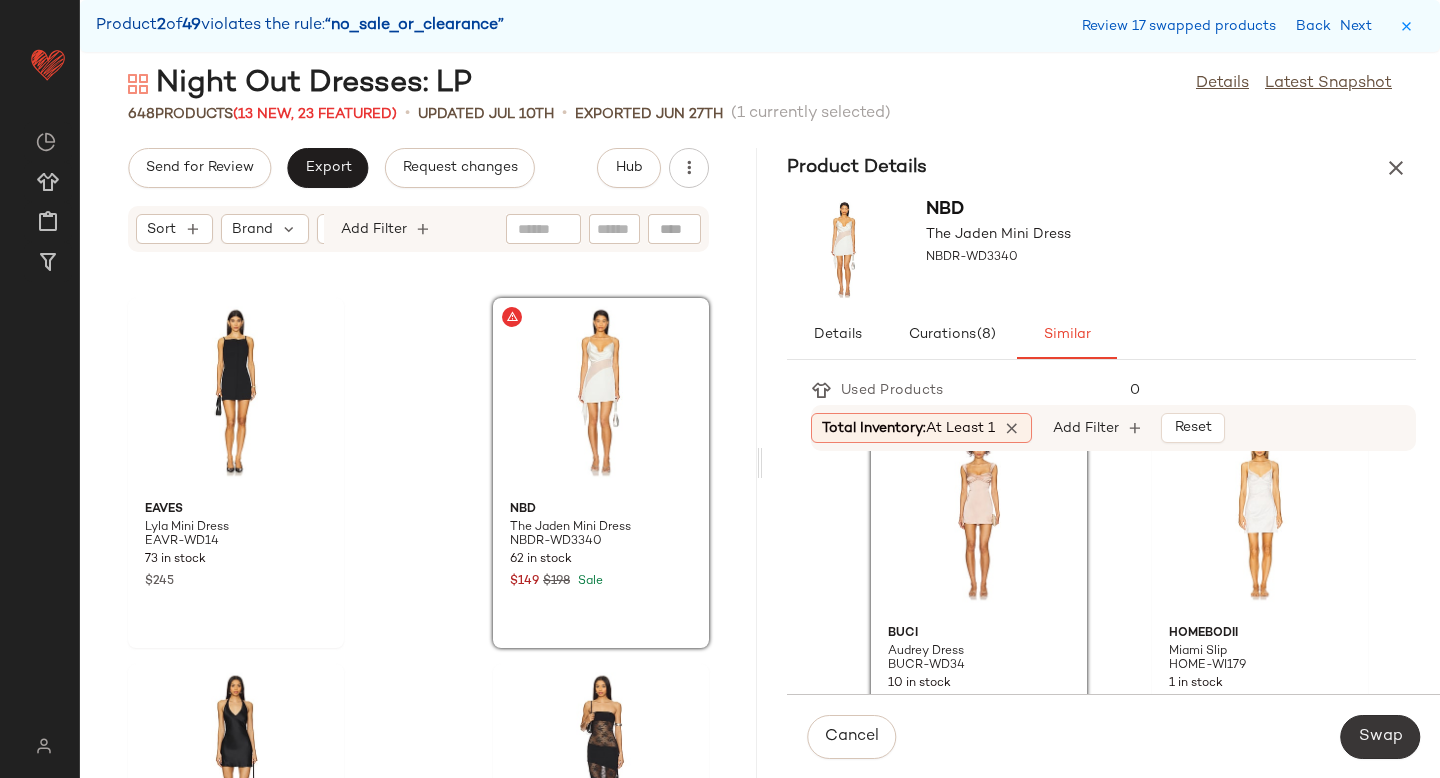 click on "Swap" at bounding box center (1380, 737) 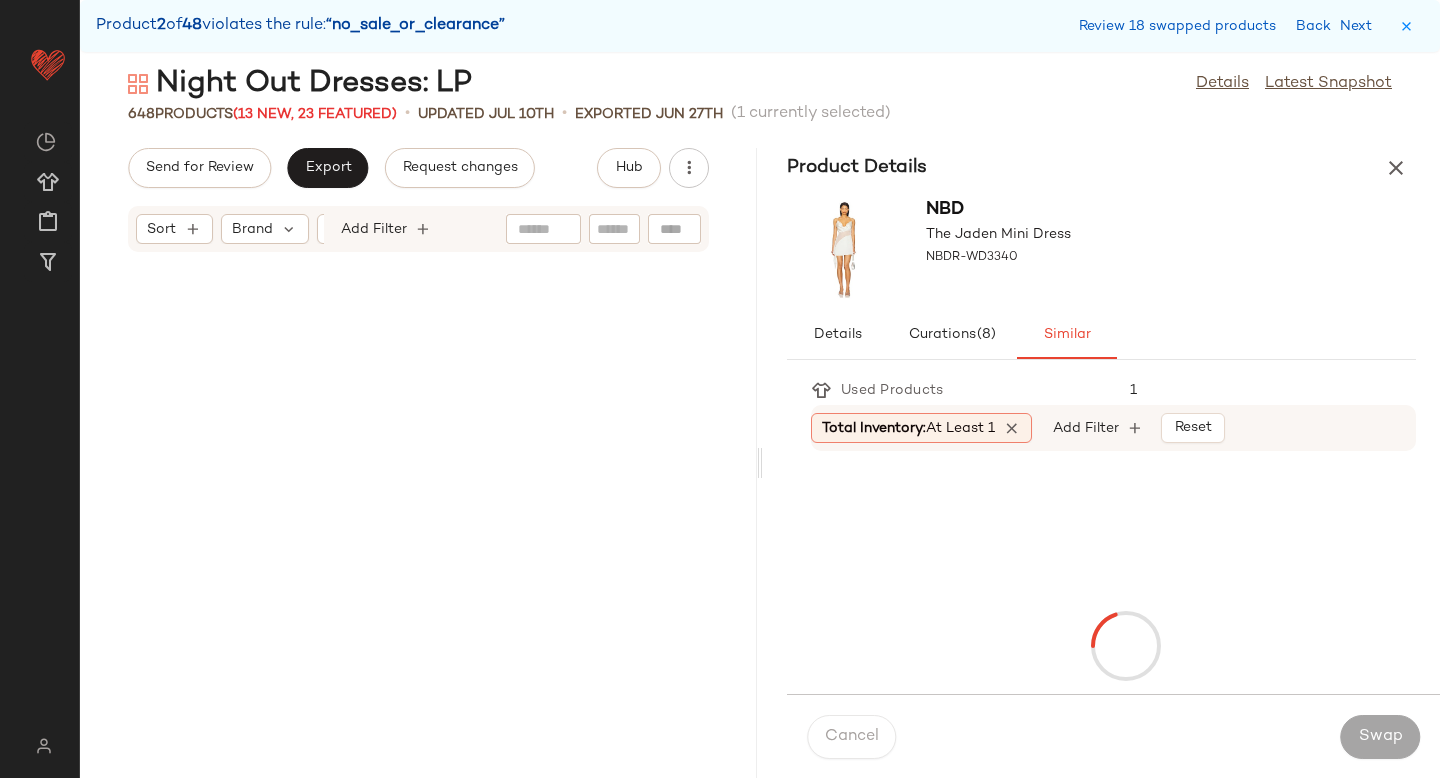 scroll, scrollTop: 33672, scrollLeft: 0, axis: vertical 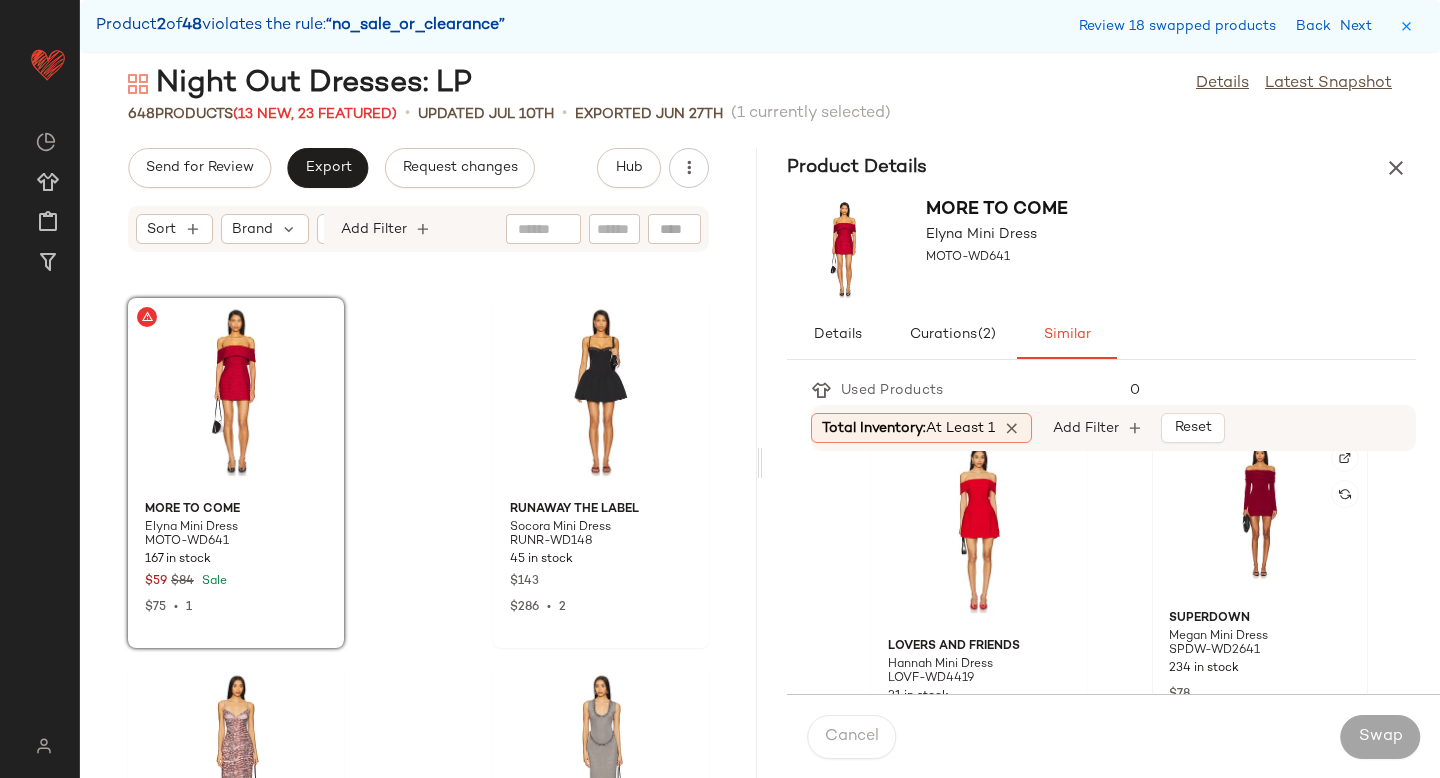 click 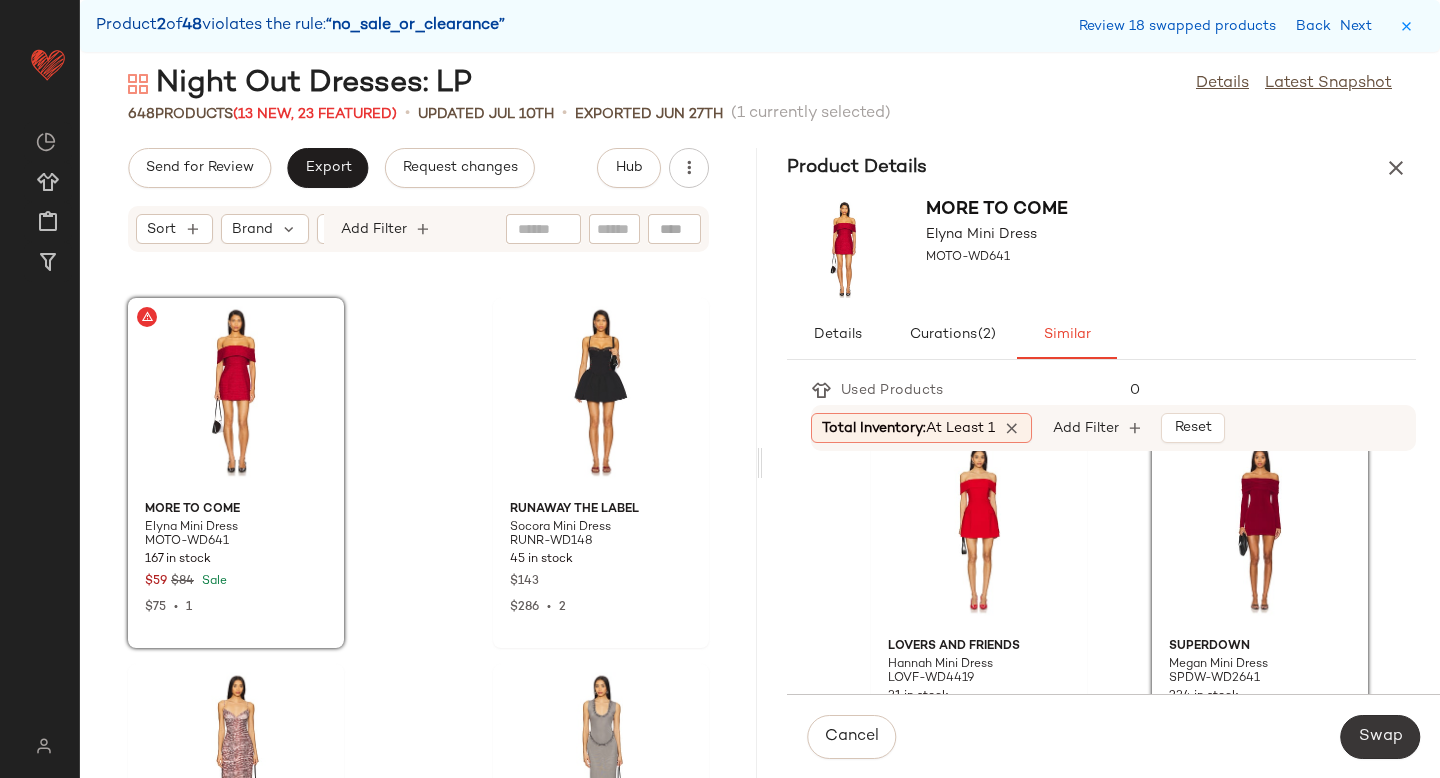click on "Swap" 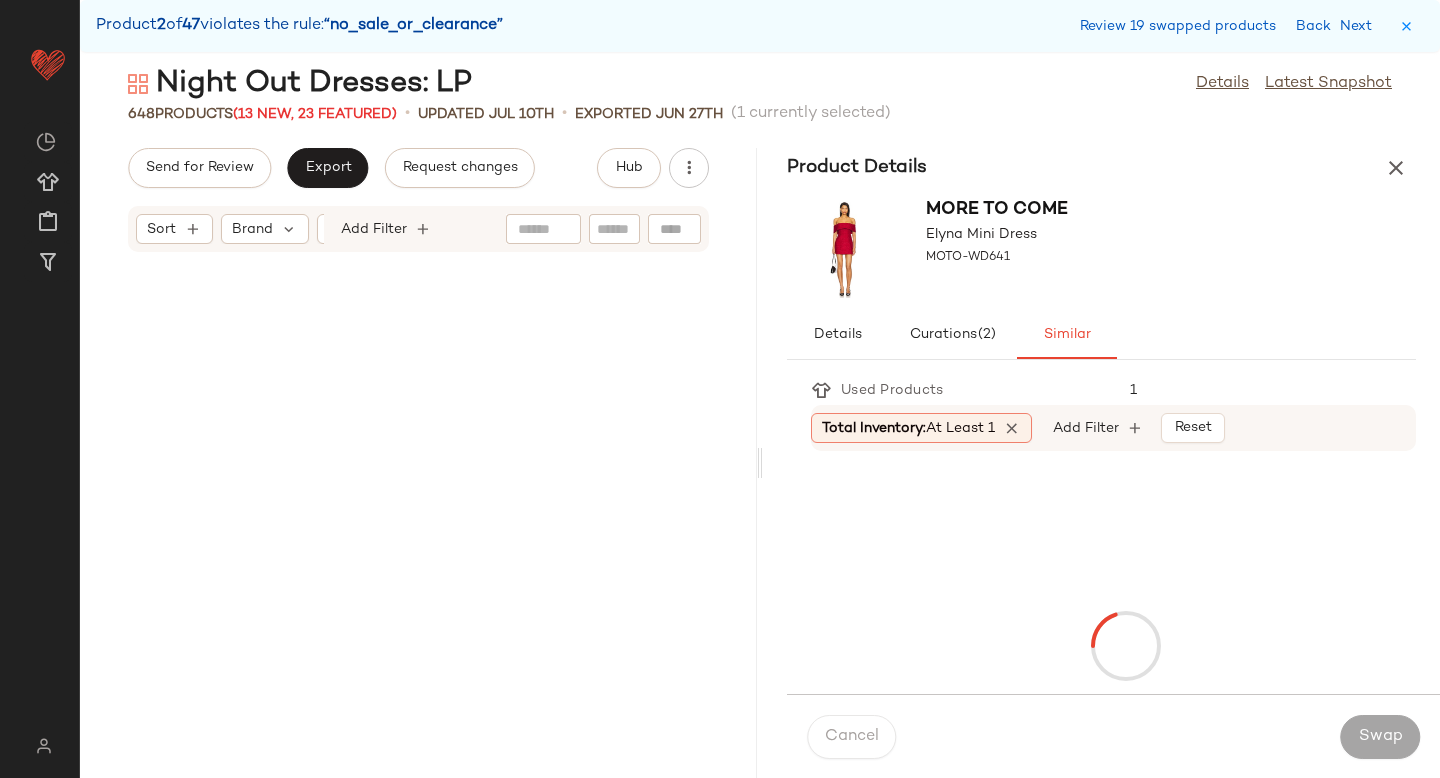scroll, scrollTop: 39528, scrollLeft: 0, axis: vertical 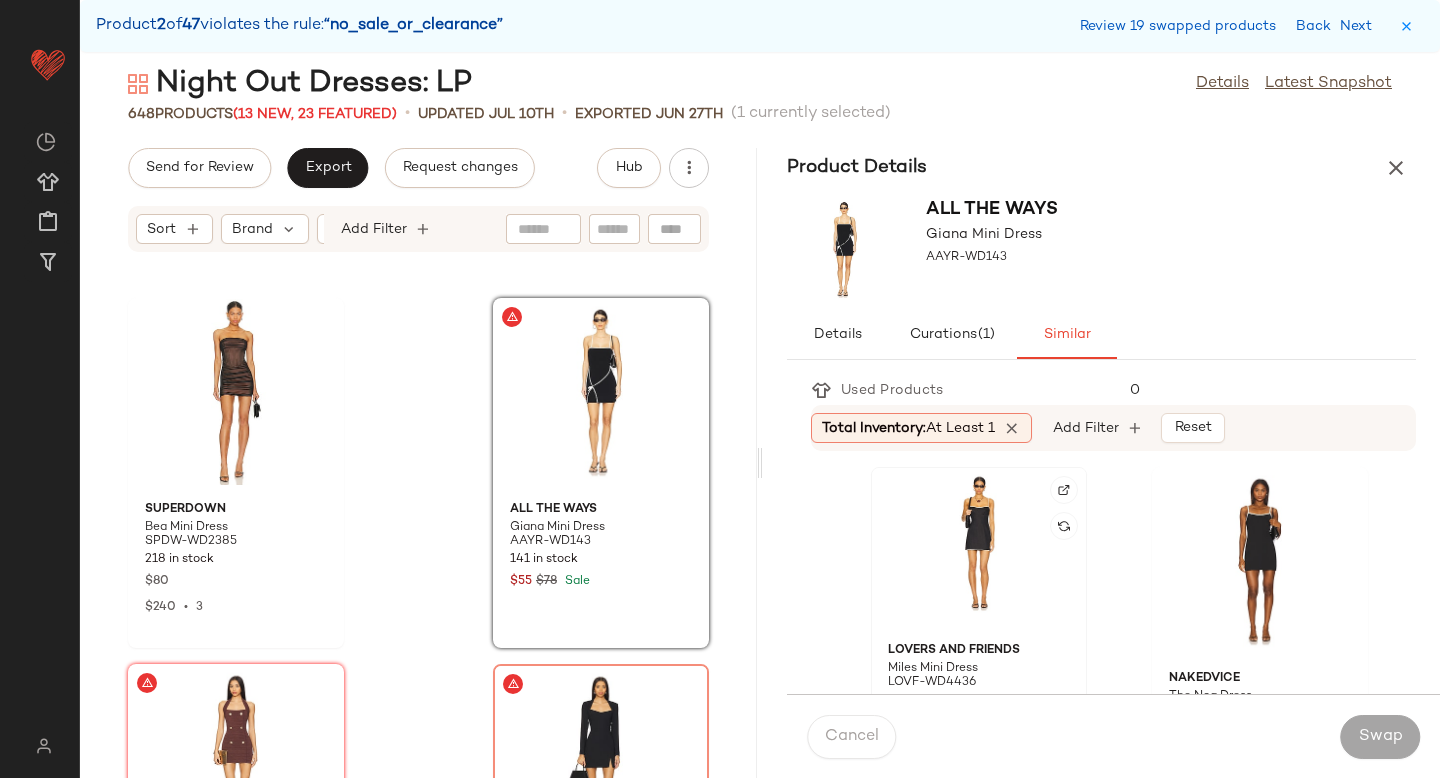 click 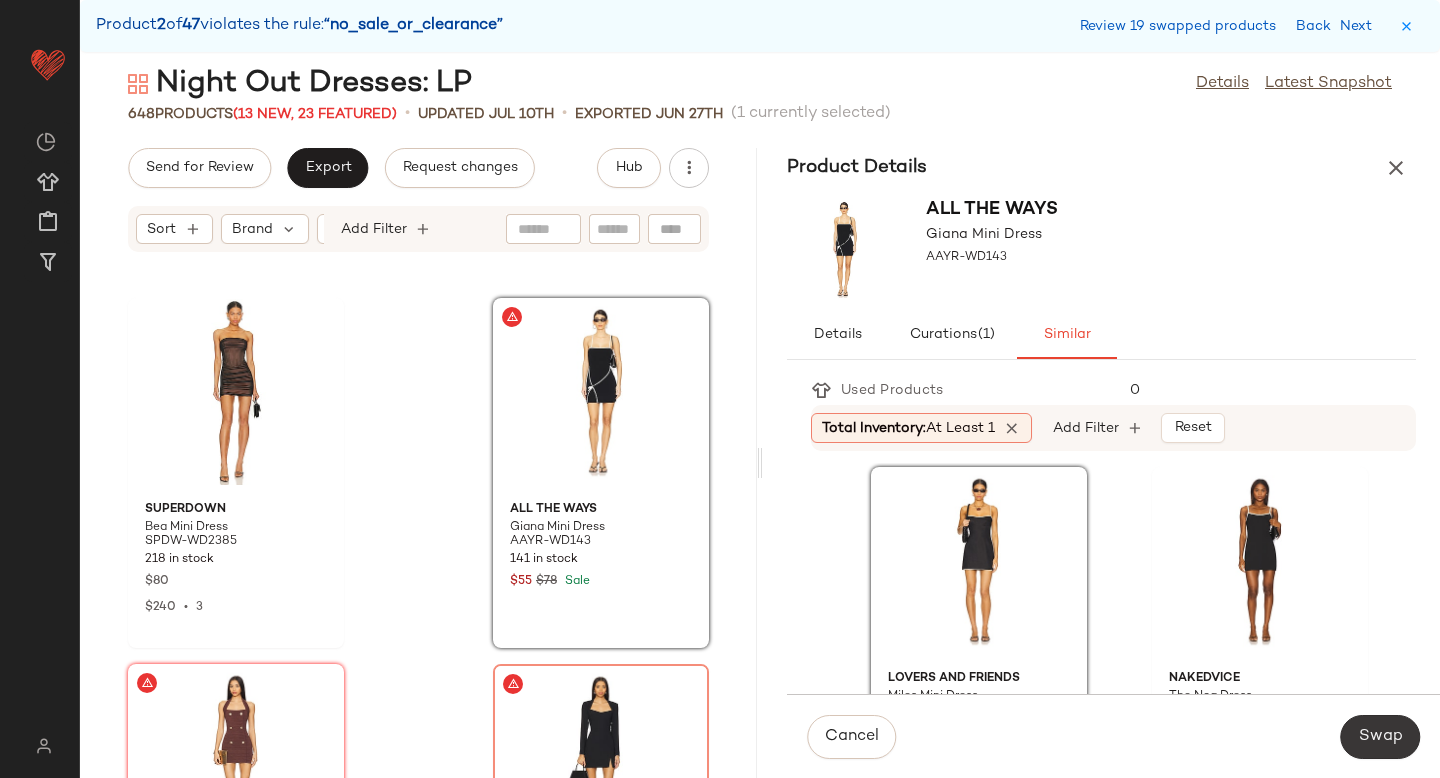 click on "Swap" 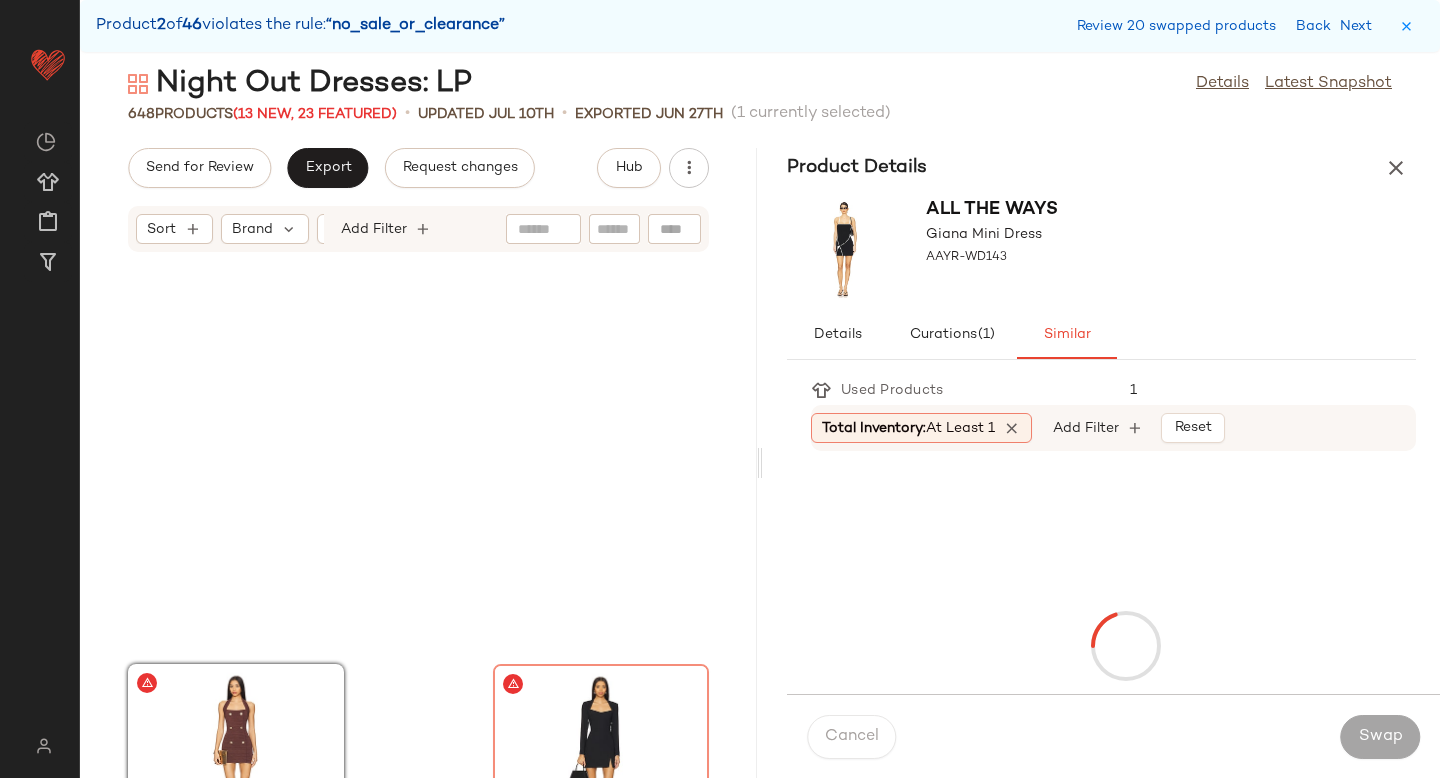 scroll, scrollTop: 39894, scrollLeft: 0, axis: vertical 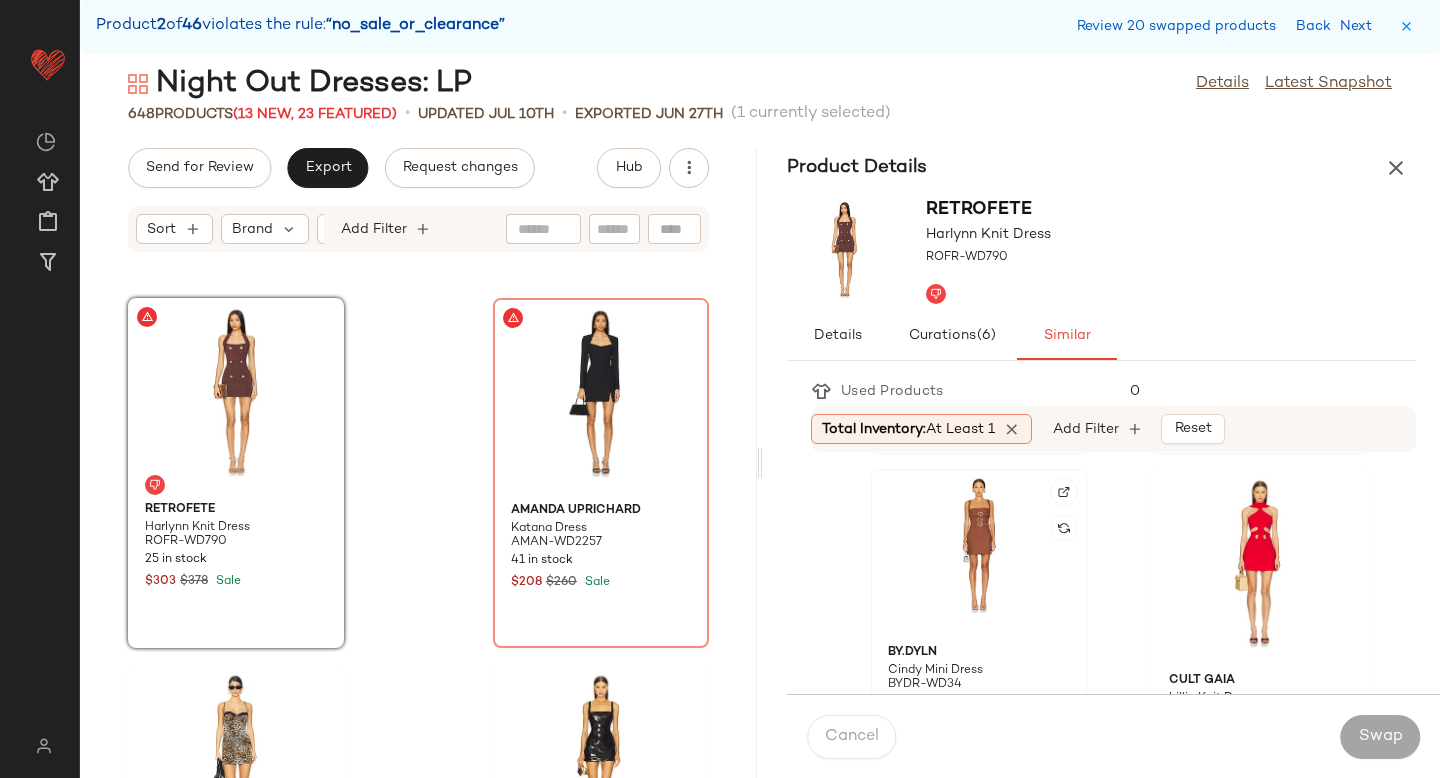 click 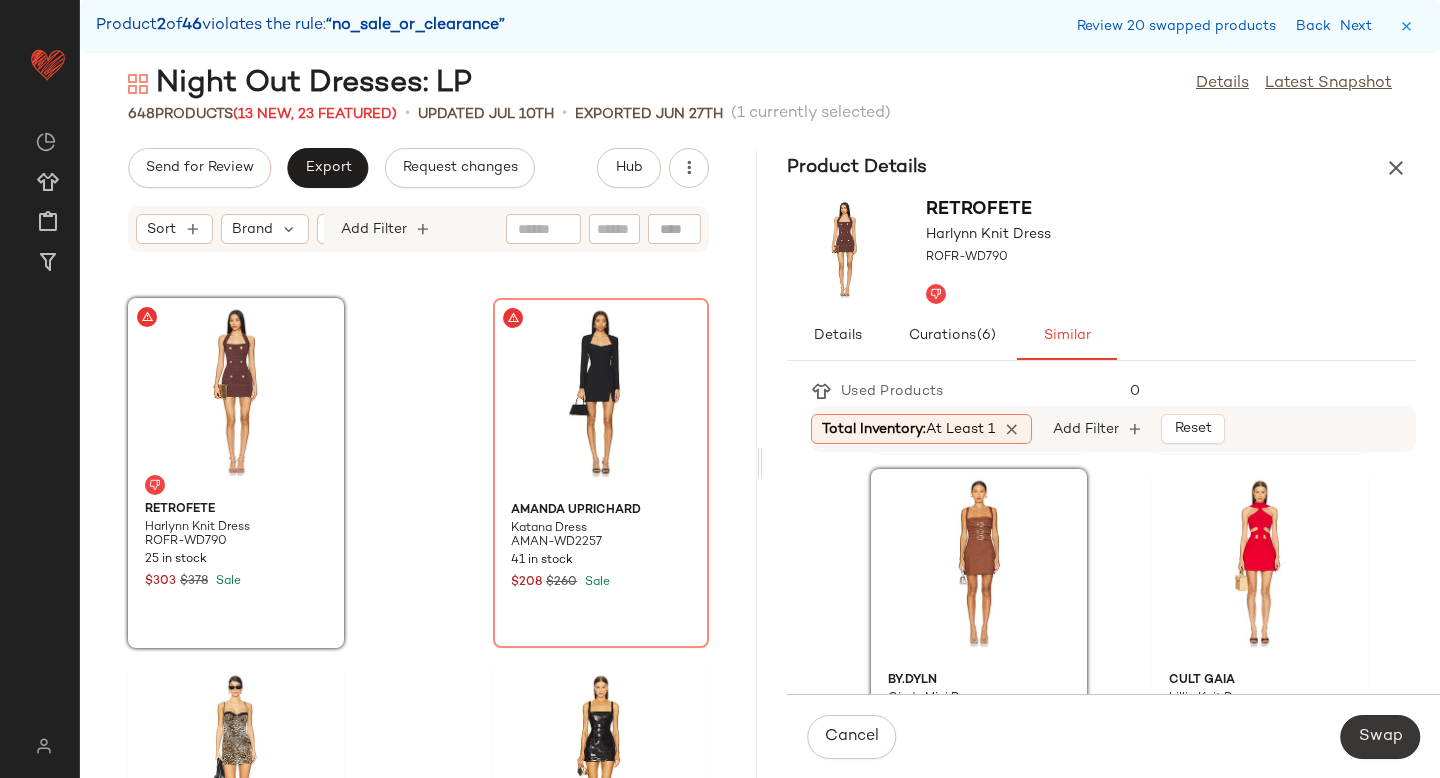 click on "Swap" 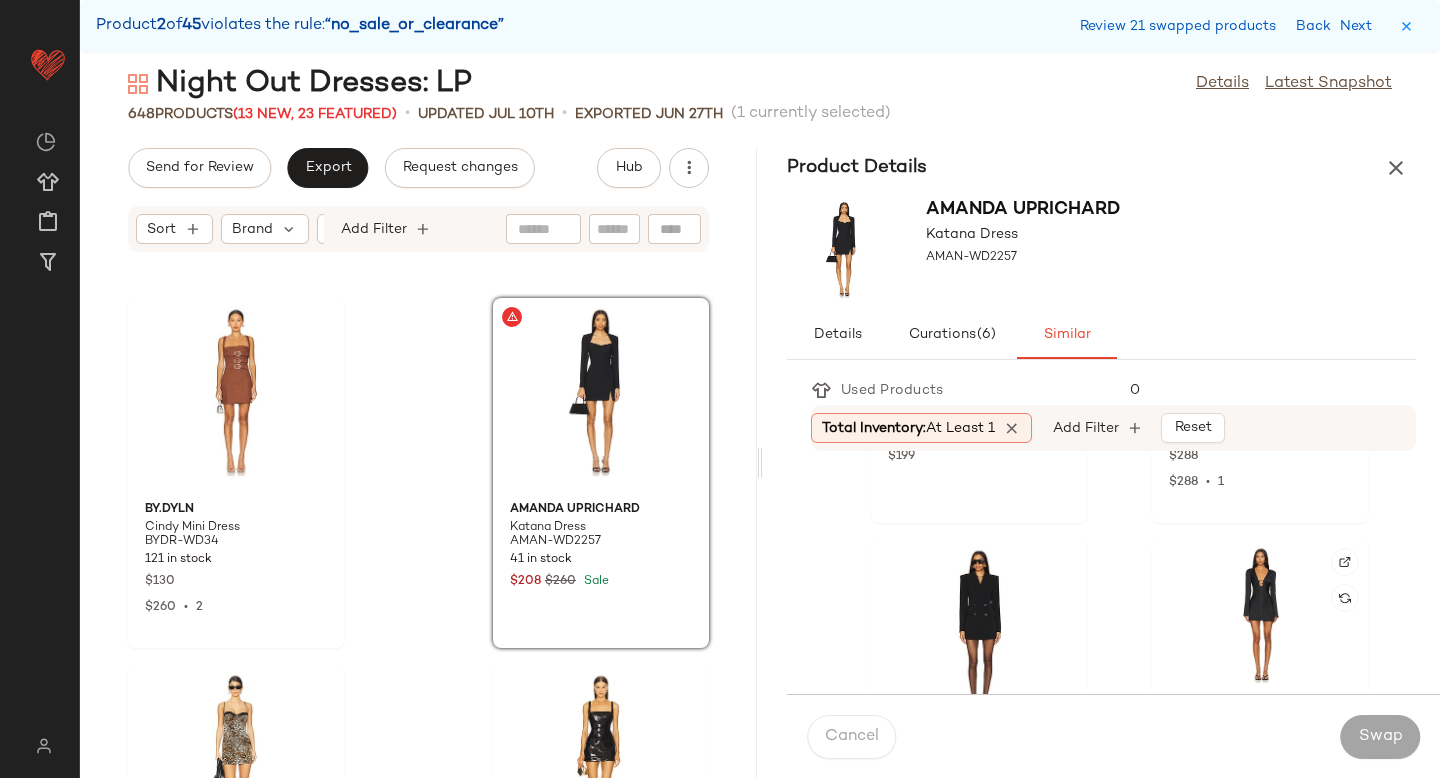 scroll, scrollTop: 1025, scrollLeft: 0, axis: vertical 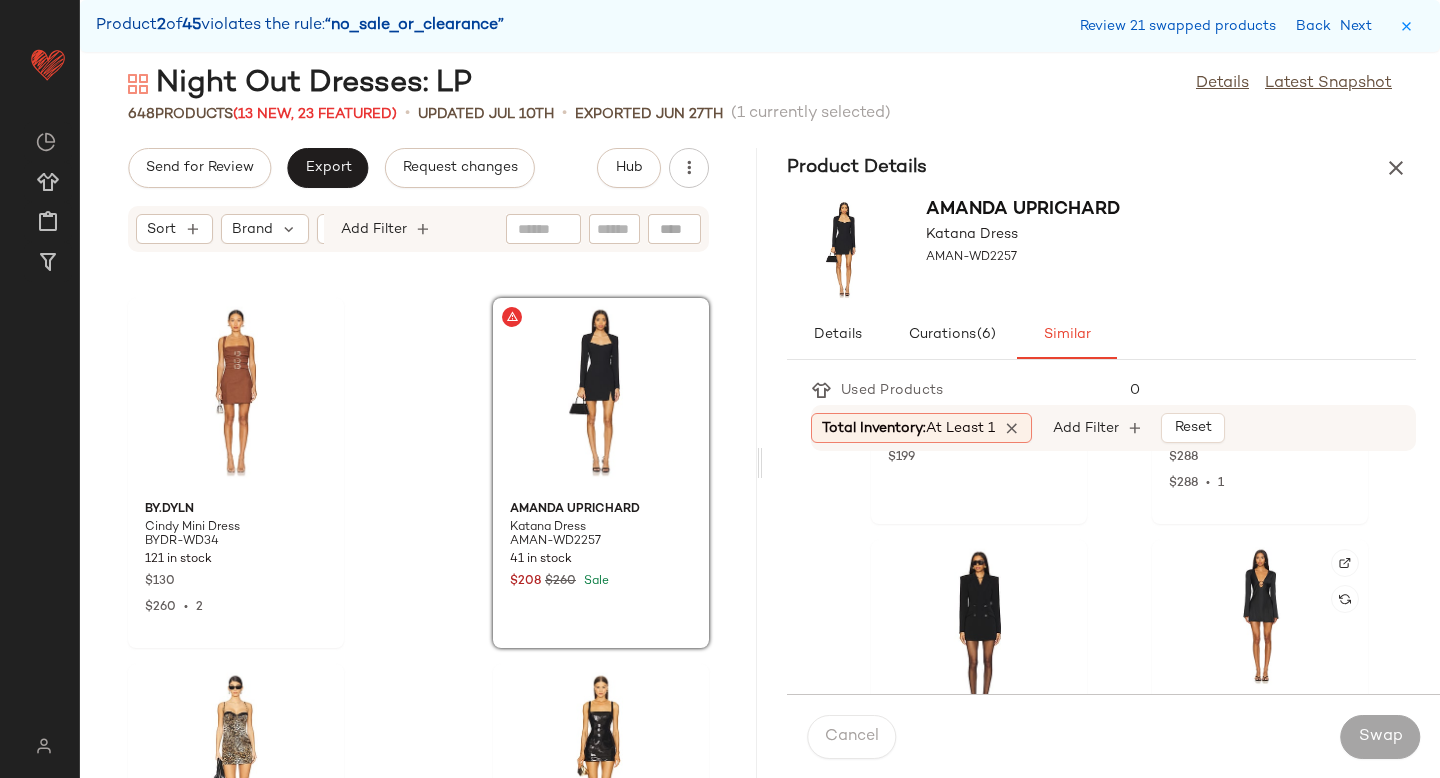click 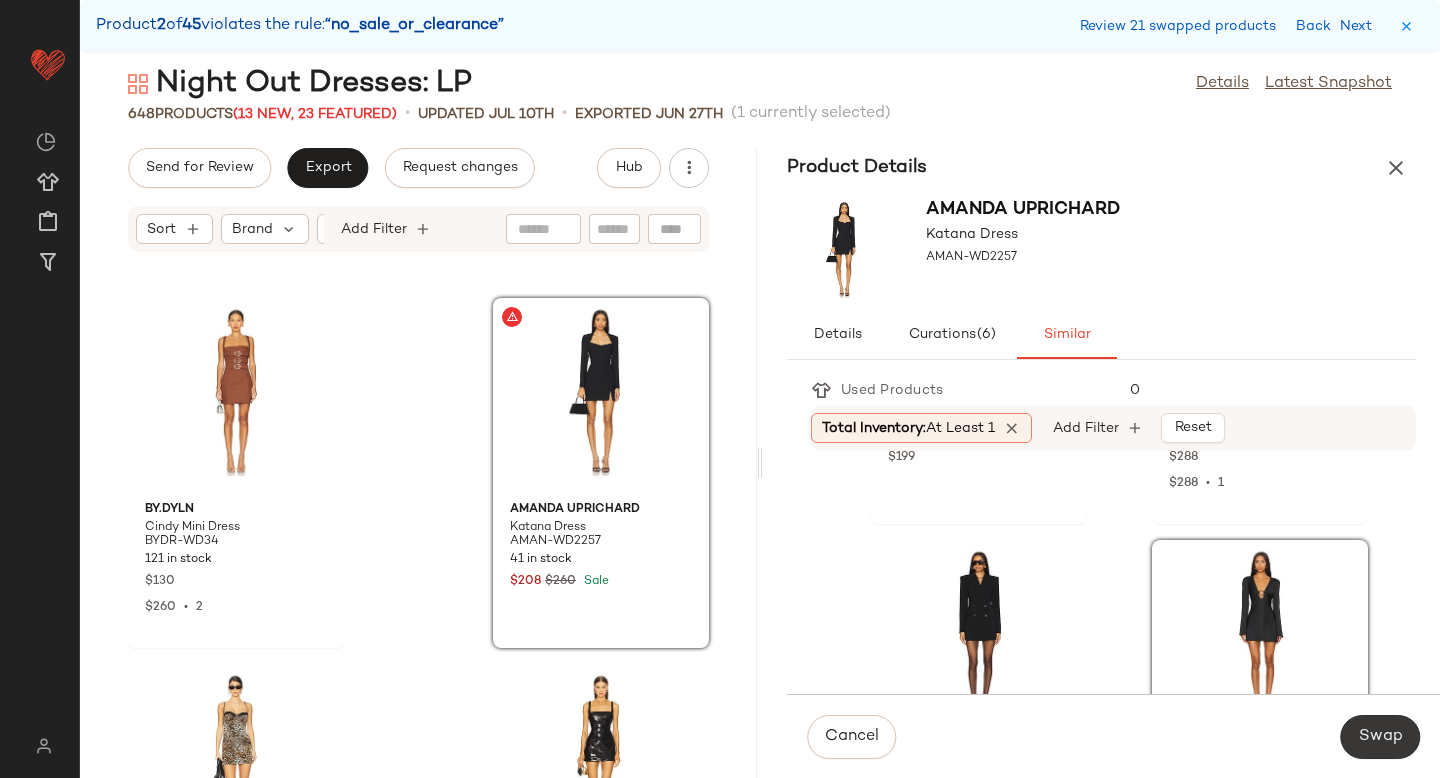 click on "Swap" at bounding box center [1380, 737] 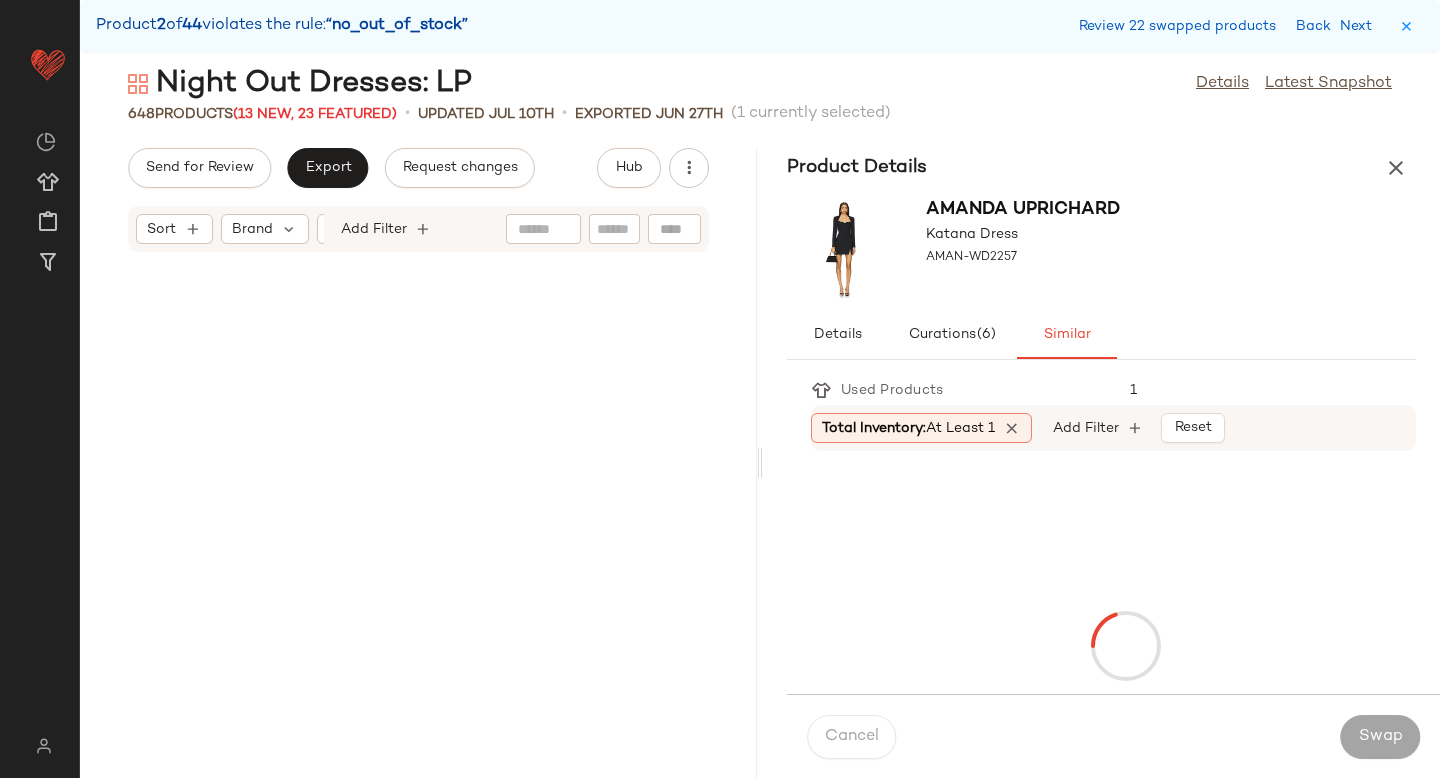 scroll, scrollTop: 41358, scrollLeft: 0, axis: vertical 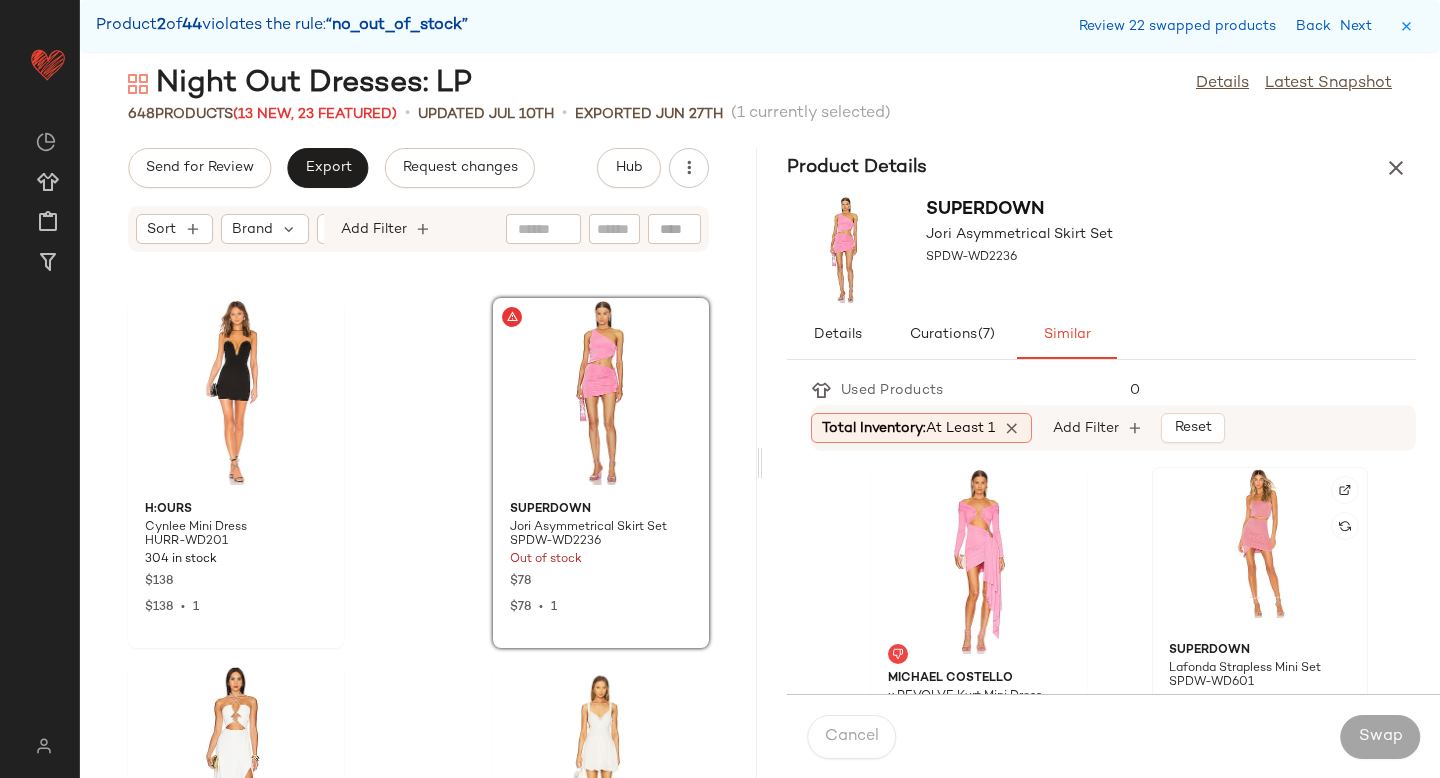 click 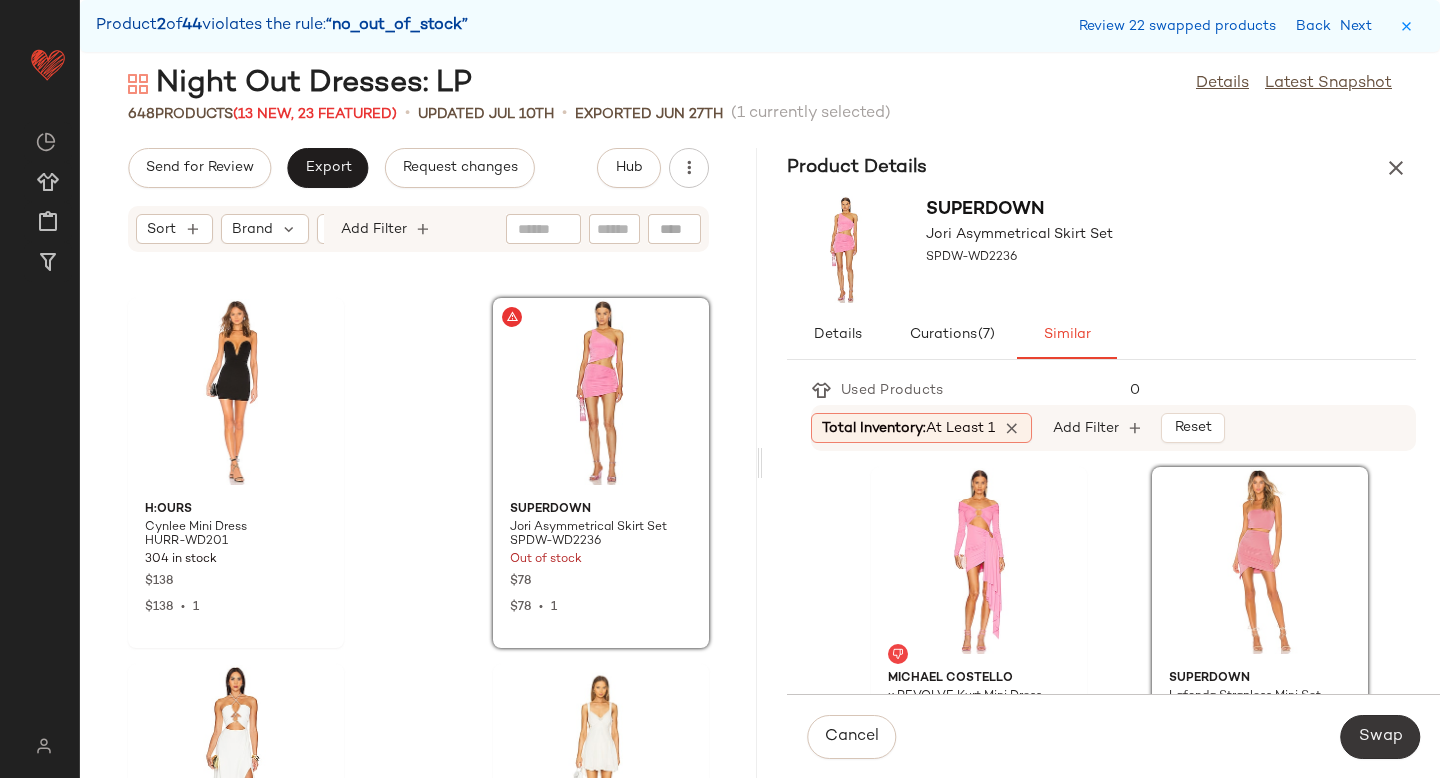 click on "Swap" at bounding box center (1380, 737) 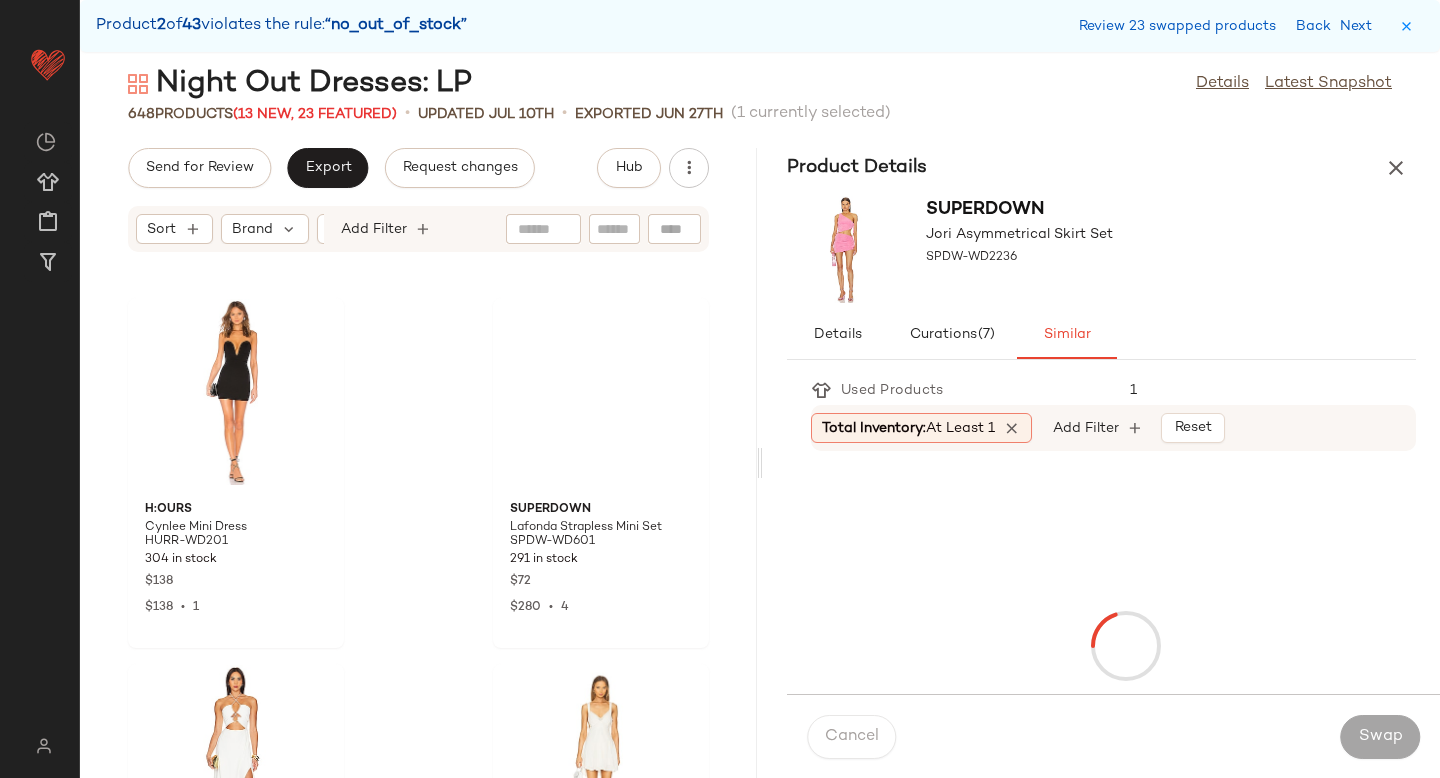 scroll, scrollTop: 42822, scrollLeft: 0, axis: vertical 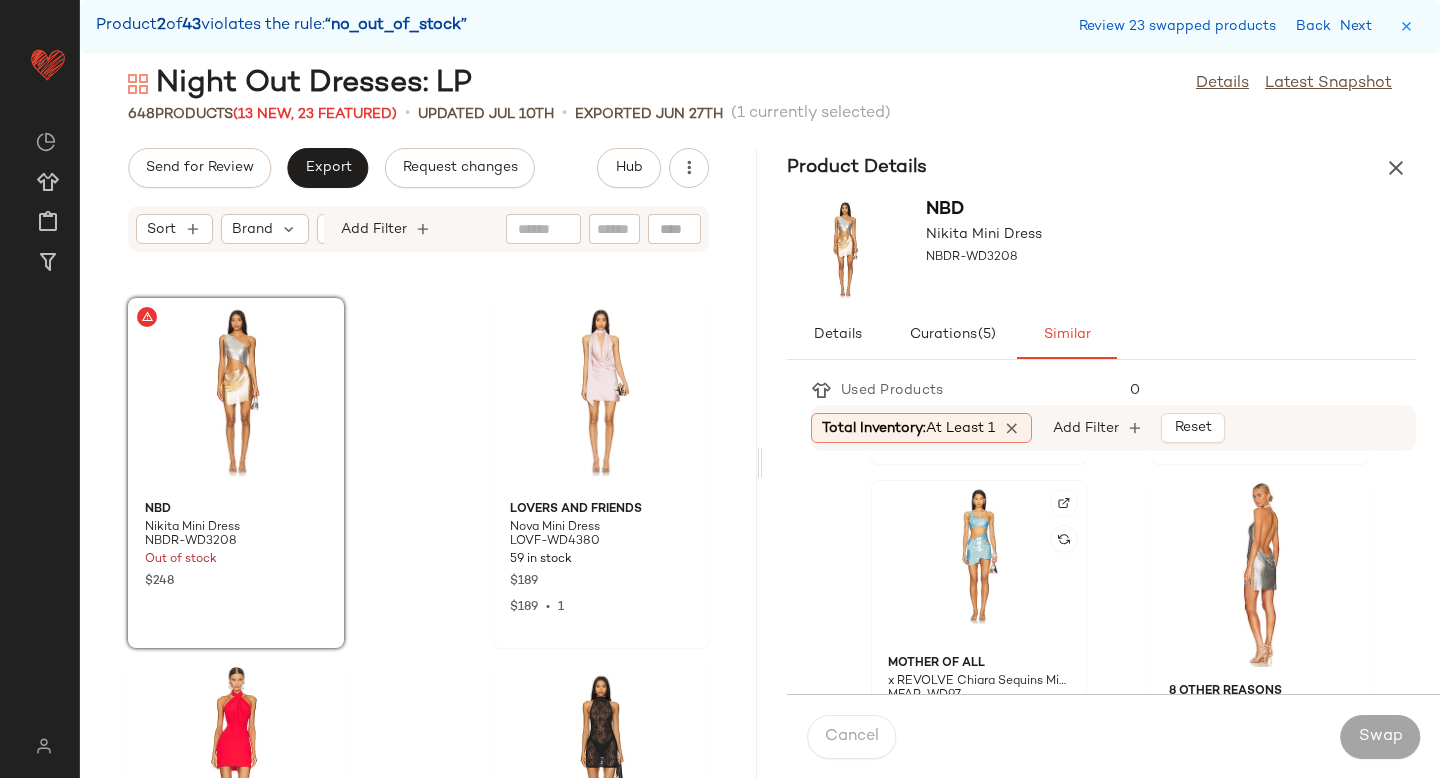 click 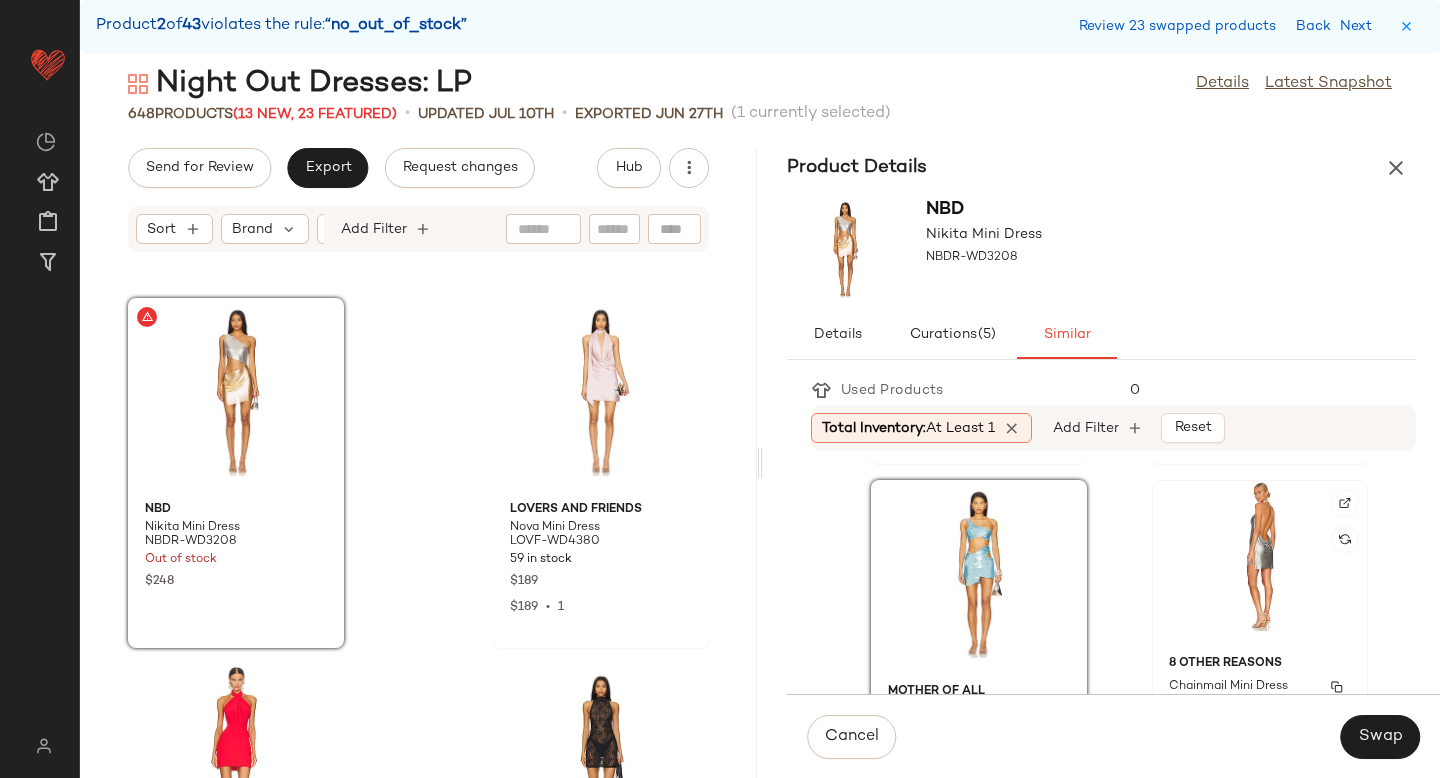 click 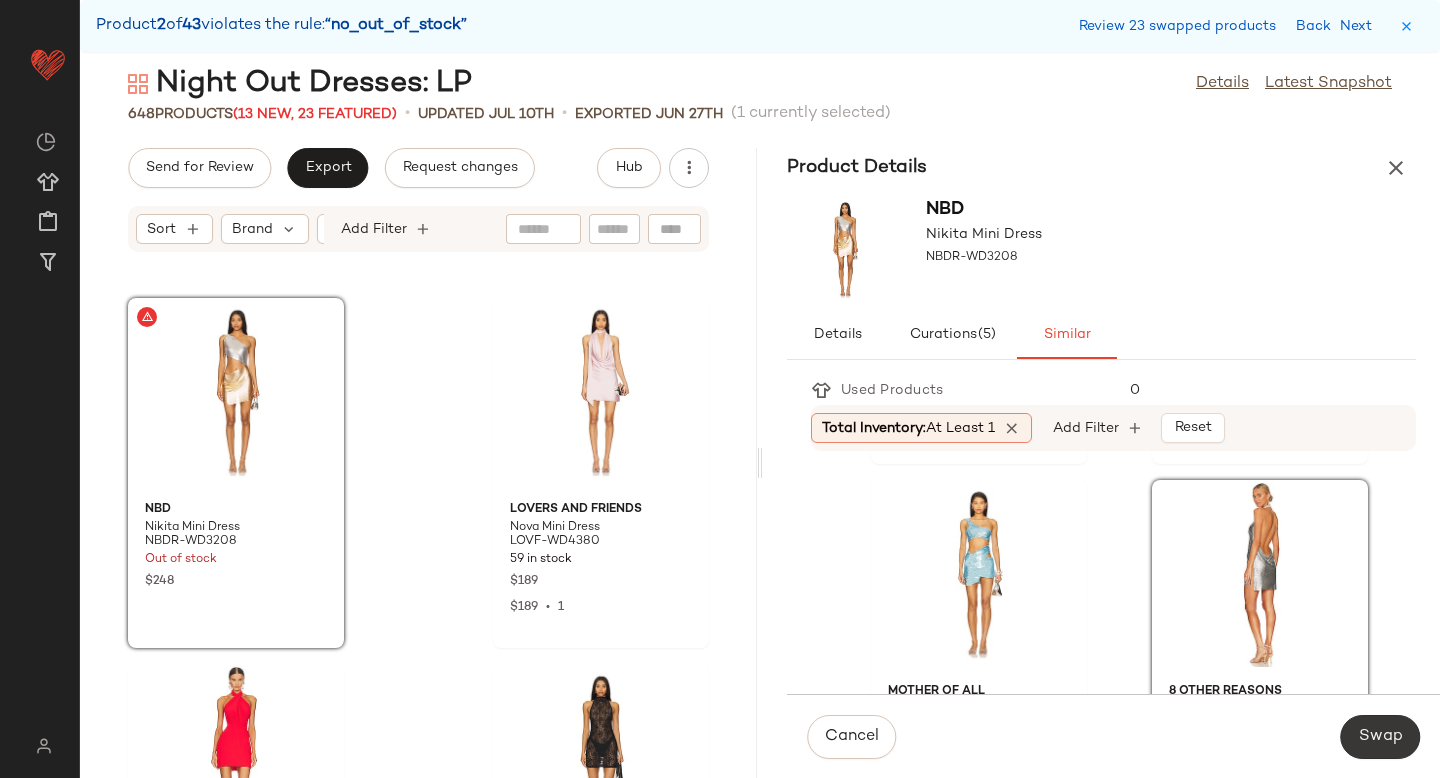 click on "Swap" at bounding box center (1380, 737) 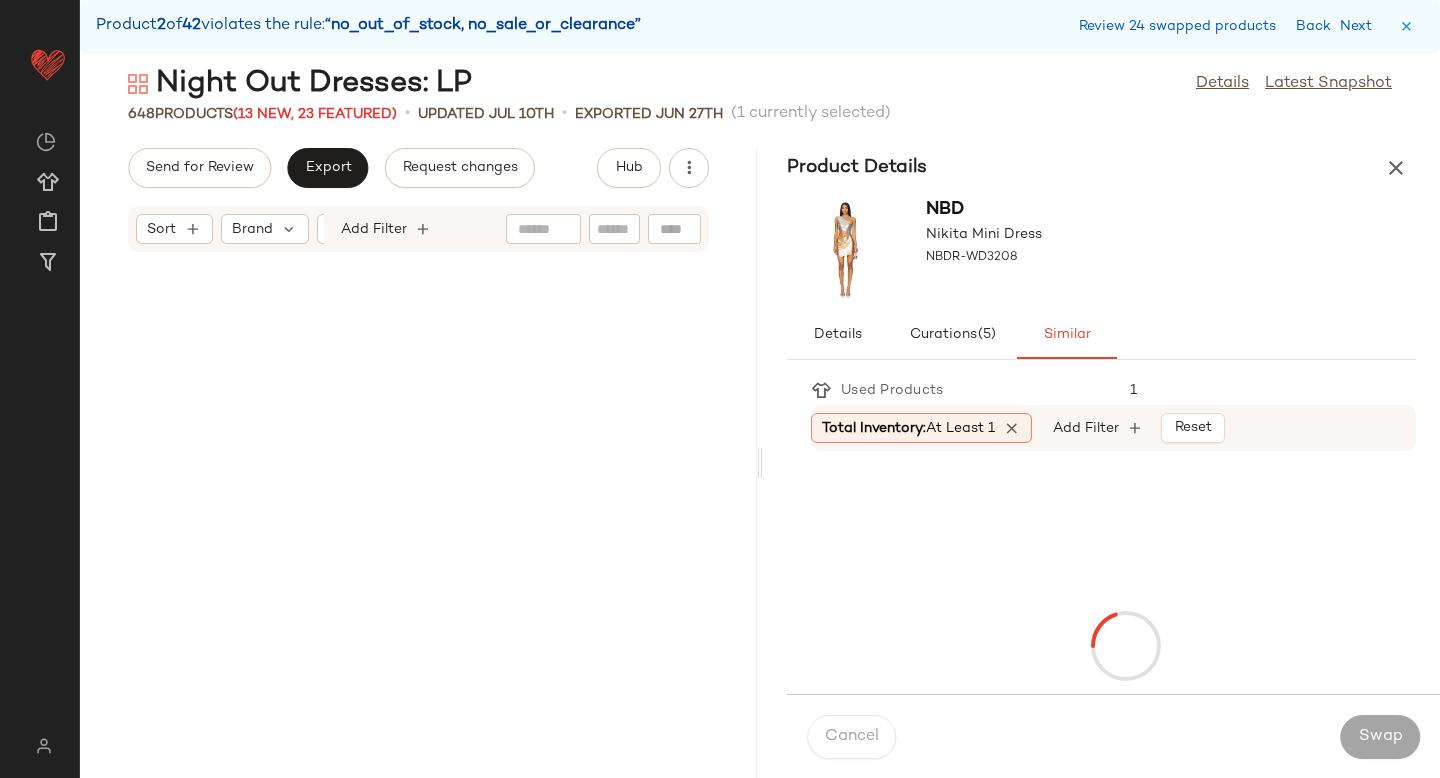 scroll, scrollTop: 45018, scrollLeft: 0, axis: vertical 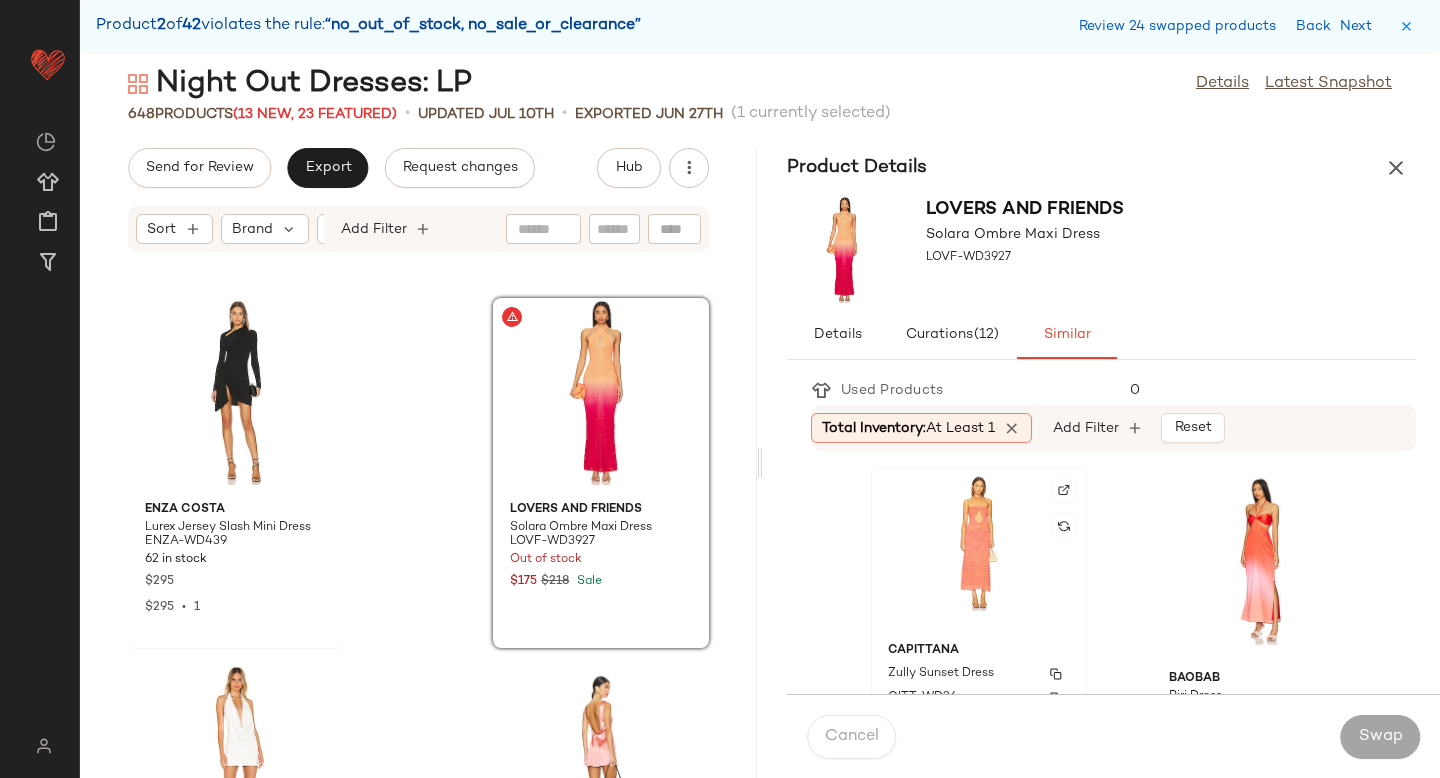 click on "Capittana Zully Sunset Dress CITT-WD26 17 in stock $240 $456  •  2" 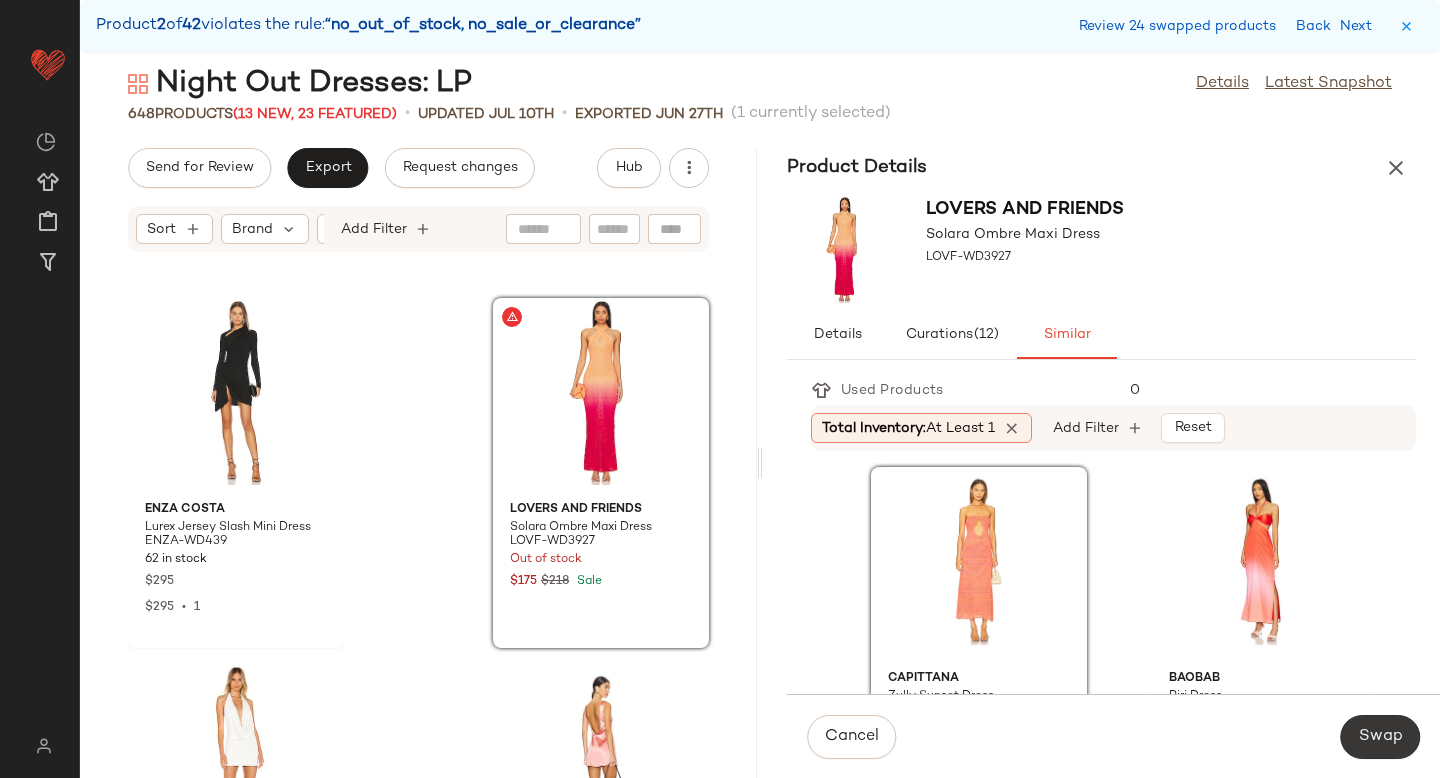 click on "Swap" at bounding box center (1380, 737) 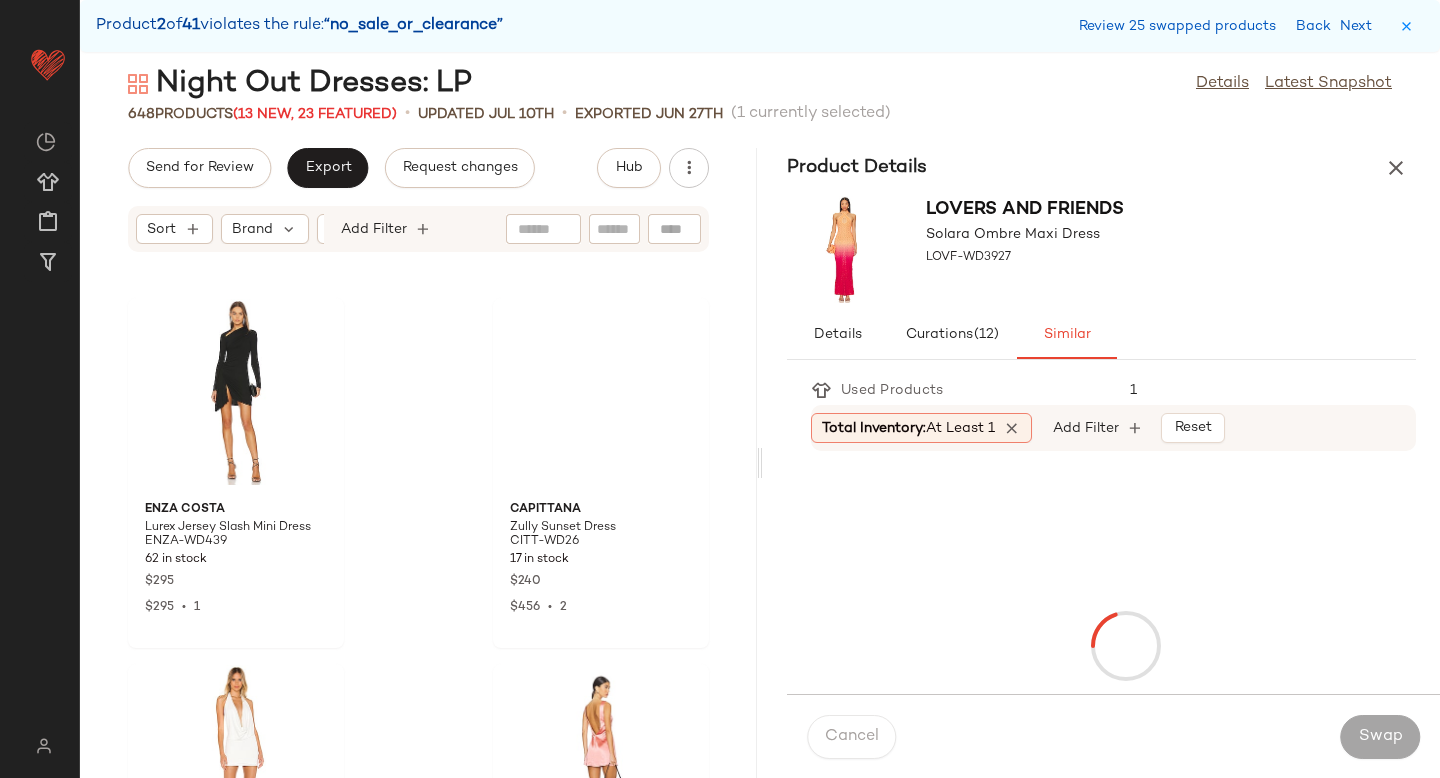 scroll, scrollTop: 47214, scrollLeft: 0, axis: vertical 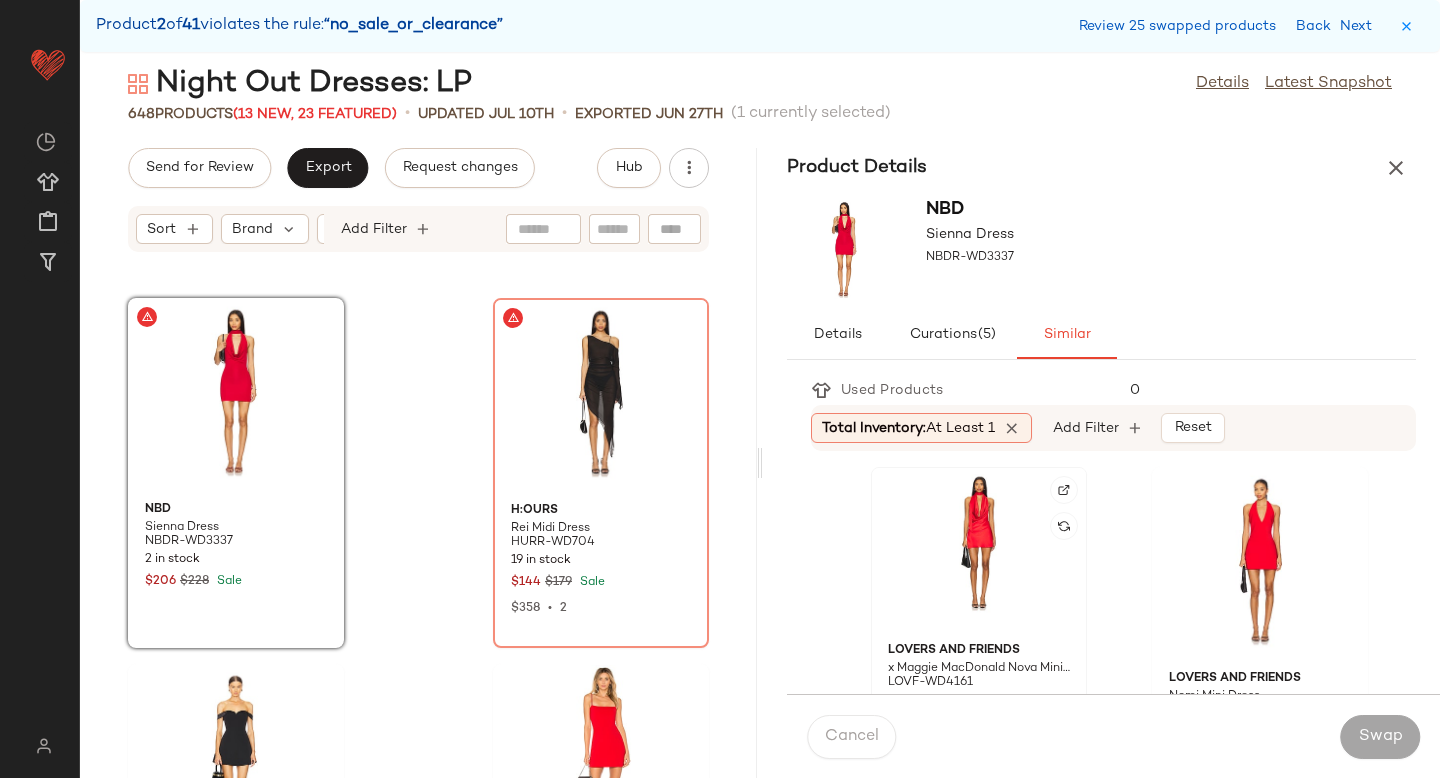 click 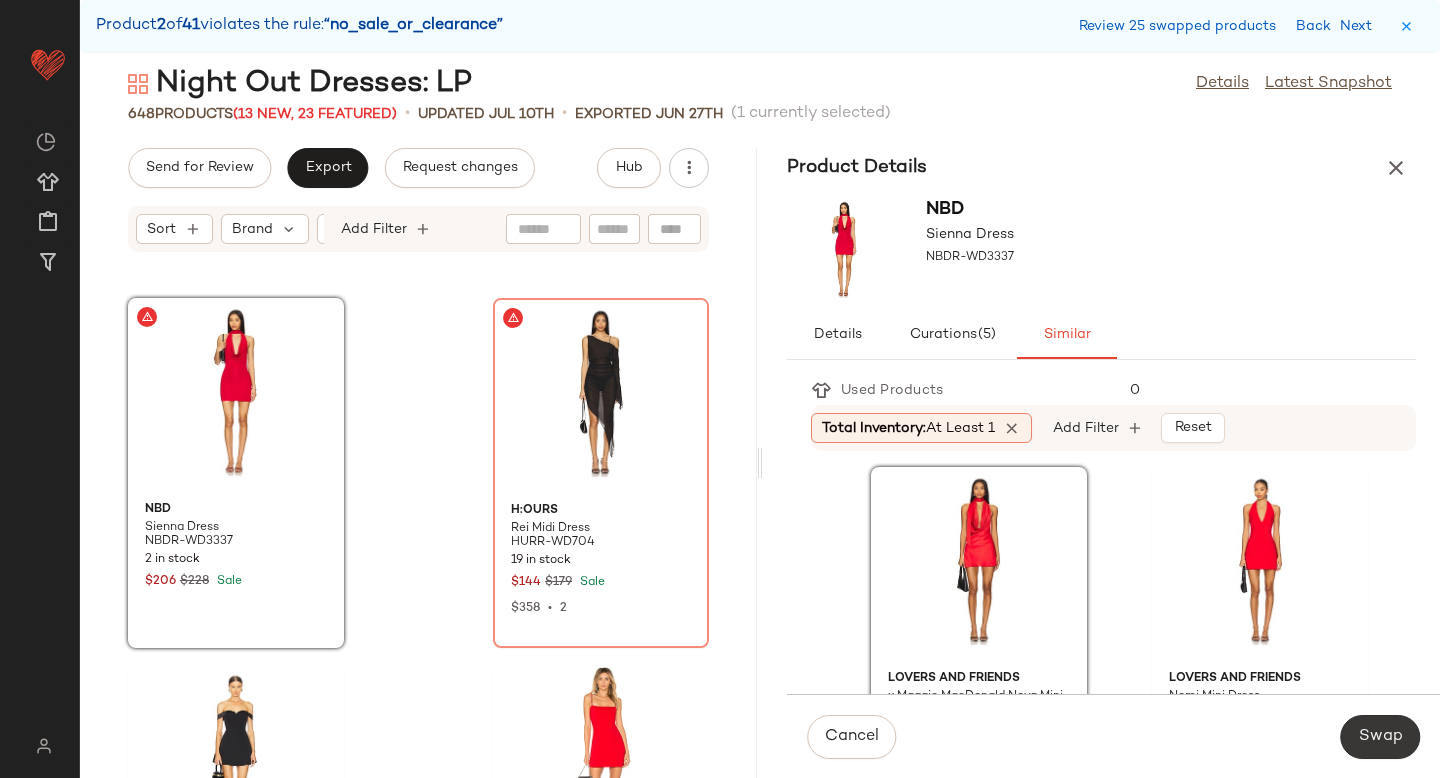 click on "Swap" at bounding box center [1380, 737] 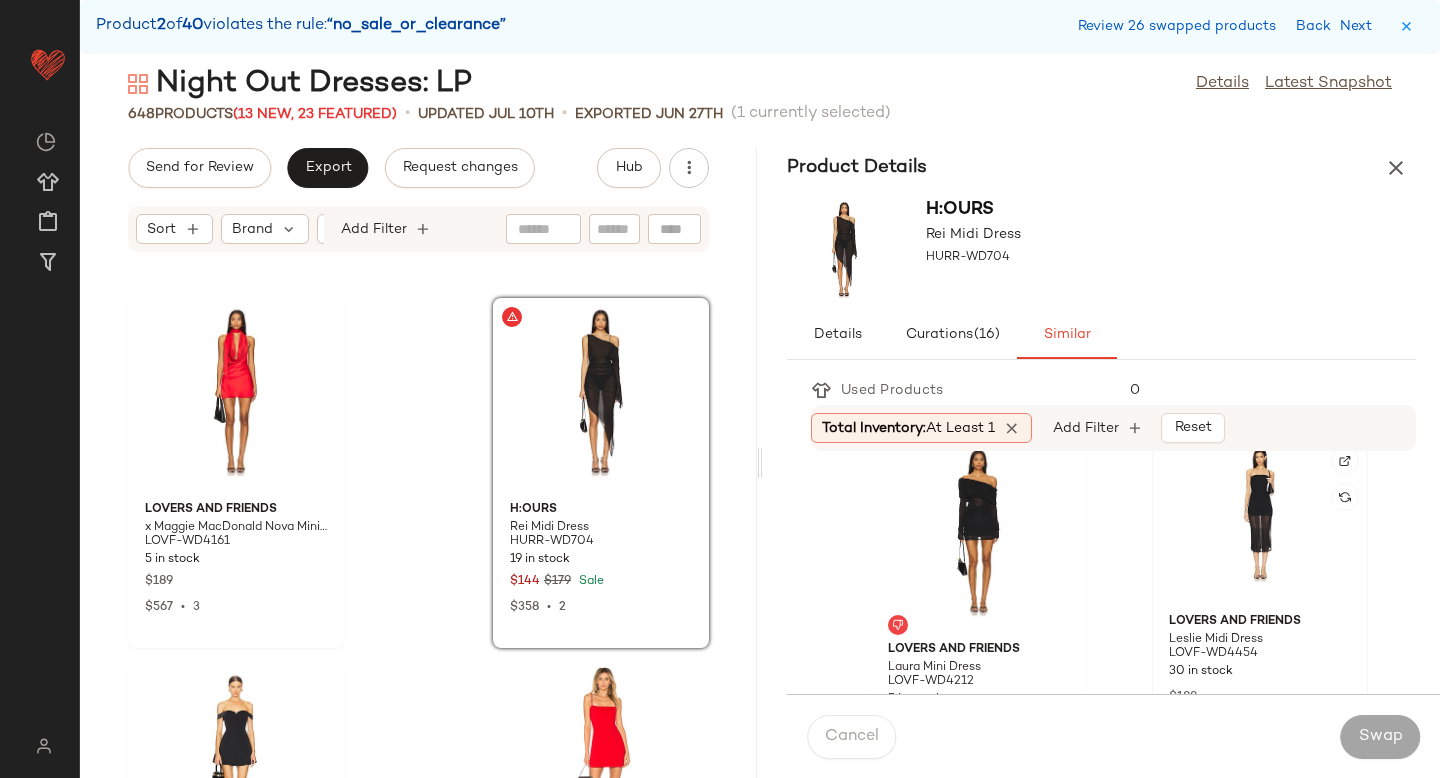 scroll, scrollTop: 30, scrollLeft: 0, axis: vertical 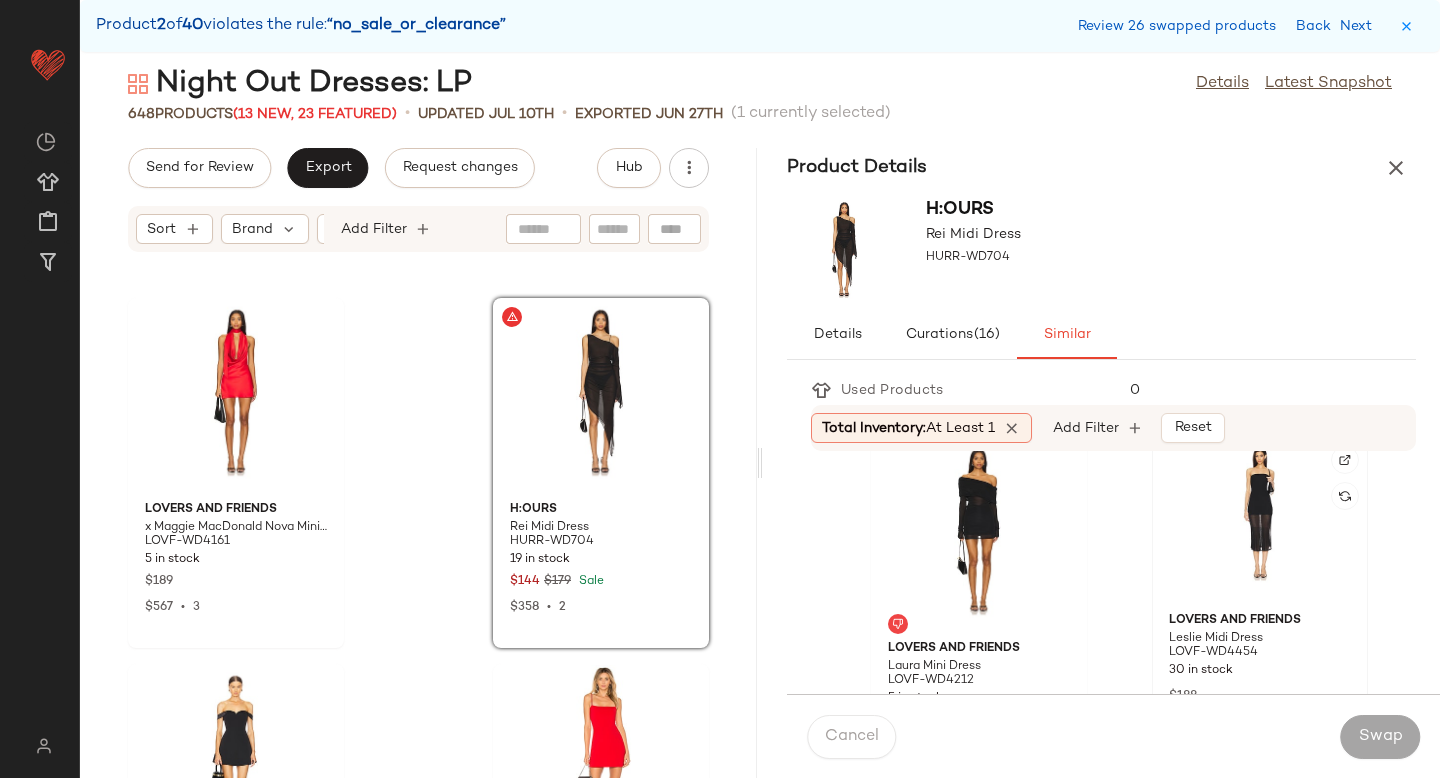 click 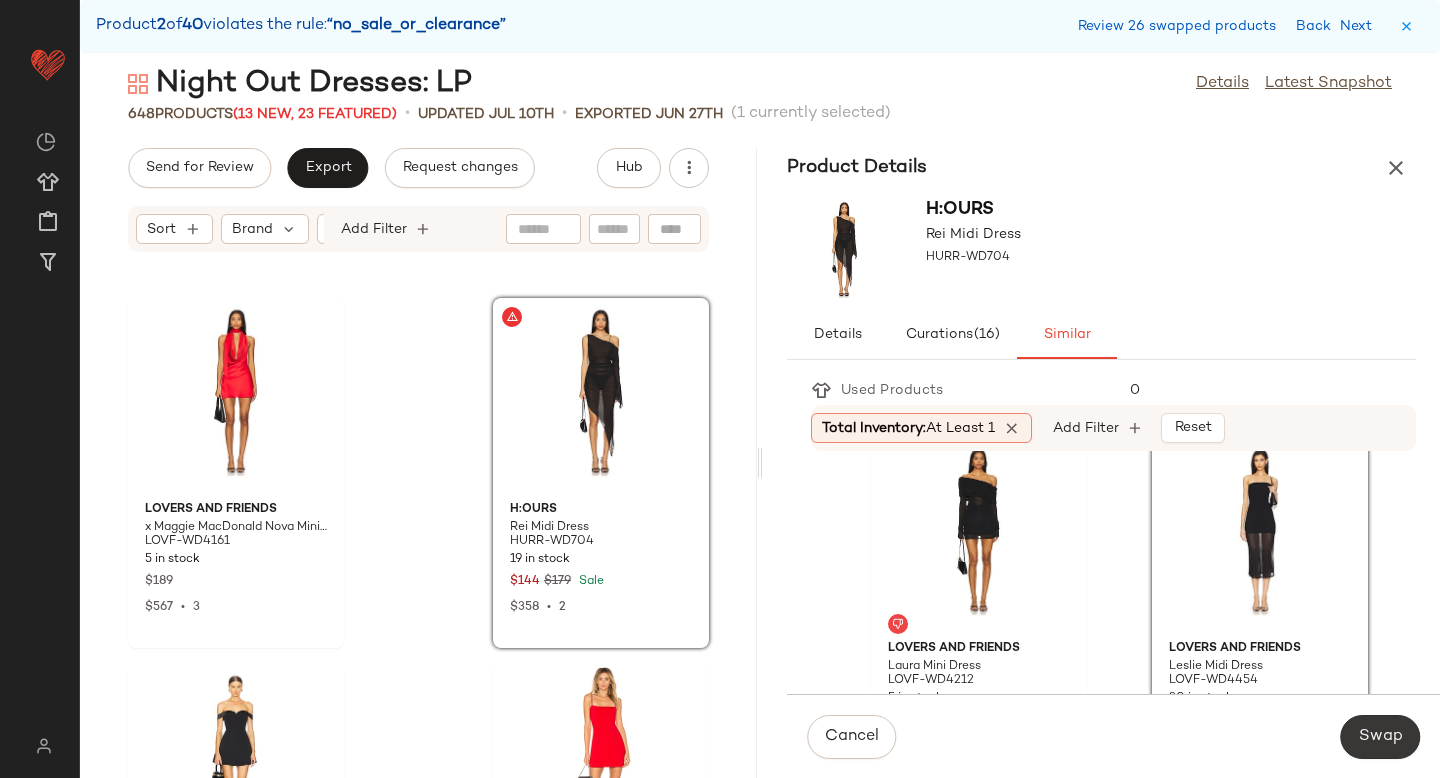 click on "Swap" at bounding box center [1380, 737] 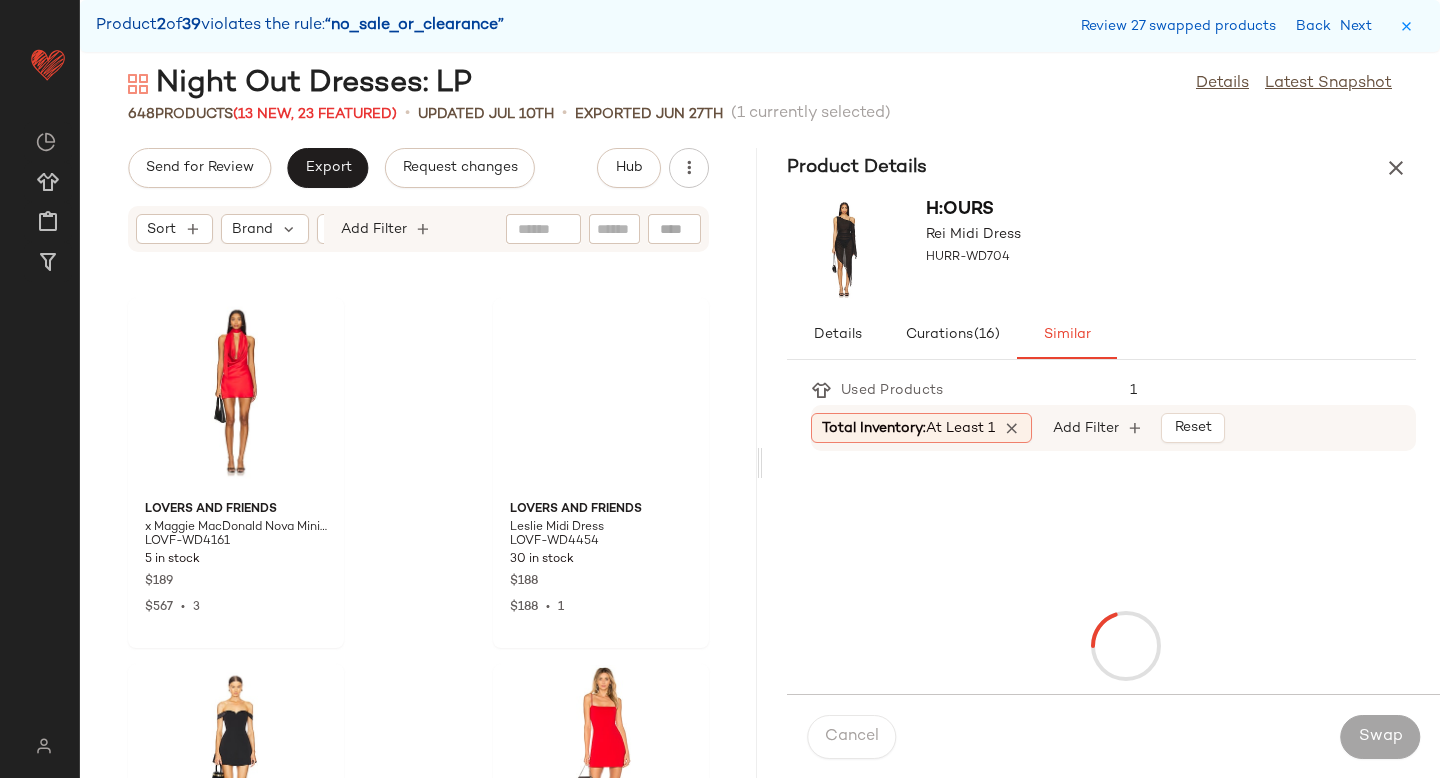 scroll, scrollTop: 47946, scrollLeft: 0, axis: vertical 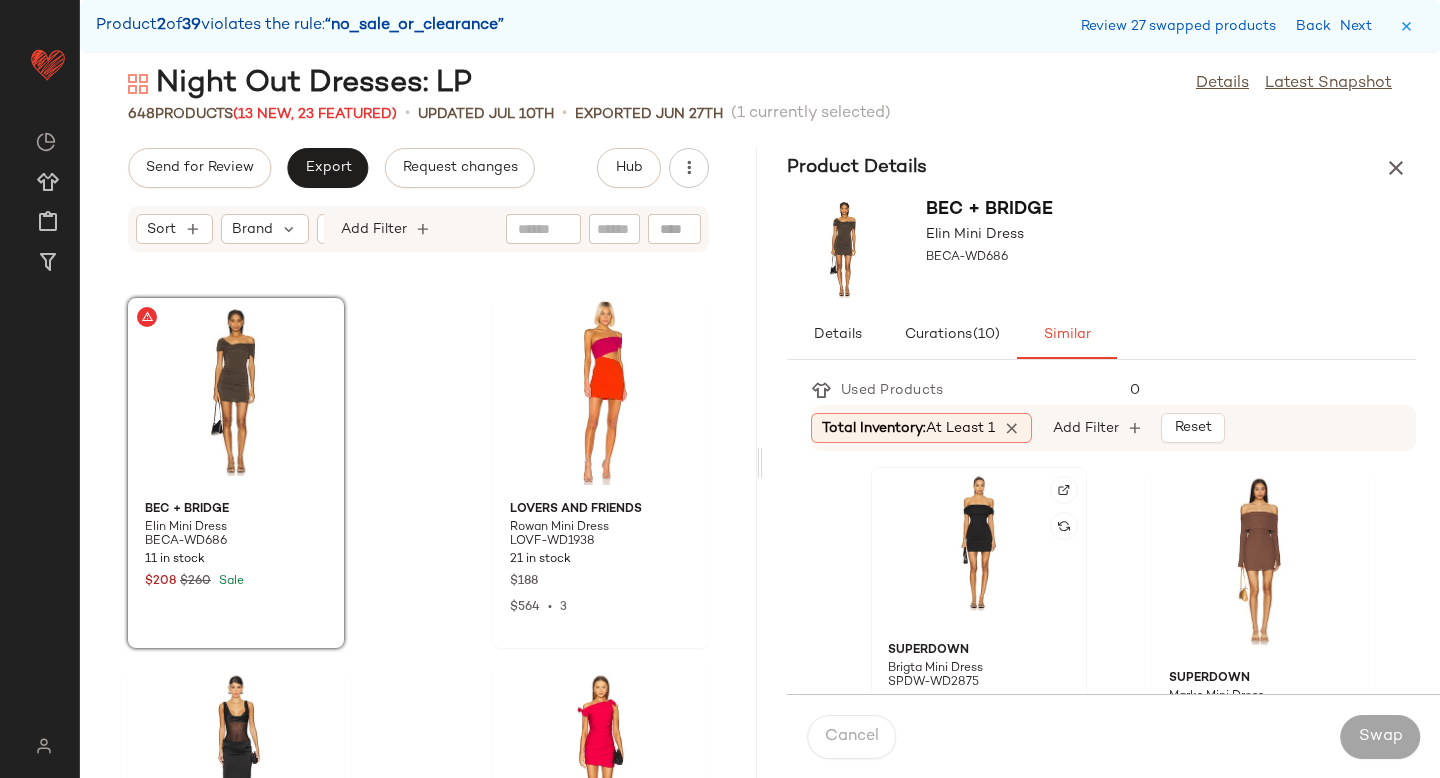 click 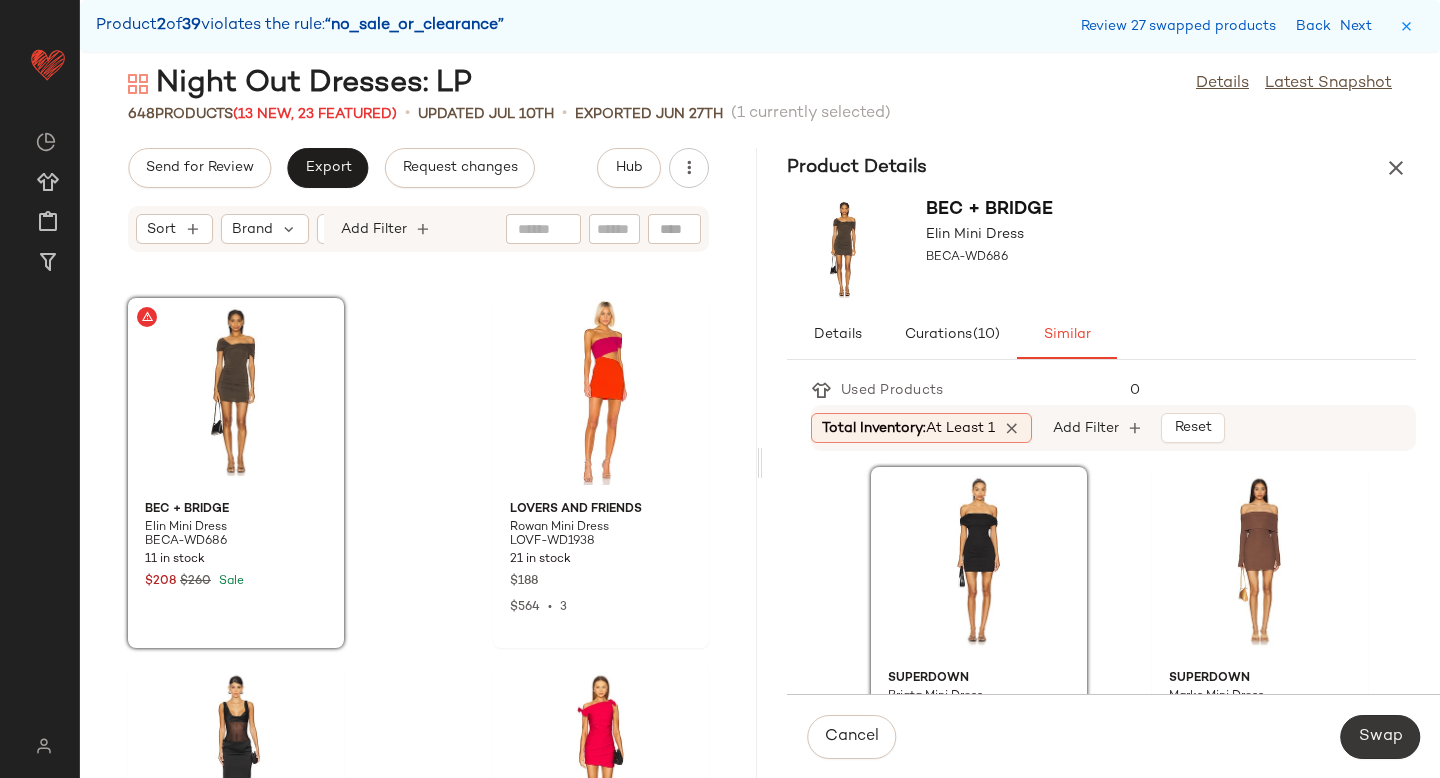 click on "Swap" at bounding box center [1380, 737] 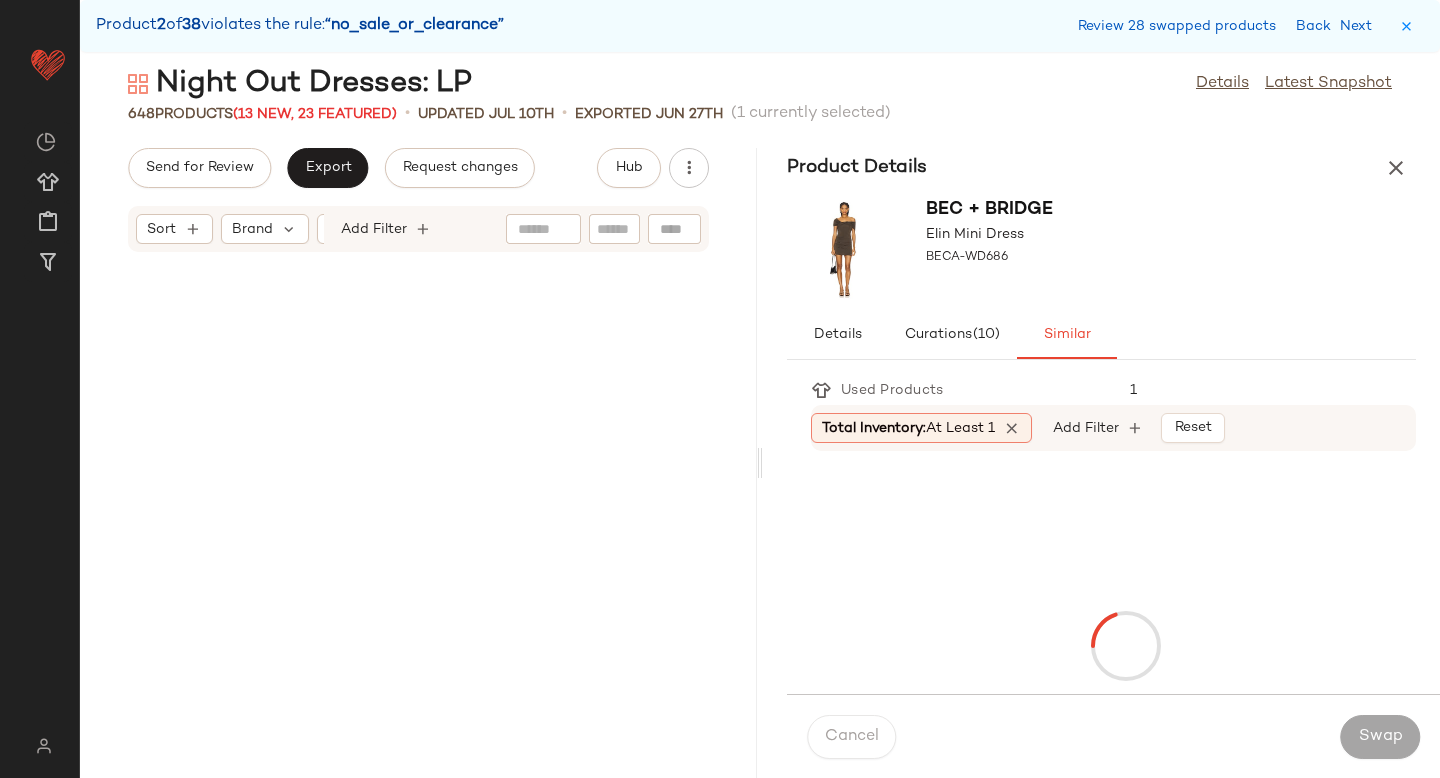 scroll, scrollTop: 50874, scrollLeft: 0, axis: vertical 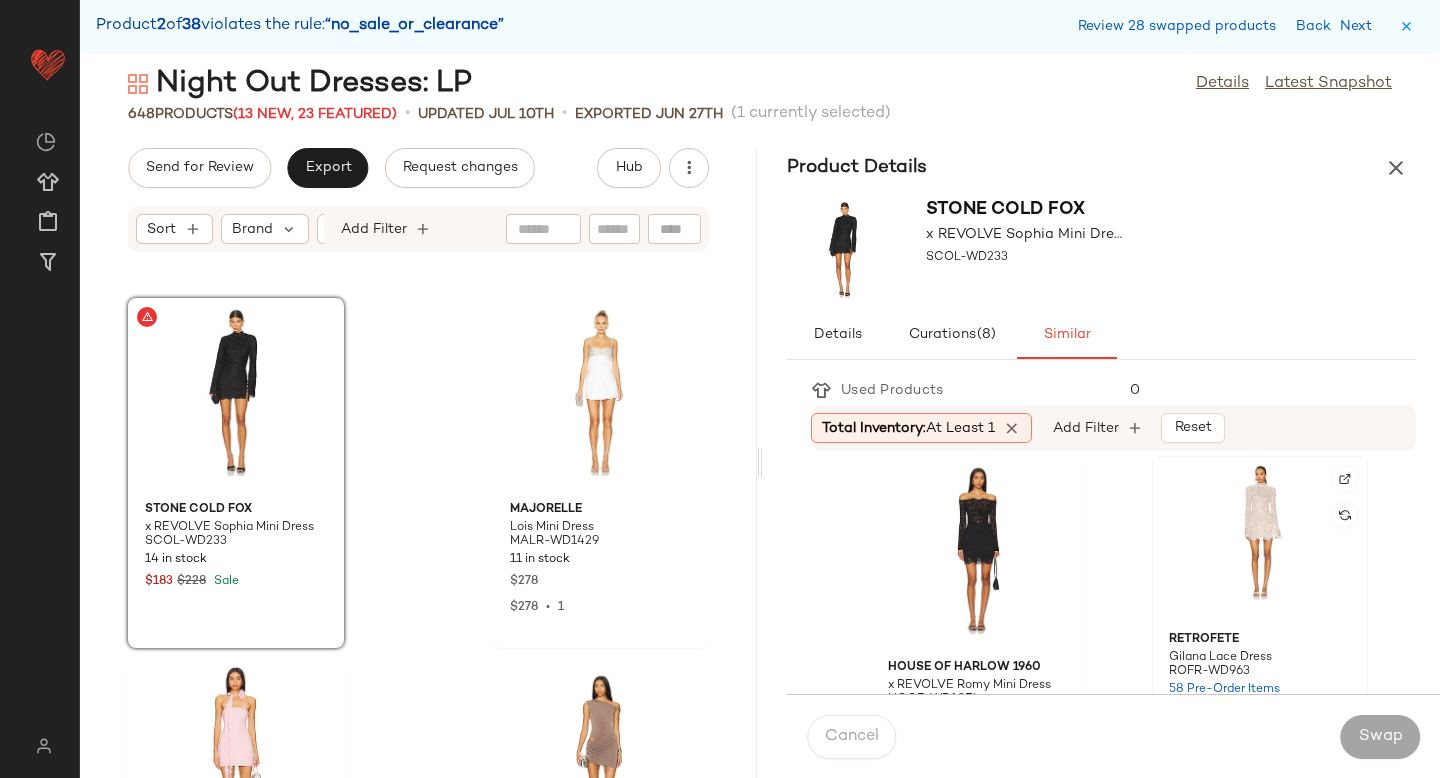 click 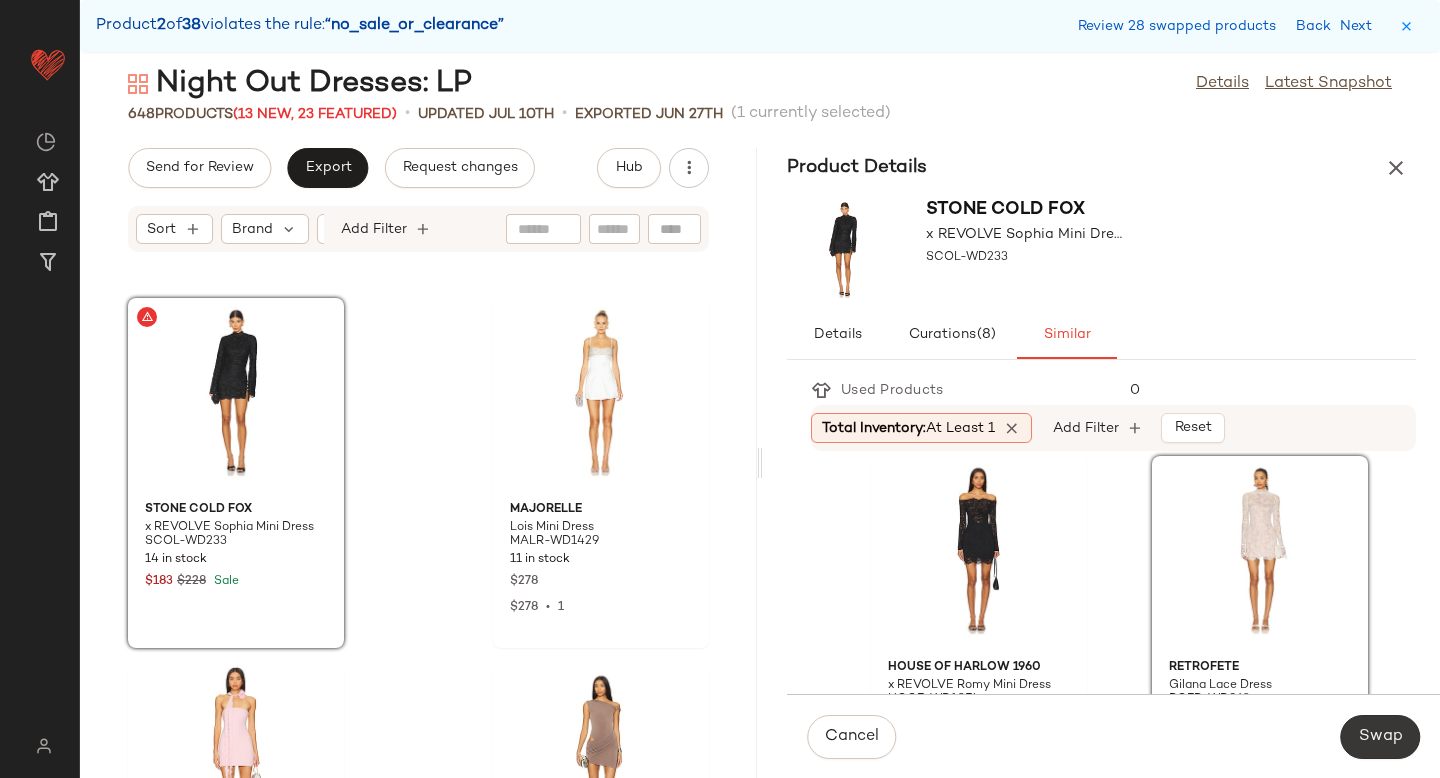 click on "Swap" at bounding box center (1380, 737) 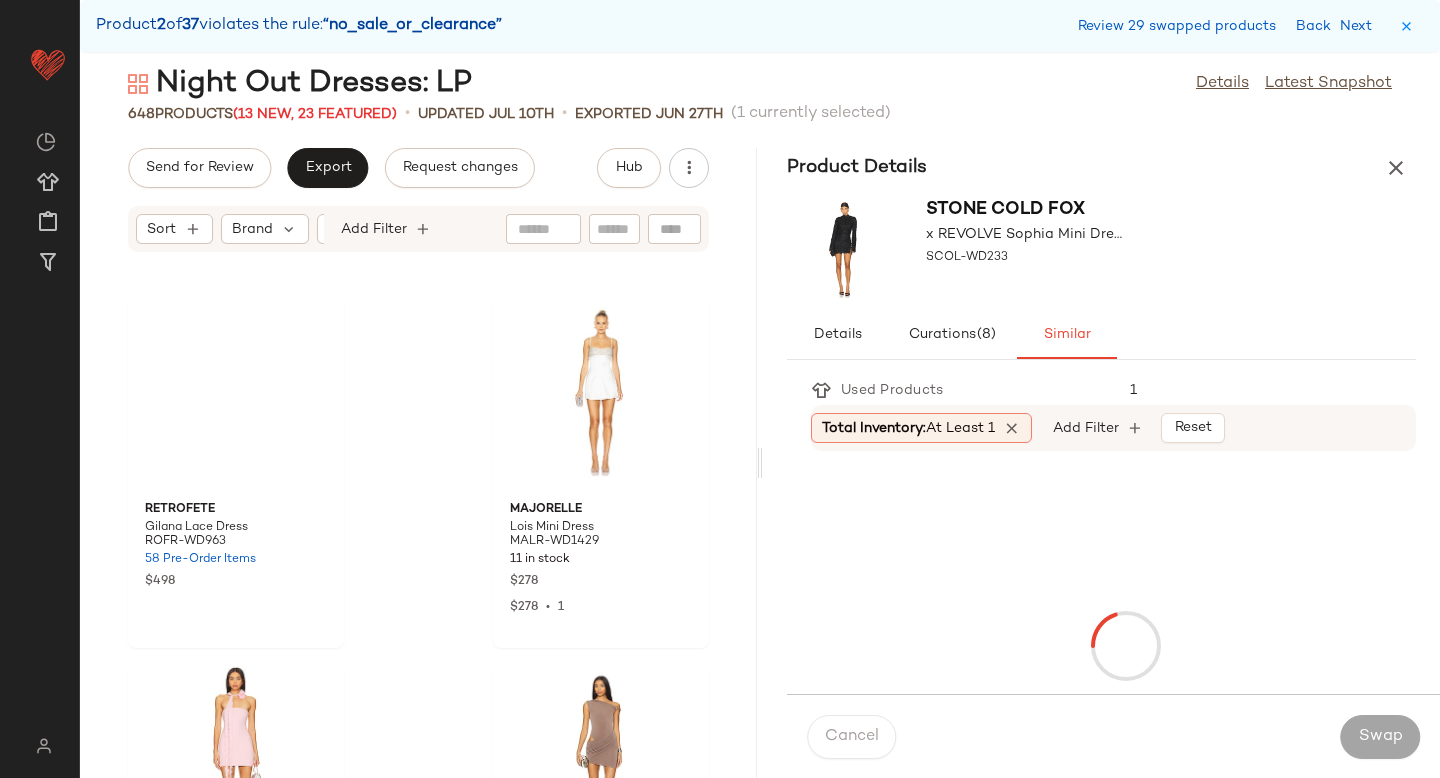 scroll, scrollTop: 55266, scrollLeft: 0, axis: vertical 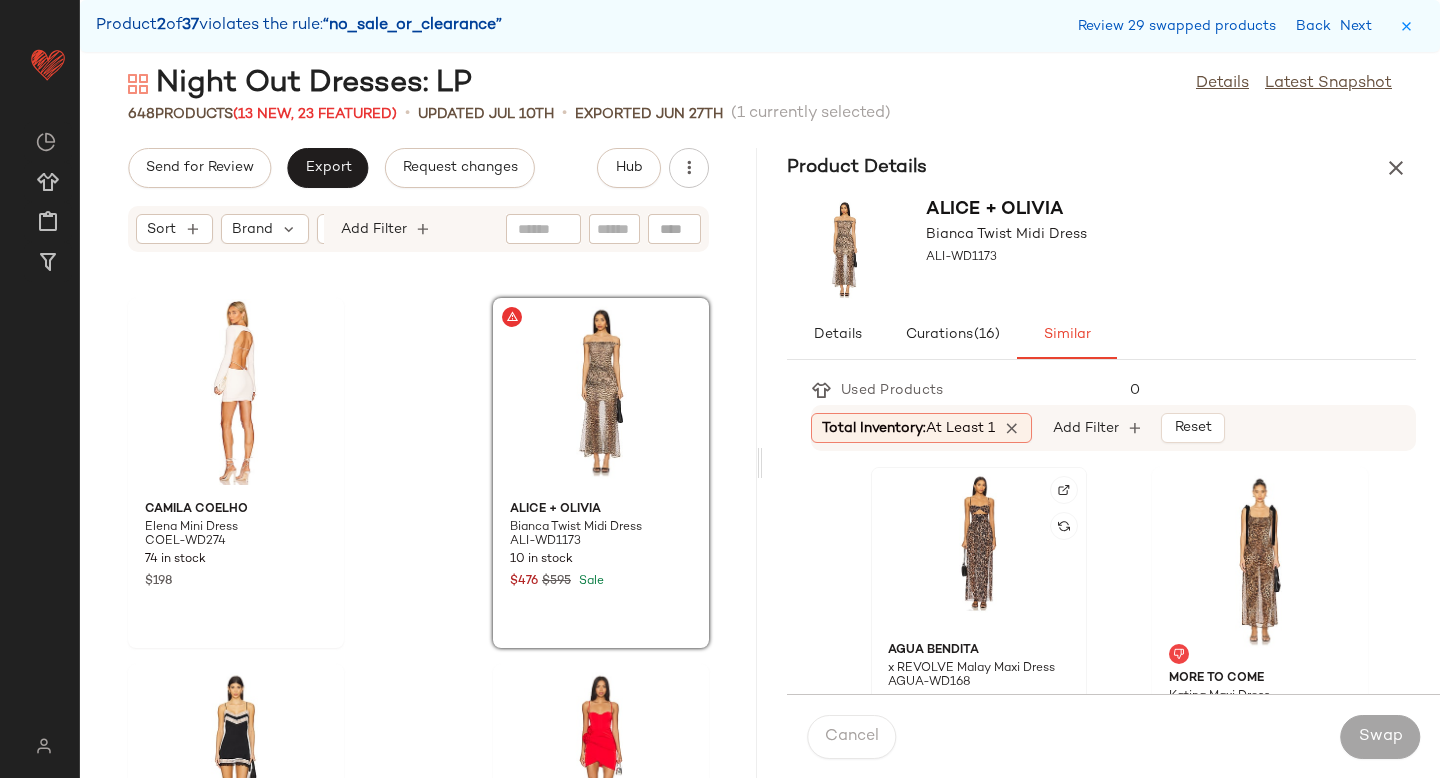 click 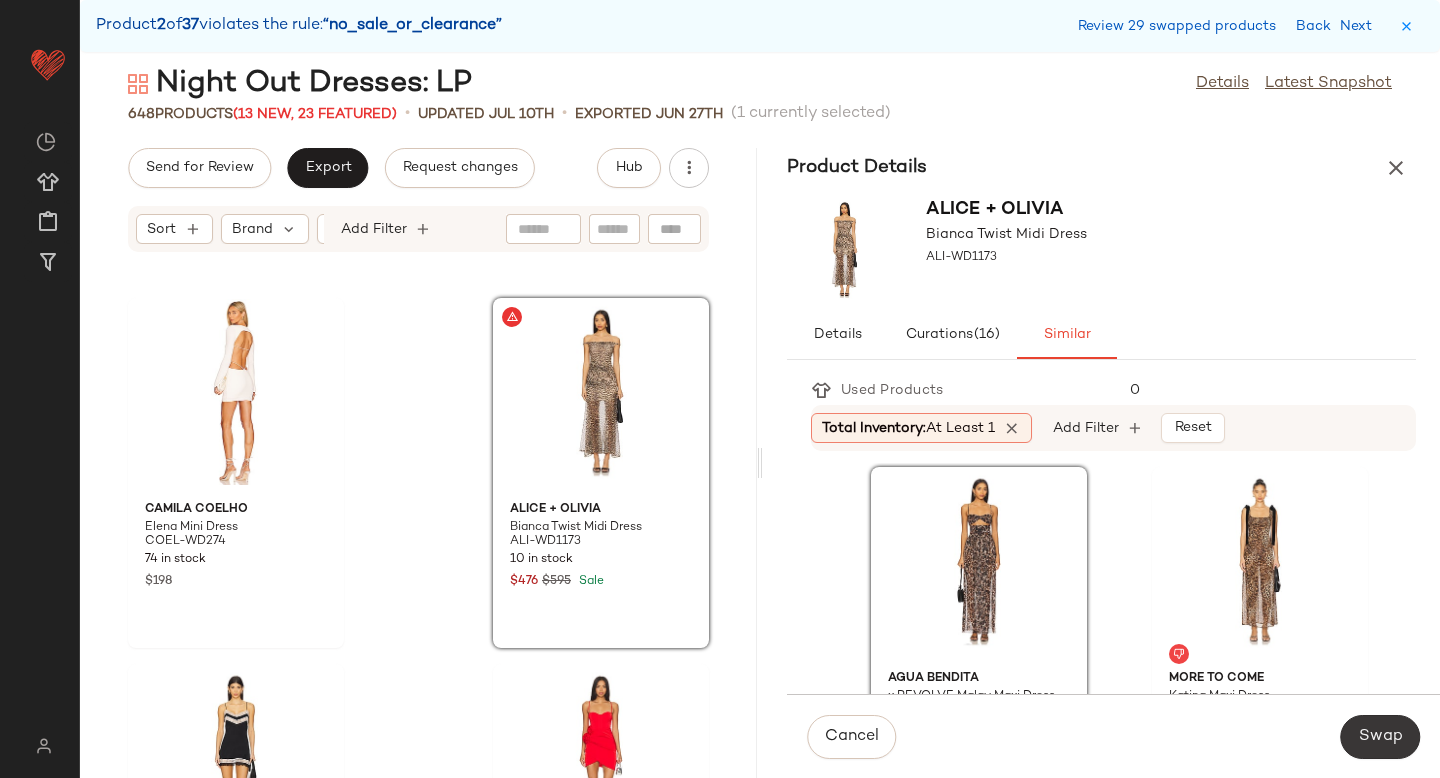 click on "Swap" 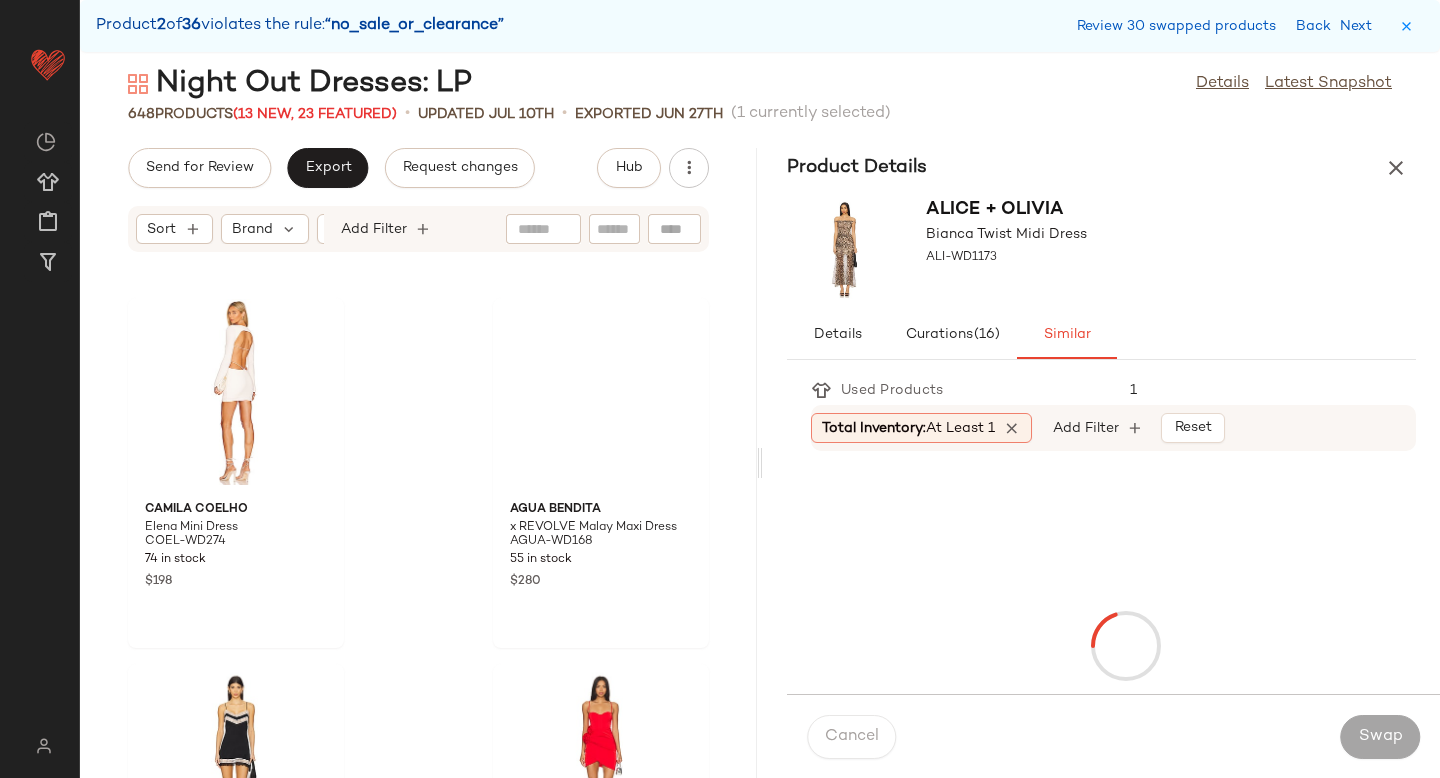 scroll, scrollTop: 58194, scrollLeft: 0, axis: vertical 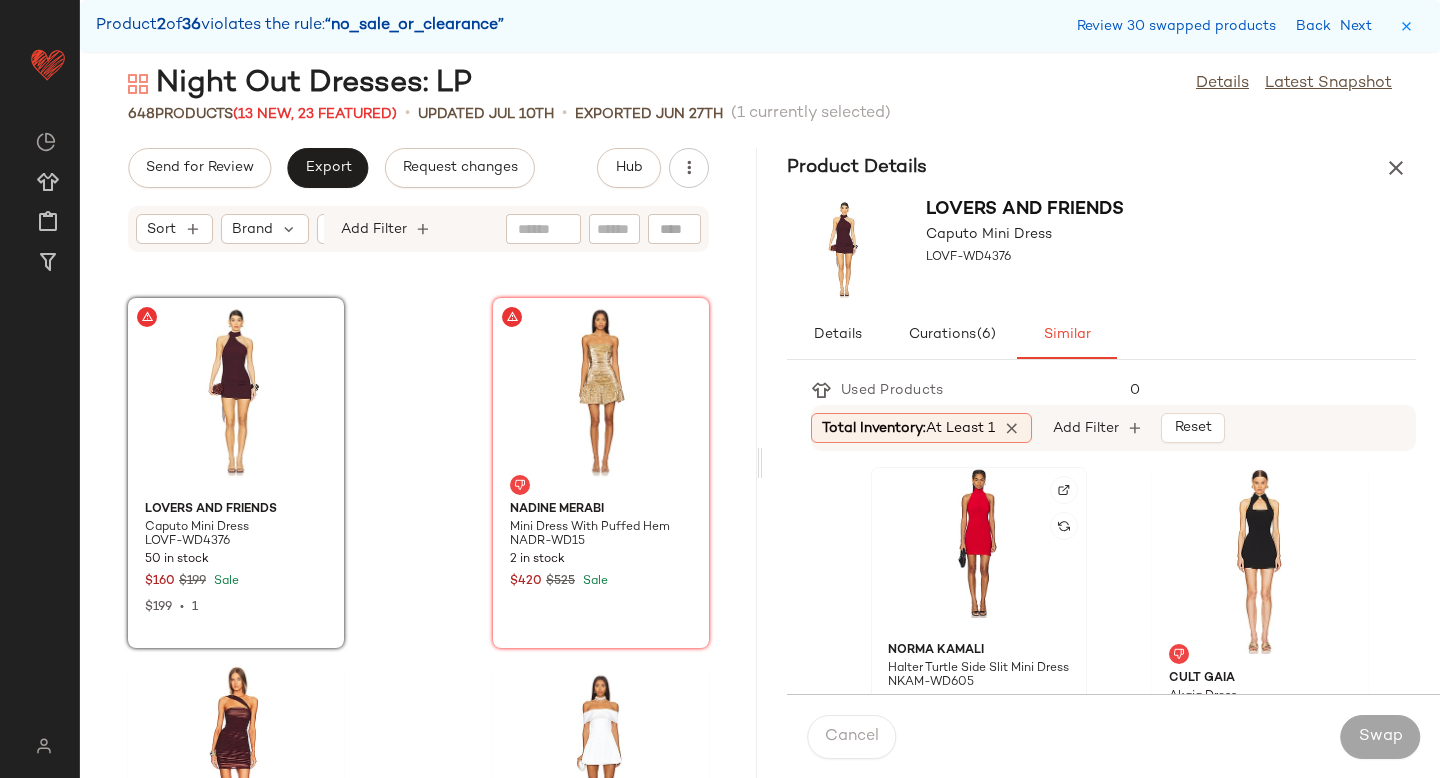 click 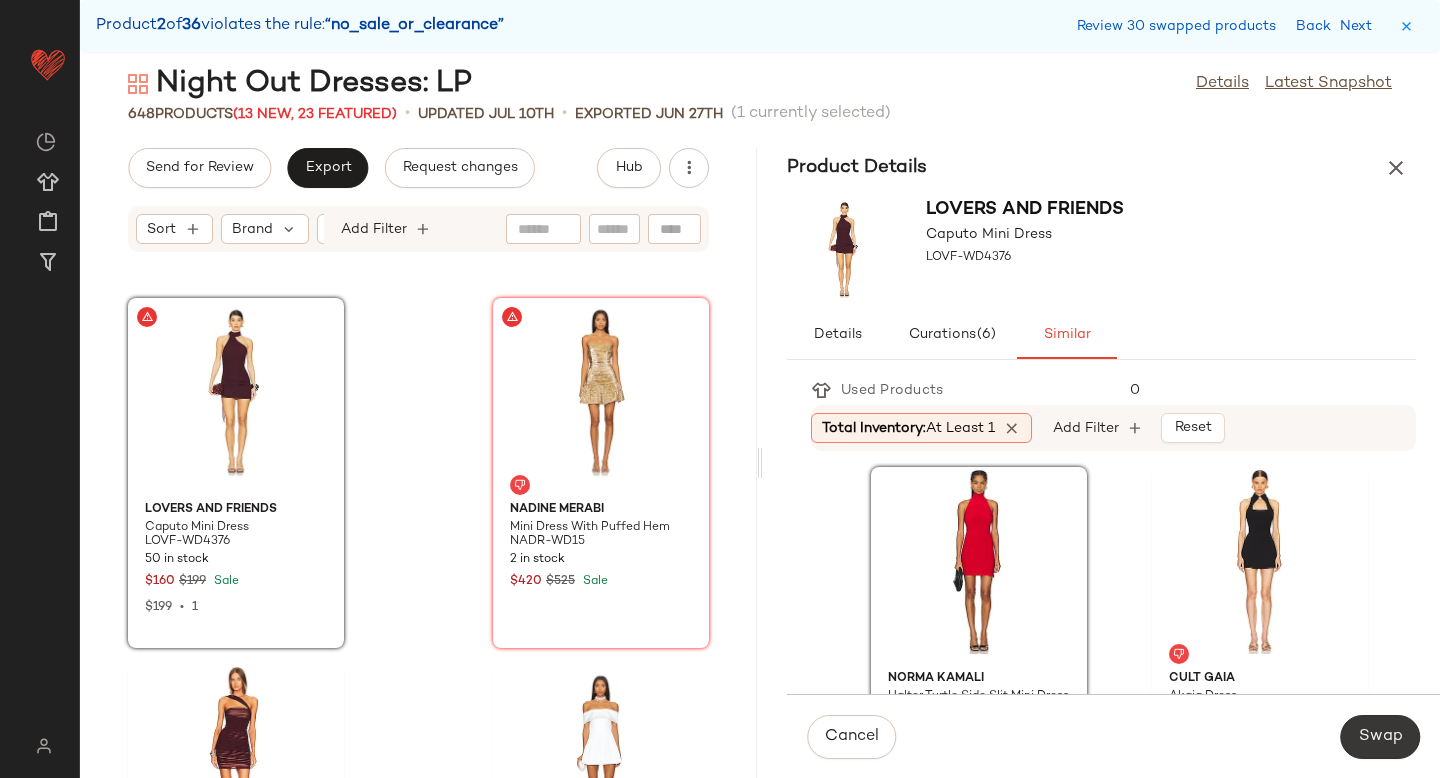 click on "Swap" 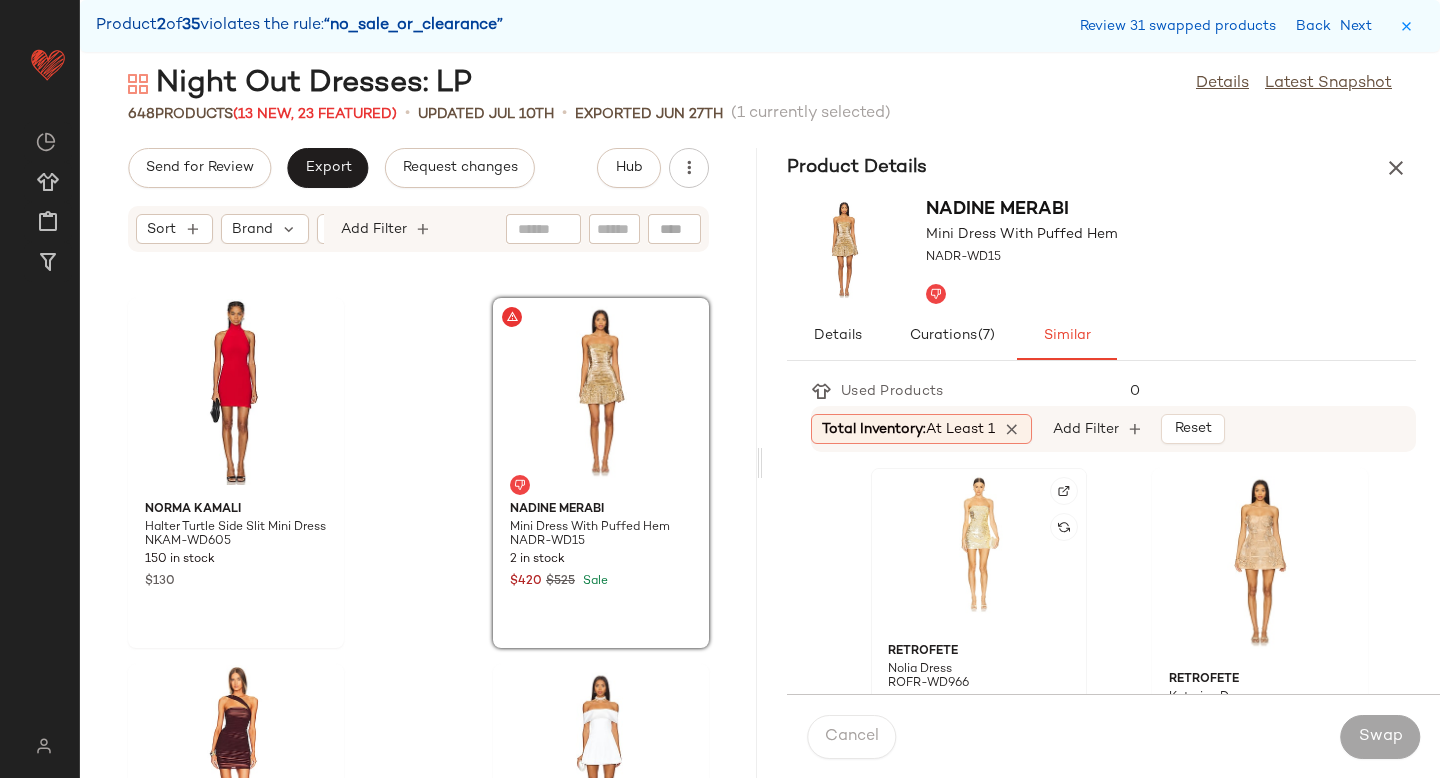 click 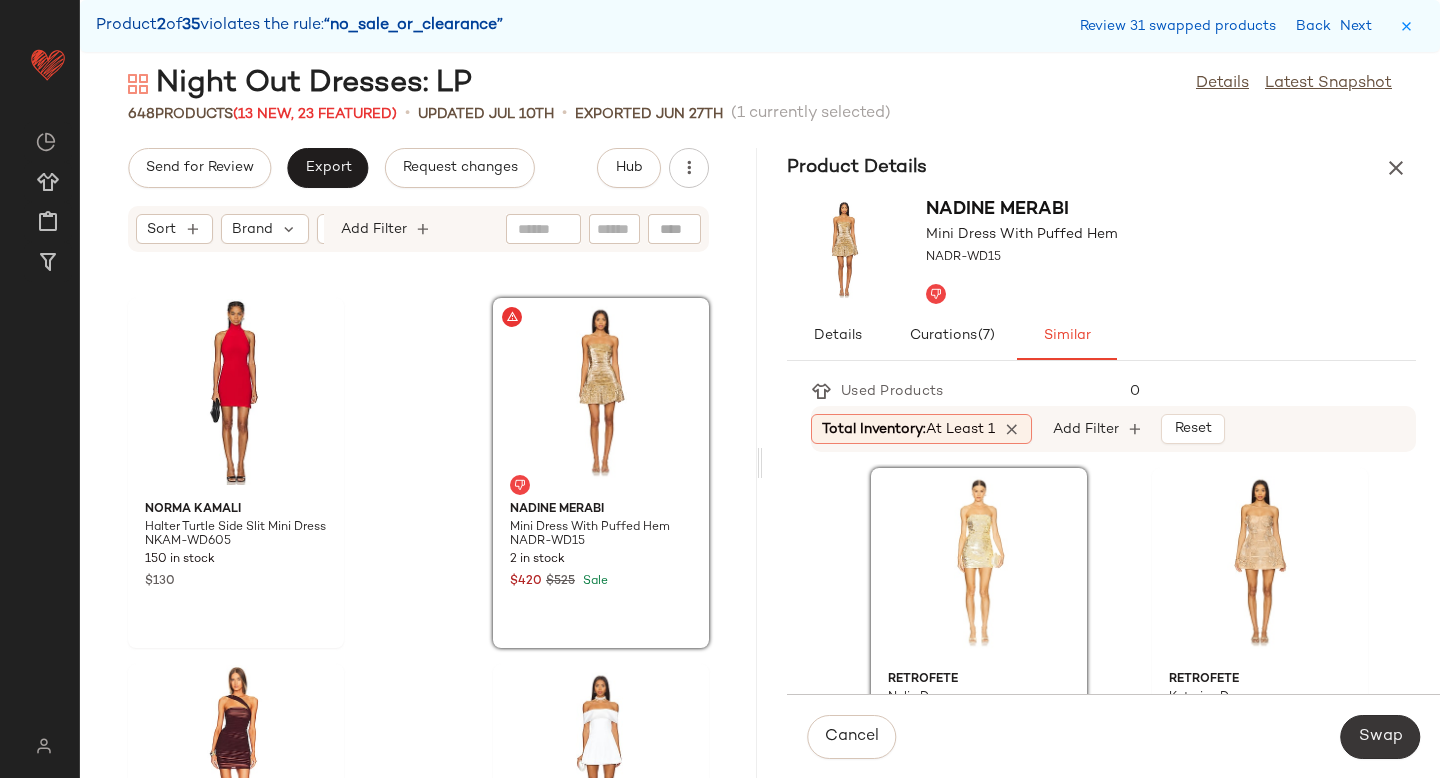 click on "Swap" 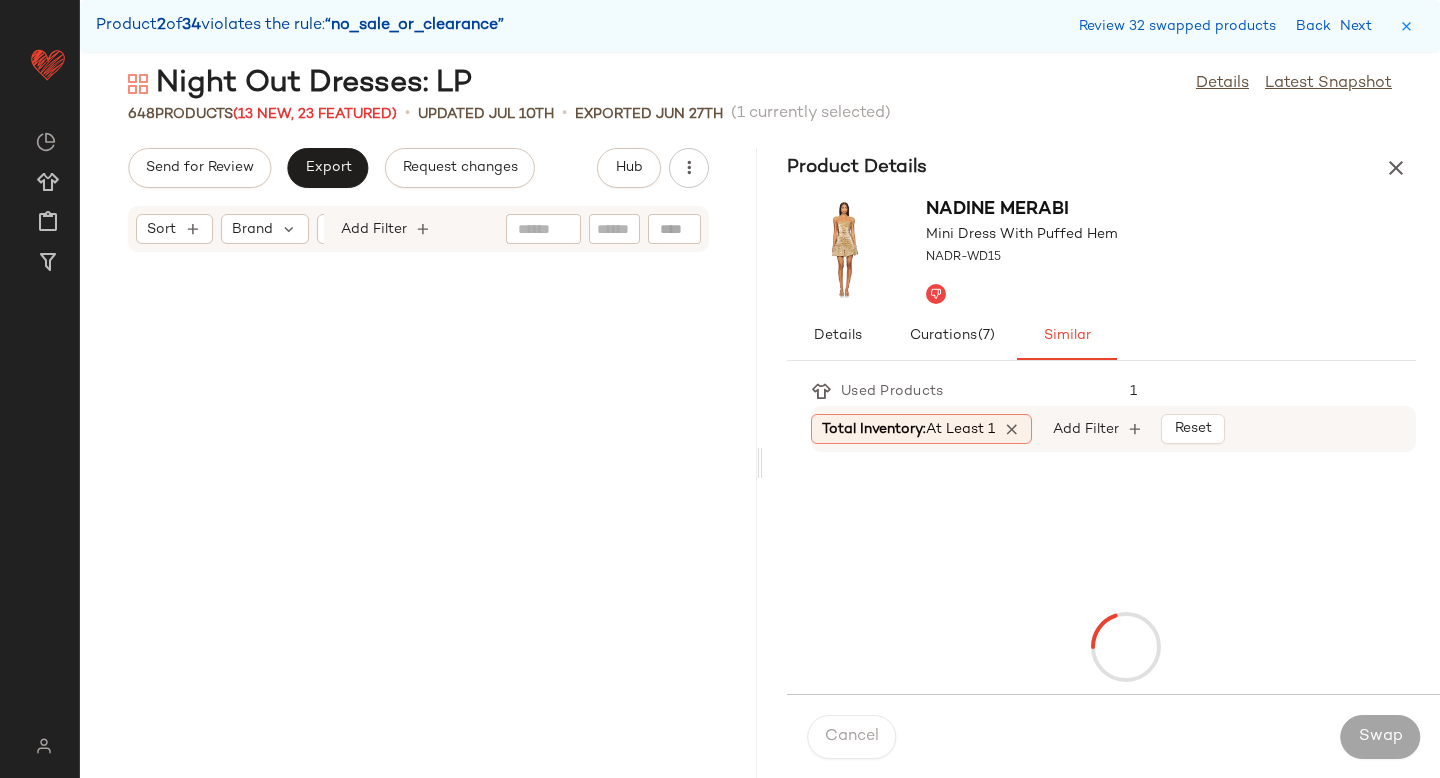 scroll, scrollTop: 61122, scrollLeft: 0, axis: vertical 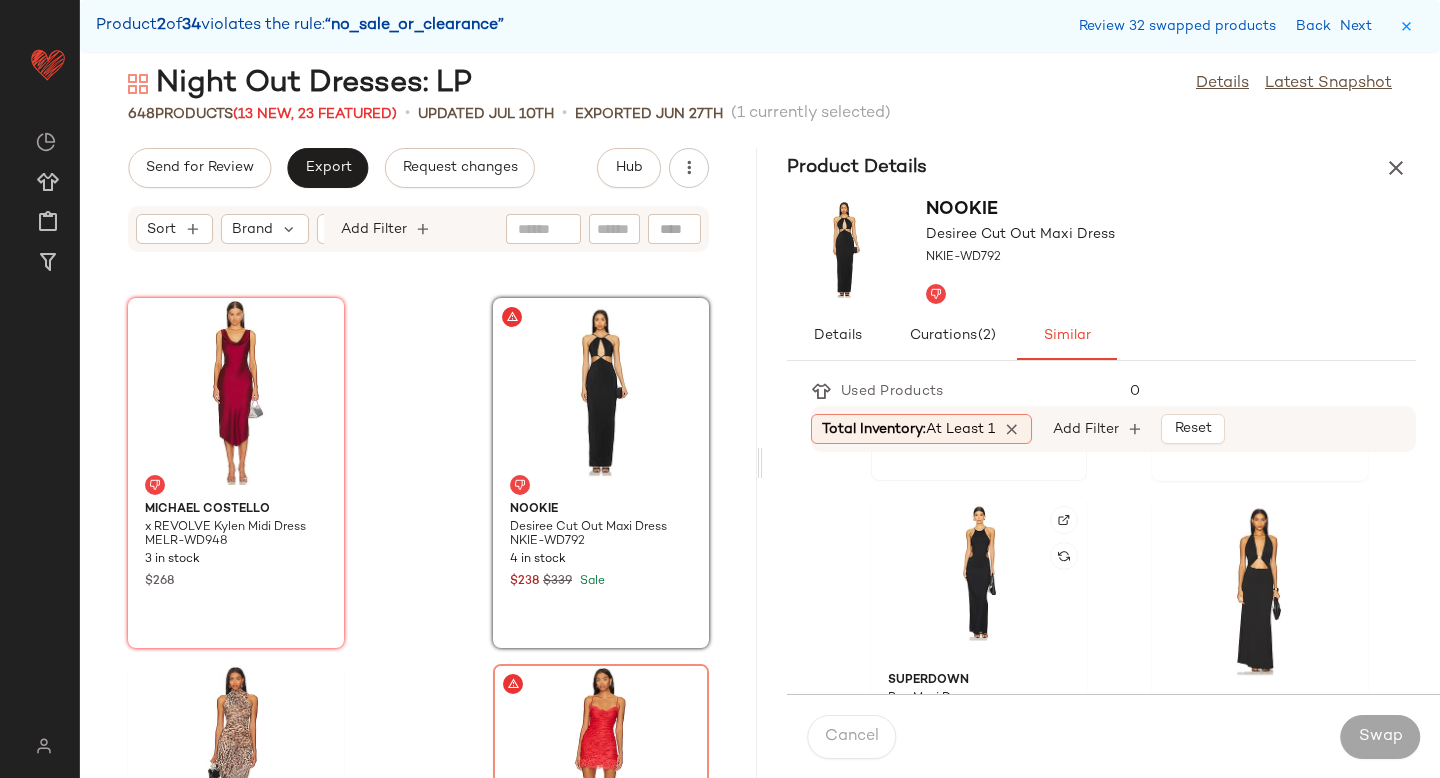 click 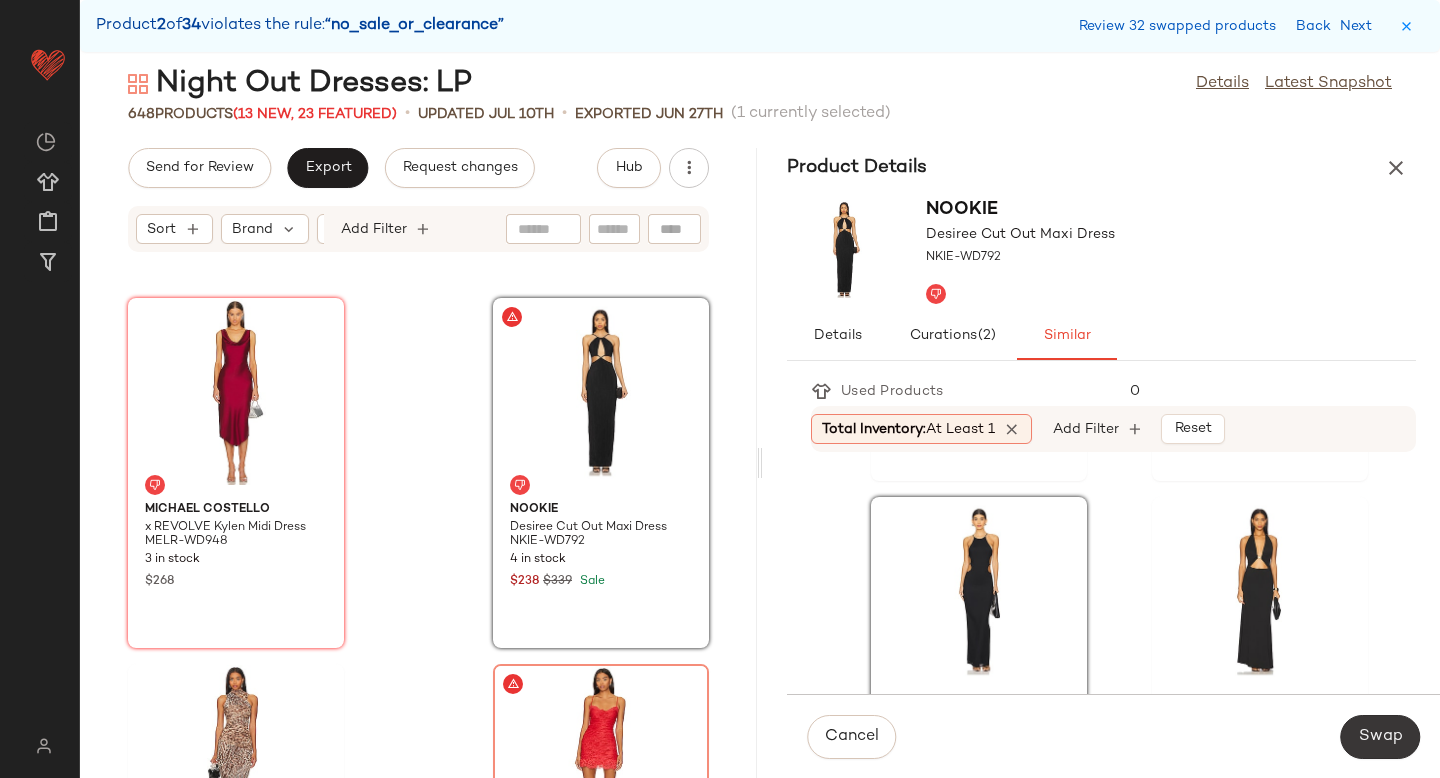 click on "Swap" at bounding box center (1380, 737) 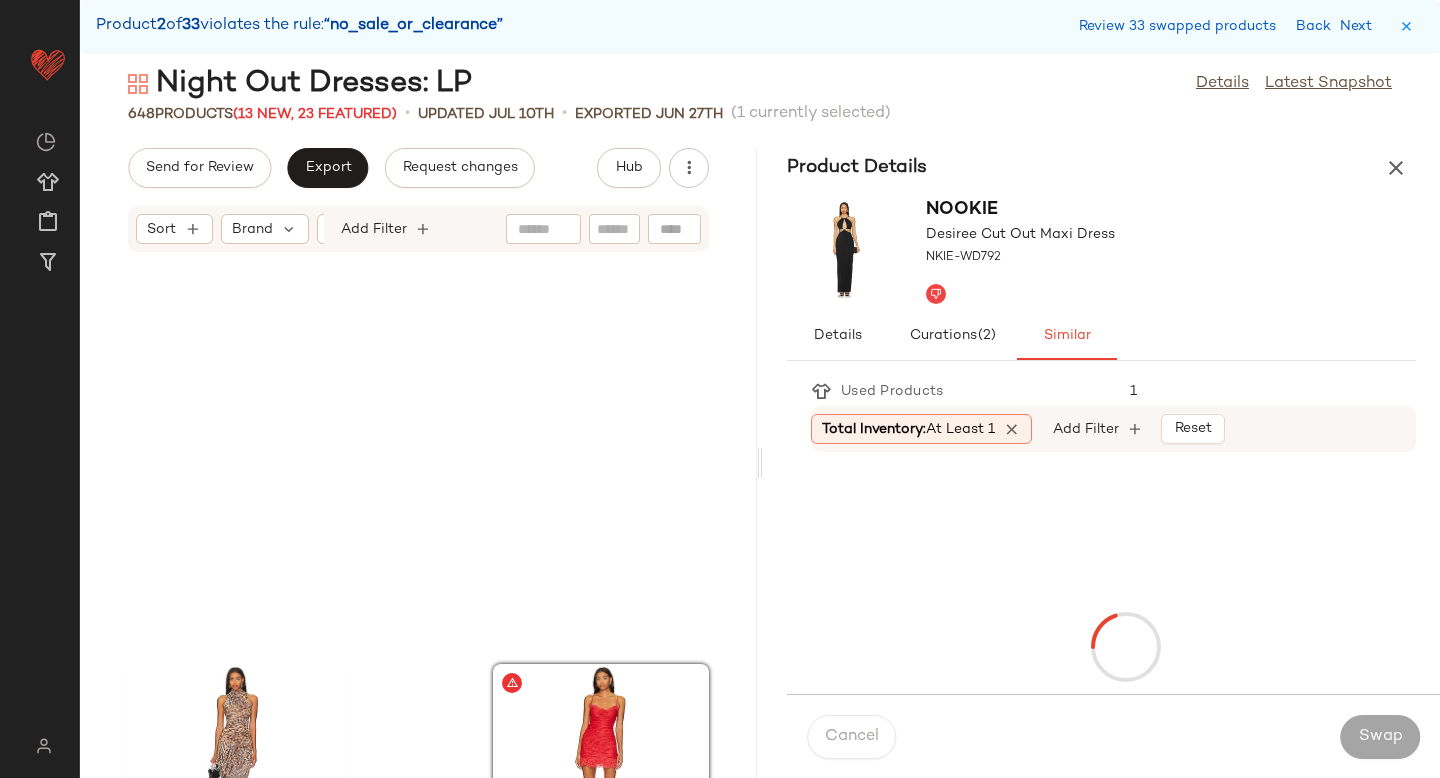 scroll, scrollTop: 61488, scrollLeft: 0, axis: vertical 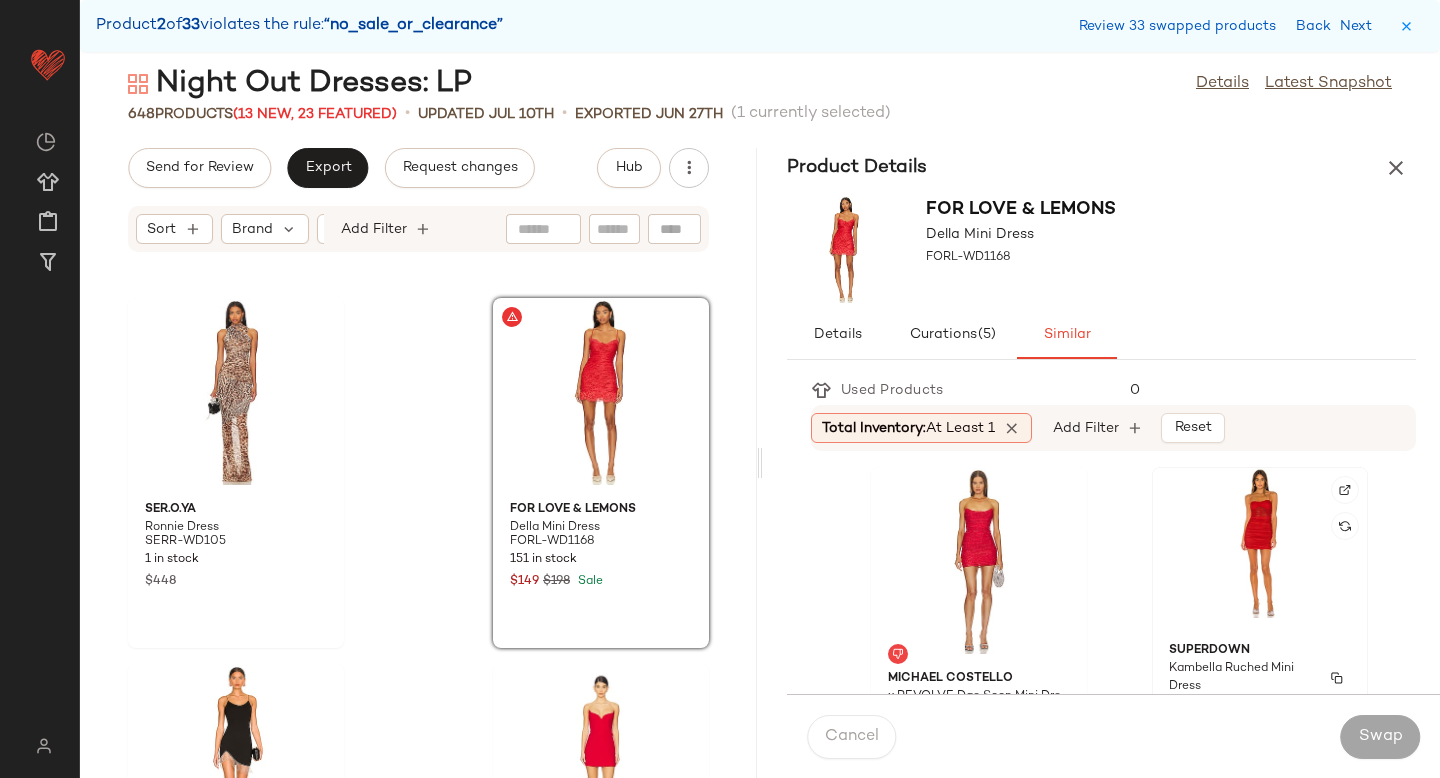 click on "superdown Kambella Ruched Mini Dress SPDW-WD1122 11 in stock $66" 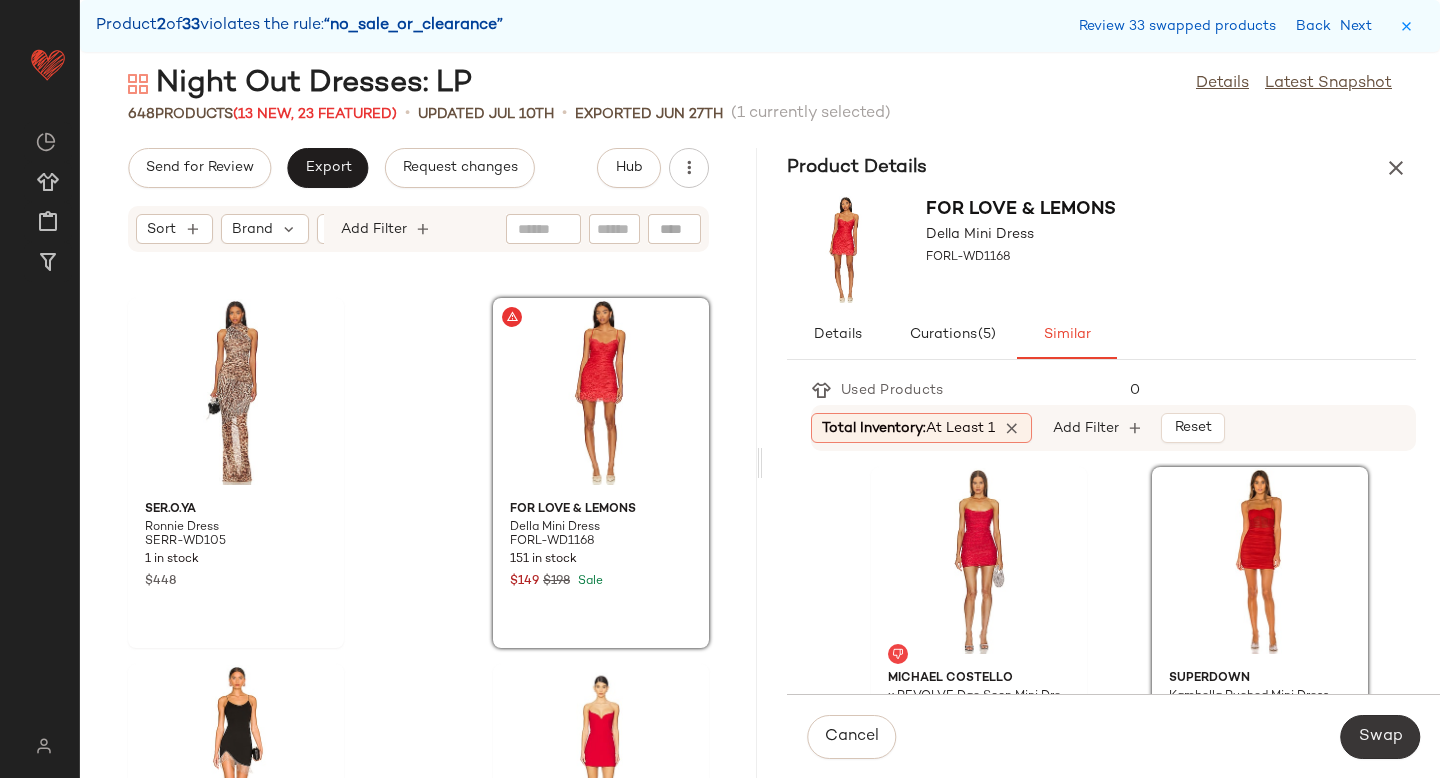 click on "Swap" 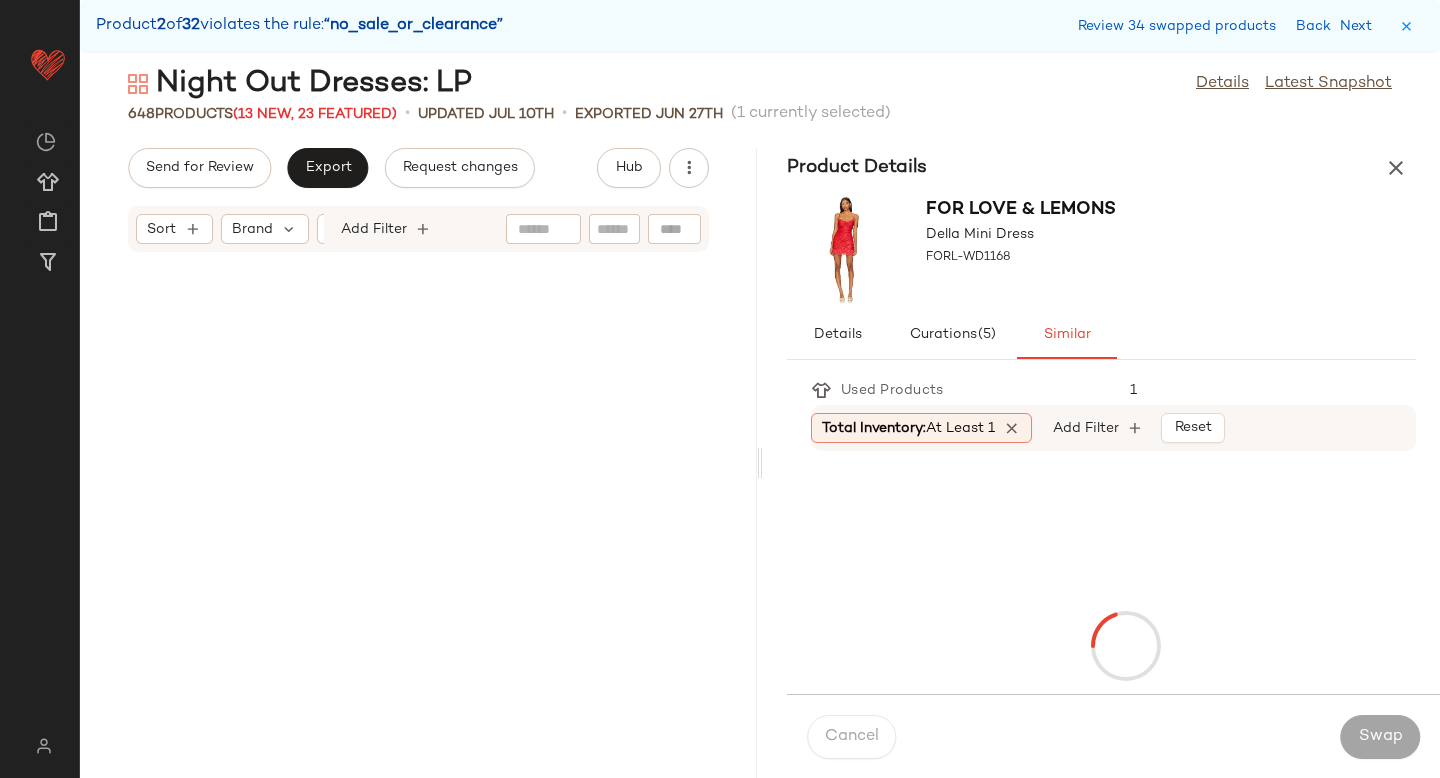 scroll, scrollTop: 63684, scrollLeft: 0, axis: vertical 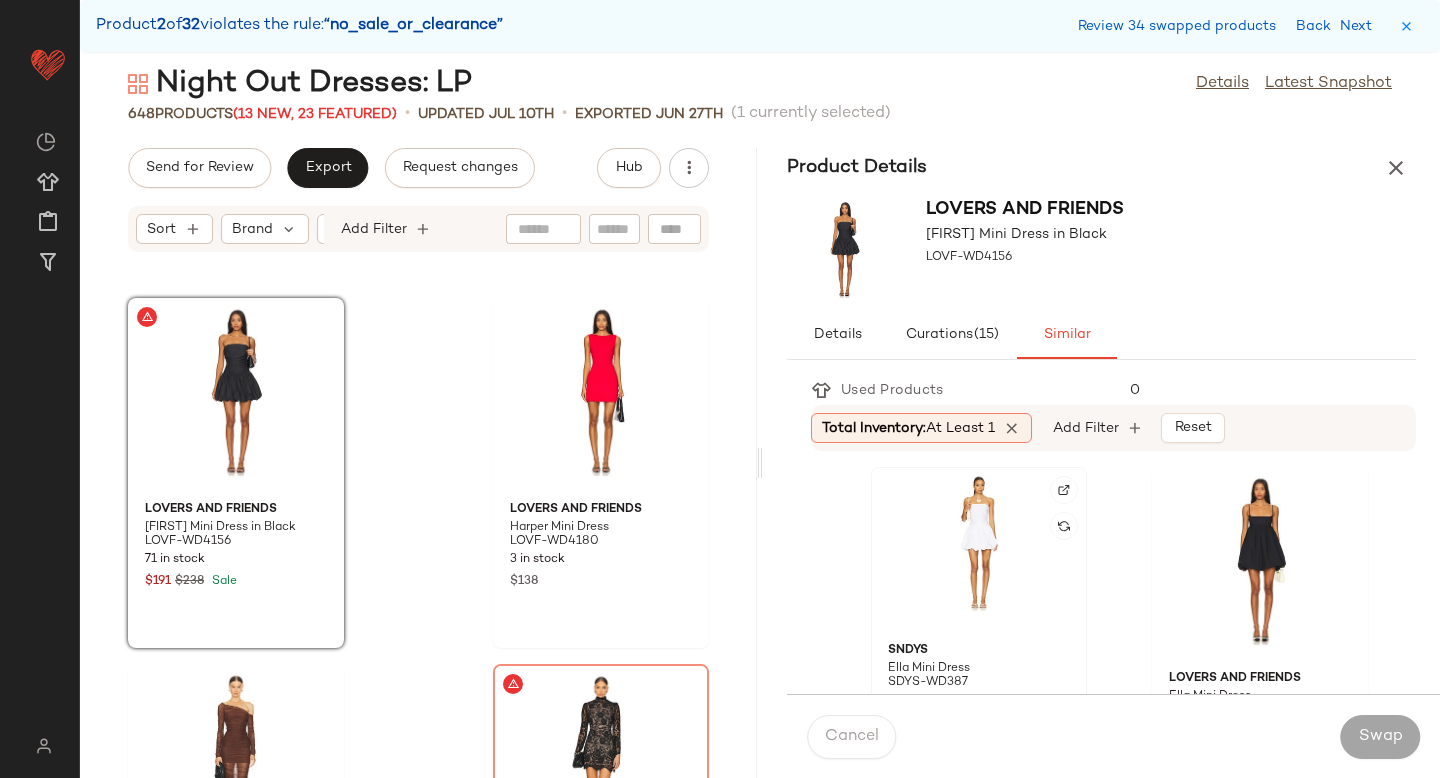 click 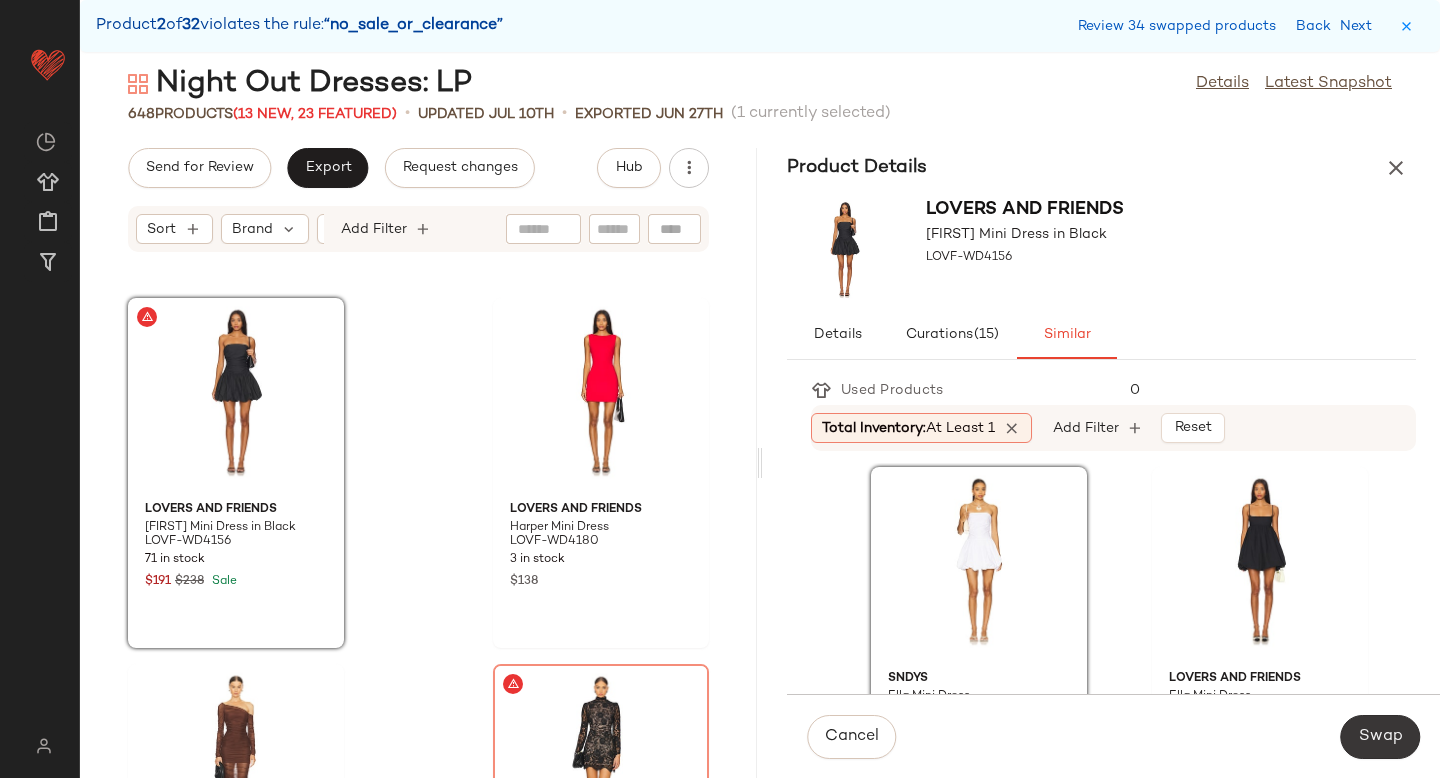 click on "Swap" 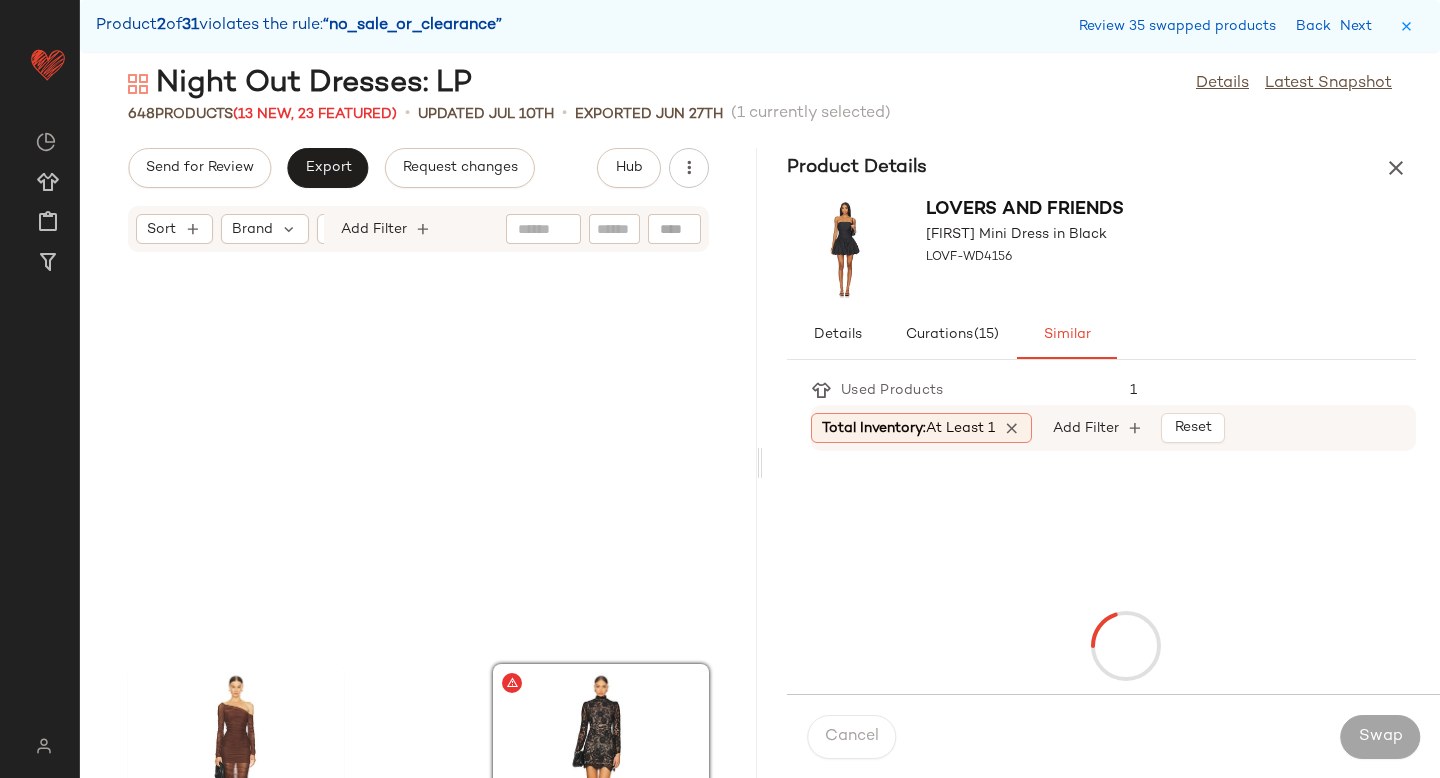 scroll, scrollTop: 64050, scrollLeft: 0, axis: vertical 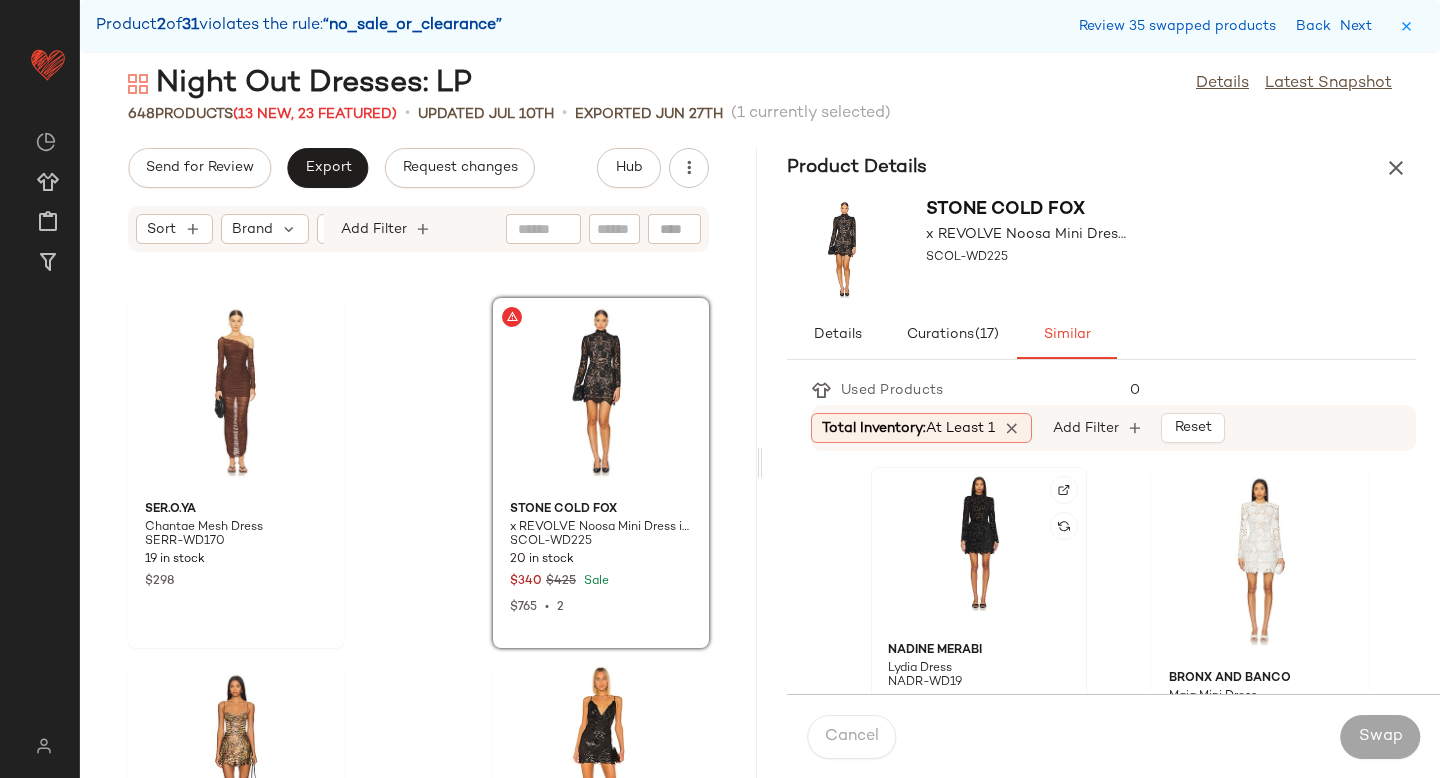 click 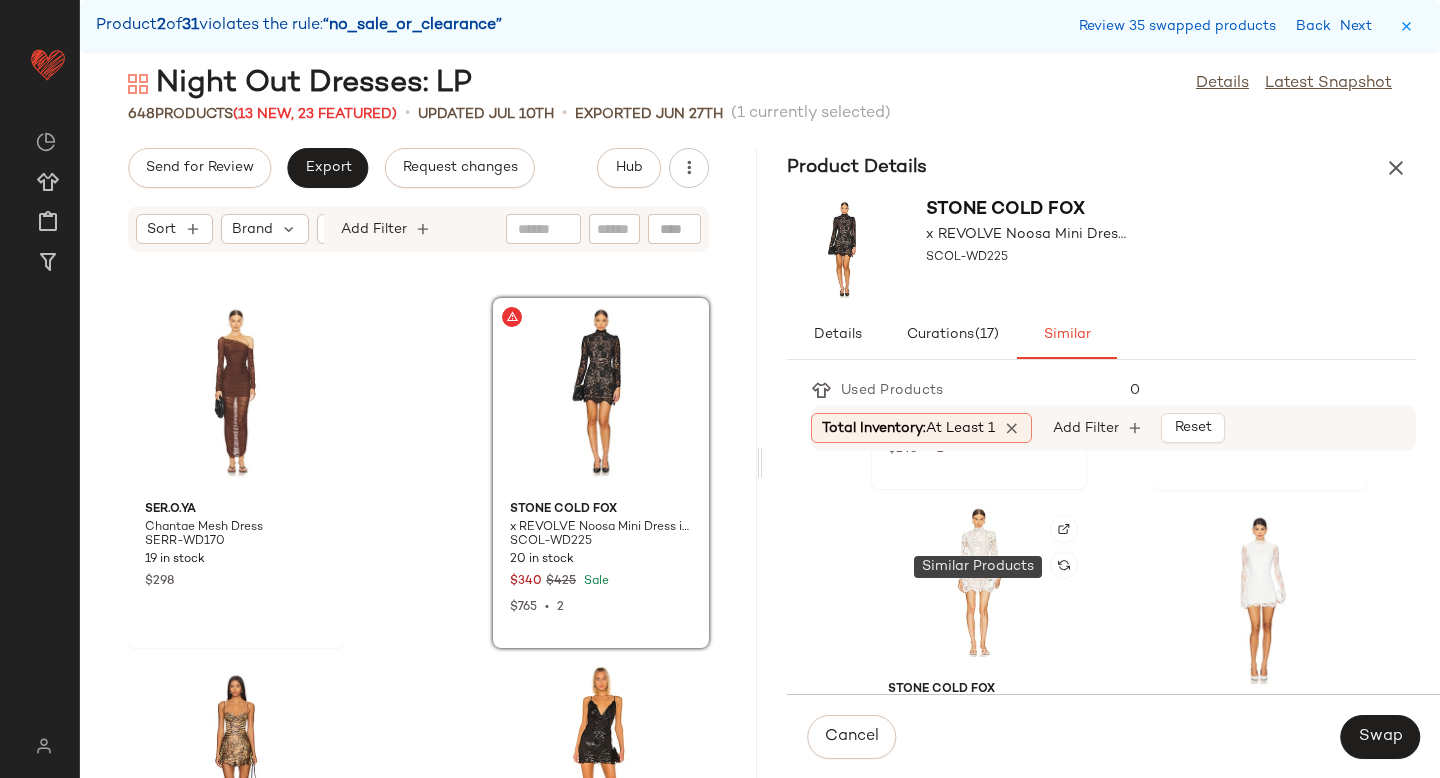 scroll, scrollTop: 691, scrollLeft: 0, axis: vertical 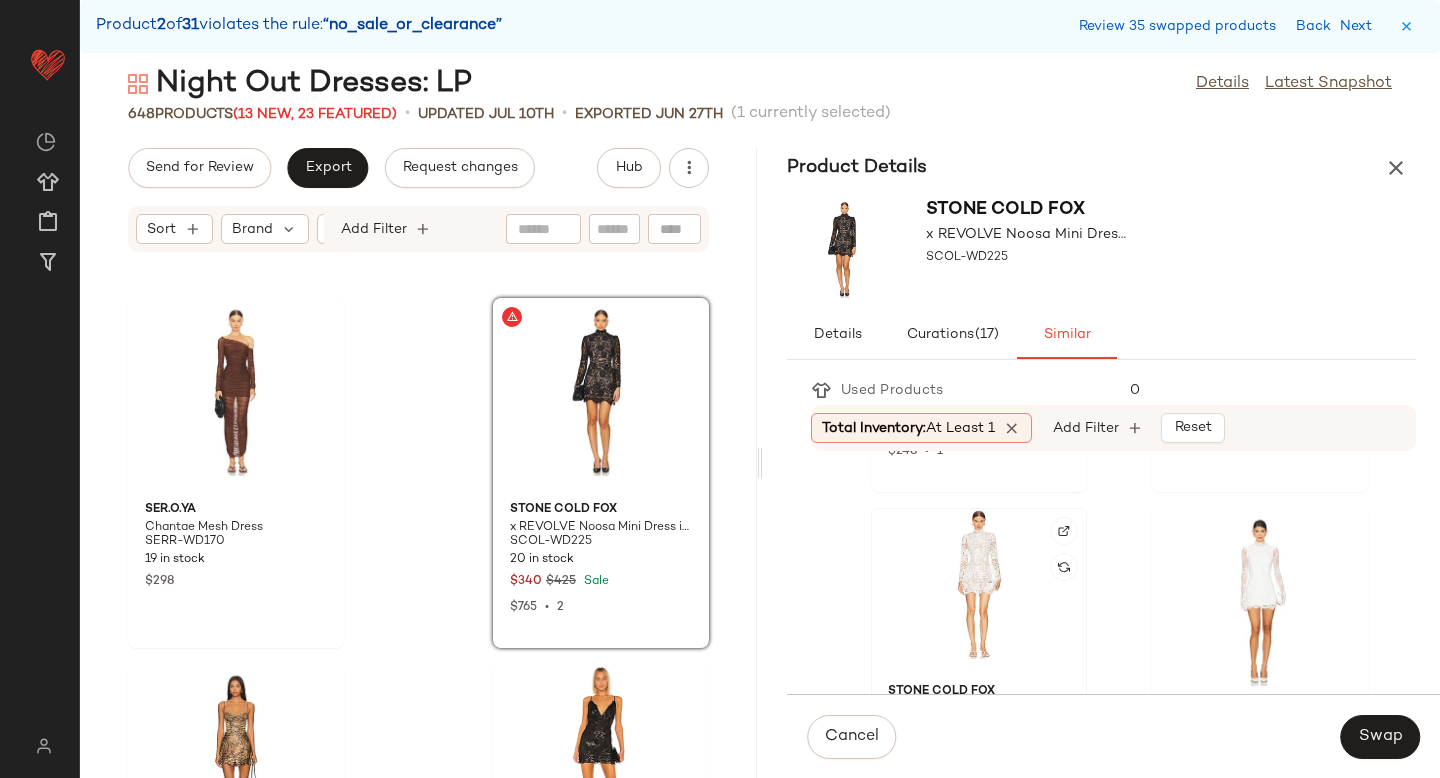 click 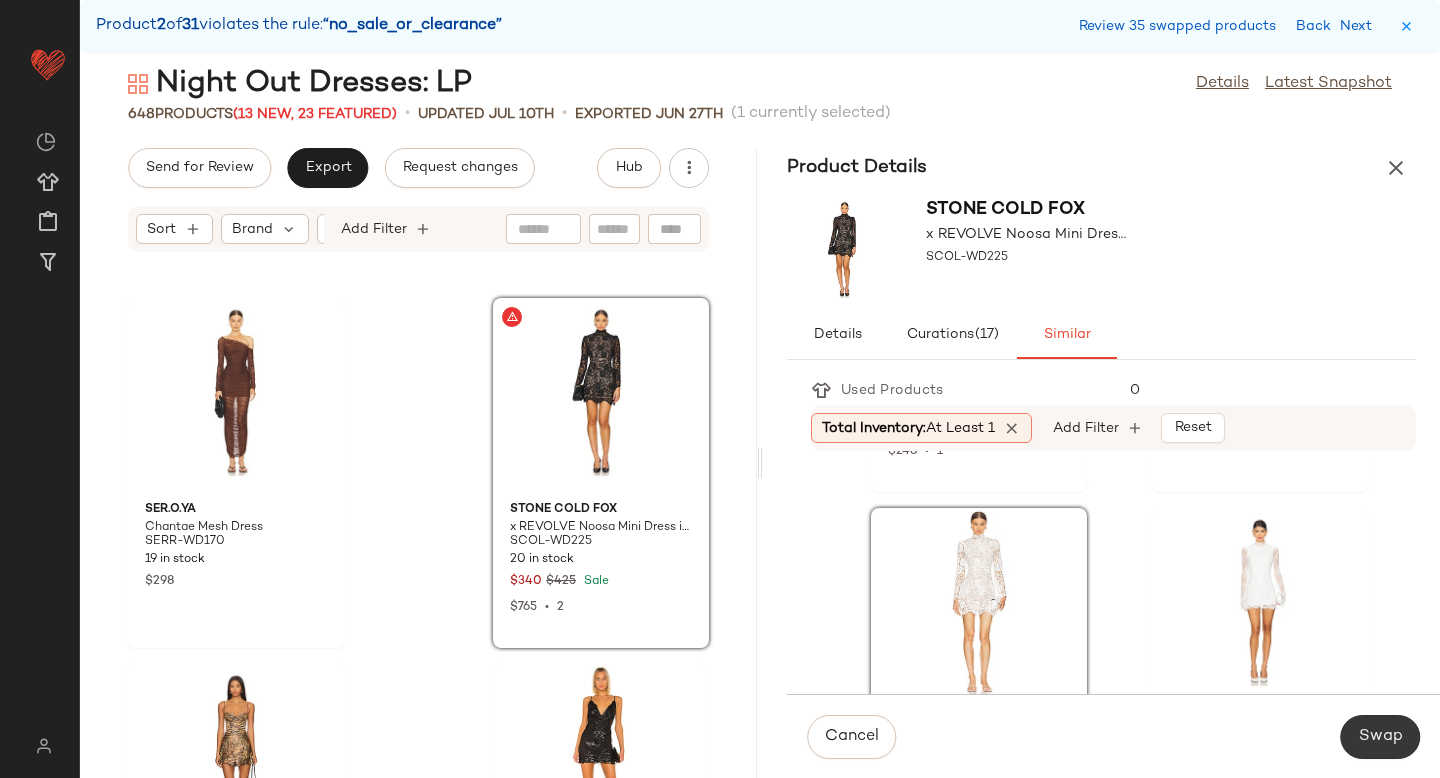 click on "Swap" 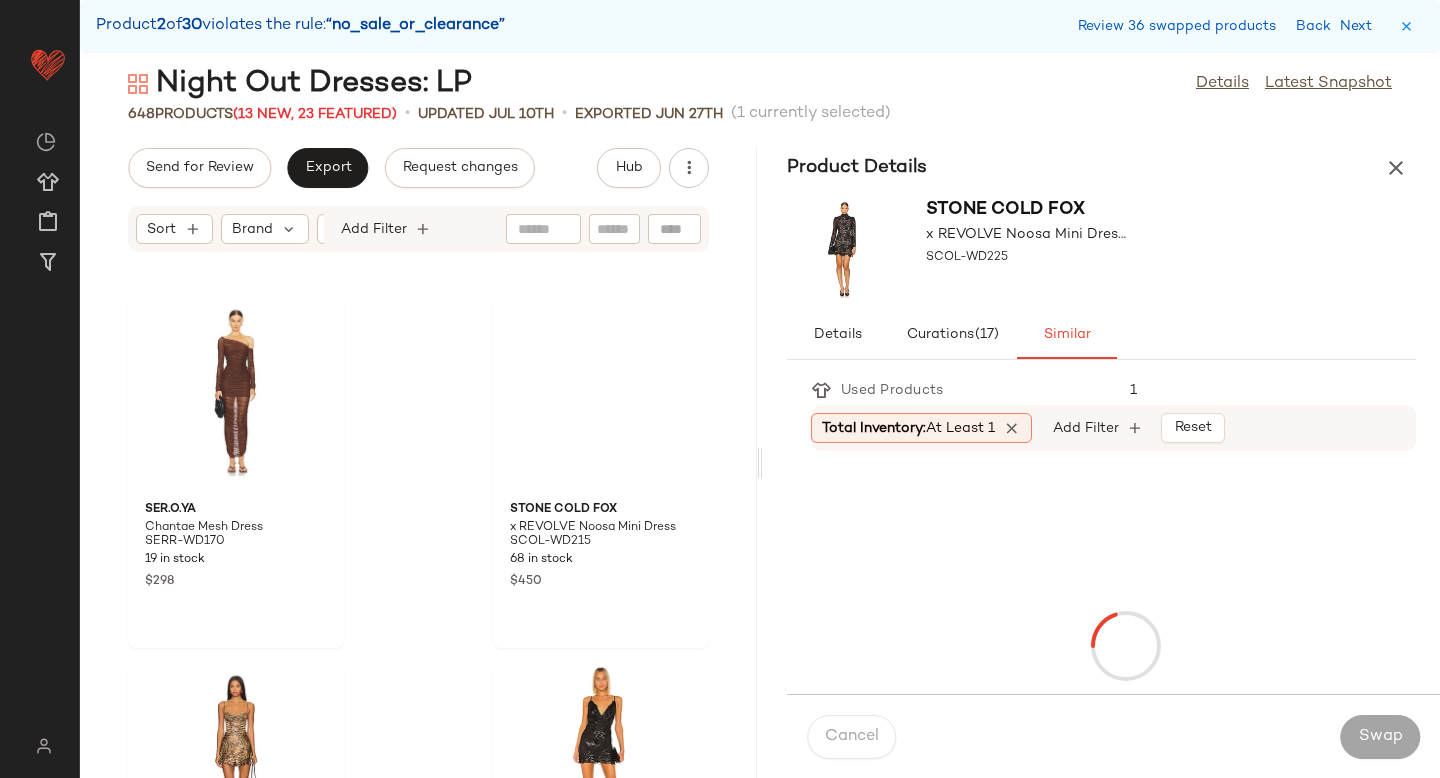 scroll, scrollTop: 69540, scrollLeft: 0, axis: vertical 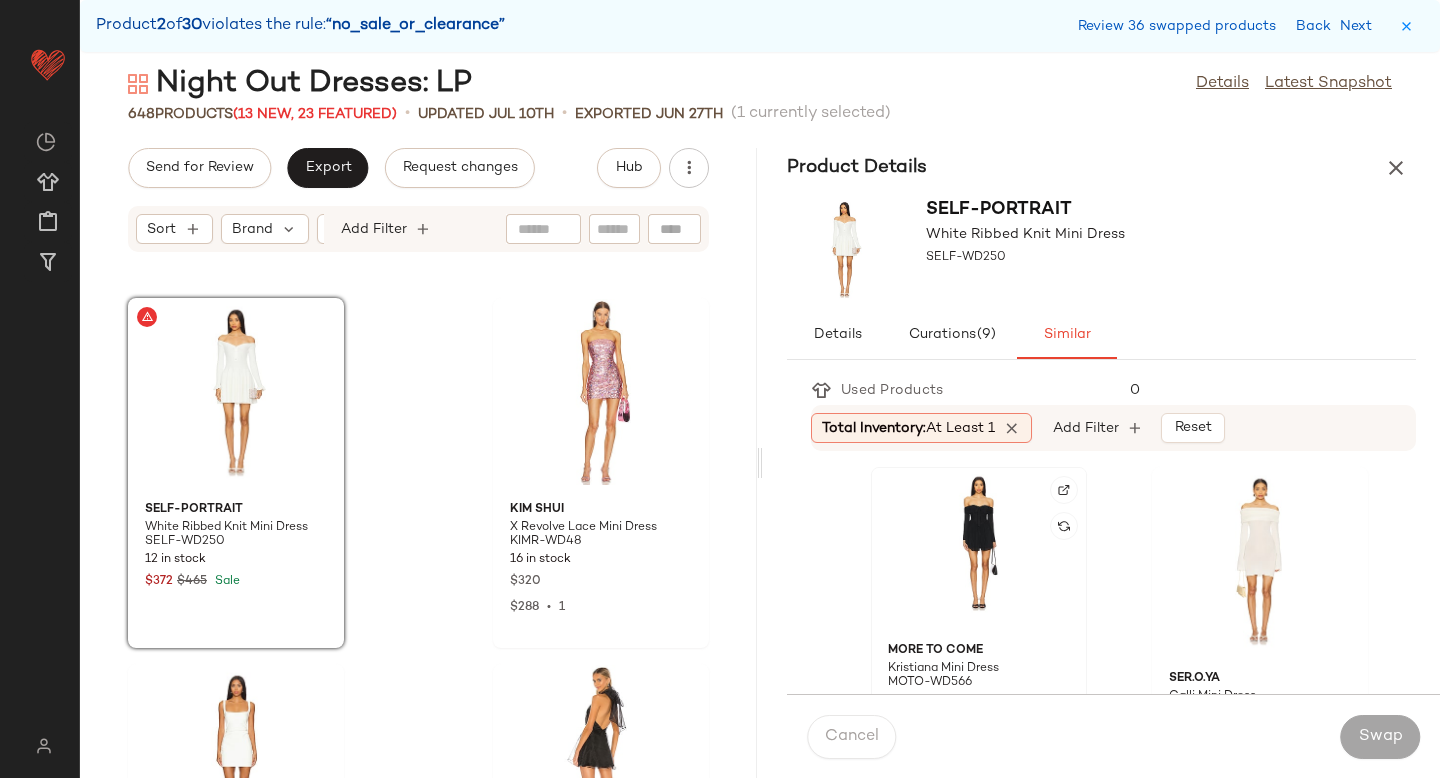 click 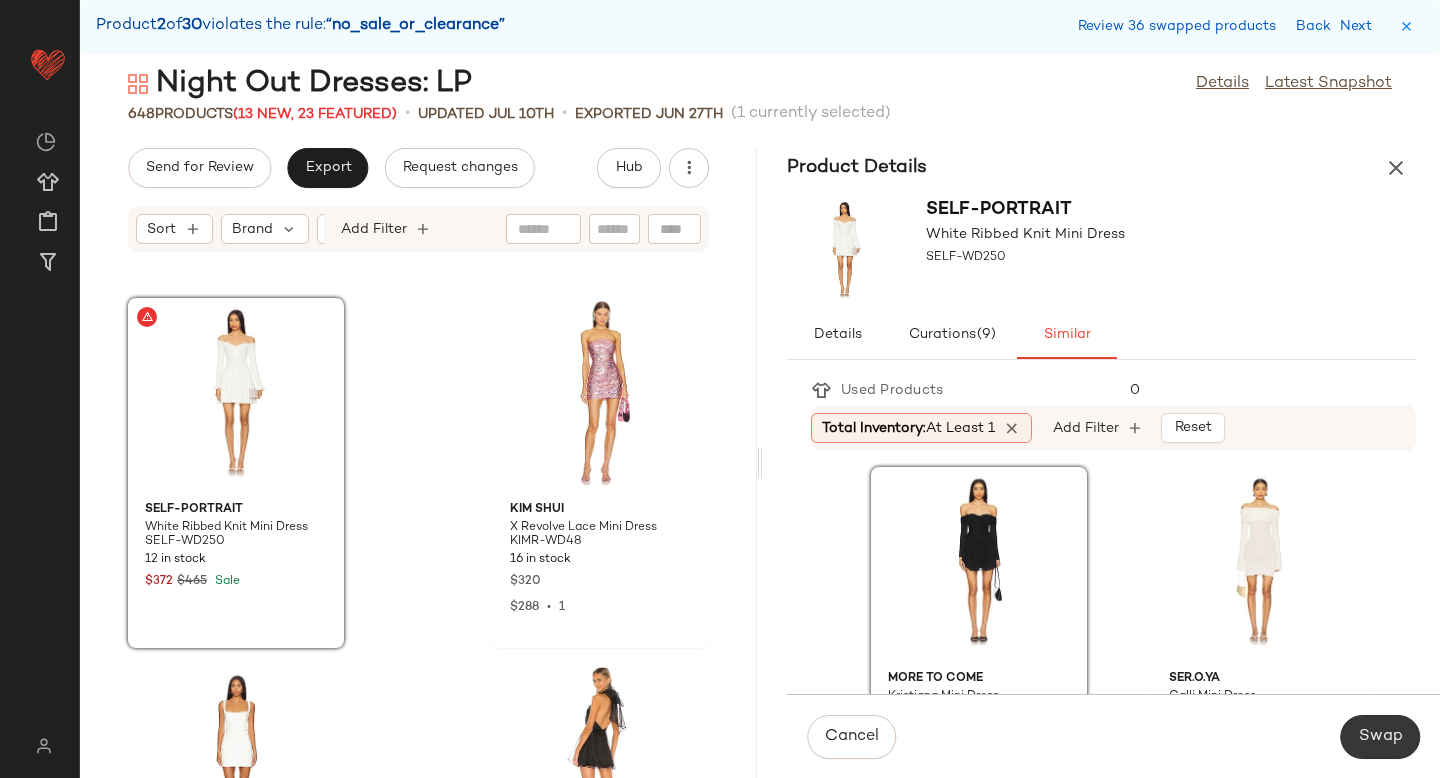 click on "Swap" at bounding box center [1380, 737] 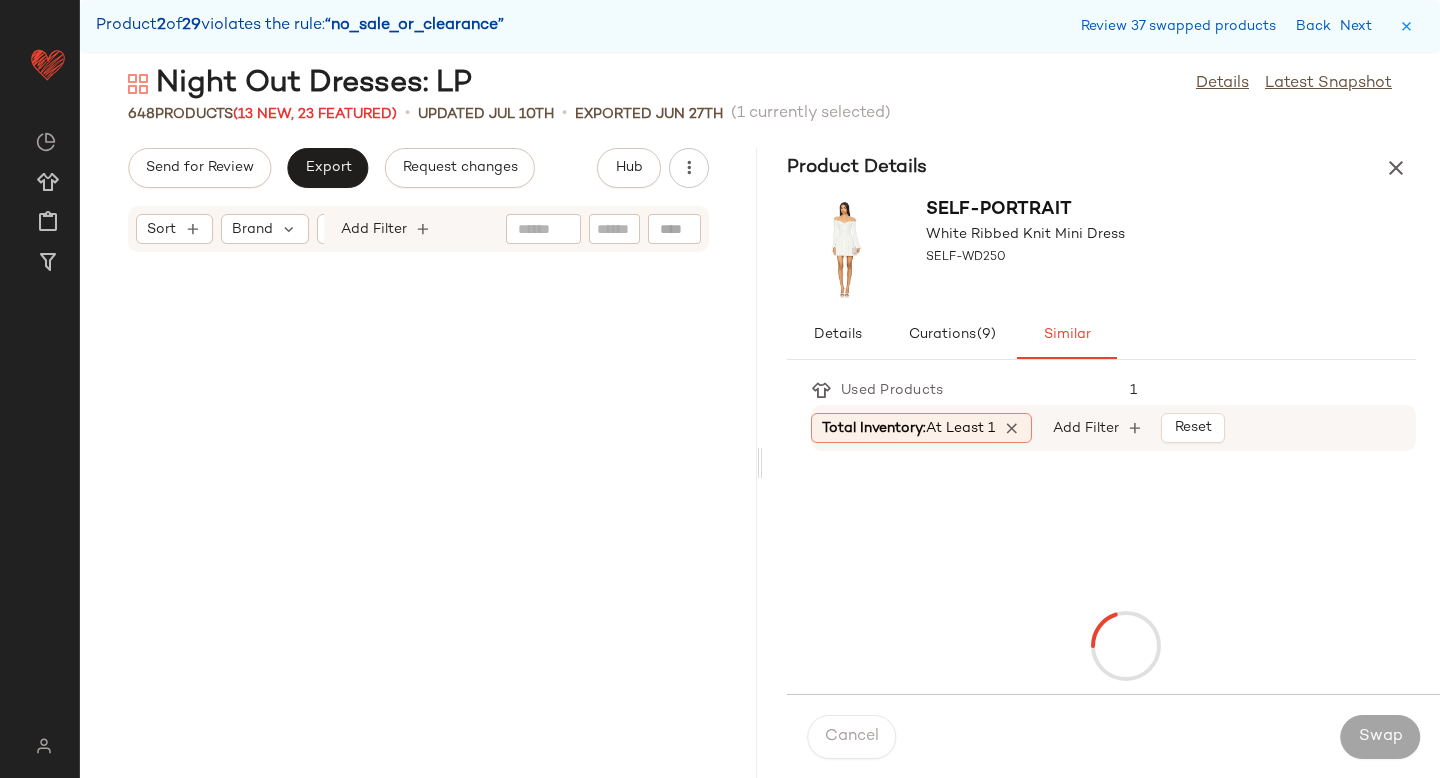 scroll, scrollTop: 71004, scrollLeft: 0, axis: vertical 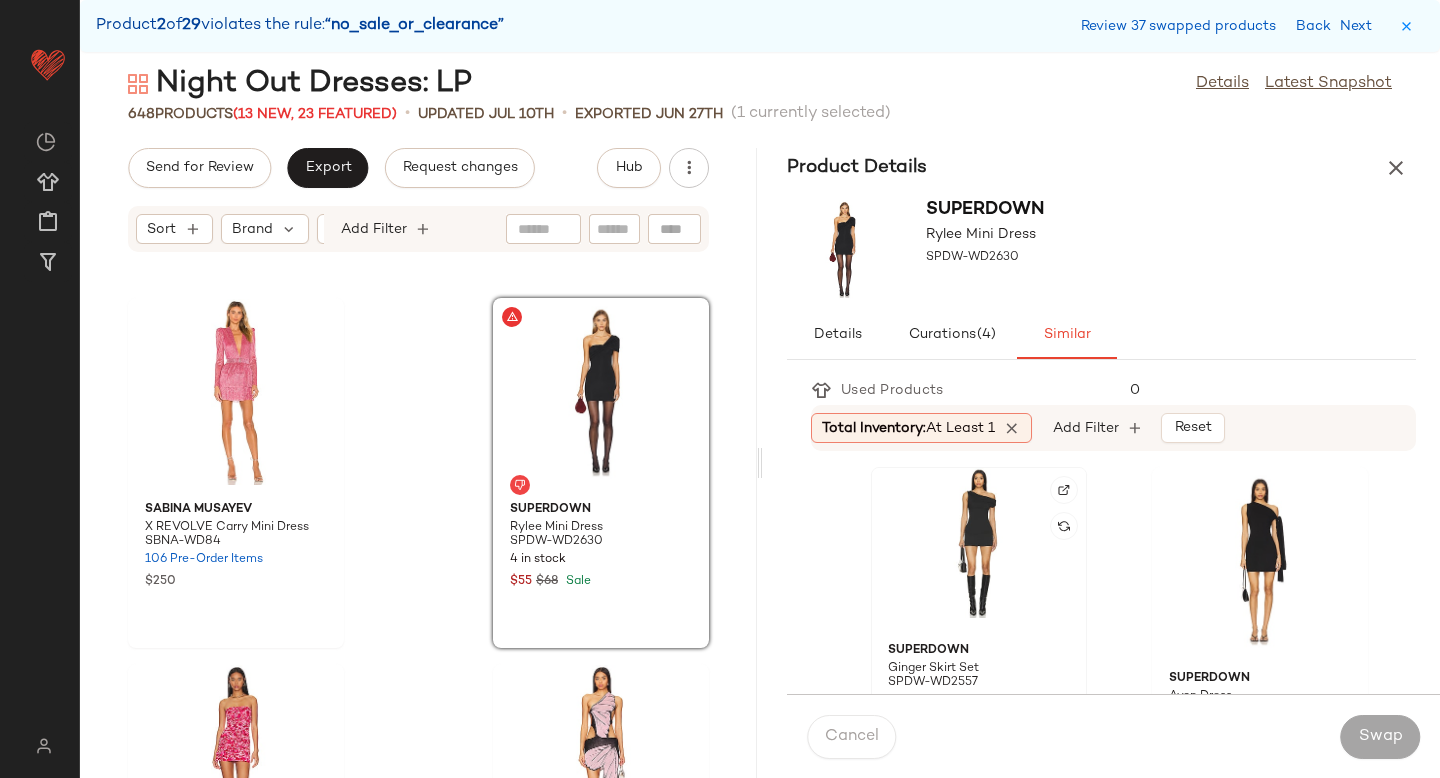 click 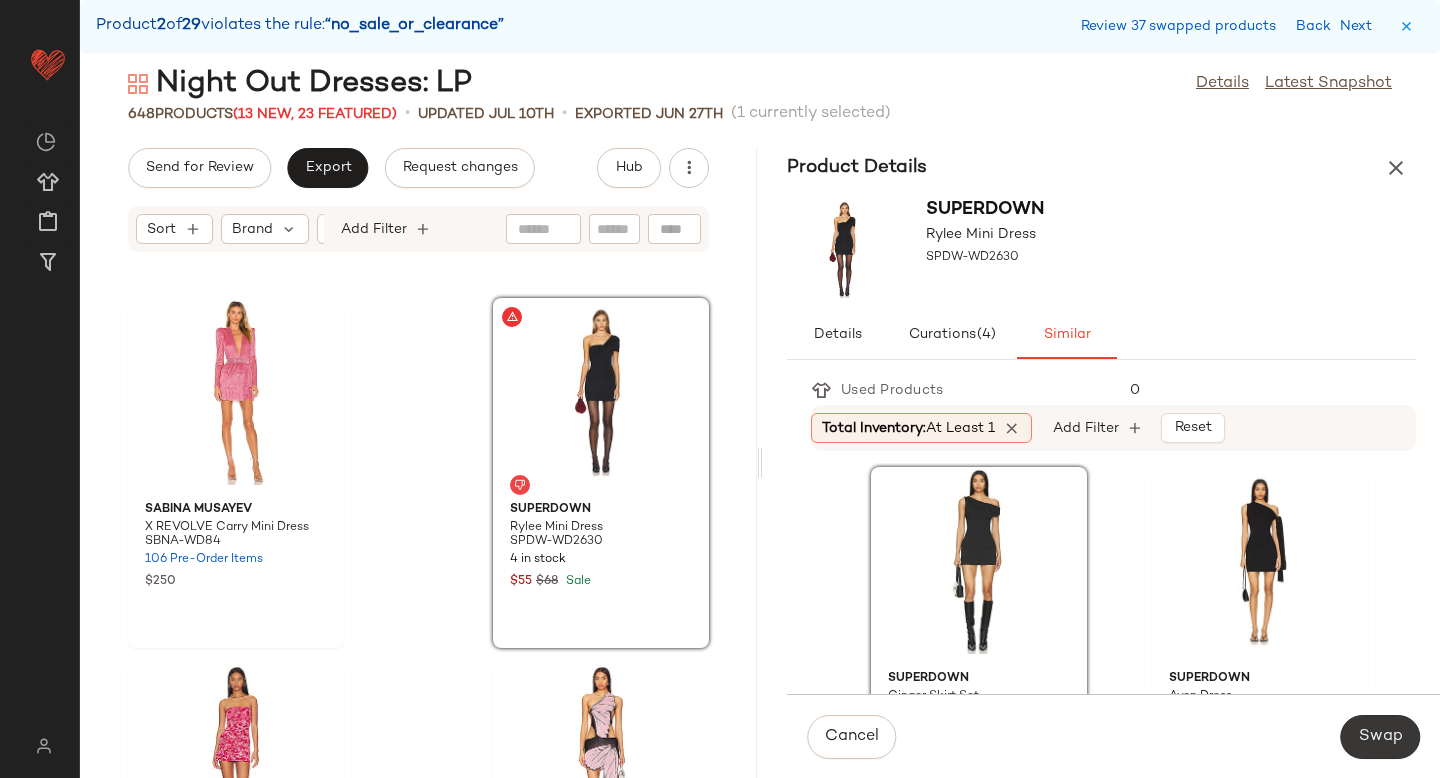 click on "Swap" 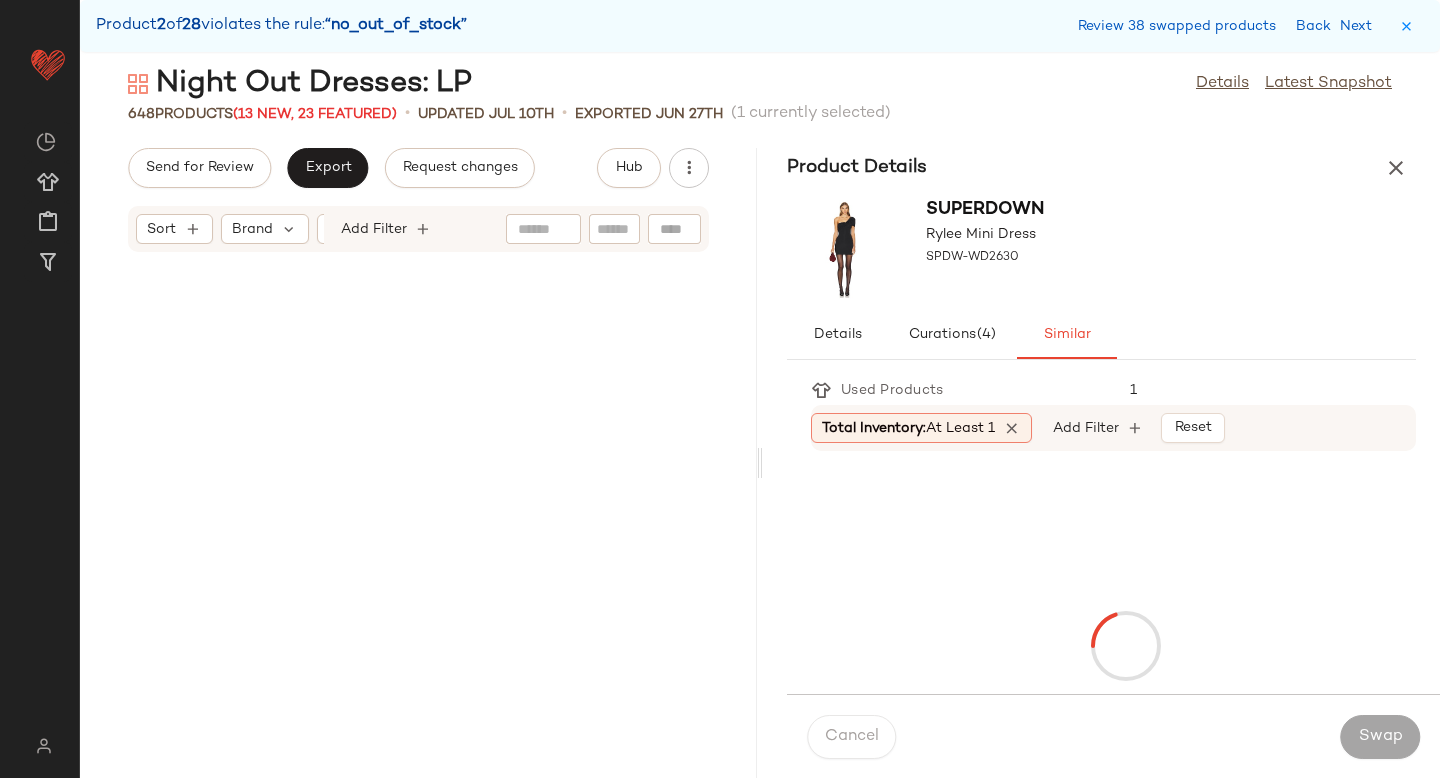scroll, scrollTop: 72834, scrollLeft: 0, axis: vertical 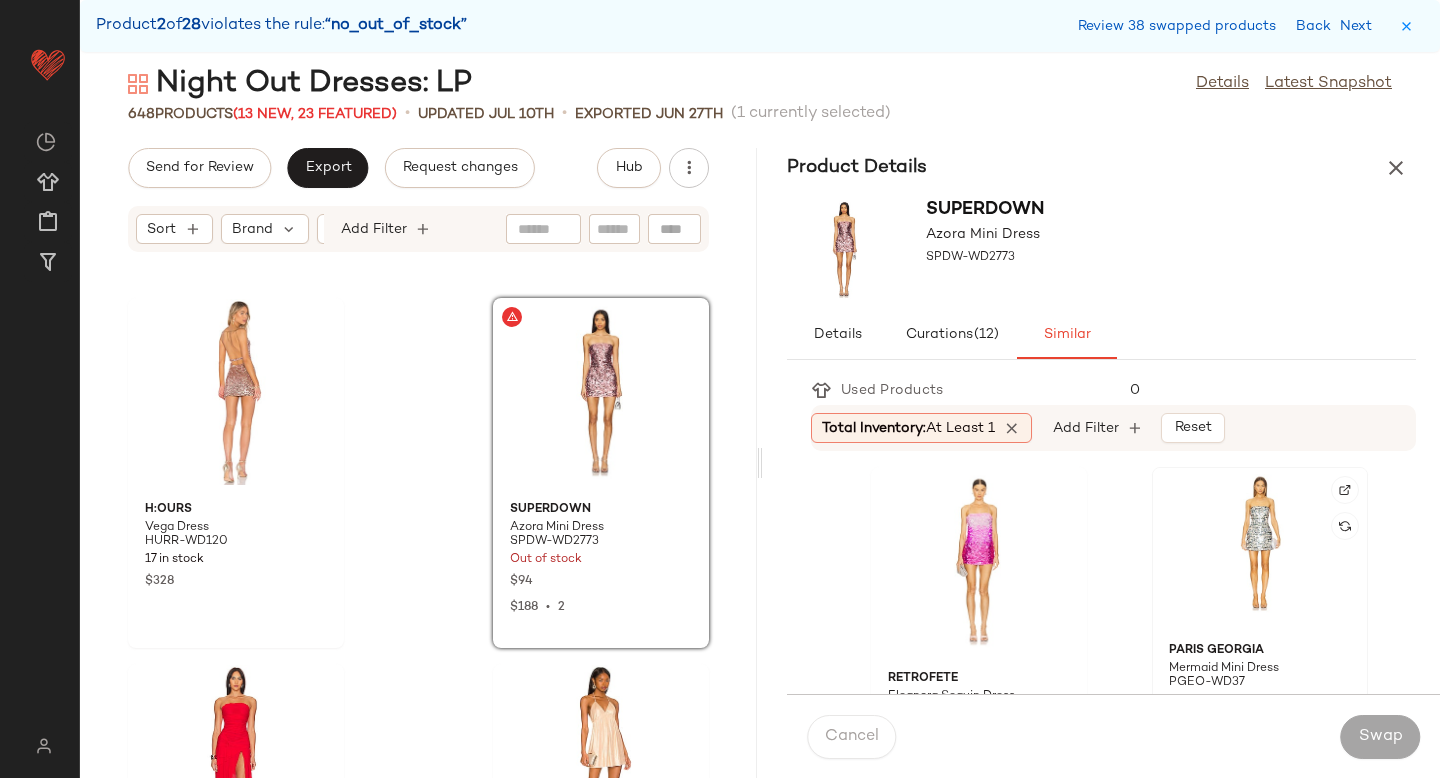 click 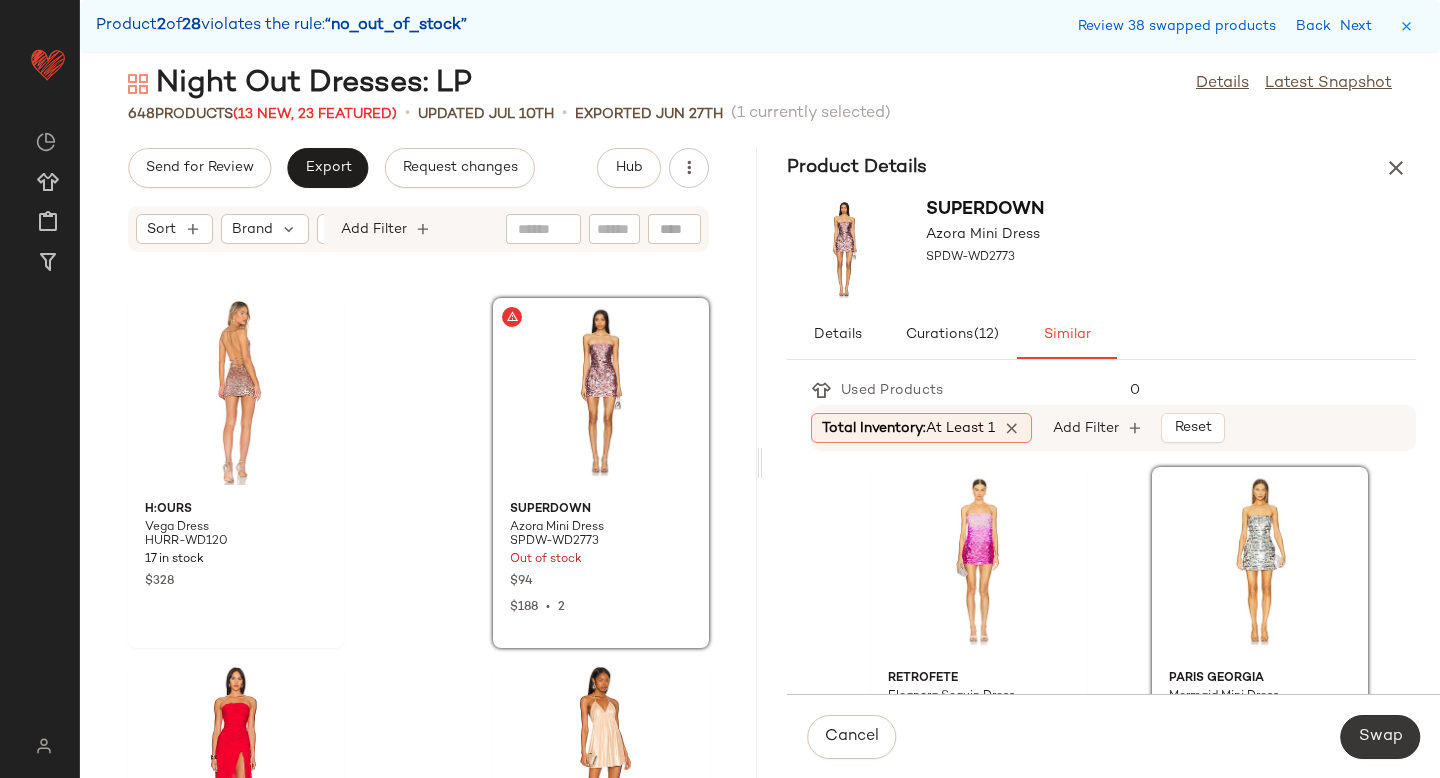 click on "Swap" at bounding box center [1380, 737] 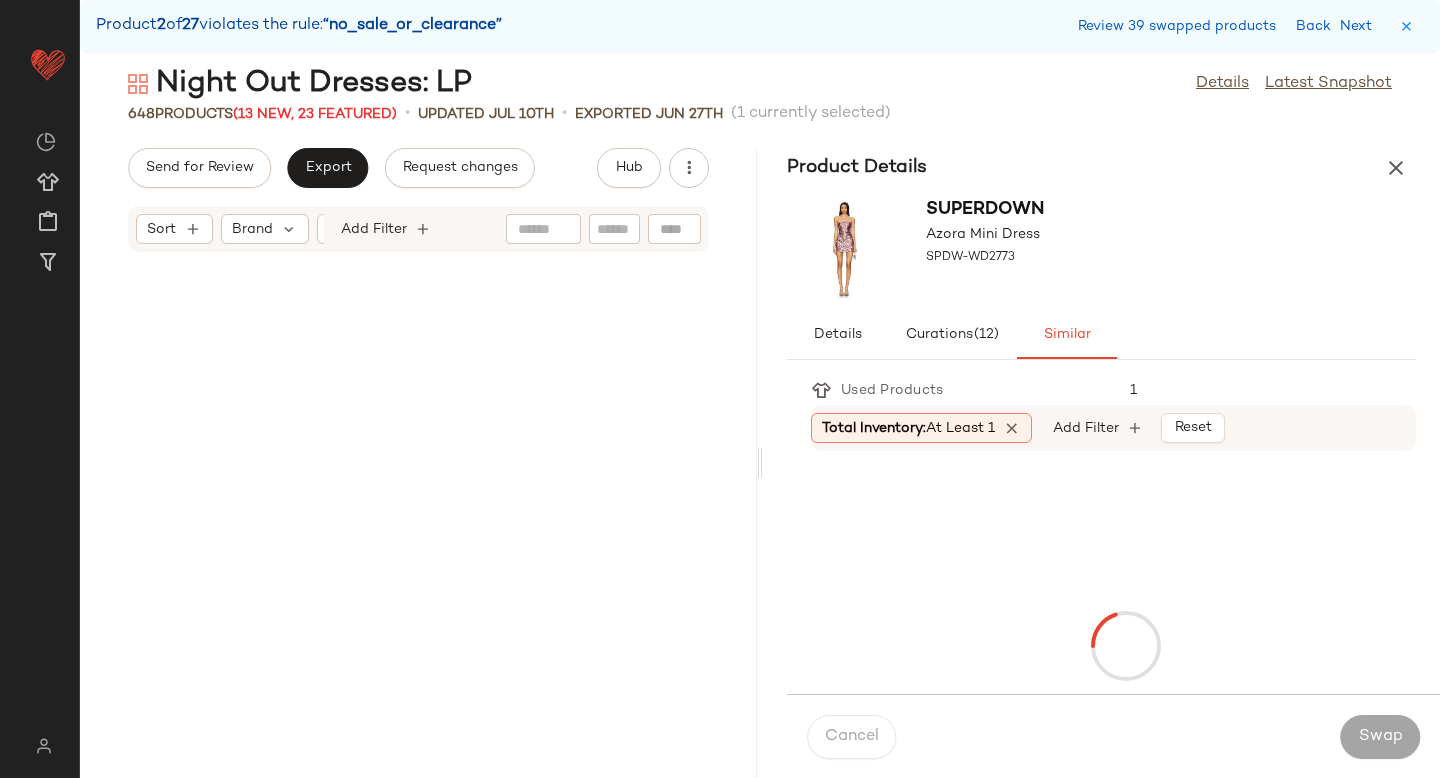 scroll, scrollTop: 75762, scrollLeft: 0, axis: vertical 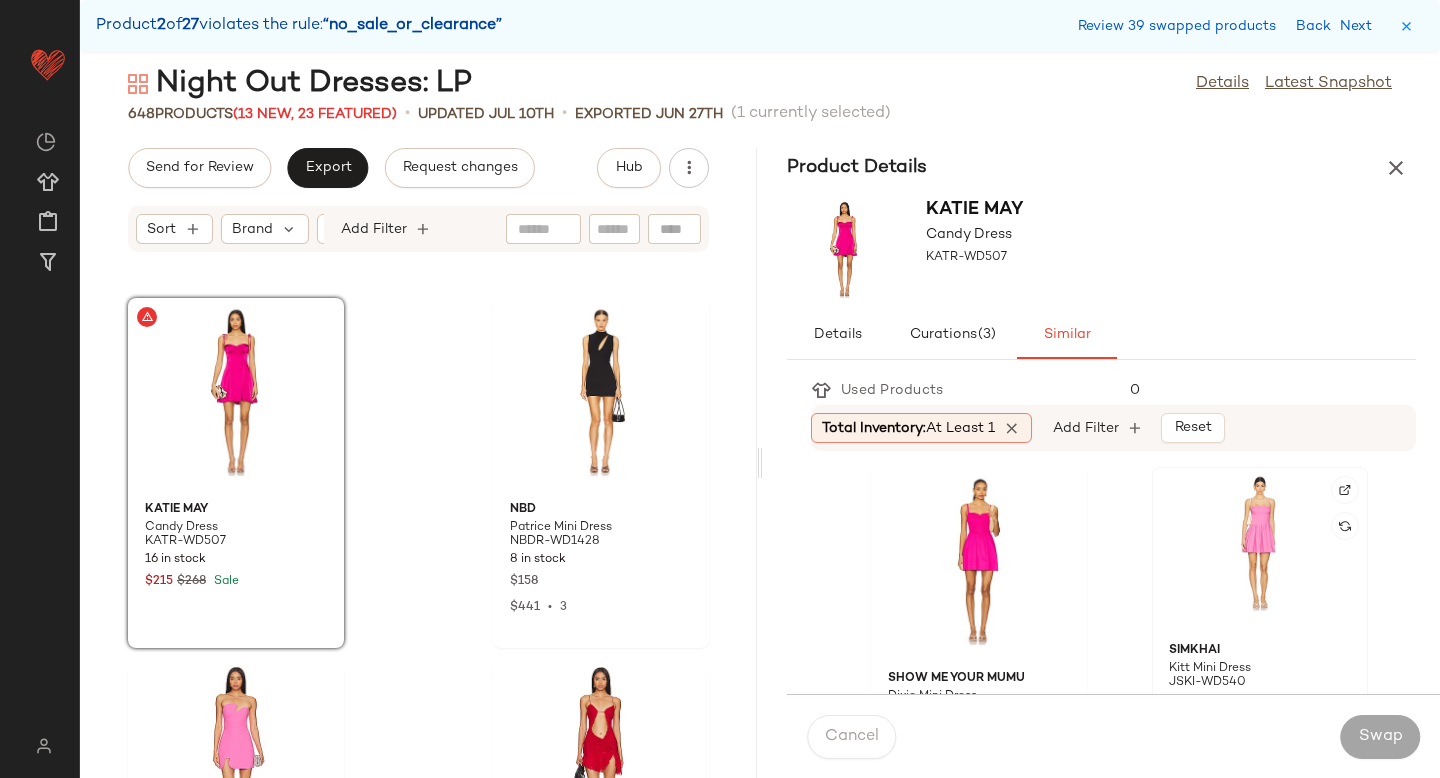 click 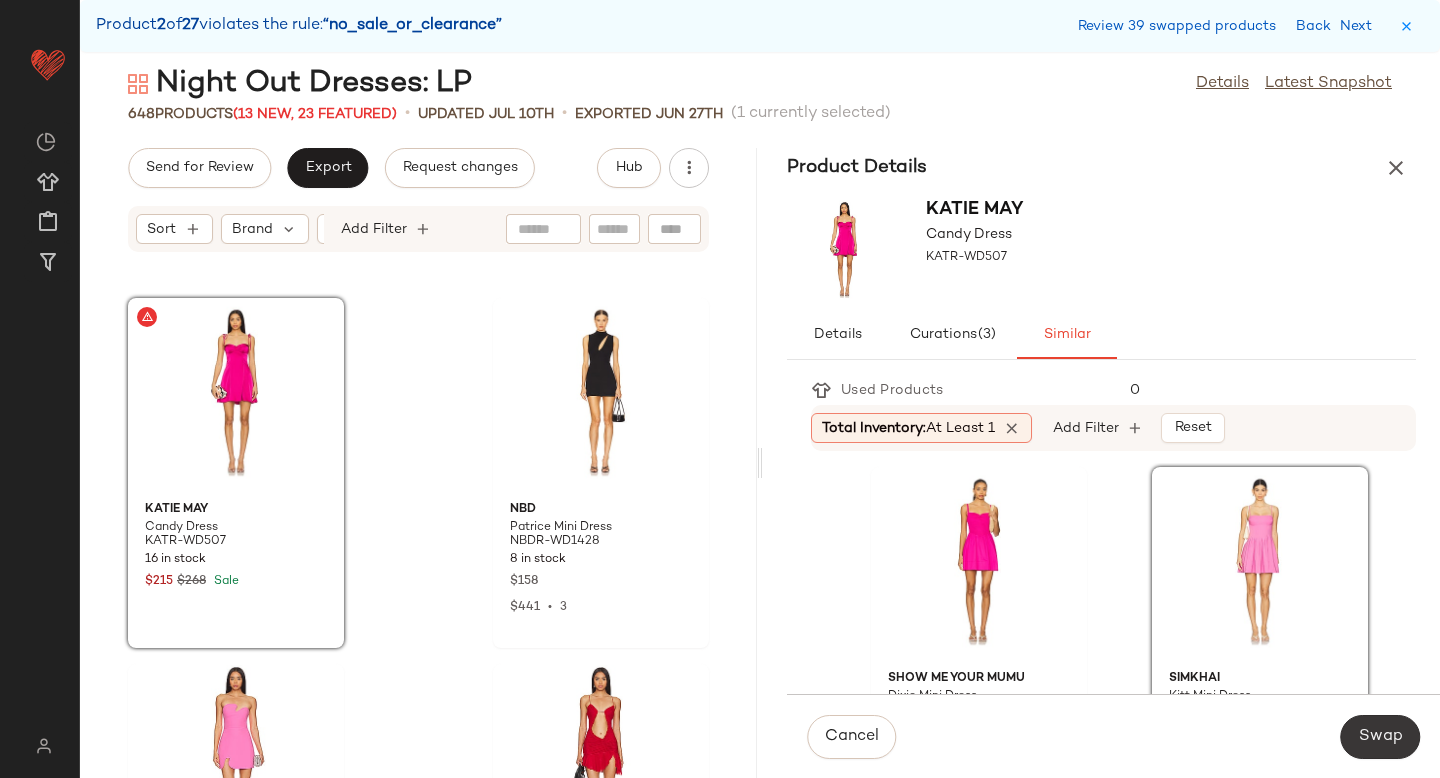 click on "Swap" 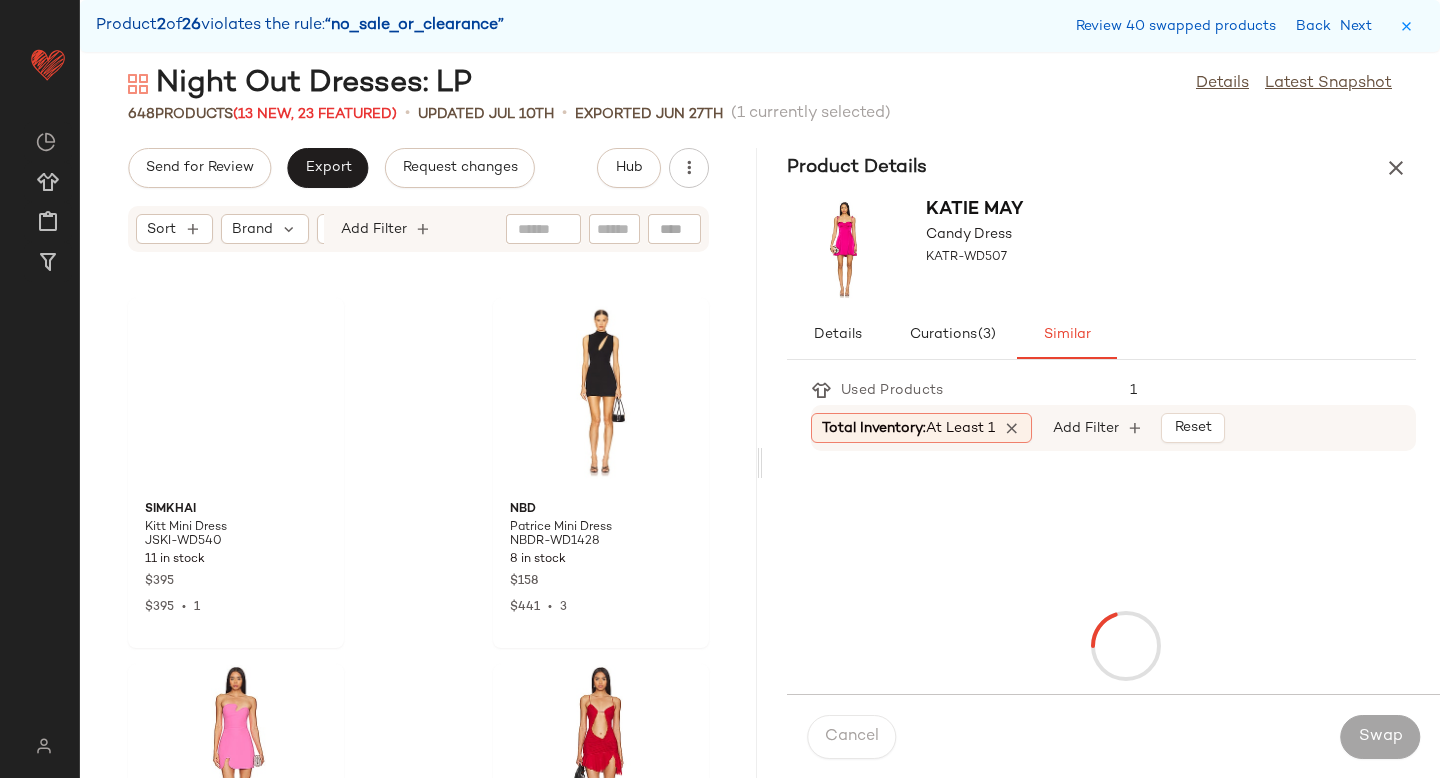 scroll, scrollTop: 77958, scrollLeft: 0, axis: vertical 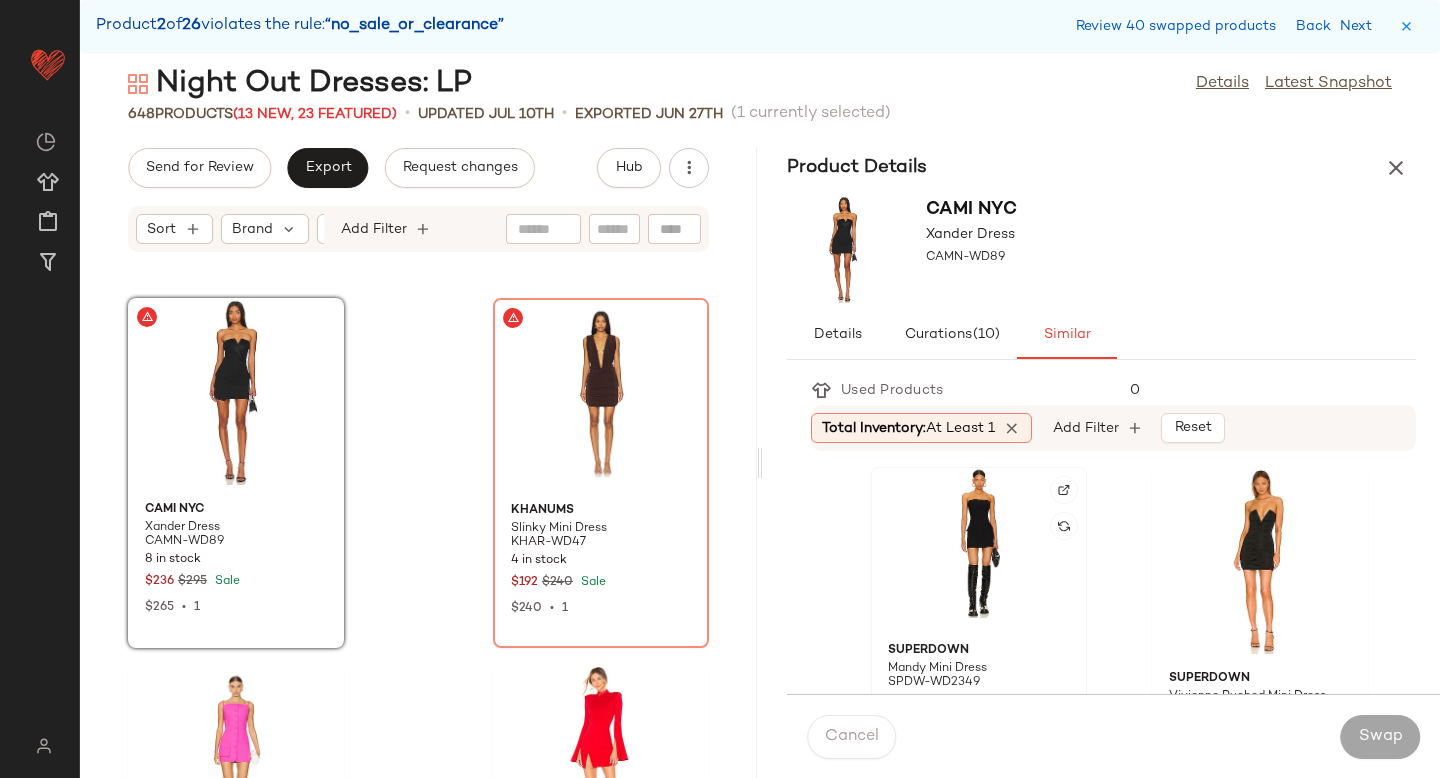 click 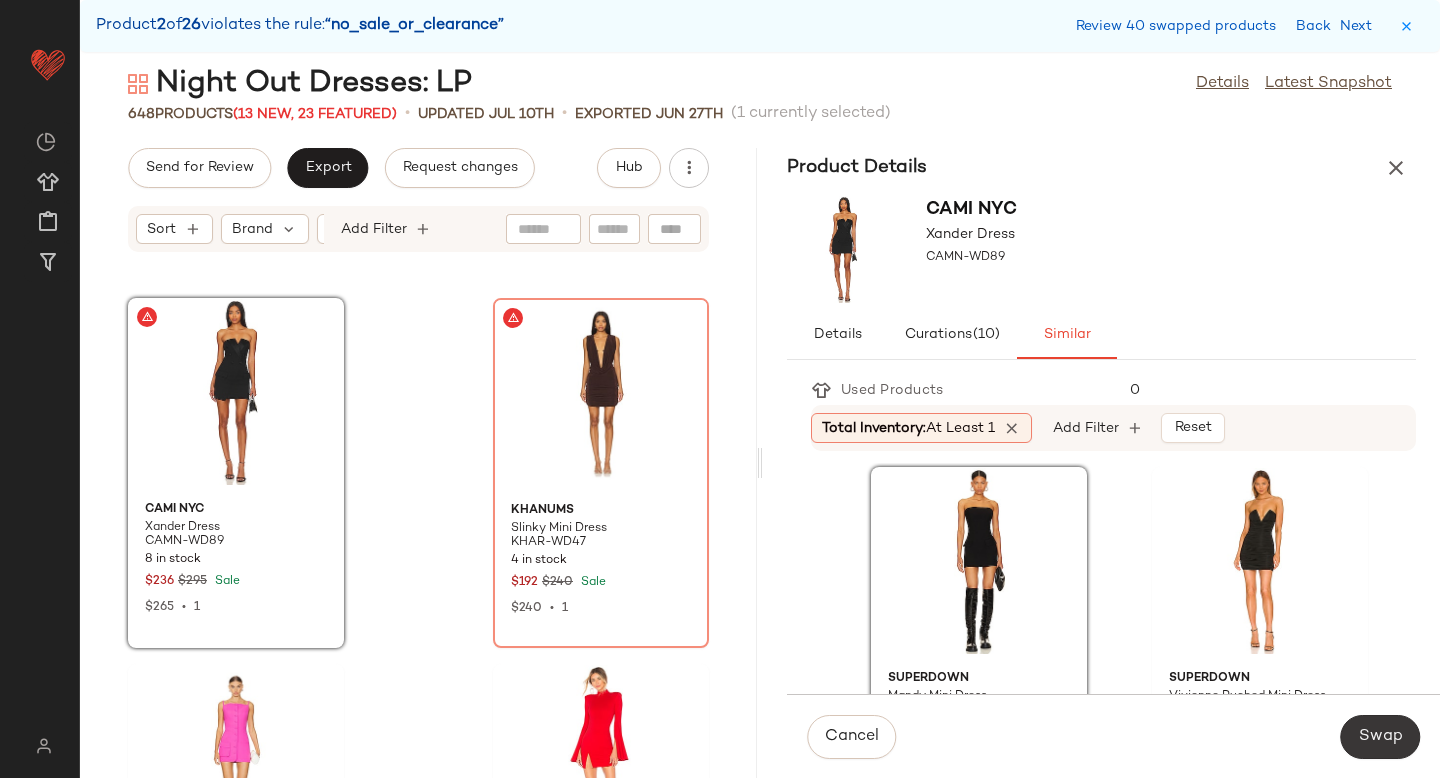 click on "Swap" 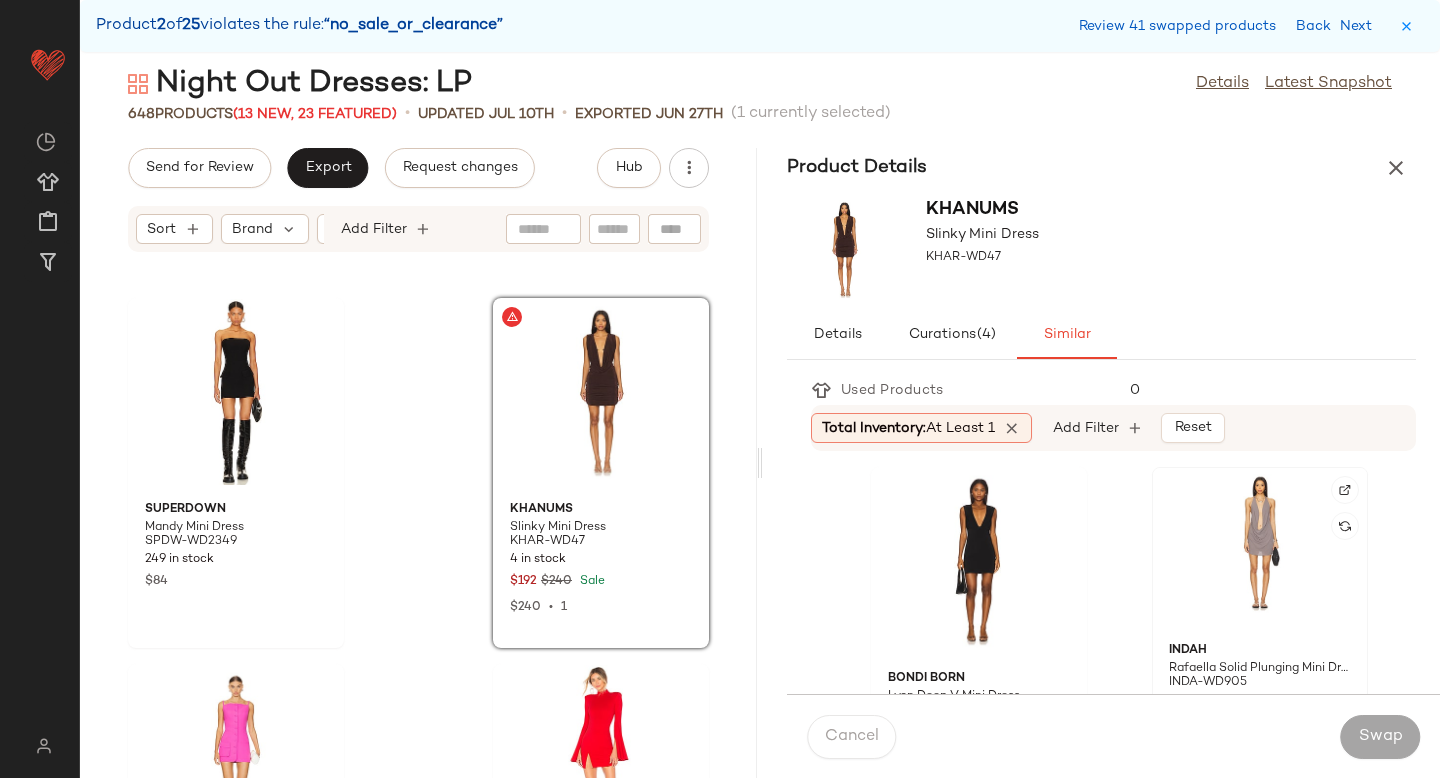 click 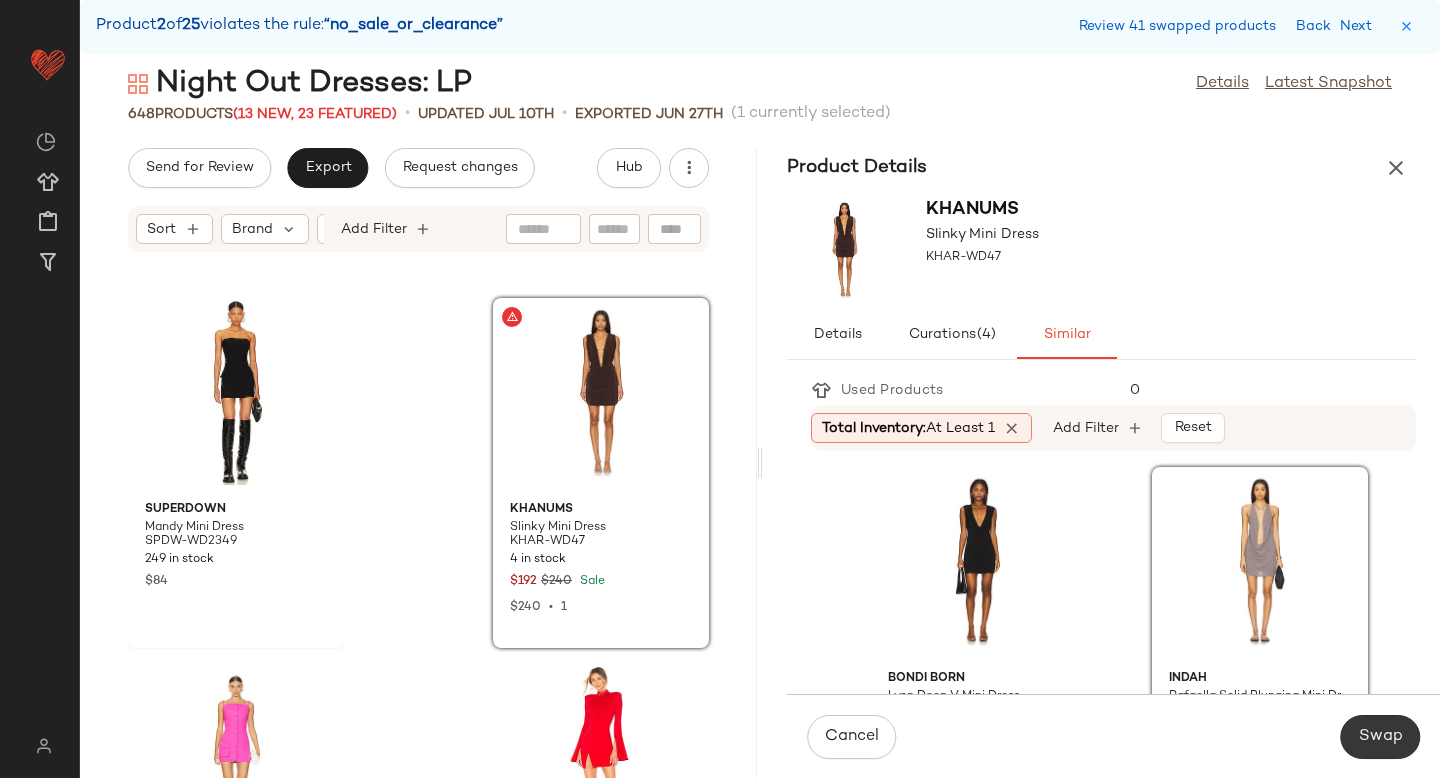 click on "Swap" 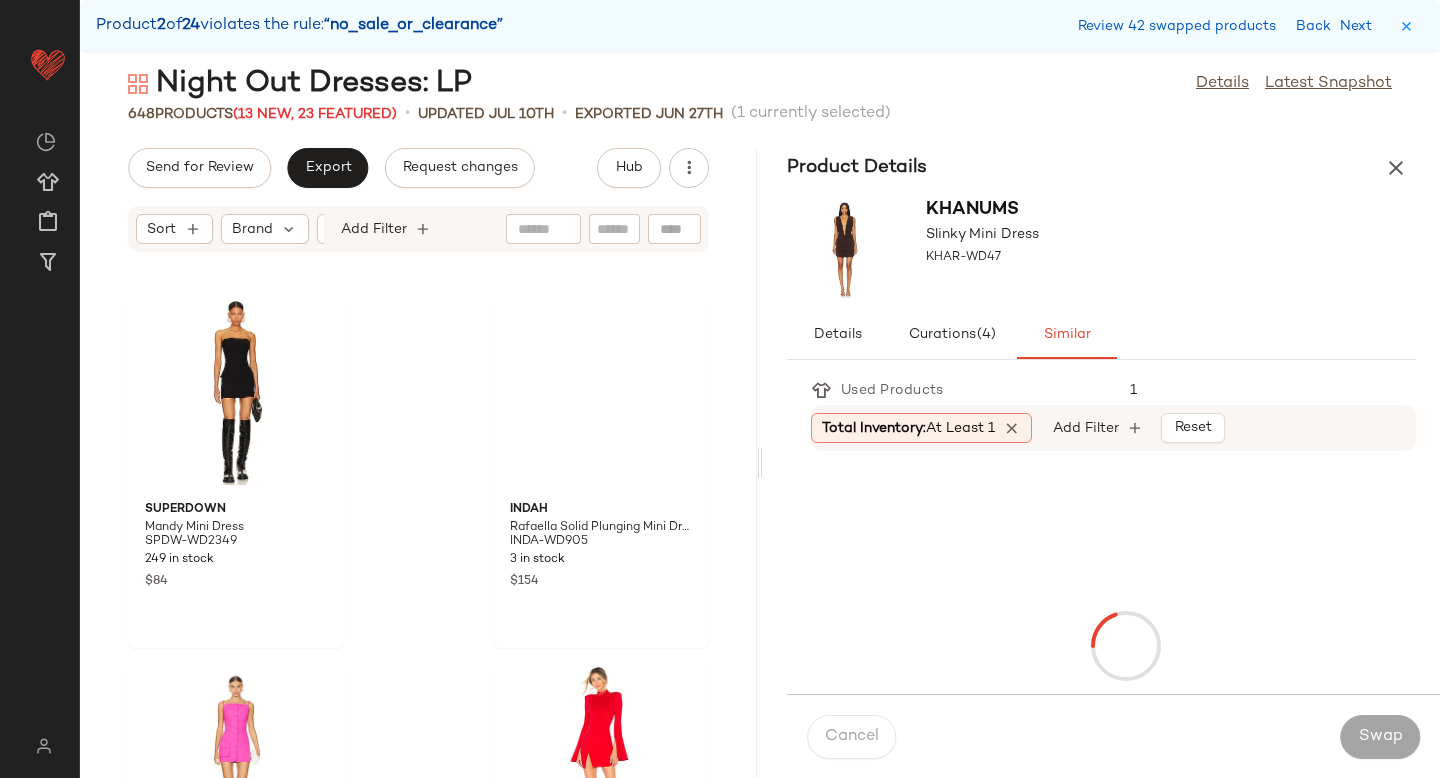 scroll, scrollTop: 78690, scrollLeft: 0, axis: vertical 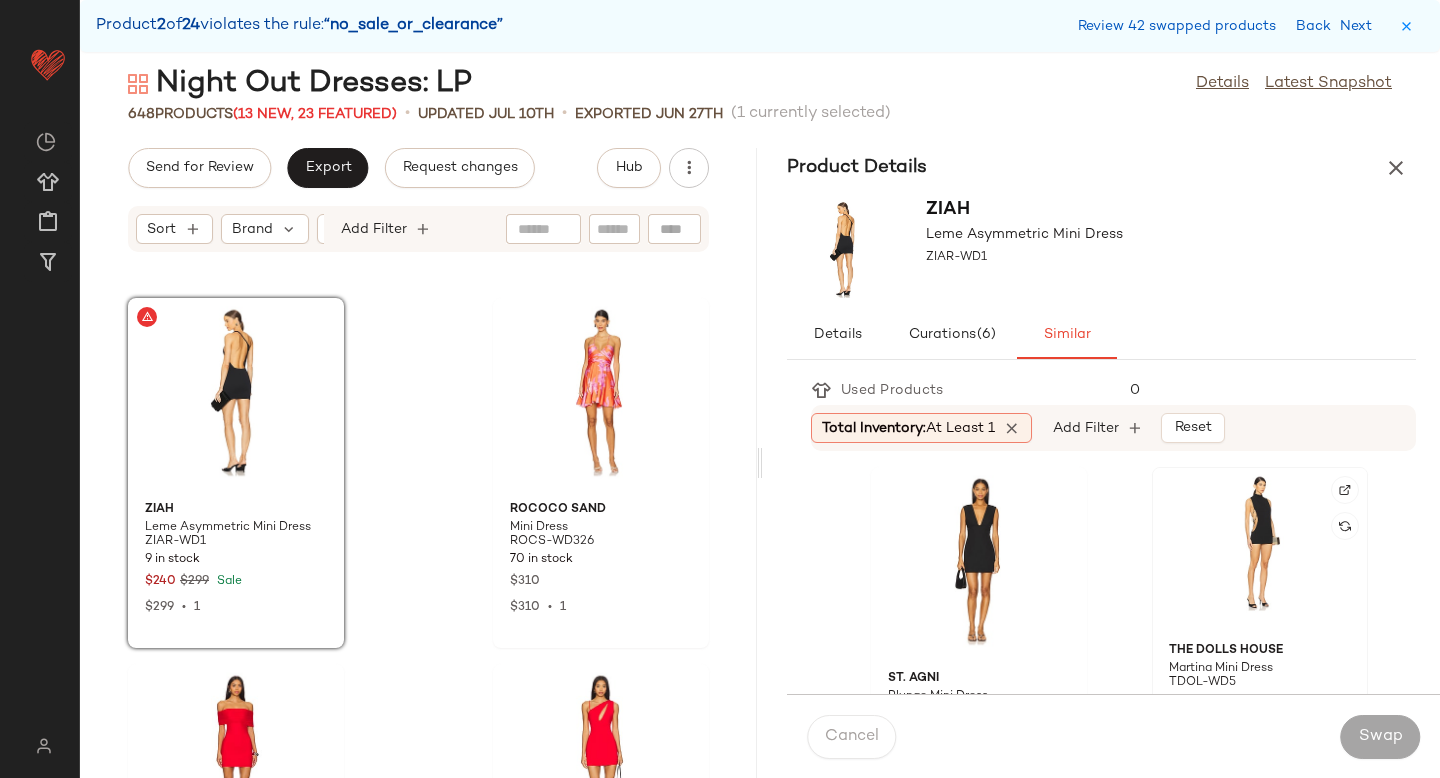 click 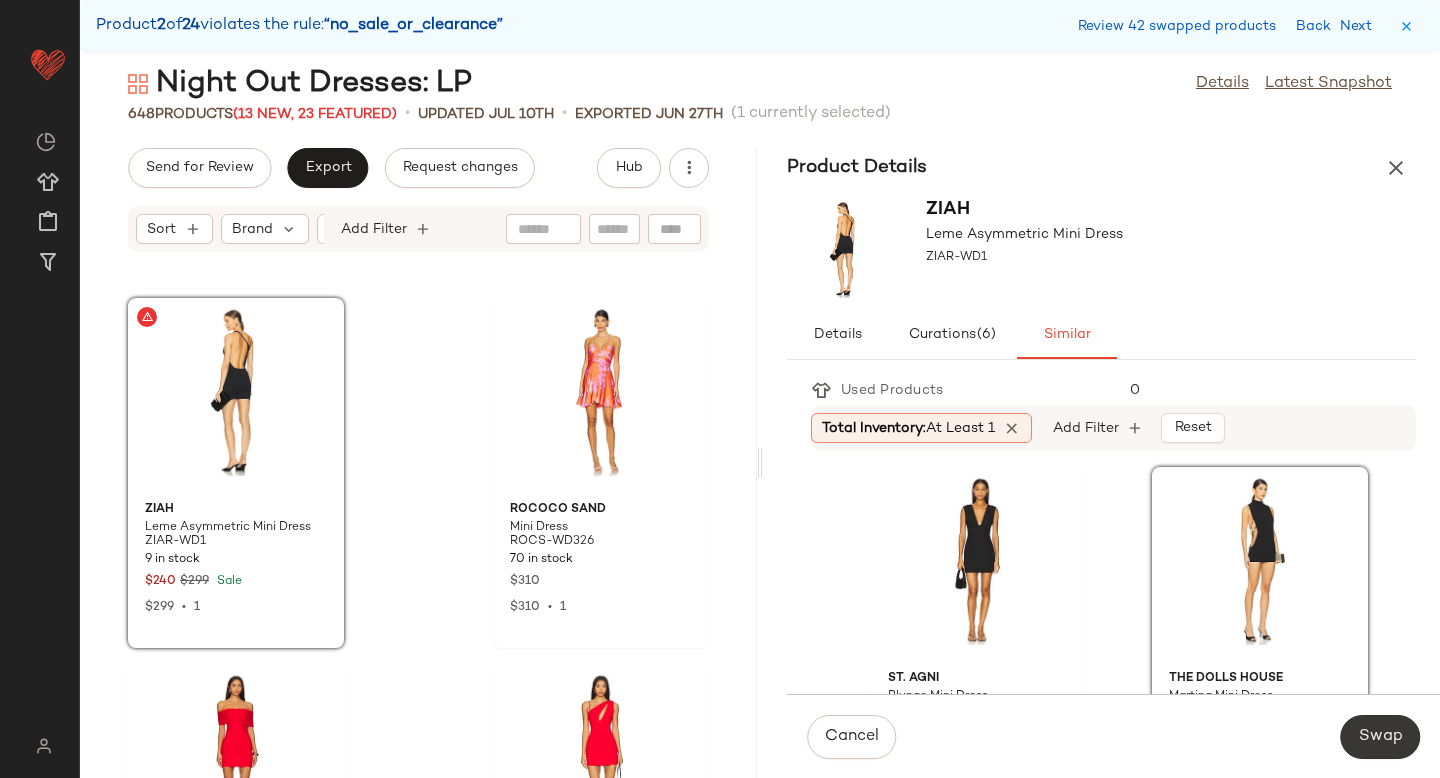 click on "Swap" at bounding box center [1380, 737] 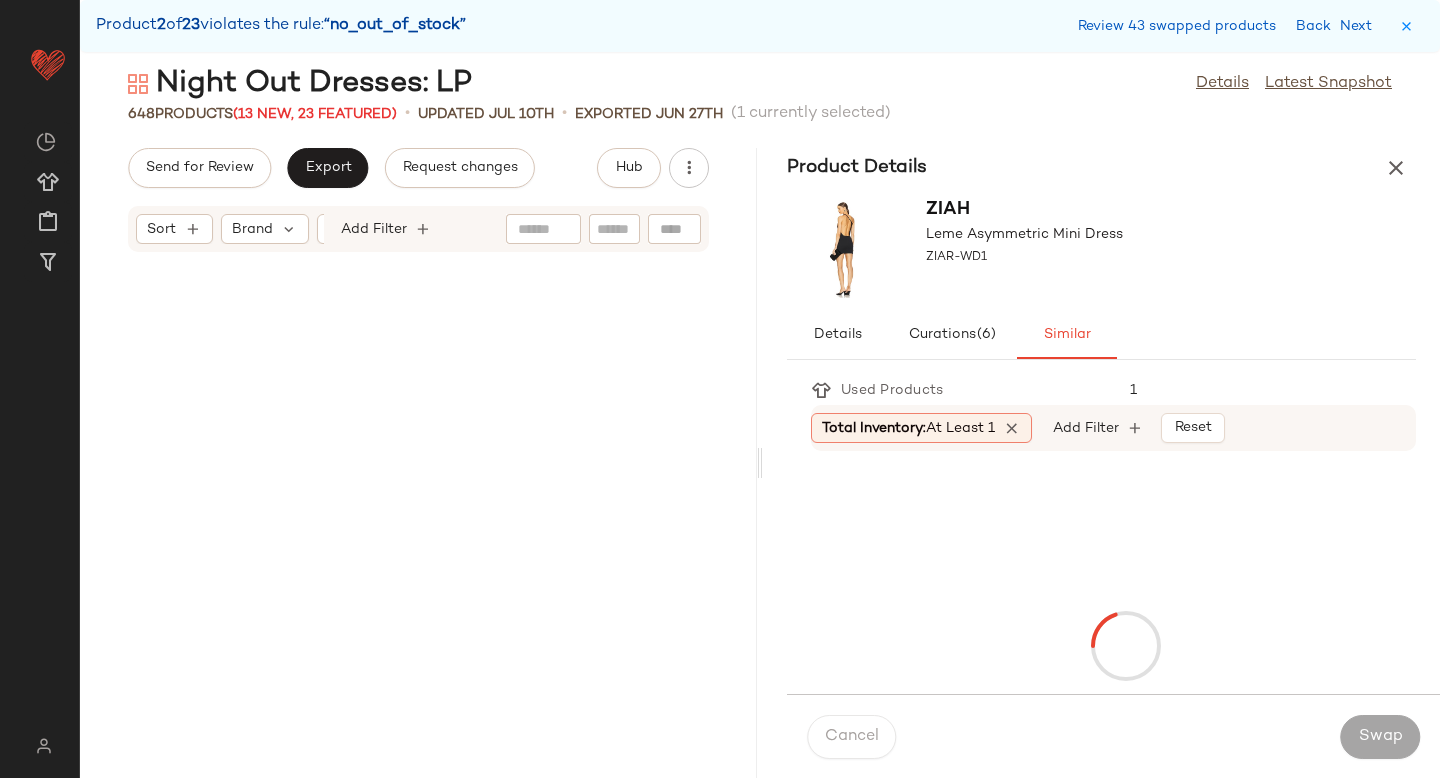 scroll, scrollTop: 80520, scrollLeft: 0, axis: vertical 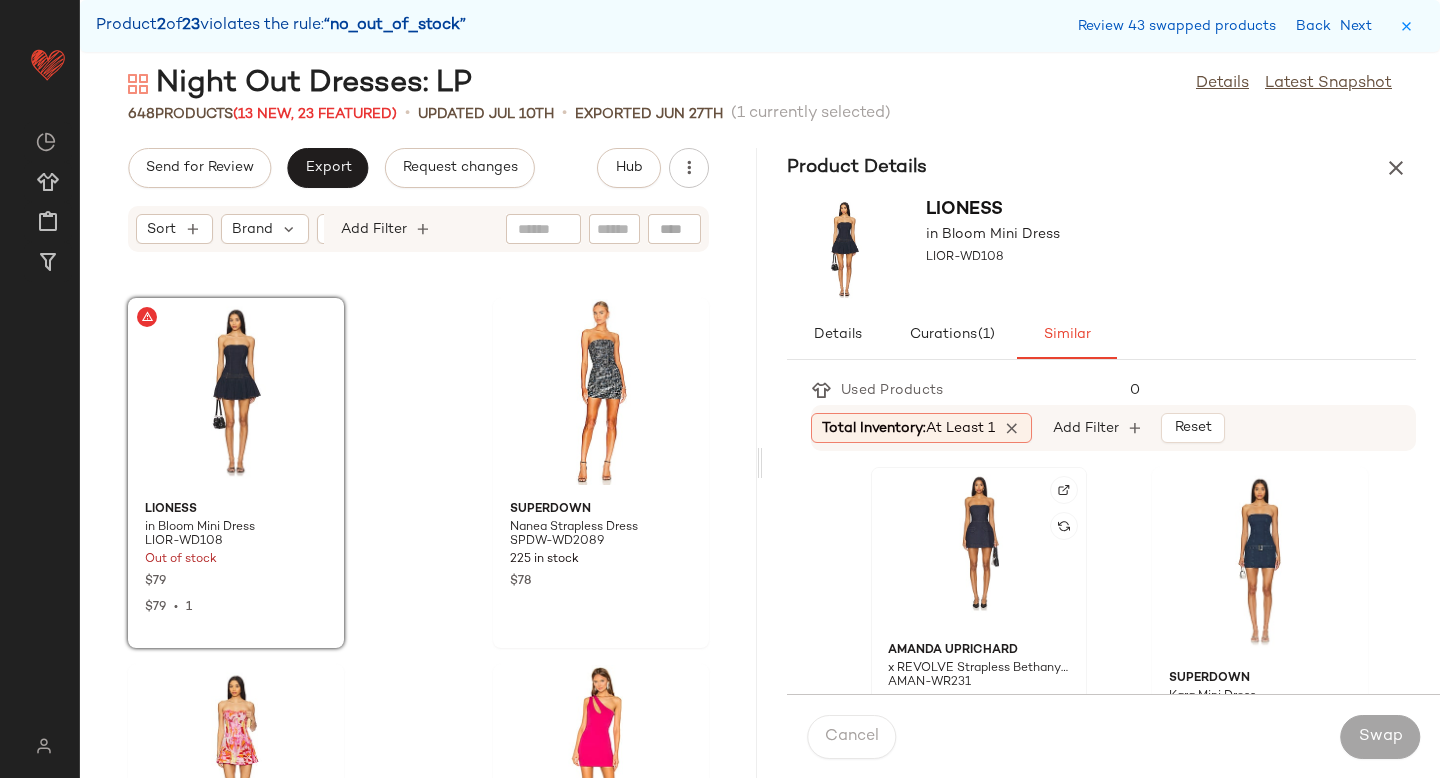 click 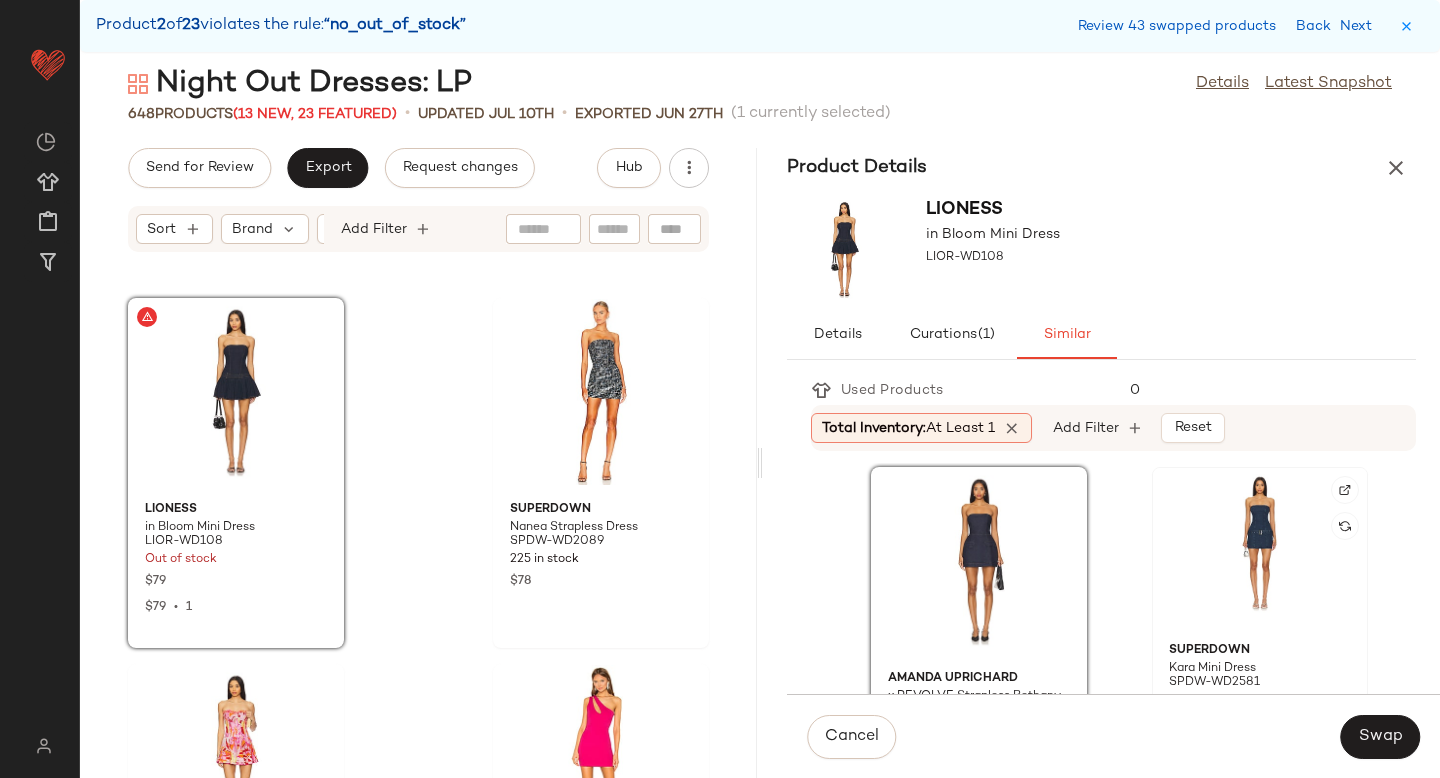 click 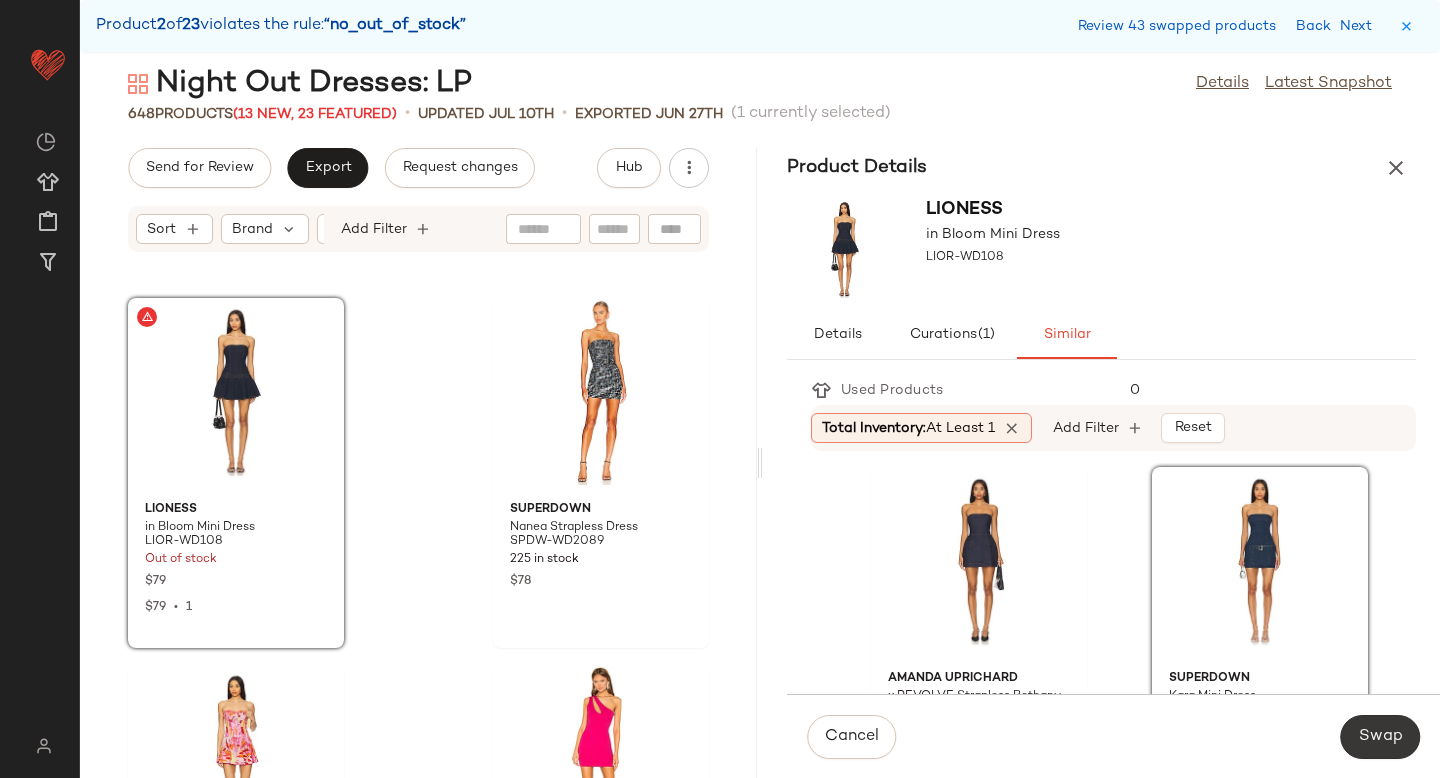 click on "Swap" 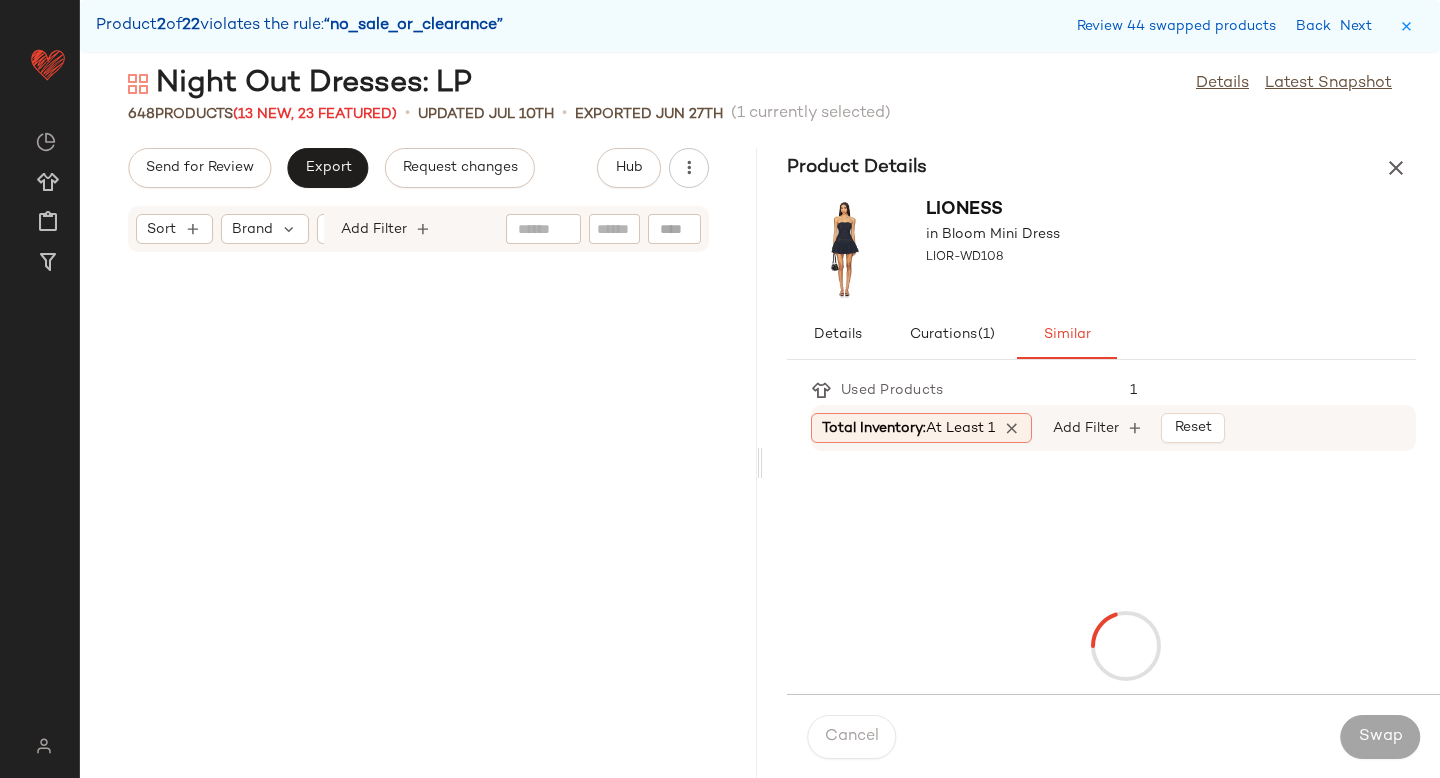 scroll, scrollTop: 81252, scrollLeft: 0, axis: vertical 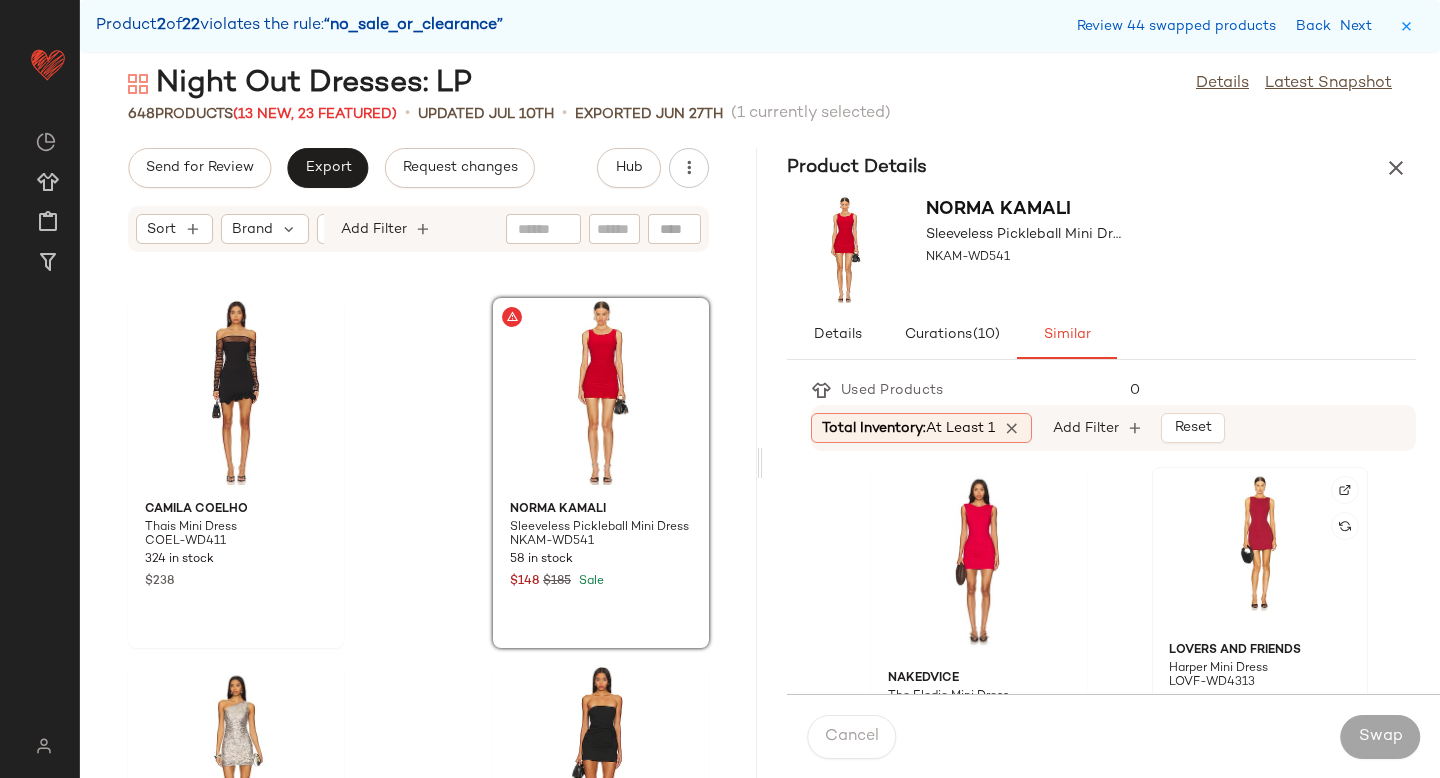 click 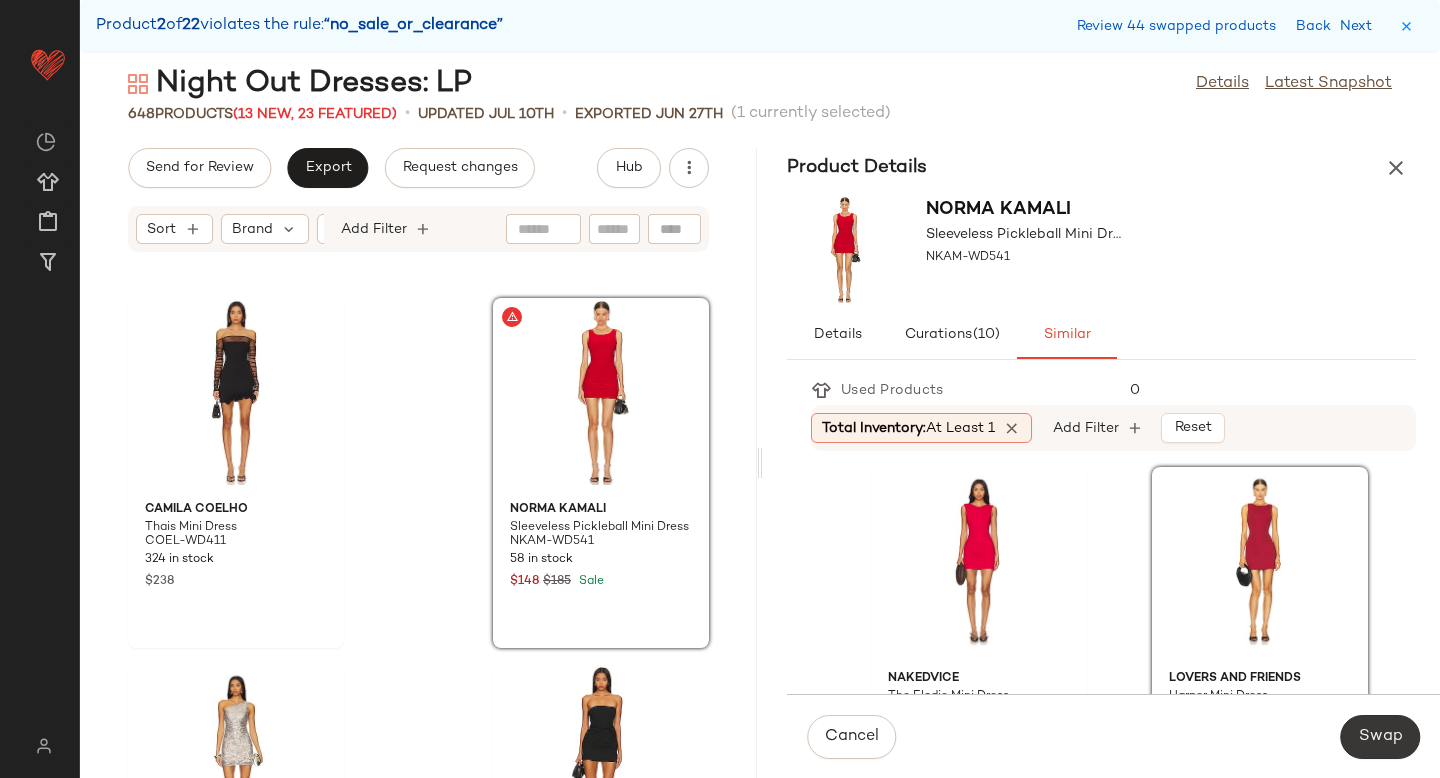 click on "Swap" at bounding box center (1380, 737) 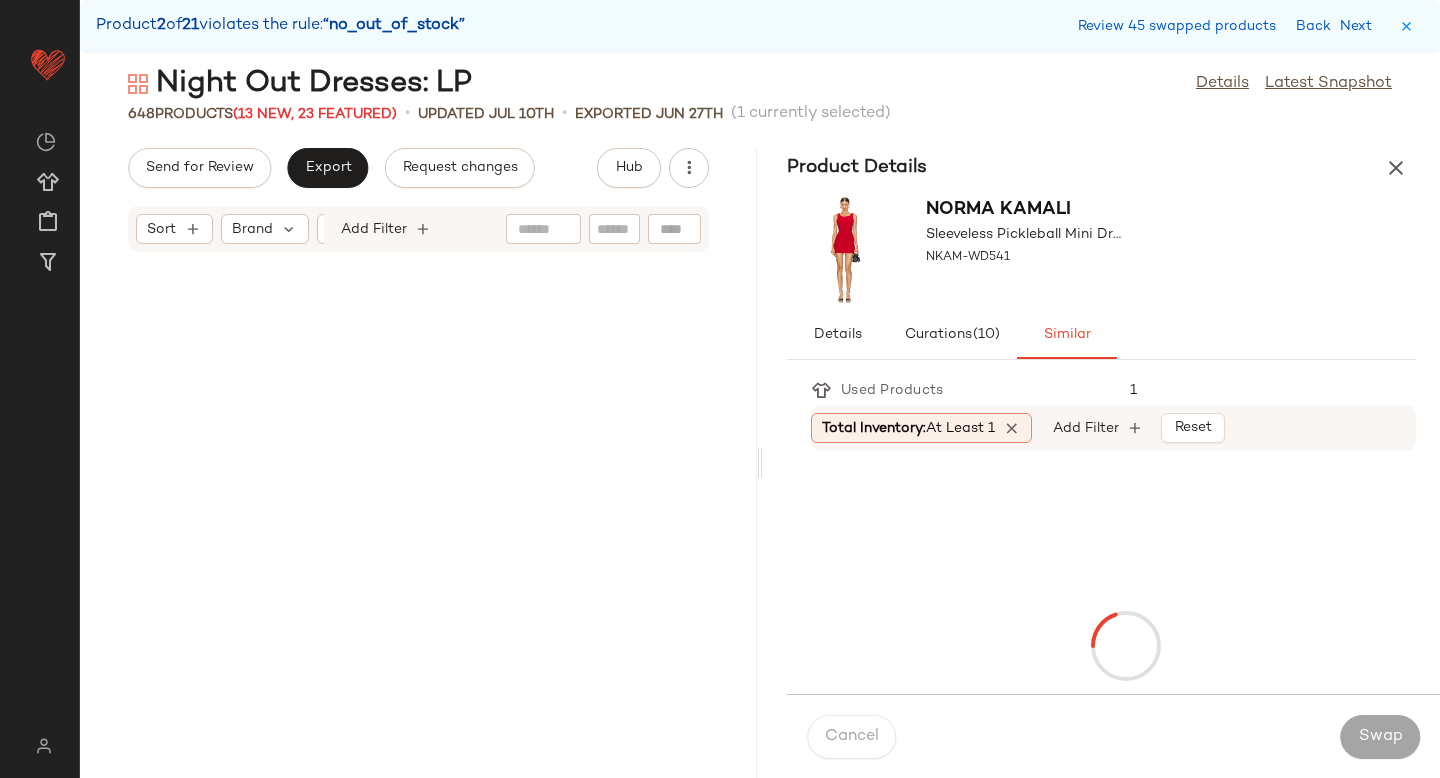 scroll, scrollTop: 82350, scrollLeft: 0, axis: vertical 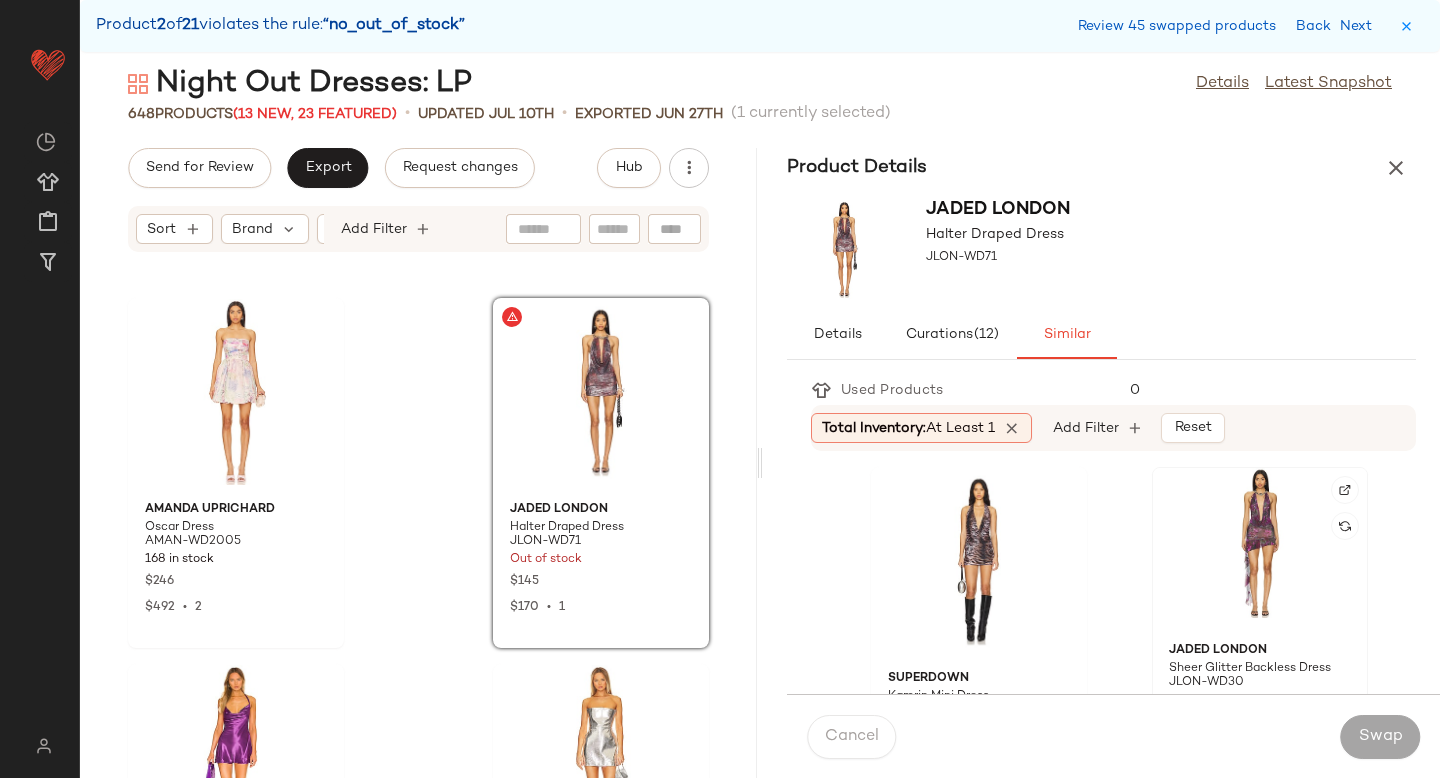 click 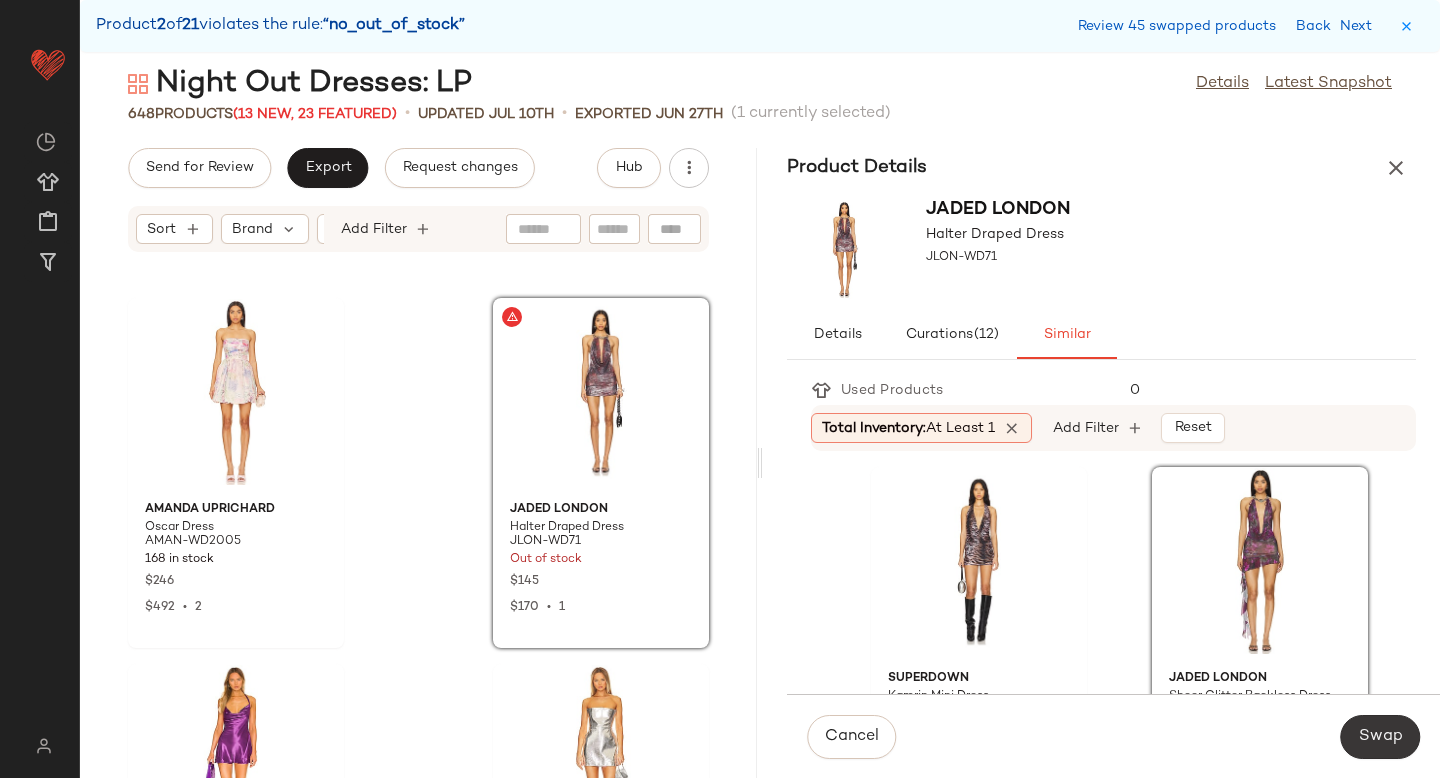 click on "Swap" at bounding box center (1380, 737) 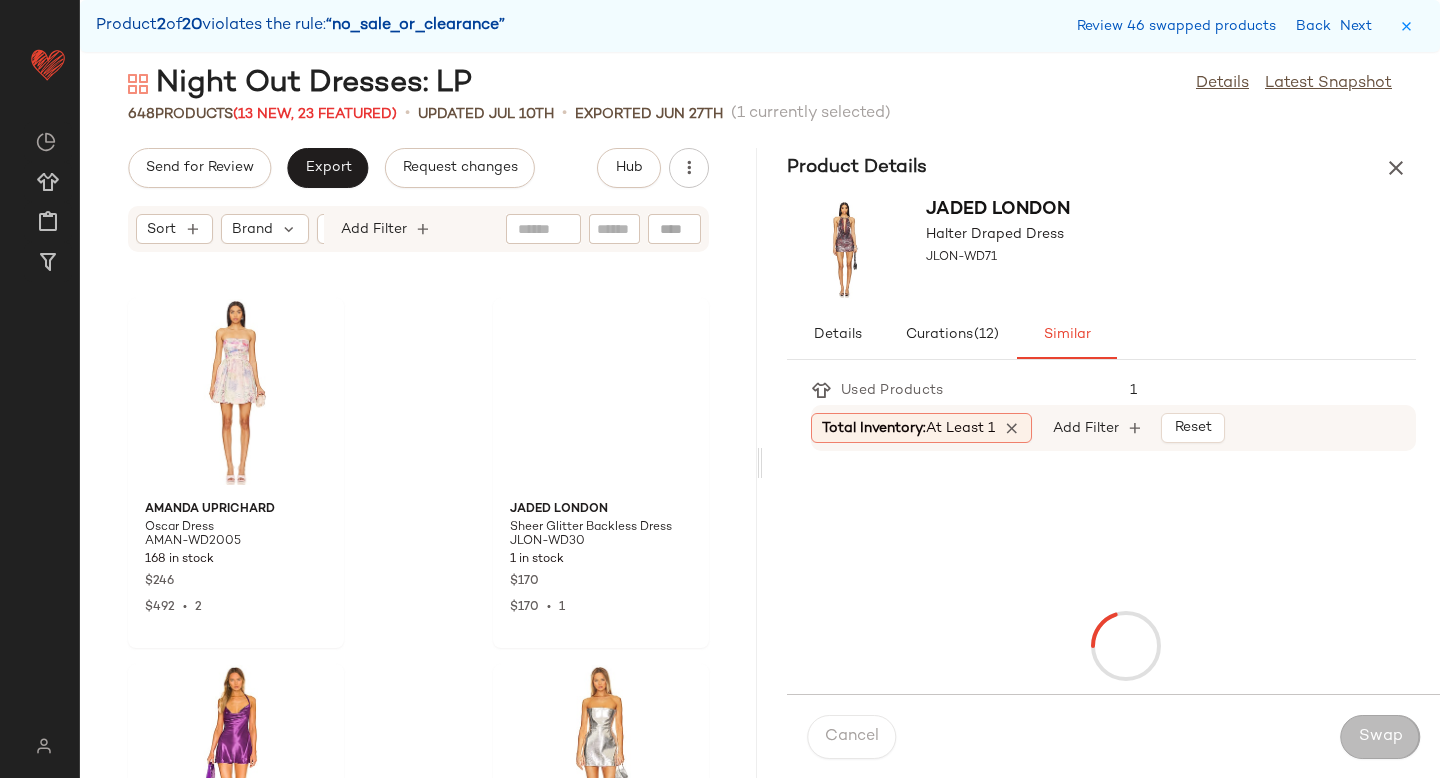 scroll, scrollTop: 90036, scrollLeft: 0, axis: vertical 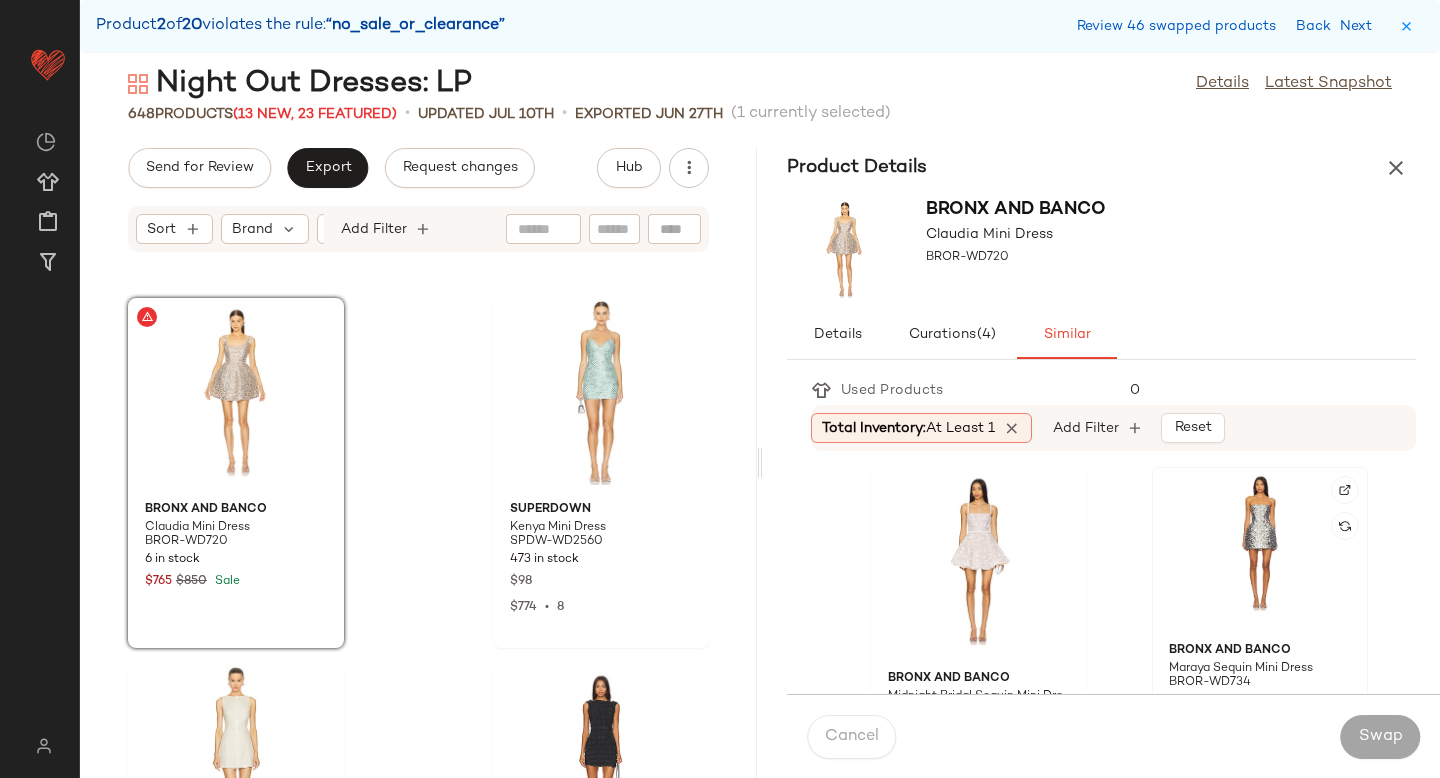 click 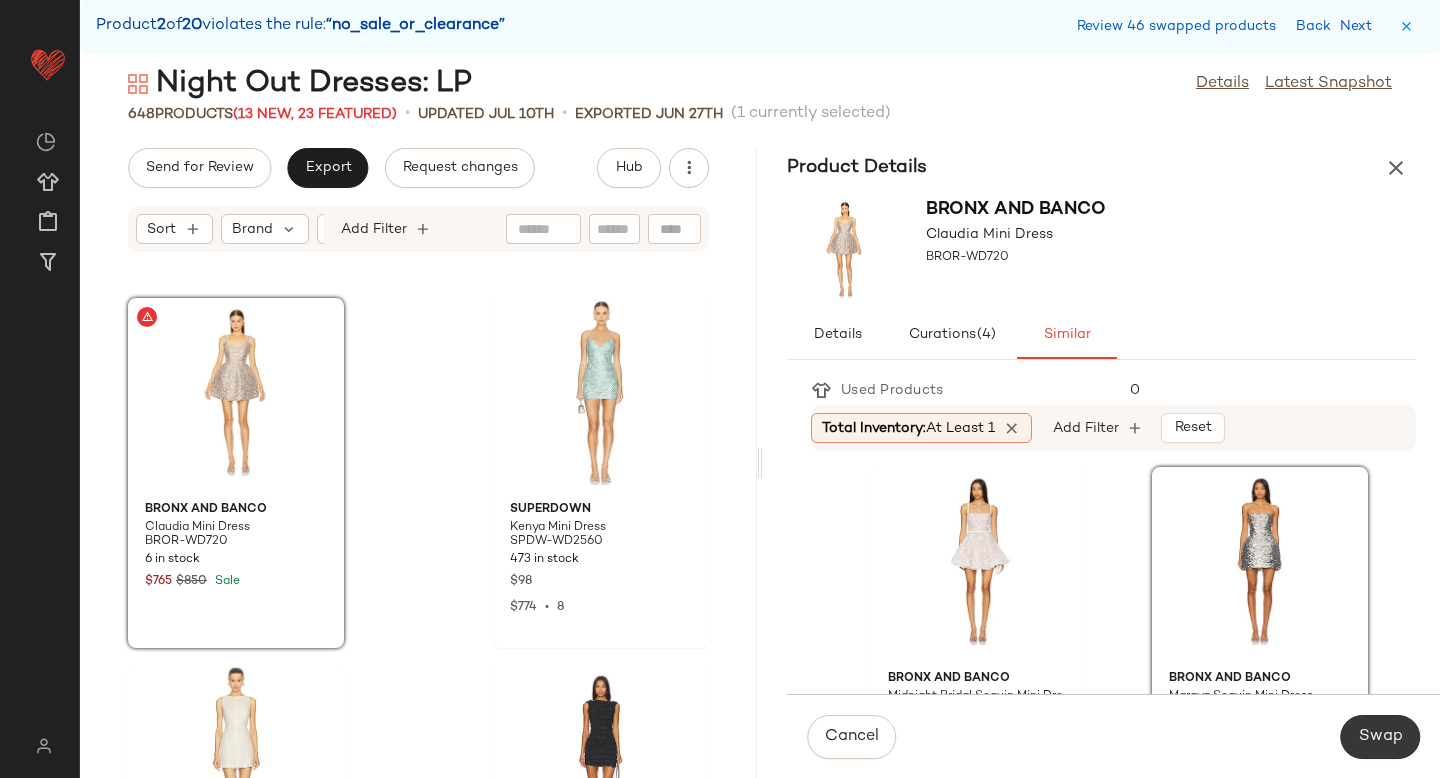 click on "Swap" 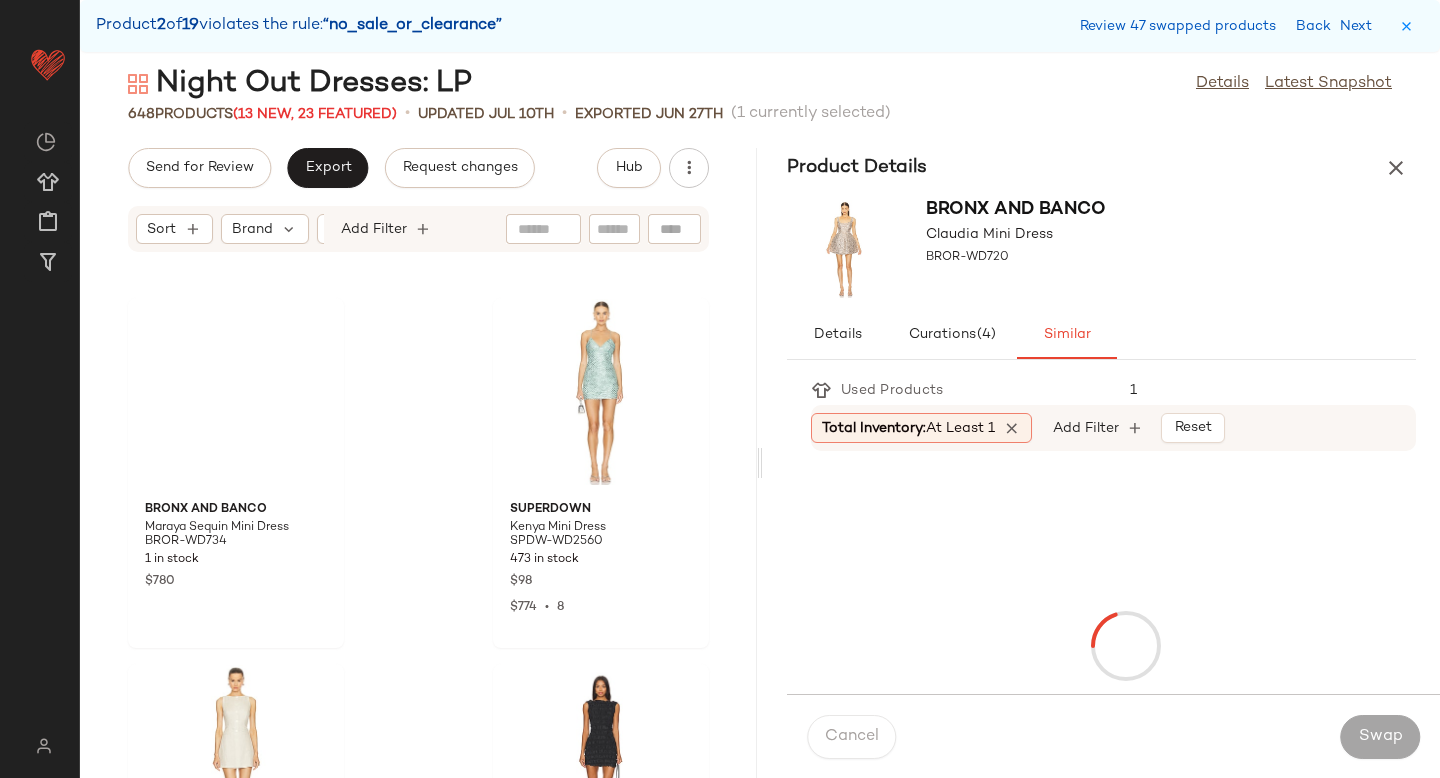 scroll, scrollTop: 90768, scrollLeft: 0, axis: vertical 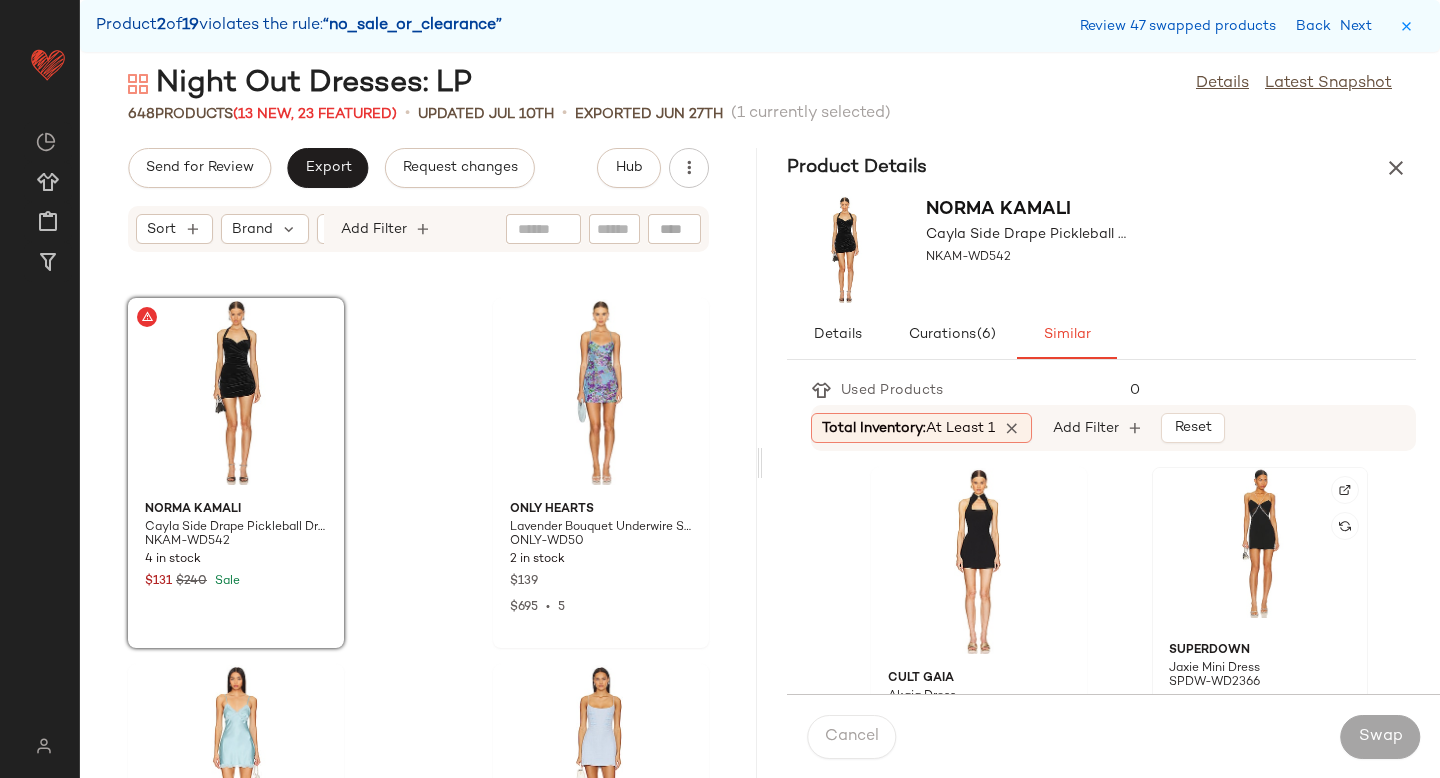 click 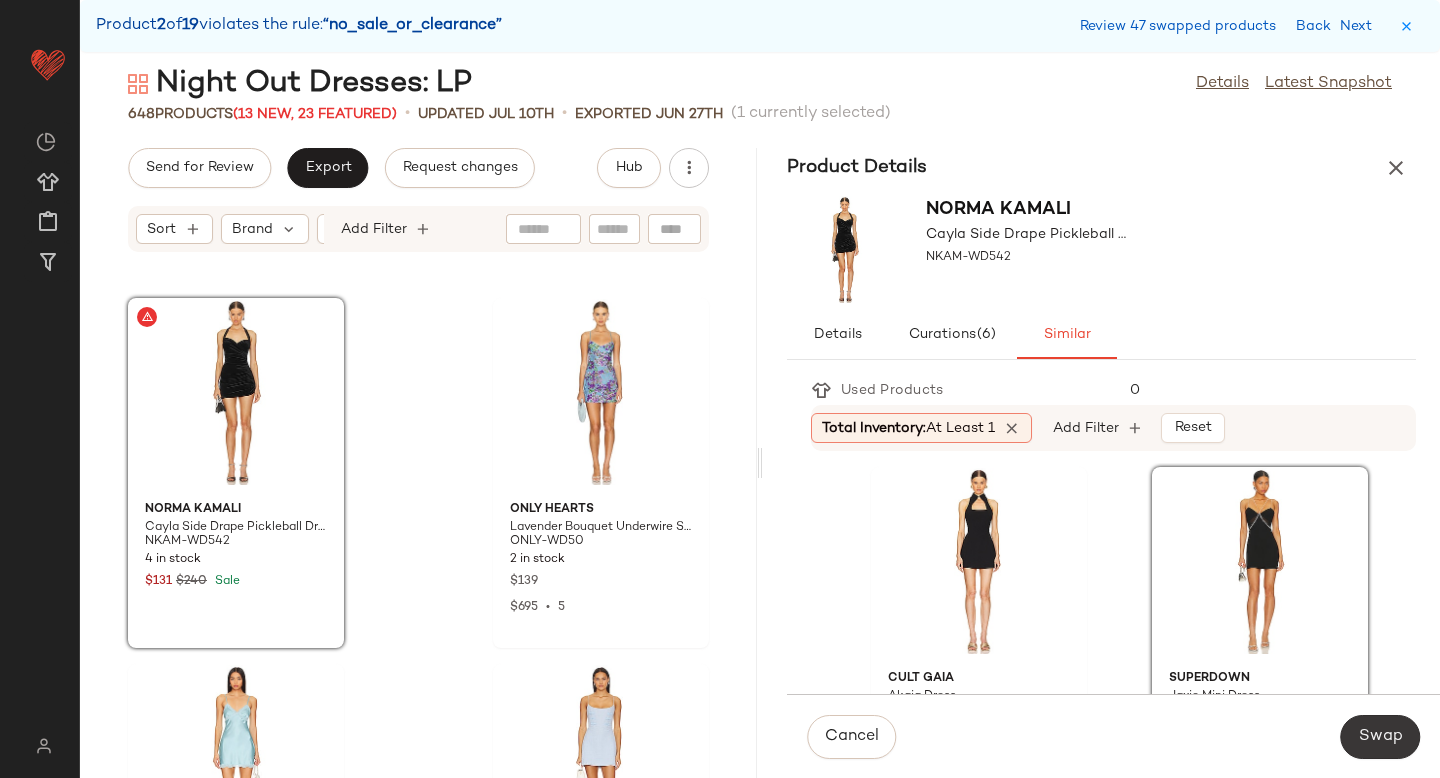 click on "Swap" 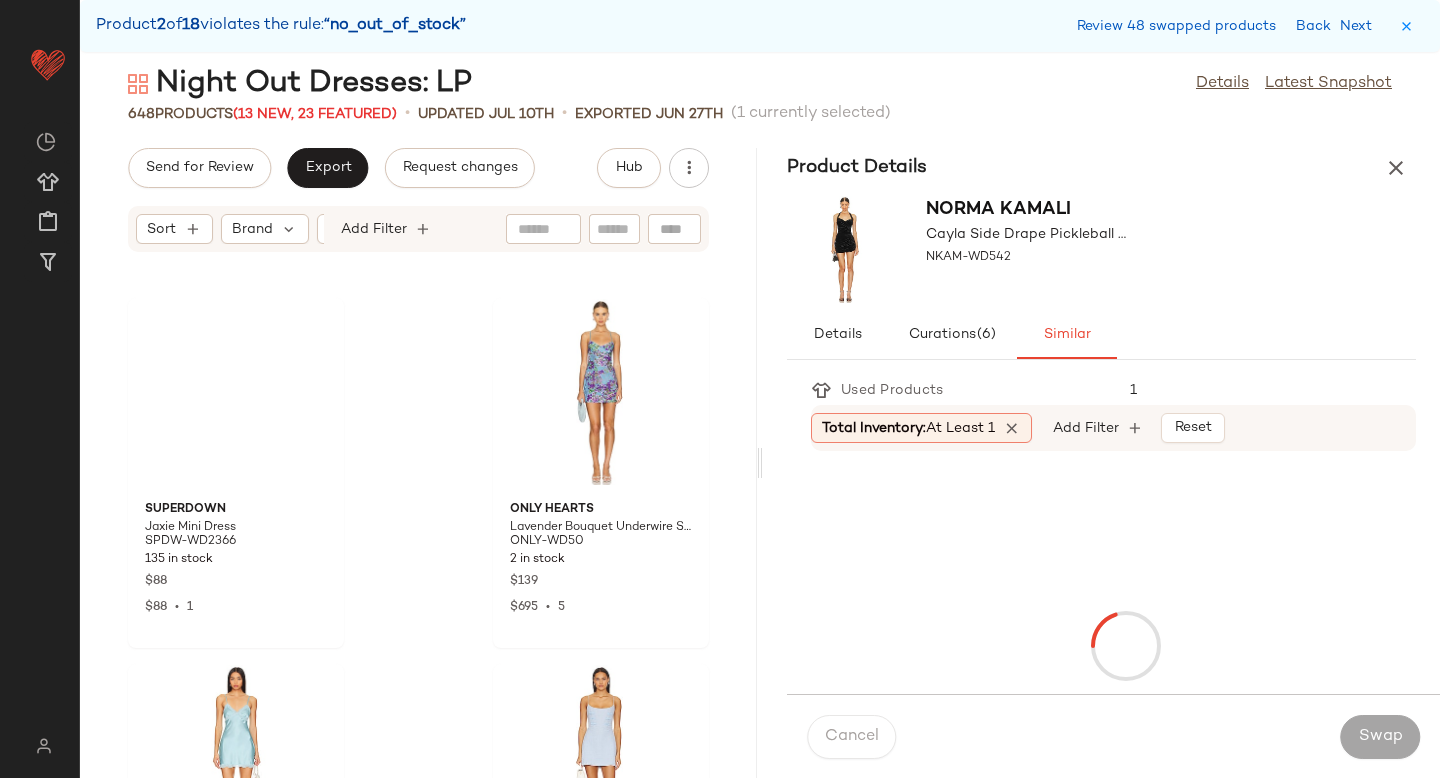scroll, scrollTop: 91500, scrollLeft: 0, axis: vertical 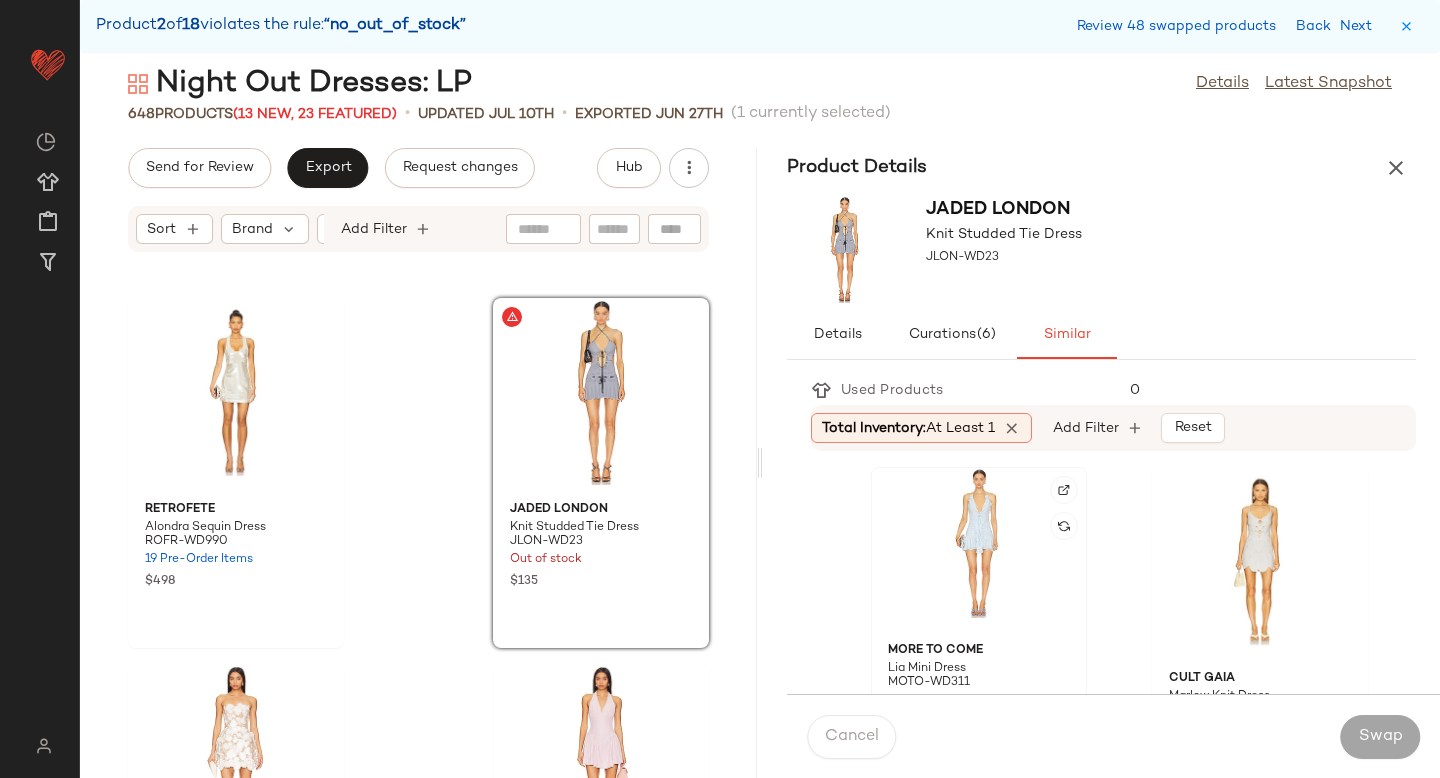 click 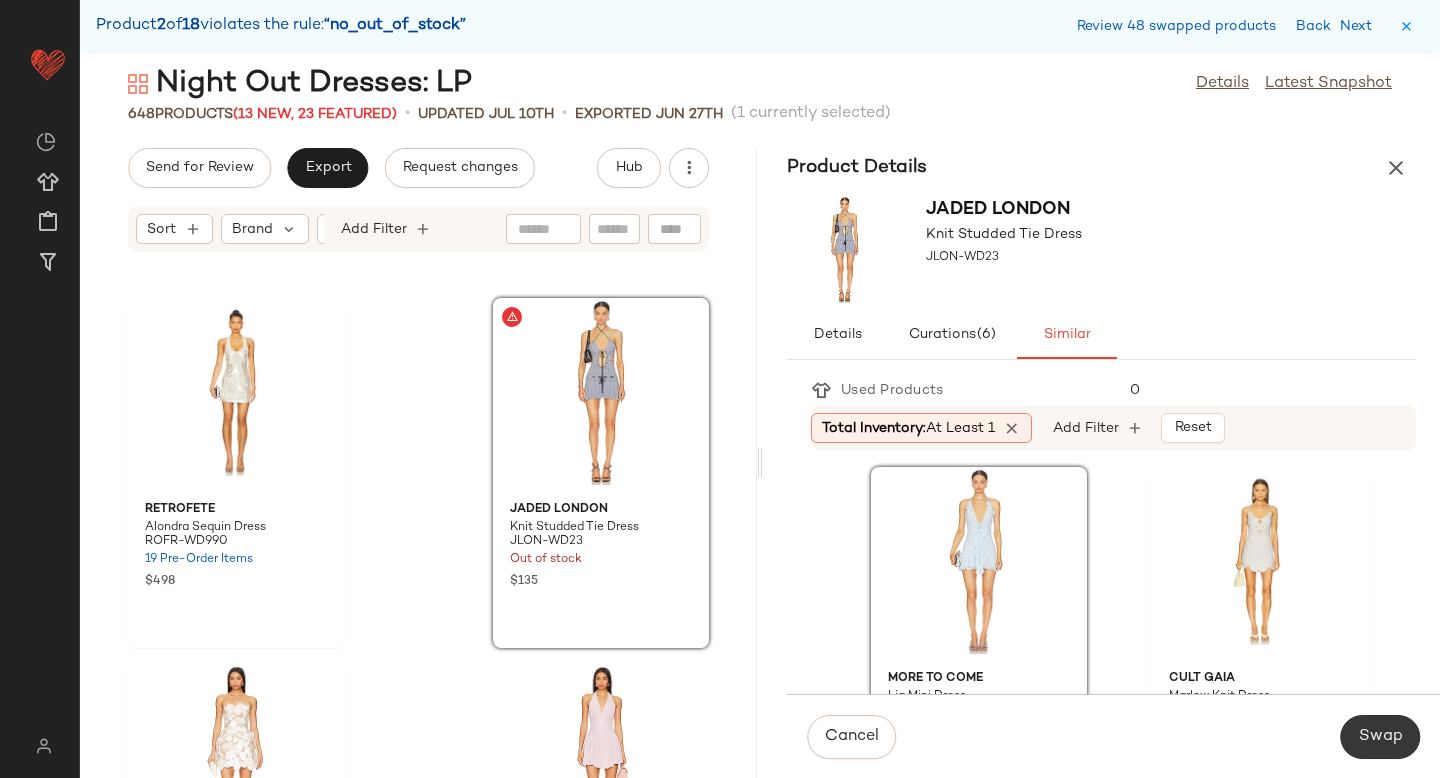 click on "Swap" at bounding box center [1380, 737] 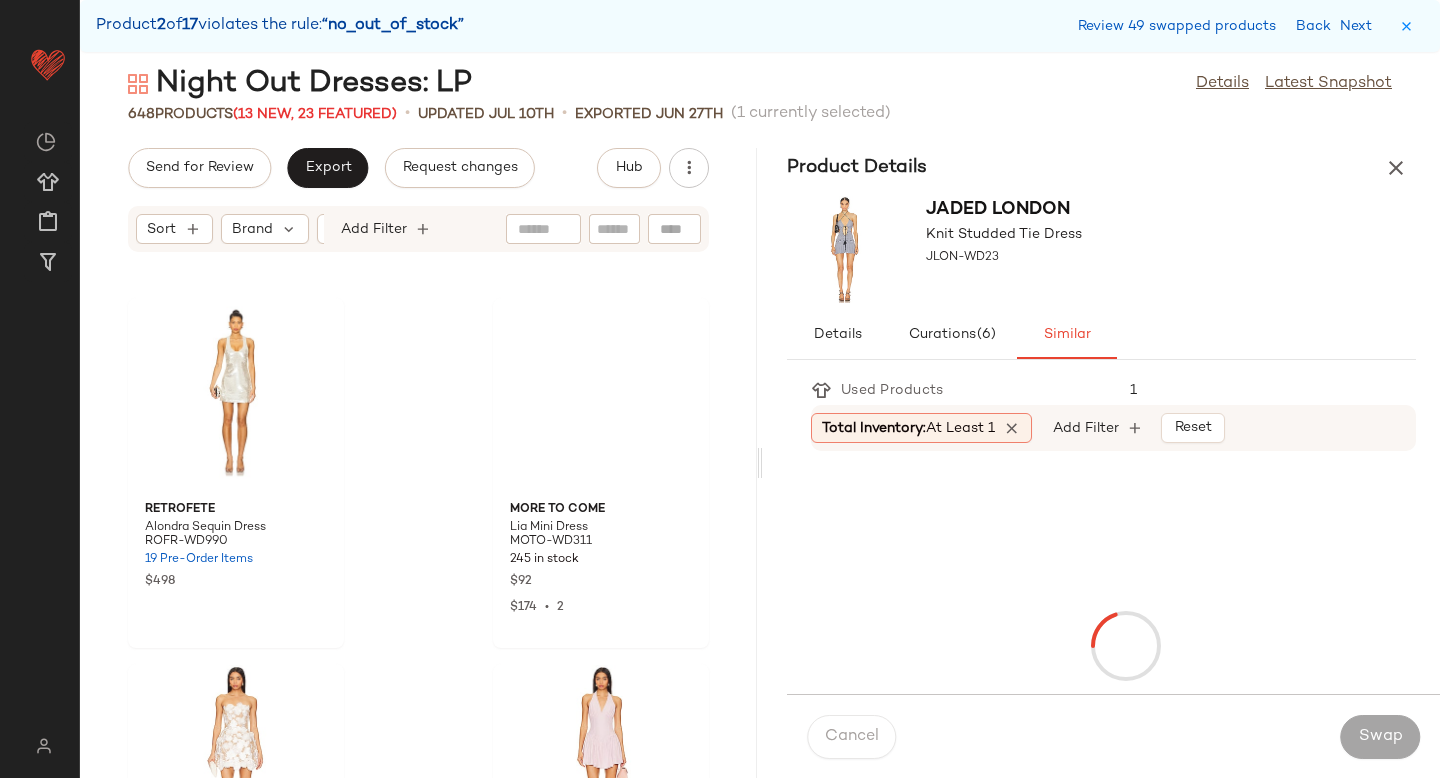 scroll, scrollTop: 93696, scrollLeft: 0, axis: vertical 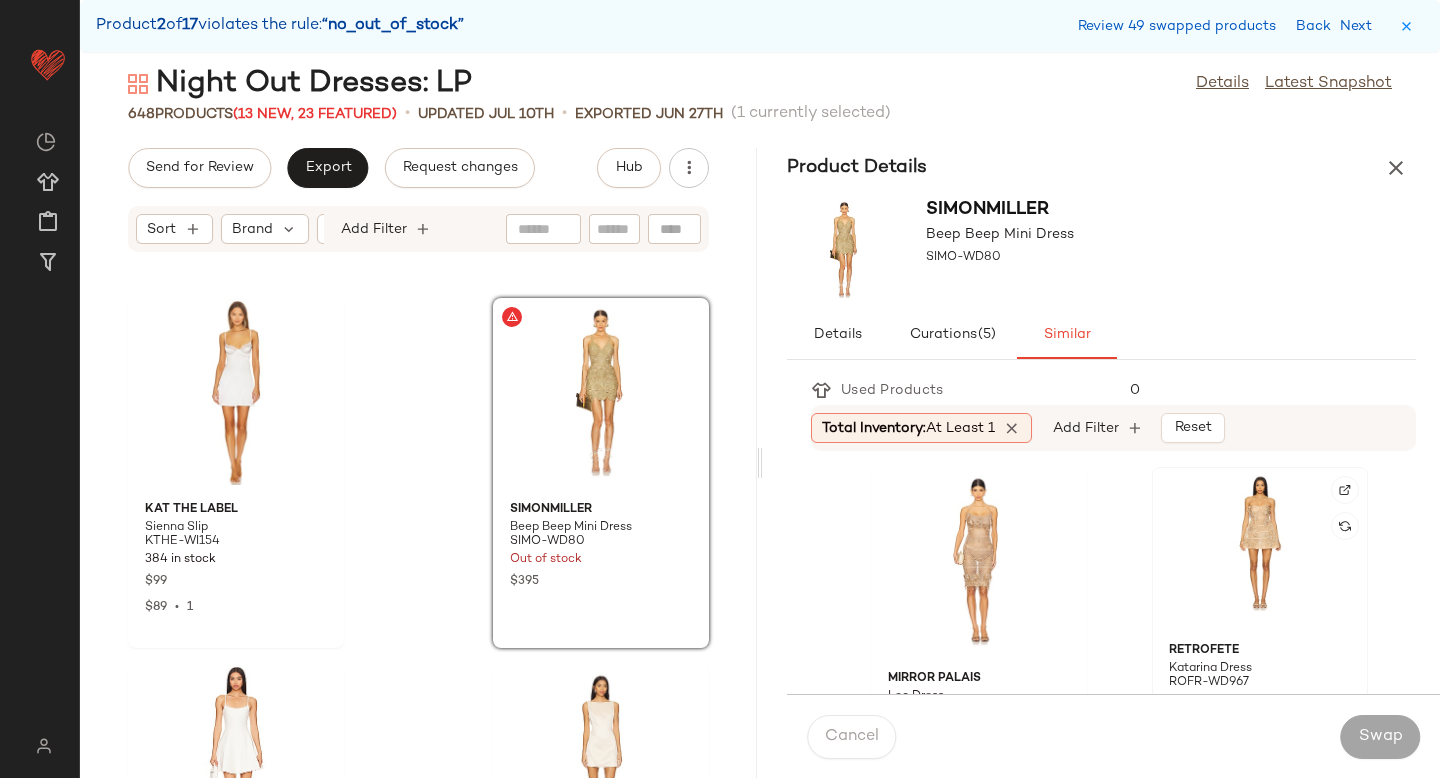 click 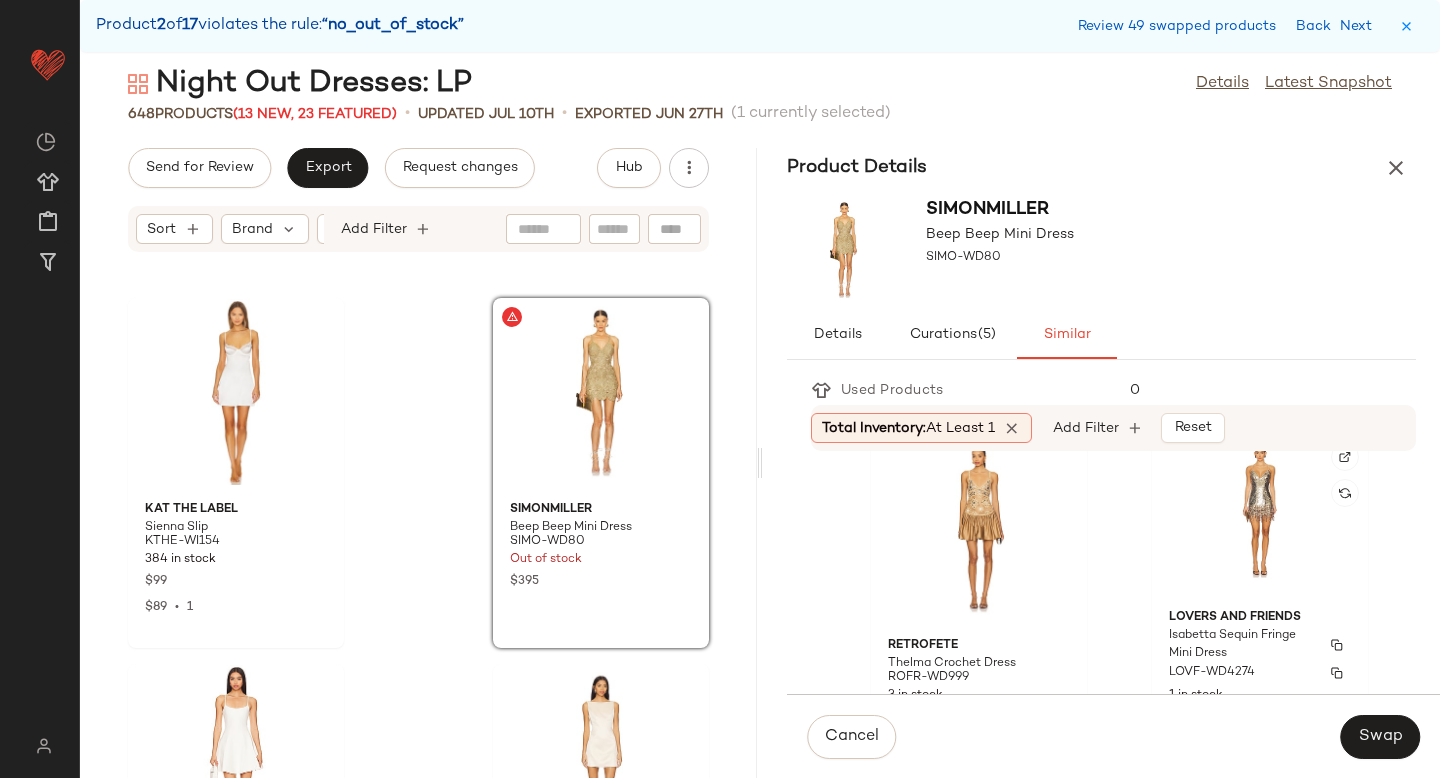 scroll, scrollTop: 395, scrollLeft: 0, axis: vertical 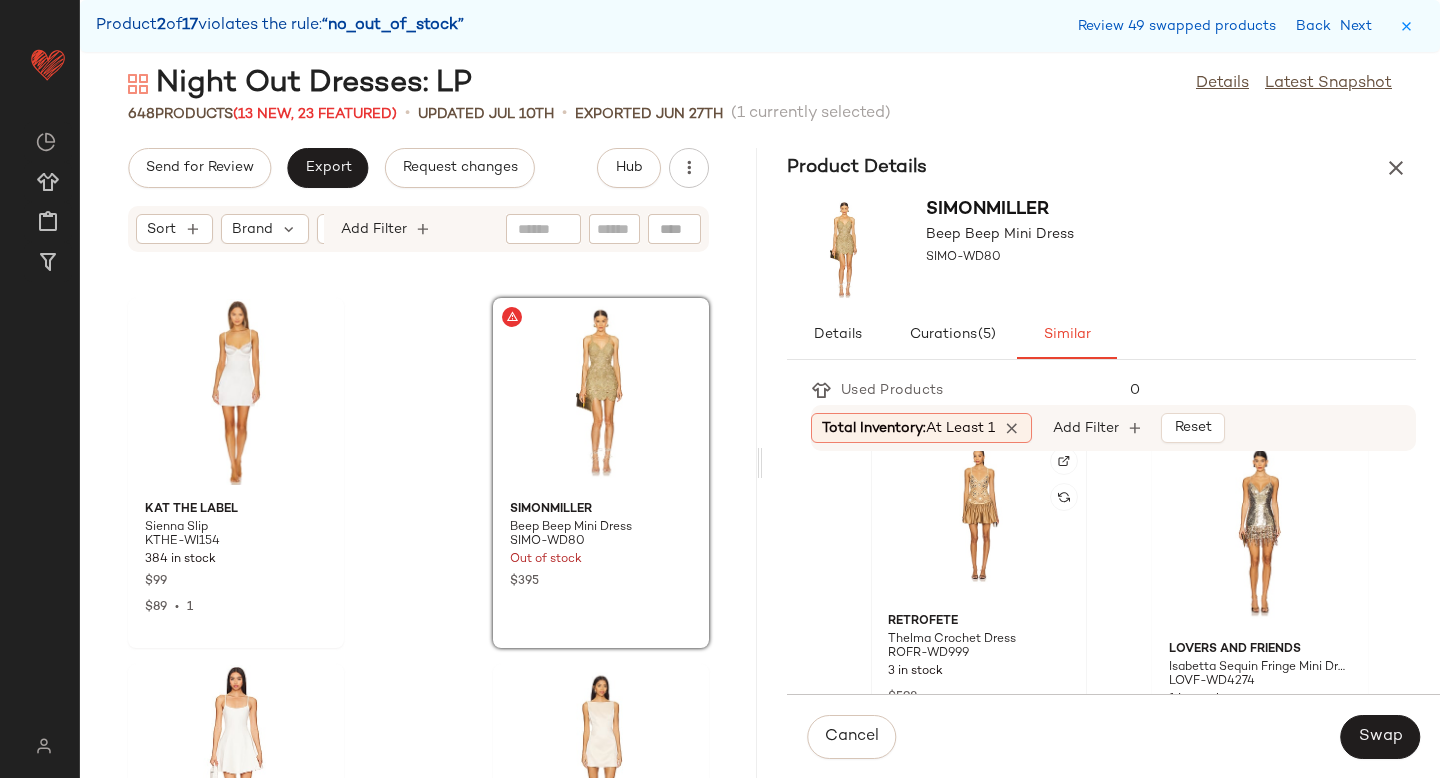 click 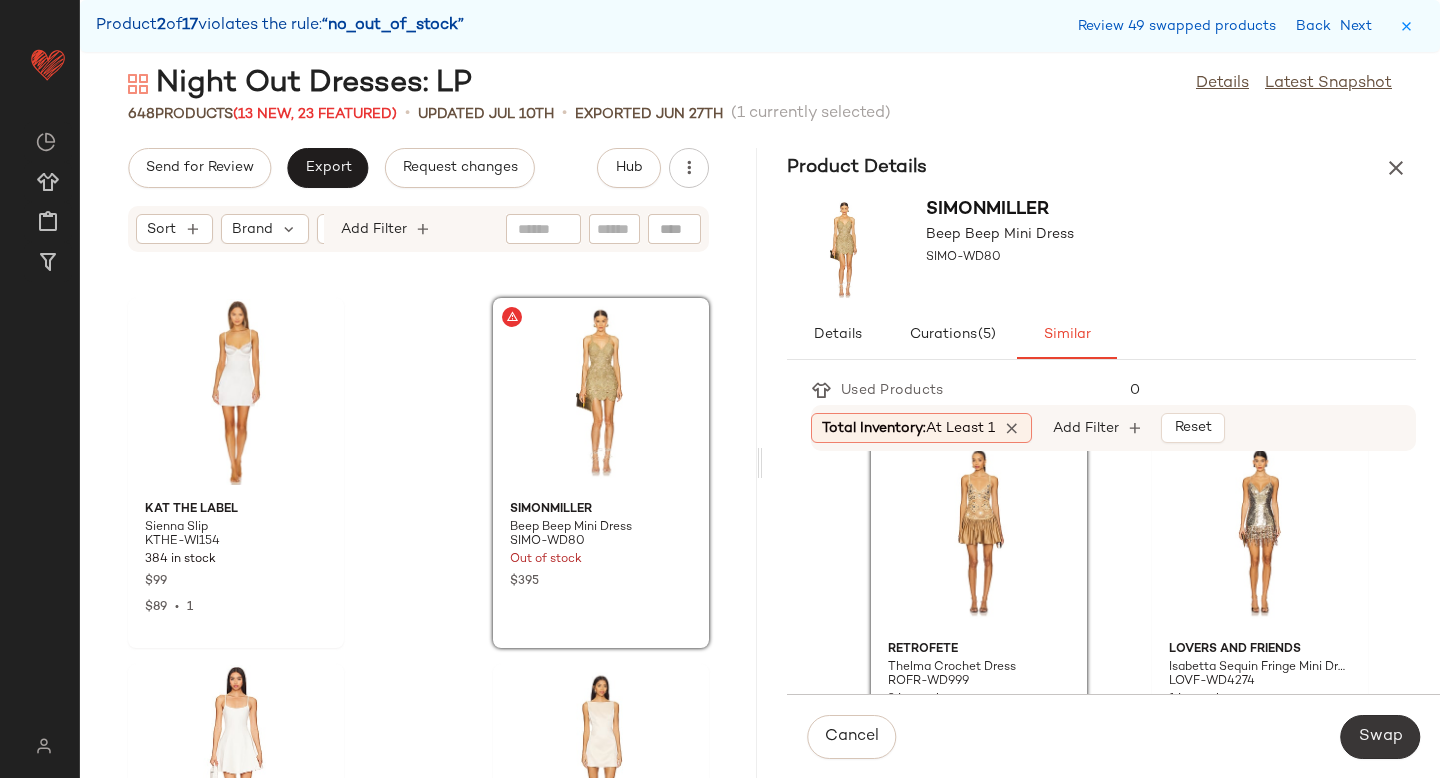 click on "Swap" at bounding box center [1380, 737] 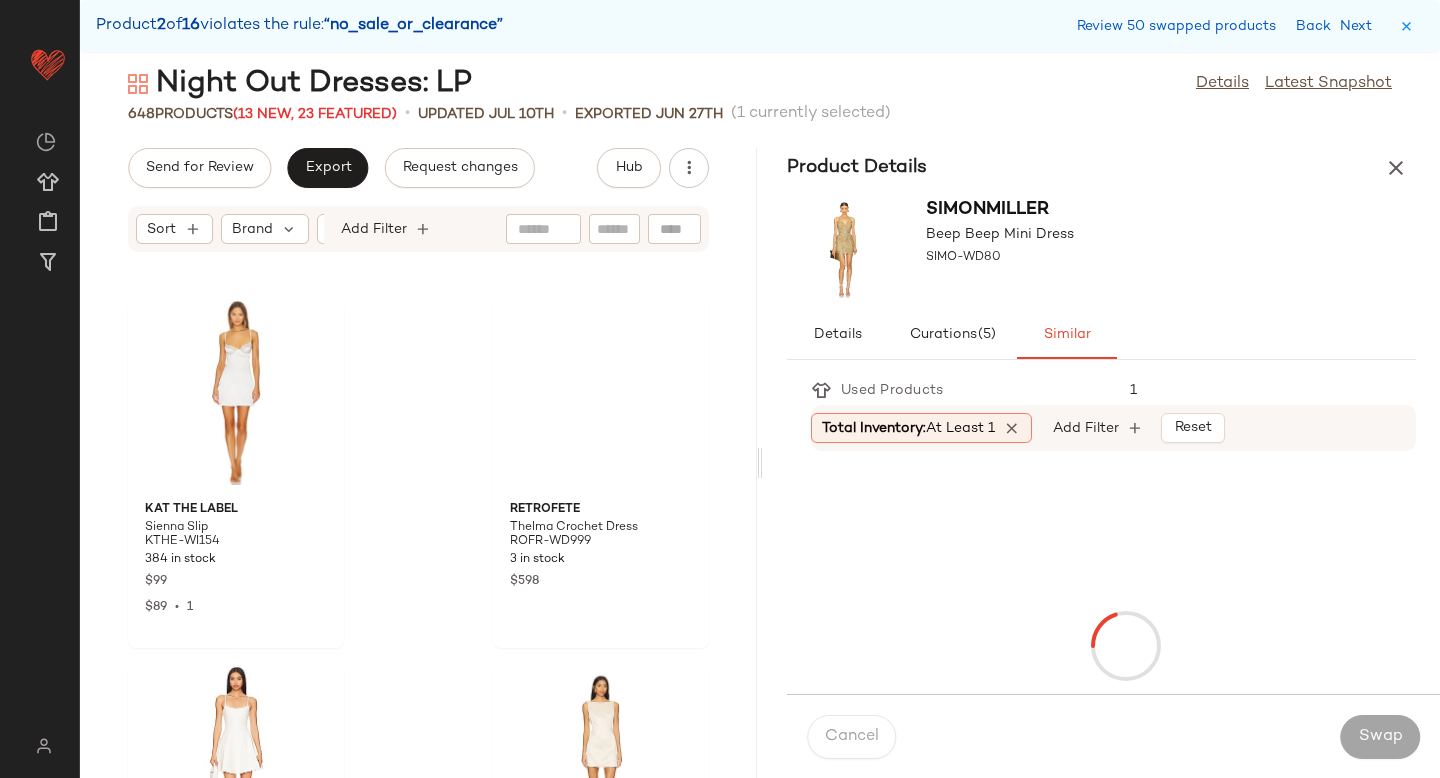 scroll, scrollTop: 95526, scrollLeft: 0, axis: vertical 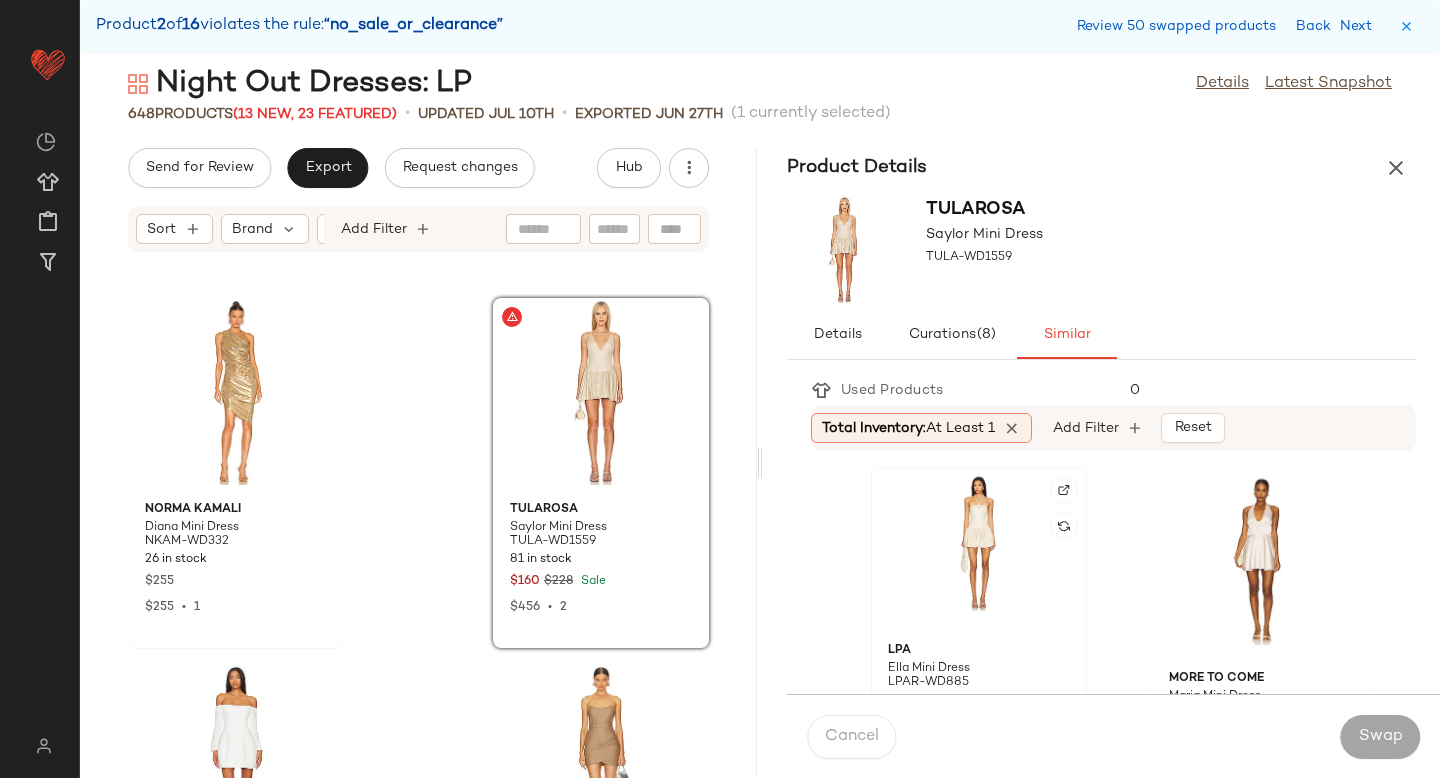 click 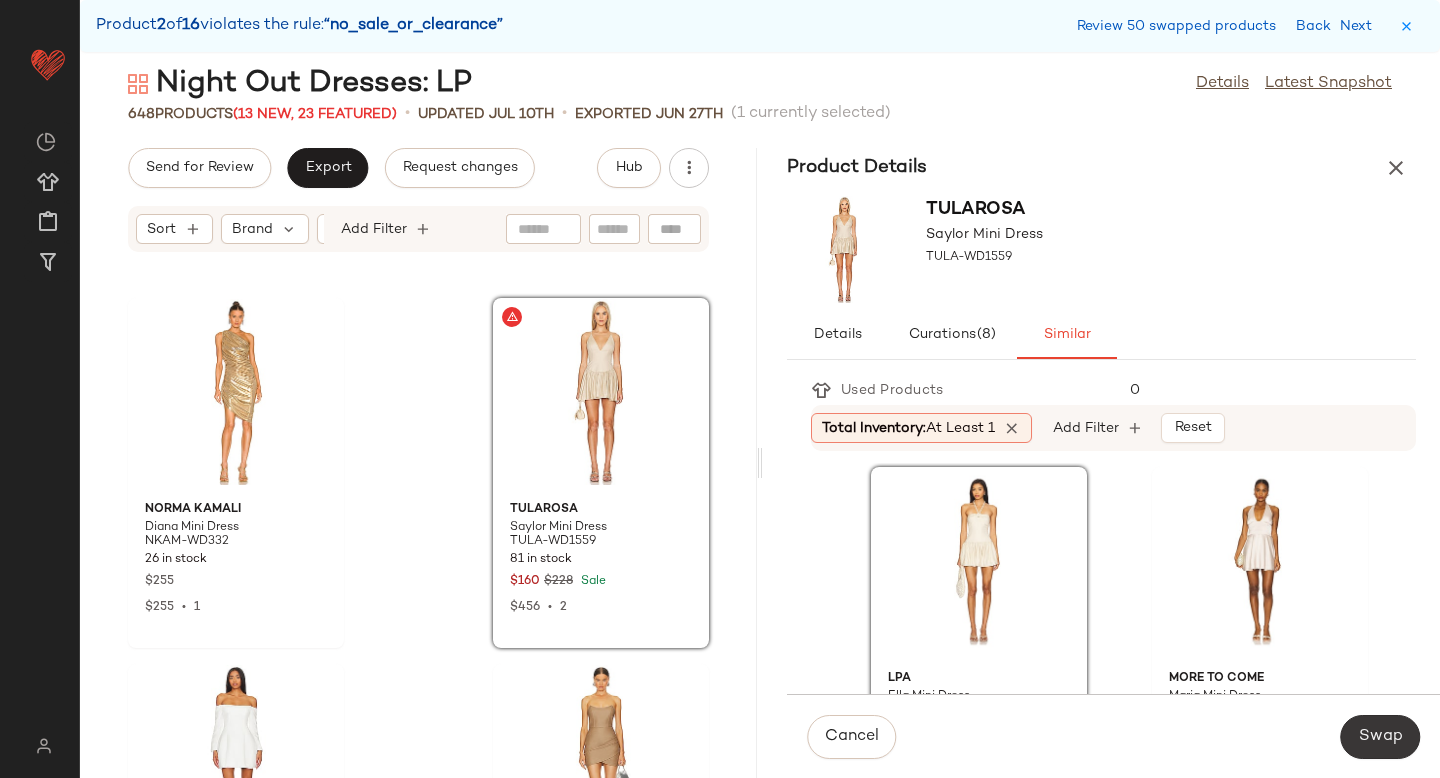 click on "Swap" 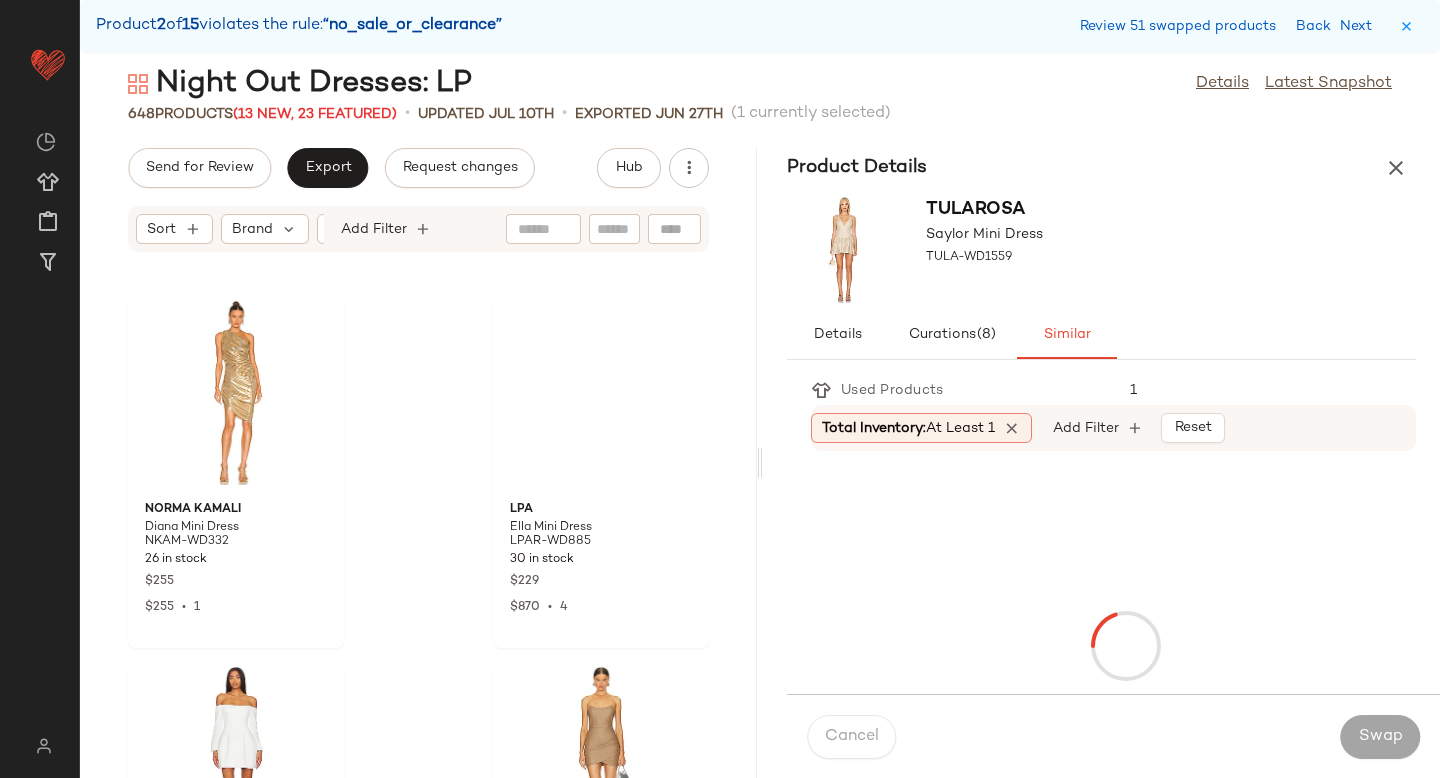 scroll, scrollTop: 96258, scrollLeft: 0, axis: vertical 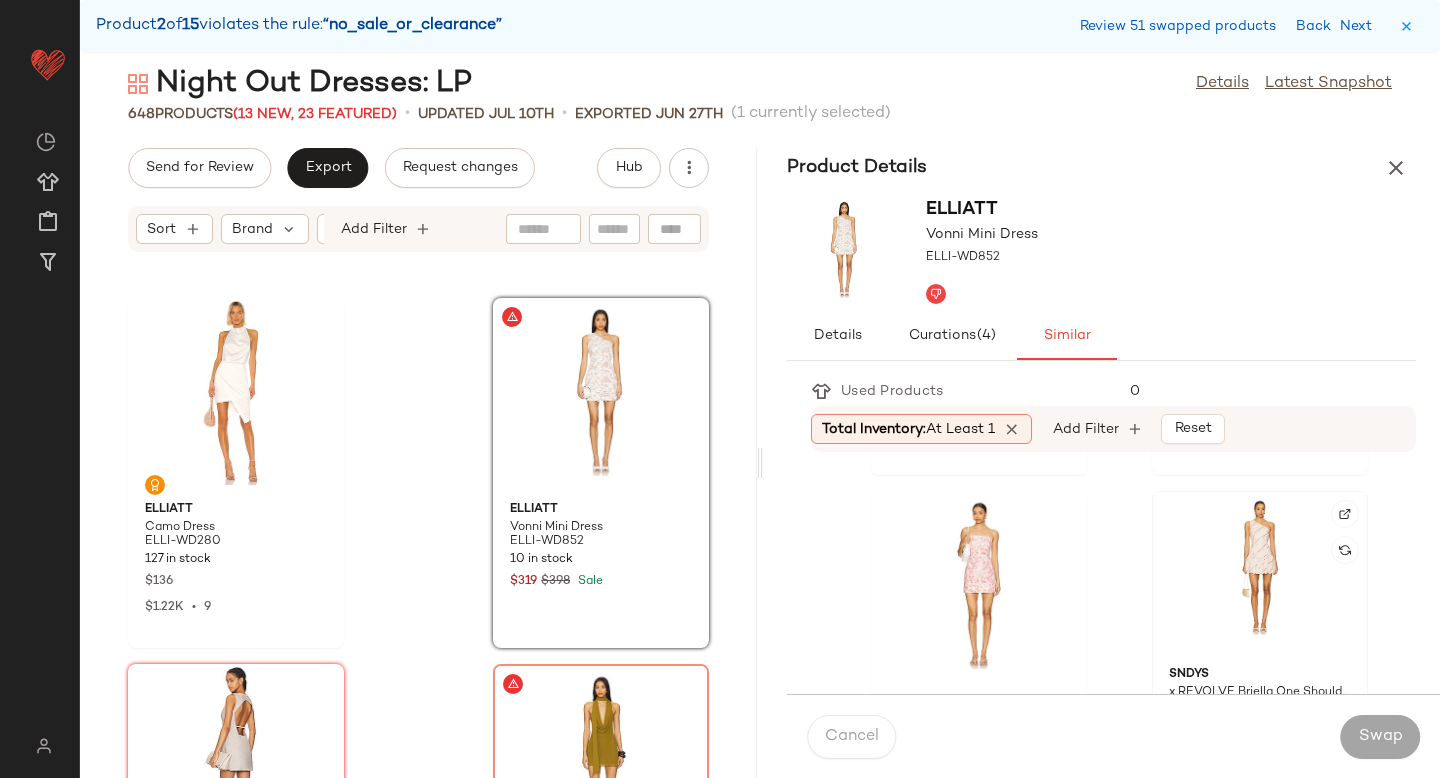 click 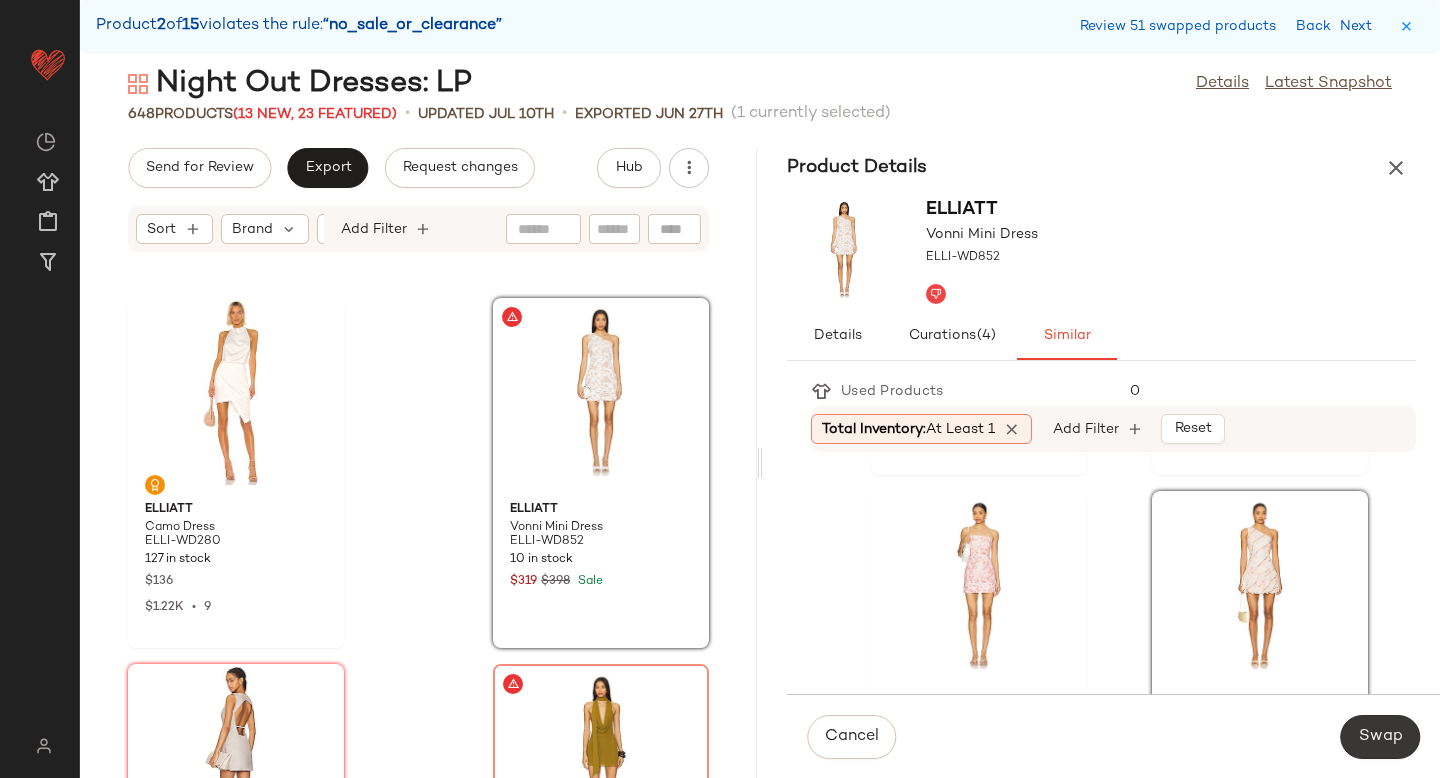 click on "Swap" at bounding box center (1380, 737) 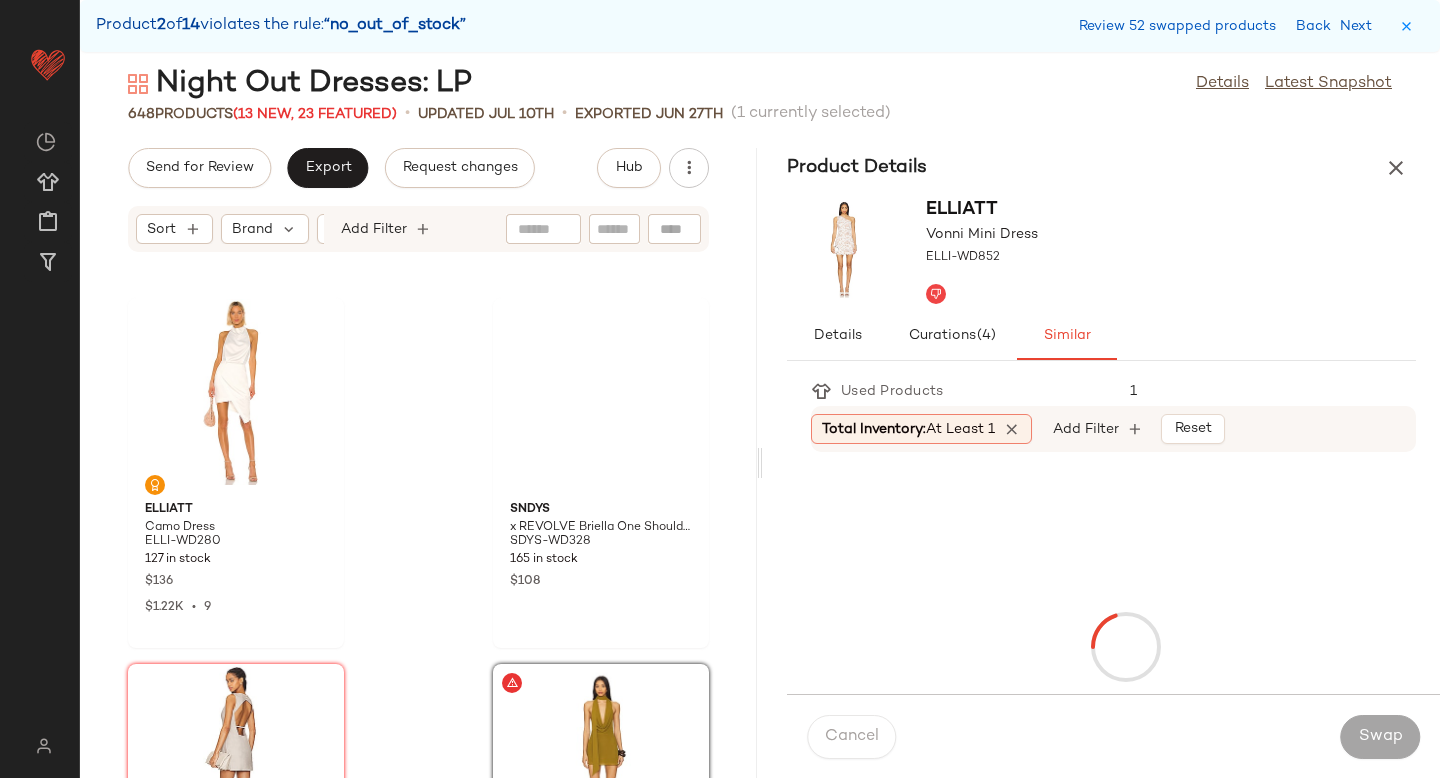 scroll, scrollTop: 96624, scrollLeft: 0, axis: vertical 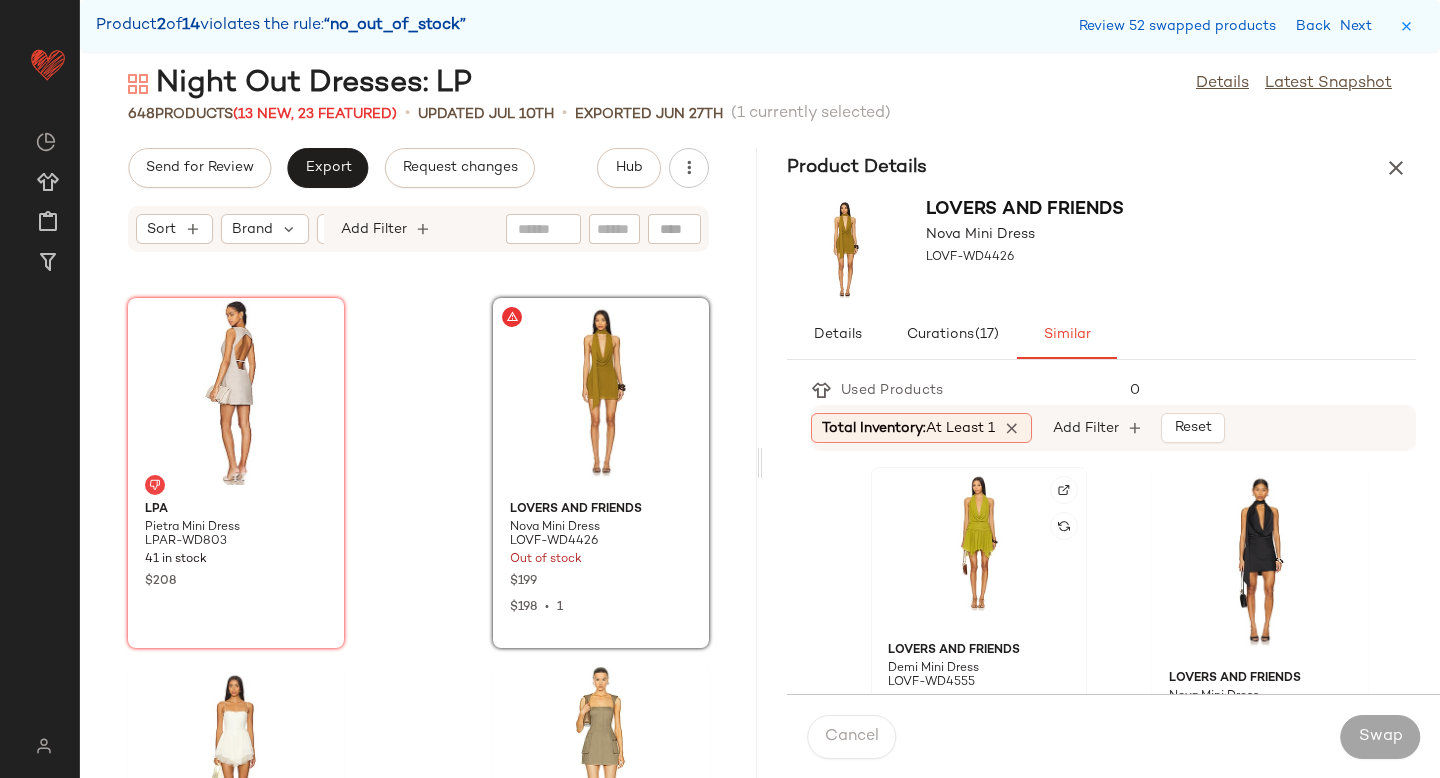 click 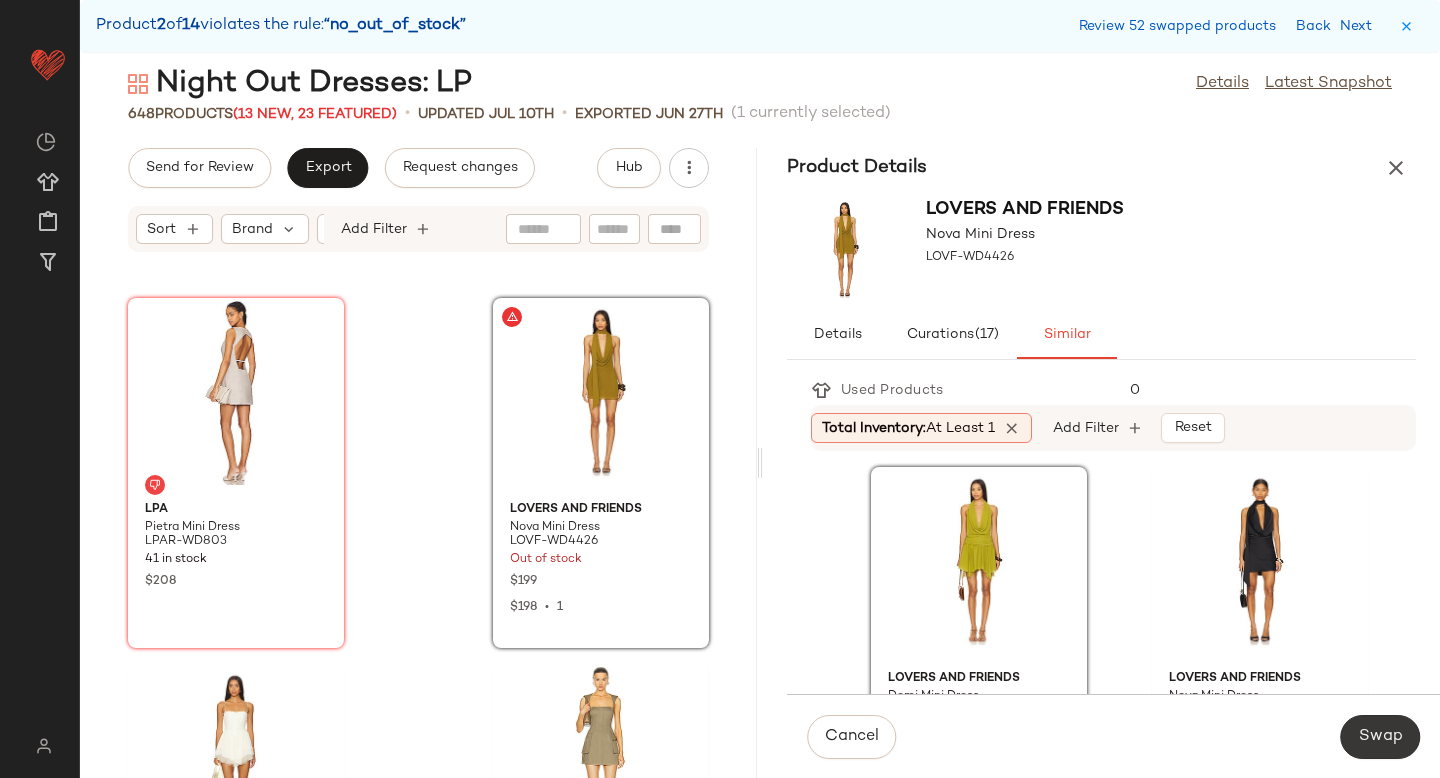 click on "Swap" at bounding box center [1380, 737] 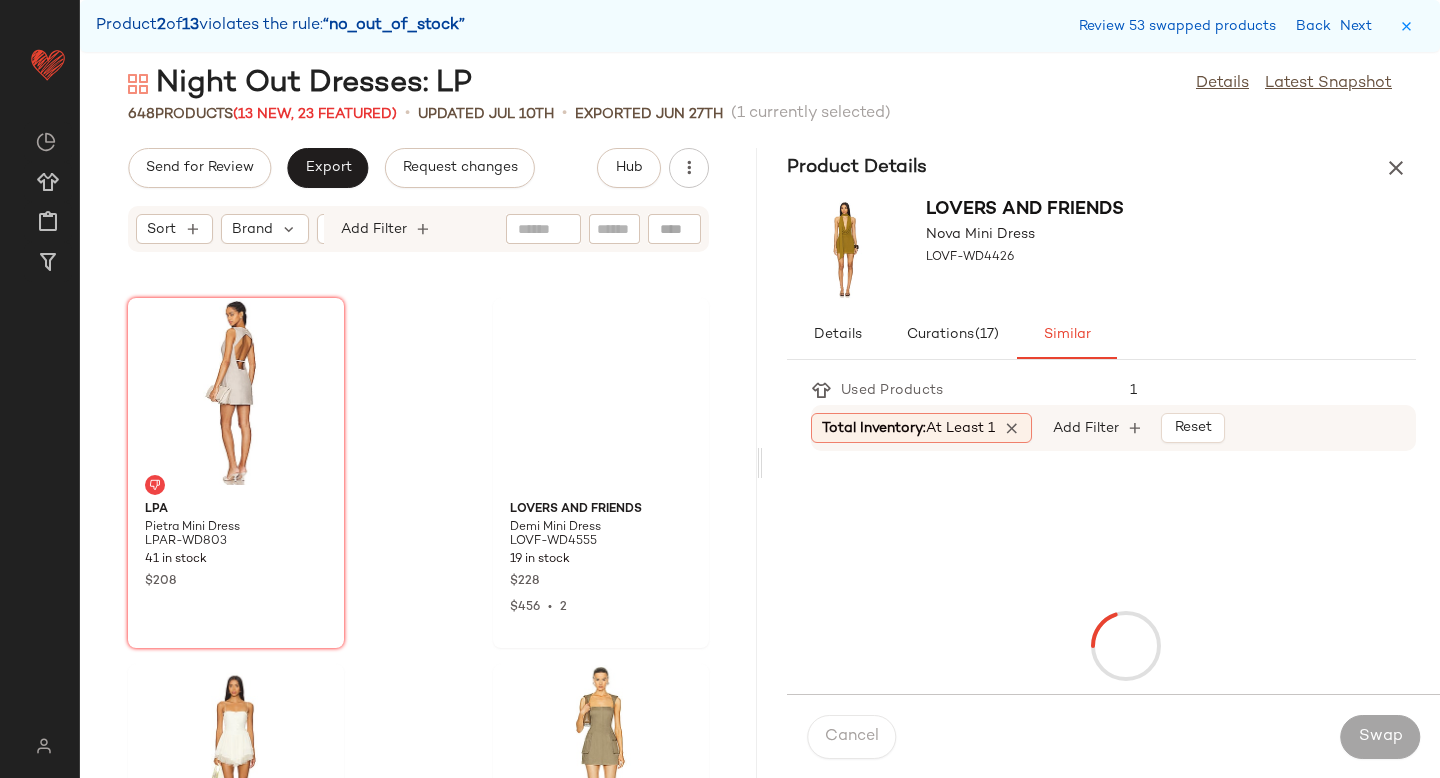scroll, scrollTop: 97722, scrollLeft: 0, axis: vertical 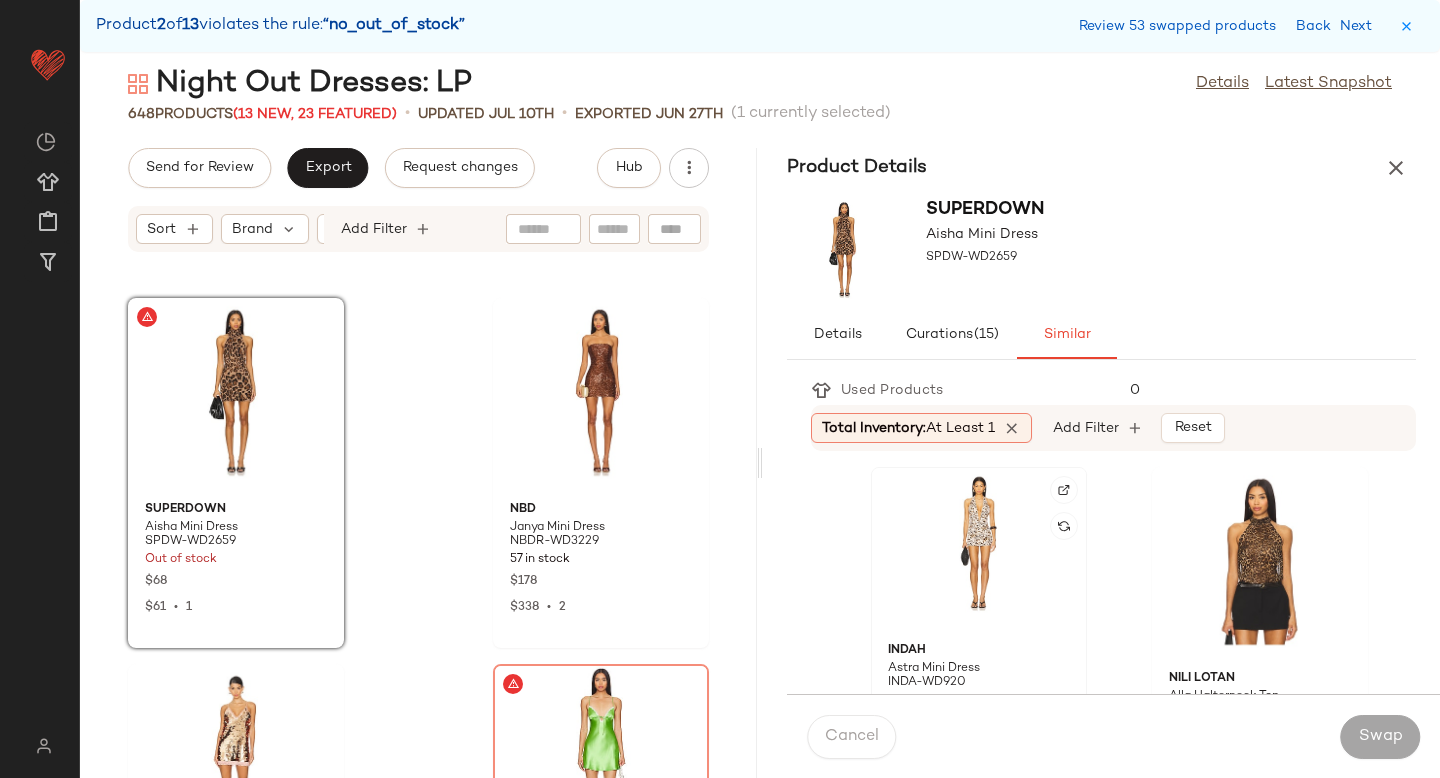 click 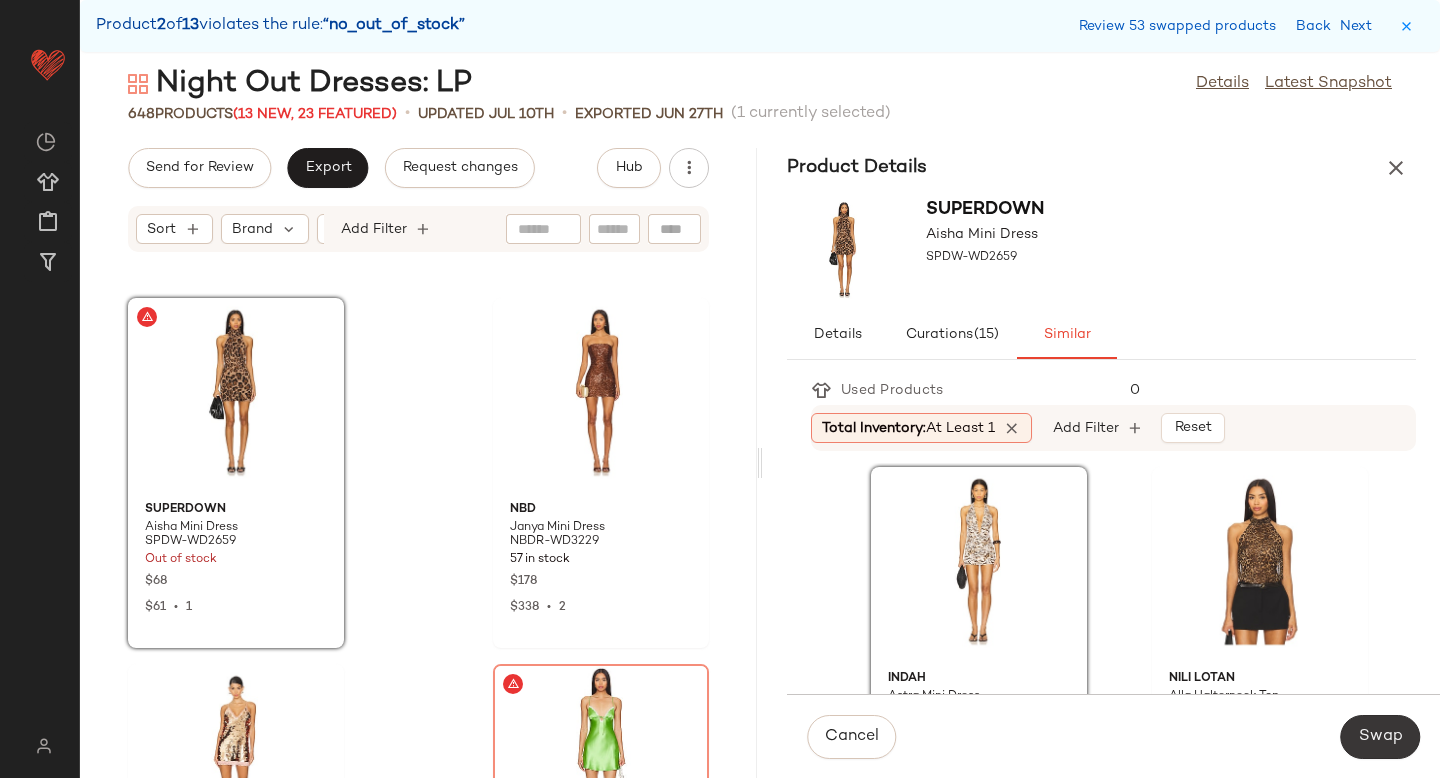 click on "Swap" 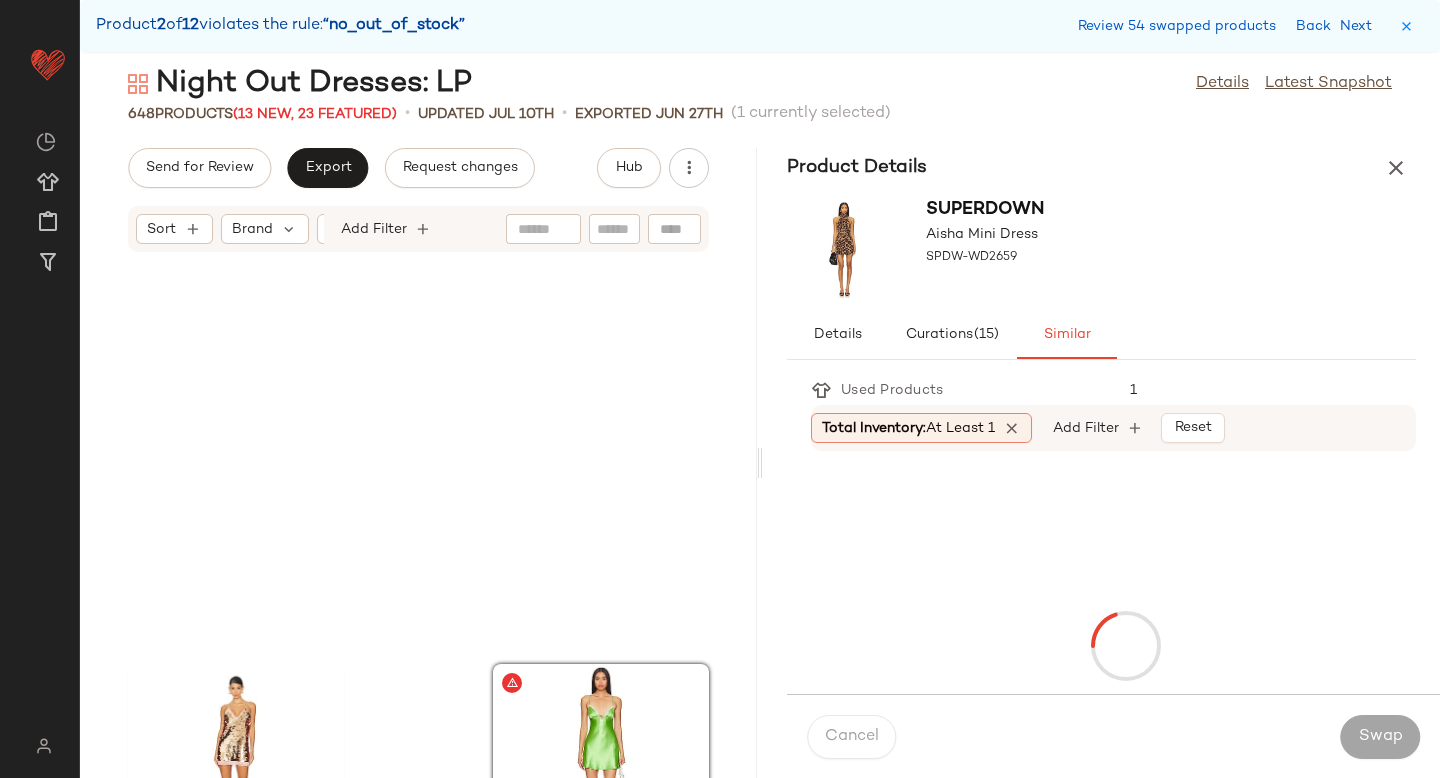 scroll, scrollTop: 98088, scrollLeft: 0, axis: vertical 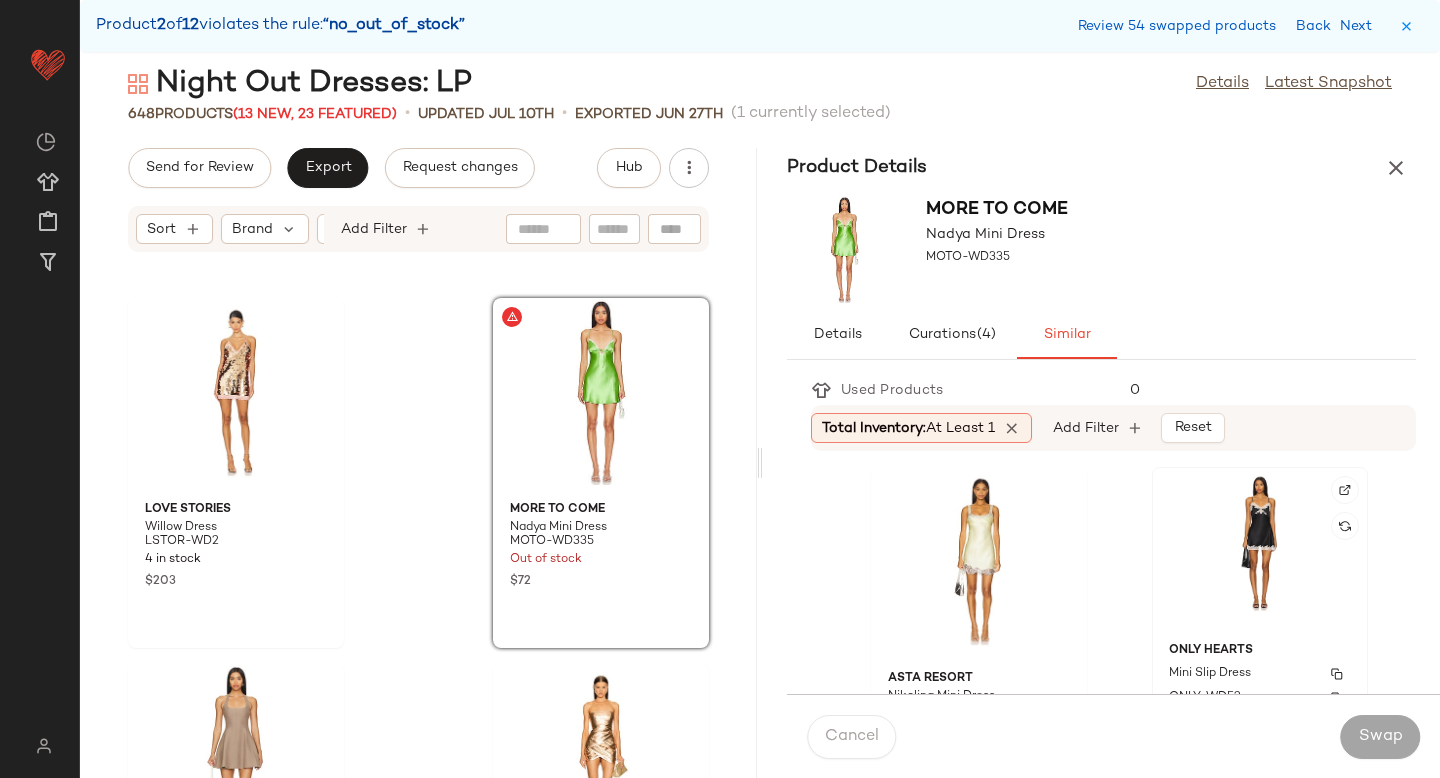 click on "Only Hearts Mini Slip Dress ONLY-WD52 7 in stock $218" 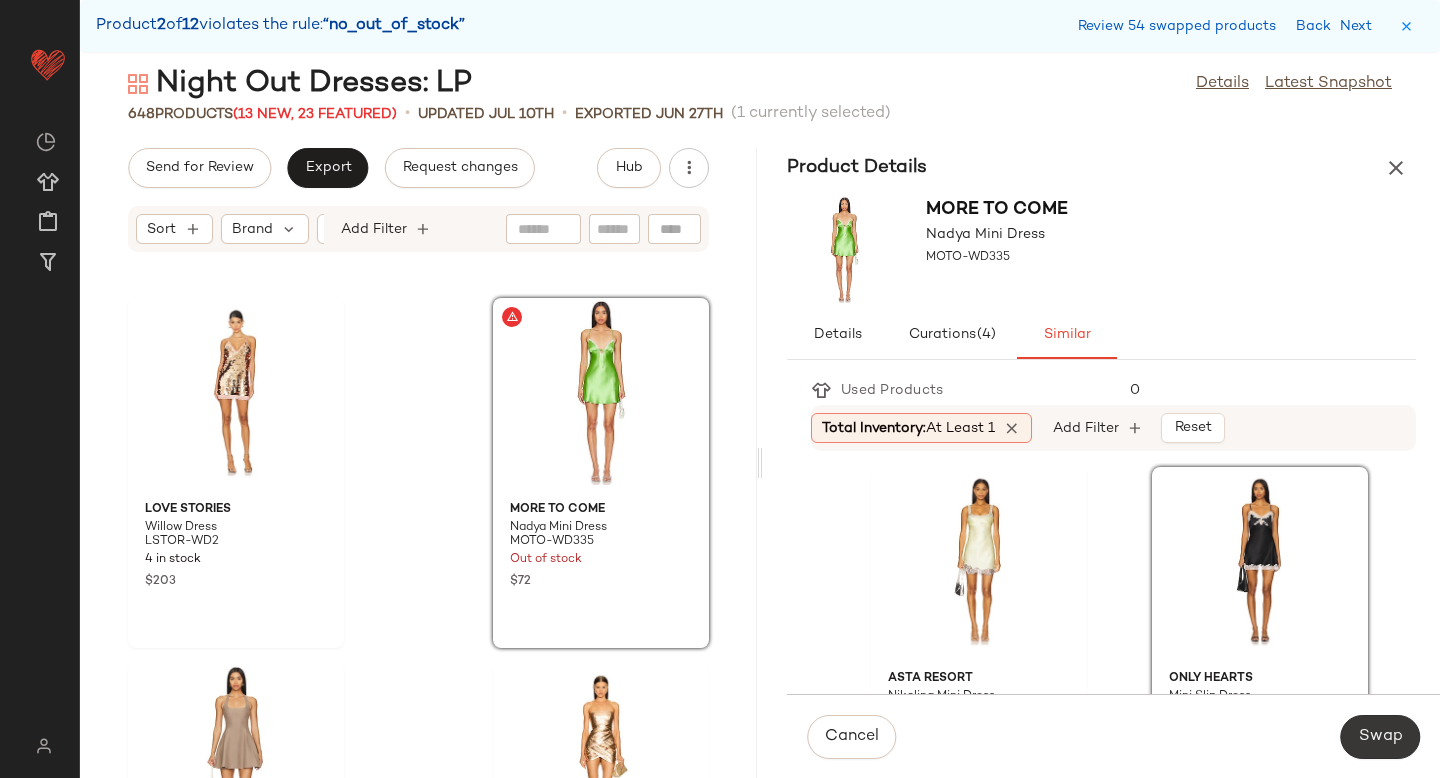 click on "Swap" 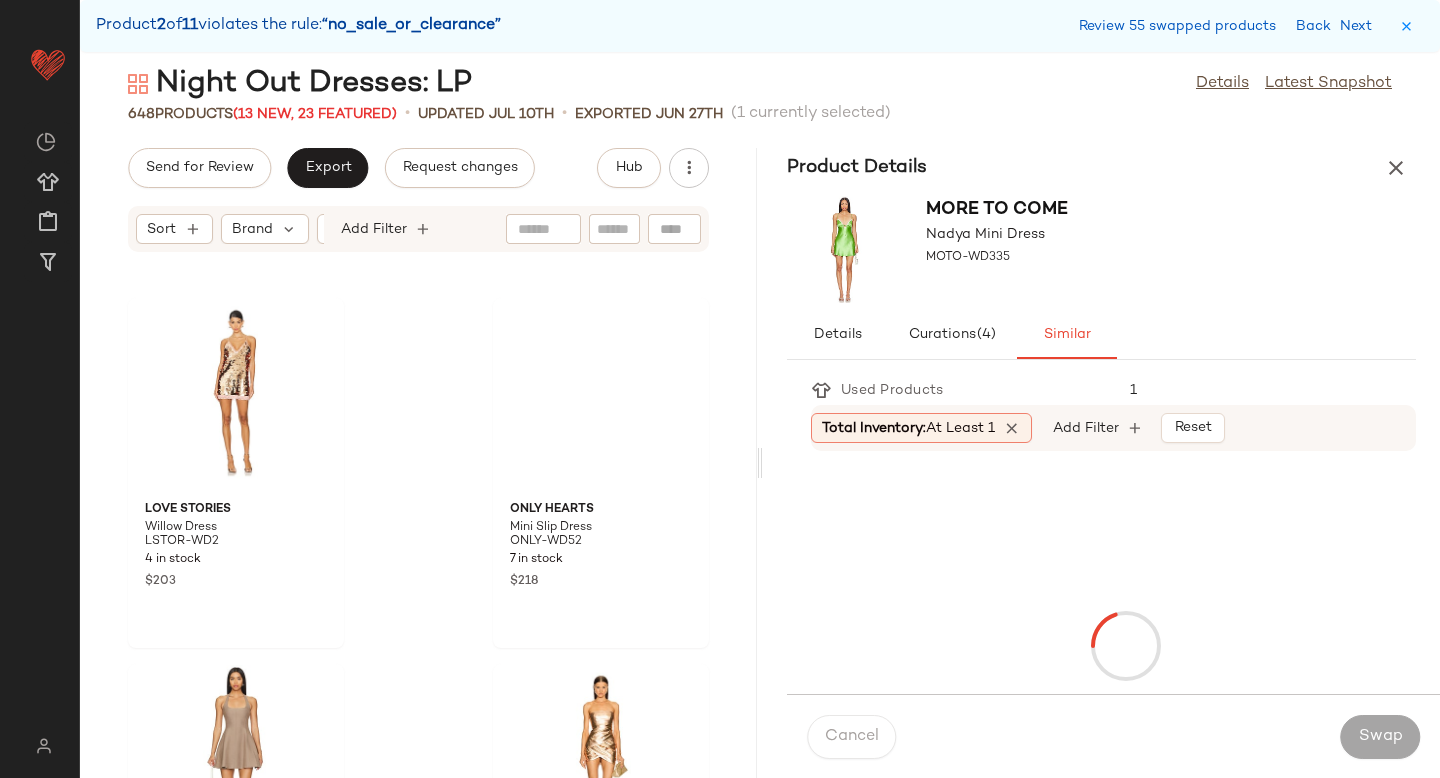 scroll, scrollTop: 99186, scrollLeft: 0, axis: vertical 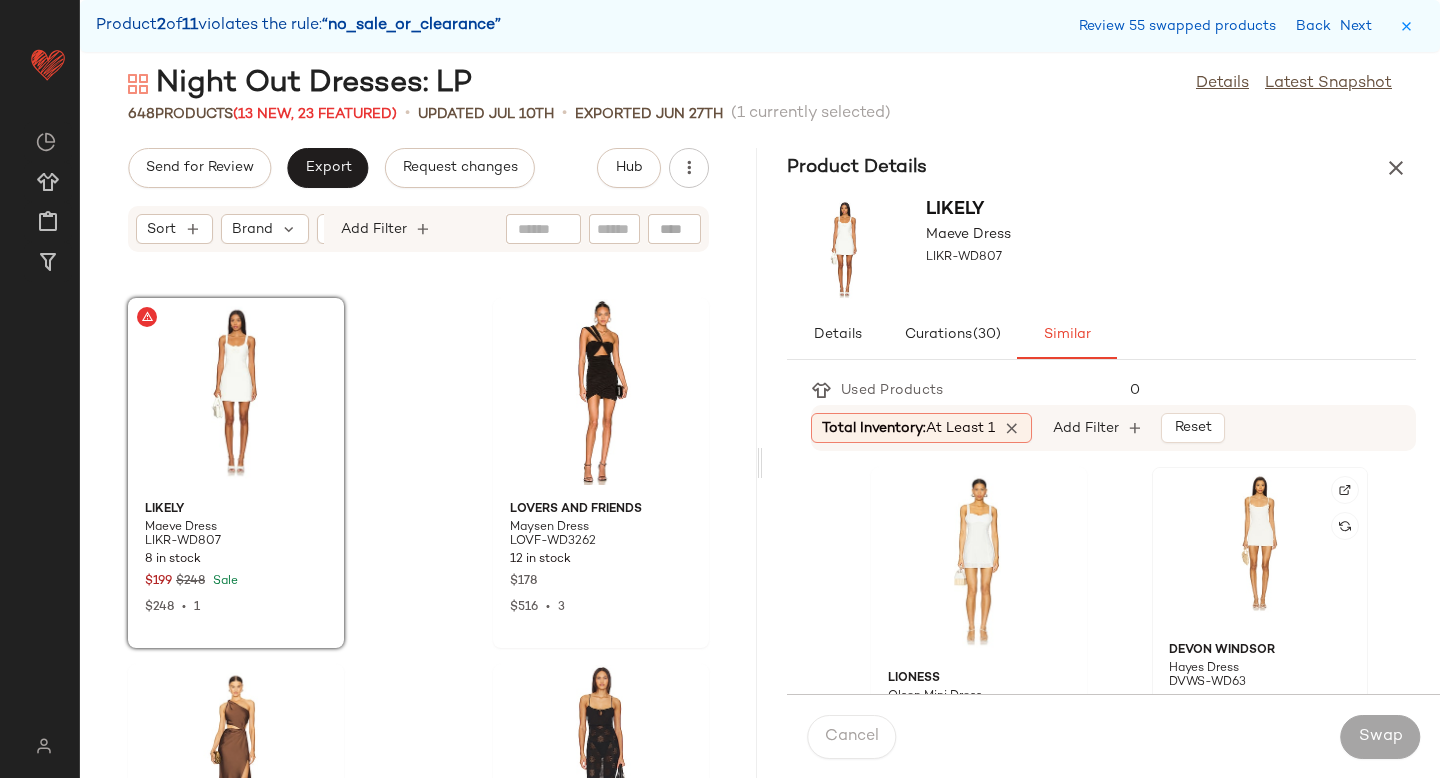 click 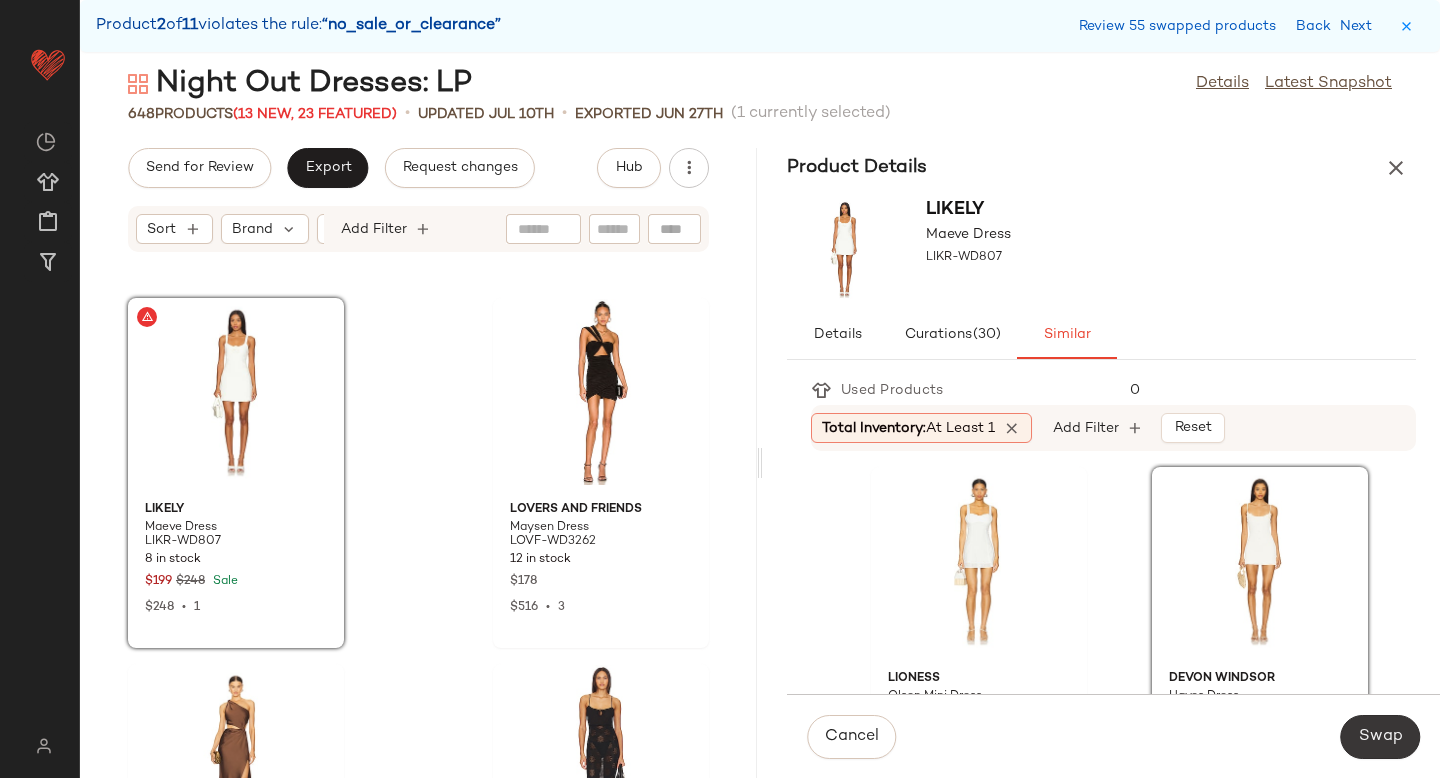 click on "Swap" at bounding box center [1380, 737] 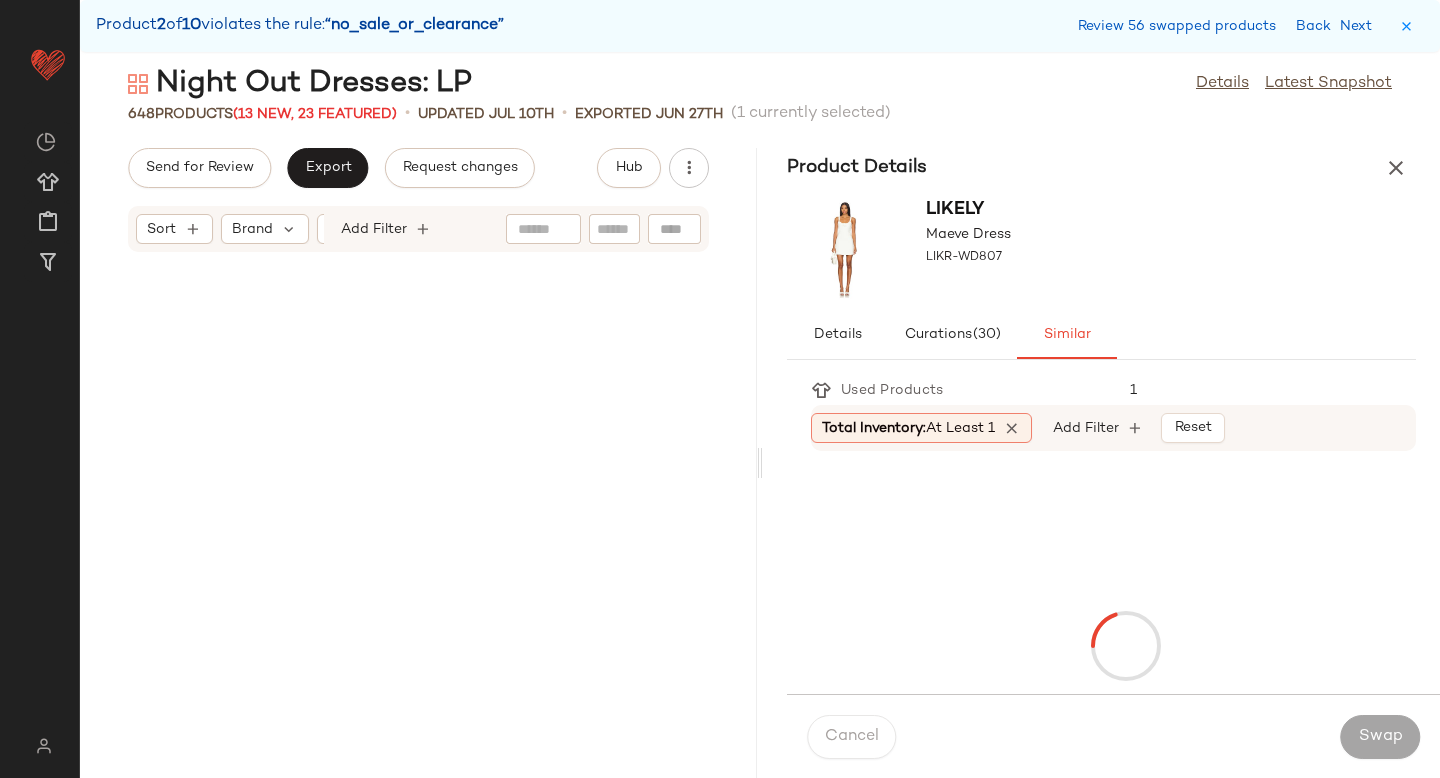 scroll, scrollTop: 103578, scrollLeft: 0, axis: vertical 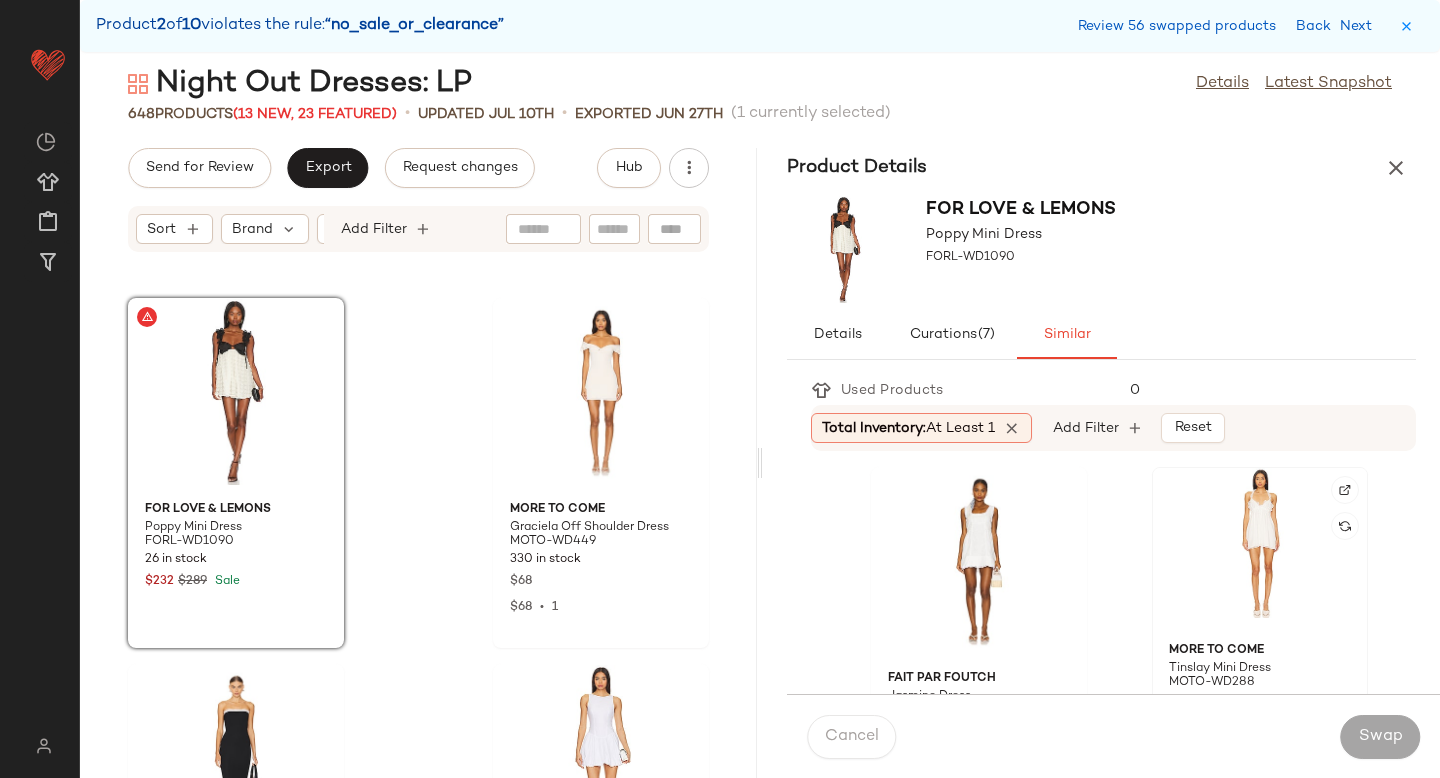 click 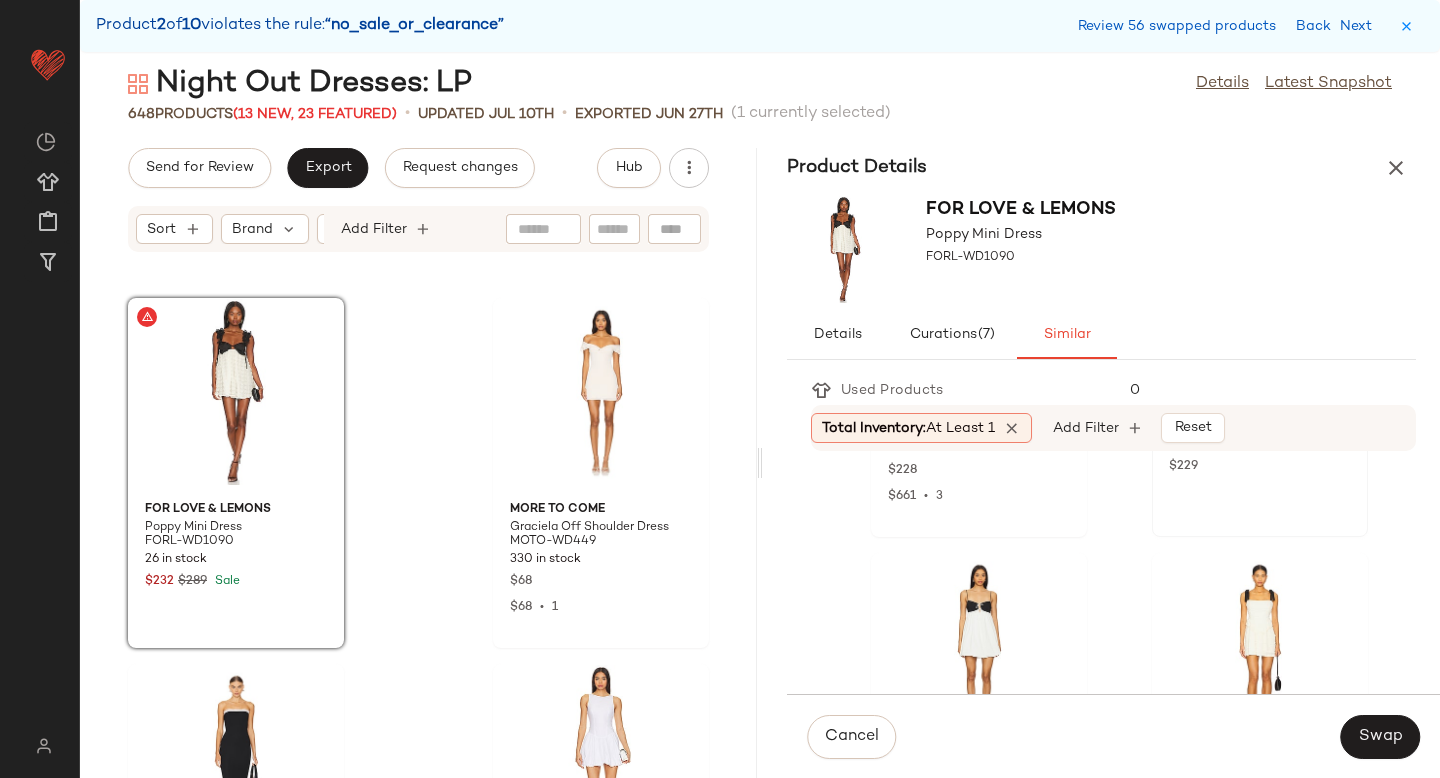 scroll, scrollTop: 645, scrollLeft: 0, axis: vertical 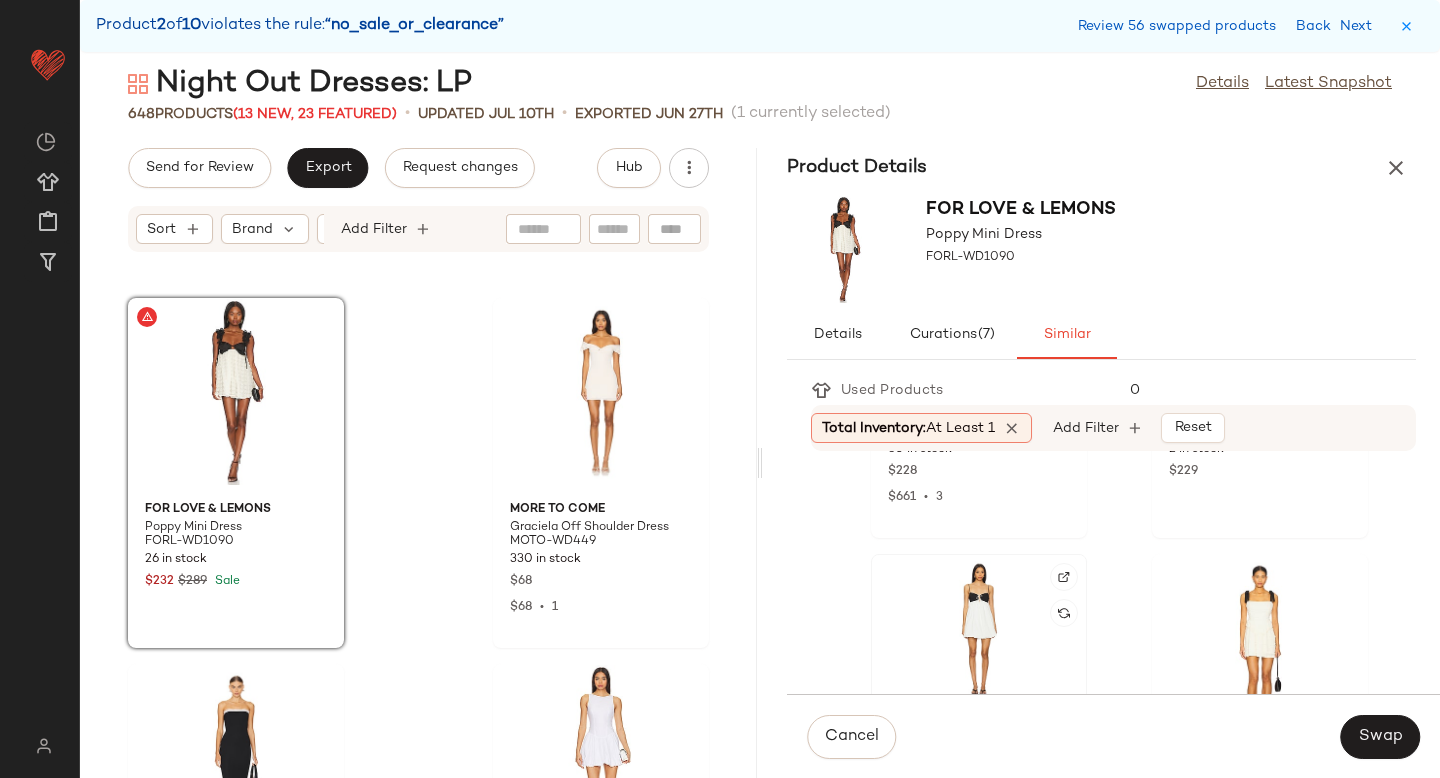 click 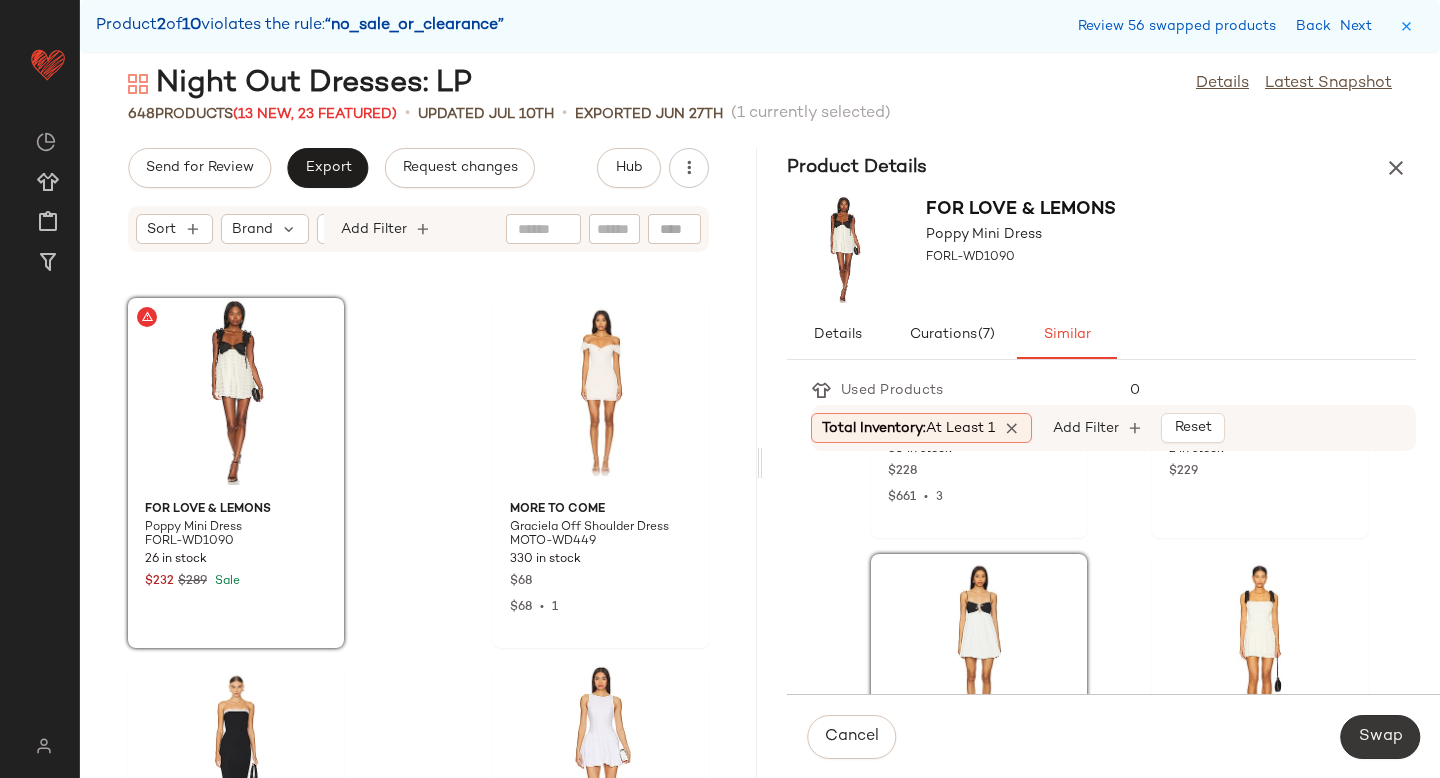 click on "Swap" 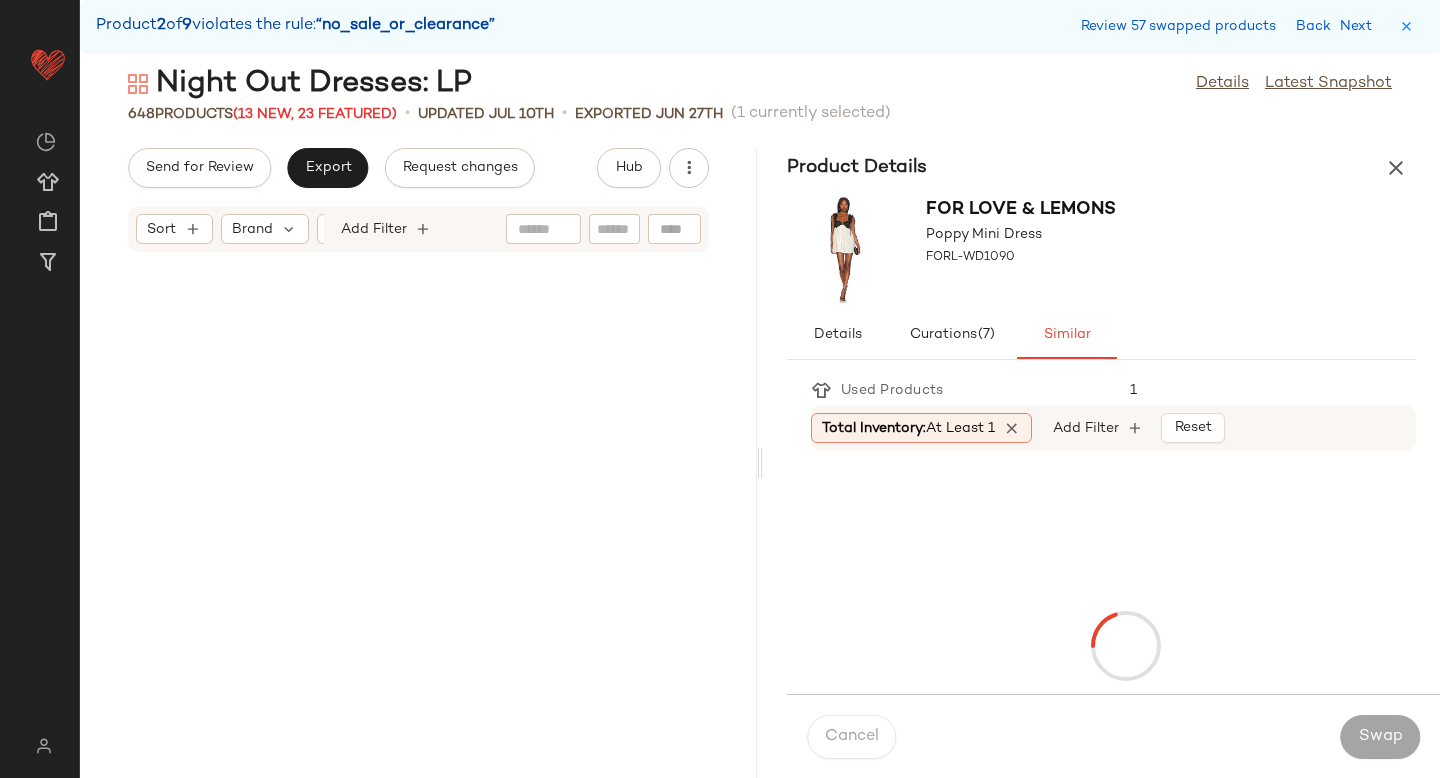 scroll, scrollTop: 104676, scrollLeft: 0, axis: vertical 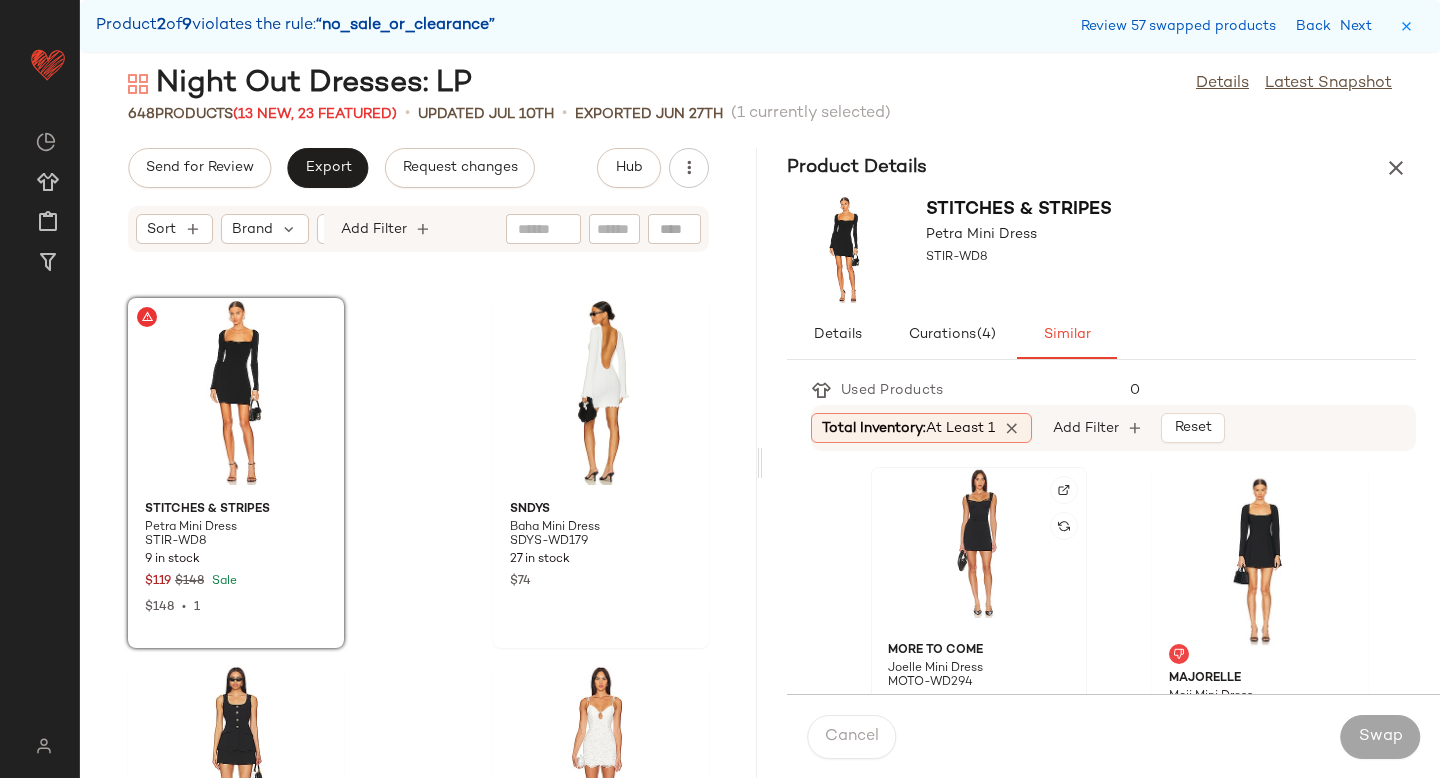 click 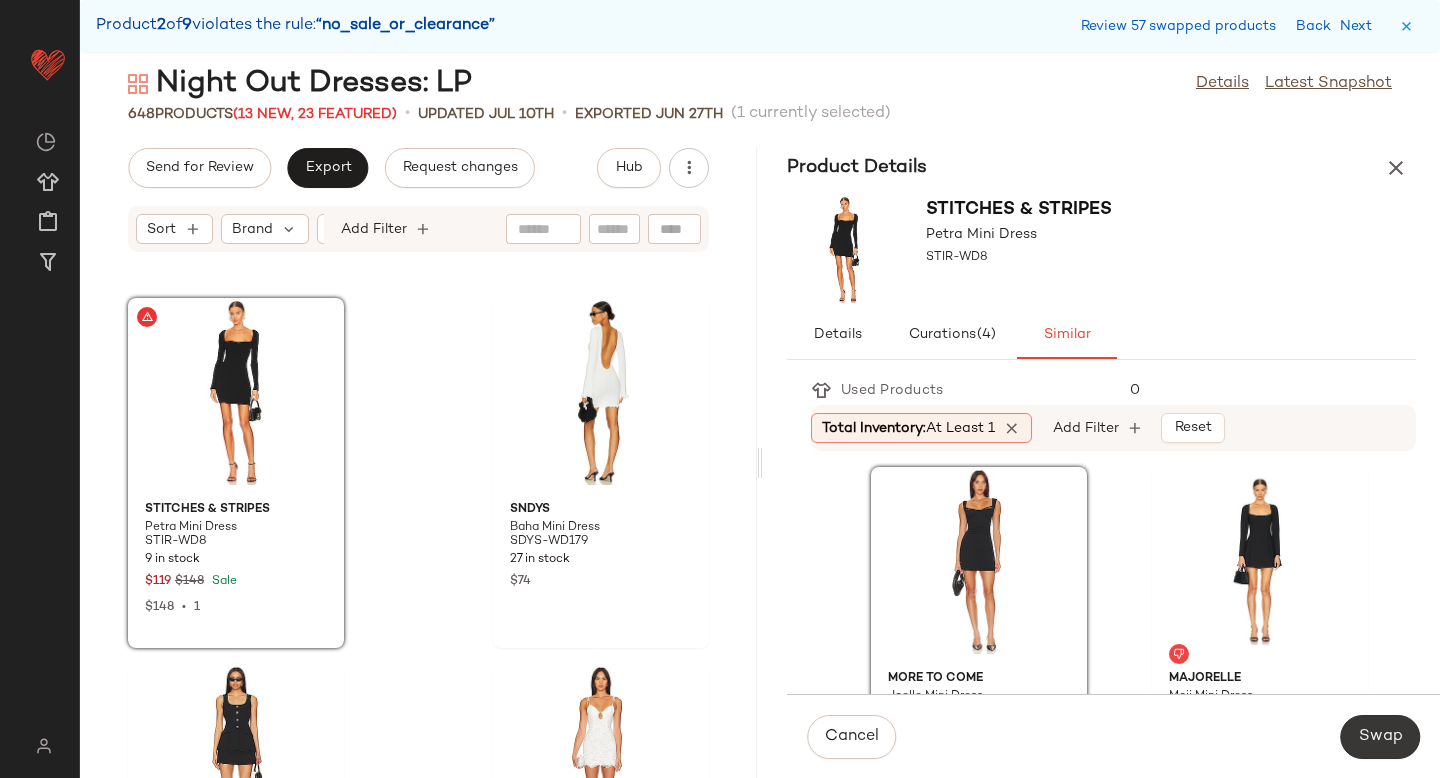 click on "Swap" 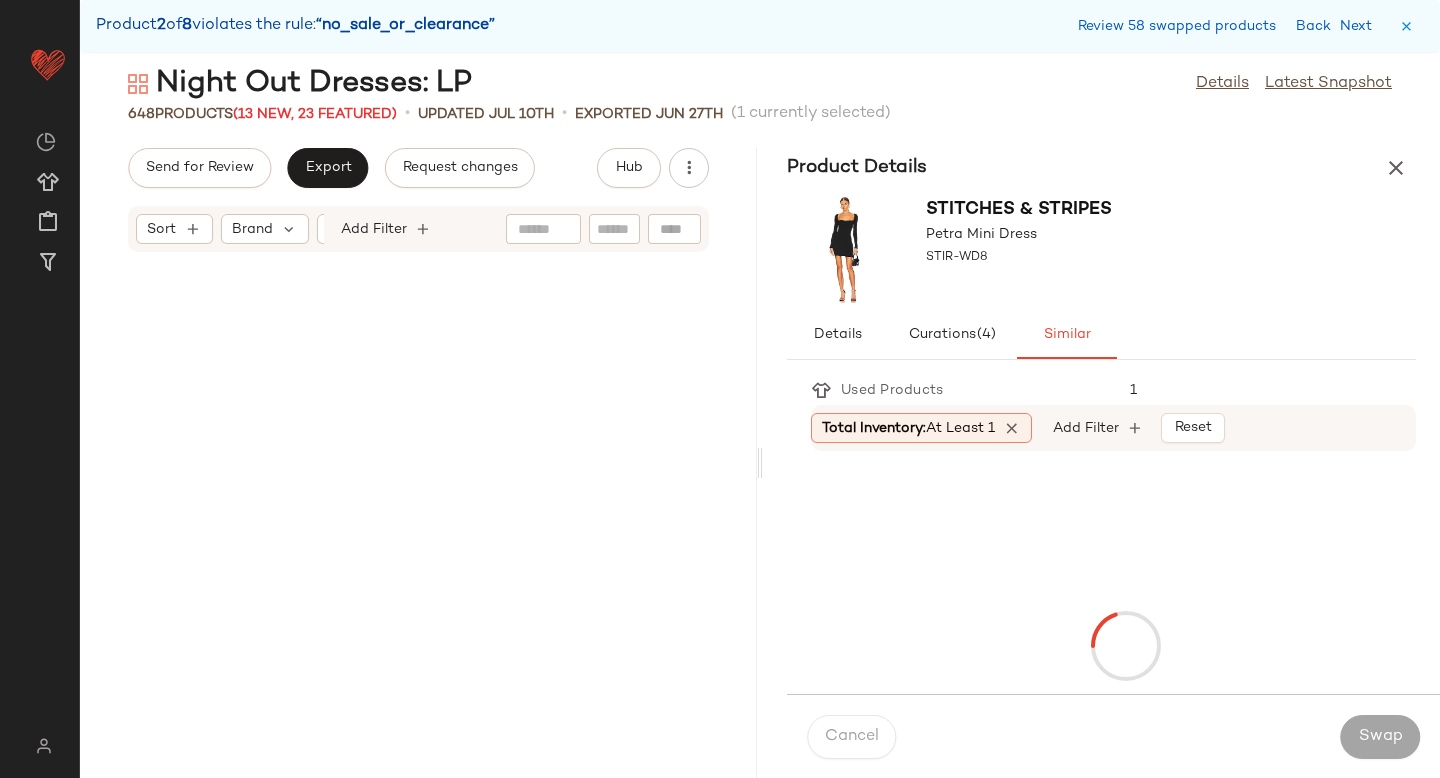 scroll, scrollTop: 108702, scrollLeft: 0, axis: vertical 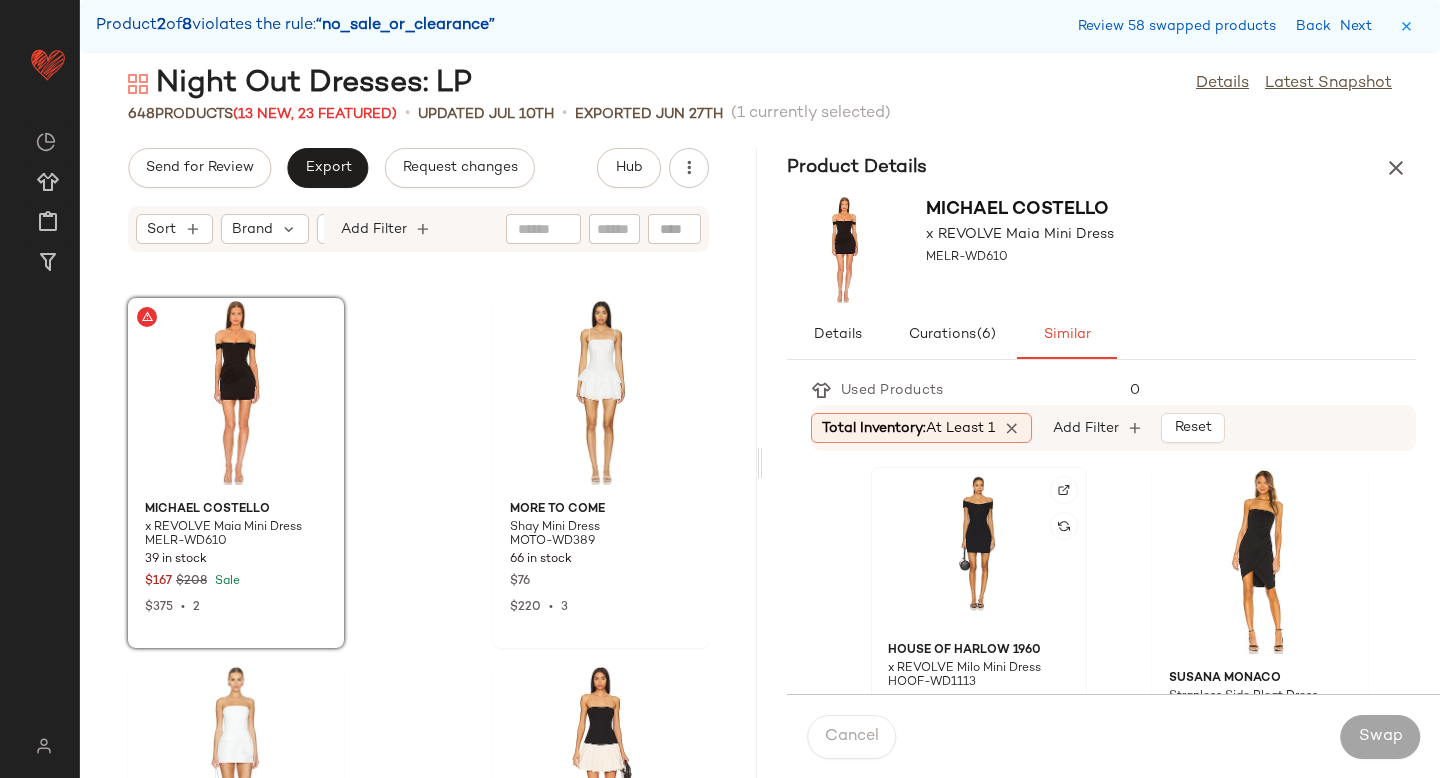 click 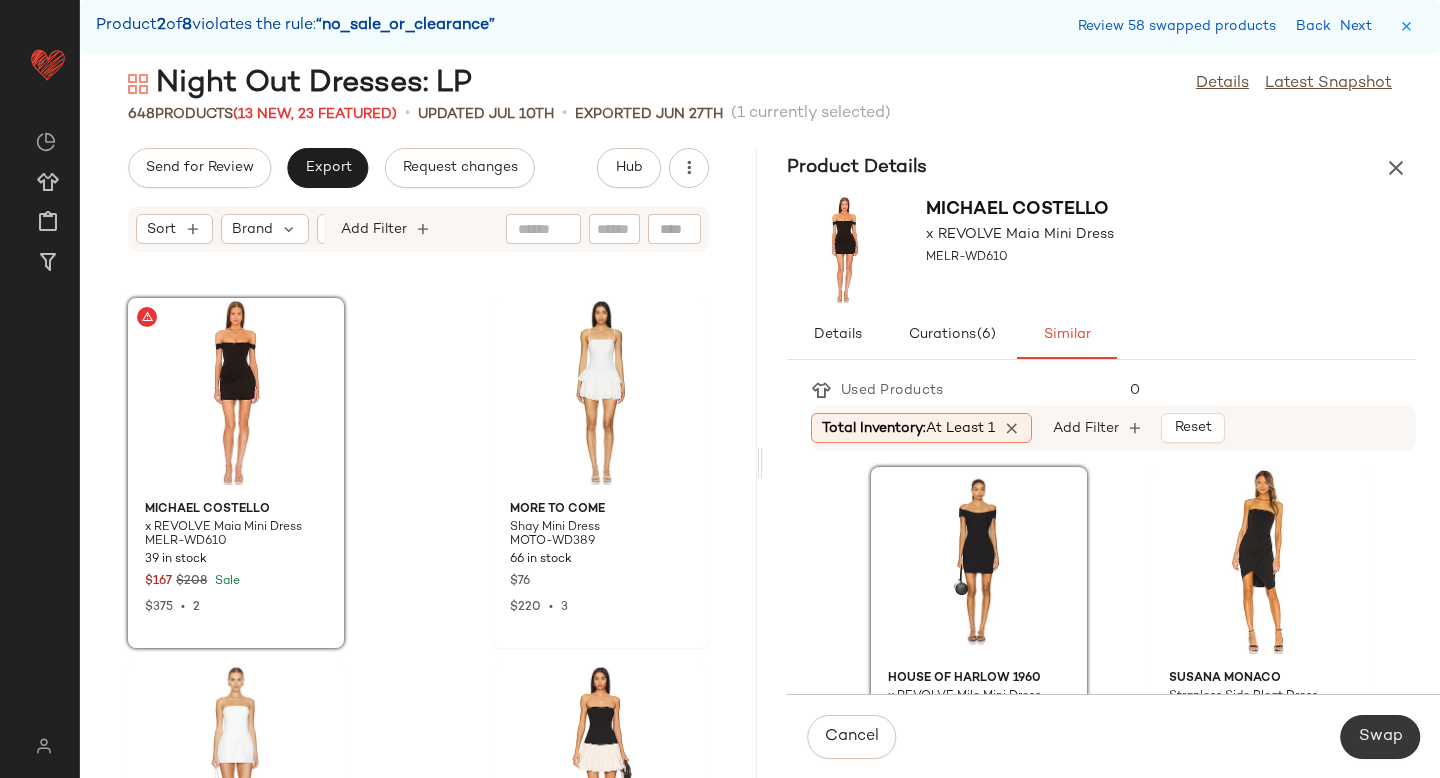 click on "Swap" 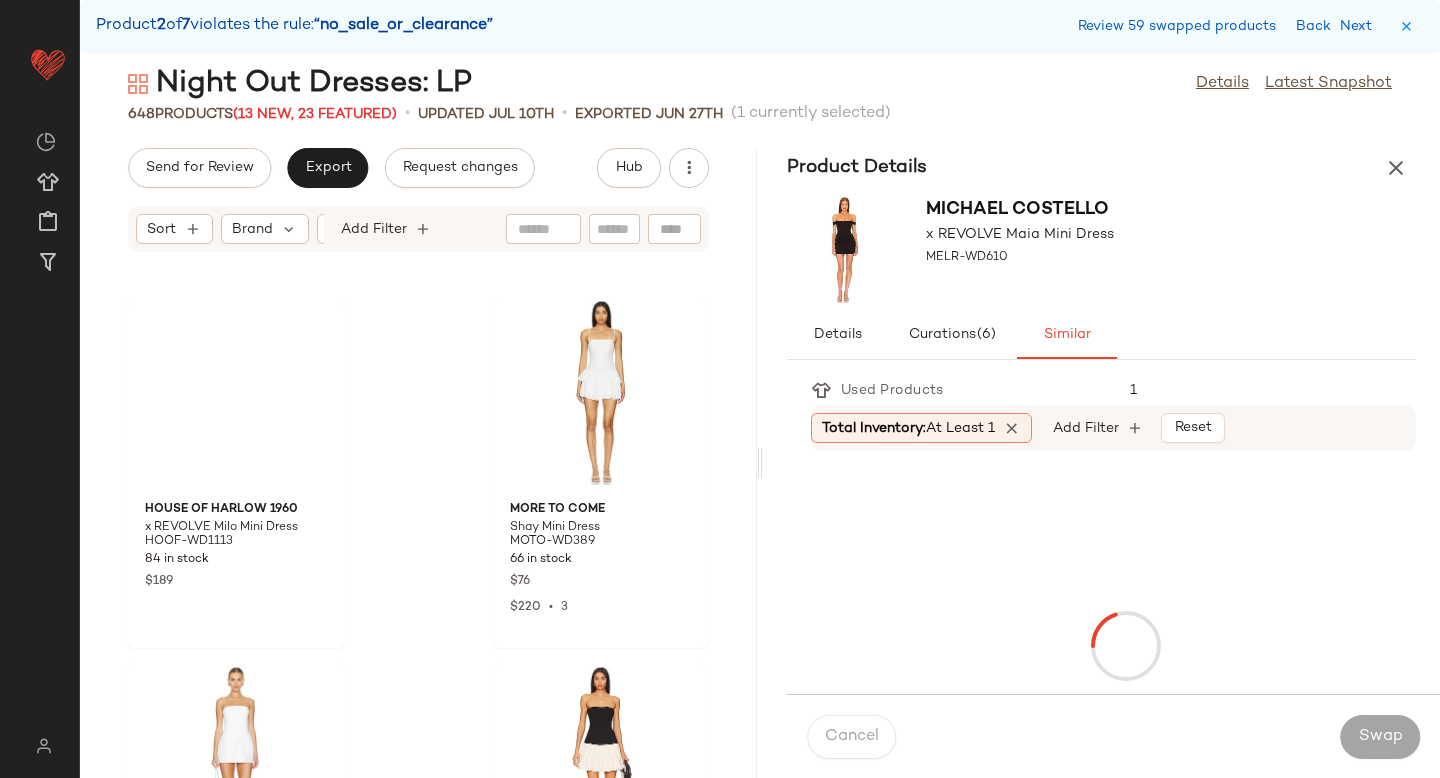 scroll, scrollTop: 110898, scrollLeft: 0, axis: vertical 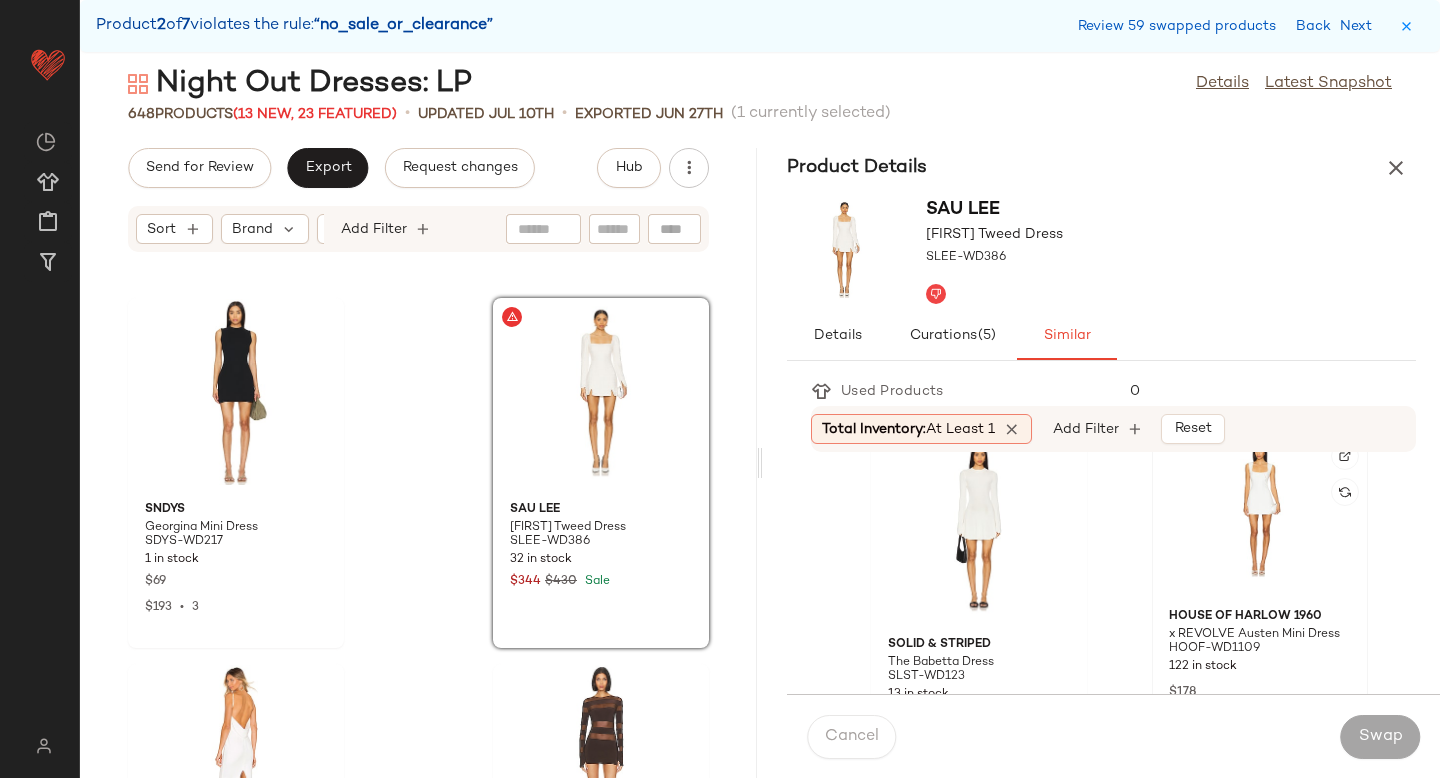 click 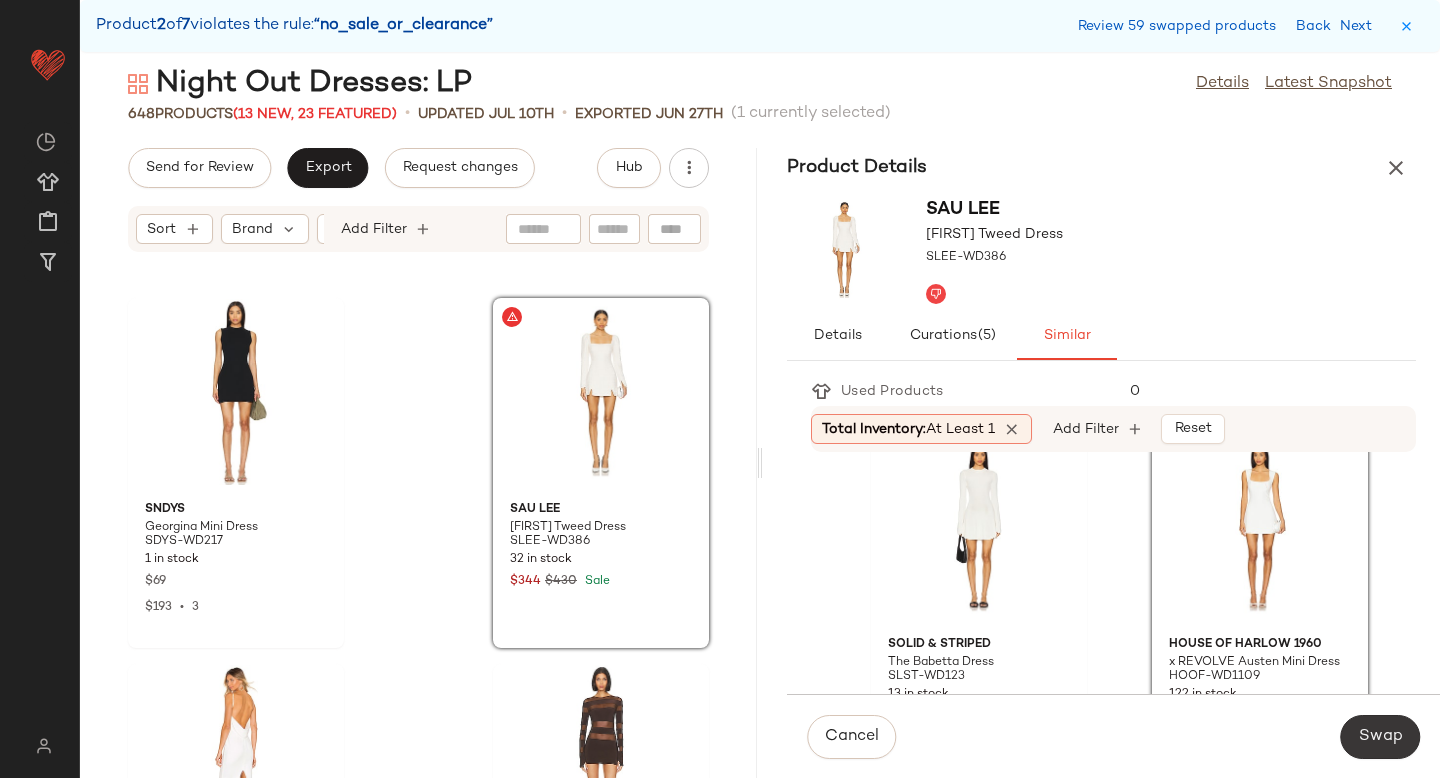 click on "Swap" 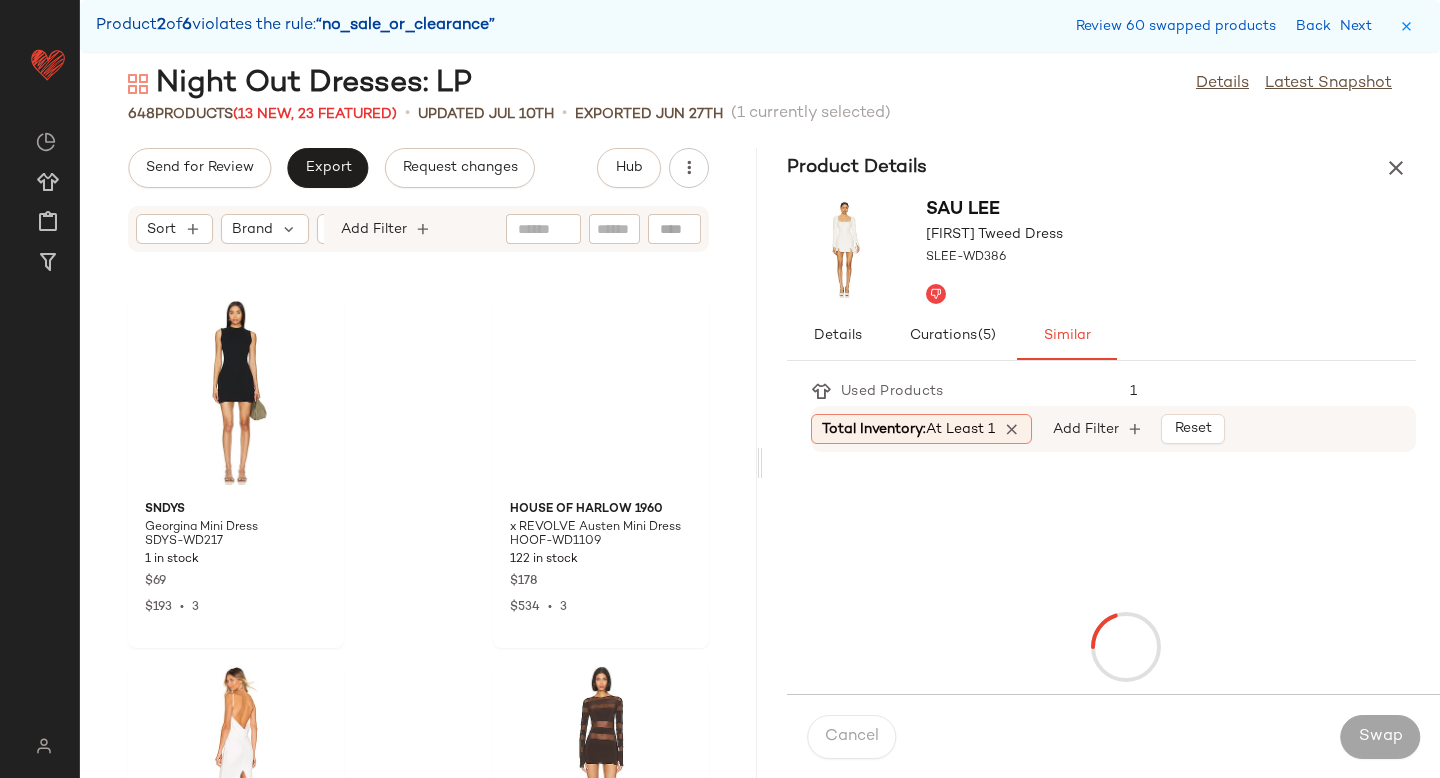 scroll, scrollTop: 111630, scrollLeft: 0, axis: vertical 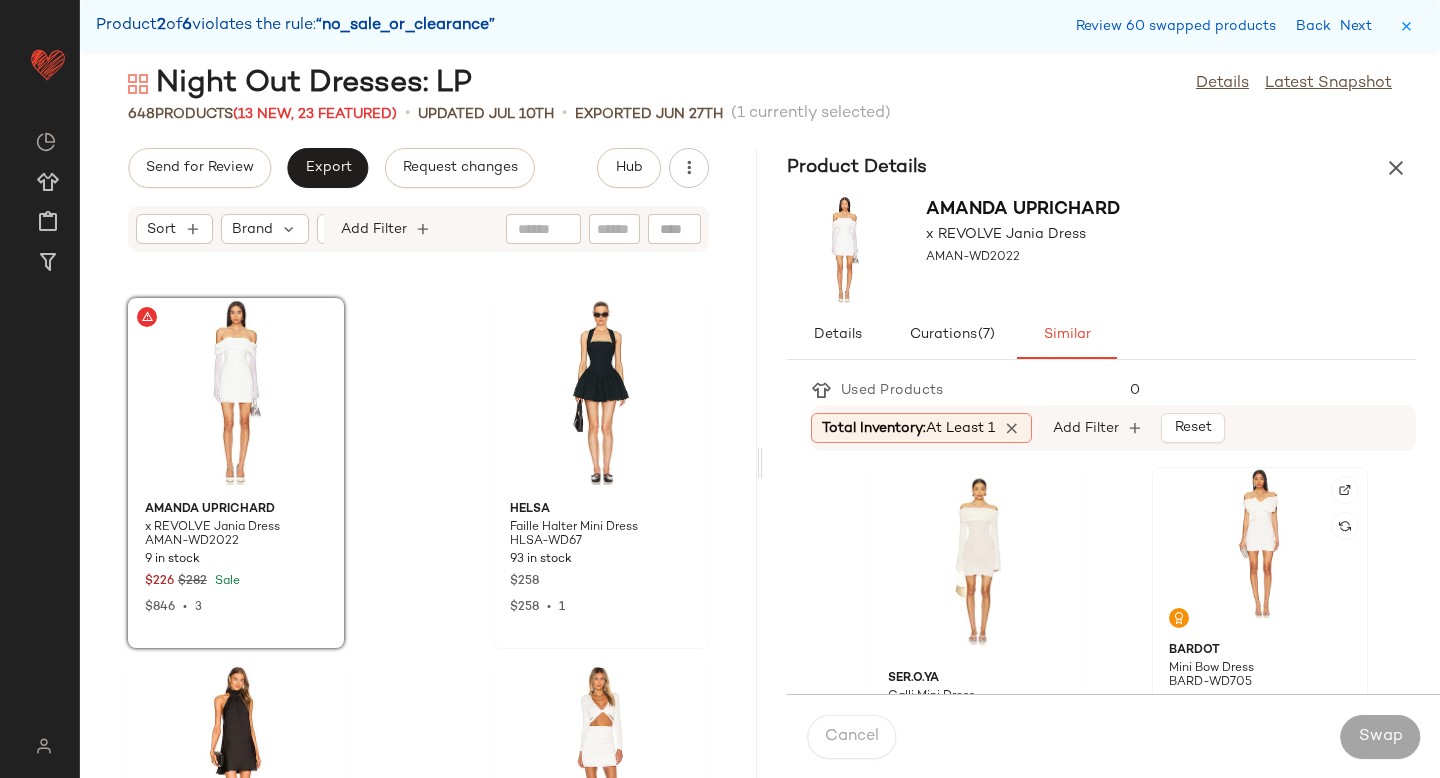 click 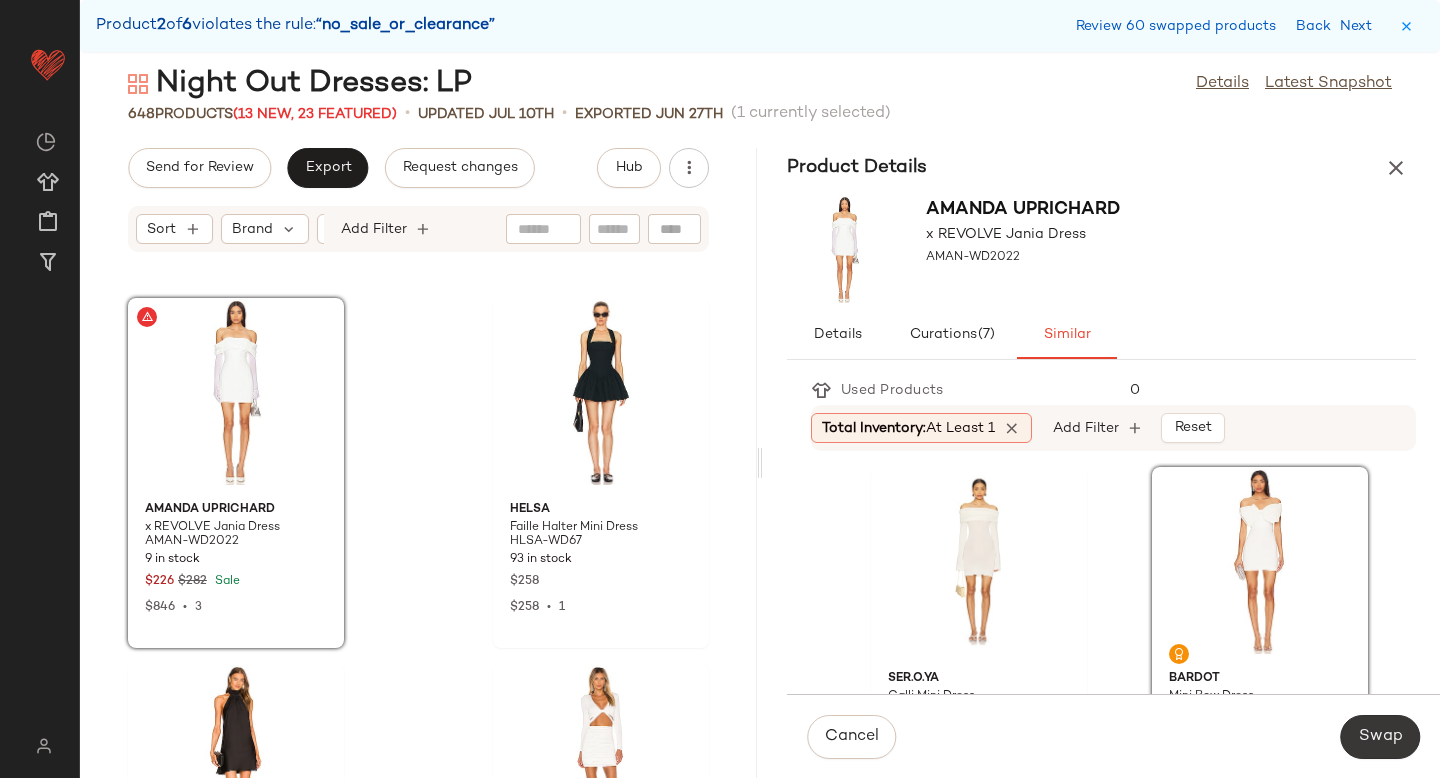click on "Swap" at bounding box center [1380, 737] 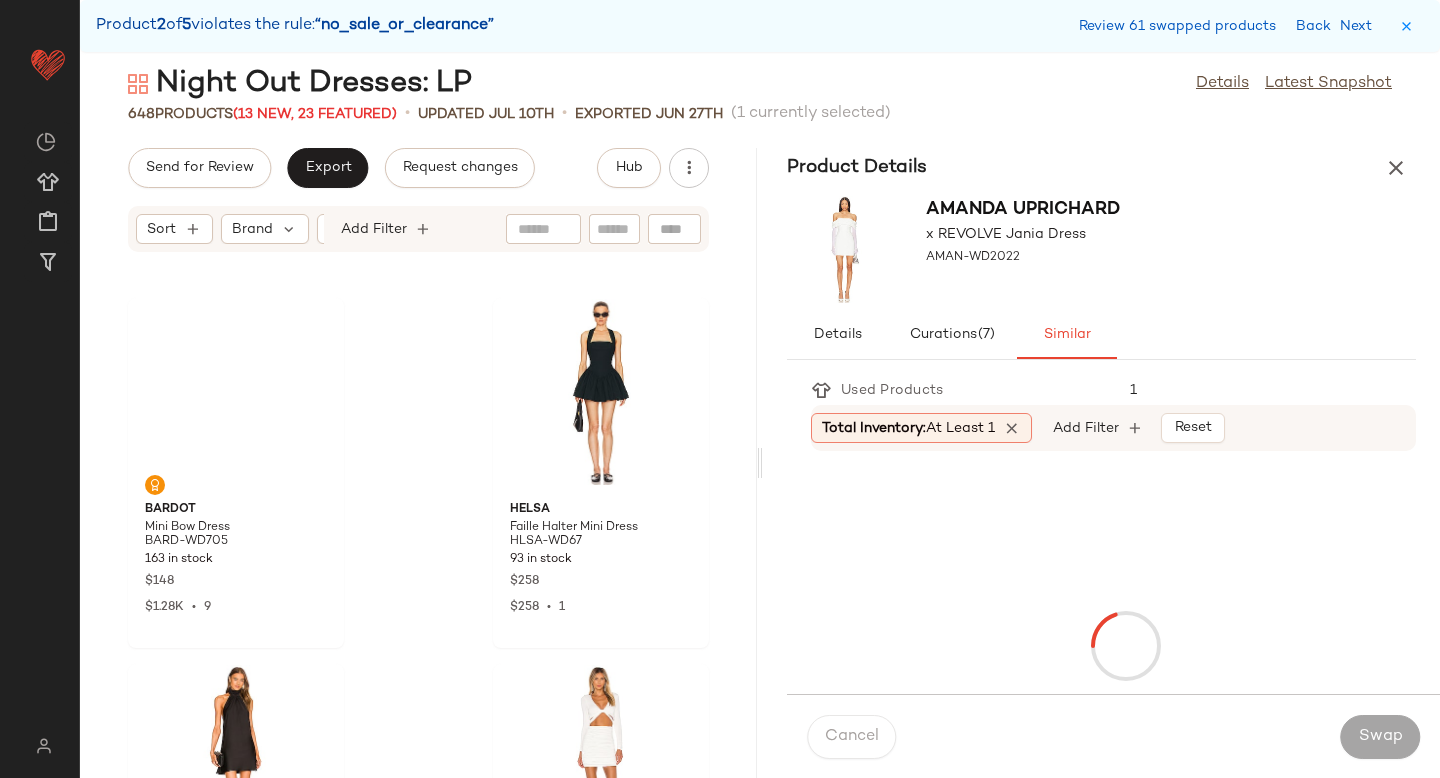 scroll, scrollTop: 112362, scrollLeft: 0, axis: vertical 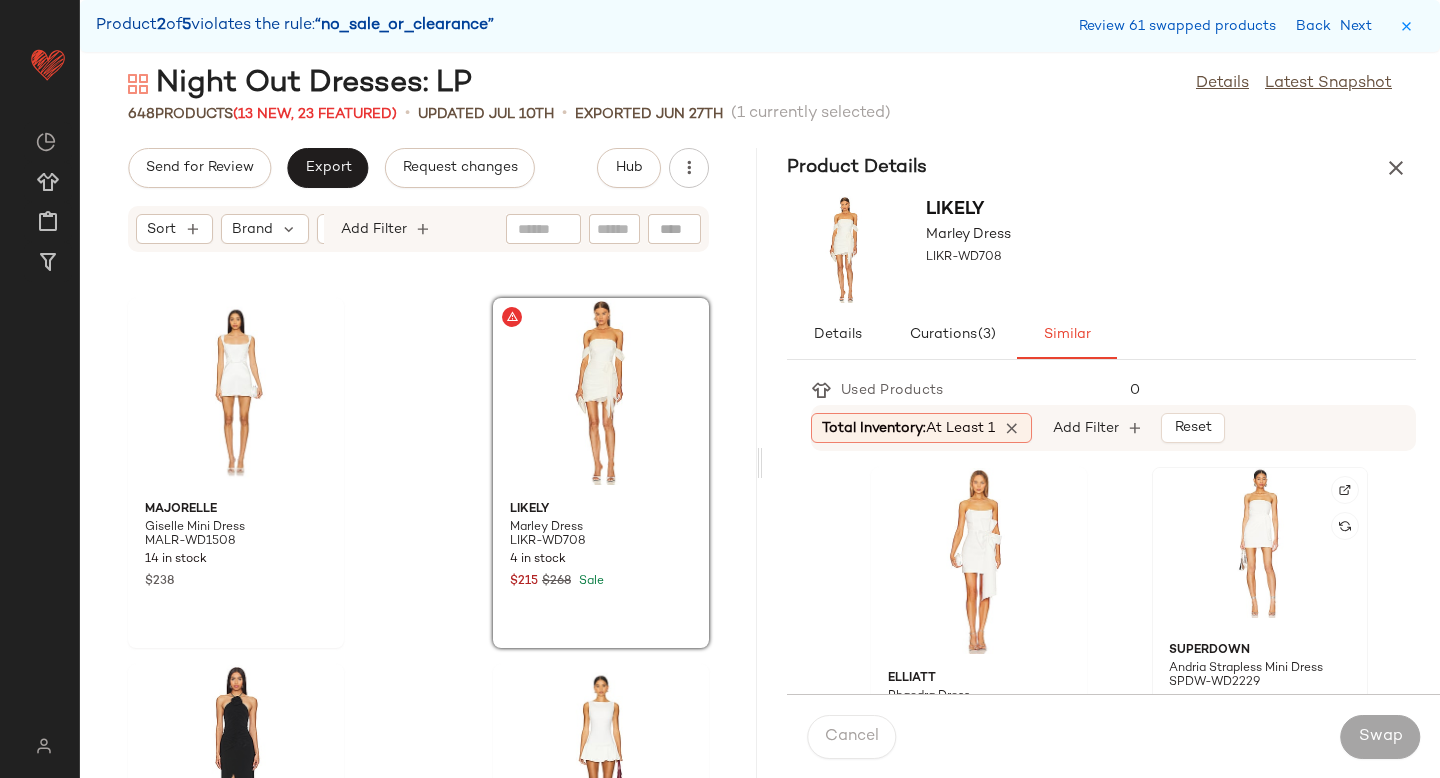 click 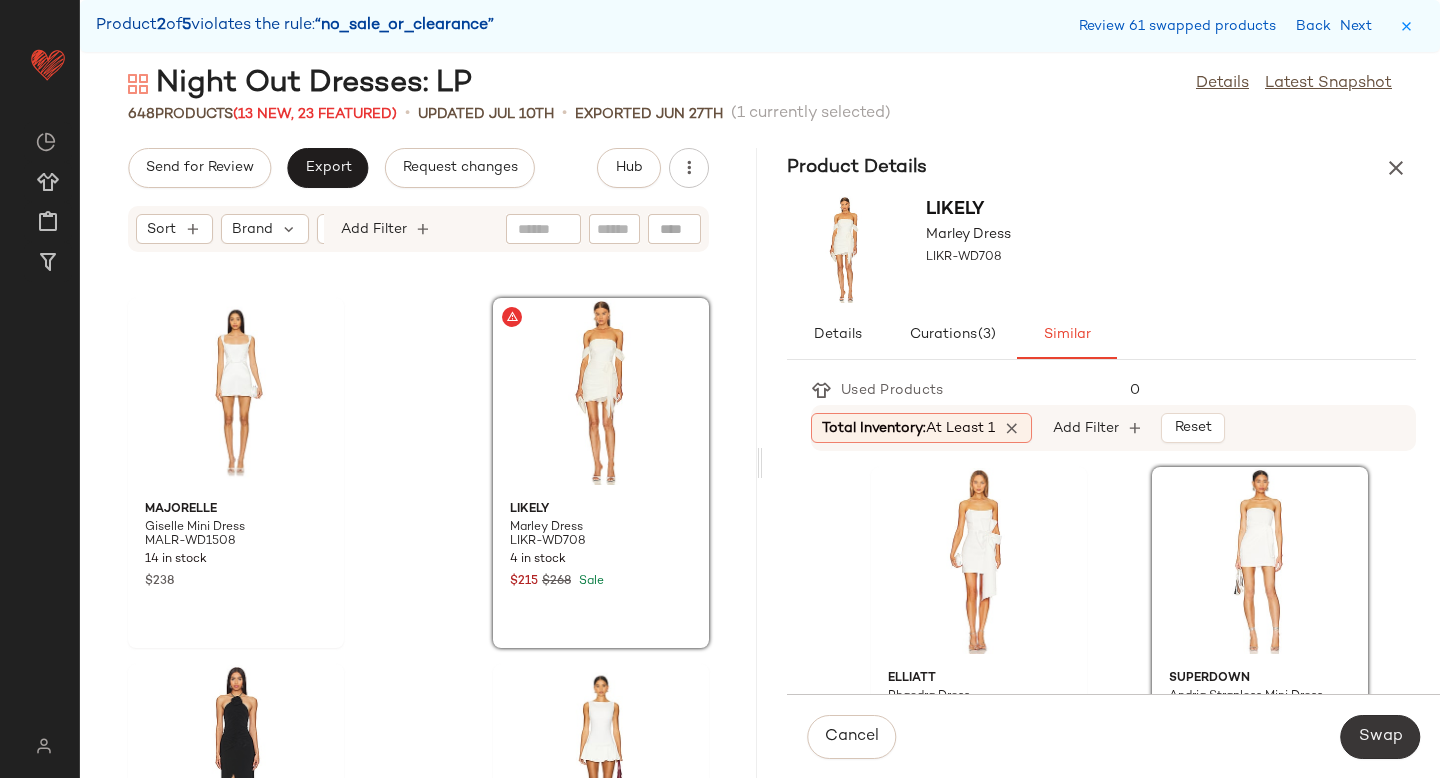 click on "Swap" 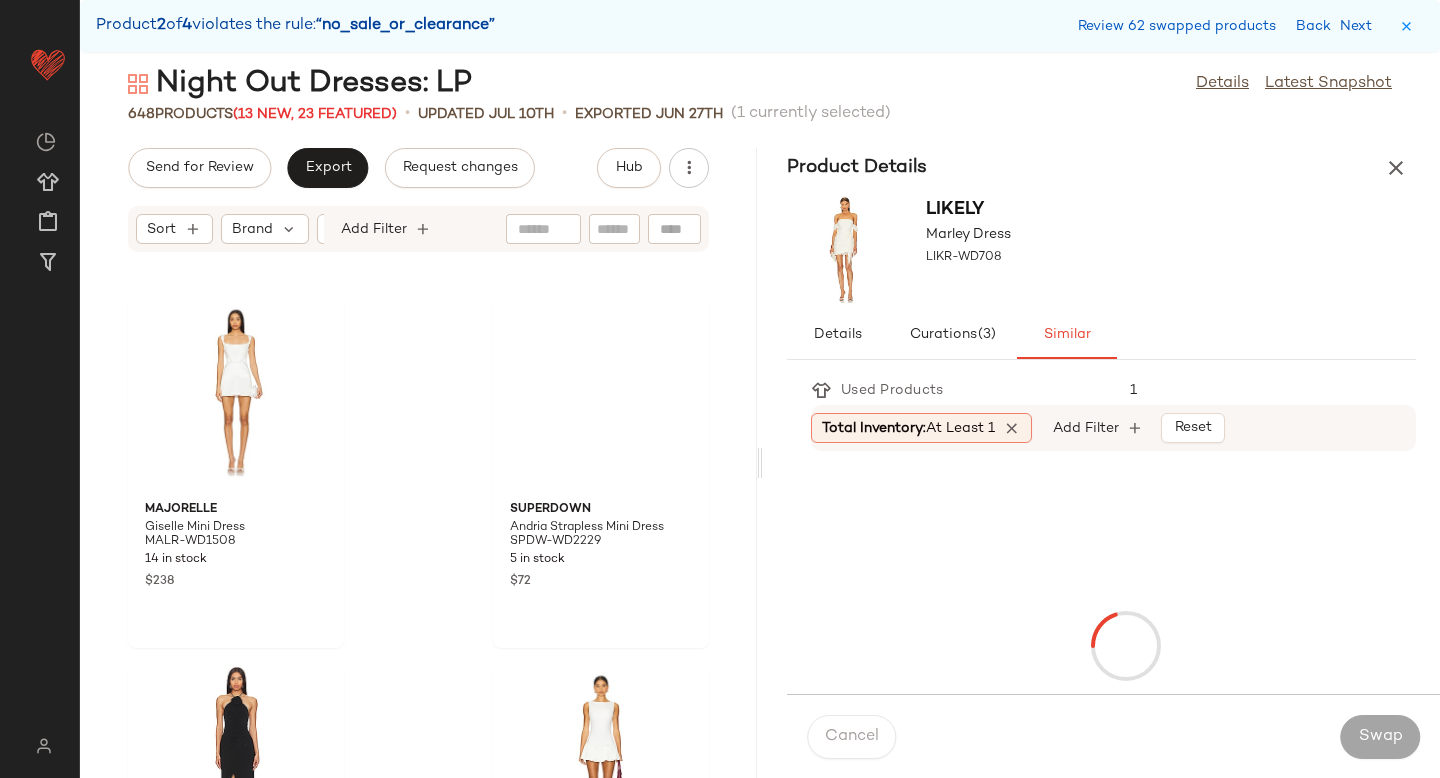scroll, scrollTop: 115290, scrollLeft: 0, axis: vertical 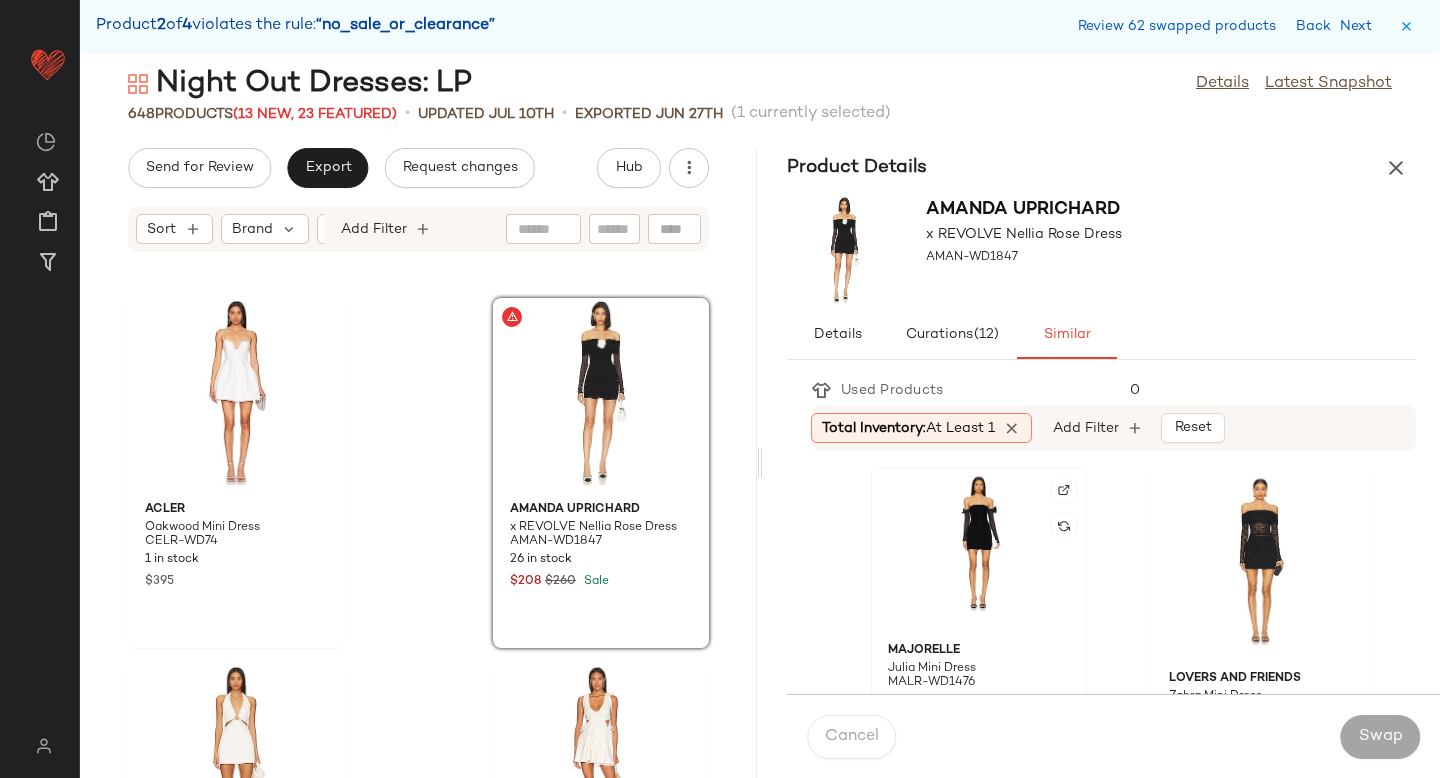 click 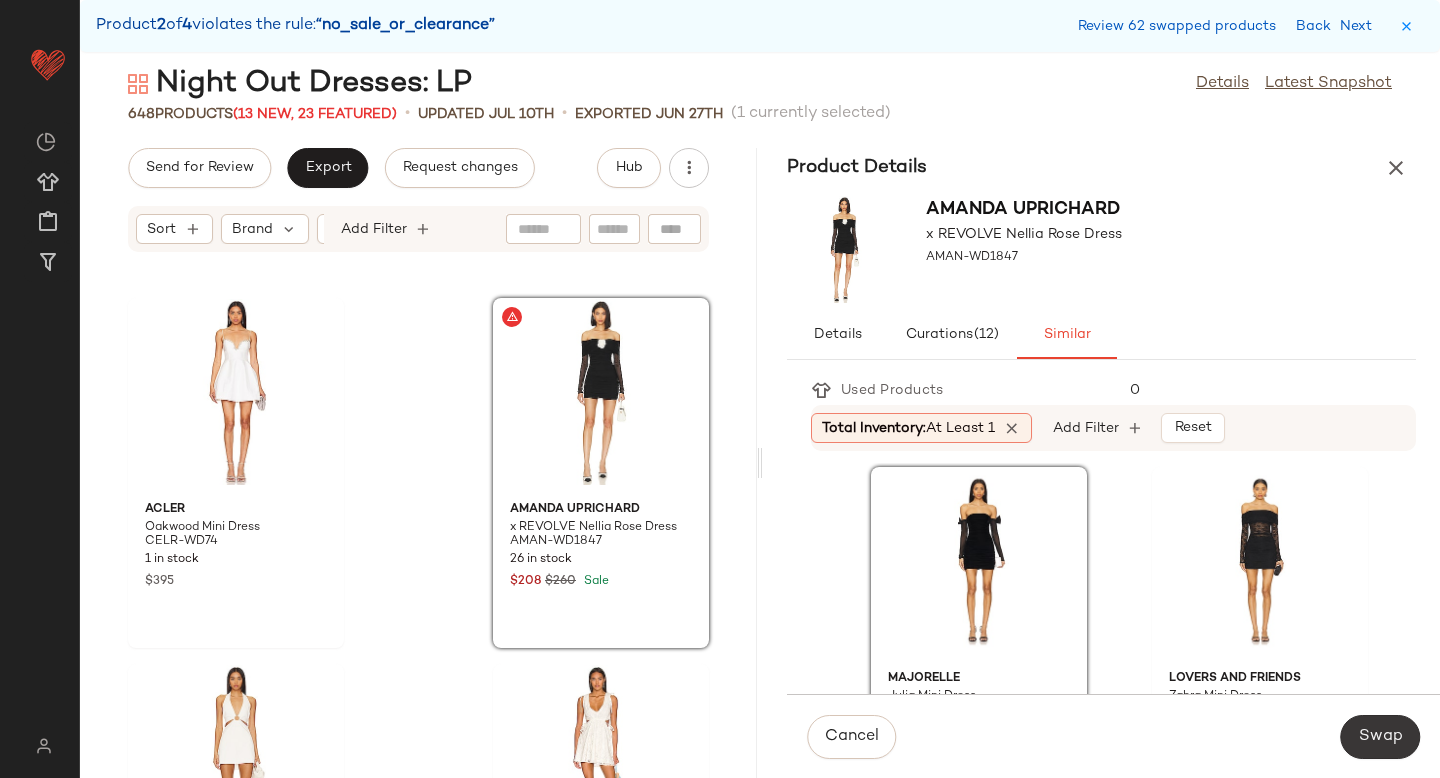 click on "Swap" 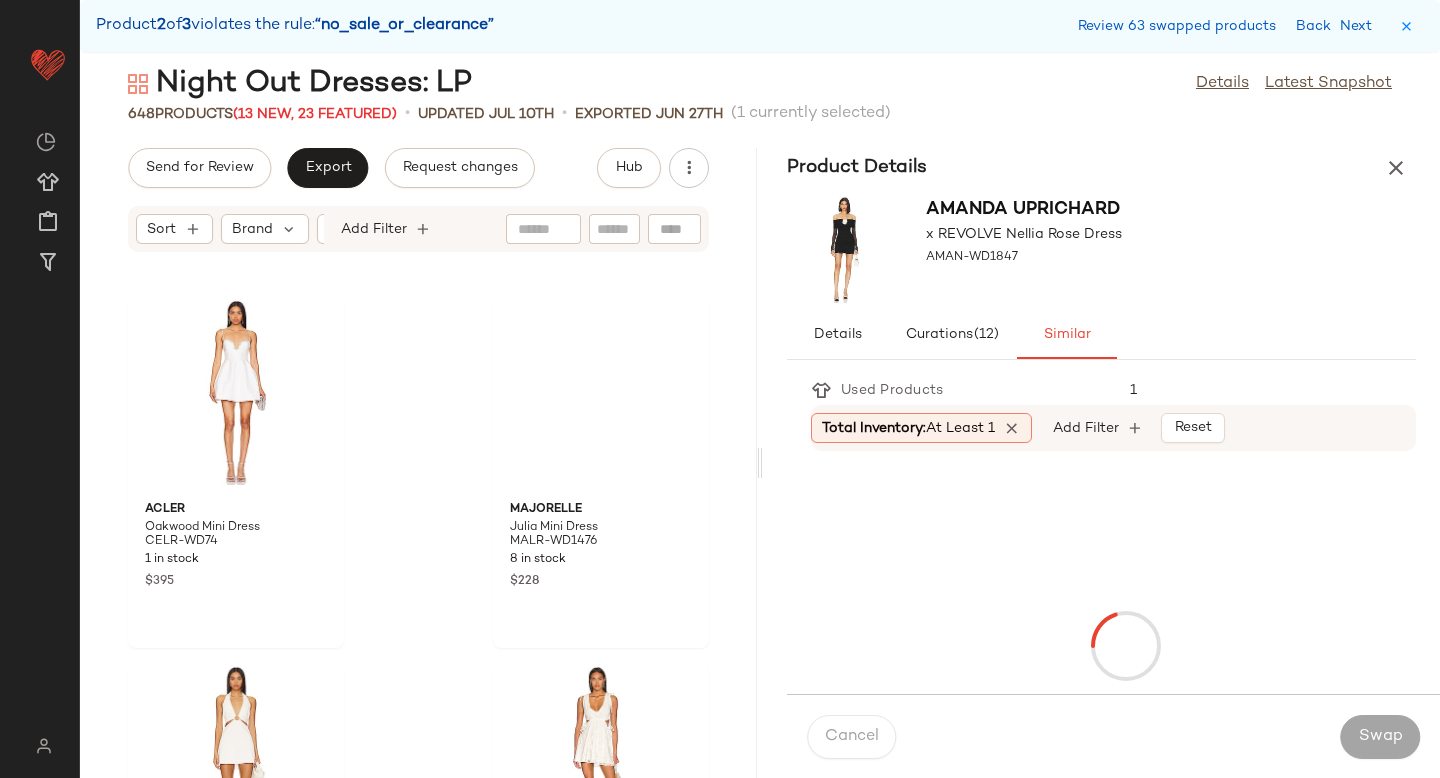 scroll, scrollTop: 116754, scrollLeft: 0, axis: vertical 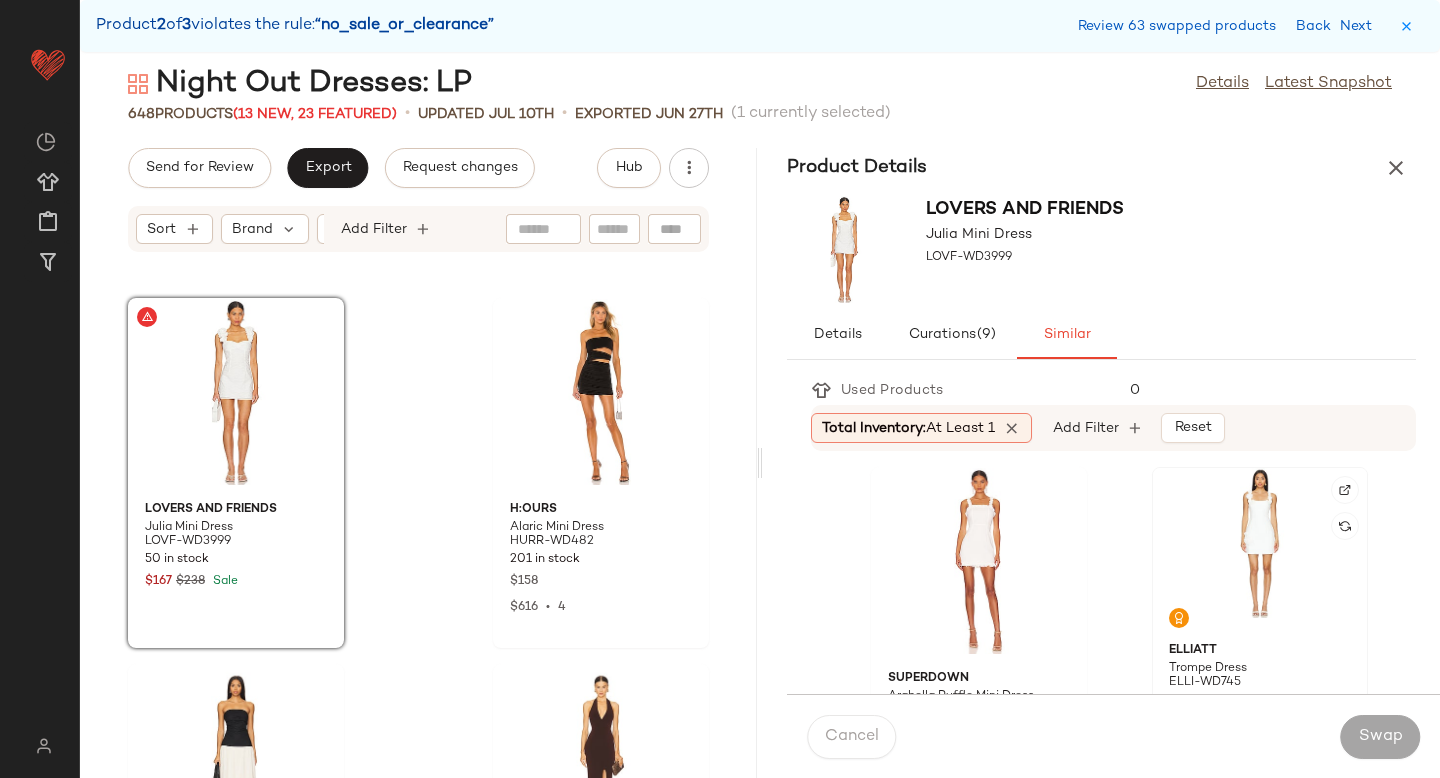 click 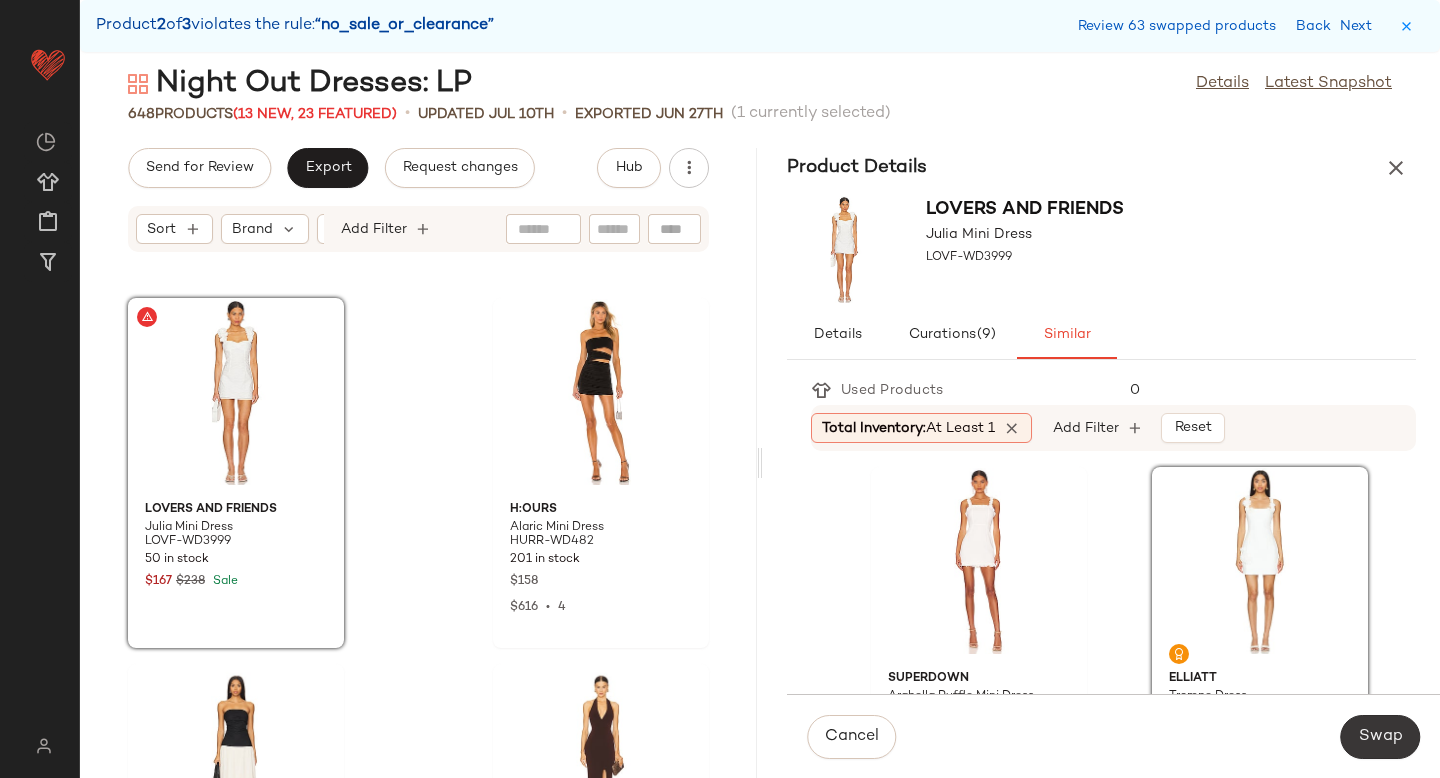 click on "Swap" at bounding box center (1380, 737) 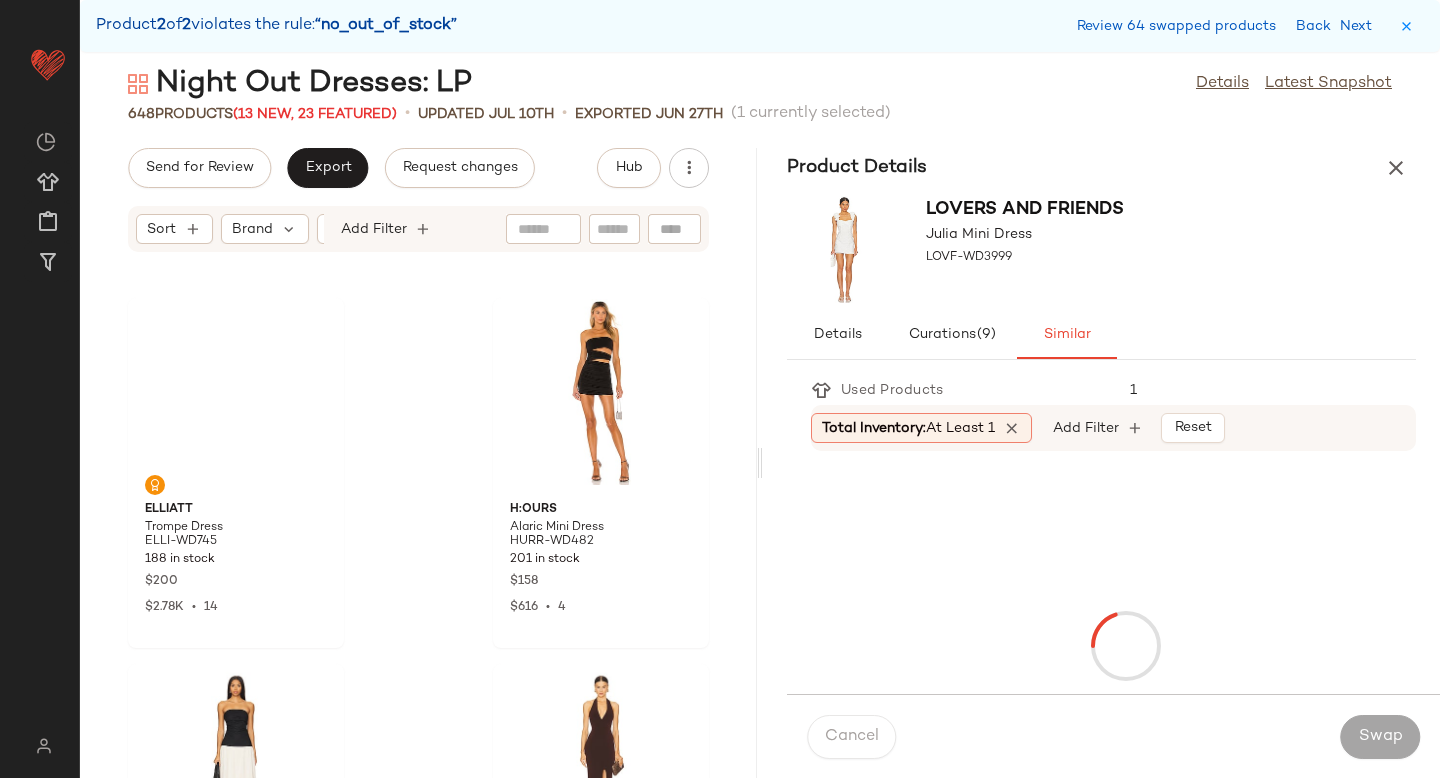 scroll, scrollTop: 118088, scrollLeft: 0, axis: vertical 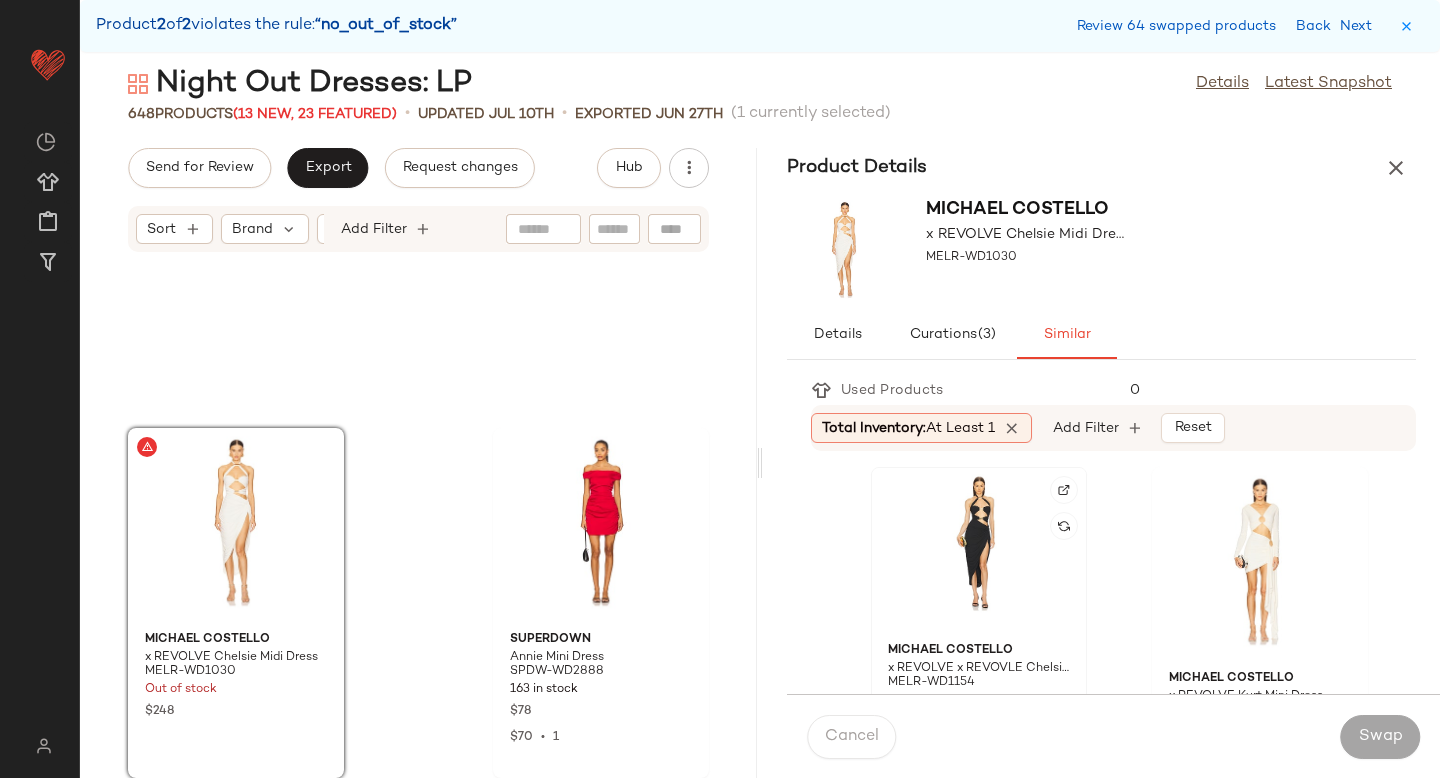 click 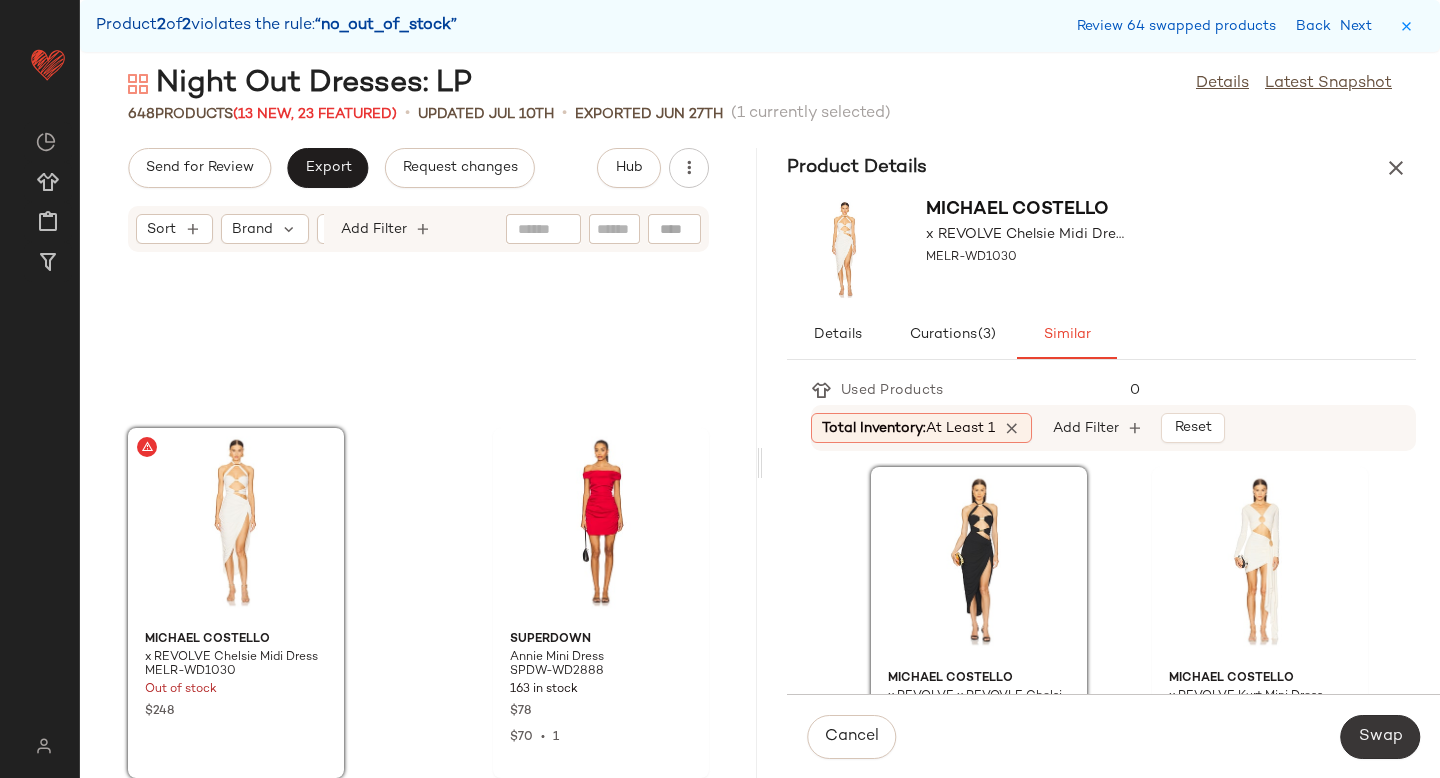 click on "Swap" at bounding box center (1380, 737) 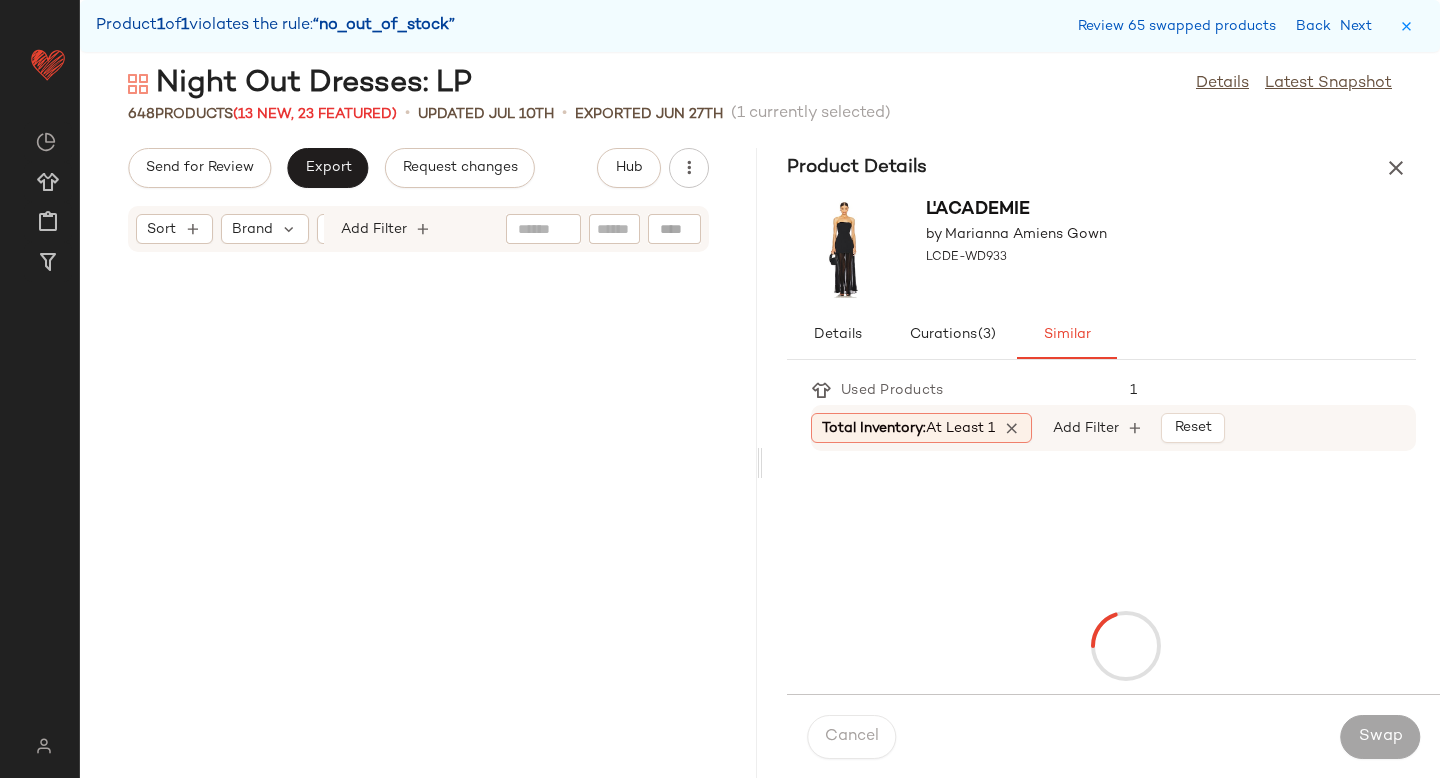 scroll, scrollTop: 5490, scrollLeft: 0, axis: vertical 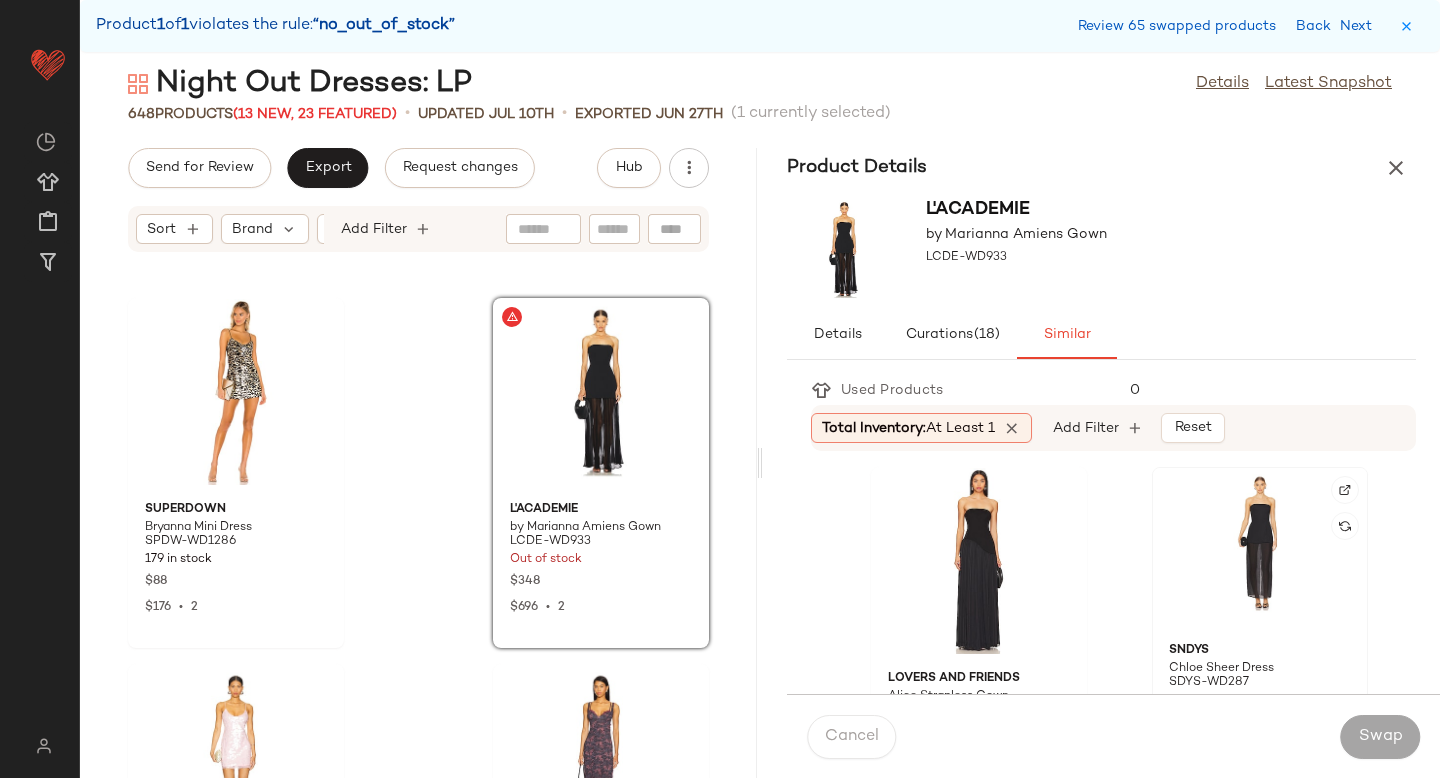 click 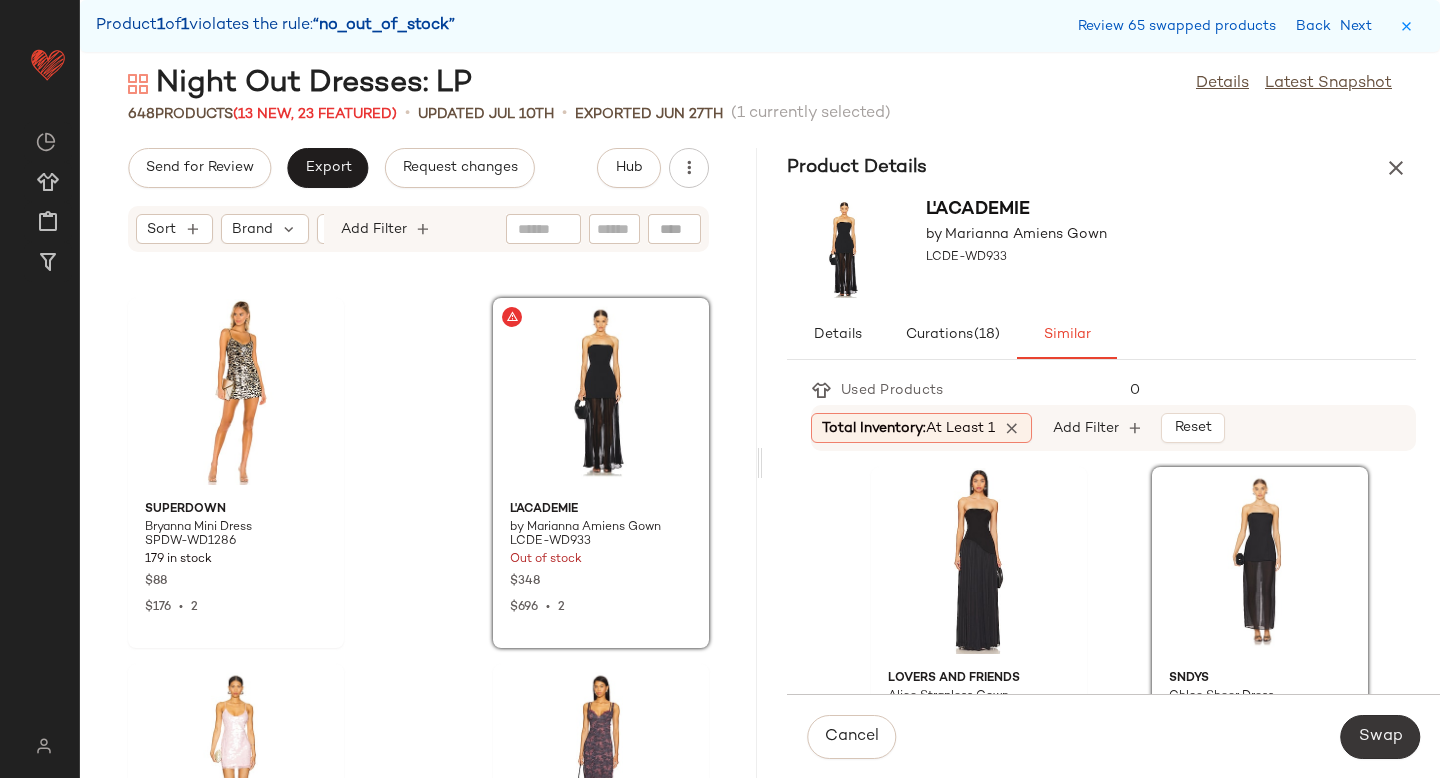 click on "Swap" 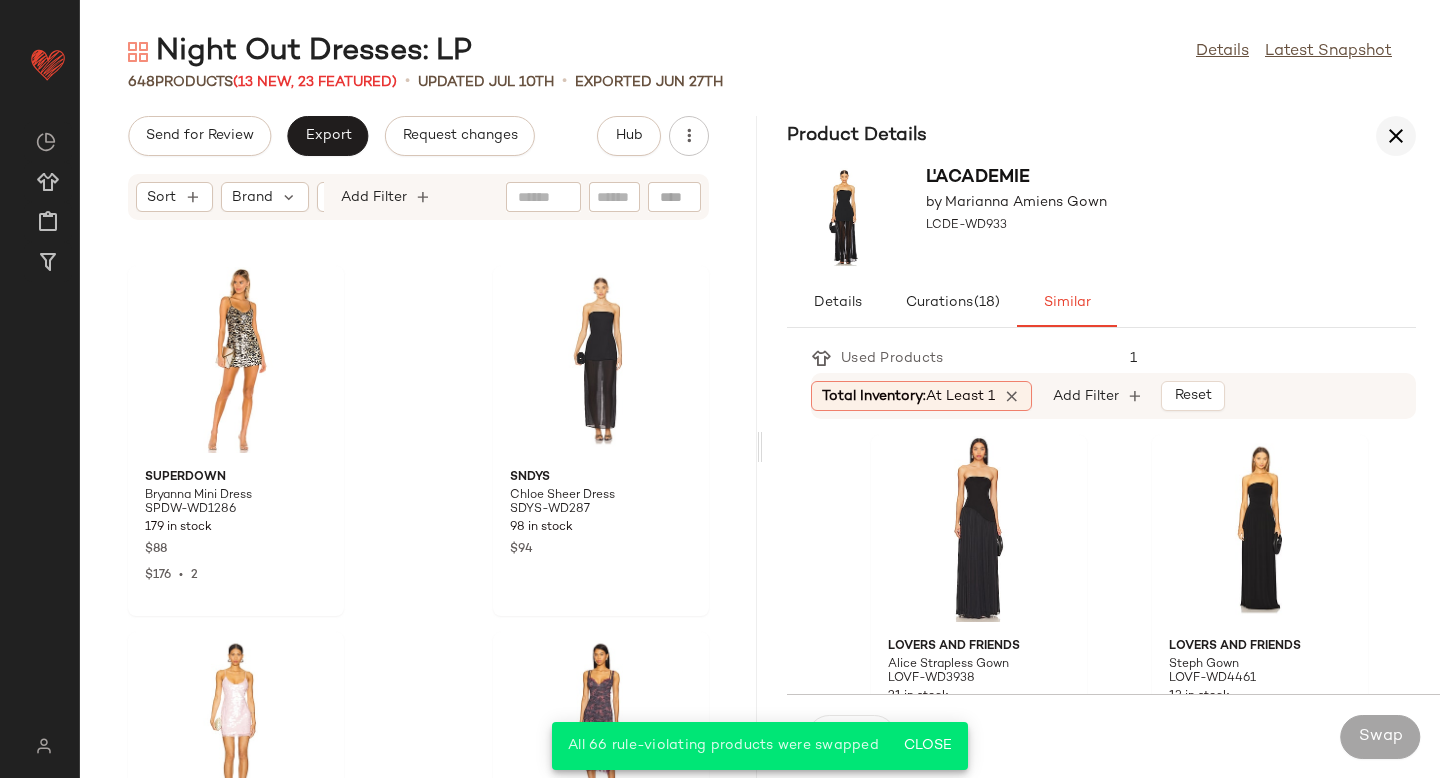 click at bounding box center [1396, 136] 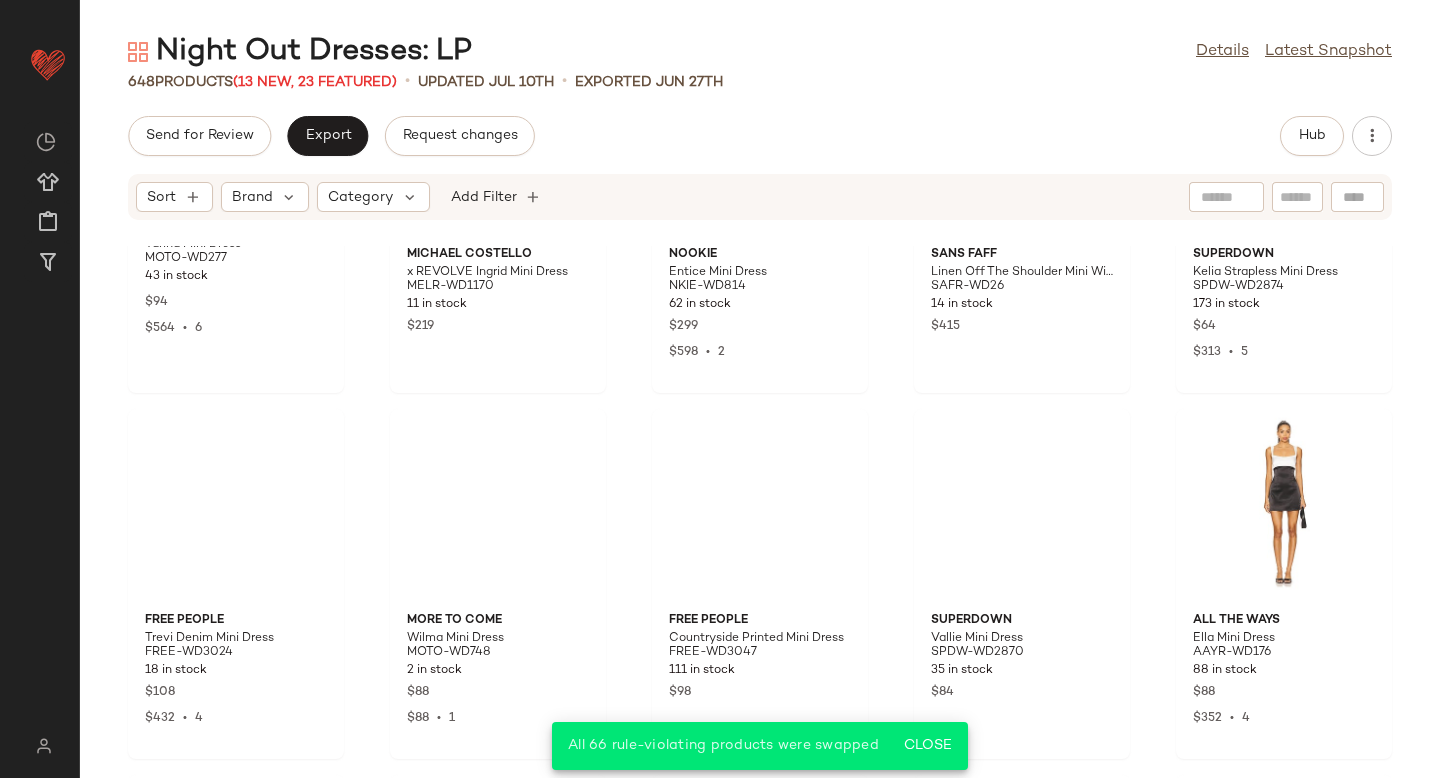 scroll, scrollTop: 3844, scrollLeft: 0, axis: vertical 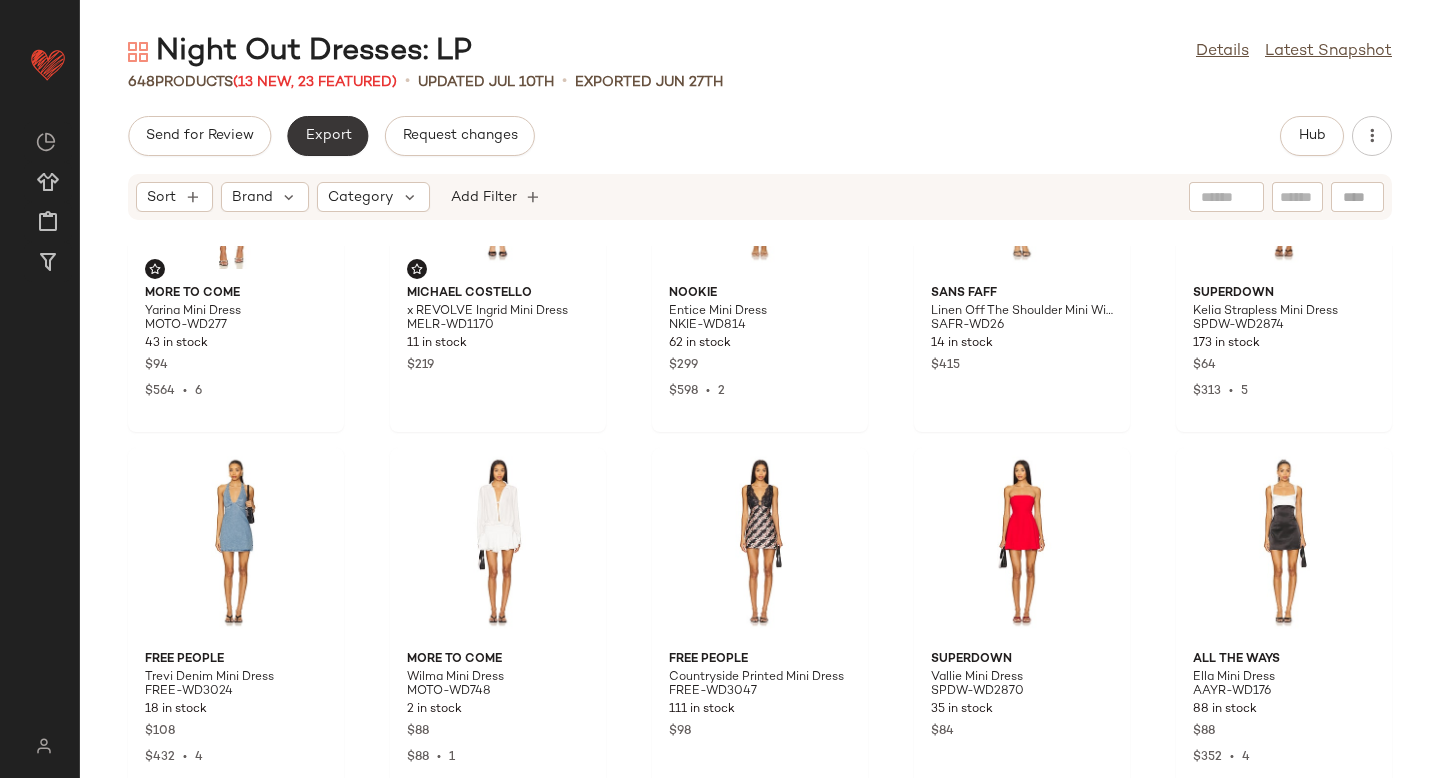 click on "Export" 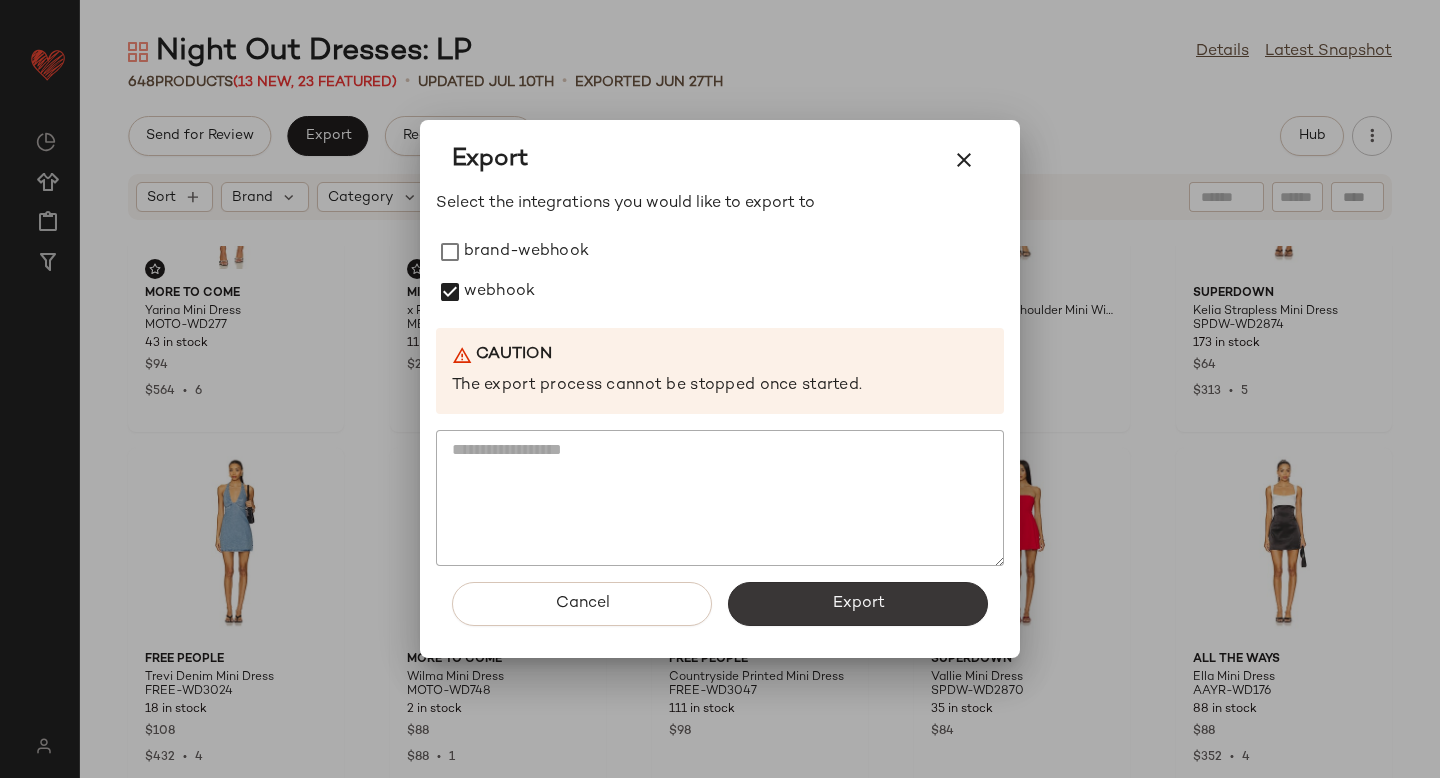 click on "Export" at bounding box center [858, 604] 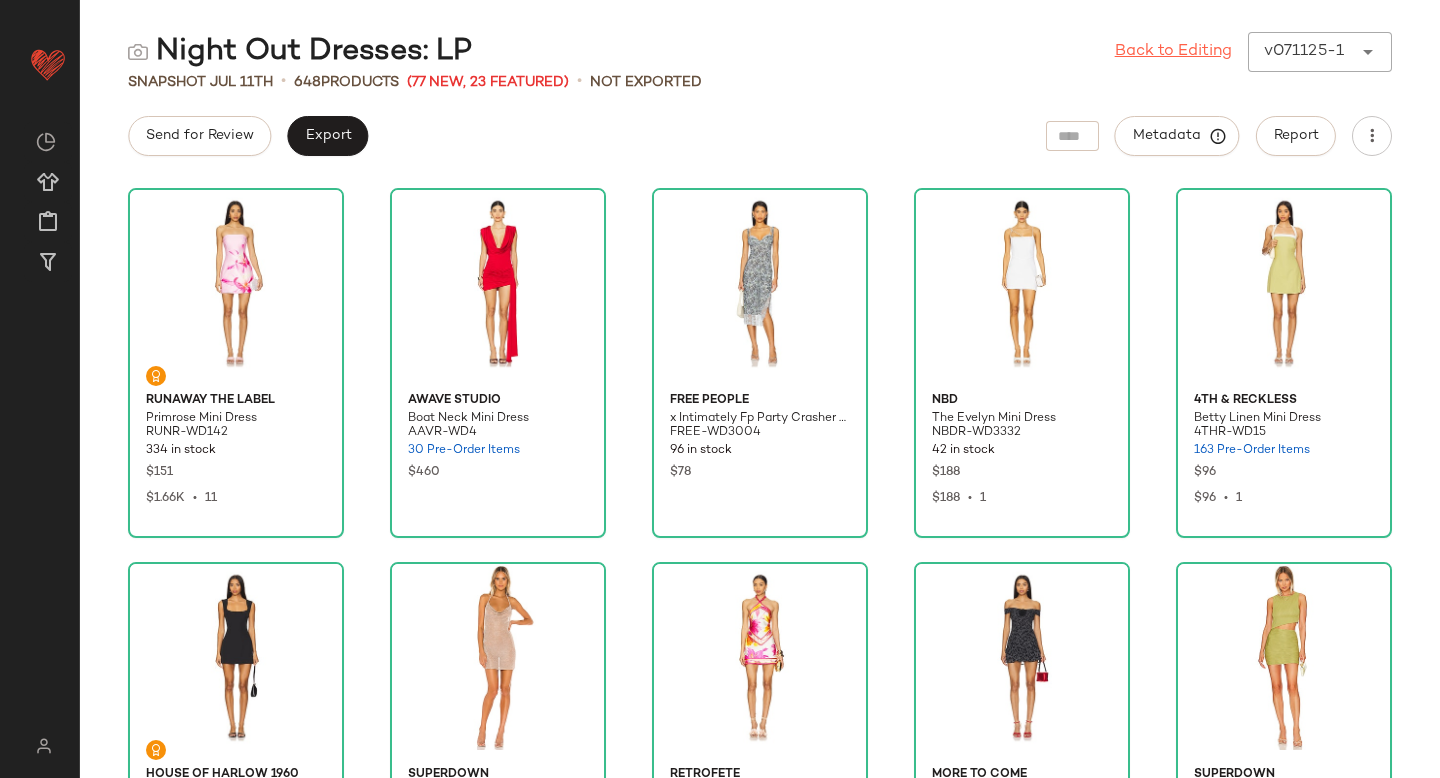 click on "Back to Editing" at bounding box center (1173, 52) 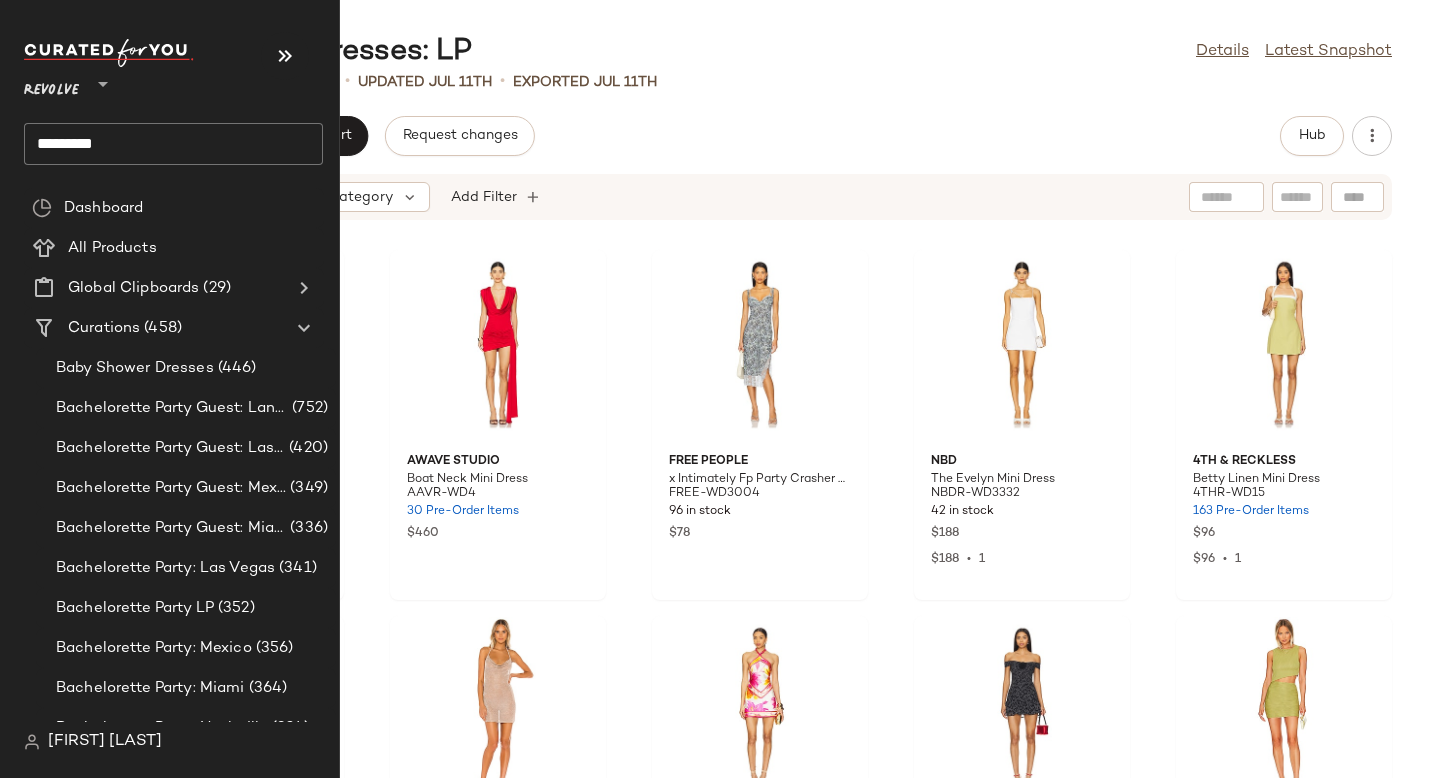 click on "*********" 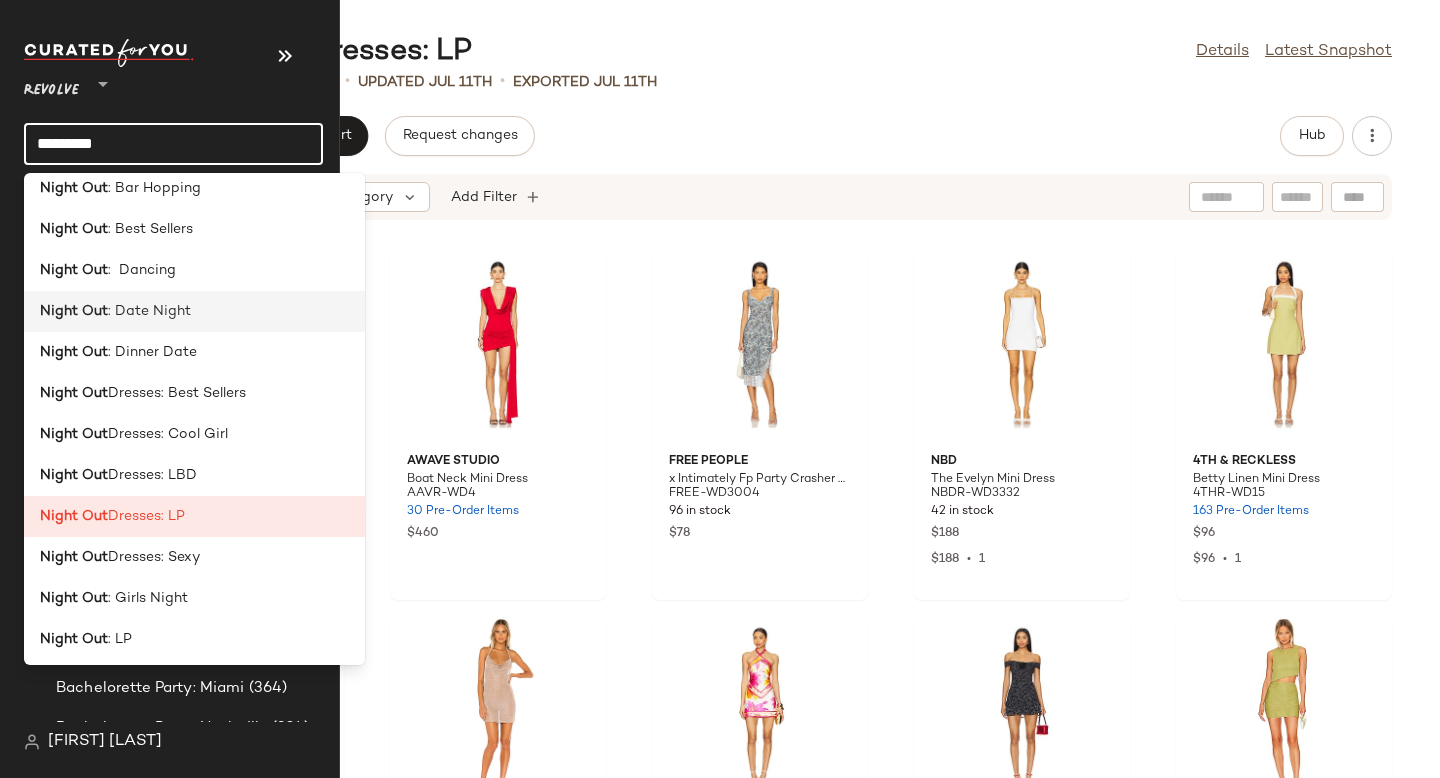 scroll, scrollTop: 467, scrollLeft: 0, axis: vertical 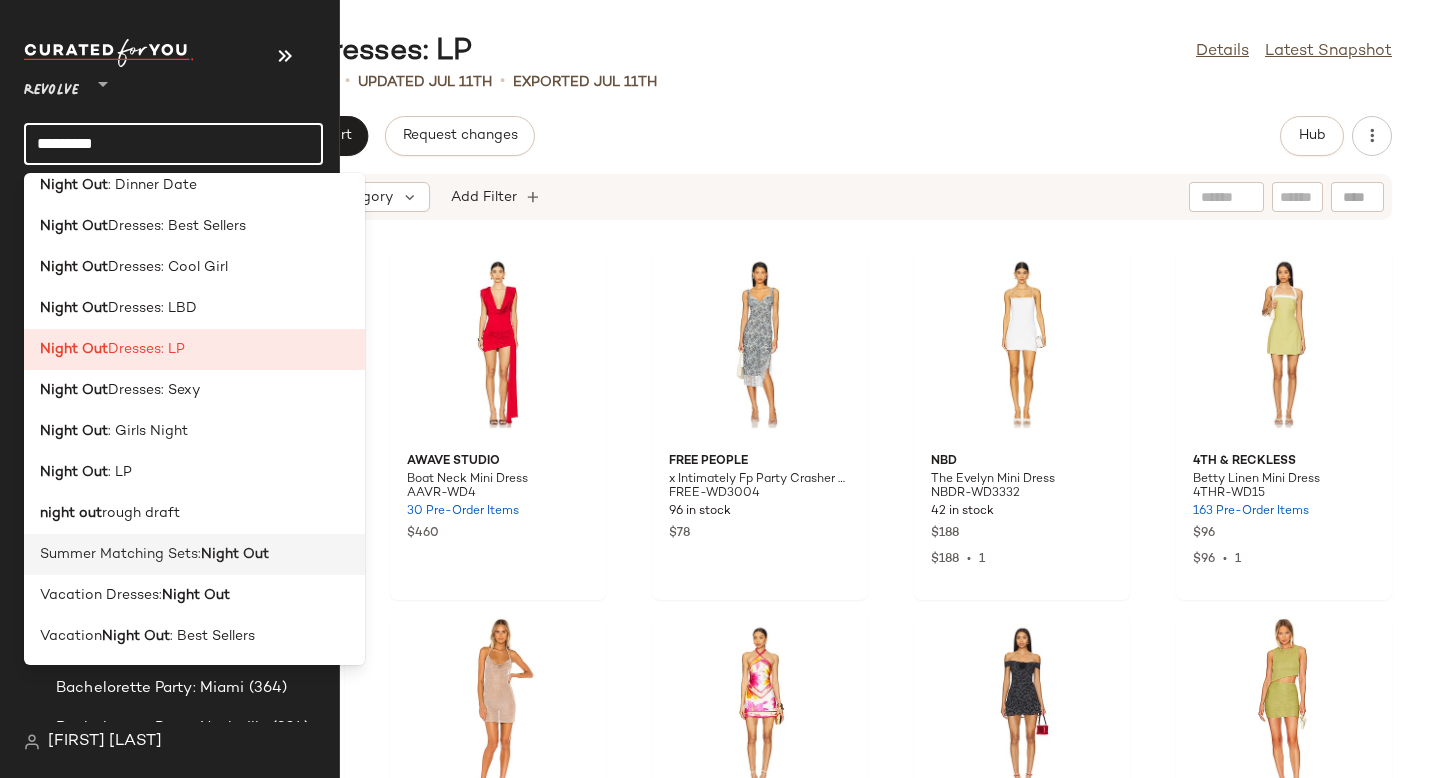 click on "Summer Matching Sets:" at bounding box center [120, 554] 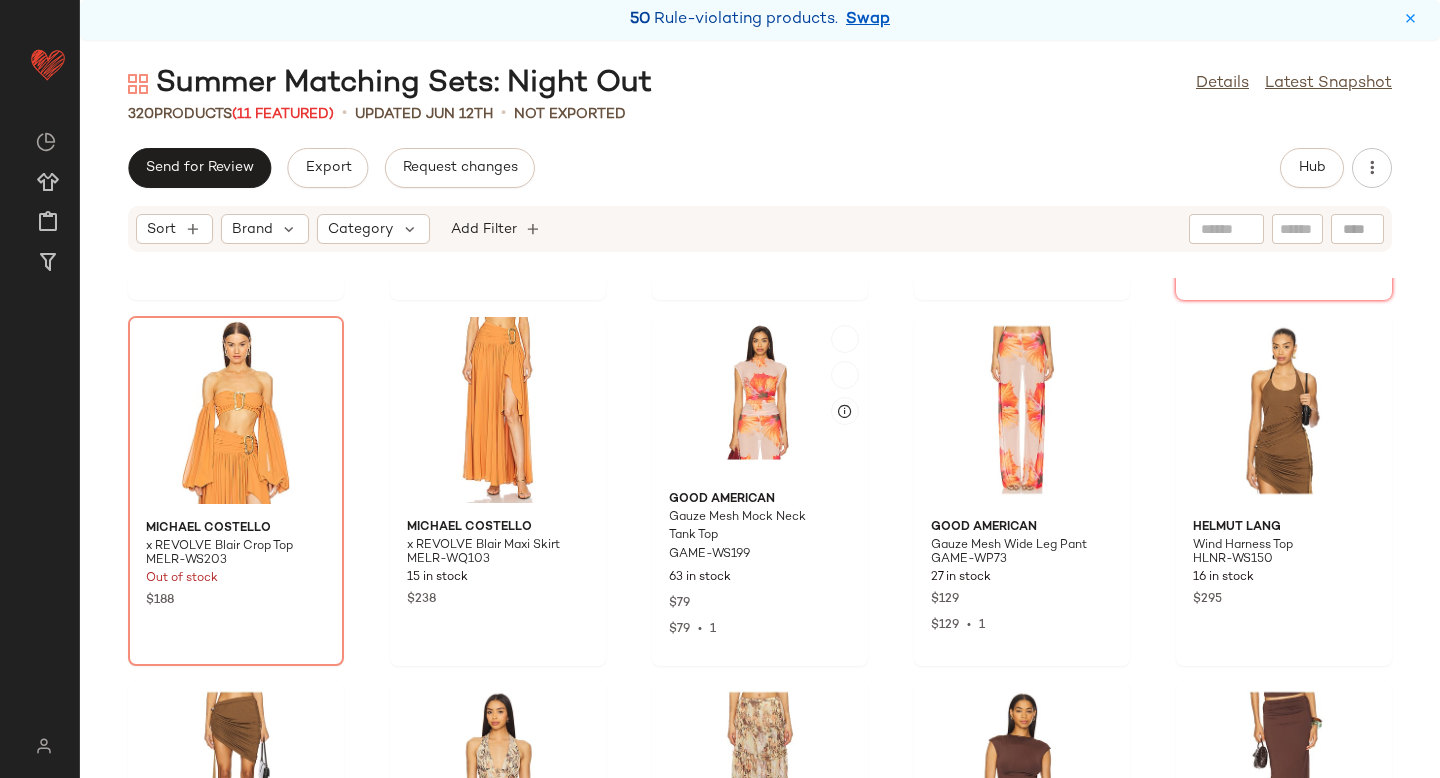 scroll, scrollTop: 0, scrollLeft: 0, axis: both 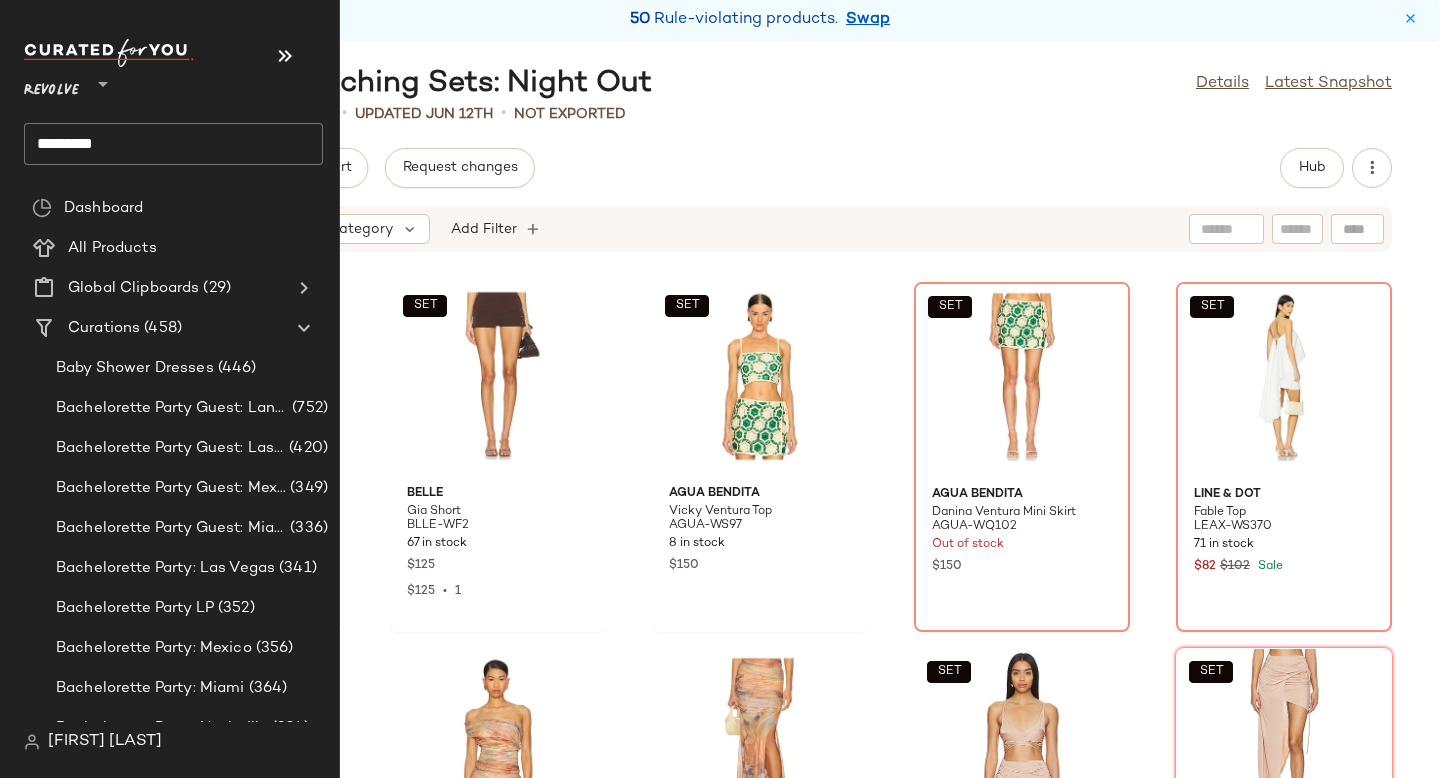 click on "*********" 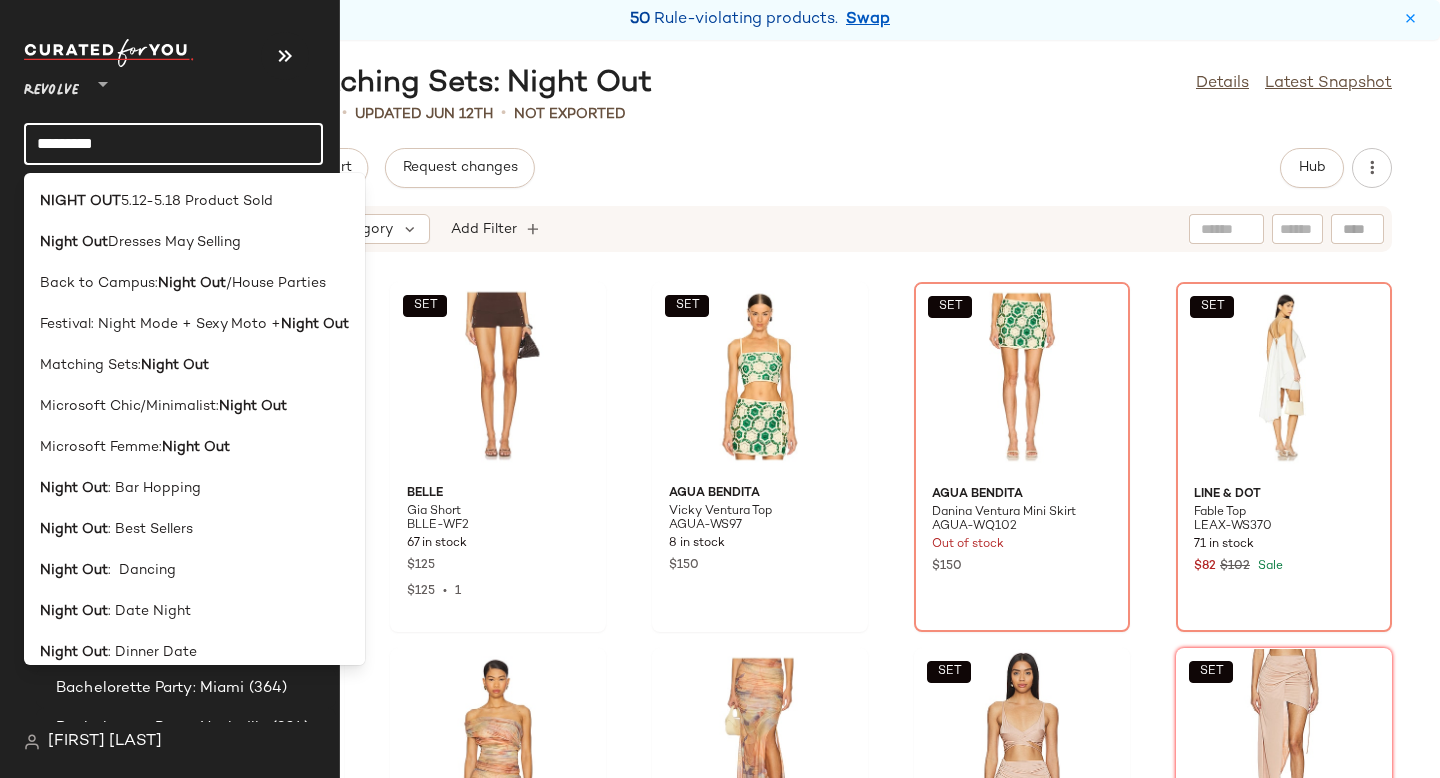 click on "*********" 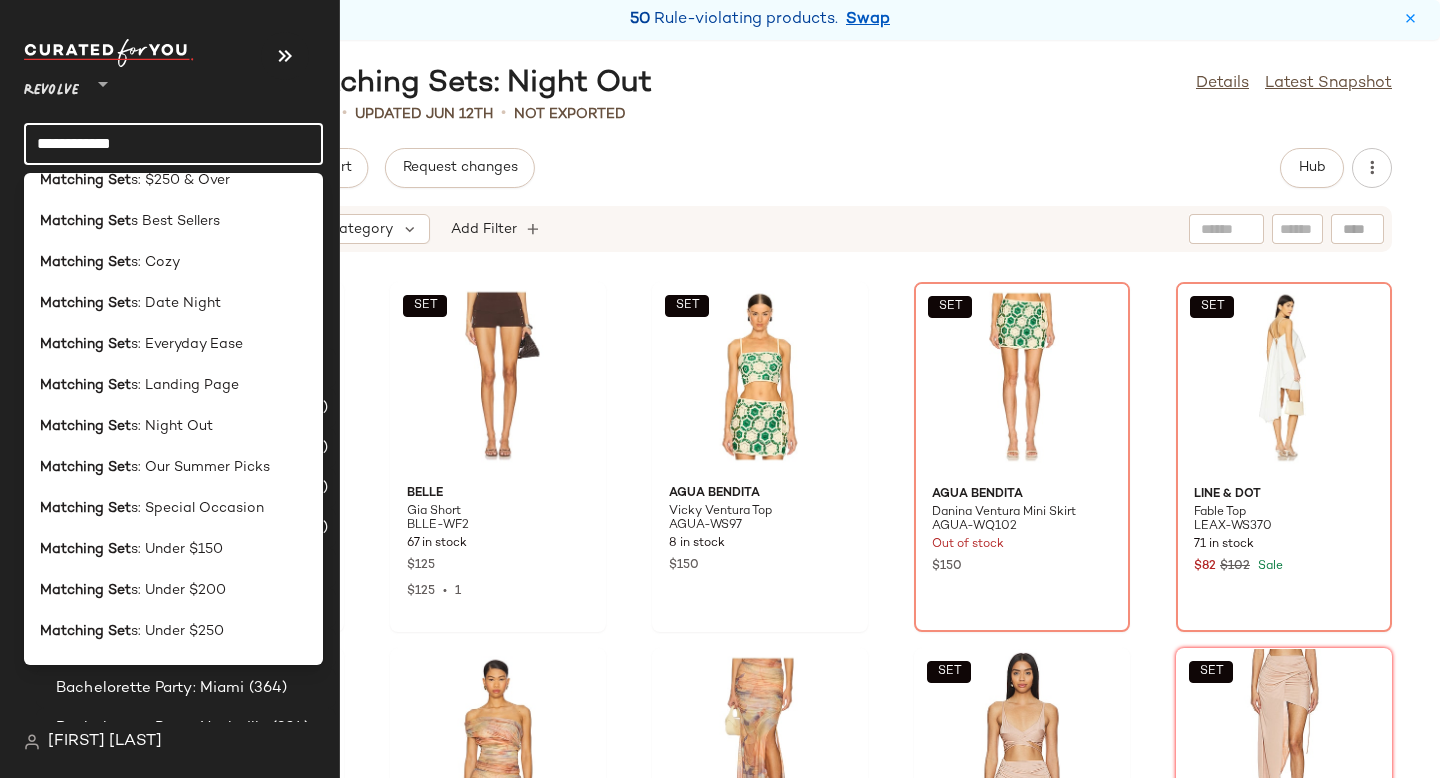 scroll, scrollTop: 191, scrollLeft: 0, axis: vertical 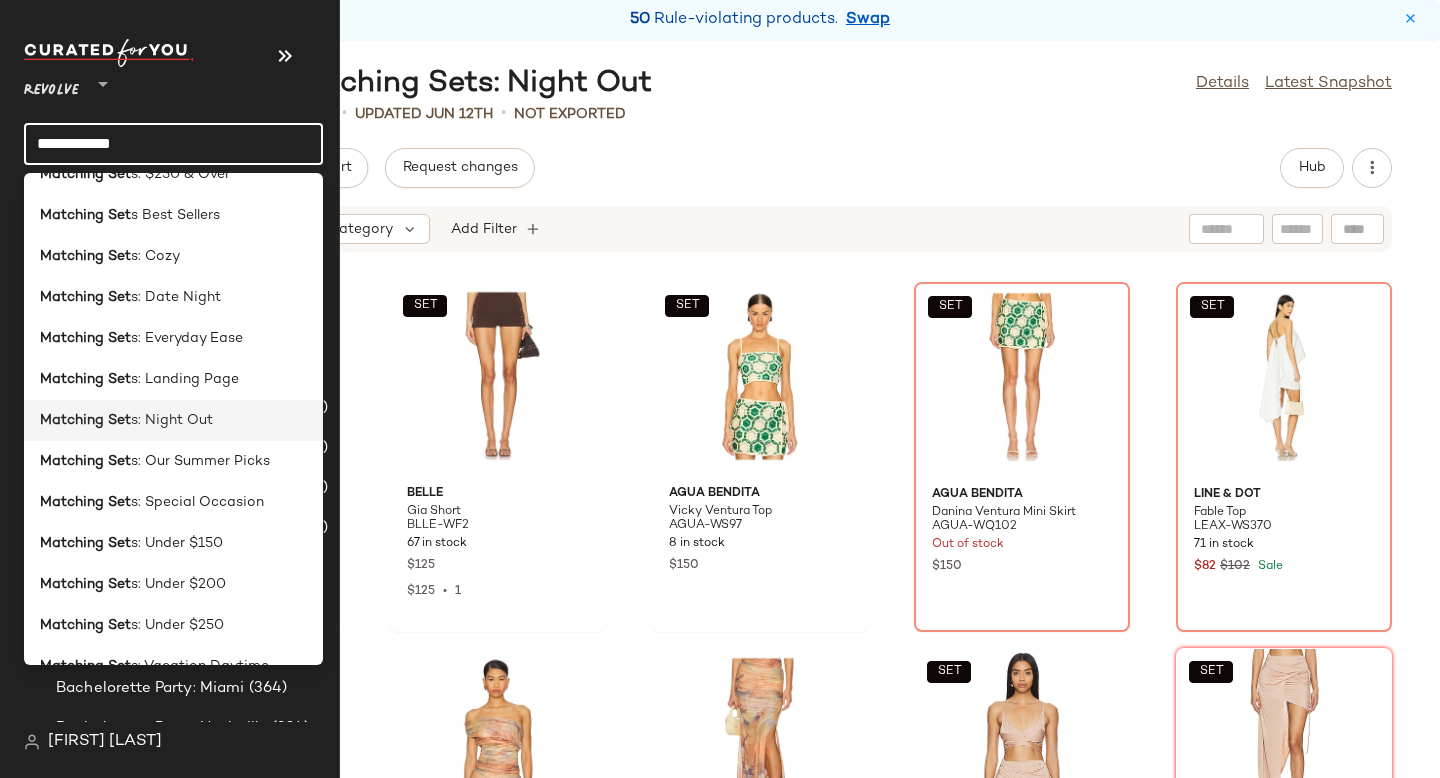 type on "**********" 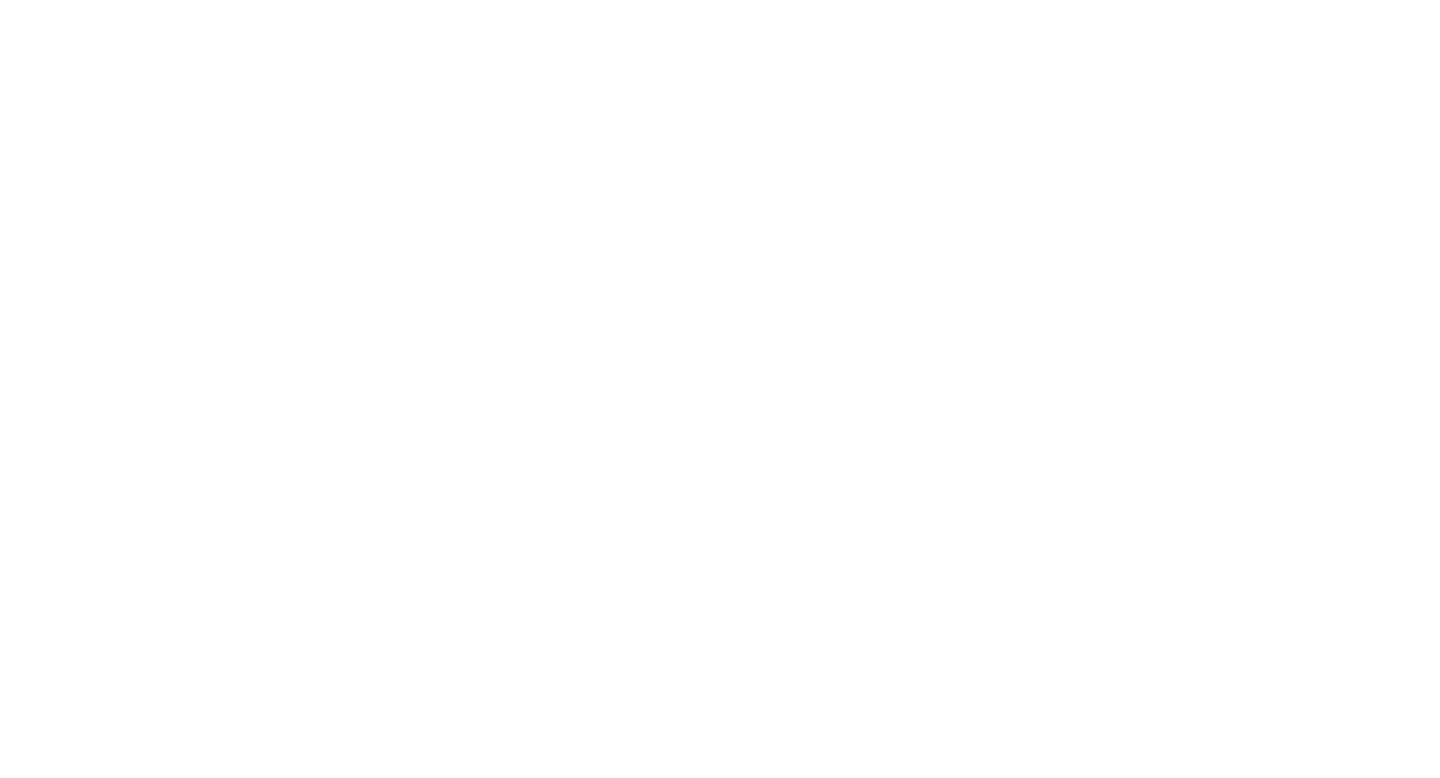 scroll, scrollTop: 0, scrollLeft: 0, axis: both 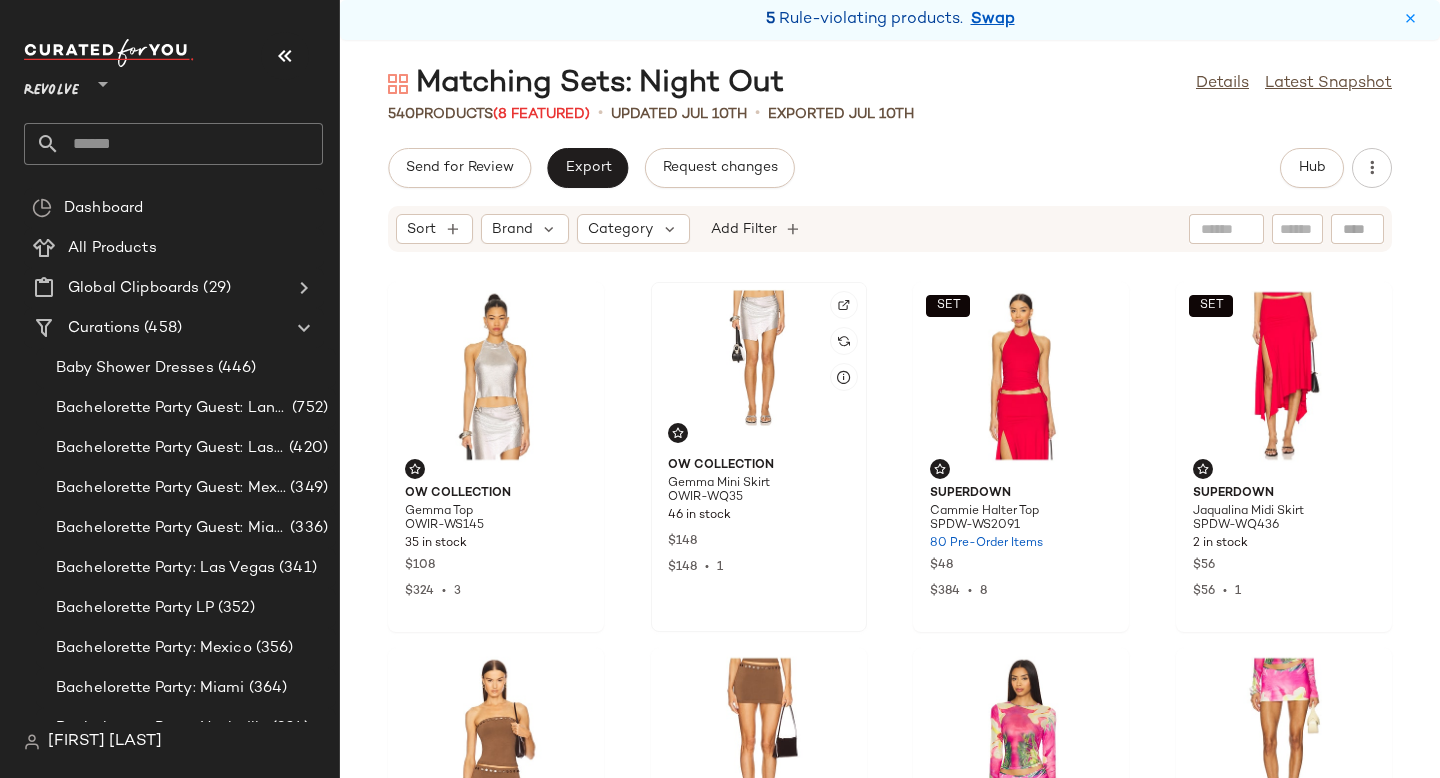 click 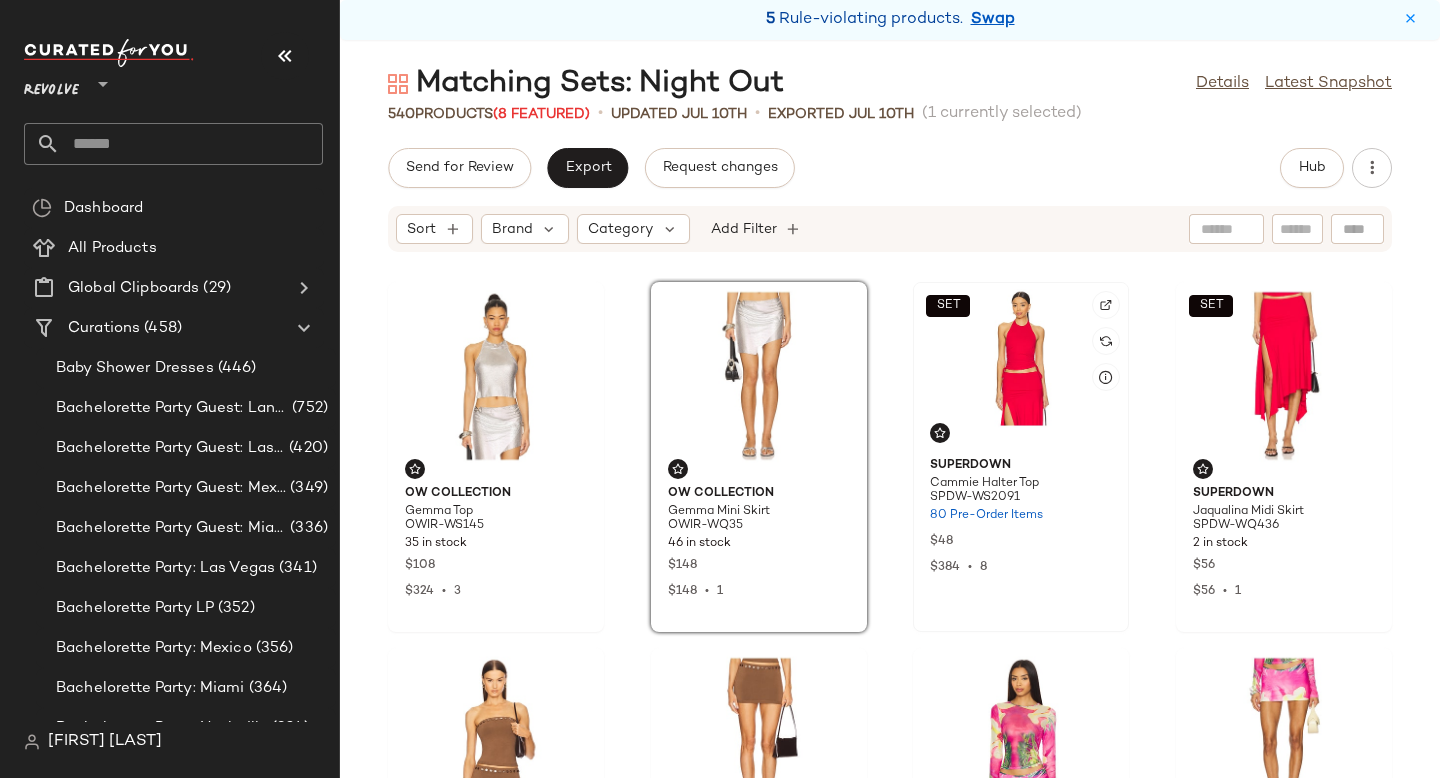 click on "SET" 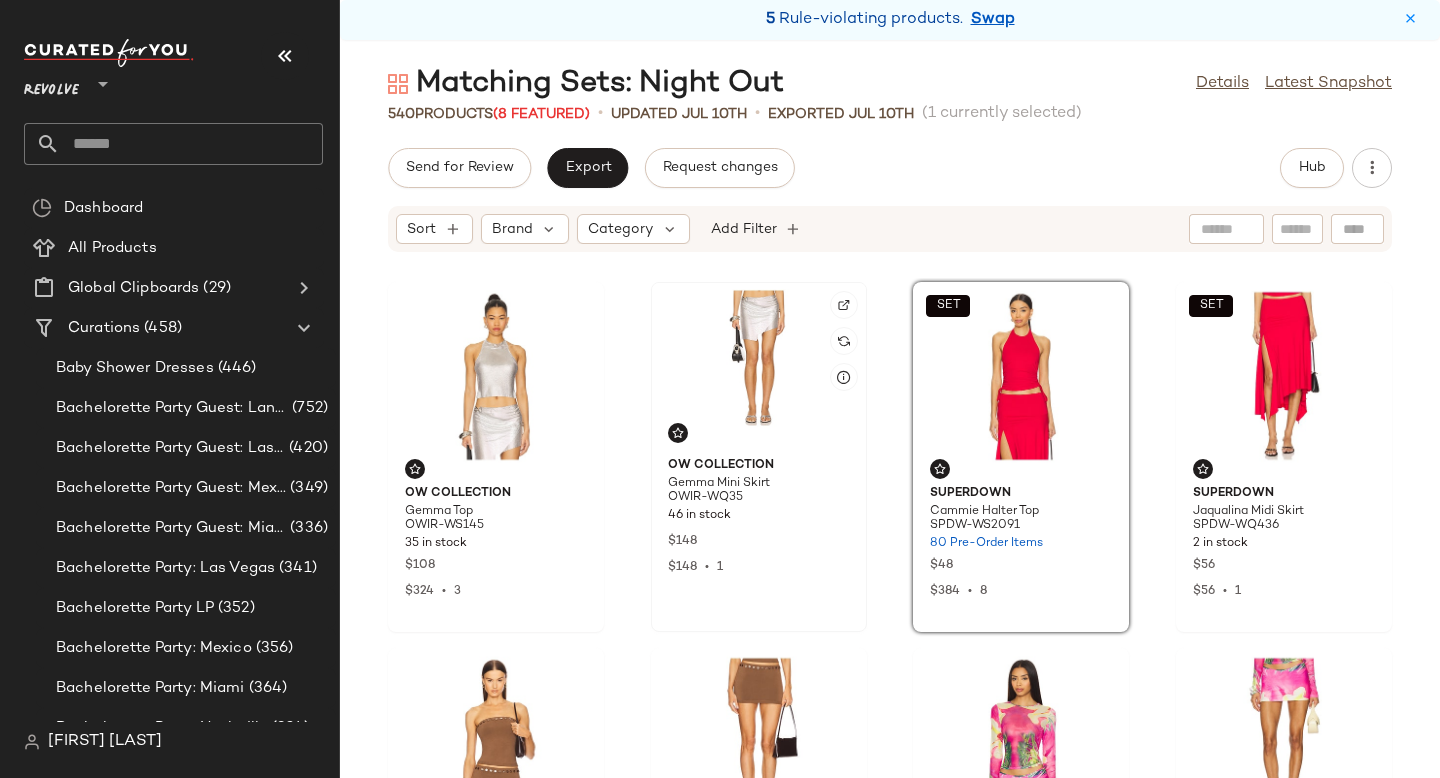 click 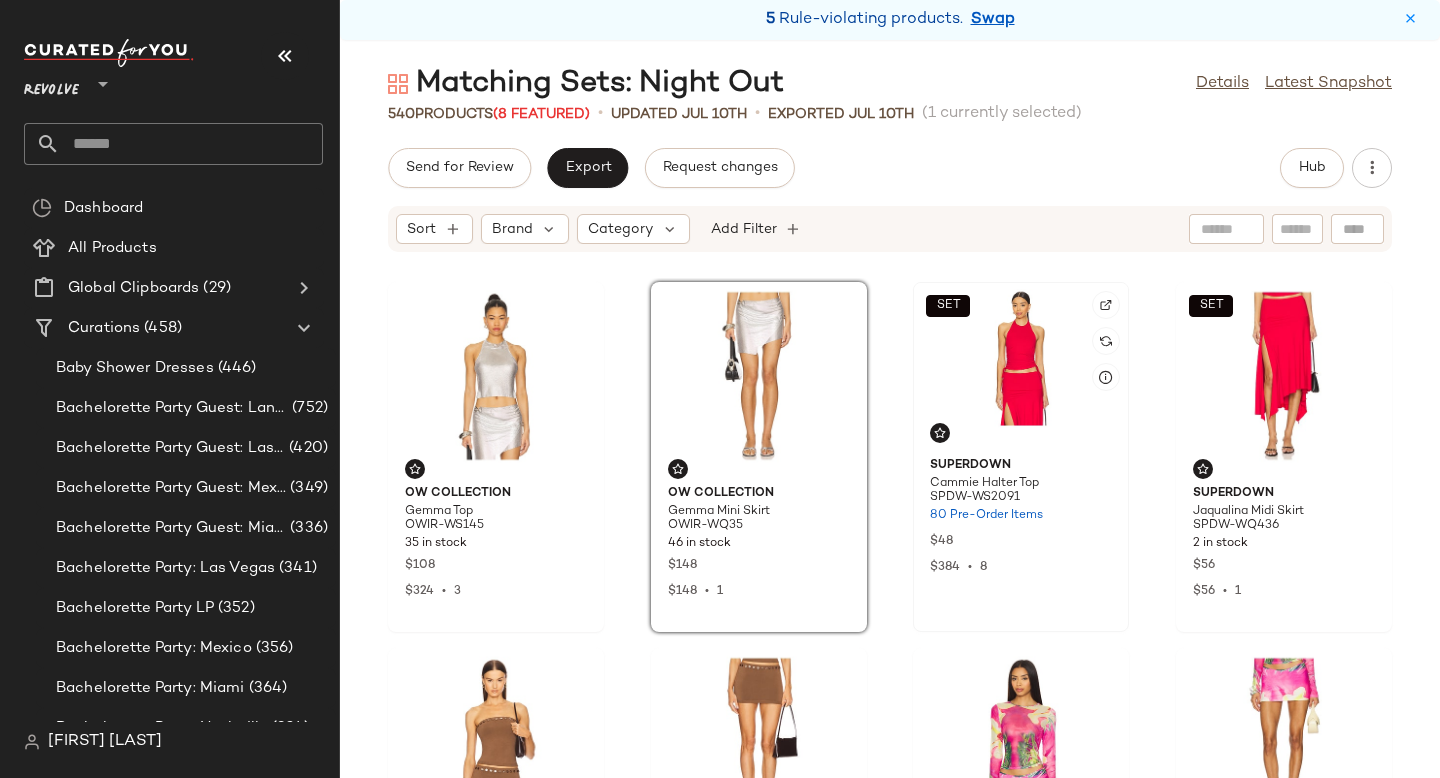 click on "SET" 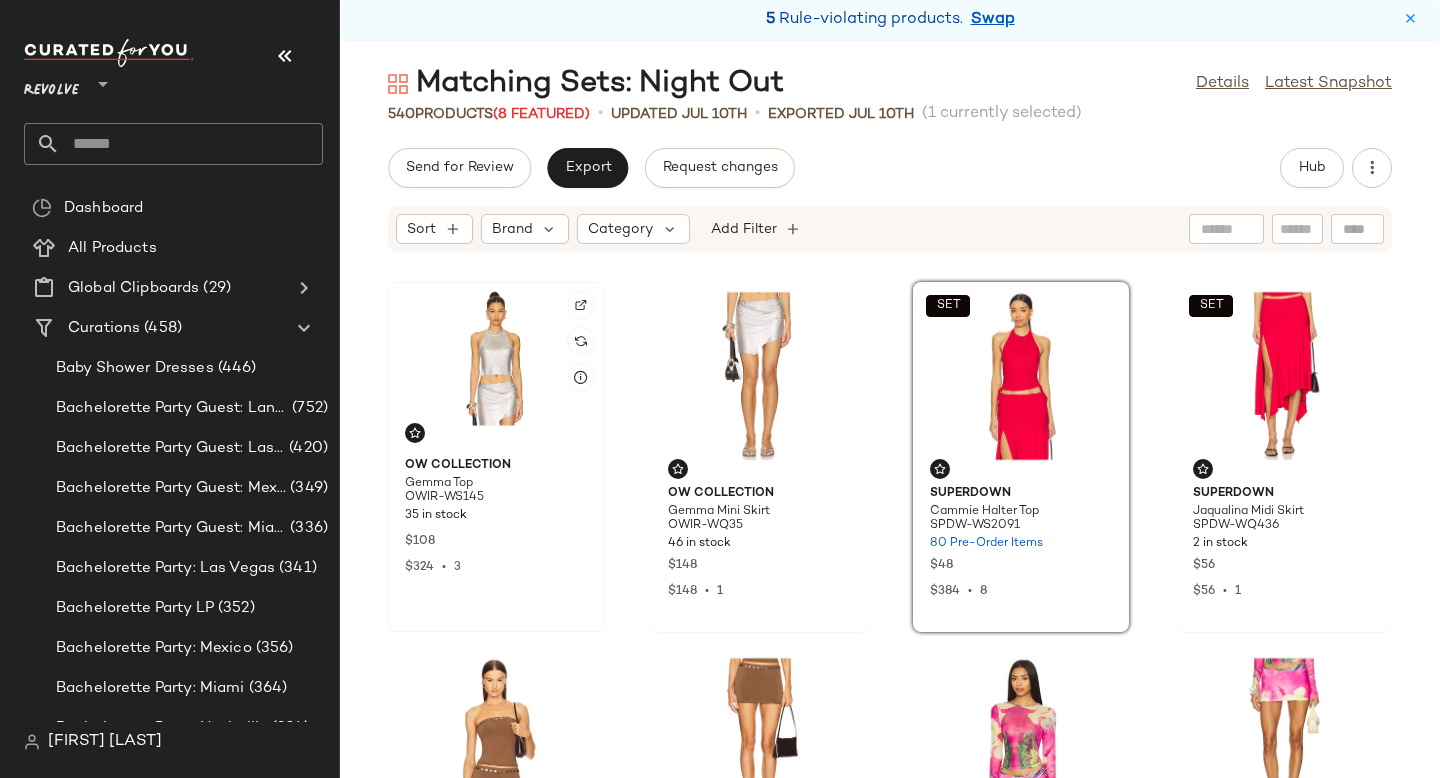 click 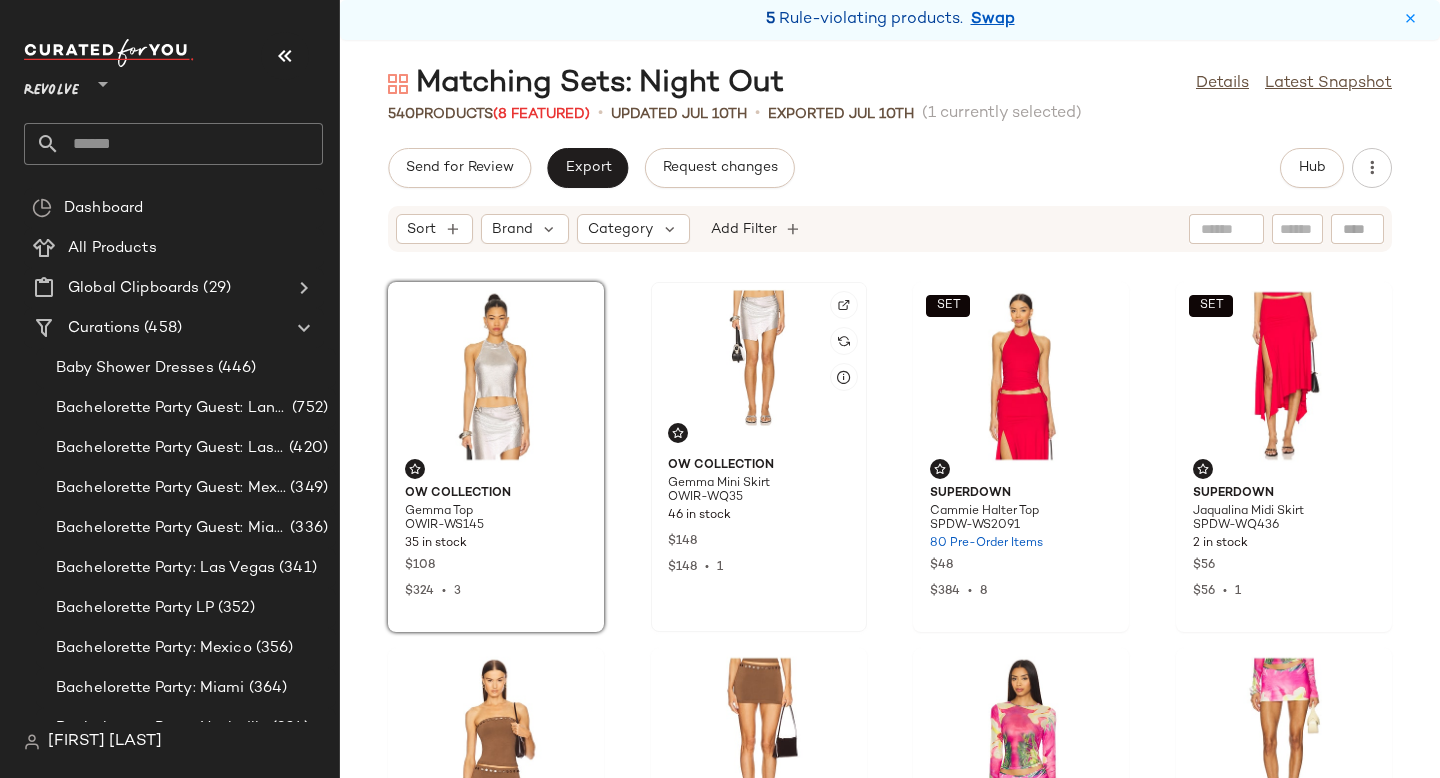 click 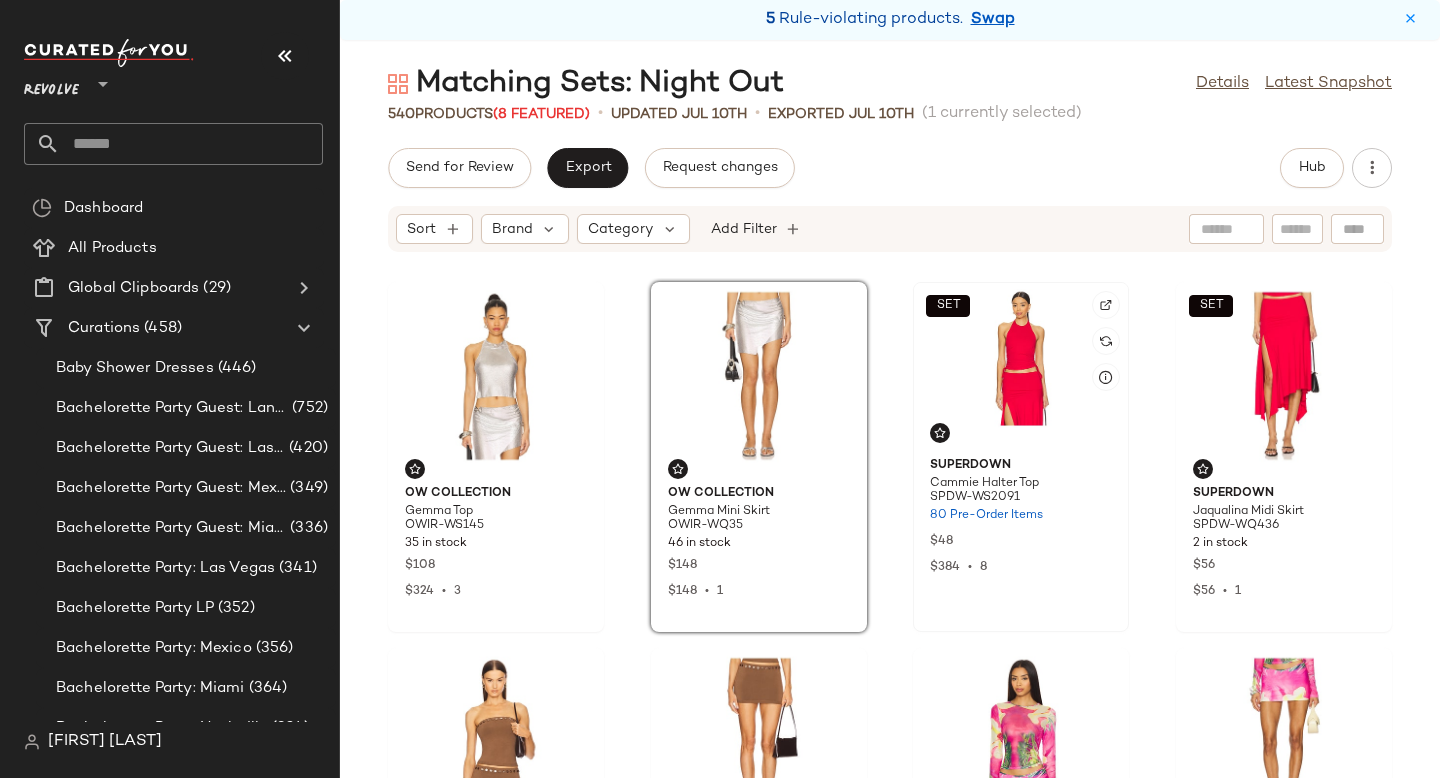click on "SET" 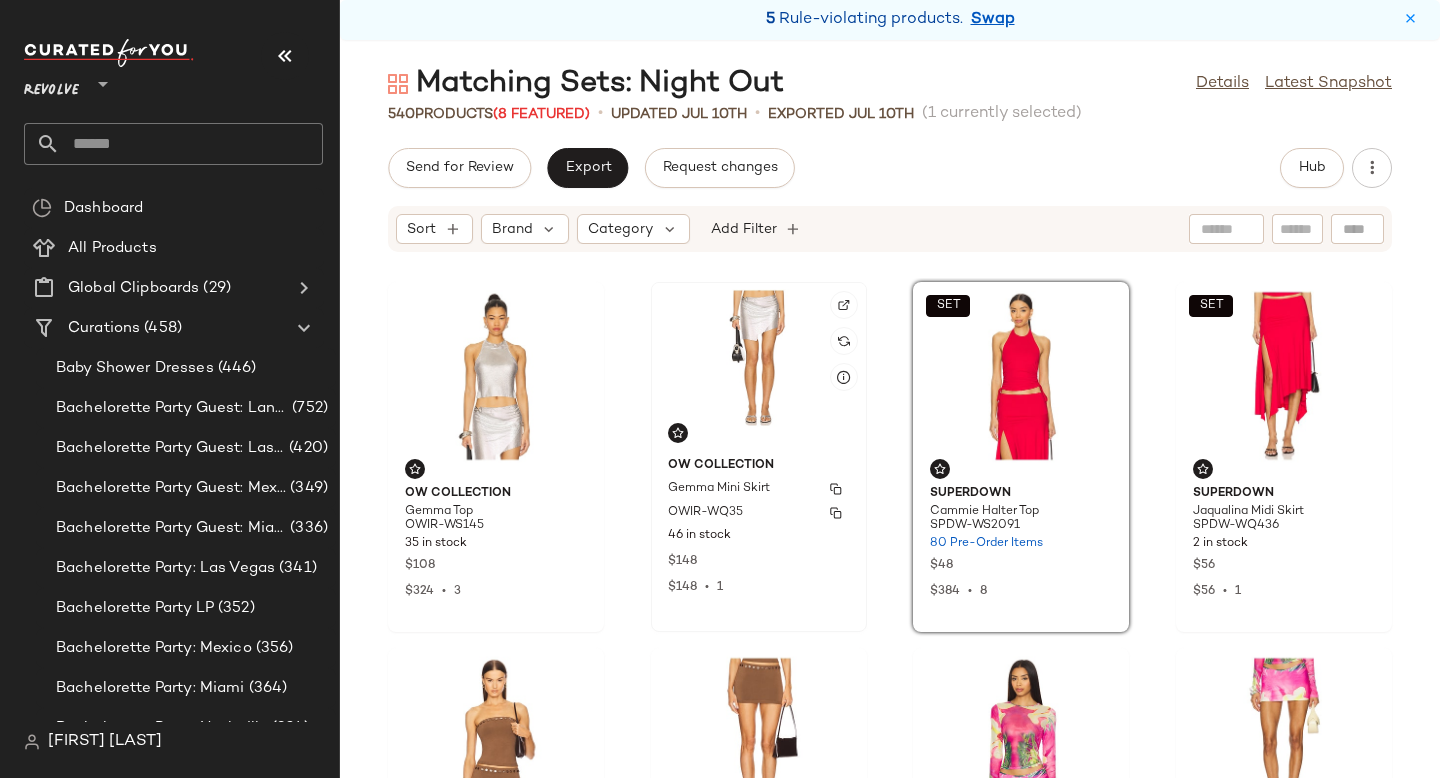 click 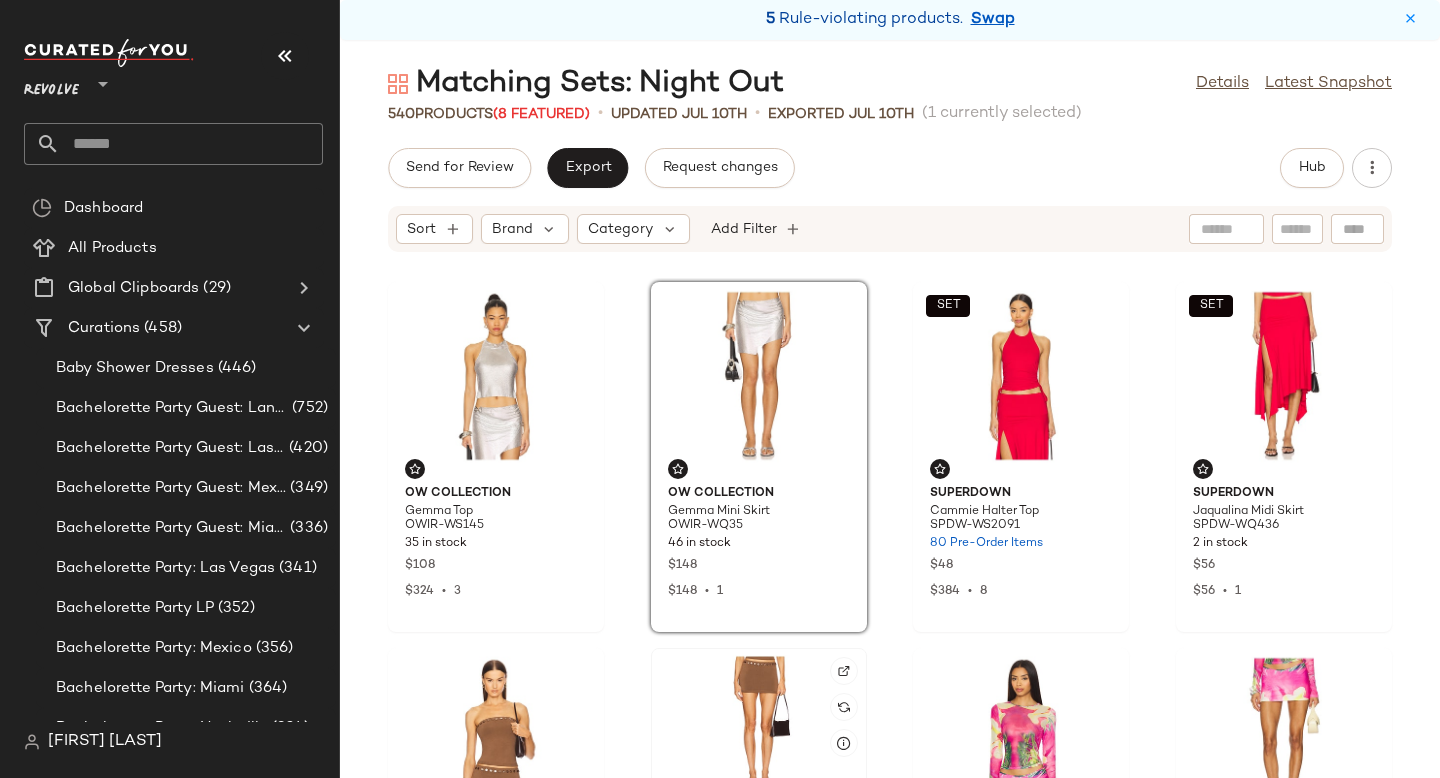 click 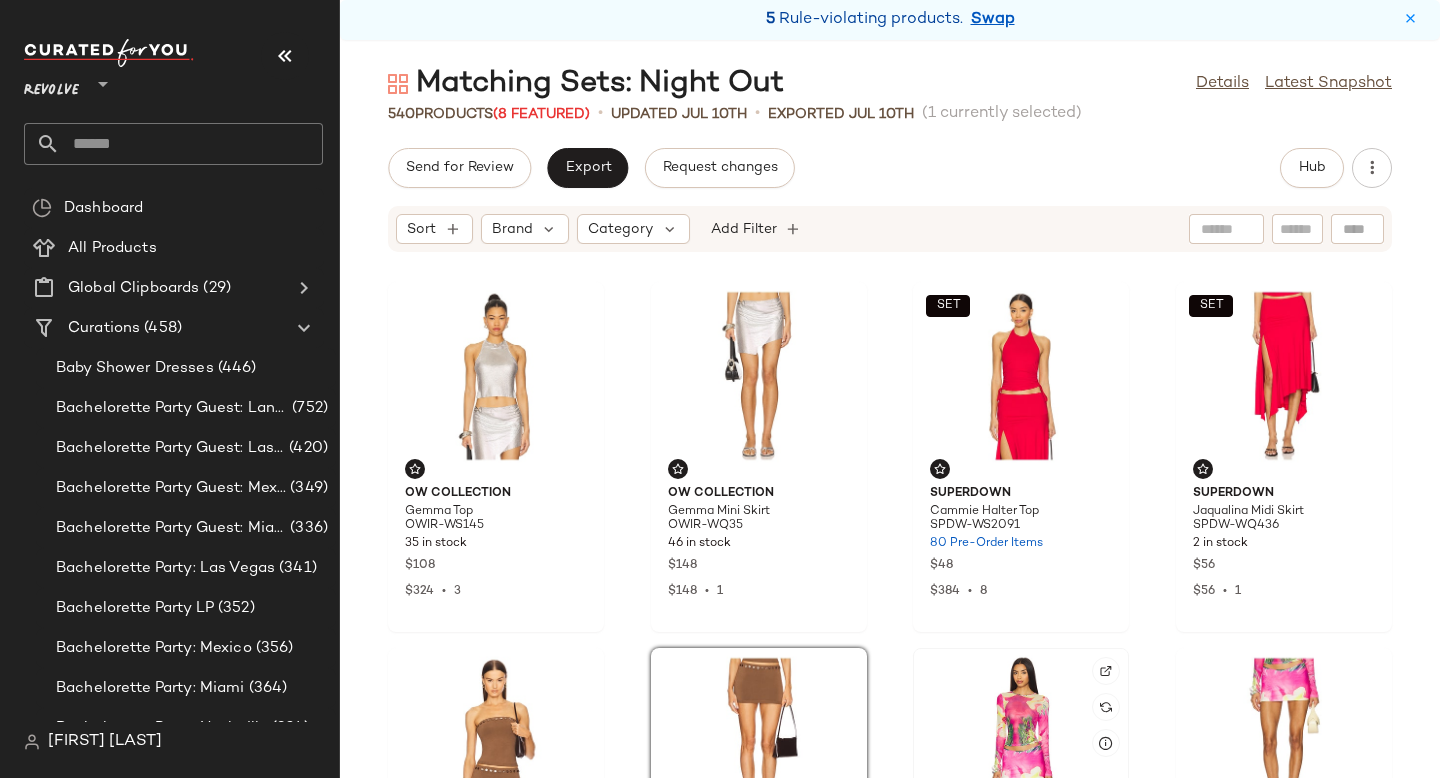click 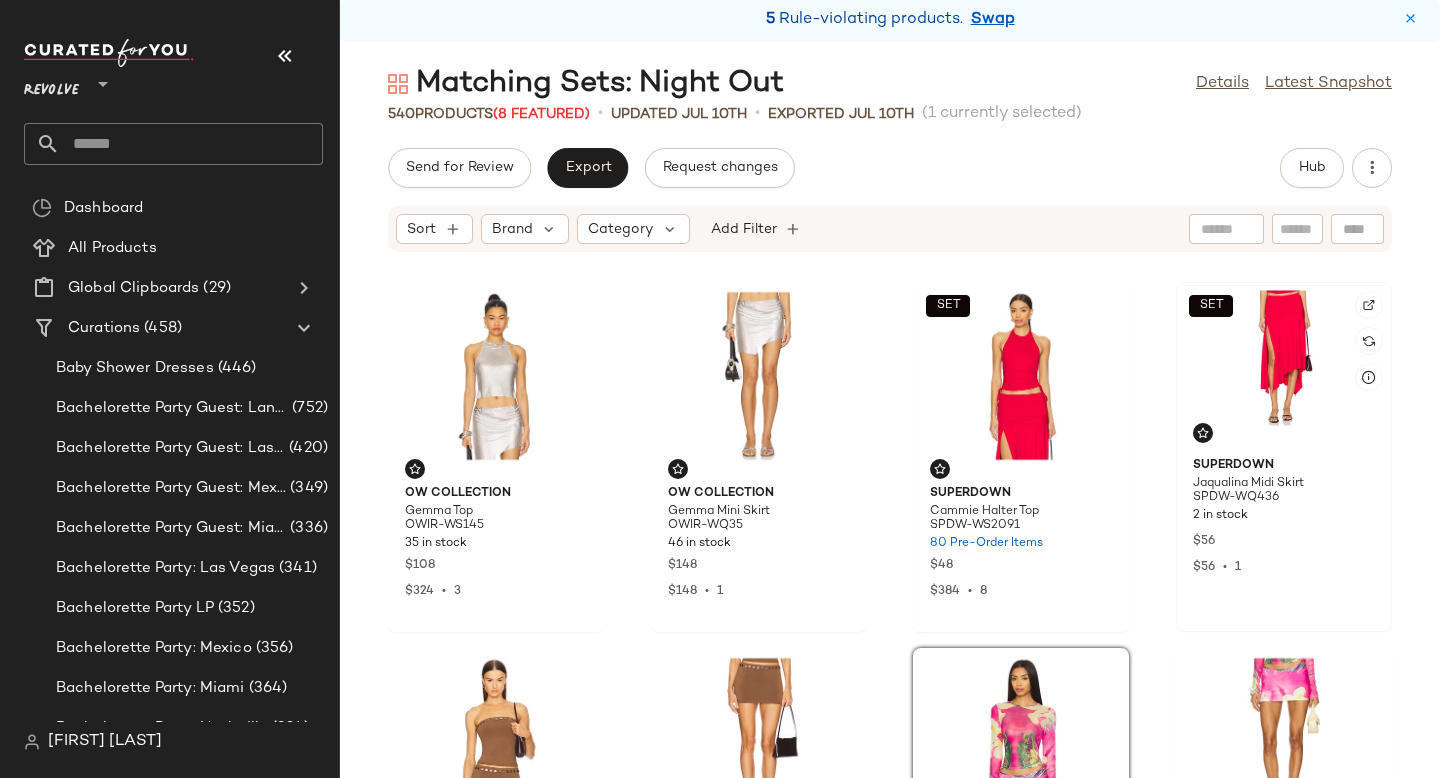 click on "SET" 